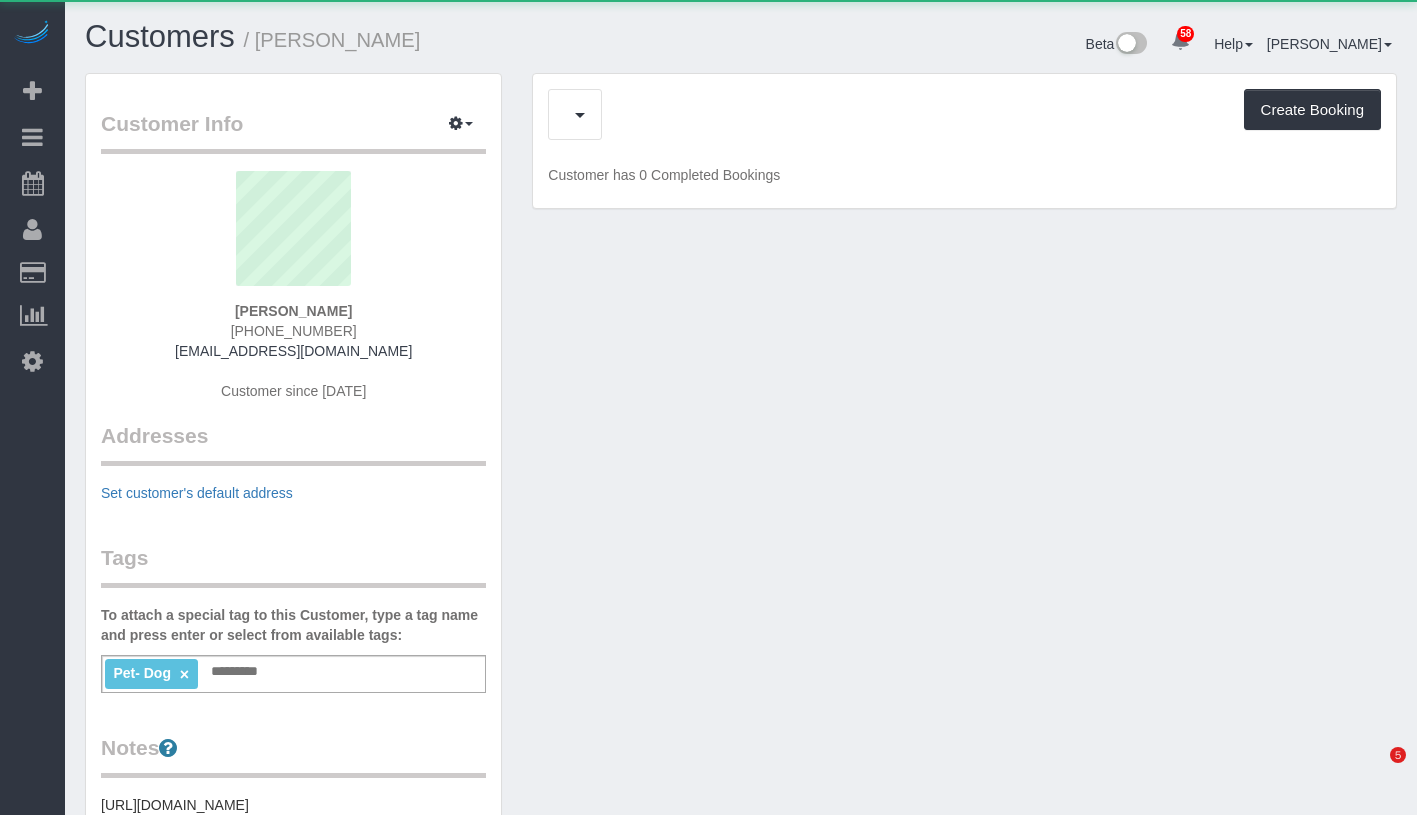 scroll, scrollTop: 0, scrollLeft: 0, axis: both 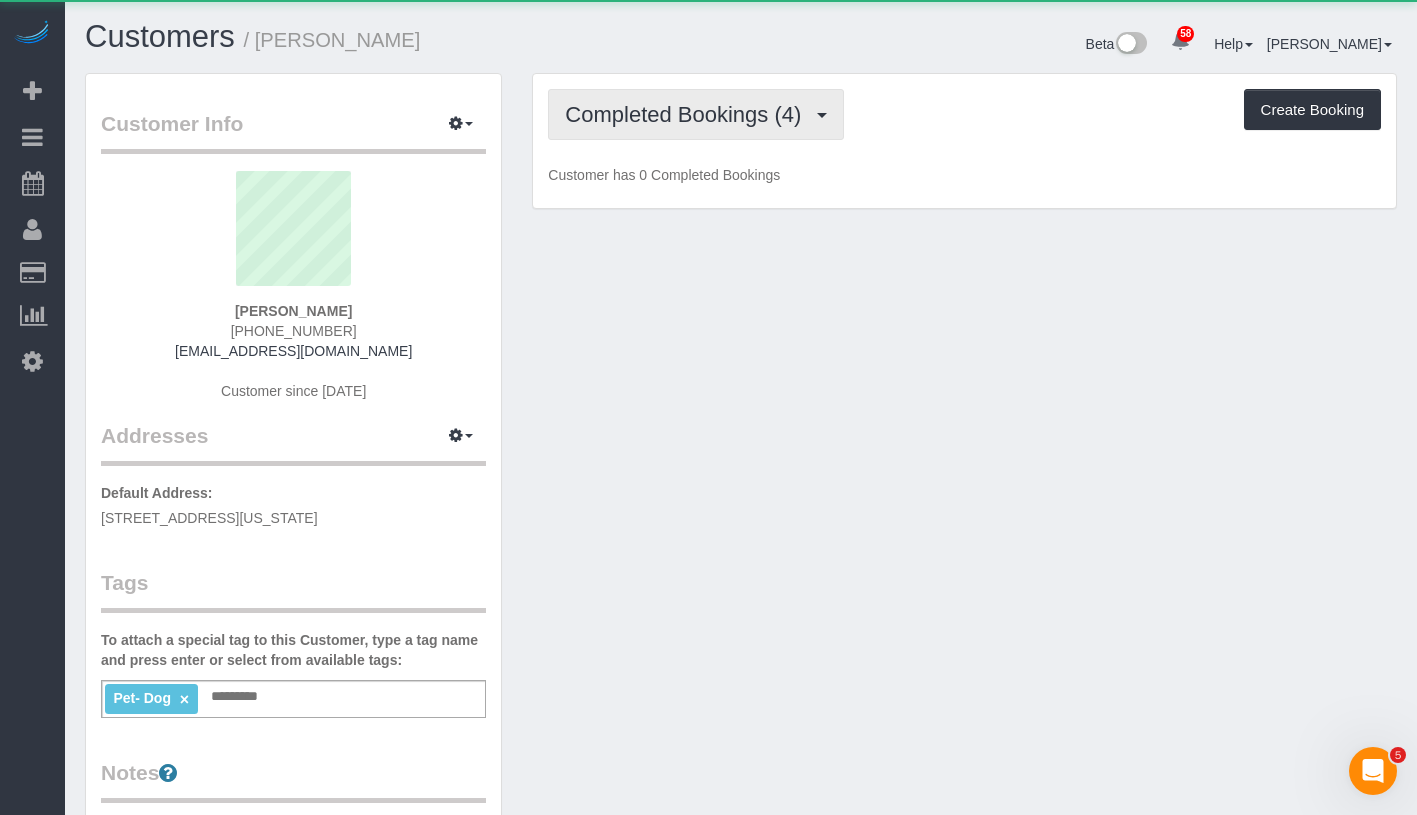 click on "Completed Bookings (4)" at bounding box center (696, 114) 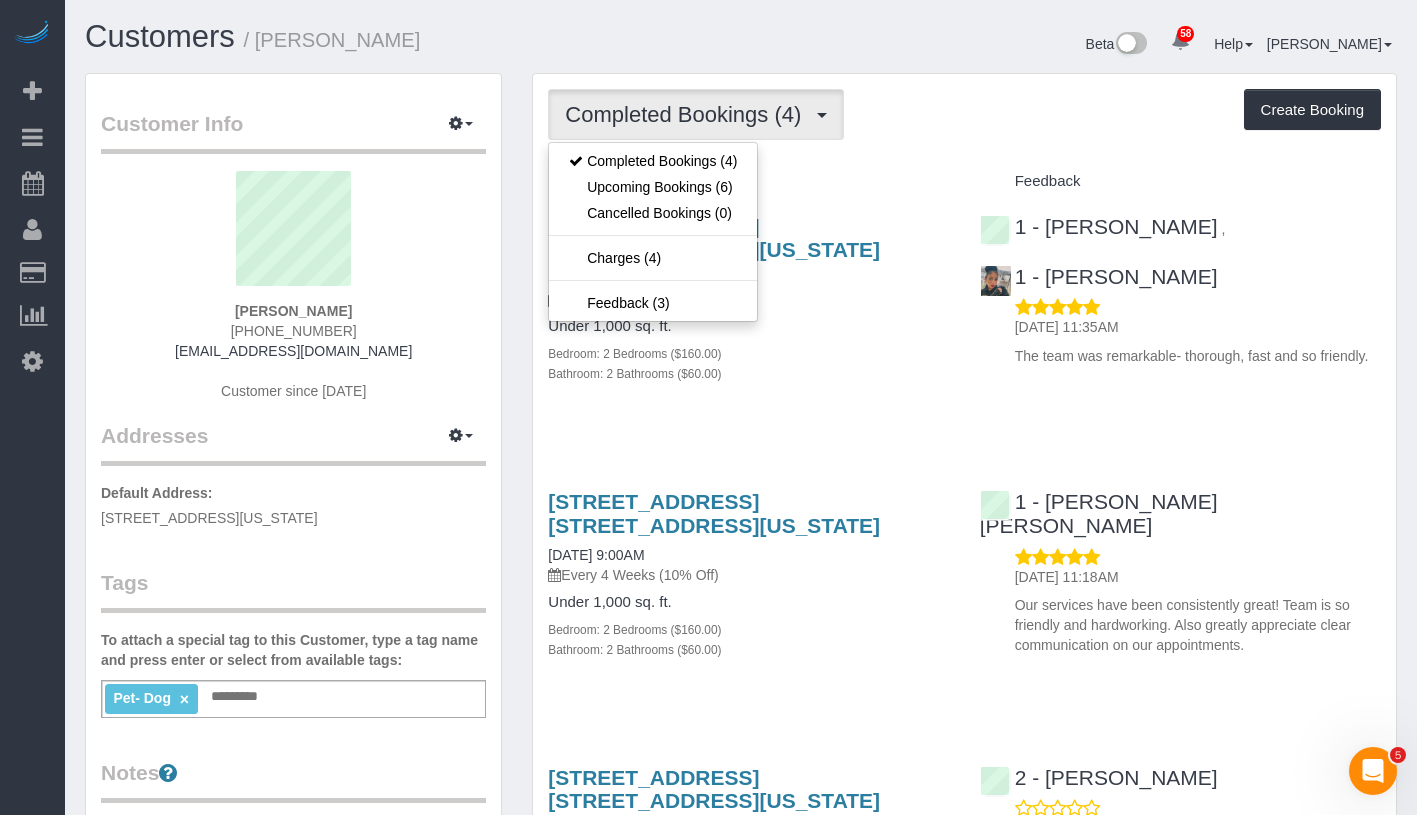 click on "Pet- Dog   × Add a tag" at bounding box center (293, 699) 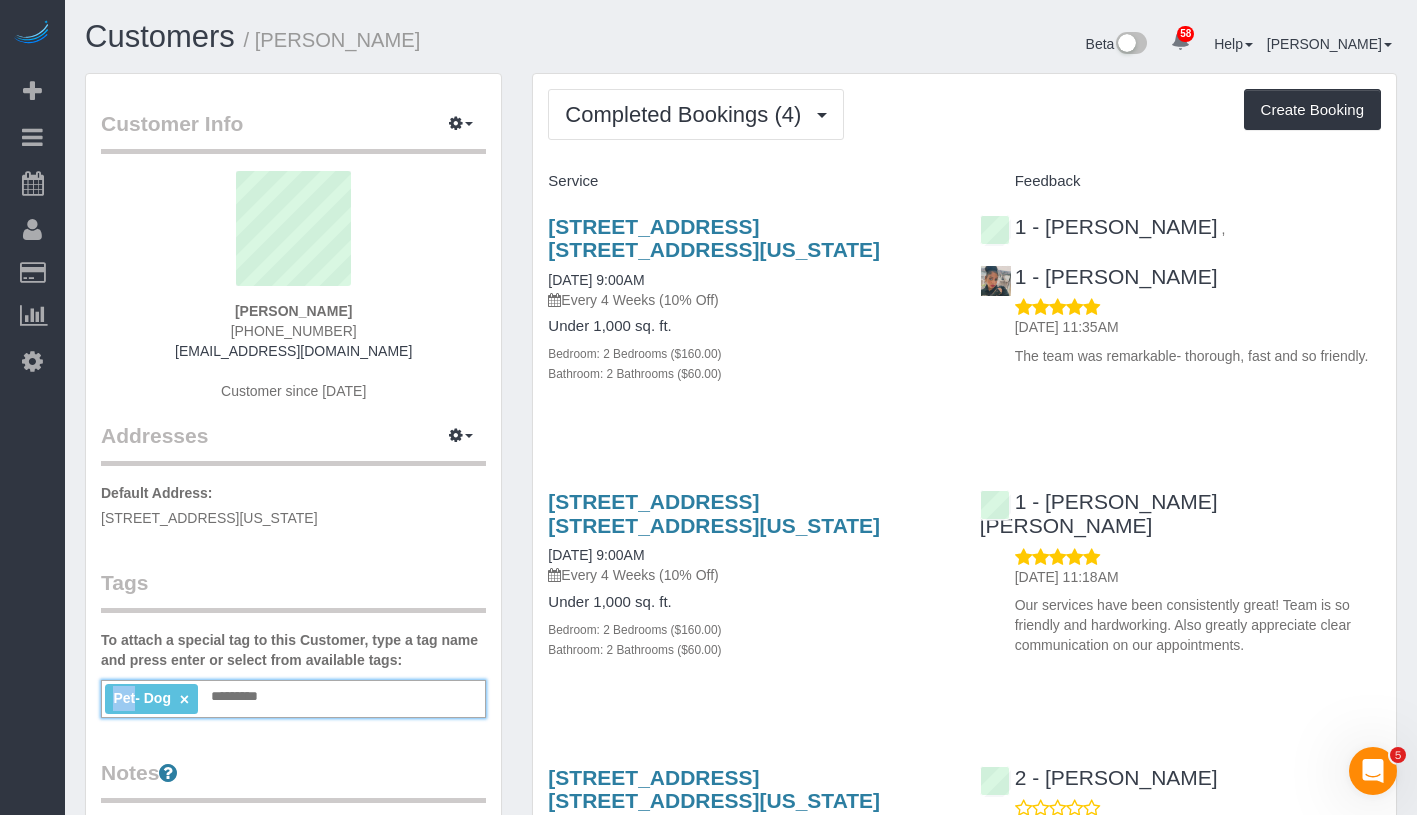 click on "Pet- Dog   × Add a tag" at bounding box center (293, 699) 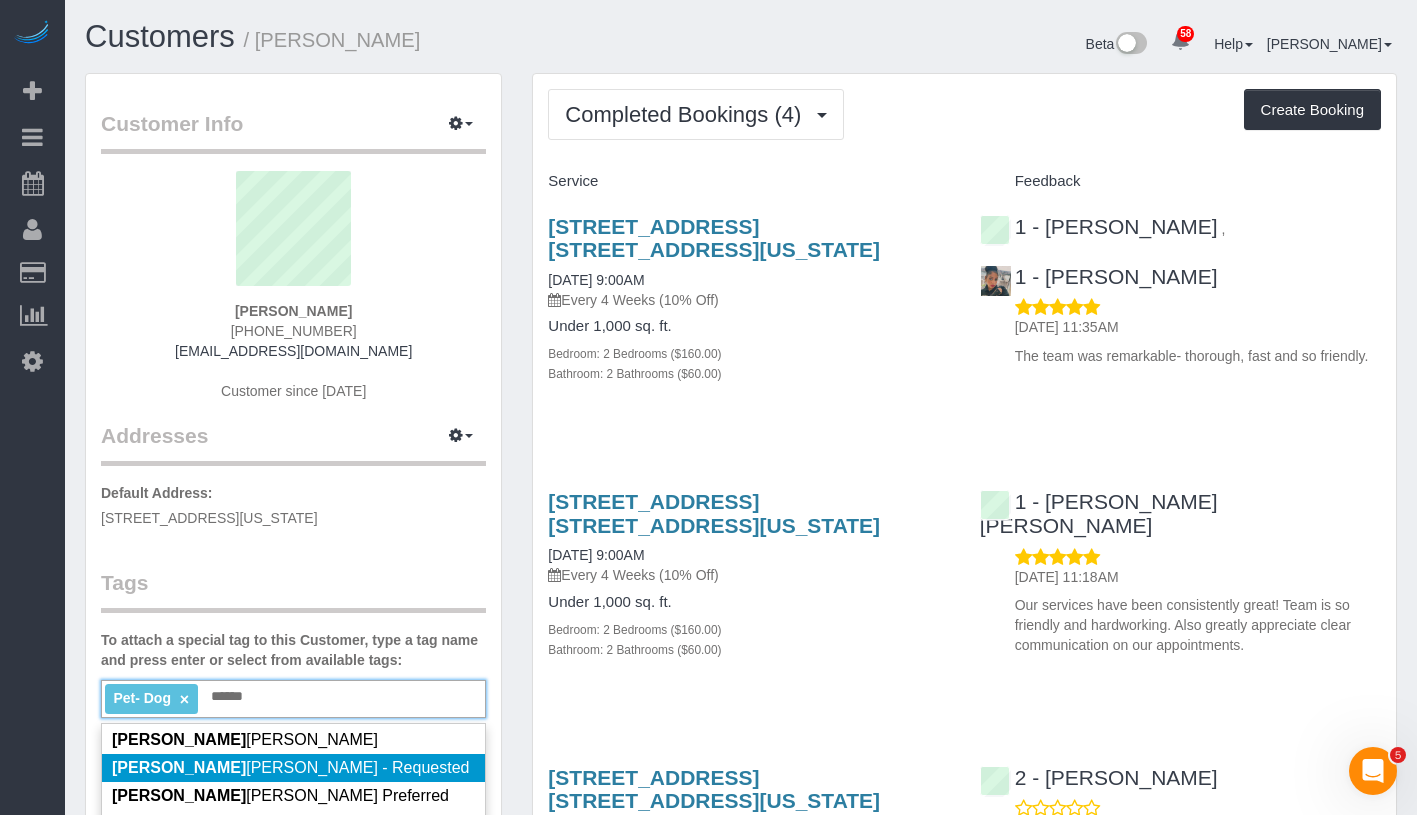 scroll, scrollTop: 32, scrollLeft: 0, axis: vertical 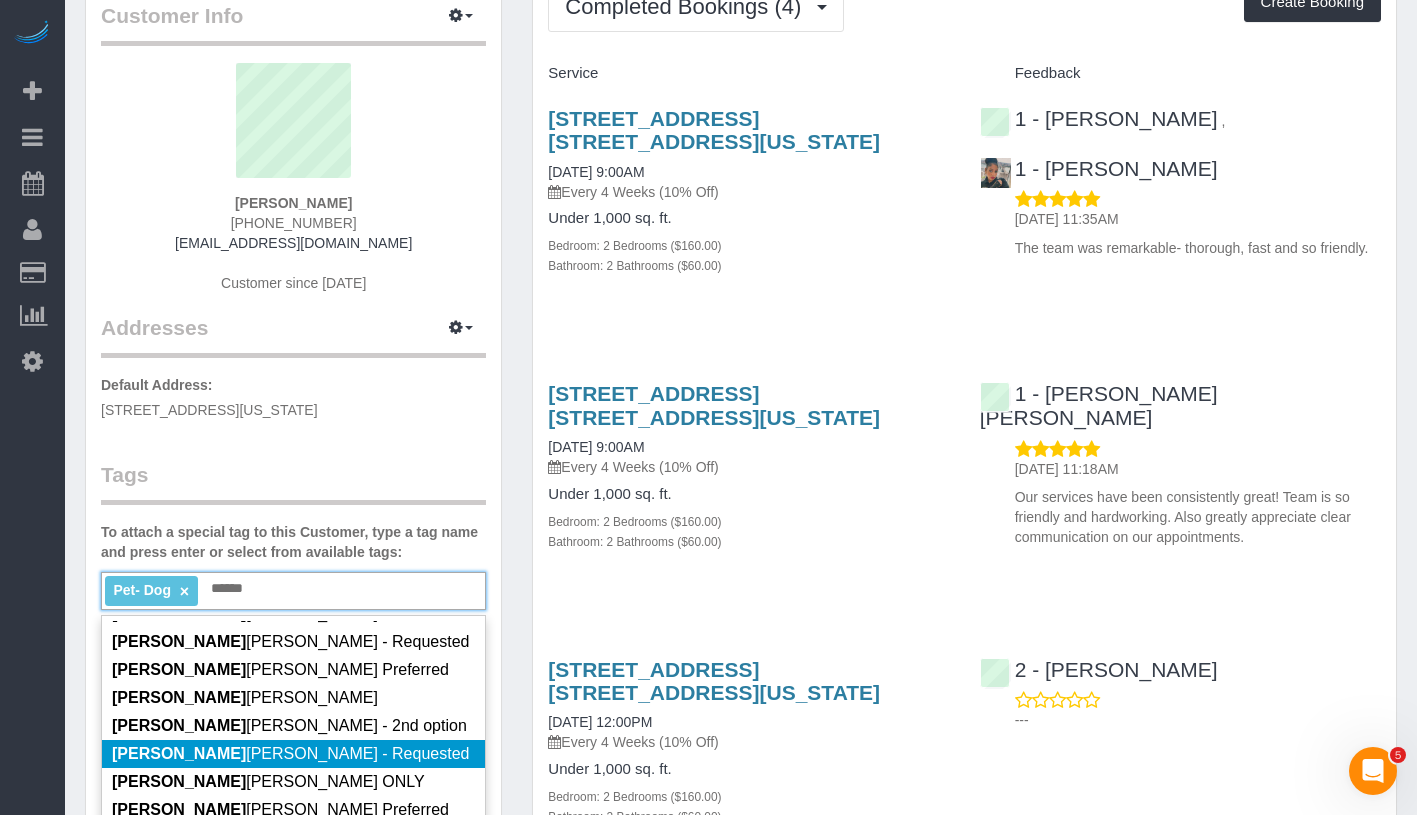 type on "******" 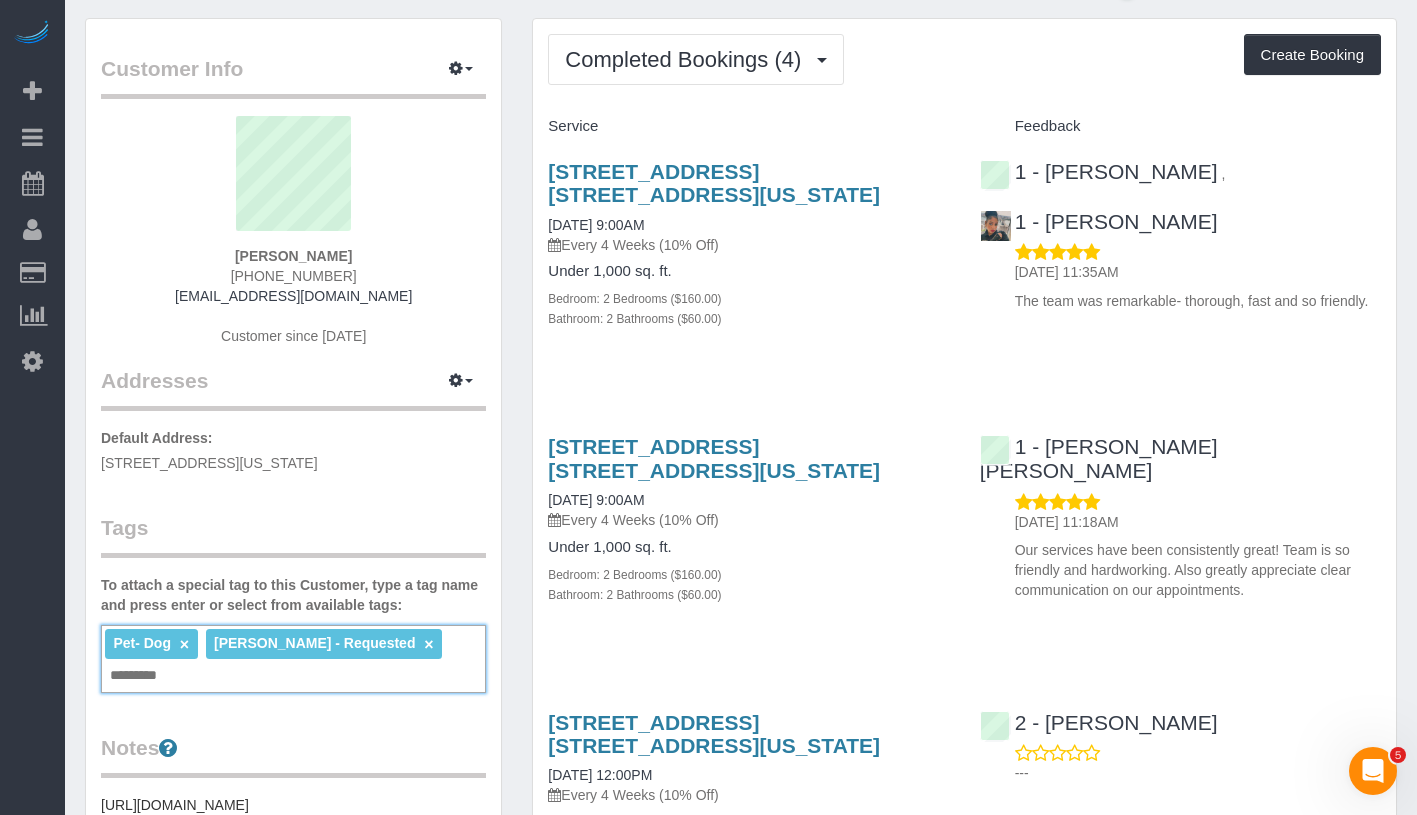 scroll, scrollTop: 0, scrollLeft: 0, axis: both 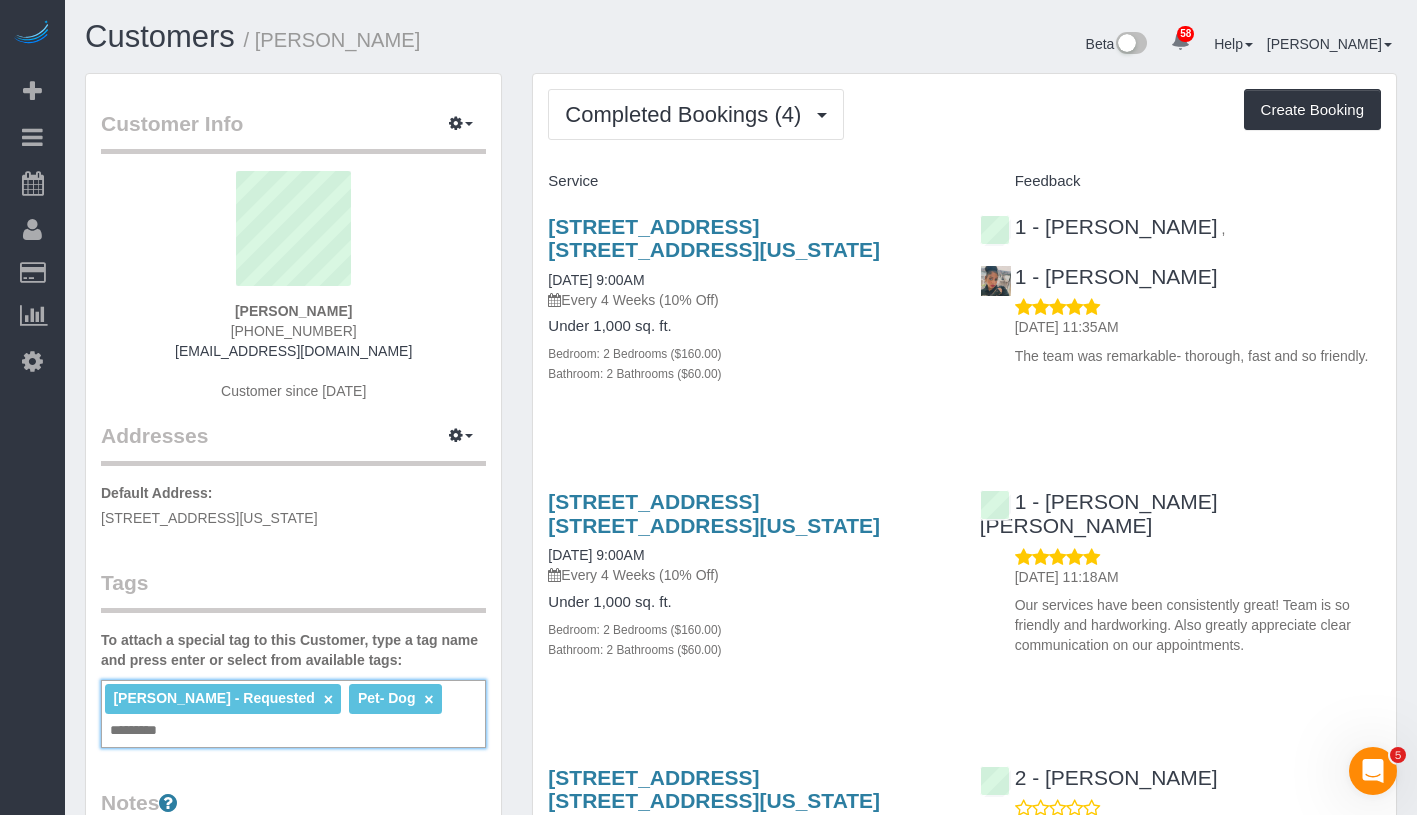 click on "The team was remarkable- thorough, fast and so friendly." at bounding box center [1198, 356] 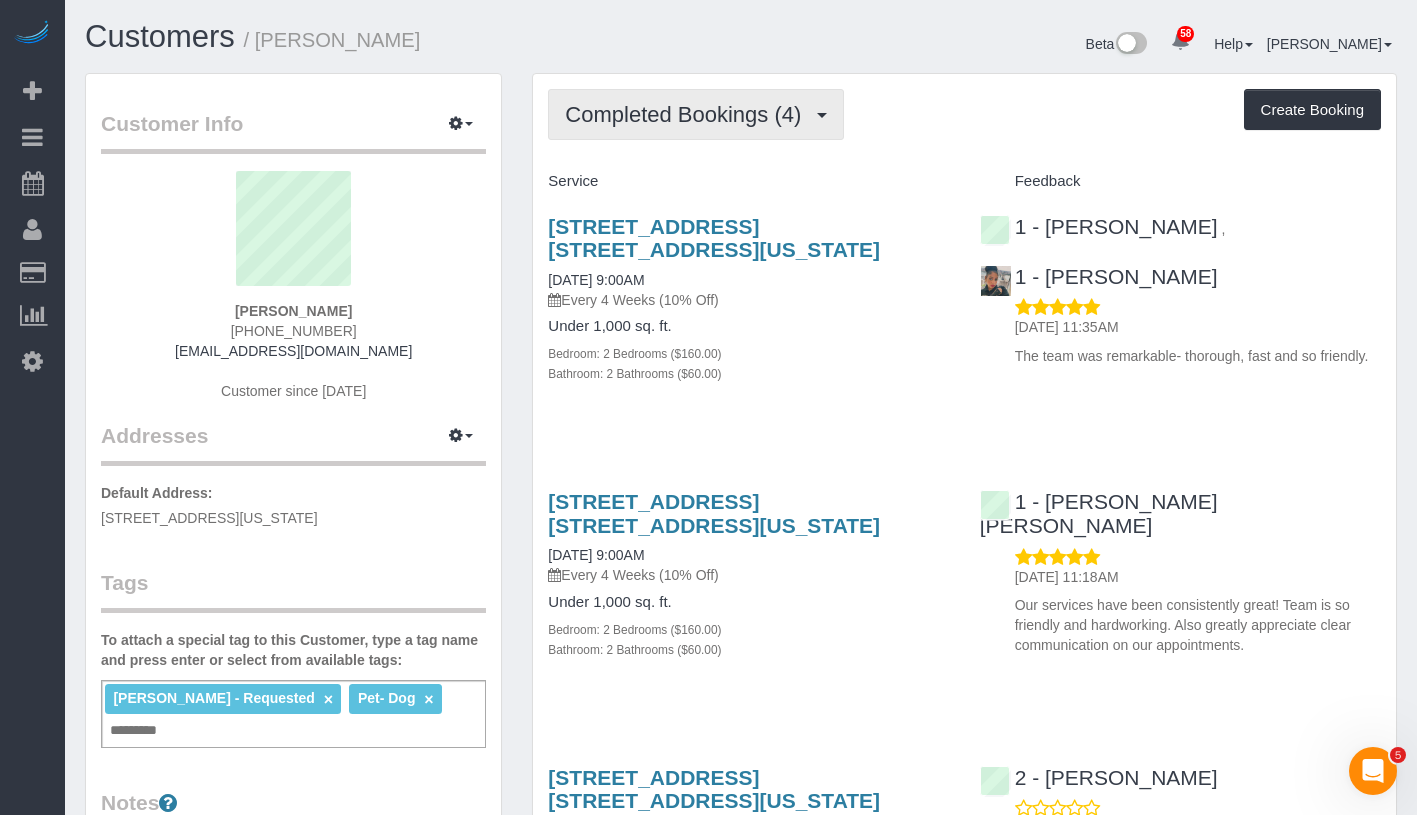 click on "Completed Bookings (4)" at bounding box center (696, 114) 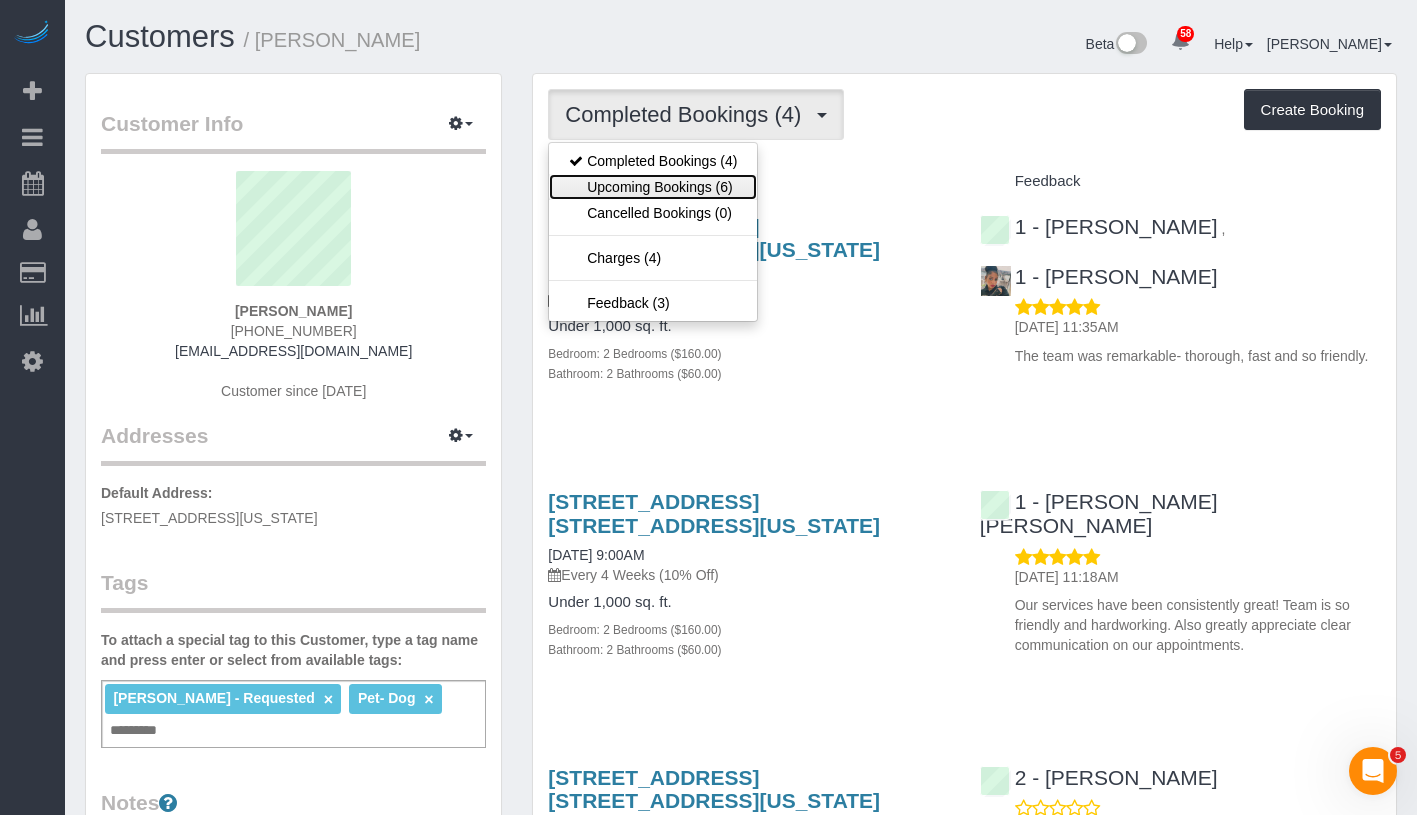 click on "Upcoming Bookings (6)" at bounding box center (653, 187) 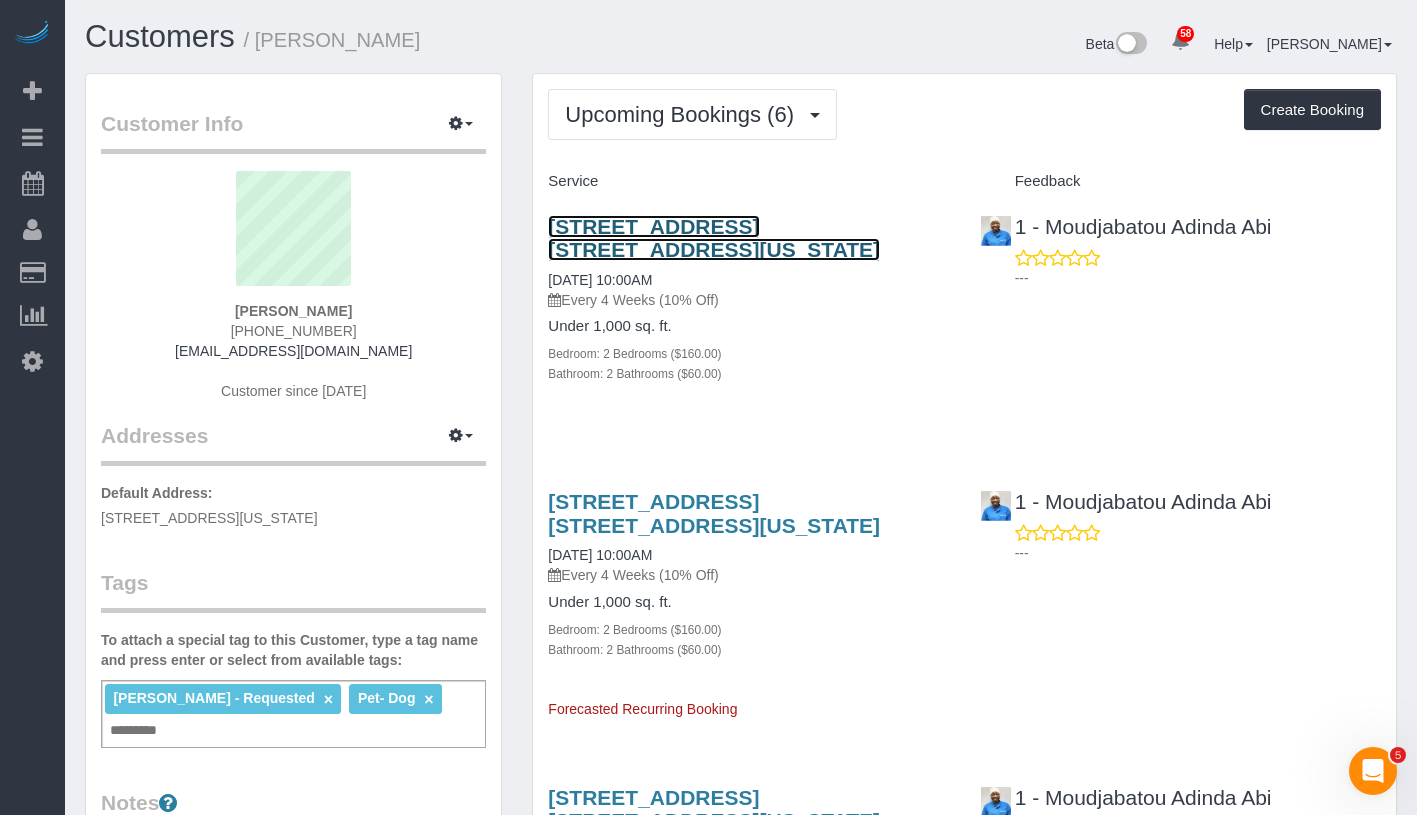click on "[STREET_ADDRESS] [STREET_ADDRESS][US_STATE]" at bounding box center (714, 238) 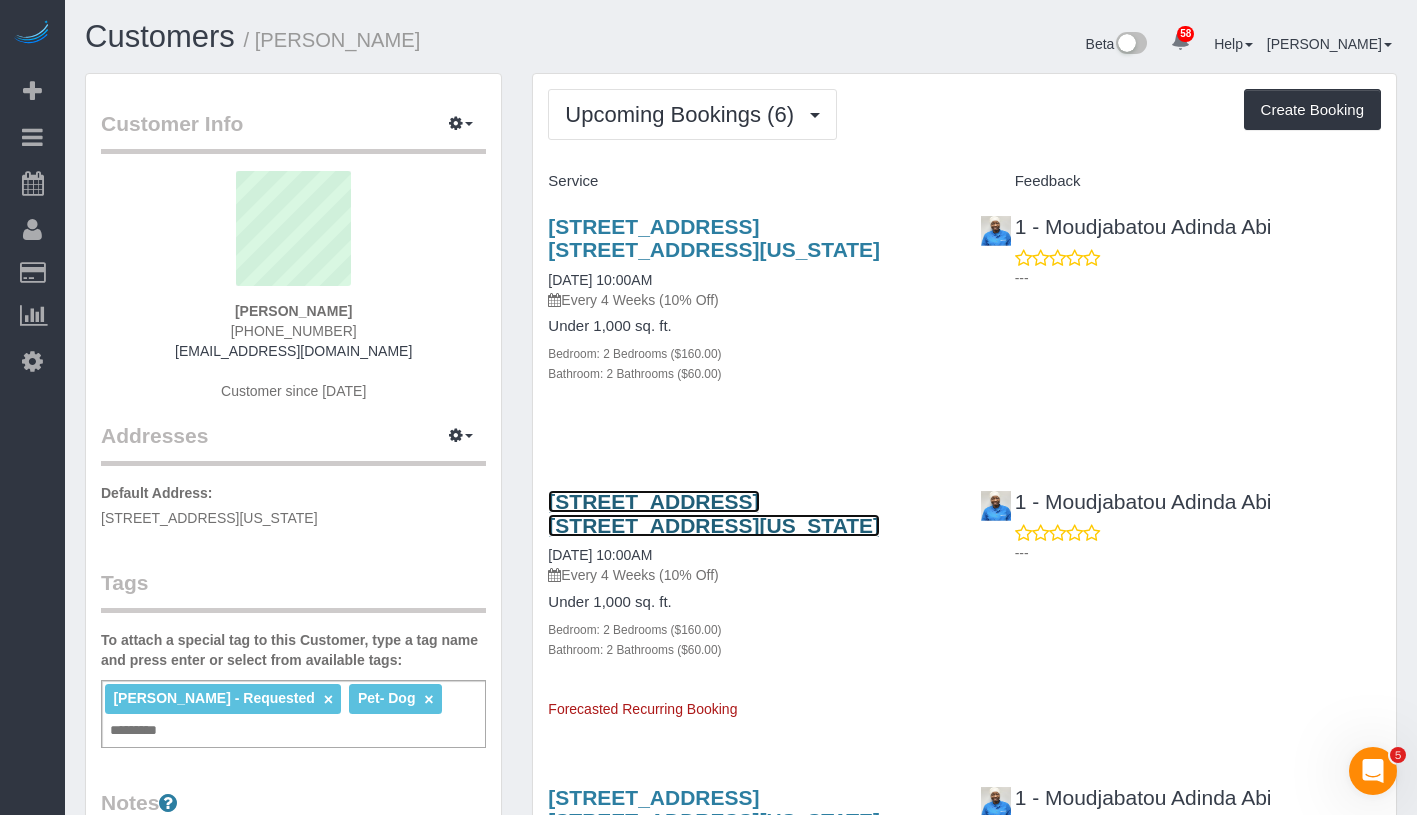 click on "751 East 6th Street, Apt. 10b, New York, NY 10009" at bounding box center (714, 513) 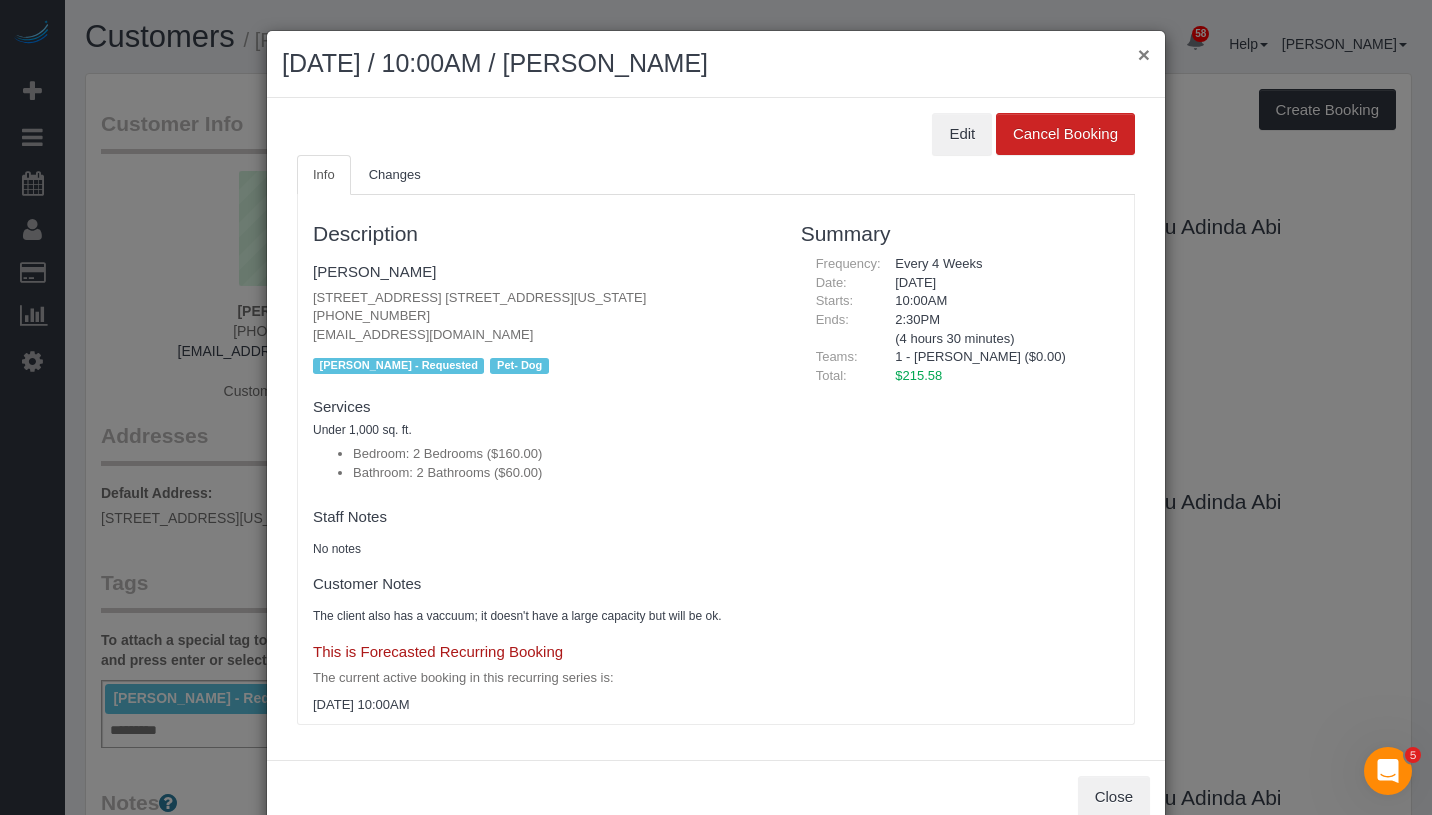 click on "×" at bounding box center (1144, 54) 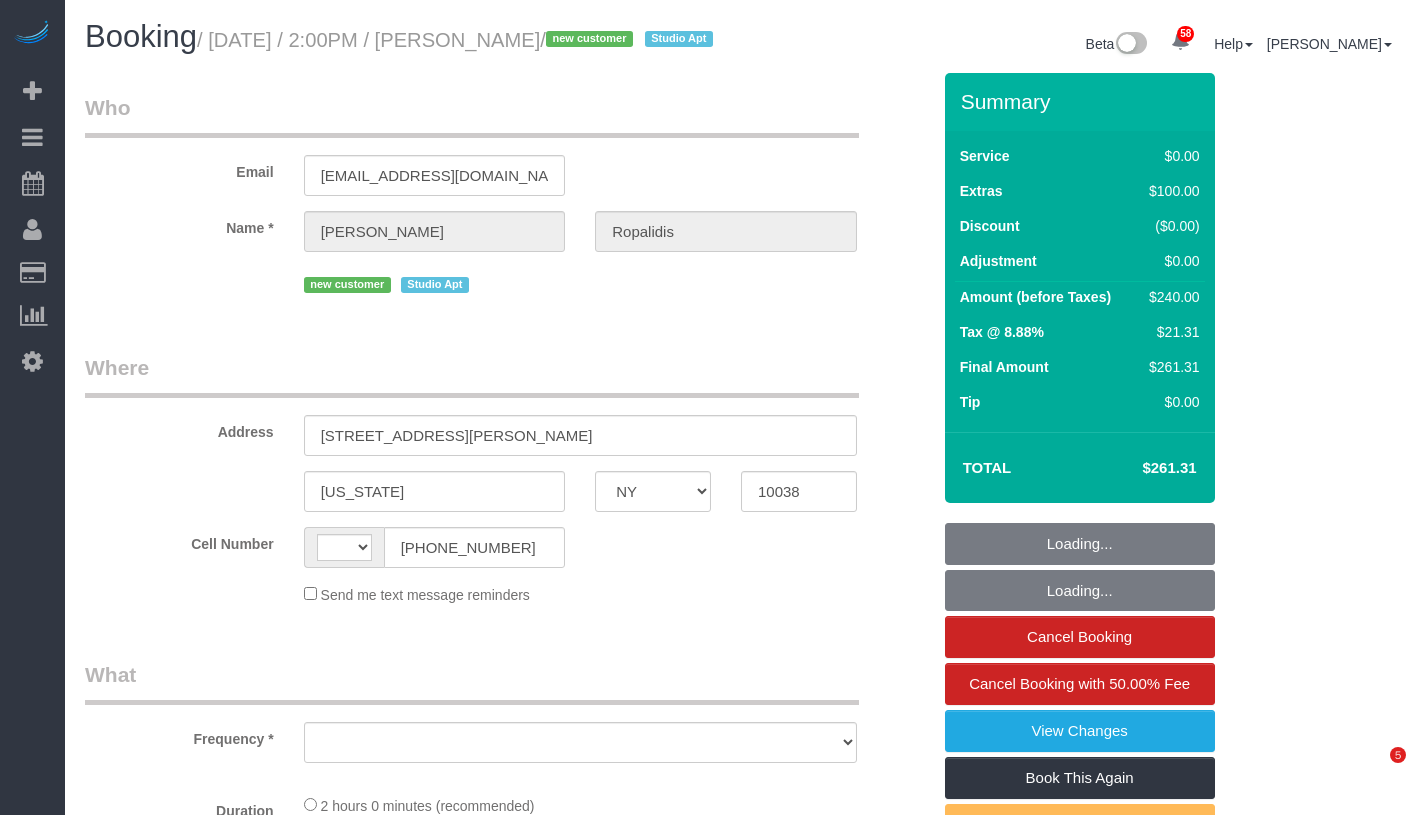 select on "NY" 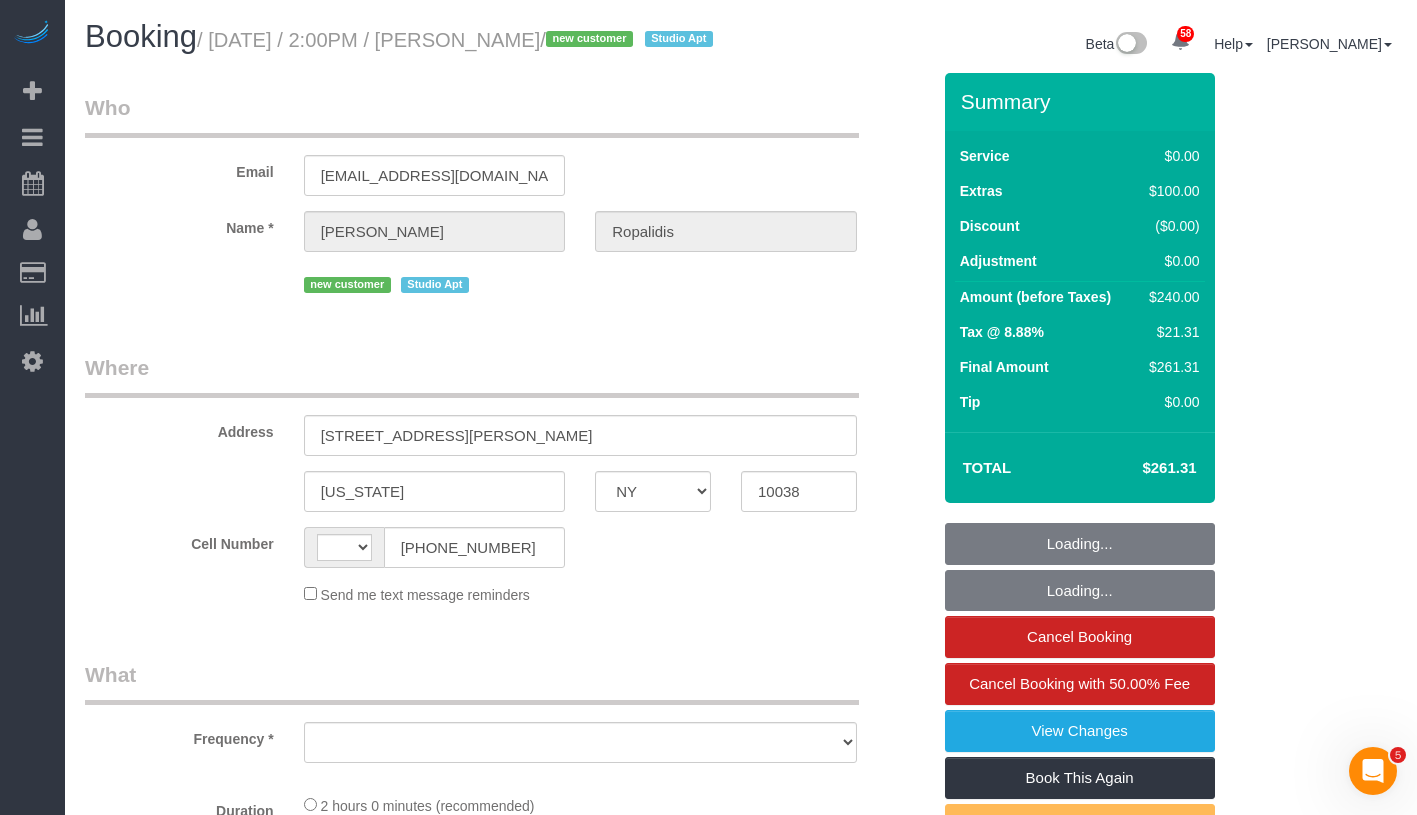 scroll, scrollTop: 0, scrollLeft: 0, axis: both 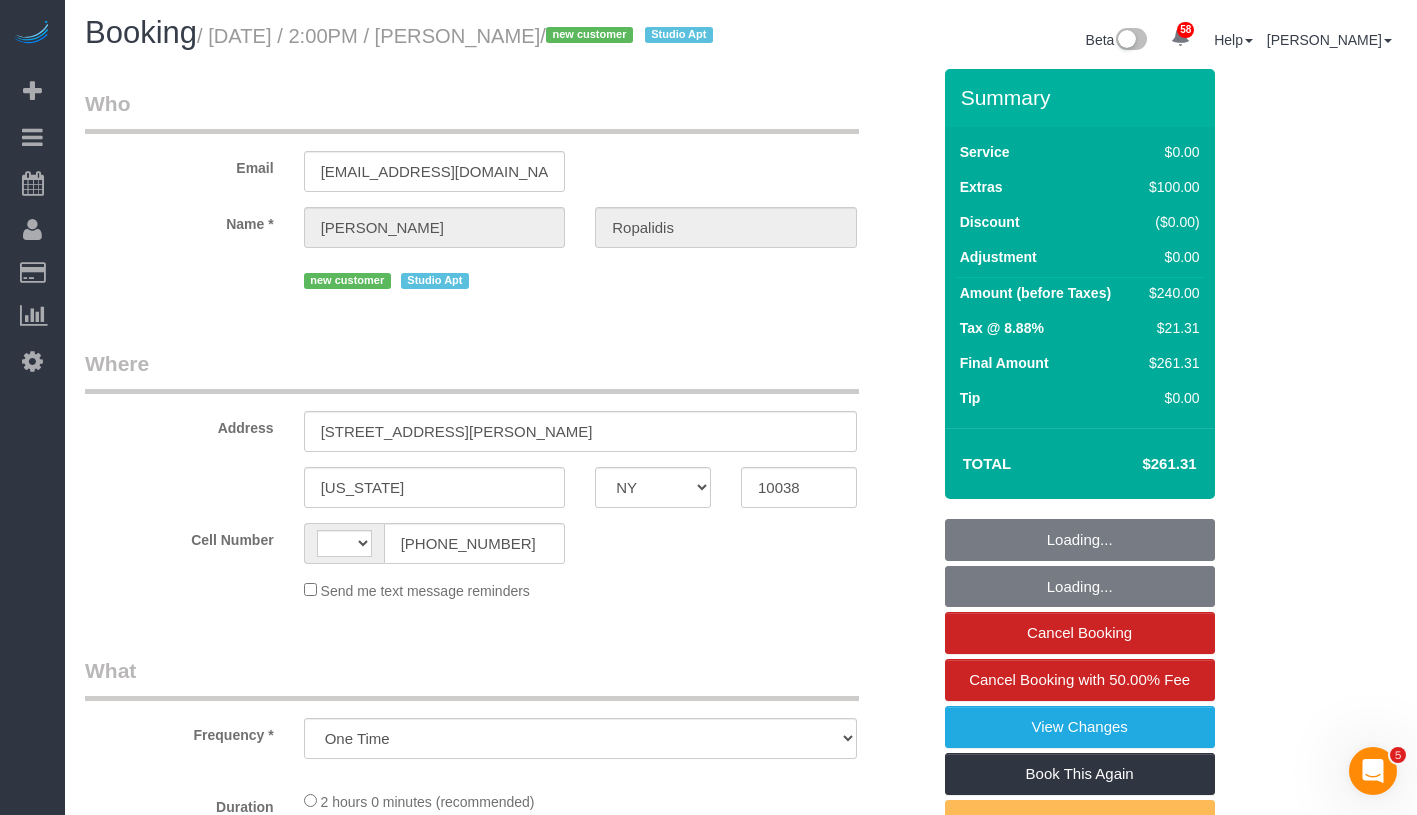 select on "string:[GEOGRAPHIC_DATA]" 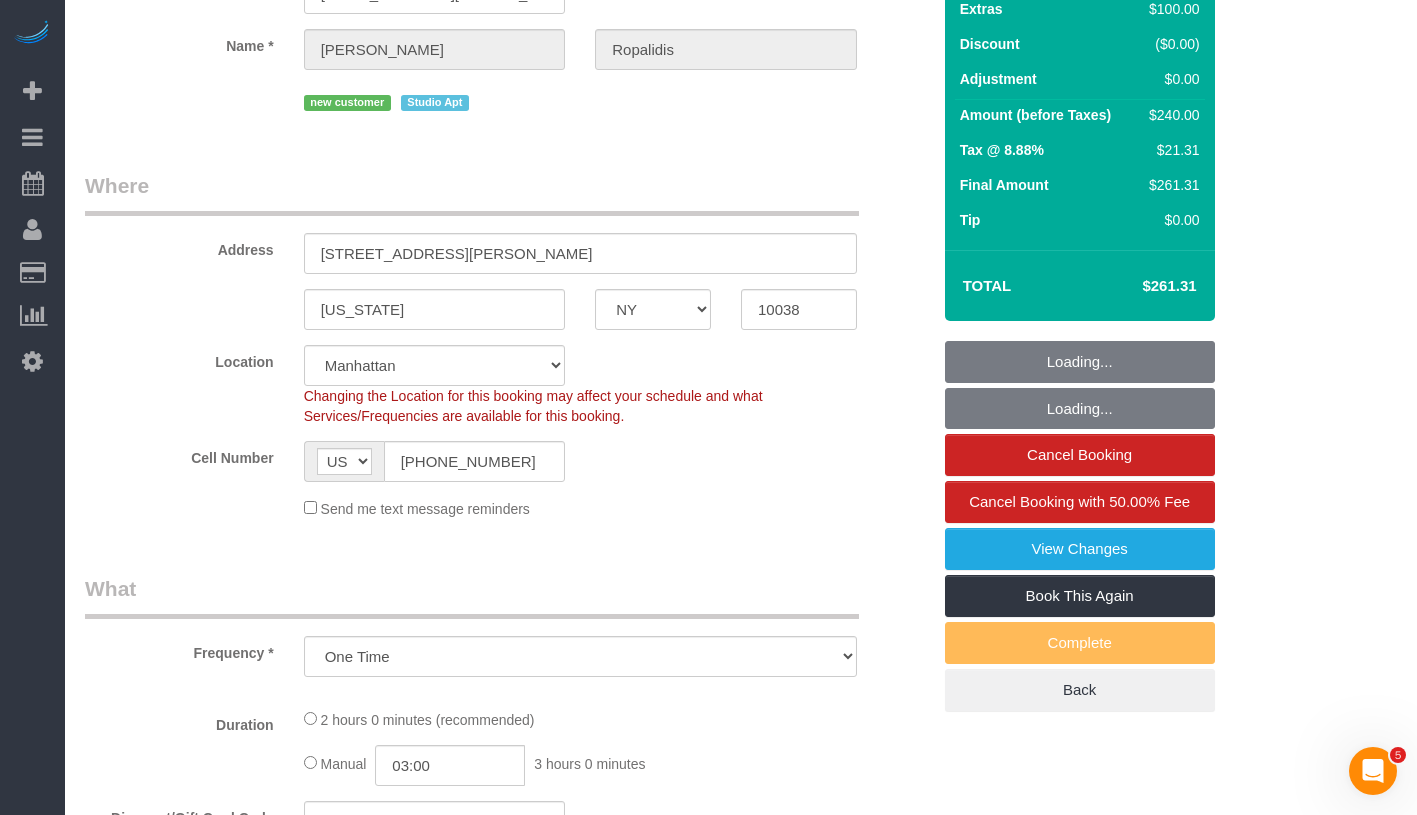 select on "object:1082" 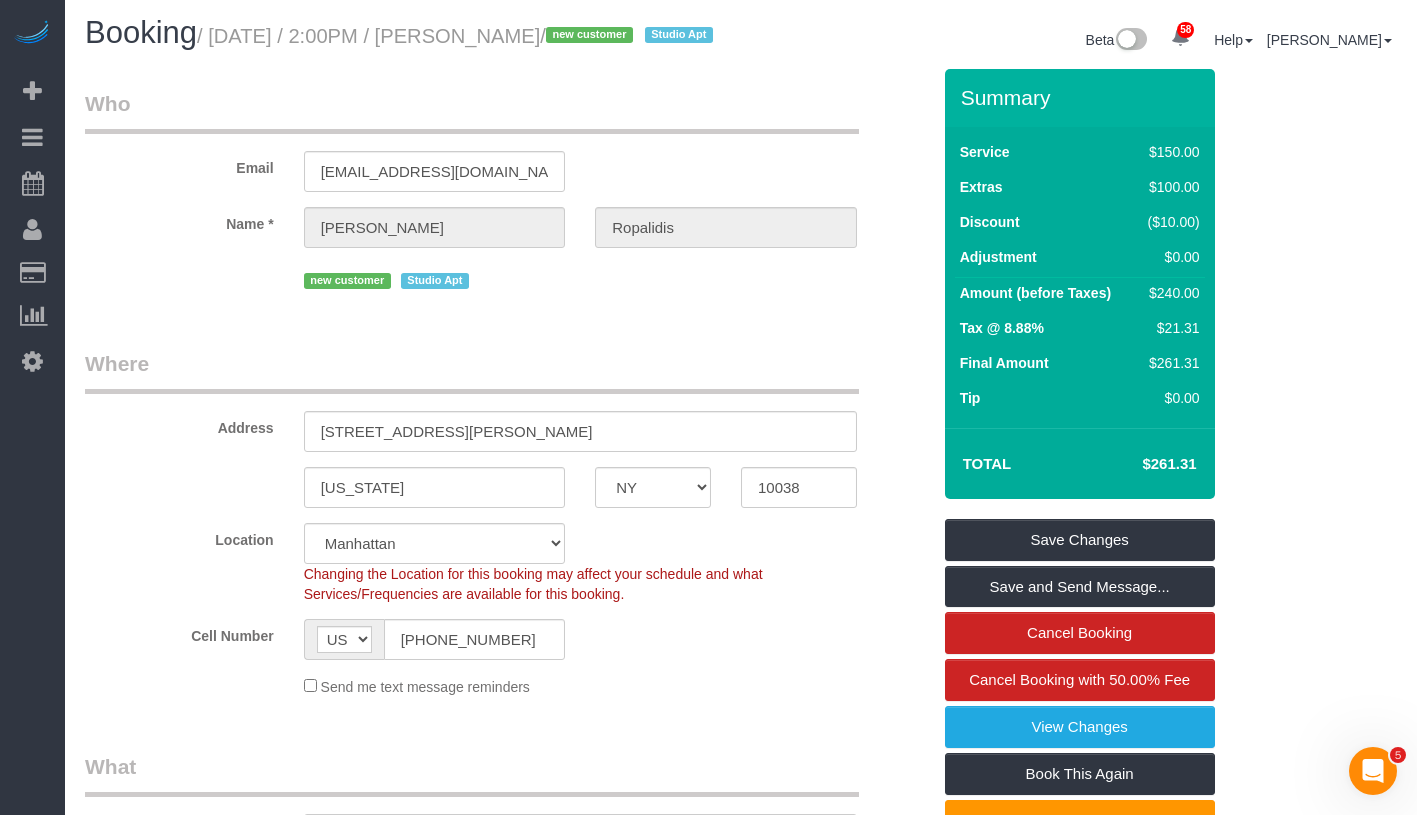 scroll, scrollTop: 0, scrollLeft: 0, axis: both 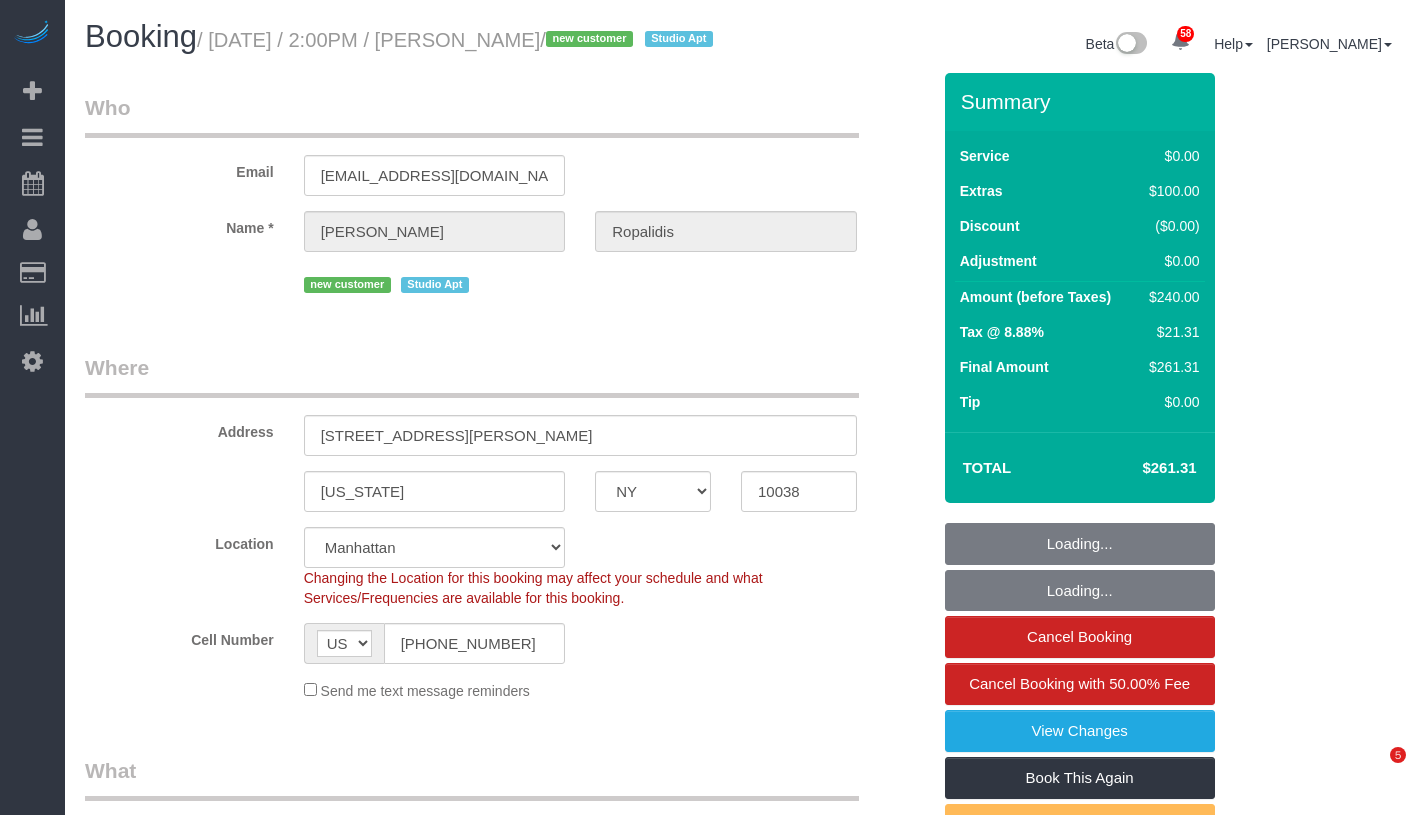 select on "NY" 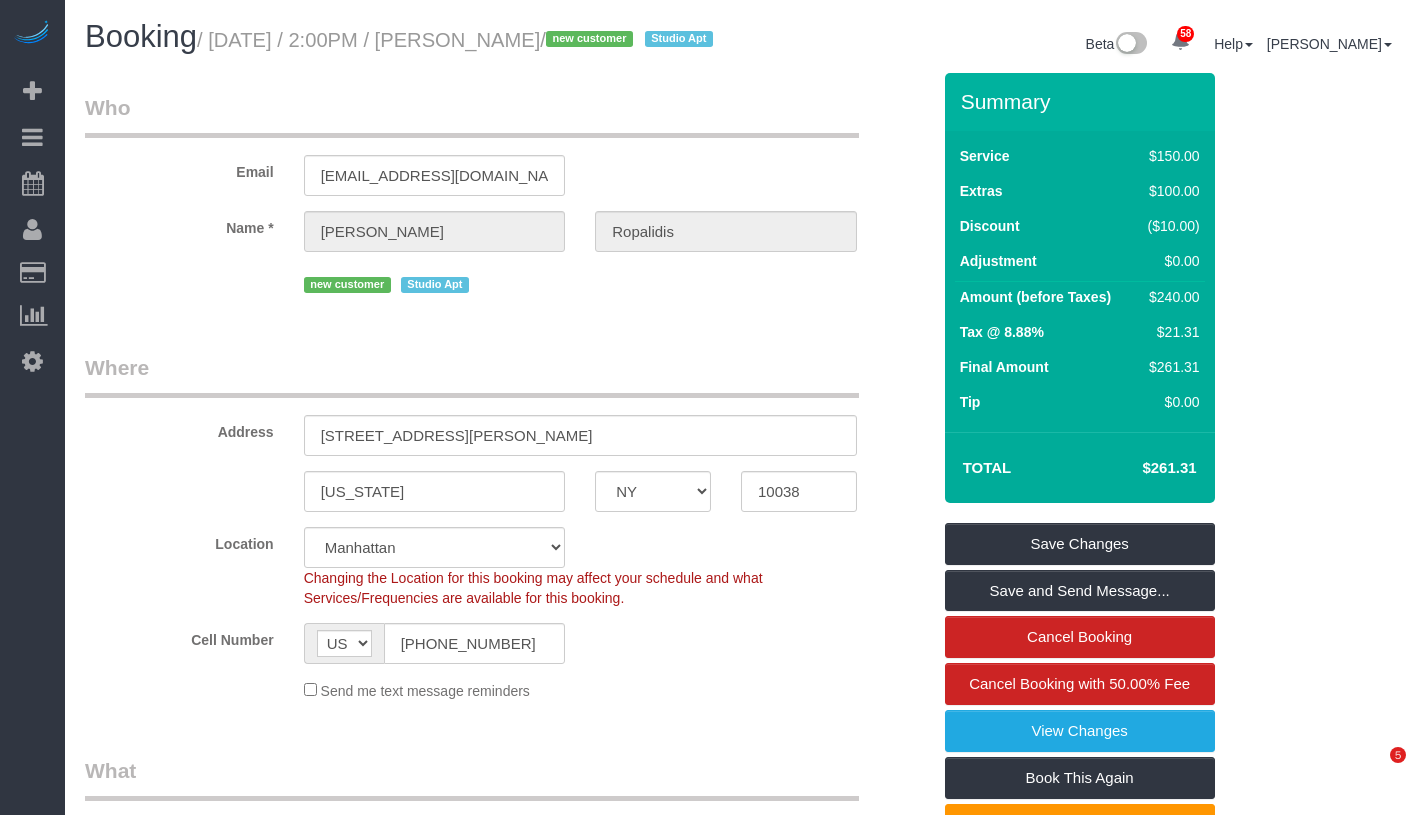 scroll, scrollTop: 0, scrollLeft: 0, axis: both 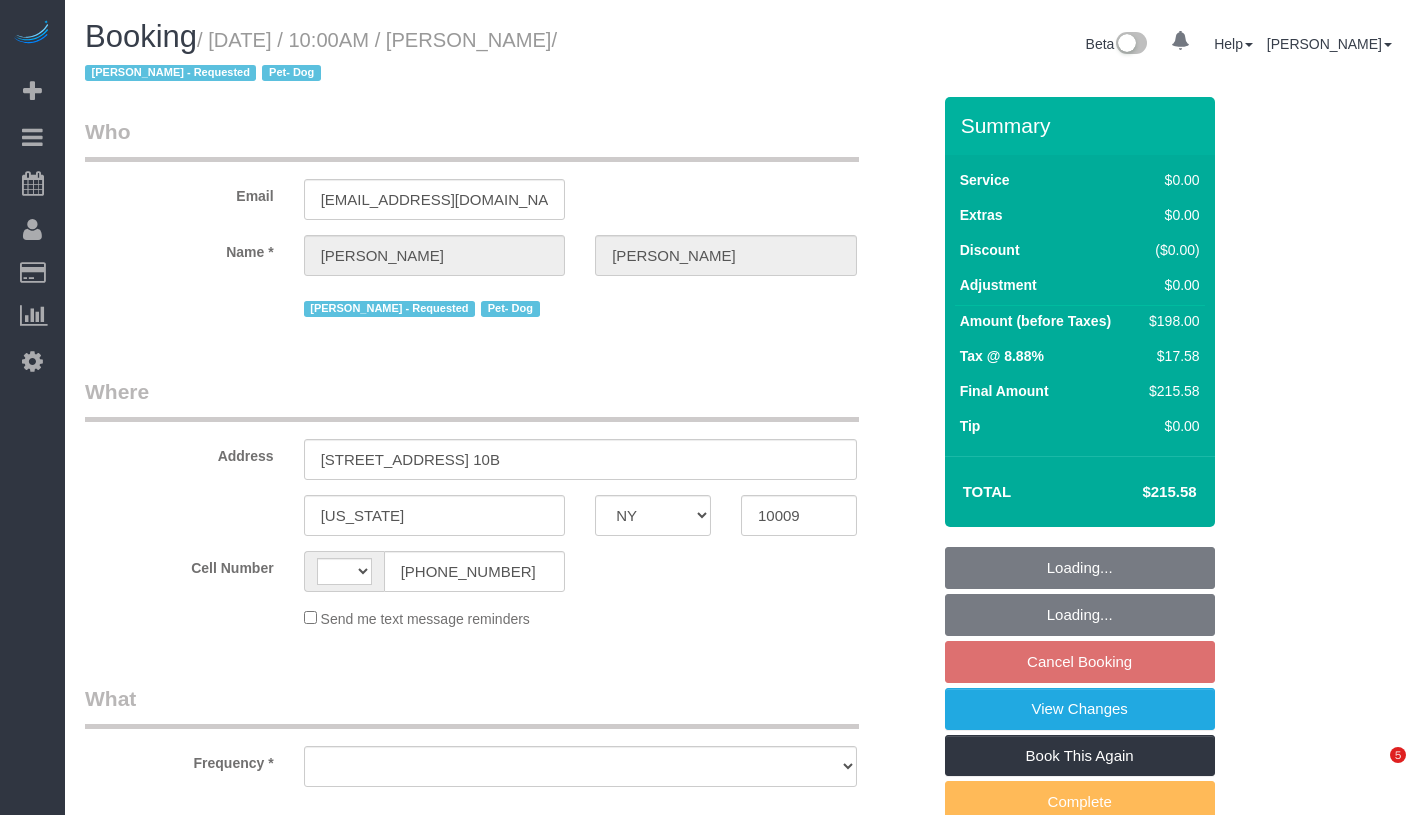 select on "NY" 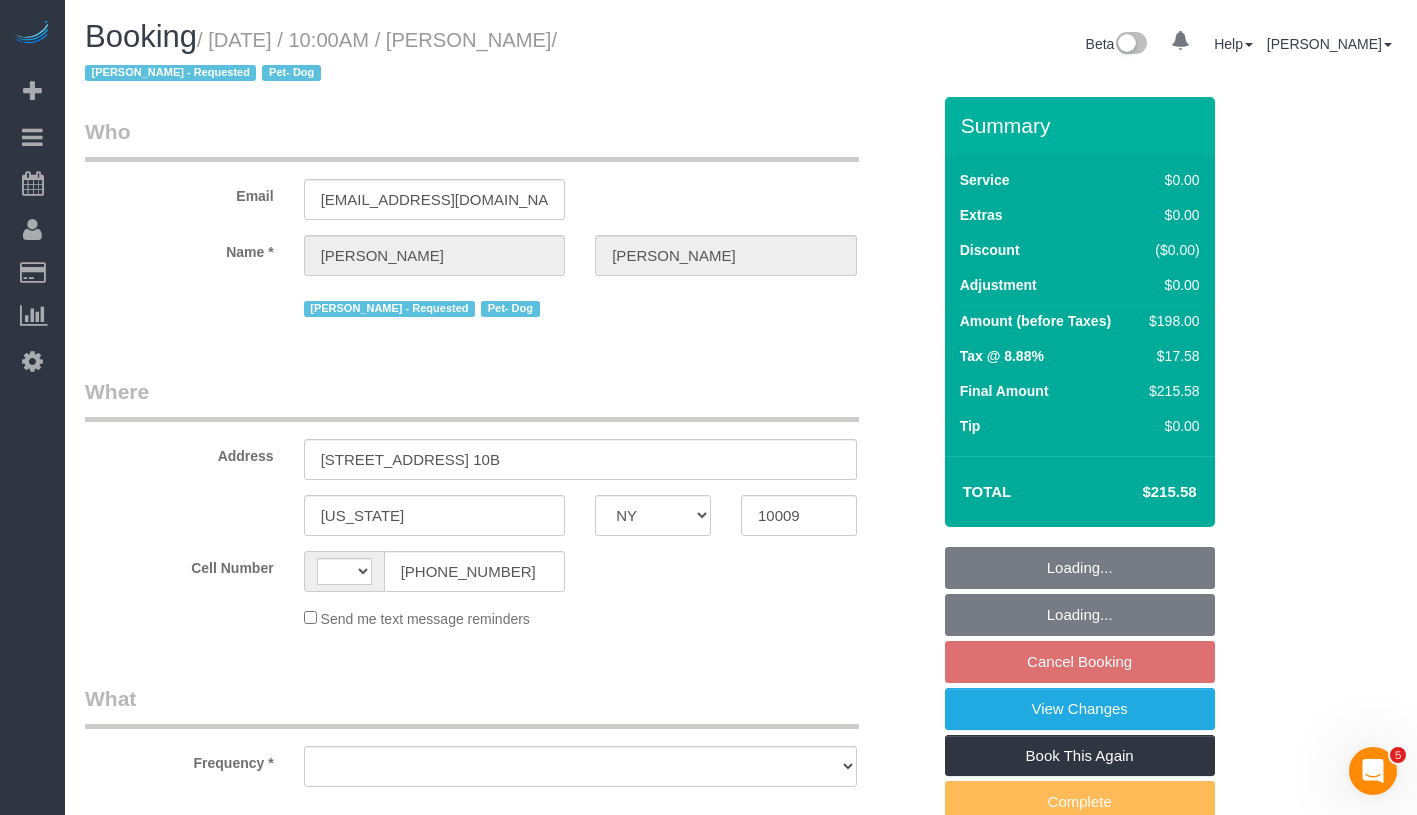 scroll, scrollTop: 0, scrollLeft: 0, axis: both 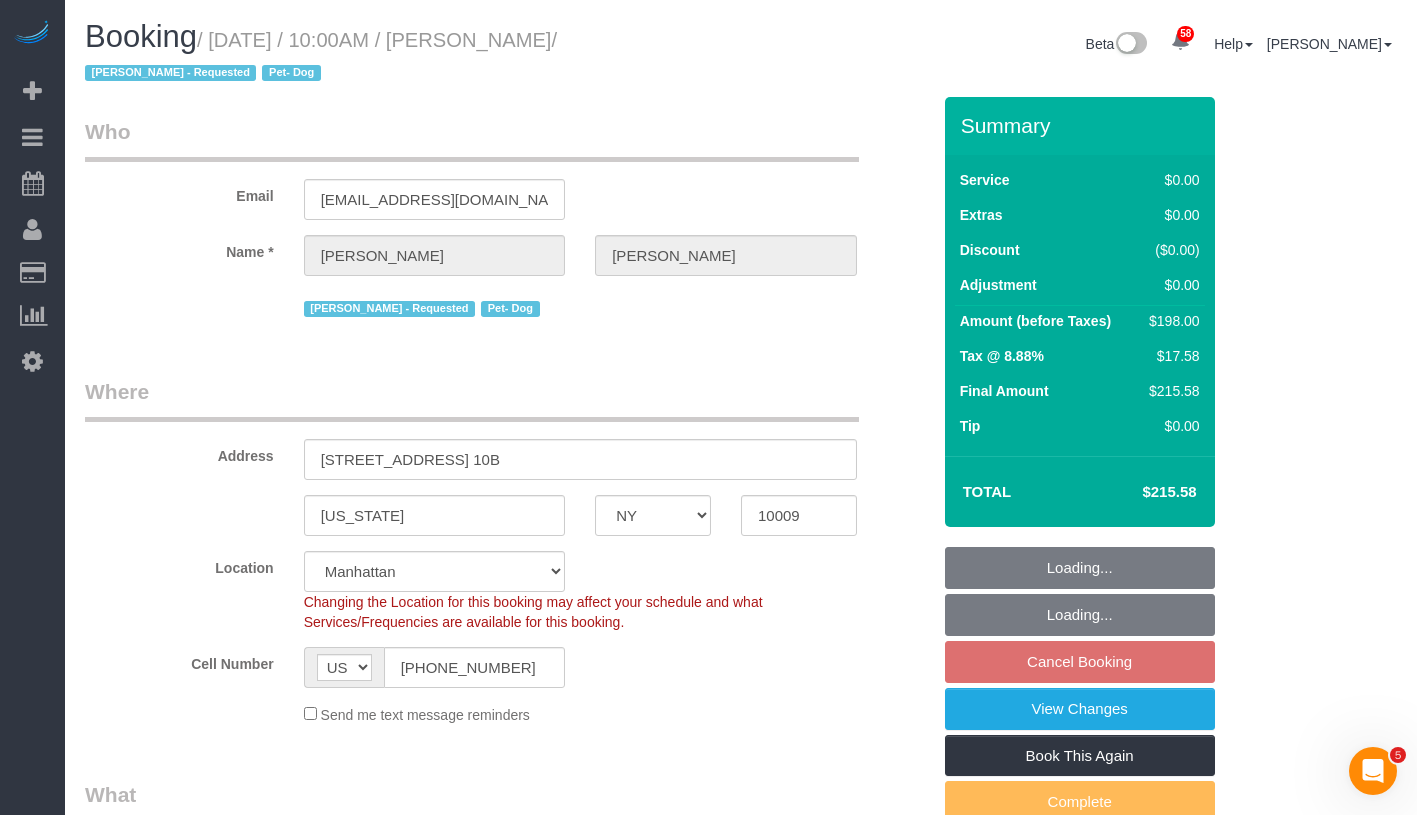 select on "string:stripe-pm_1R6C1Q4VGloSiKo7cZxjNZvF" 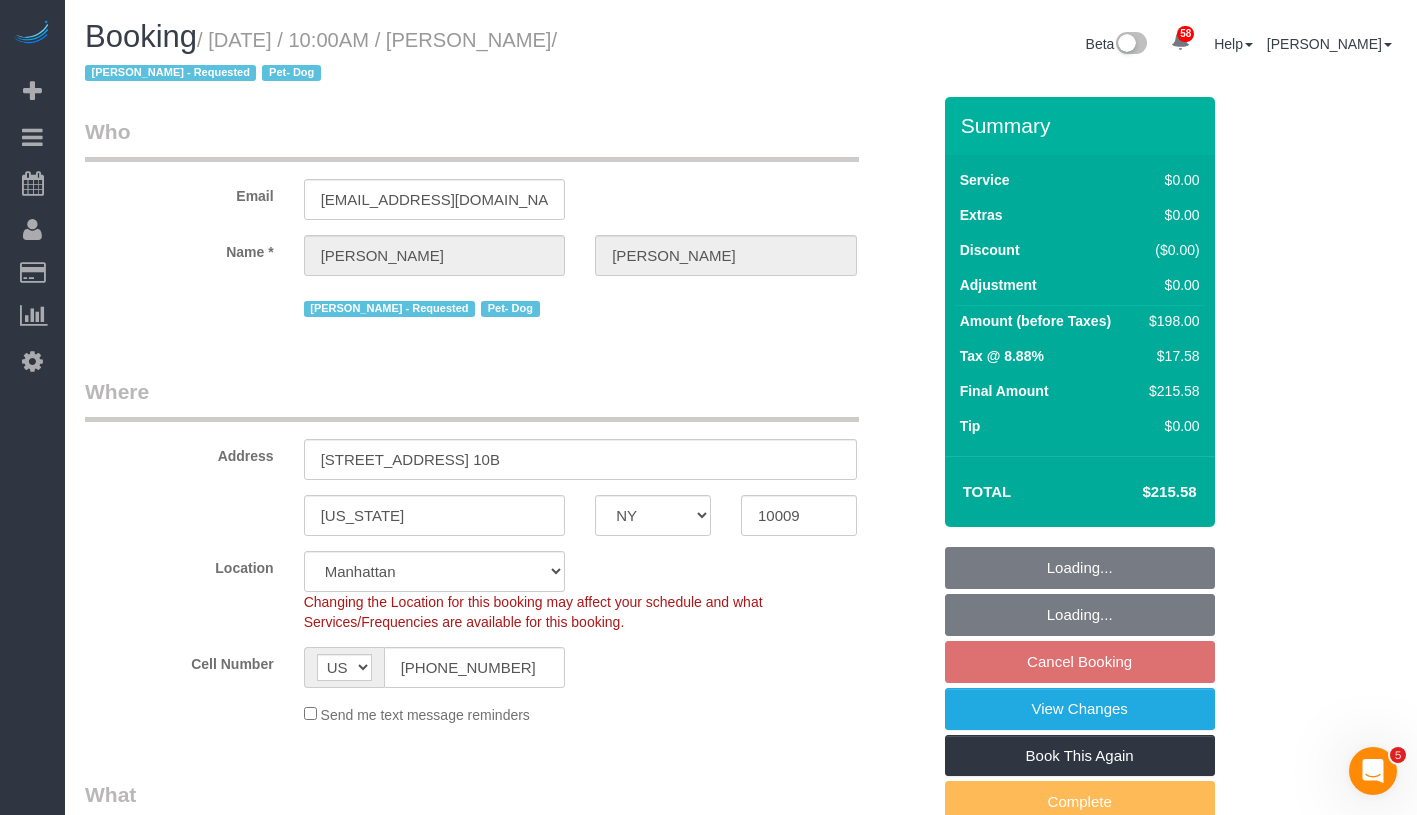 select on "spot3" 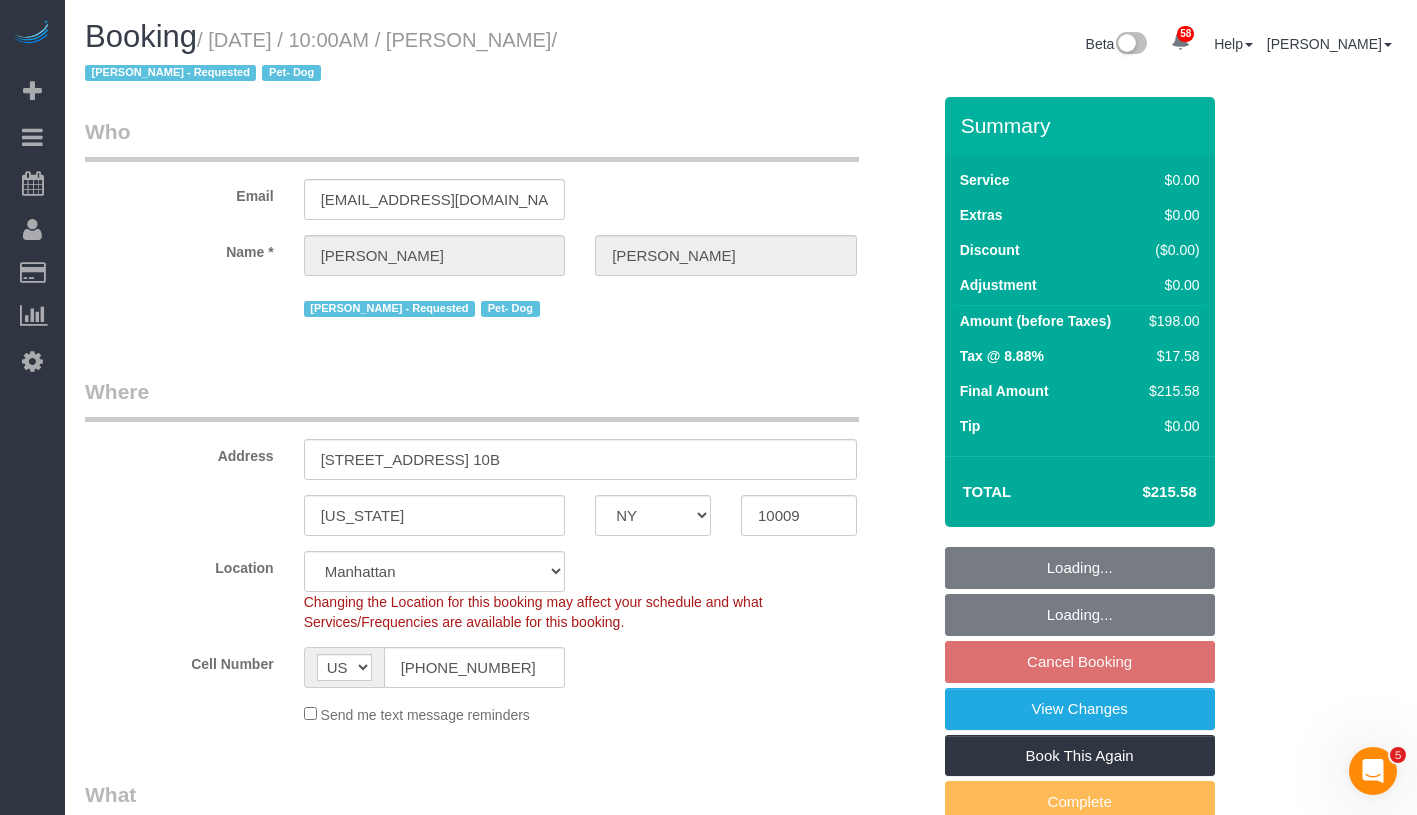 select on "object:1464" 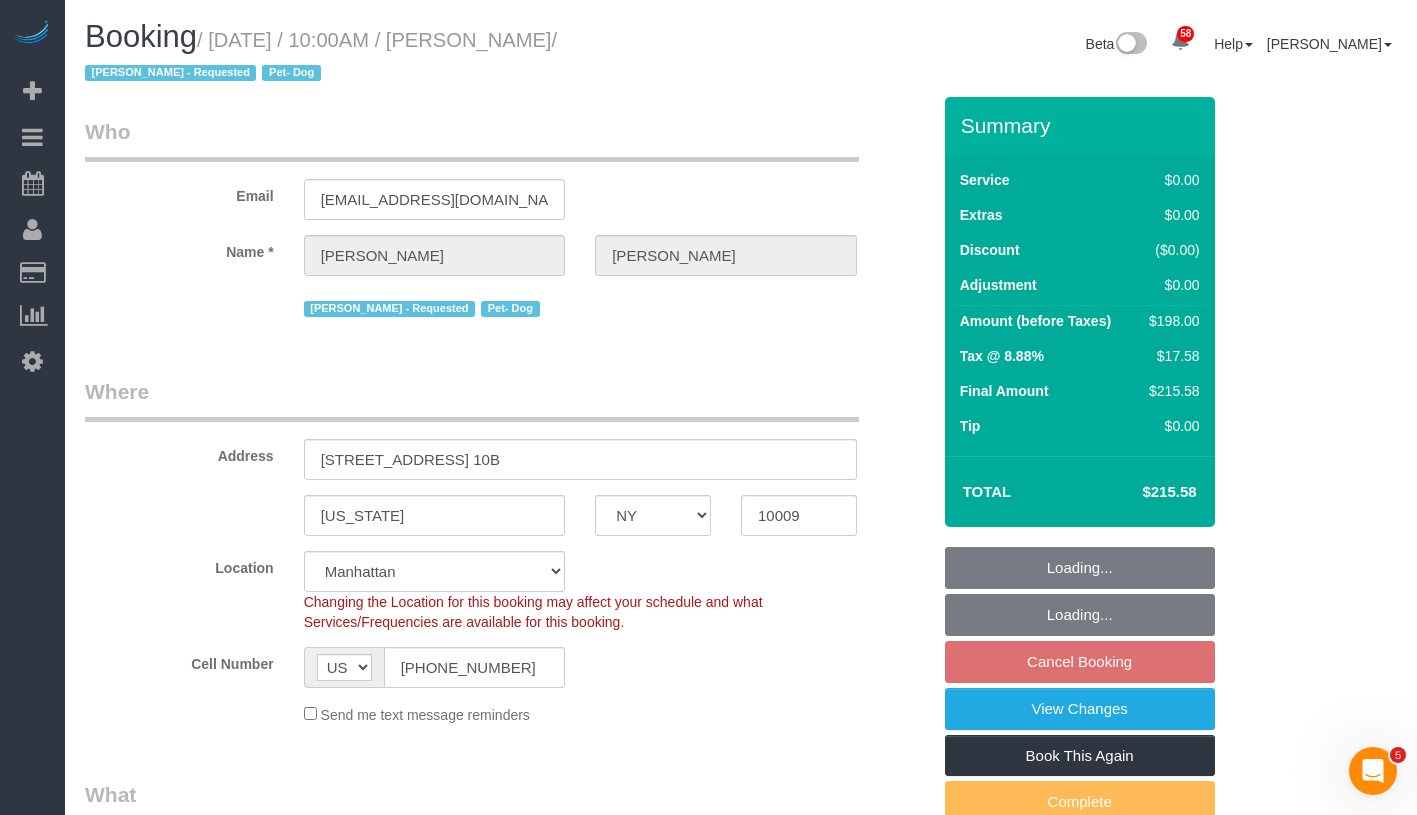 select on "2" 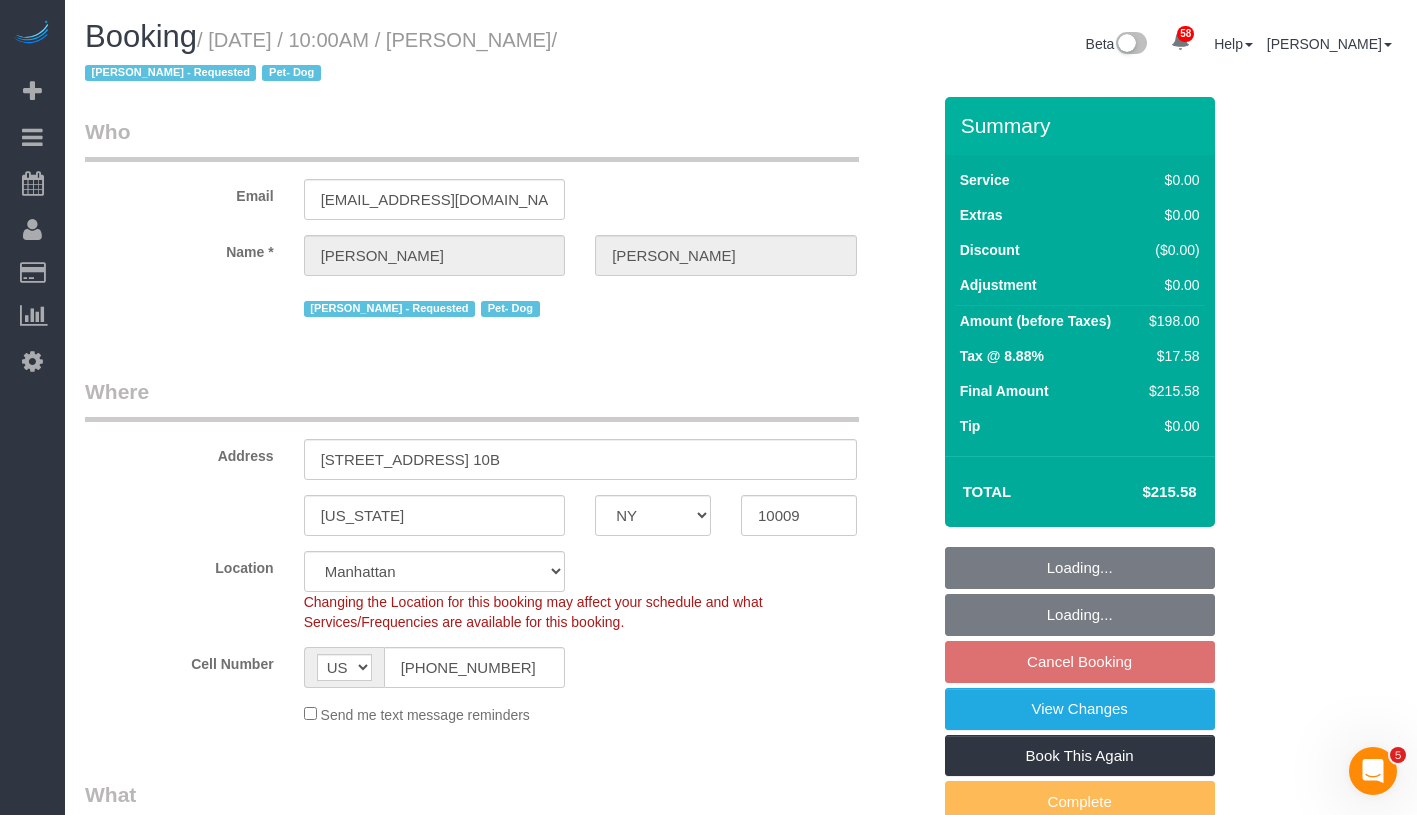 select on "2" 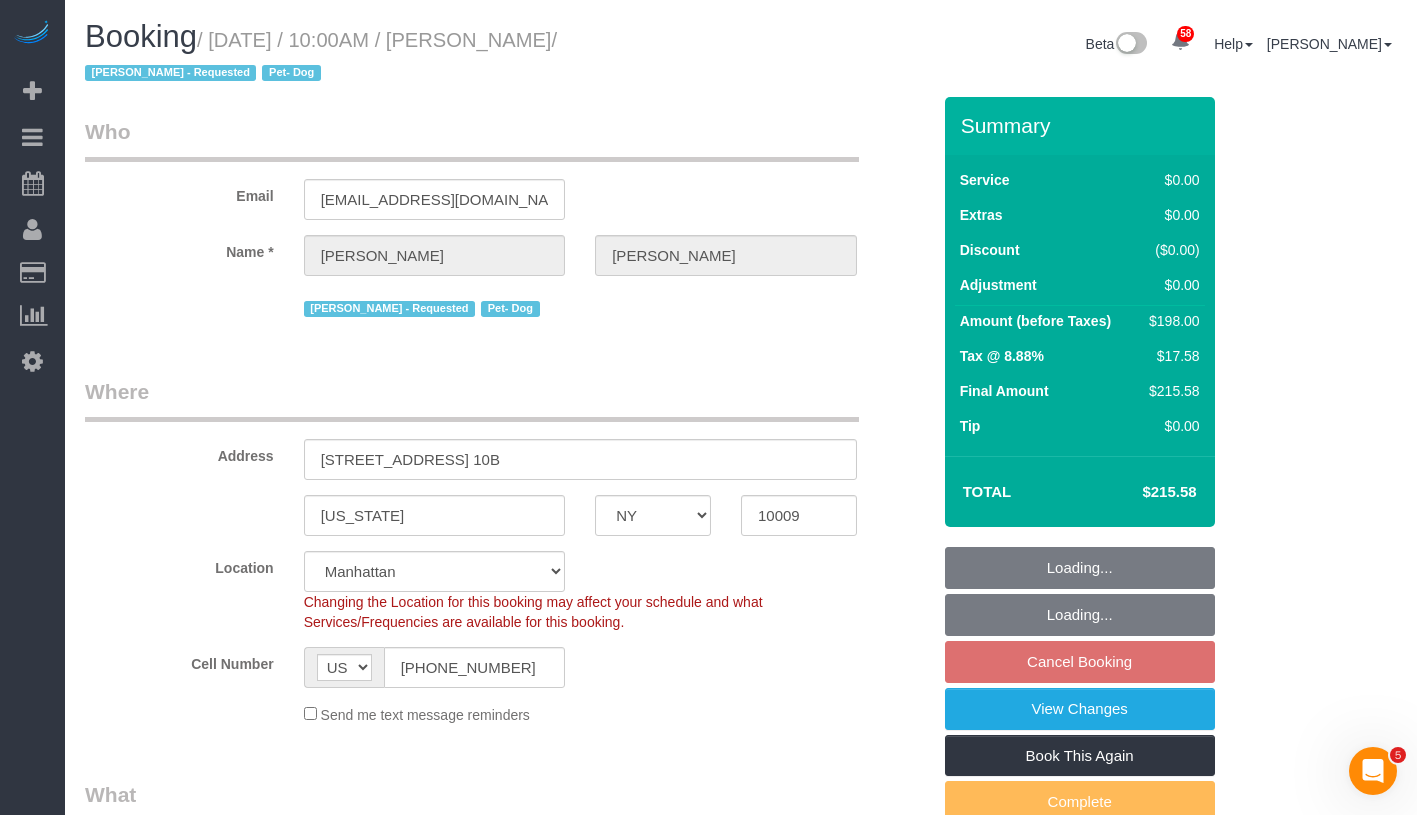 select on "2" 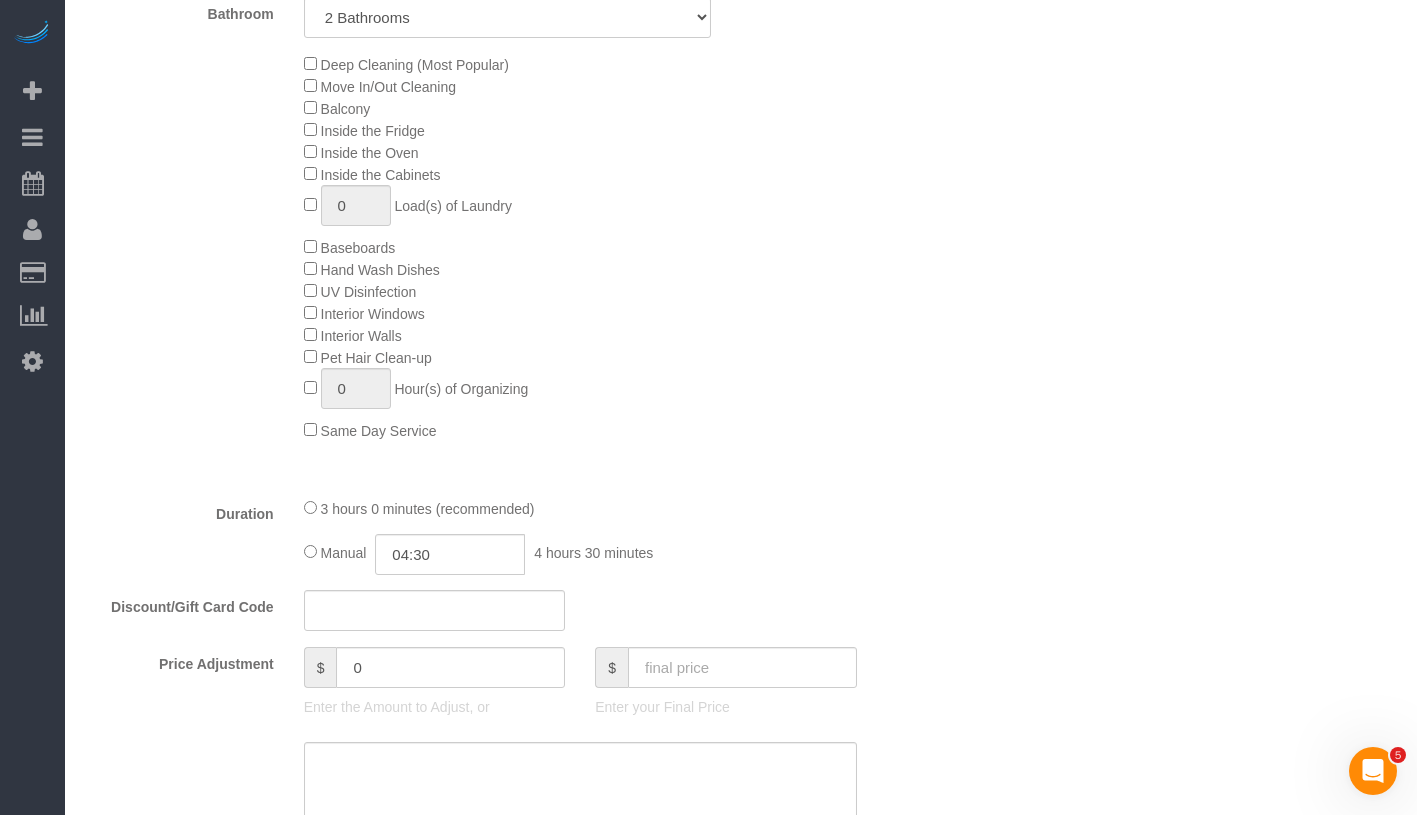 scroll, scrollTop: 1179, scrollLeft: 0, axis: vertical 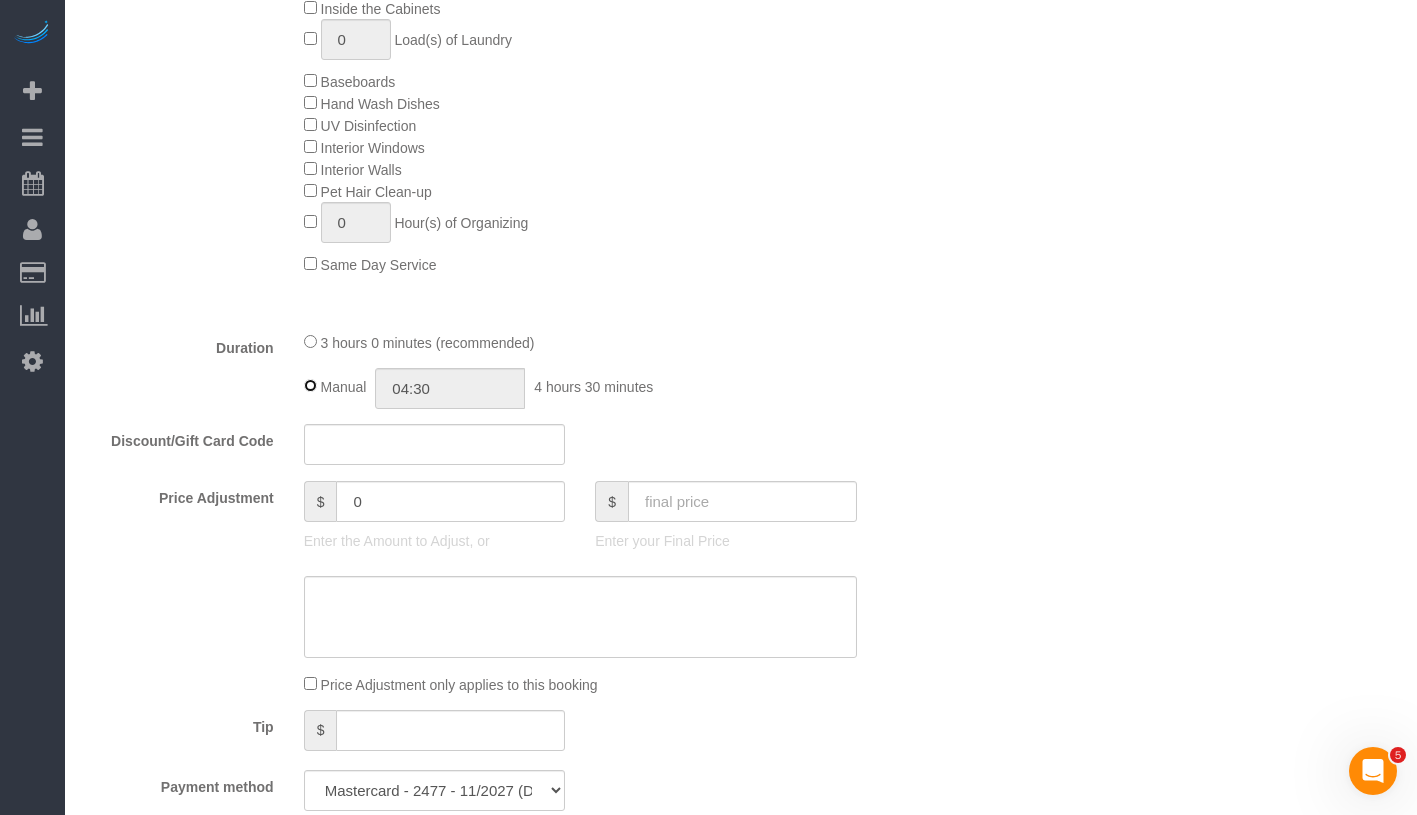 type on "03:00" 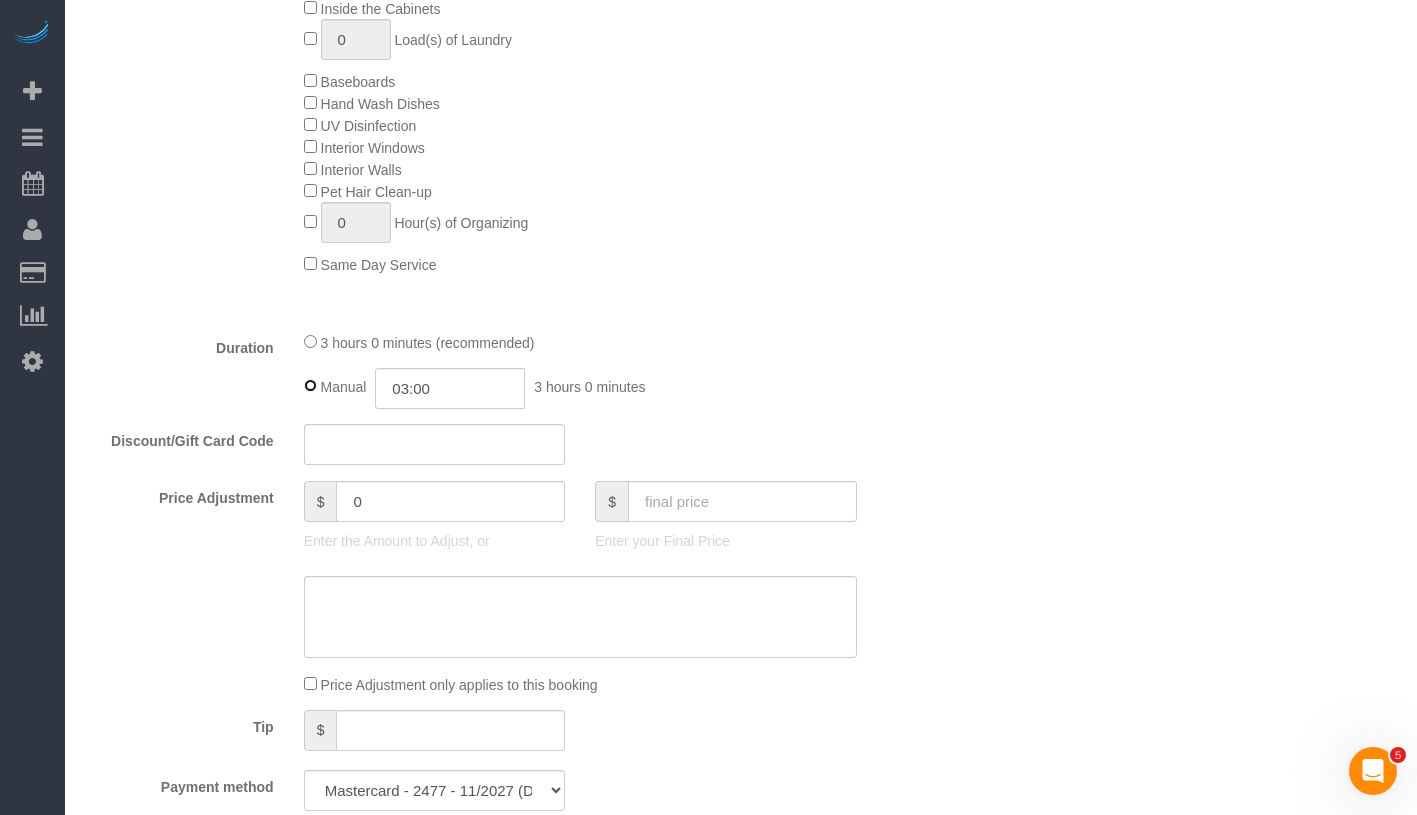 select on "spot60" 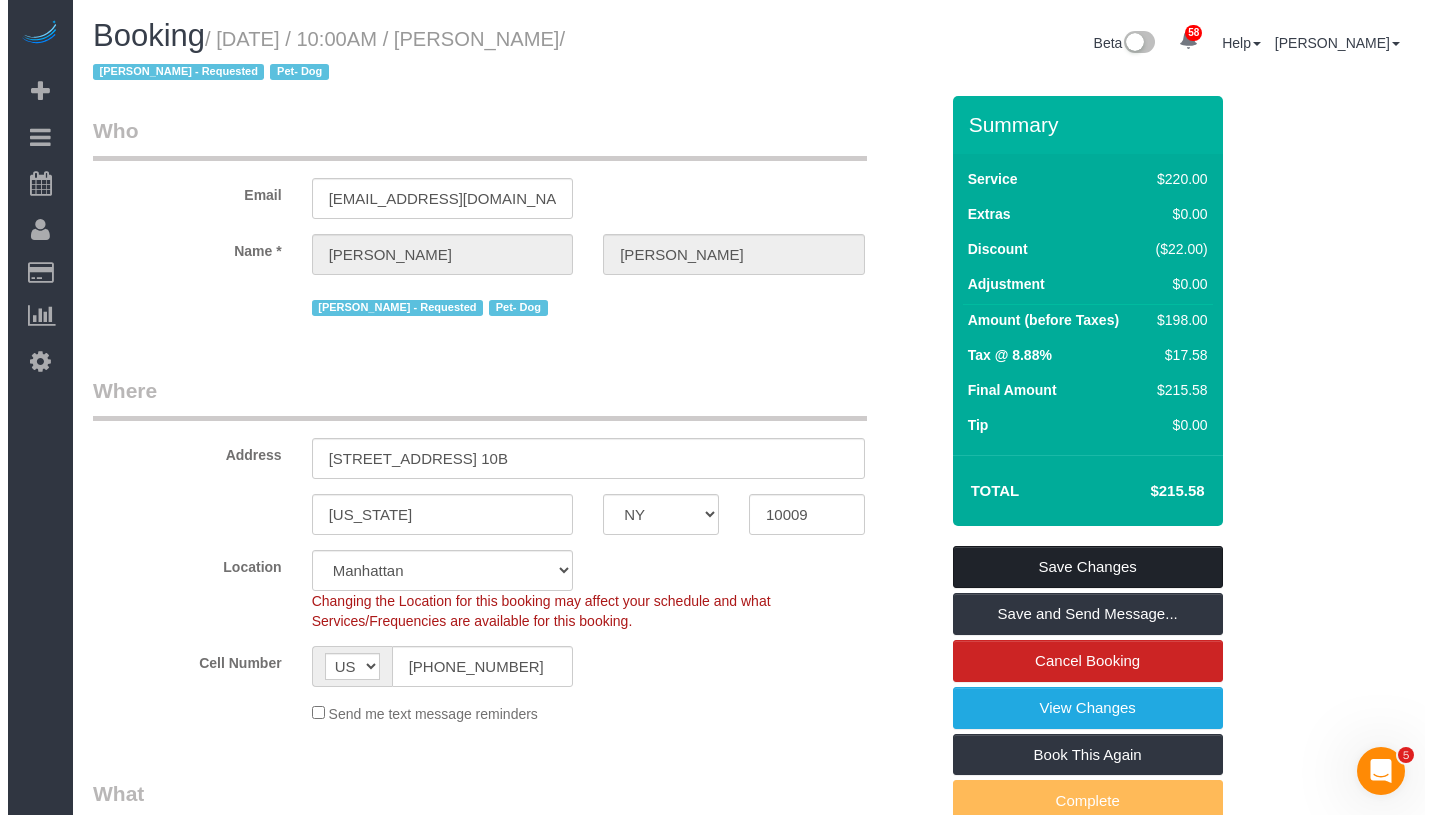 scroll, scrollTop: 0, scrollLeft: 0, axis: both 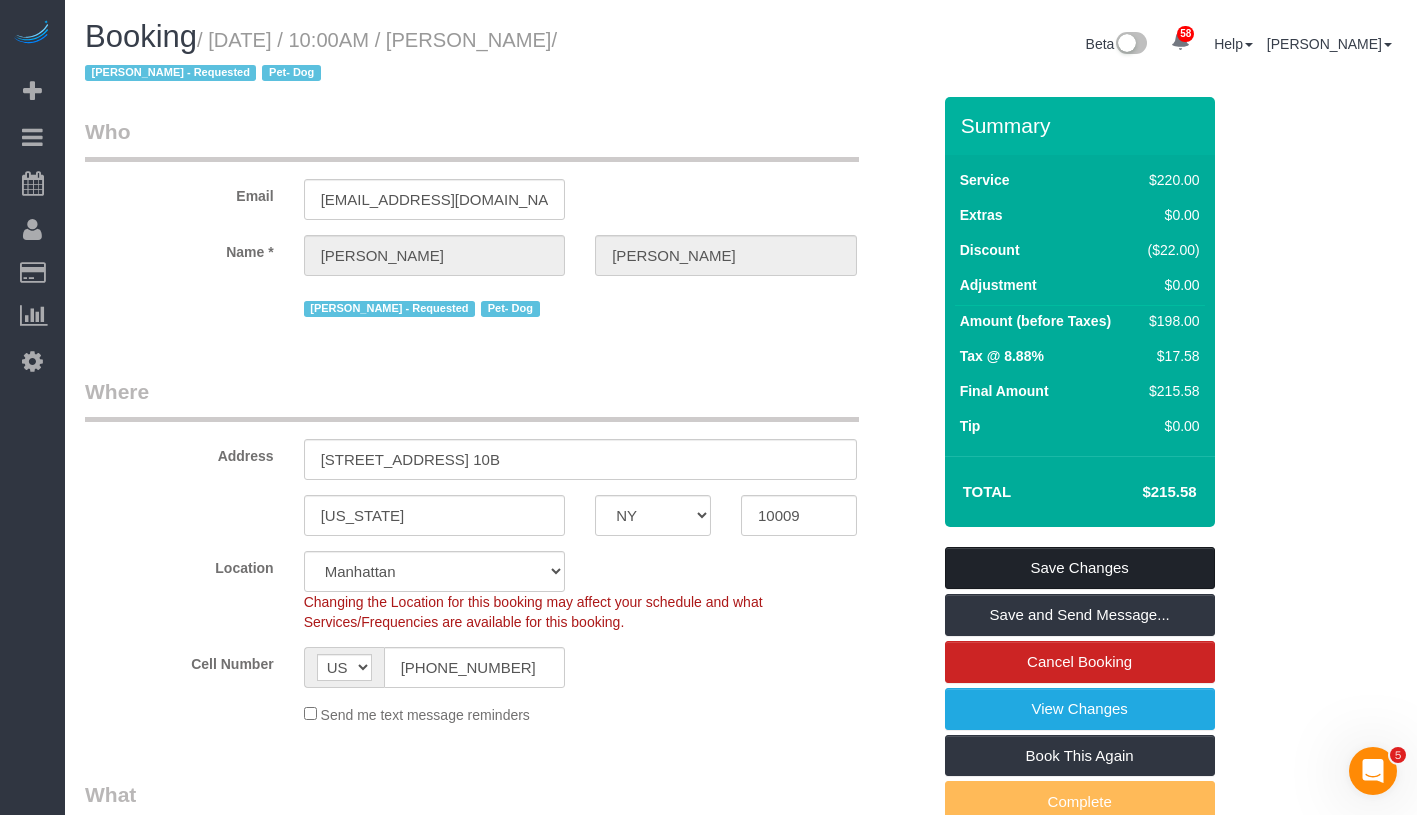 click on "Save Changes" at bounding box center (1080, 568) 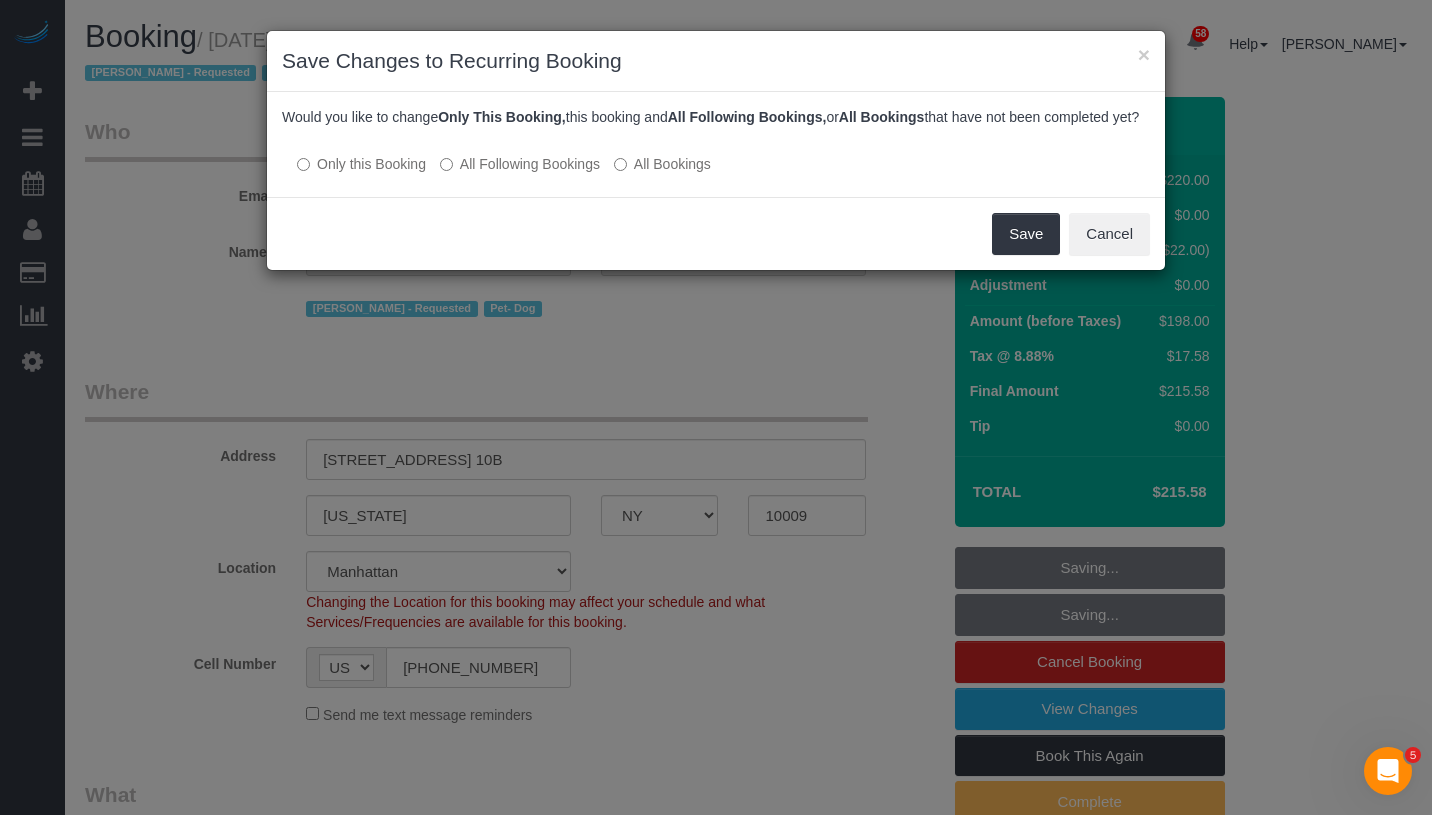 click on "All Following Bookings" at bounding box center (520, 164) 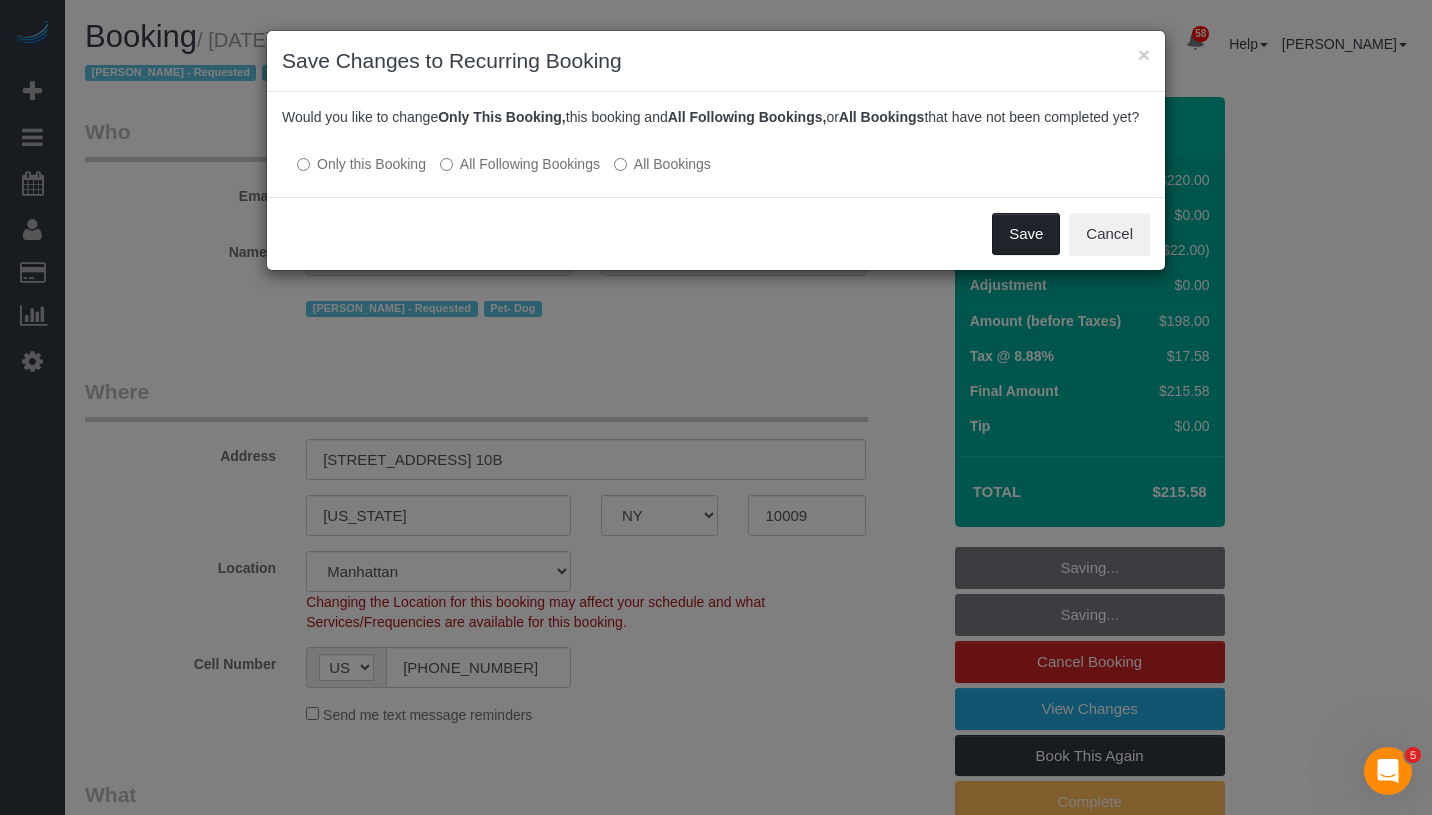 click on "Save" at bounding box center (1026, 234) 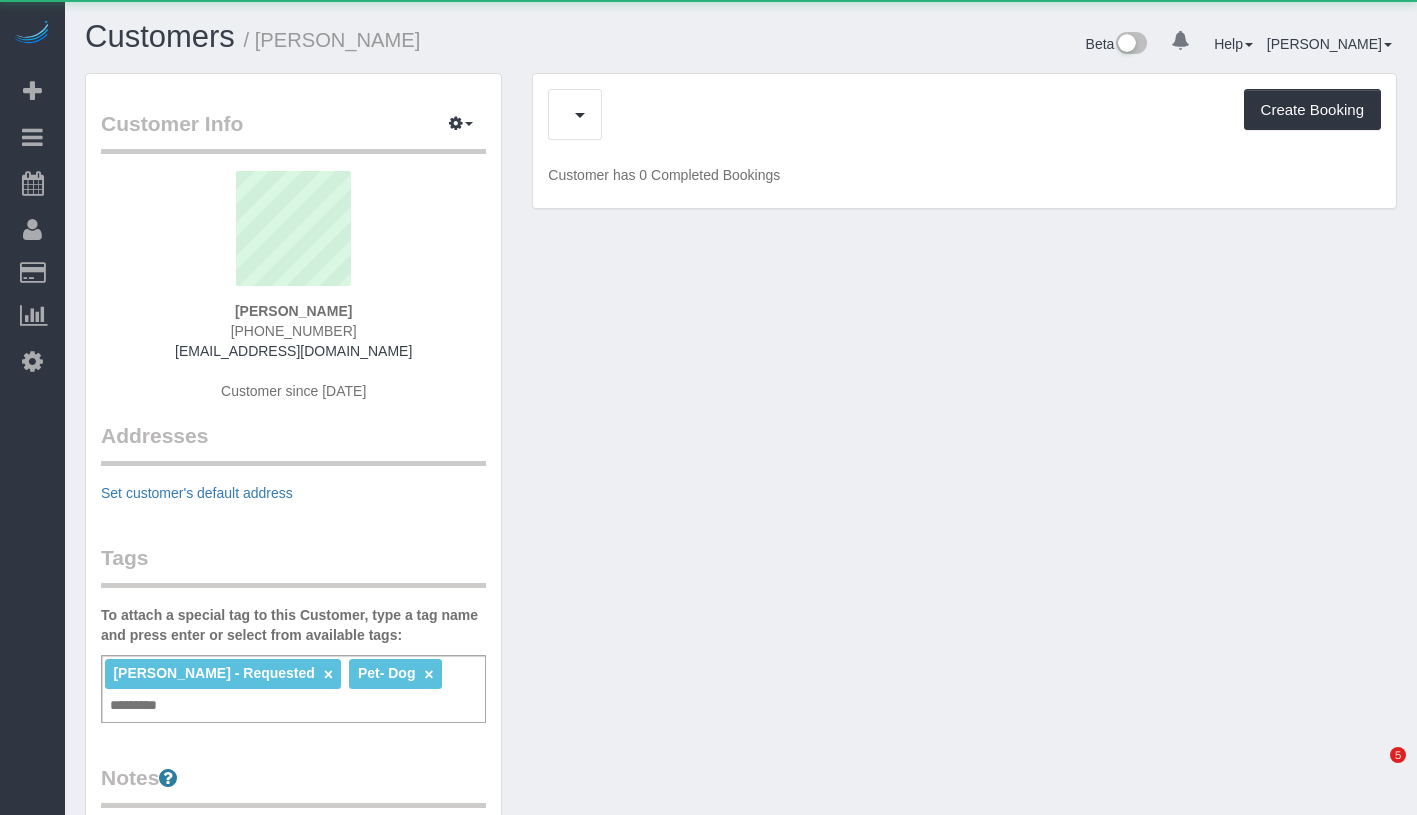 scroll, scrollTop: 0, scrollLeft: 0, axis: both 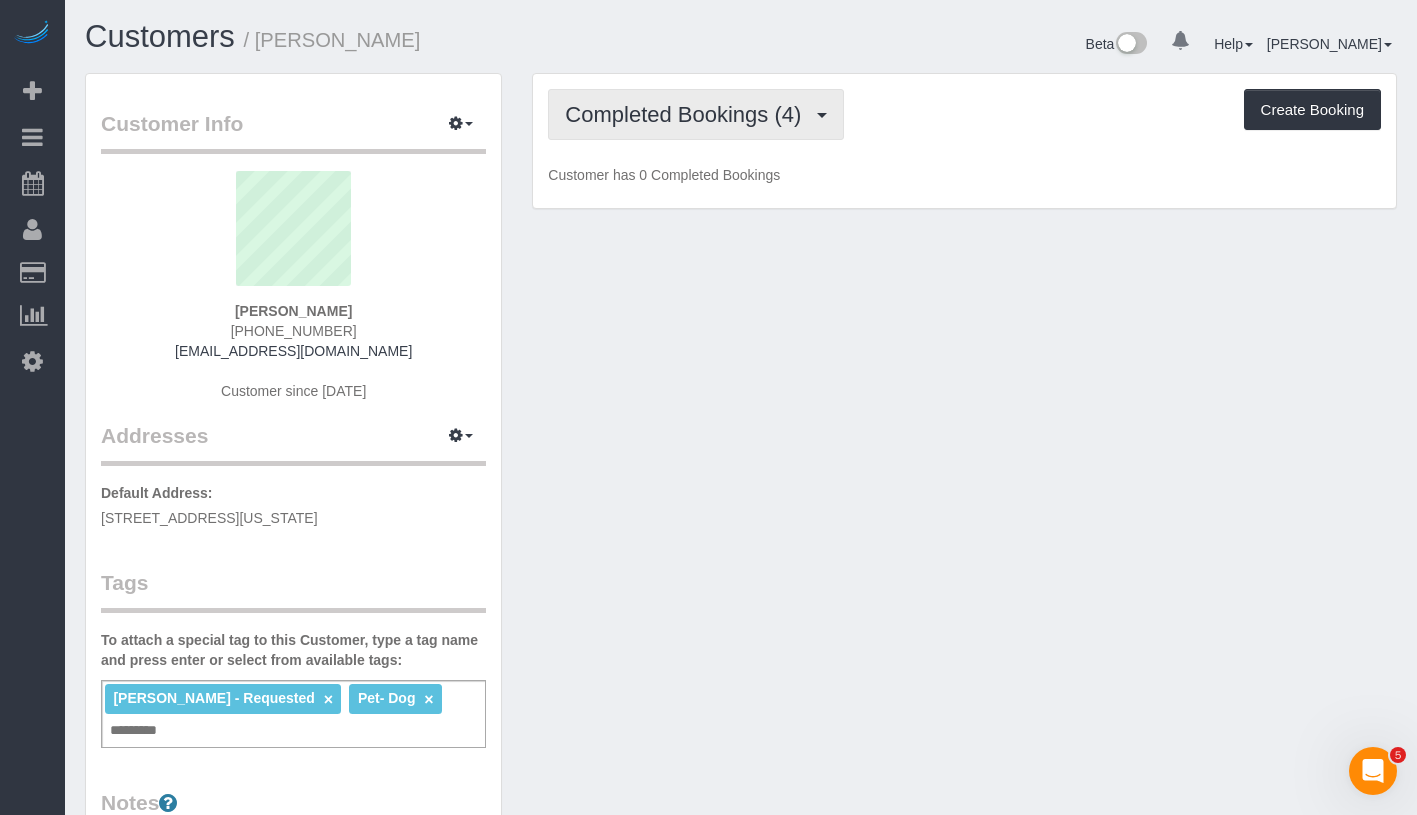 click on "Completed Bookings (4)" at bounding box center (688, 114) 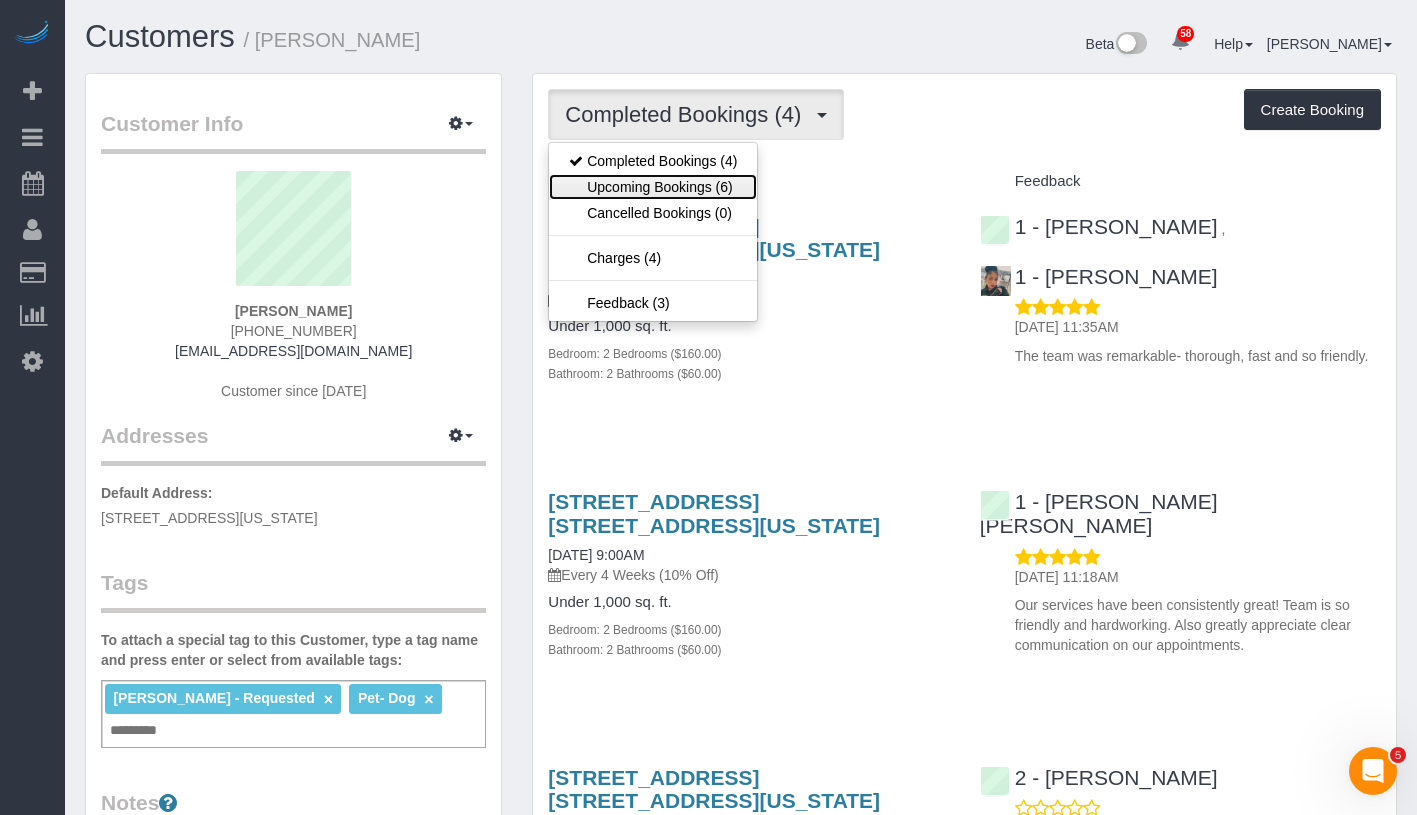click on "Upcoming Bookings (6)" at bounding box center [653, 187] 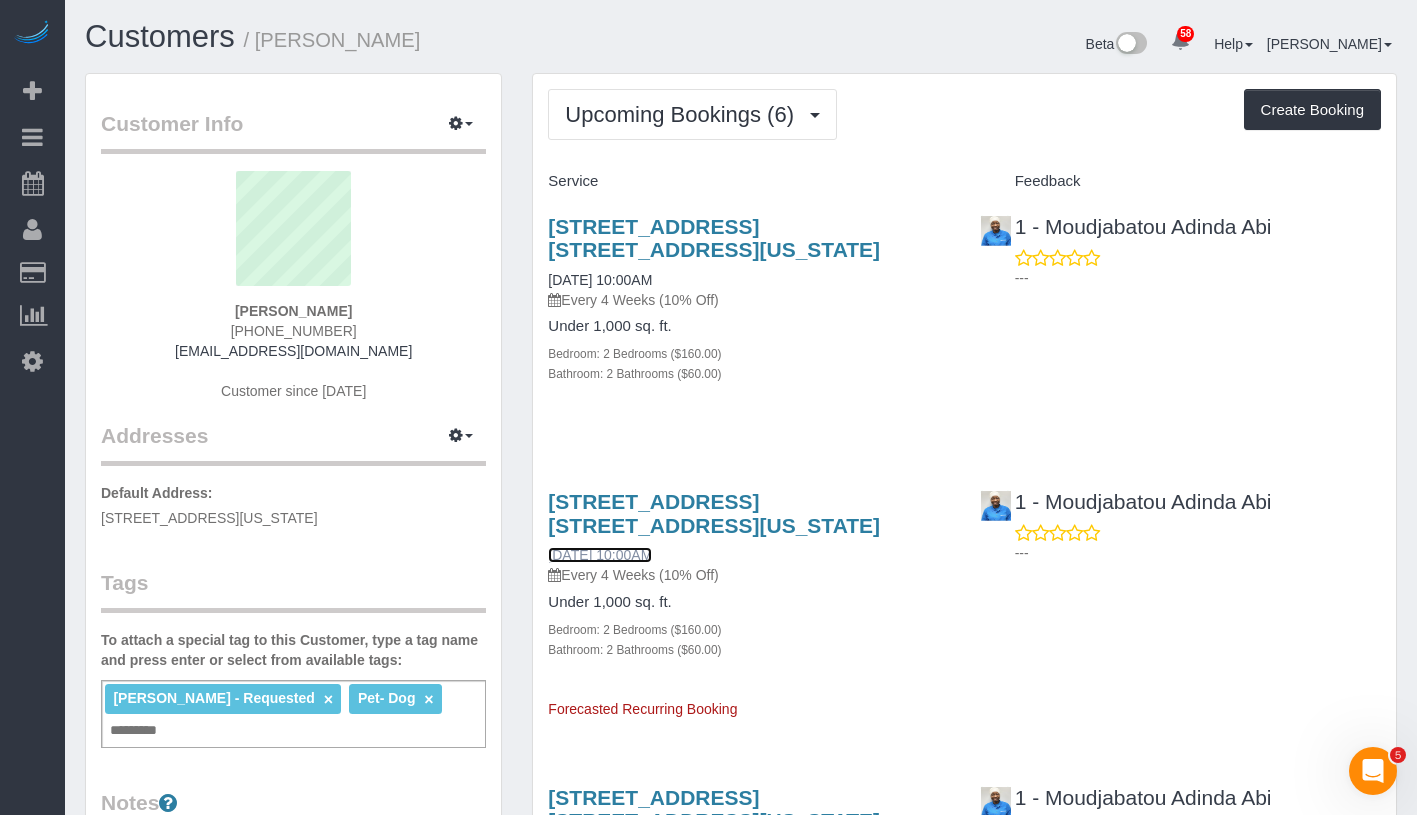 click on "08/28/2025 10:00AM" at bounding box center (600, 555) 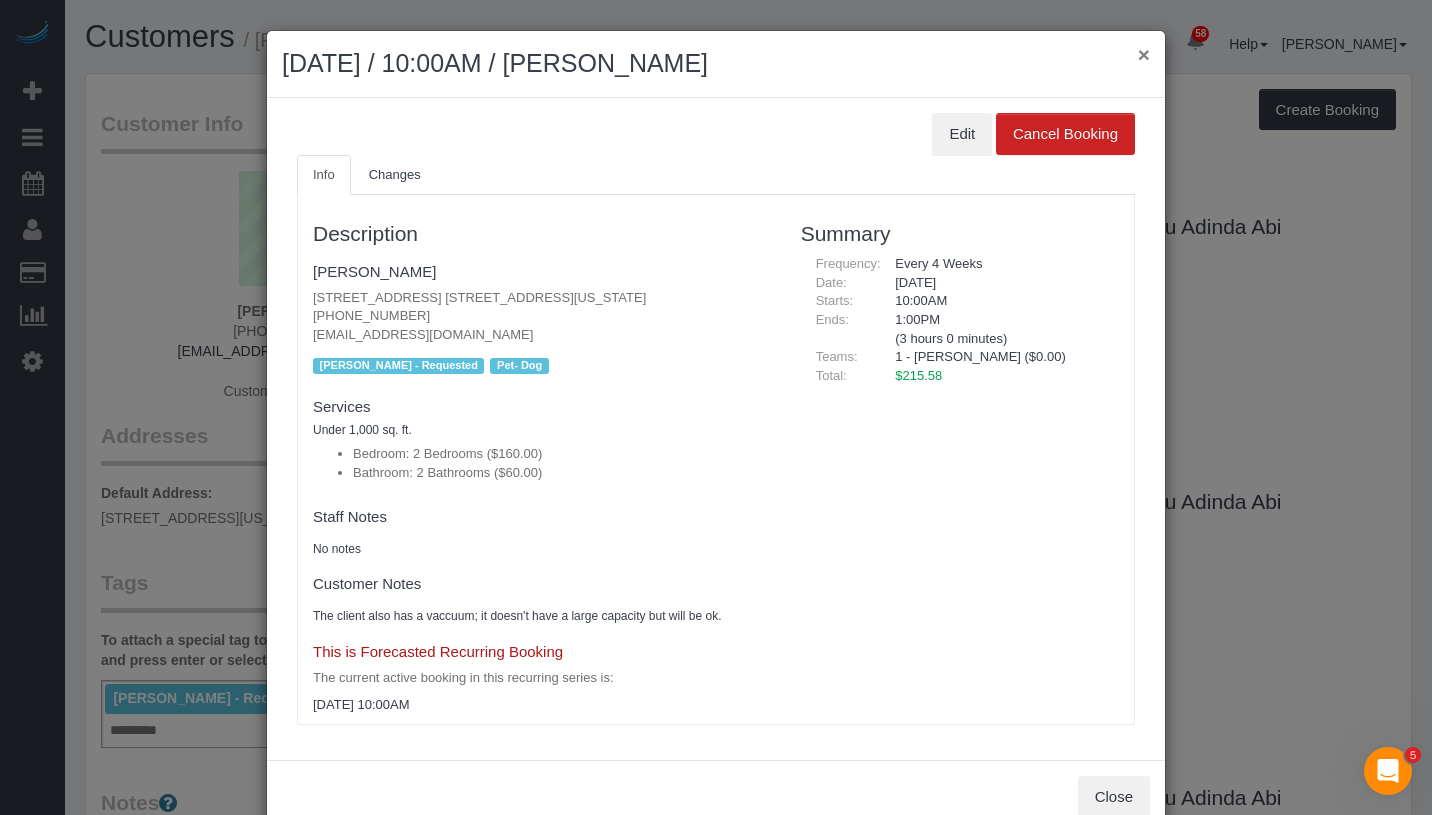 click on "×" at bounding box center [1144, 54] 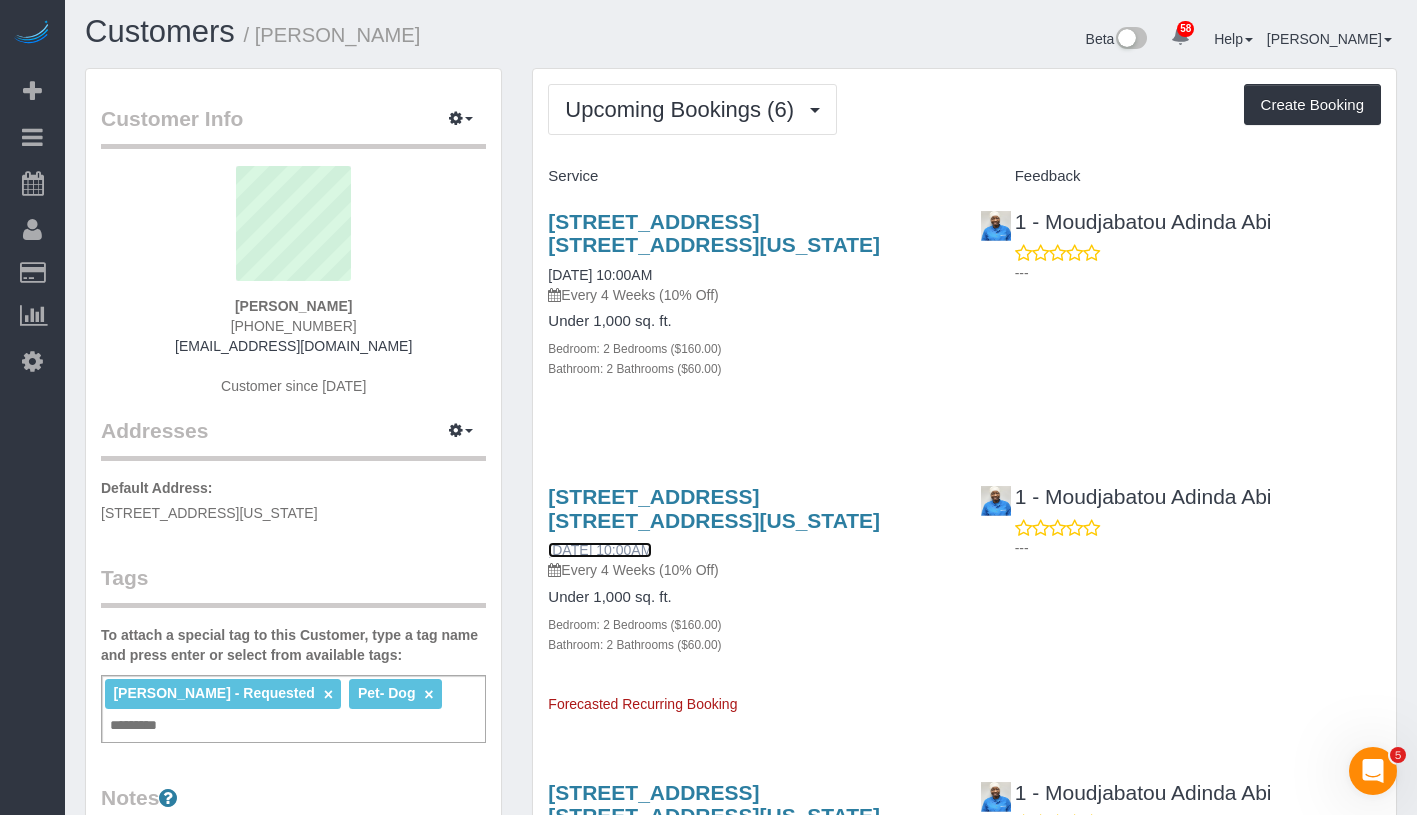 scroll, scrollTop: 0, scrollLeft: 0, axis: both 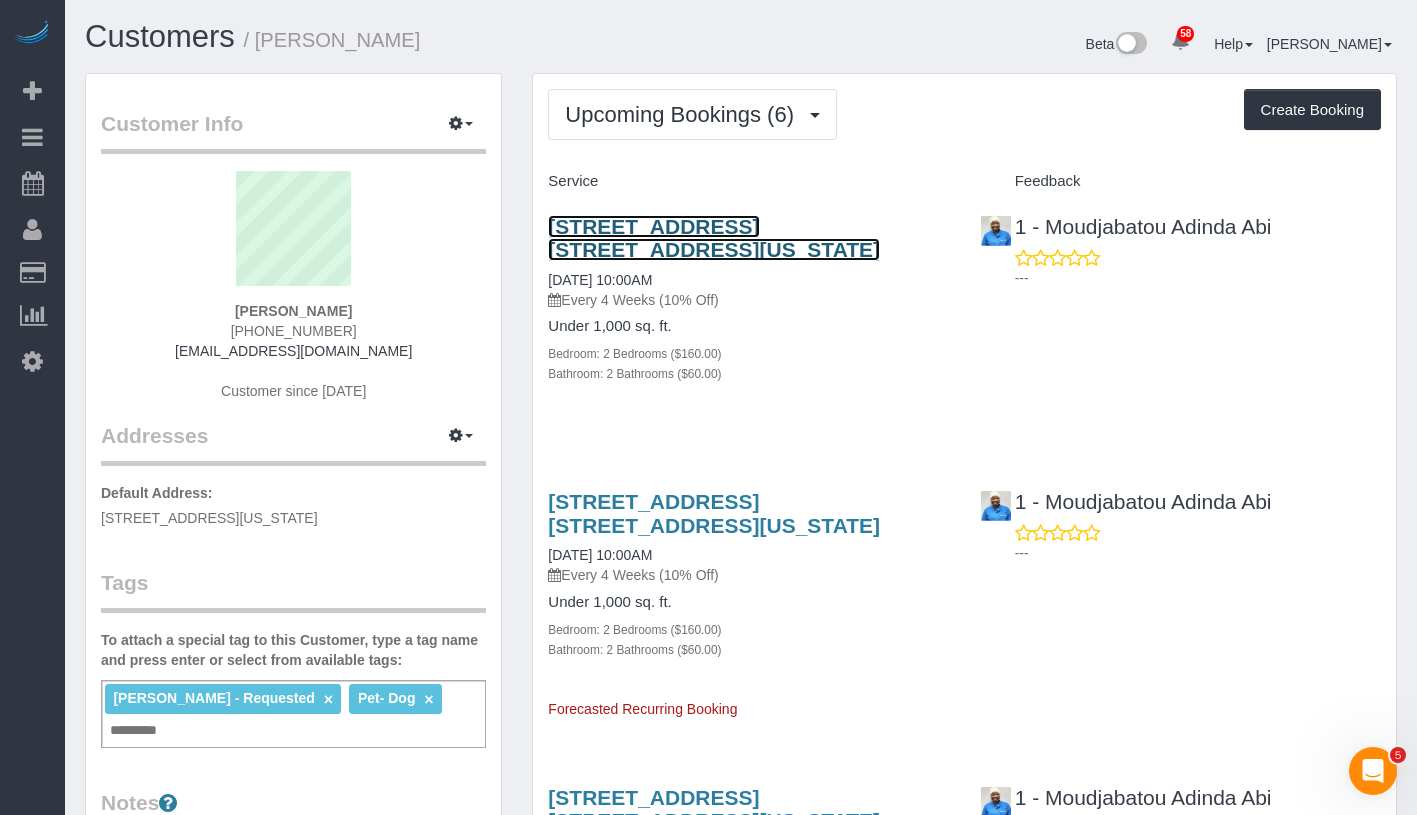 click on "751 East 6th Street, Apt. 10b, New York, NY 10009" at bounding box center [714, 238] 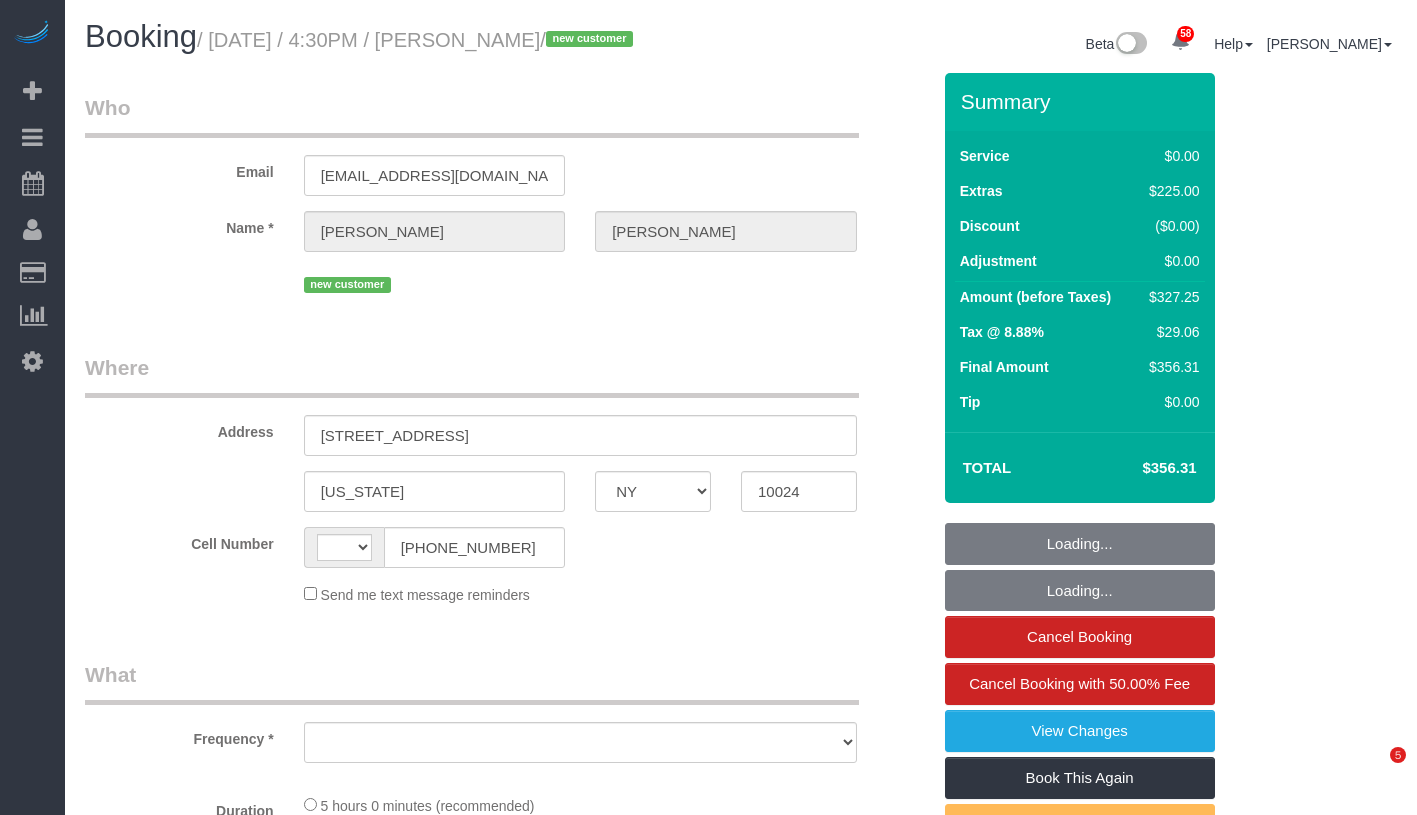 select on "NY" 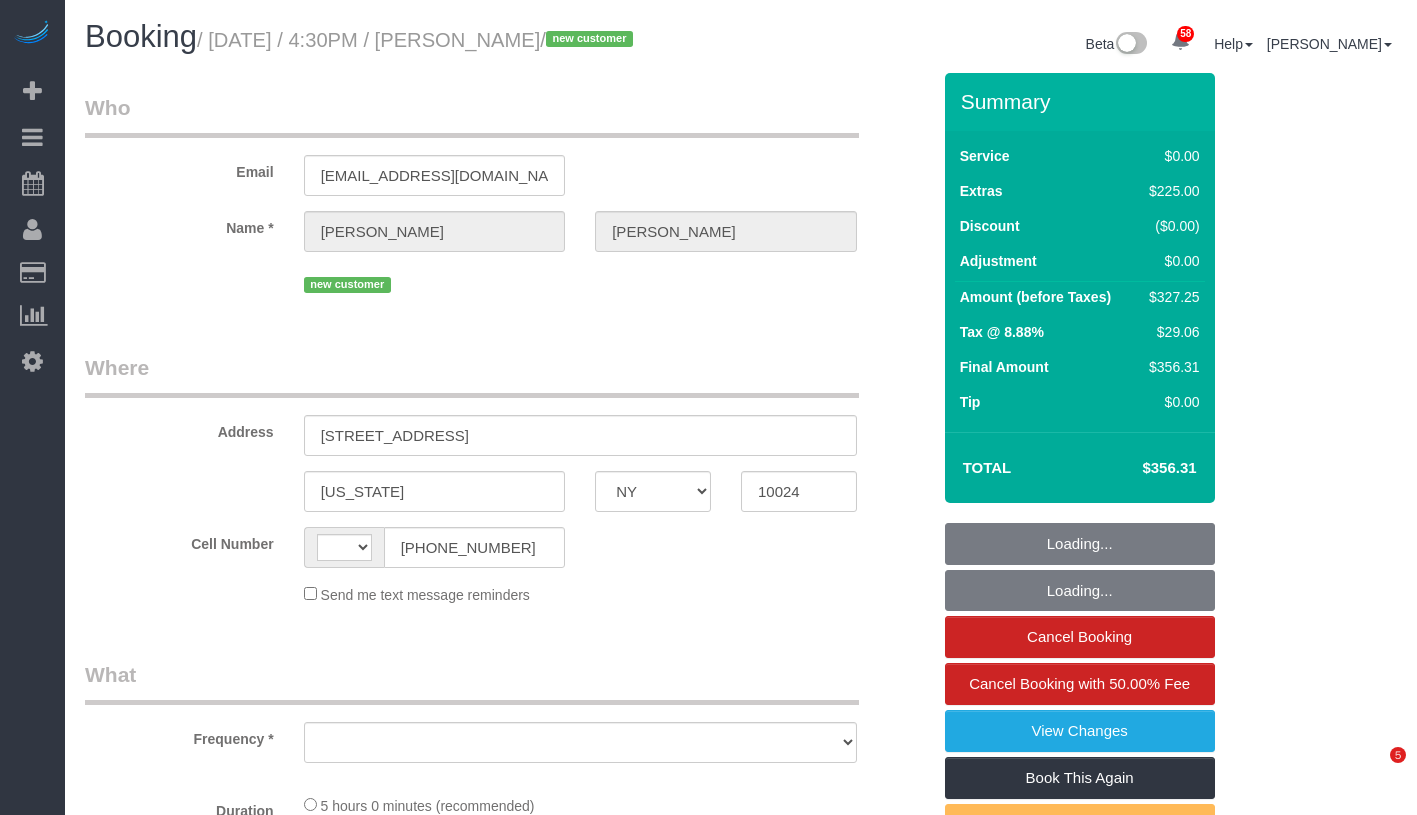 scroll, scrollTop: 0, scrollLeft: 0, axis: both 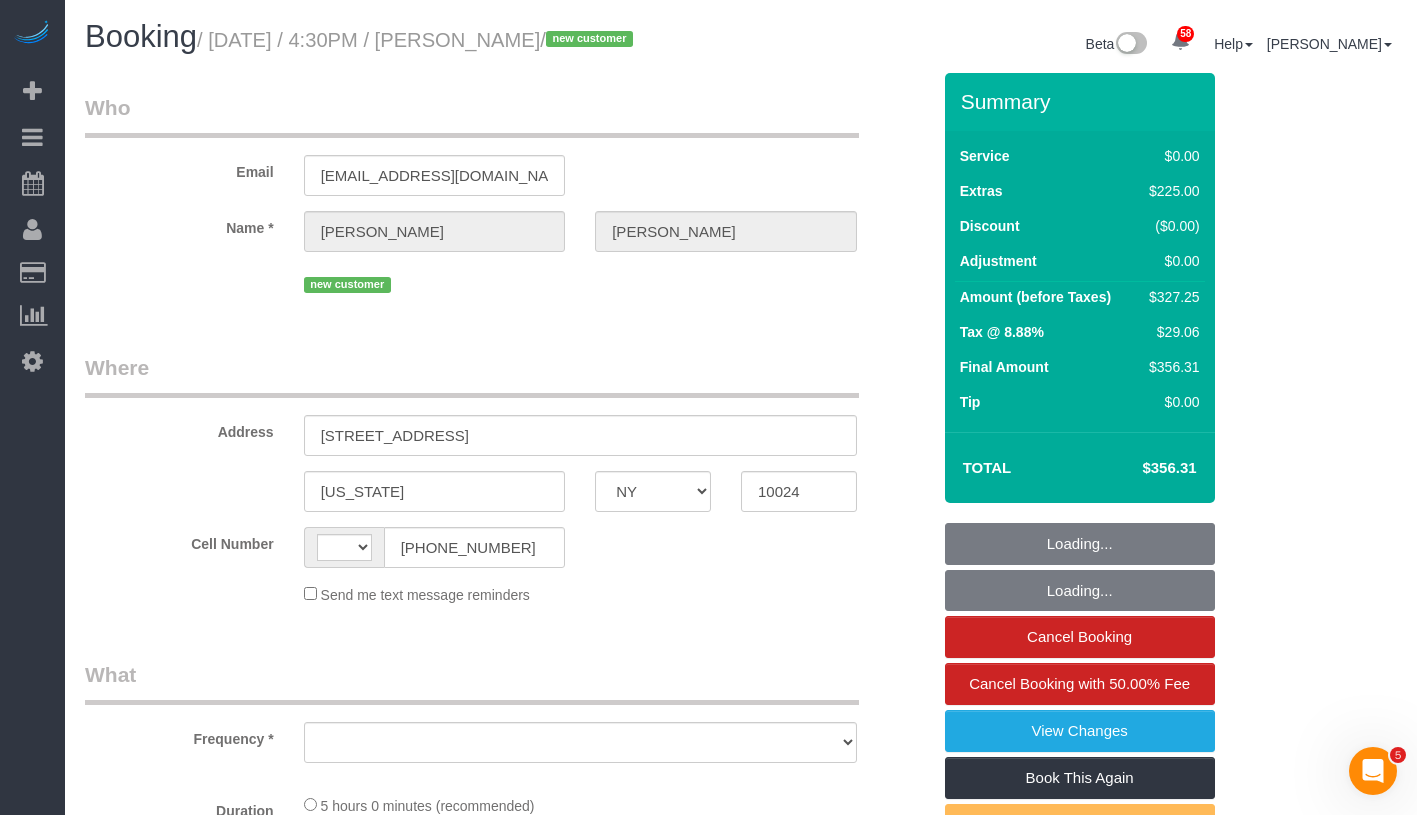 select on "number:59" 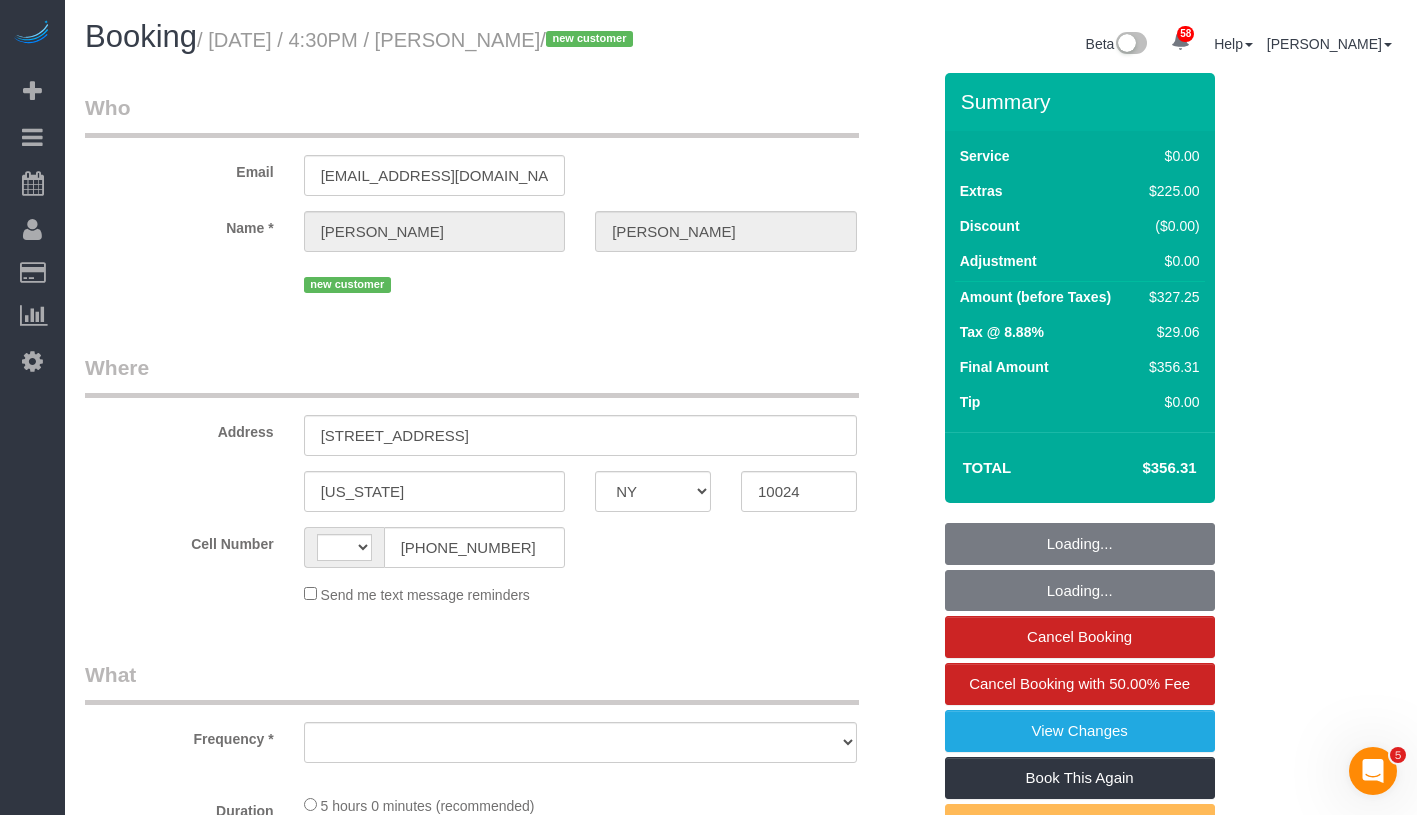 select on "string:[GEOGRAPHIC_DATA]" 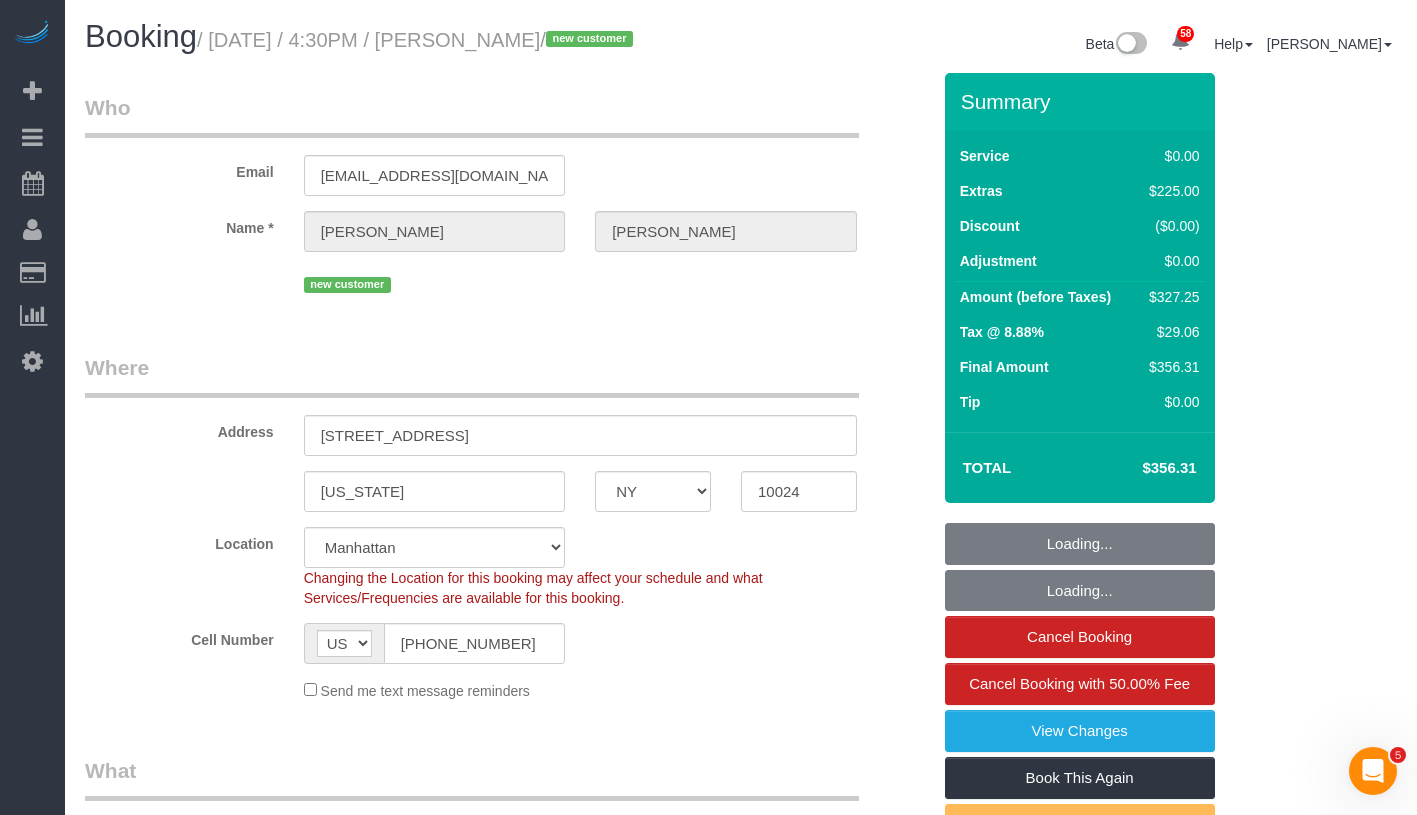 select on "1" 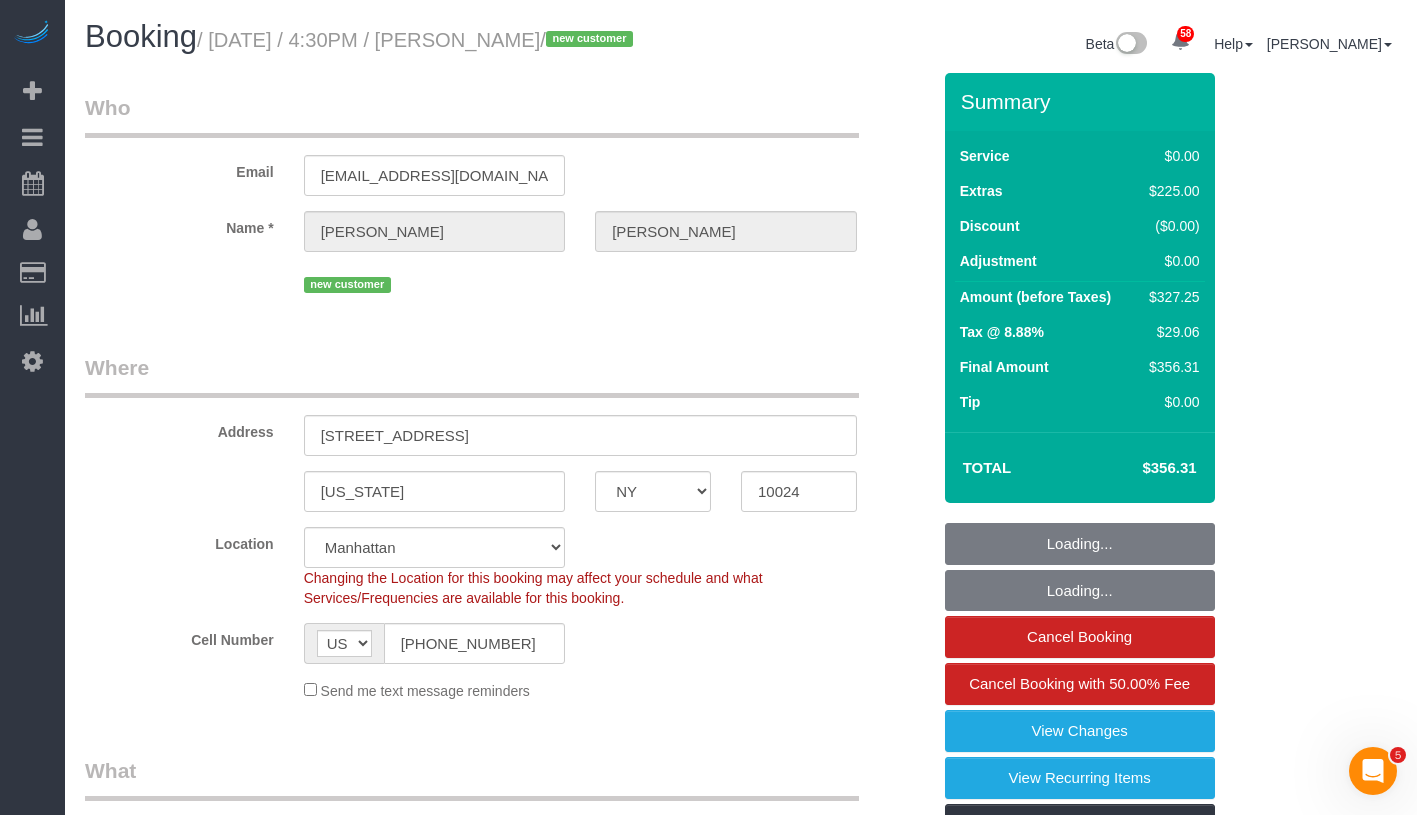 select on "object:1455" 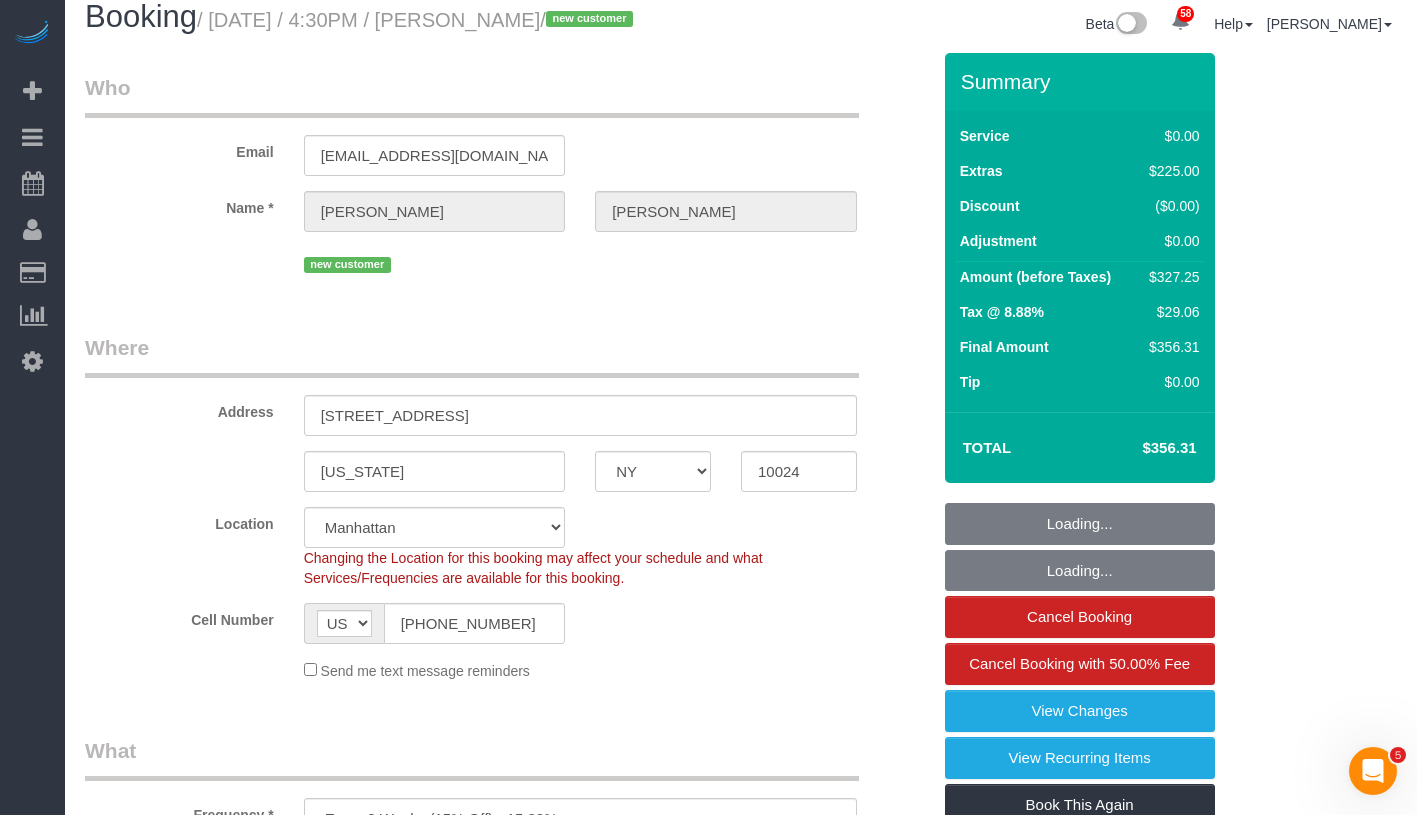 select on "string:stripe-pm_1RgE2S4VGloSiKo7Ntm14znR" 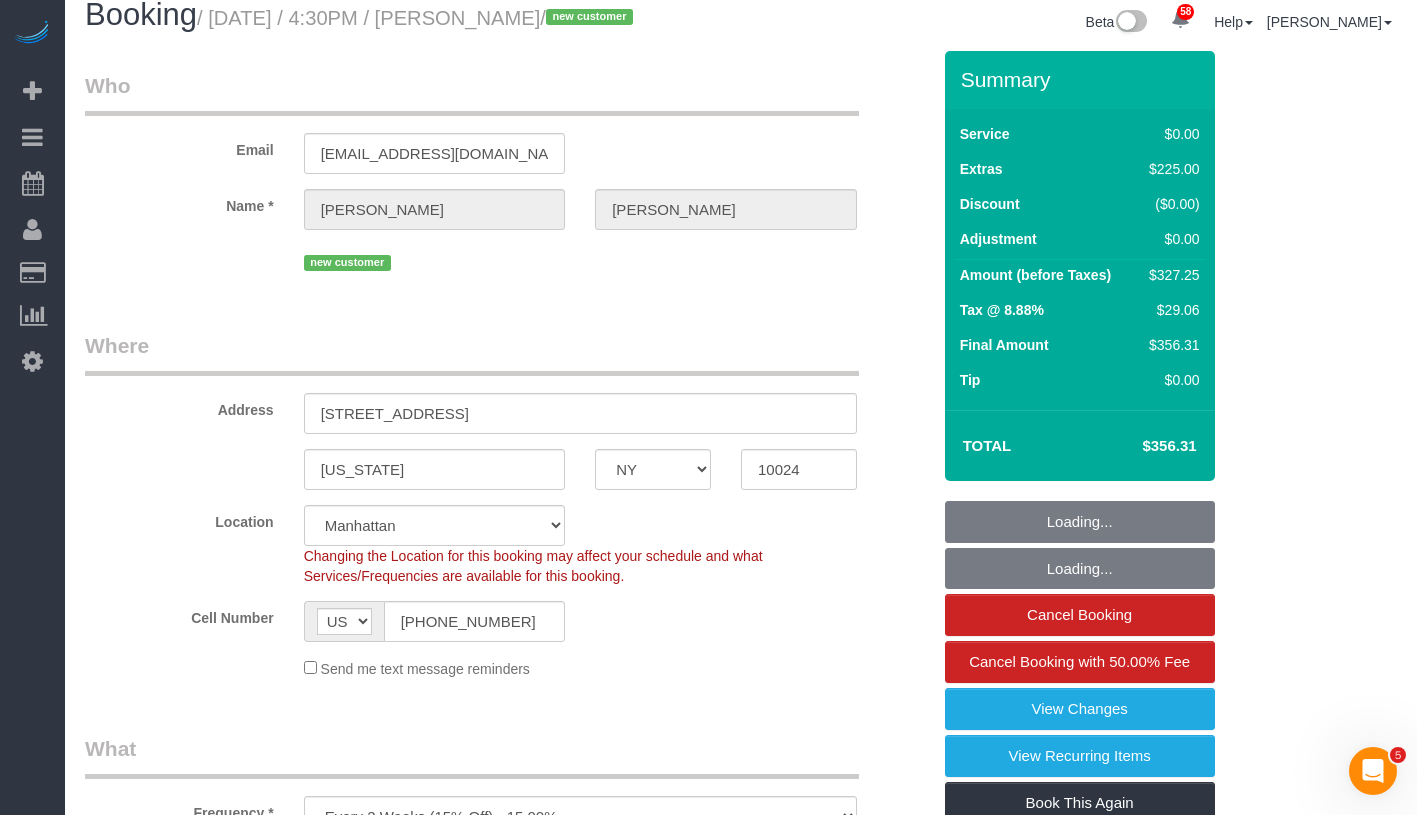 select on "1" 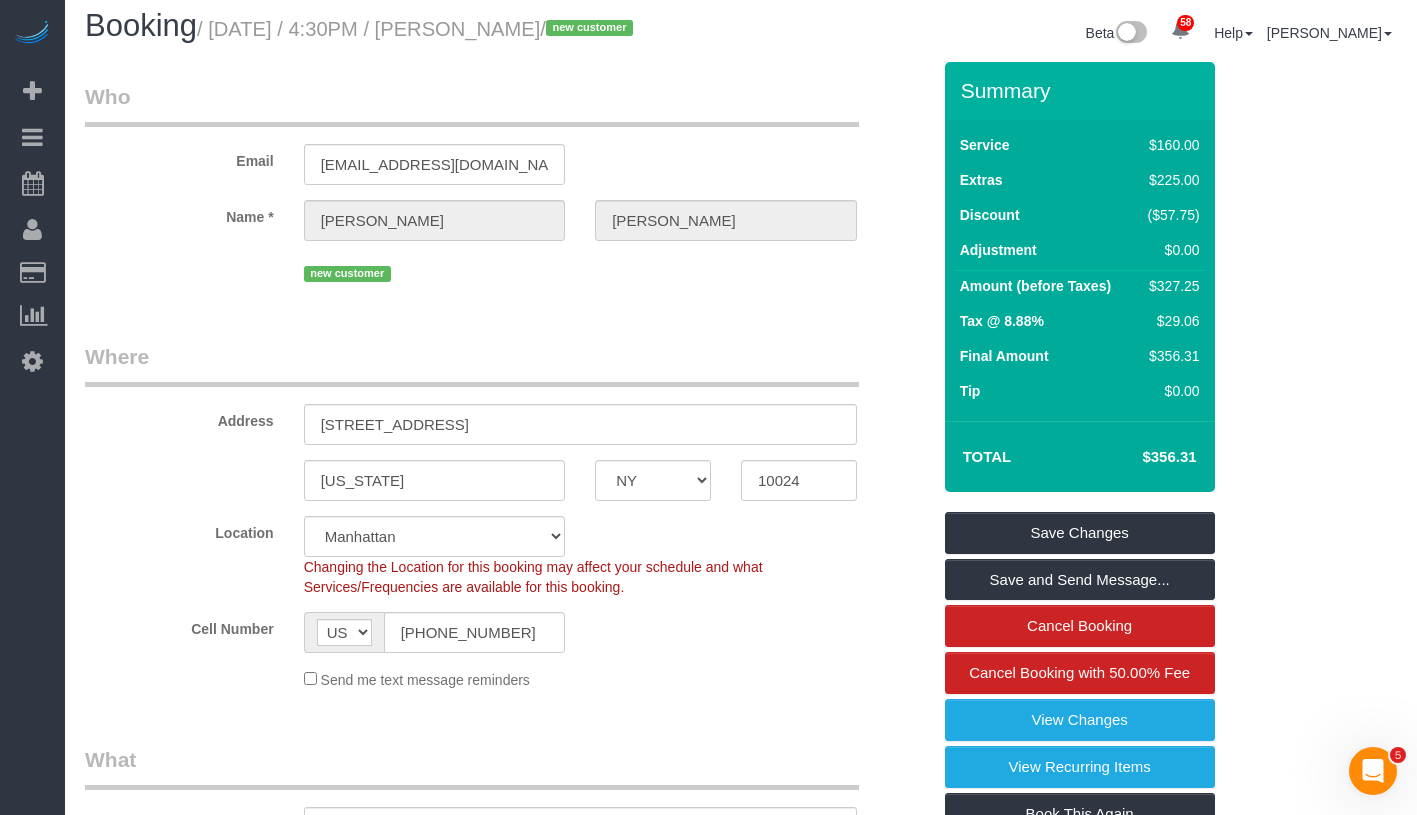 scroll, scrollTop: 0, scrollLeft: 0, axis: both 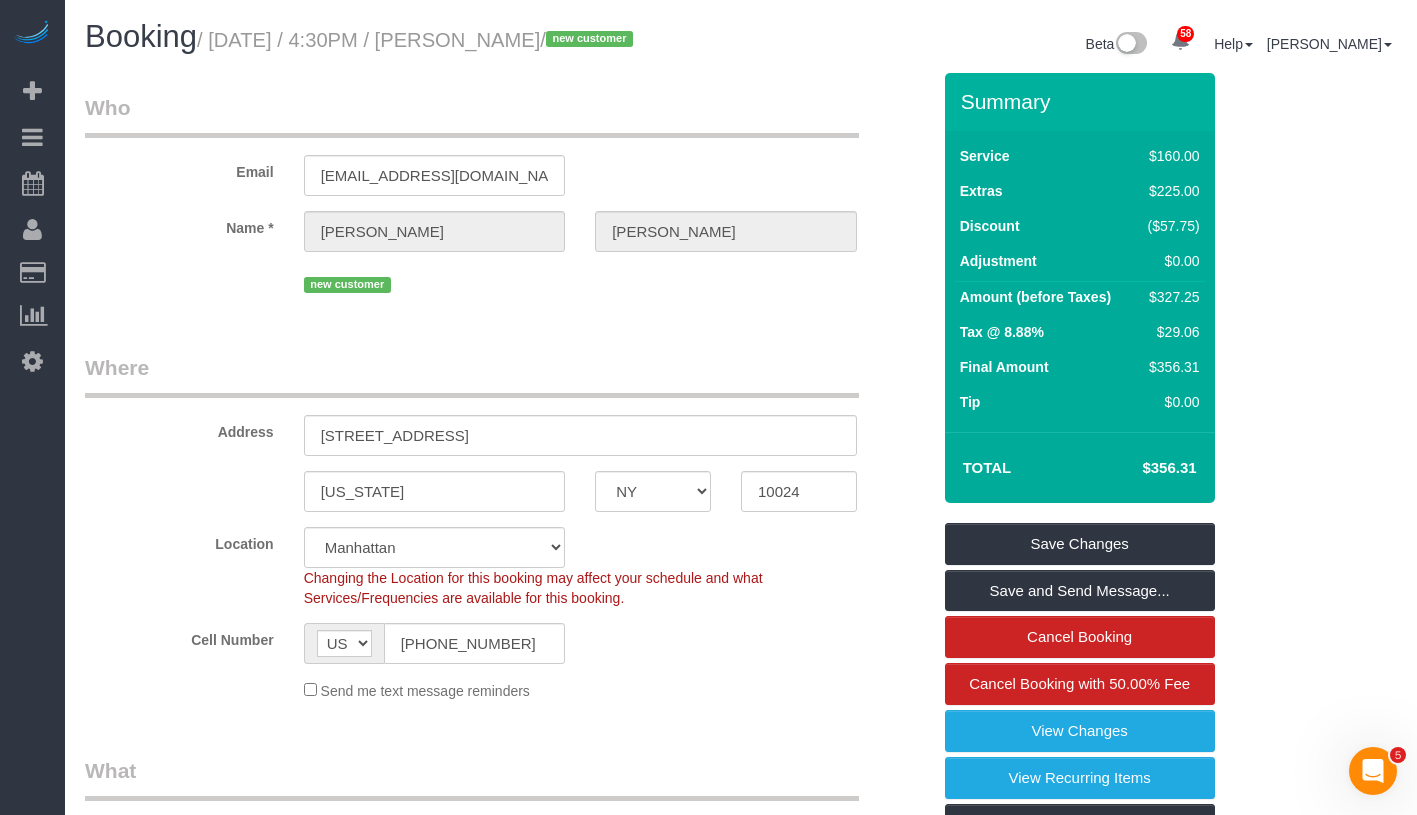 drag, startPoint x: 446, startPoint y: 39, endPoint x: 575, endPoint y: 36, distance: 129.03488 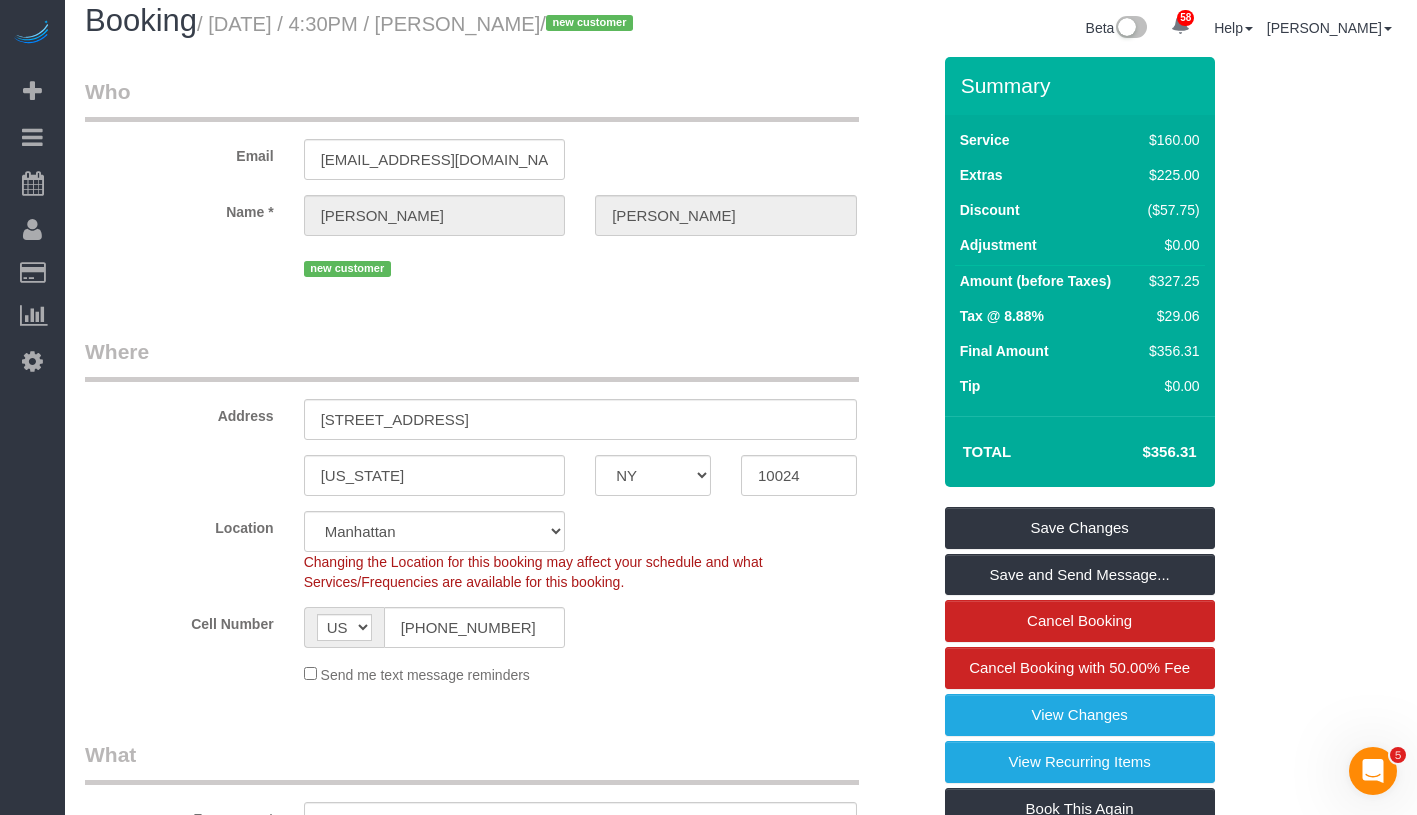 scroll, scrollTop: 0, scrollLeft: 0, axis: both 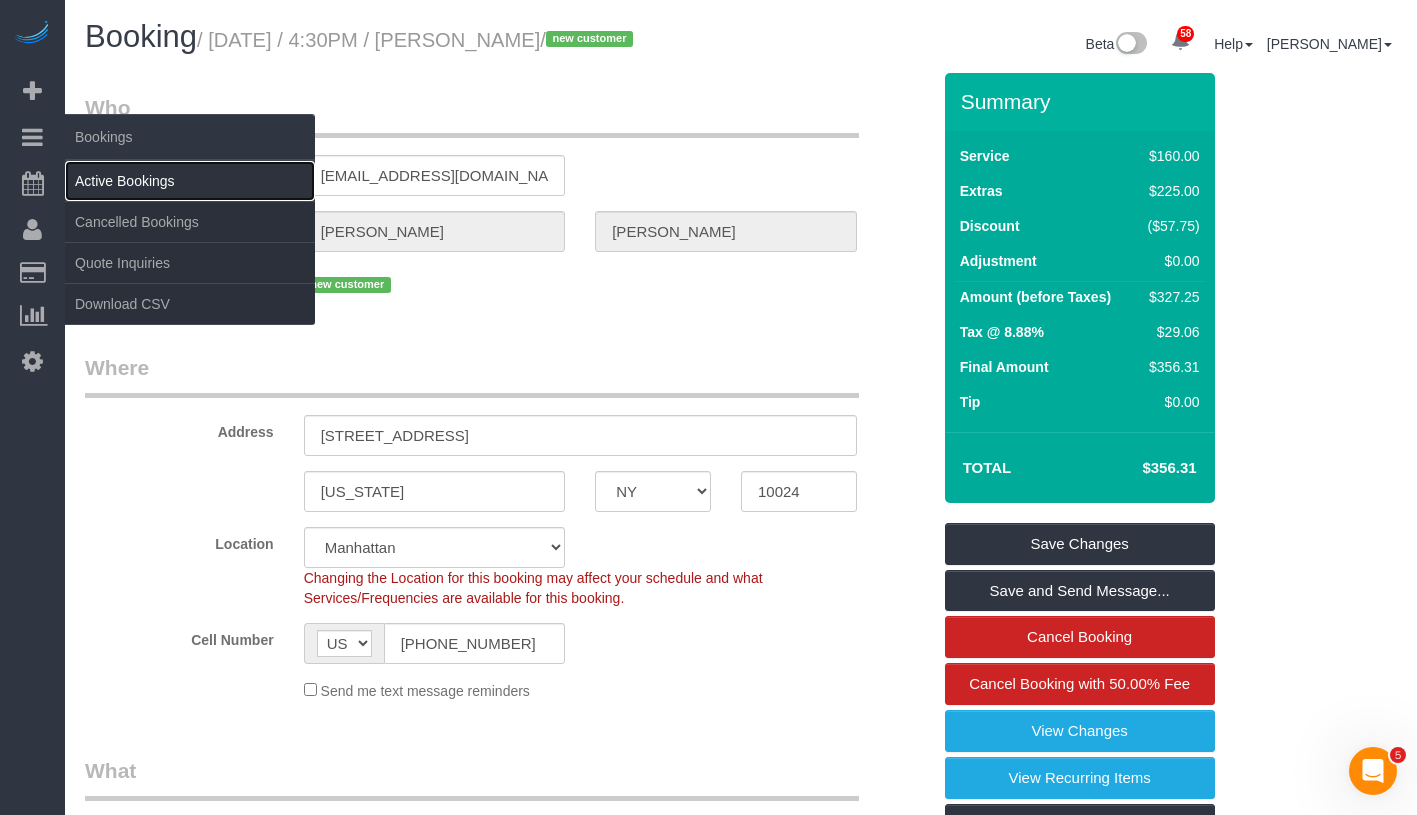 click on "Active Bookings" at bounding box center [190, 181] 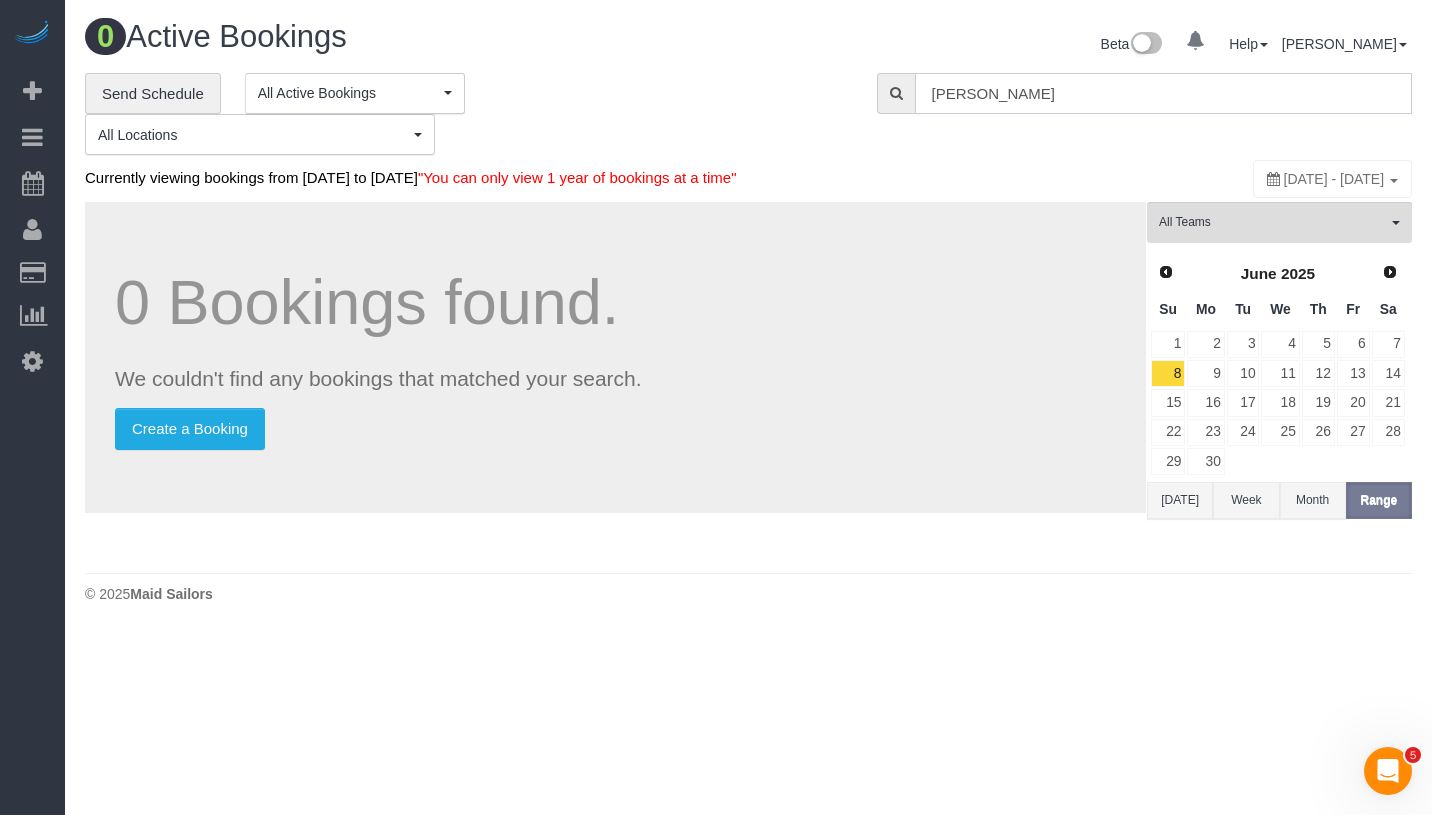 click on "[PERSON_NAME]" at bounding box center [1163, 93] 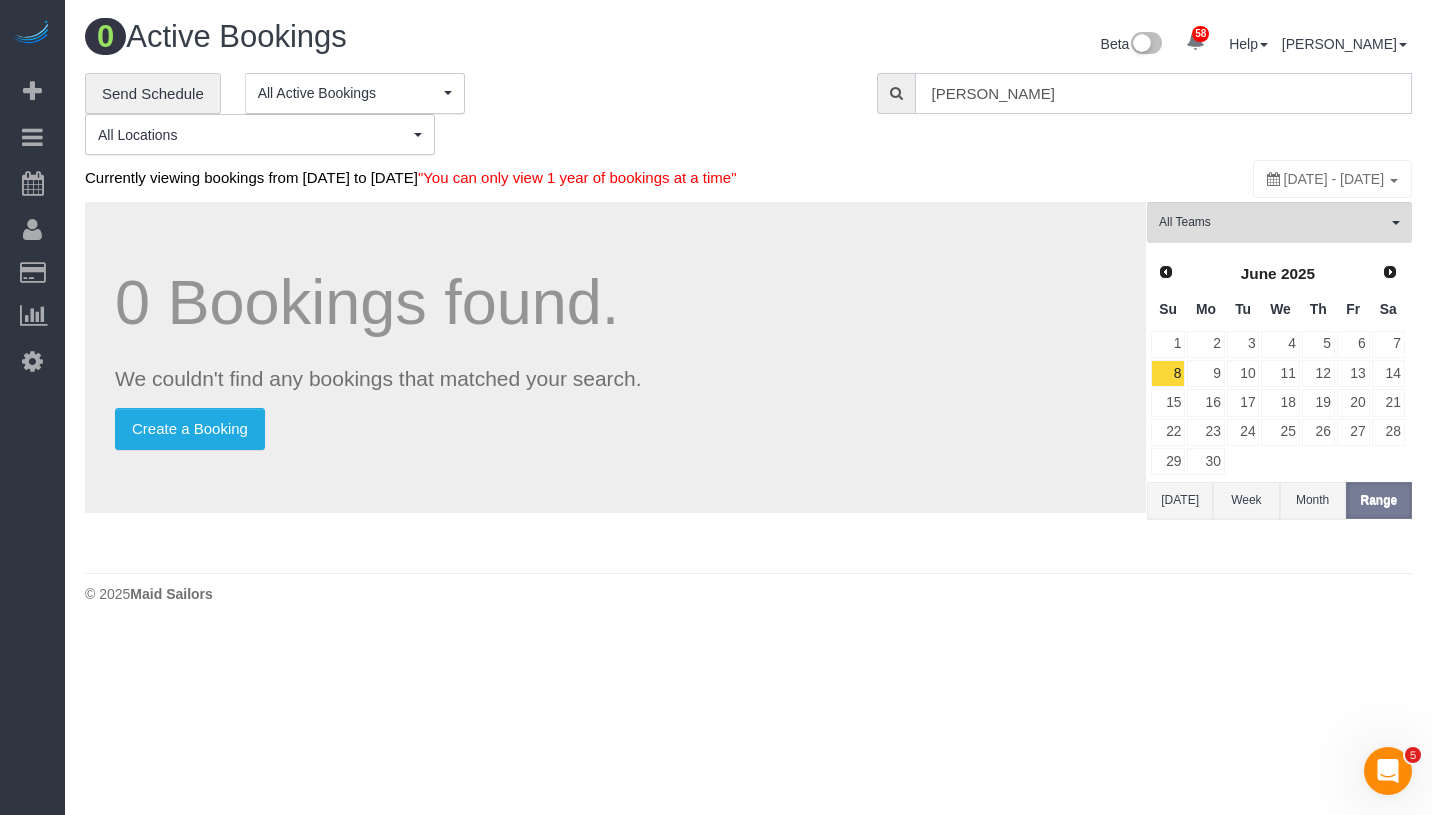 click on "[PERSON_NAME]" at bounding box center [1163, 93] 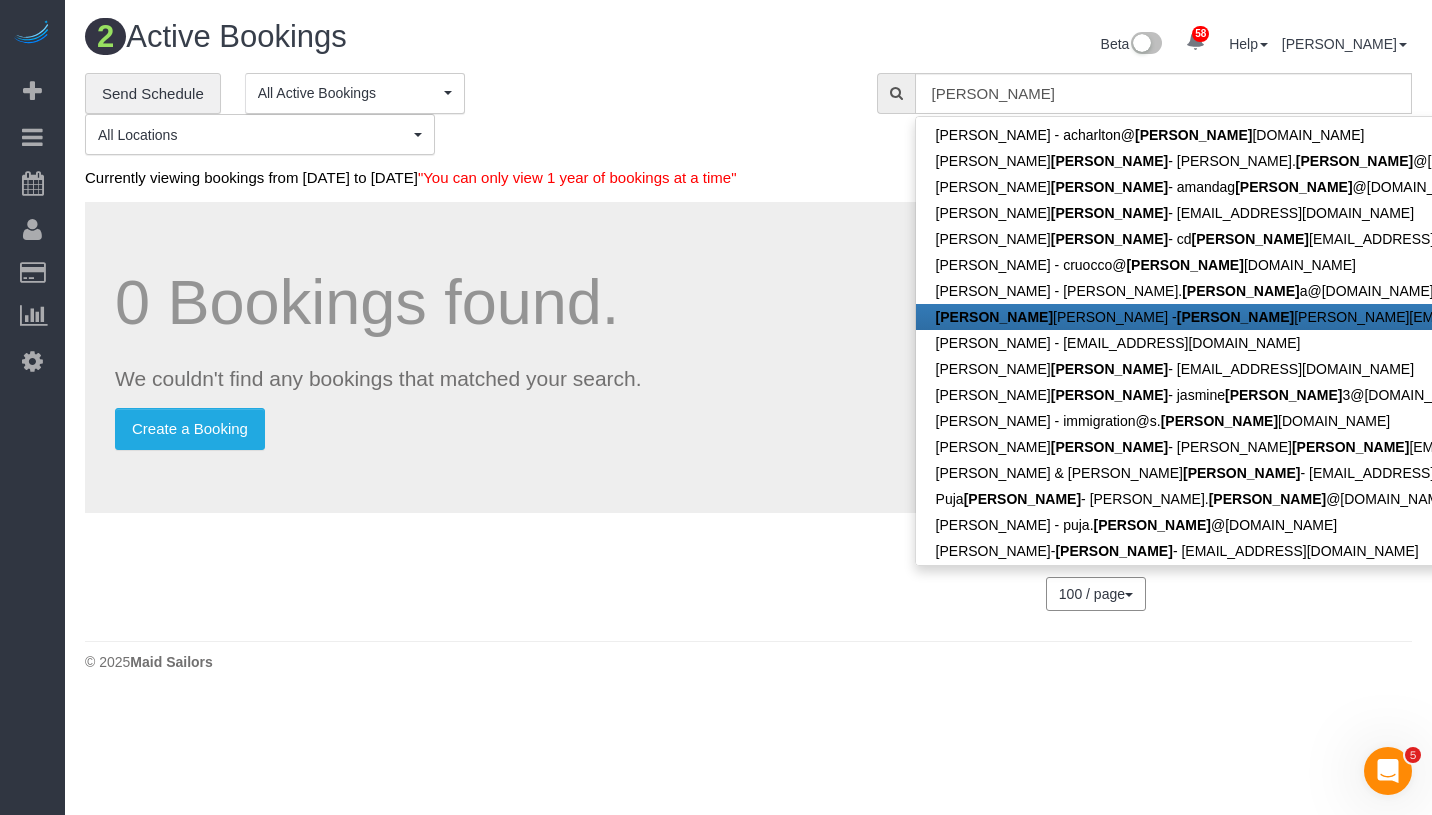 click on "Clarke  Thorell -  clarke thorell@gmail.com" at bounding box center [1291, 317] 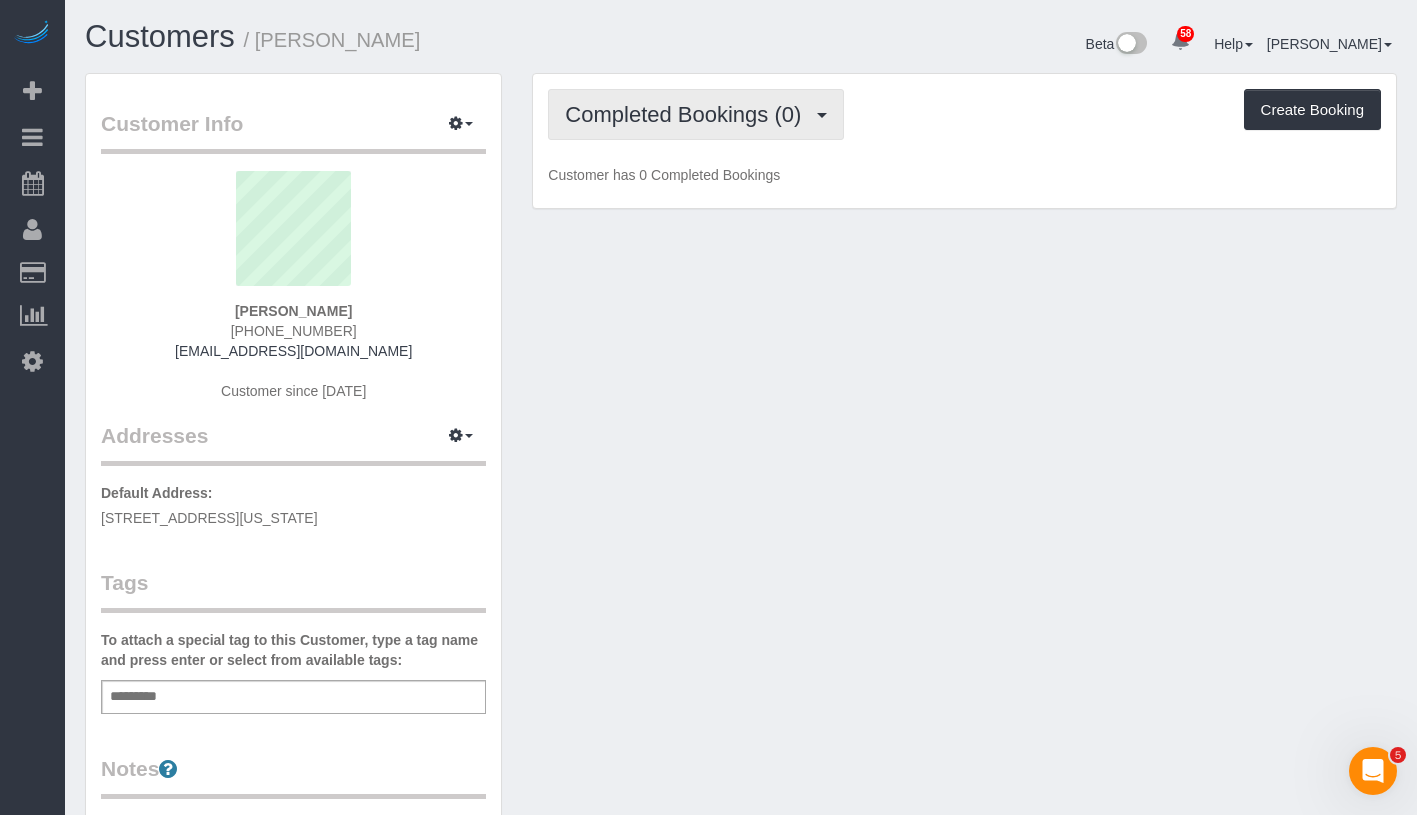 click on "Completed Bookings (0)" at bounding box center [688, 114] 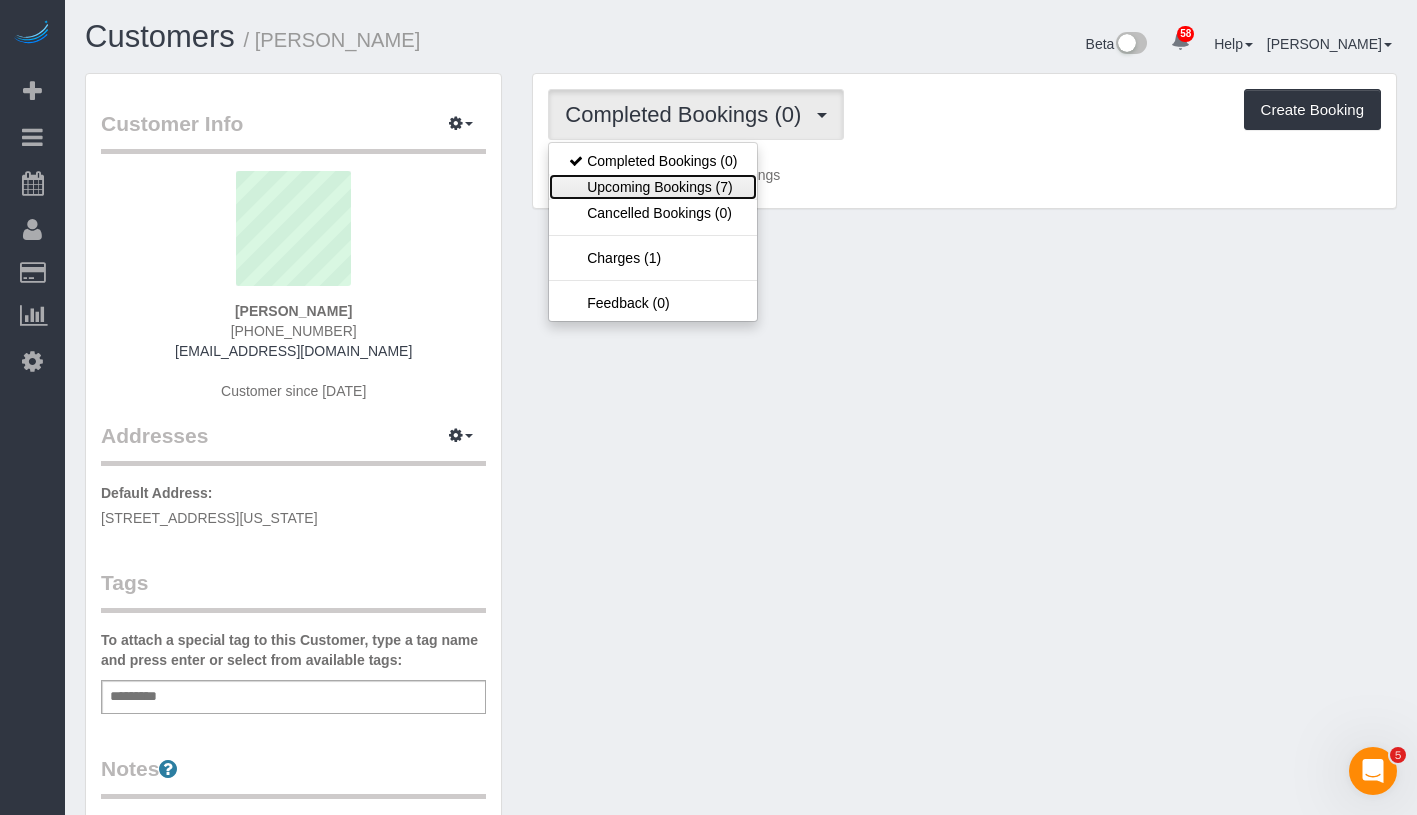 click on "Upcoming Bookings (7)" at bounding box center [653, 187] 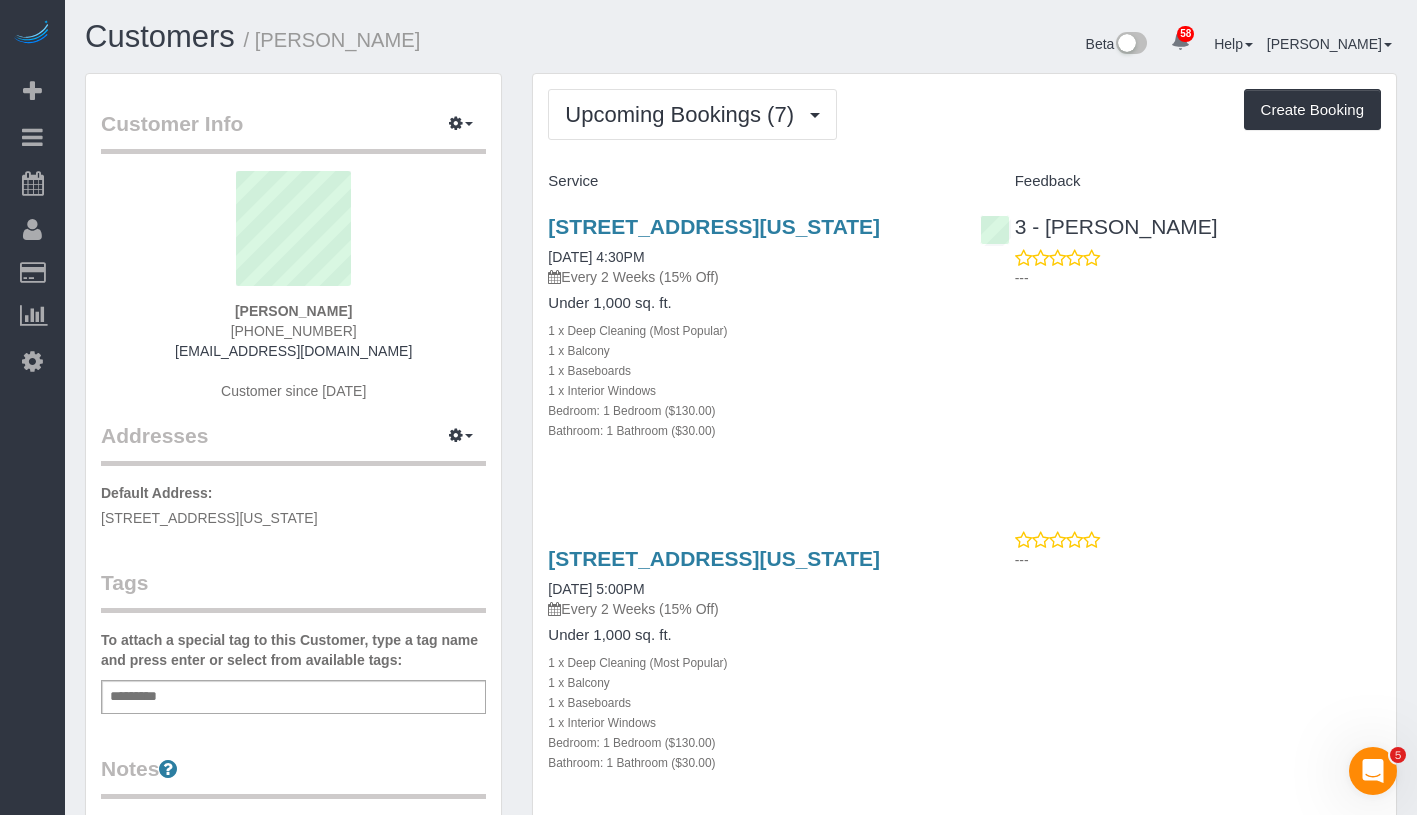 drag, startPoint x: 543, startPoint y: 341, endPoint x: 670, endPoint y: 410, distance: 144.53374 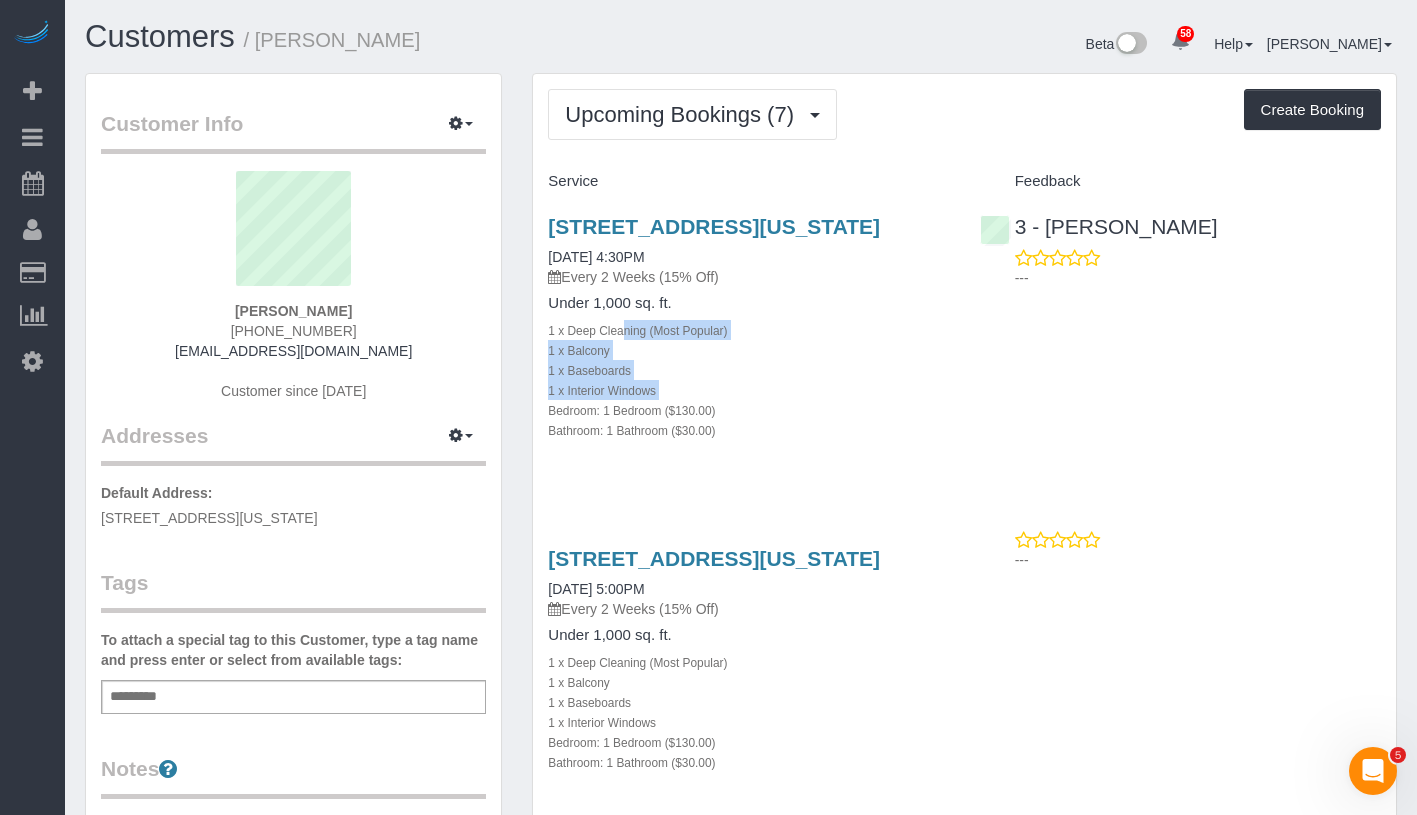 drag, startPoint x: 542, startPoint y: 341, endPoint x: 682, endPoint y: 409, distance: 155.64061 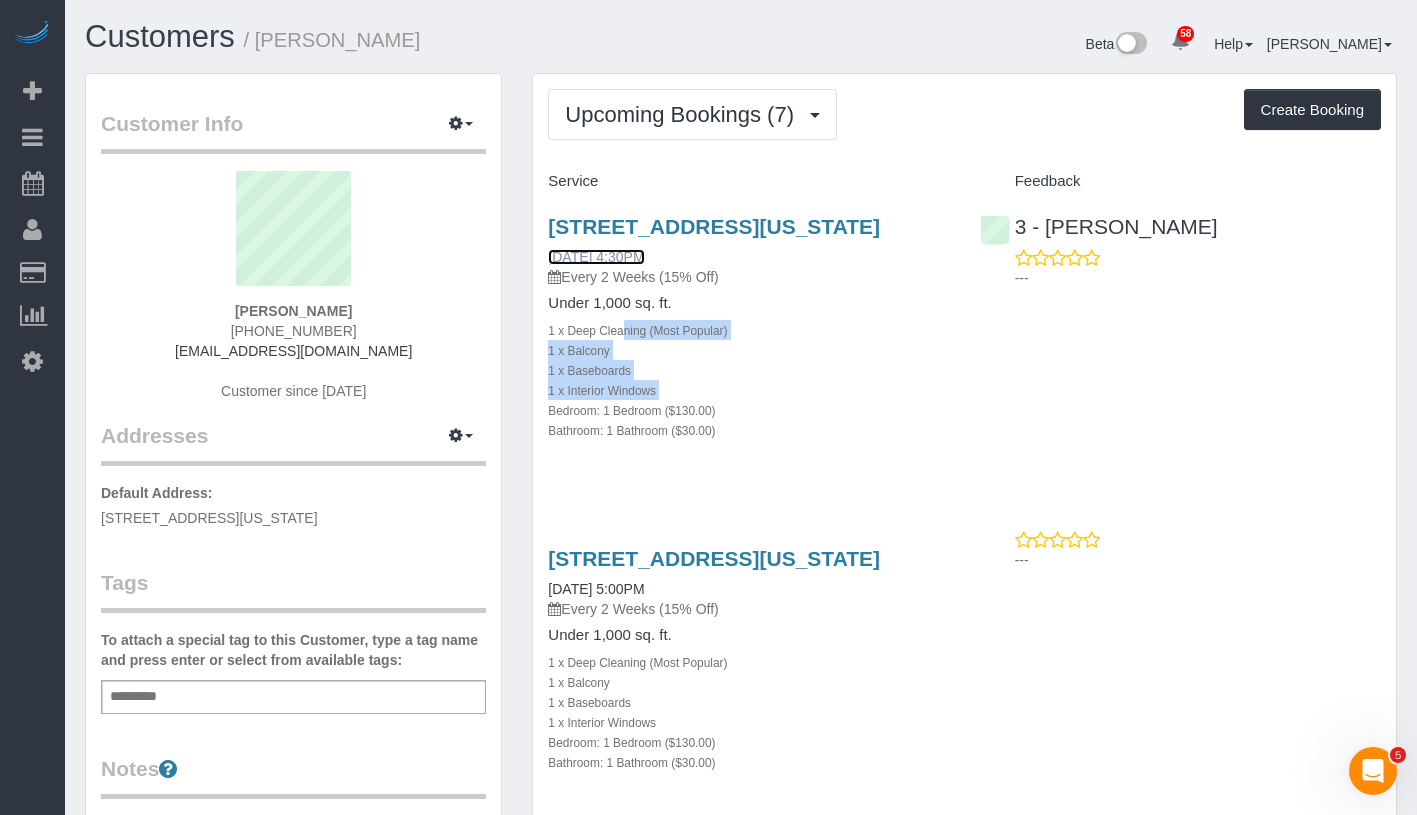 click on "07/02/2025 4:30PM" at bounding box center [596, 257] 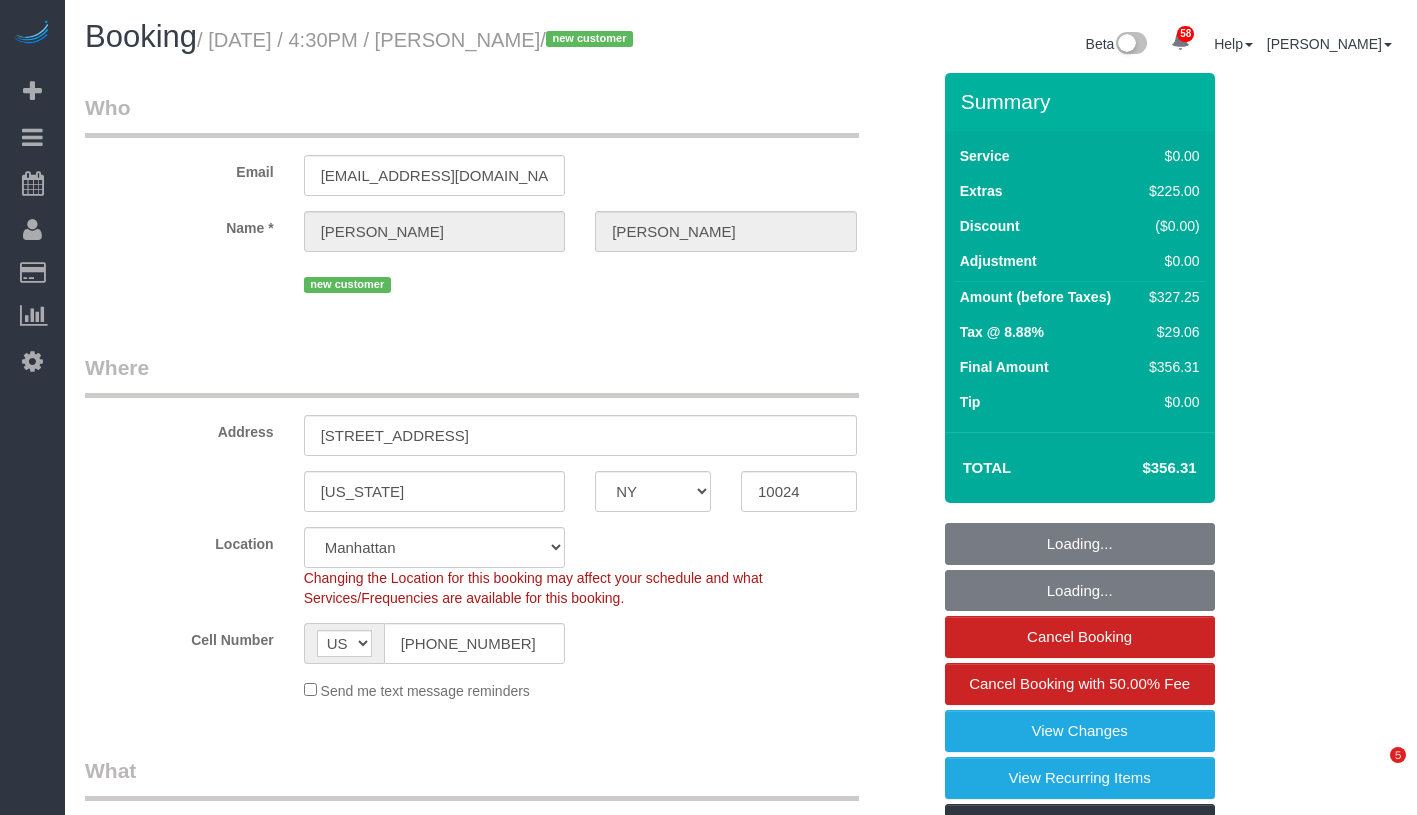 select on "NY" 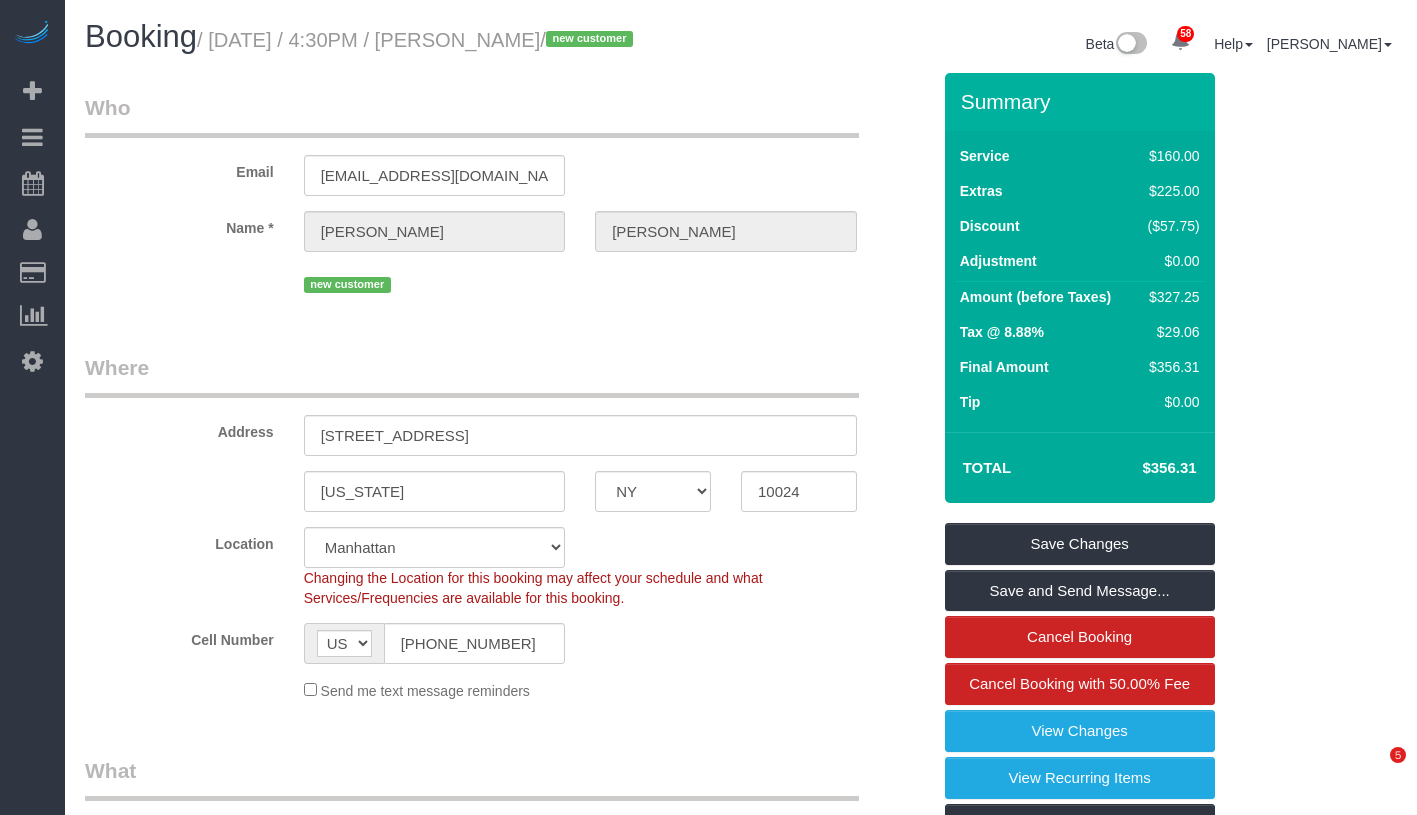 scroll, scrollTop: 0, scrollLeft: 0, axis: both 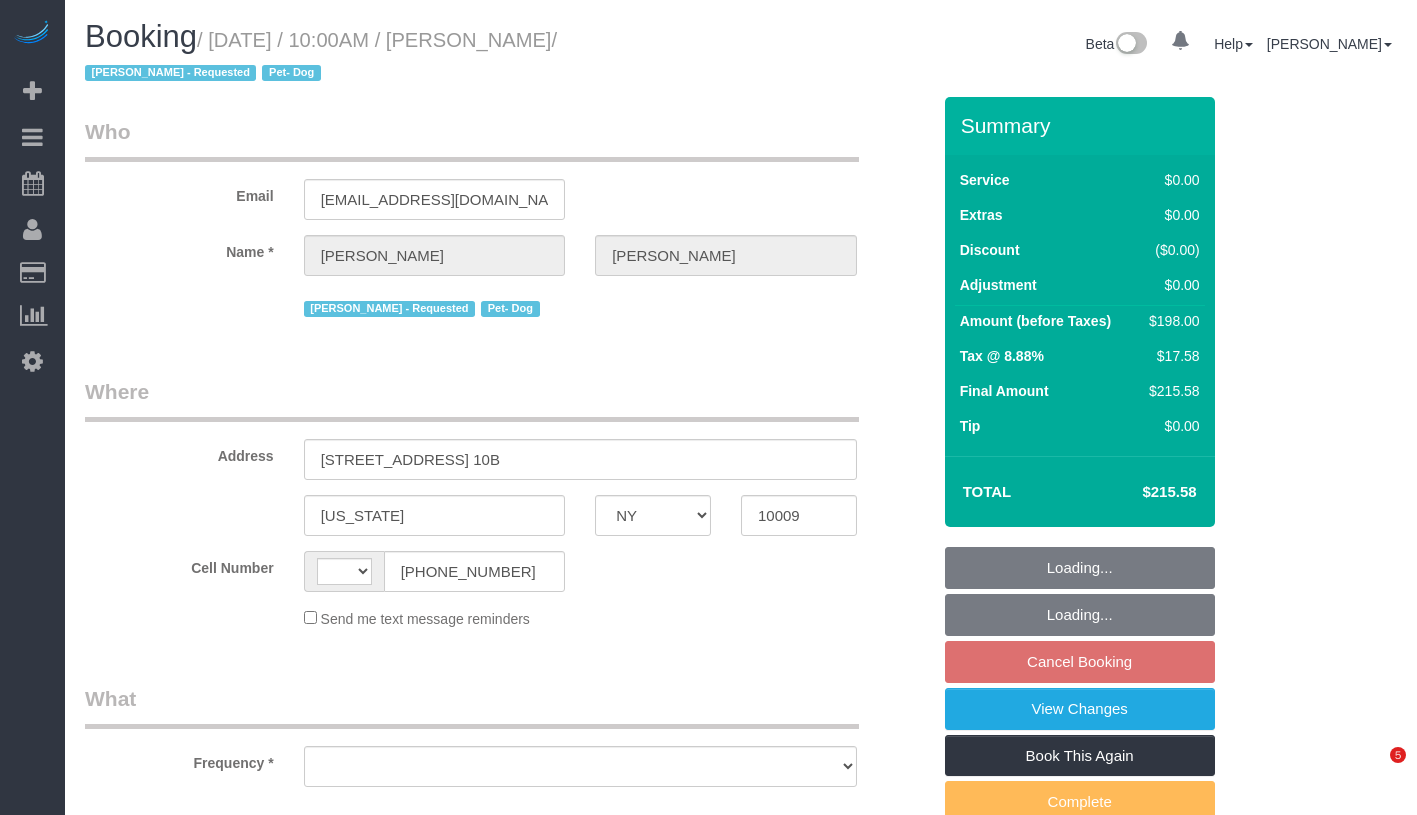 select on "NY" 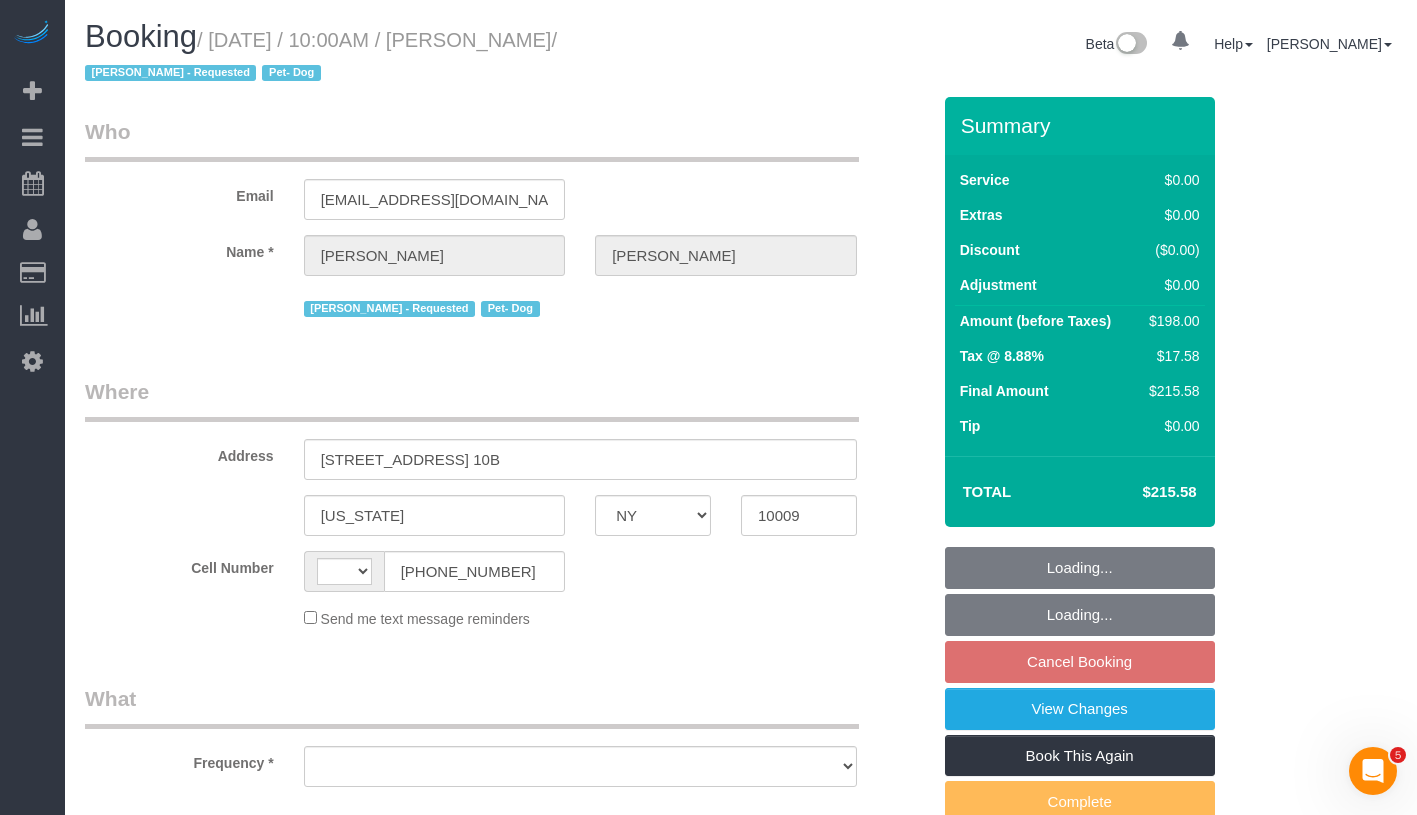 scroll, scrollTop: 0, scrollLeft: 0, axis: both 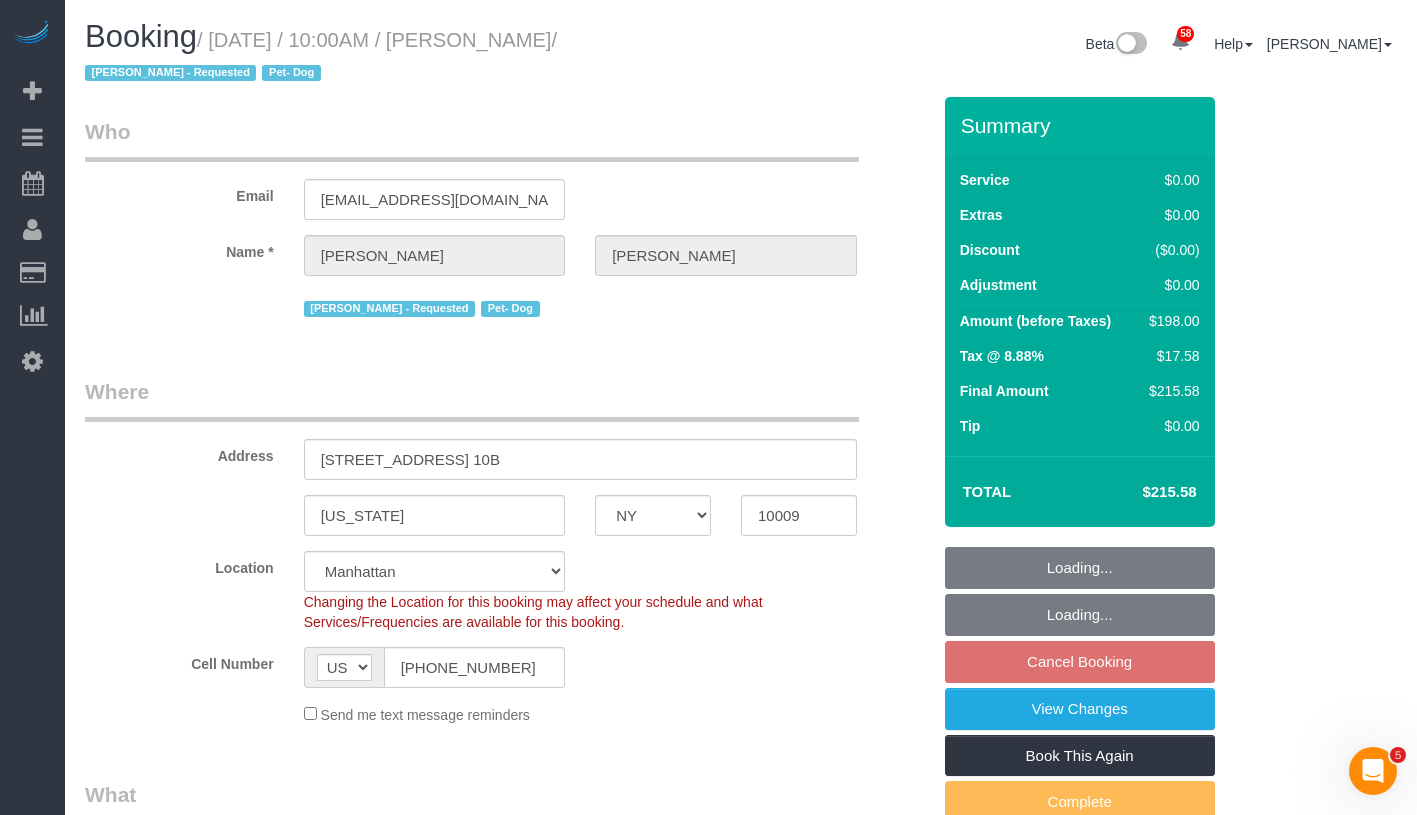 select on "string:stripe-pm_1R6C1Q4VGloSiKo7cZxjNZvF" 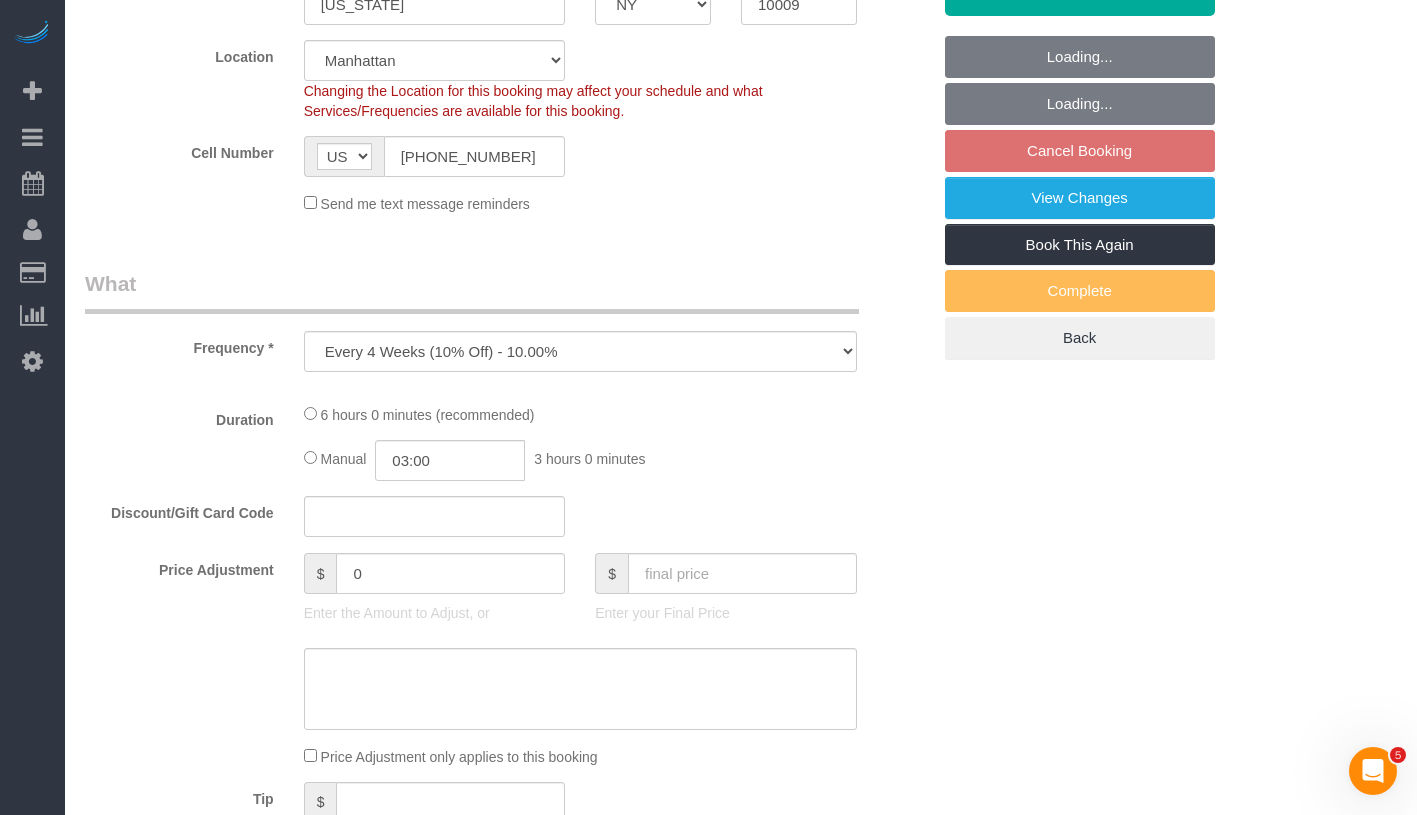 select on "object:993" 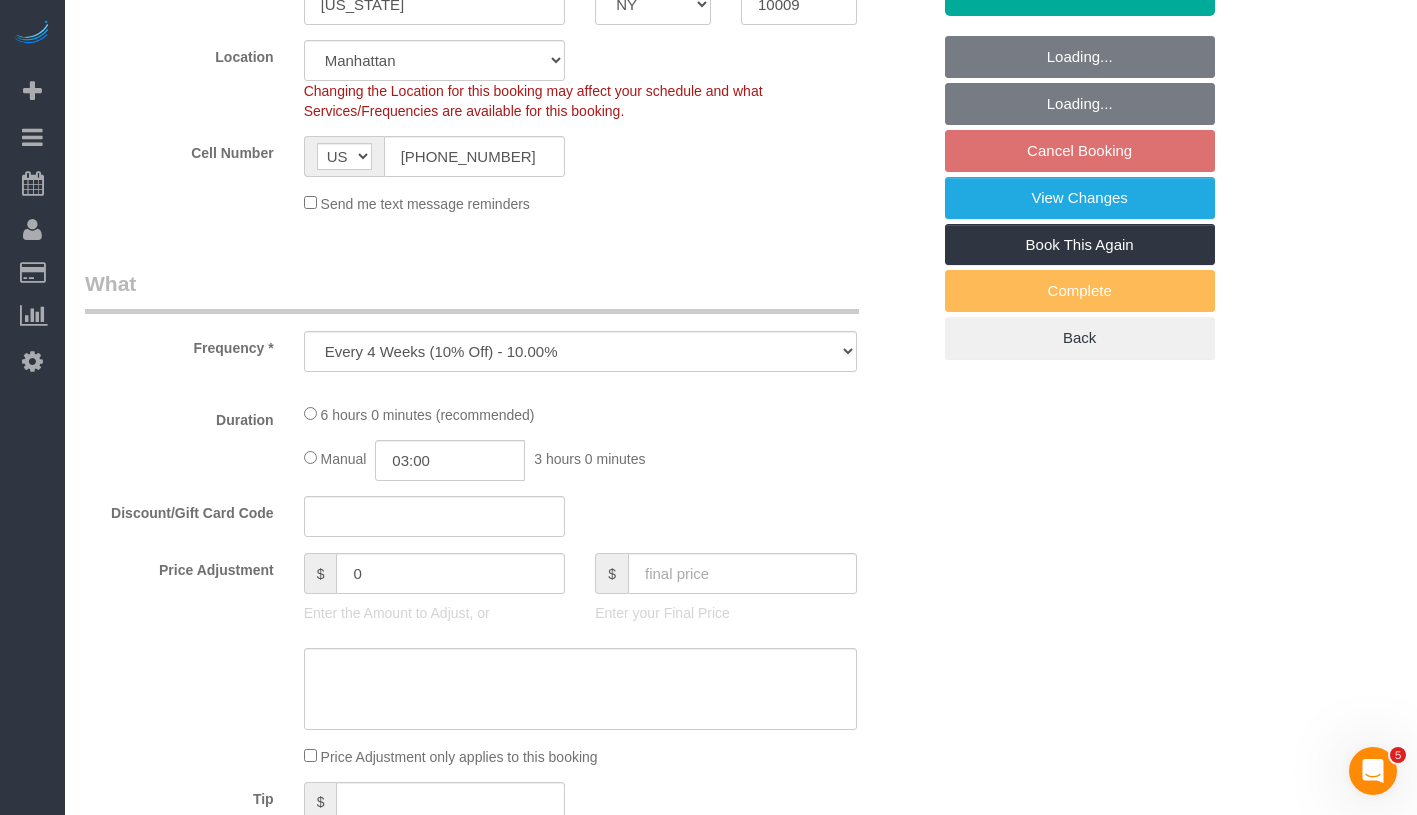 select on "spot3" 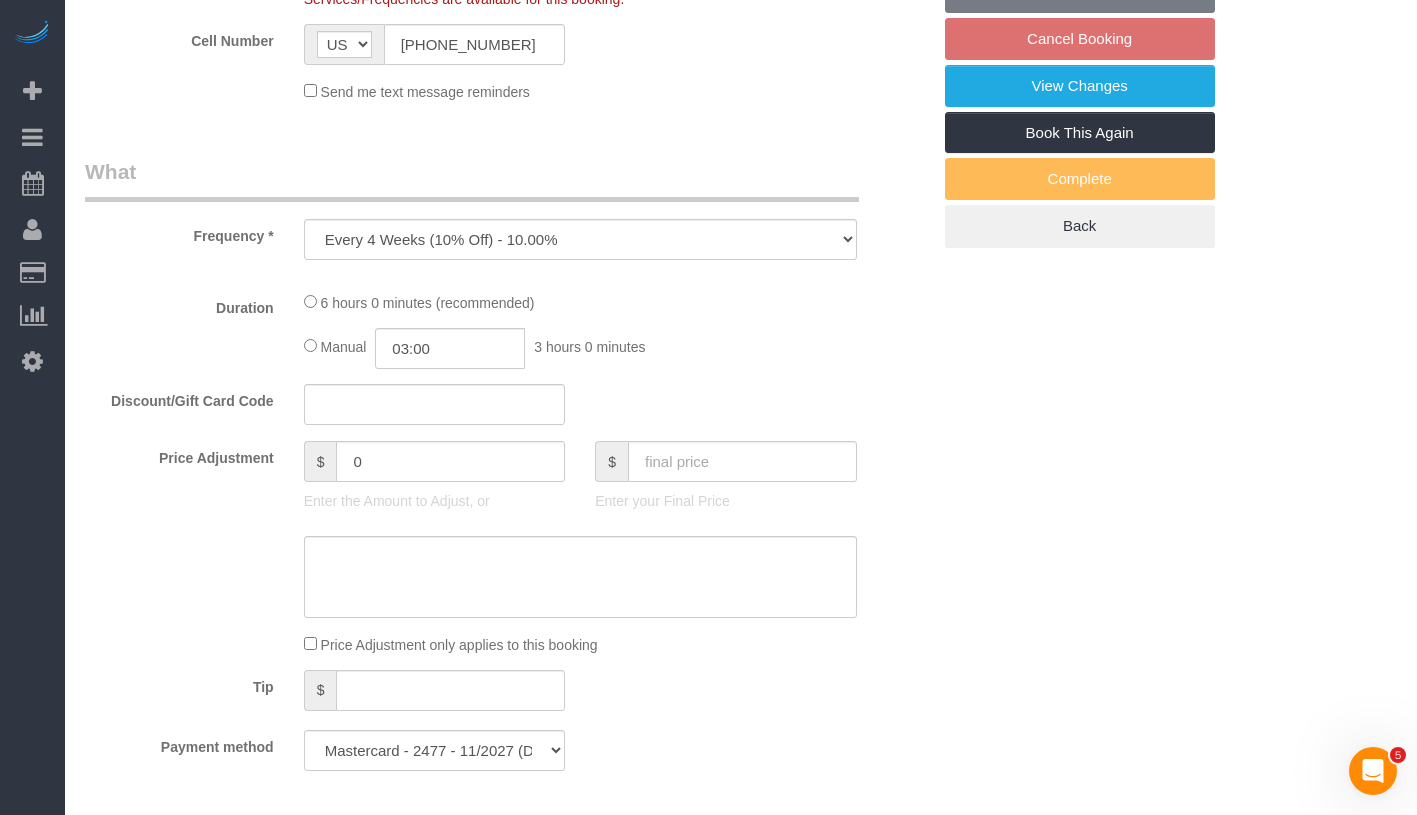 select on "2" 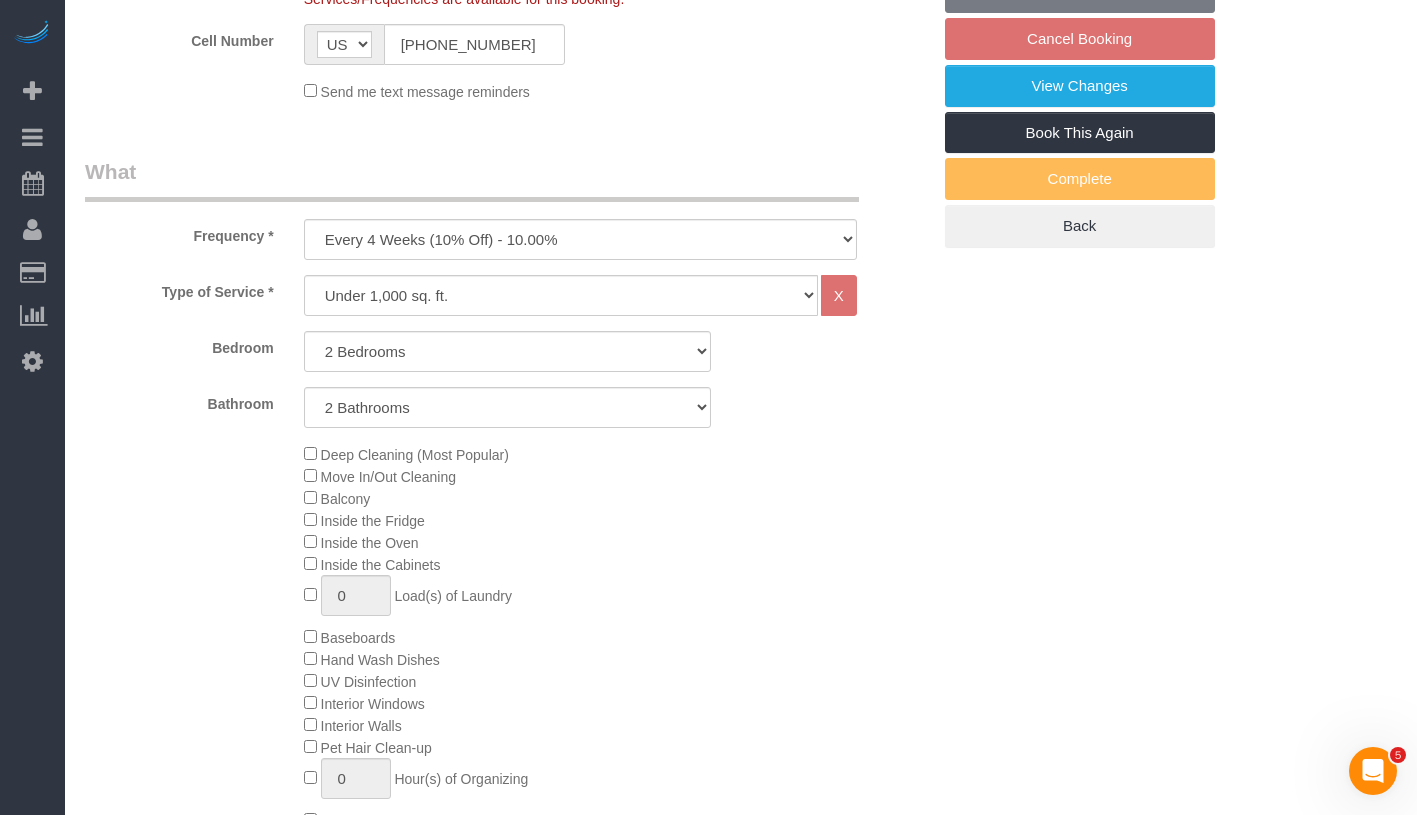 select on "2" 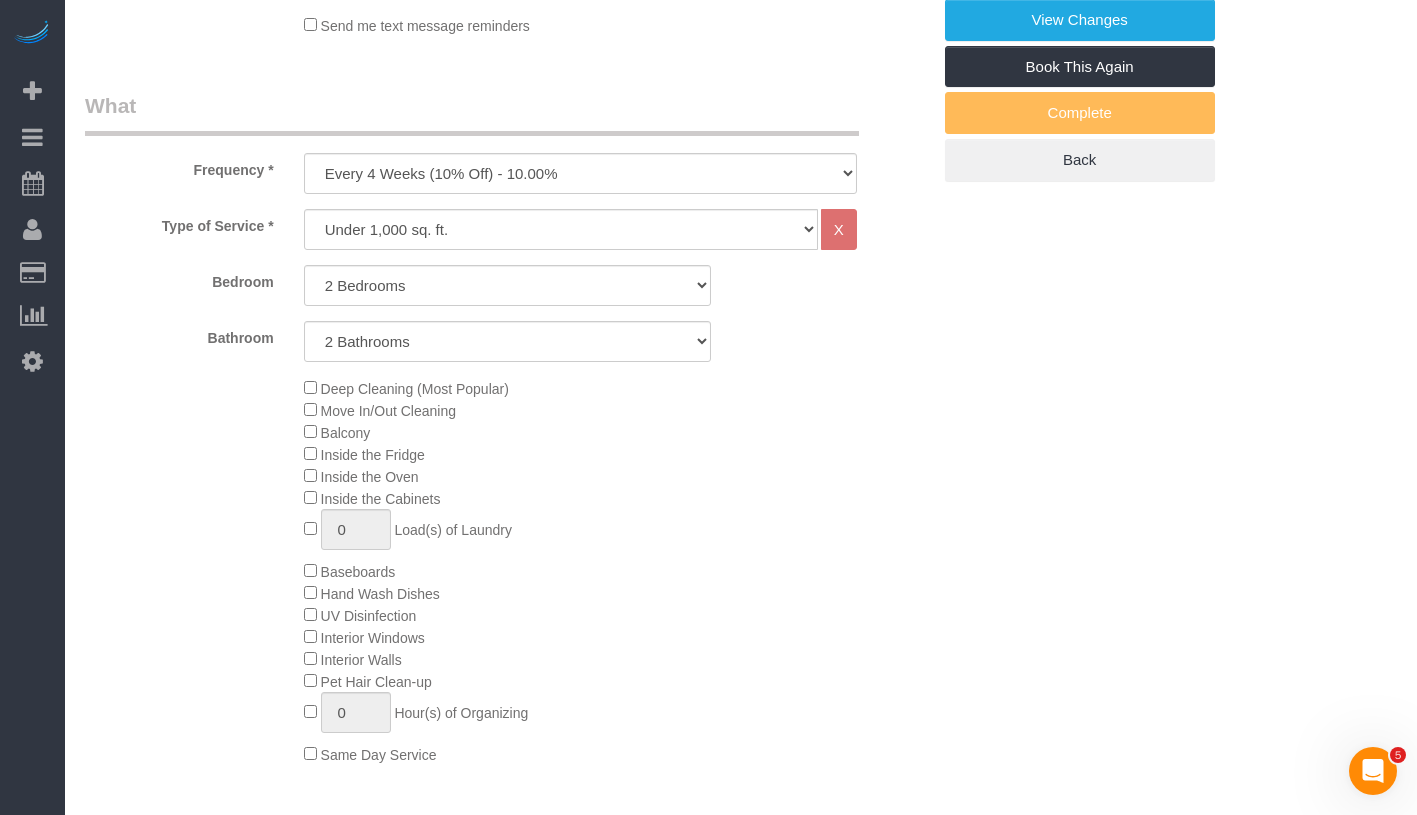 scroll, scrollTop: 1065, scrollLeft: 0, axis: vertical 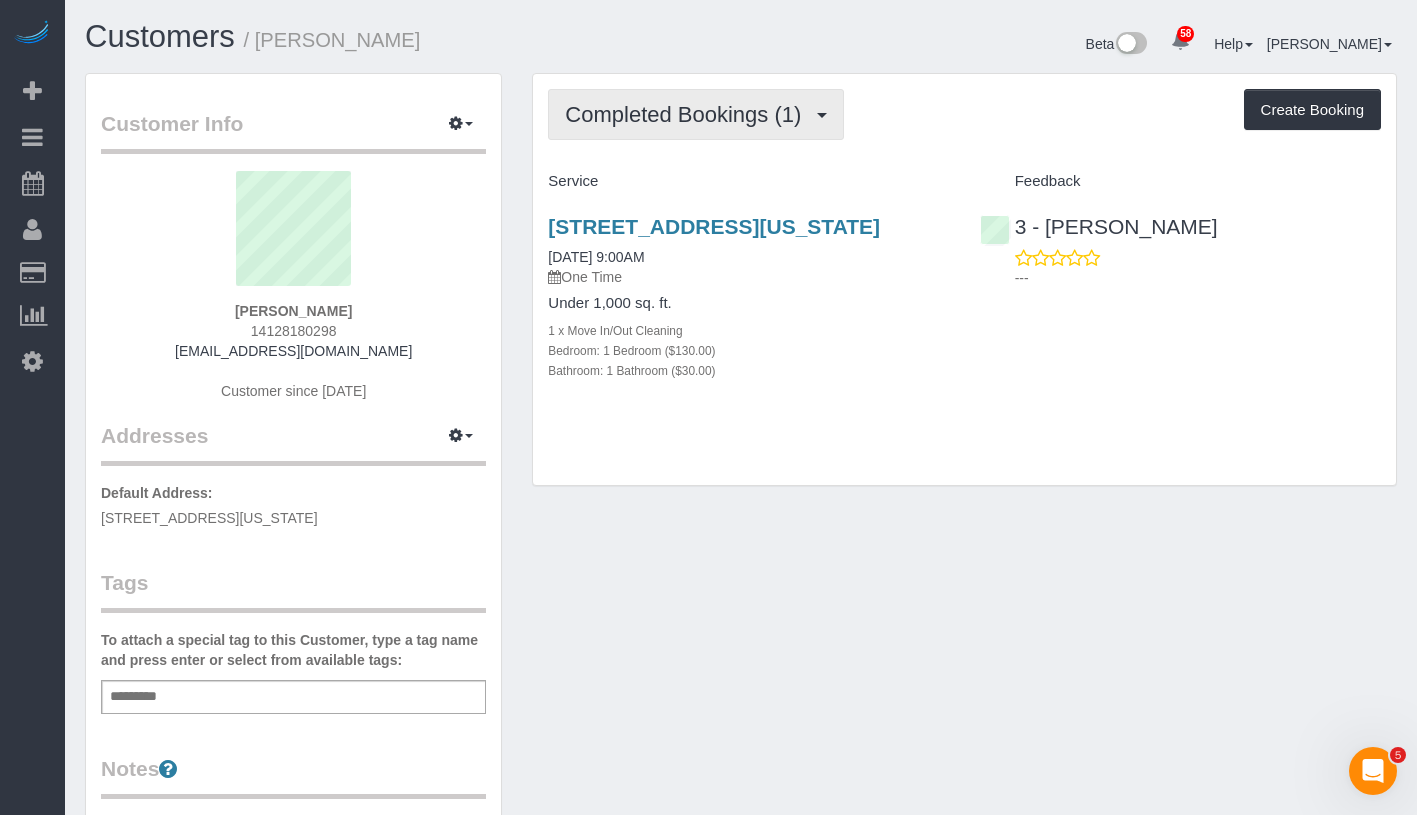 click on "Completed Bookings (1)" at bounding box center [688, 114] 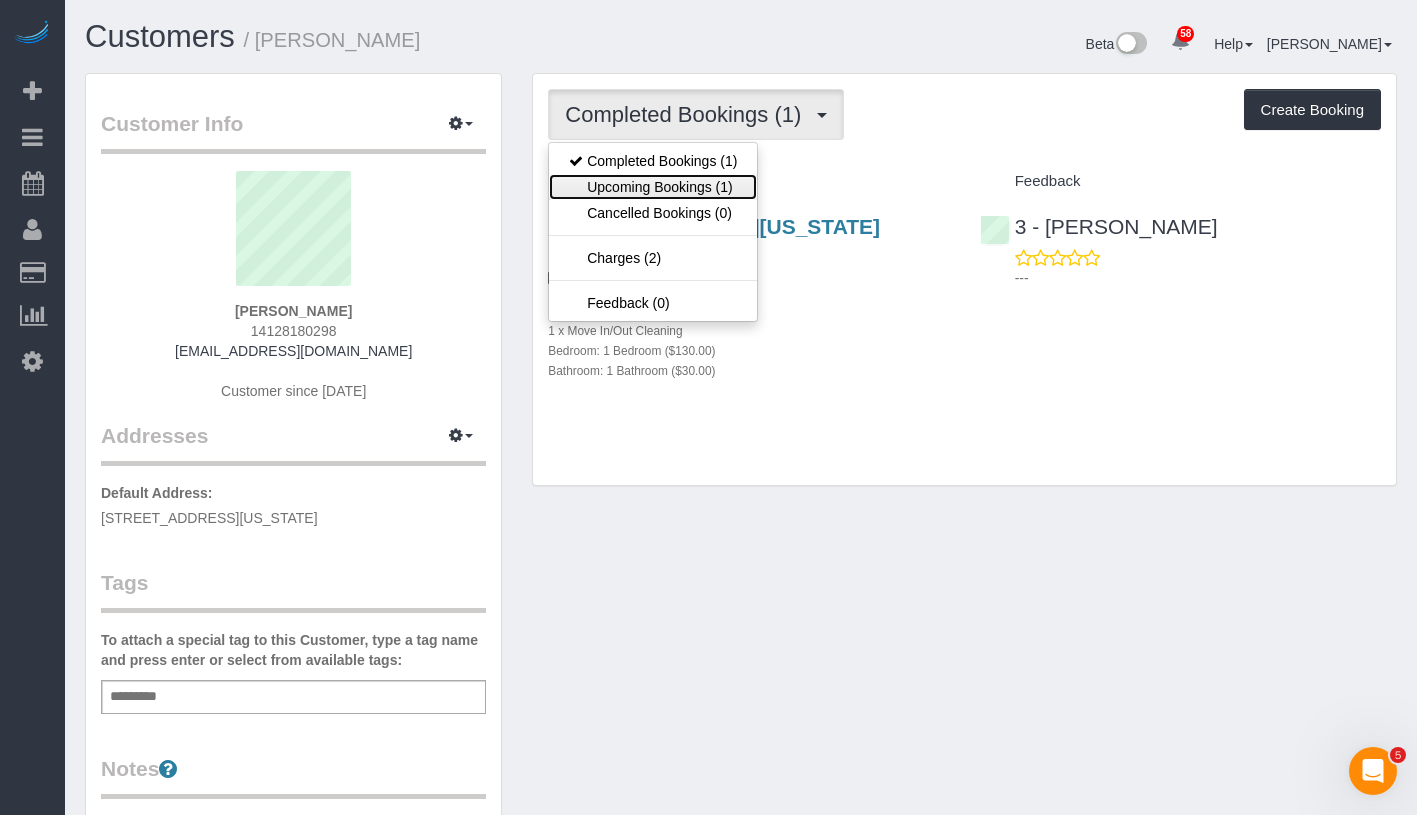 drag, startPoint x: 656, startPoint y: 188, endPoint x: 666, endPoint y: 185, distance: 10.440307 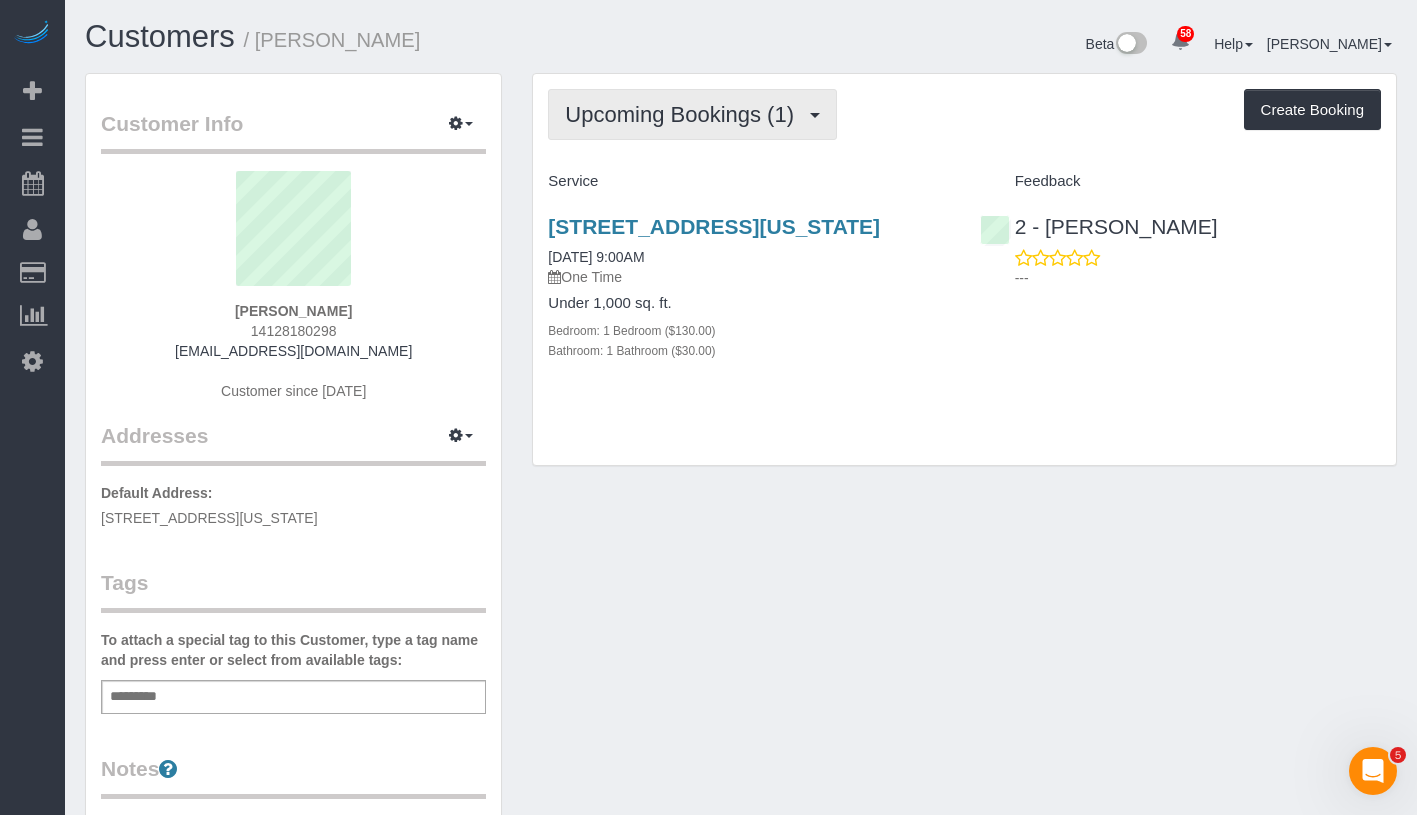 click on "Upcoming Bookings (1)" at bounding box center (684, 114) 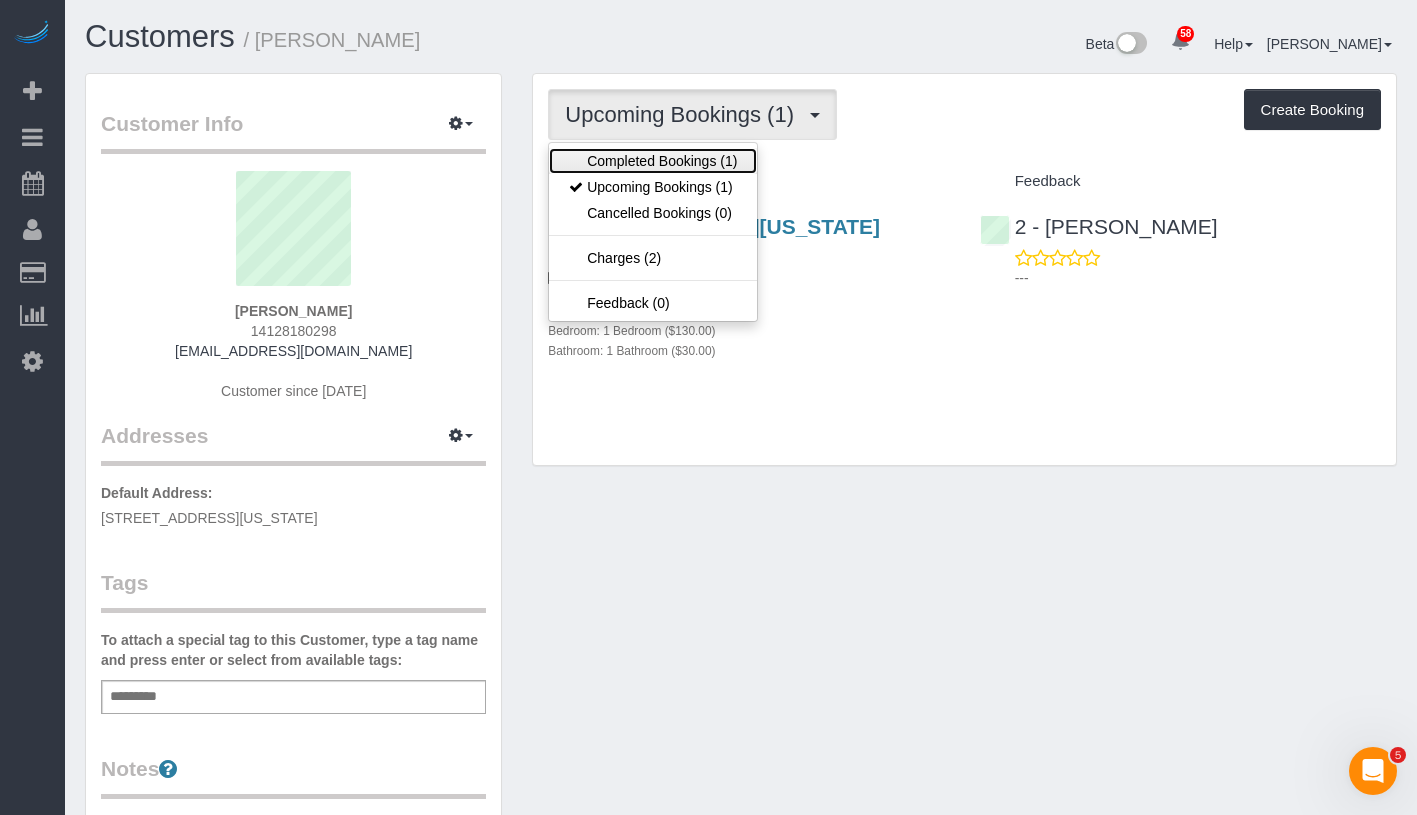 click on "Completed Bookings (1)" at bounding box center [653, 161] 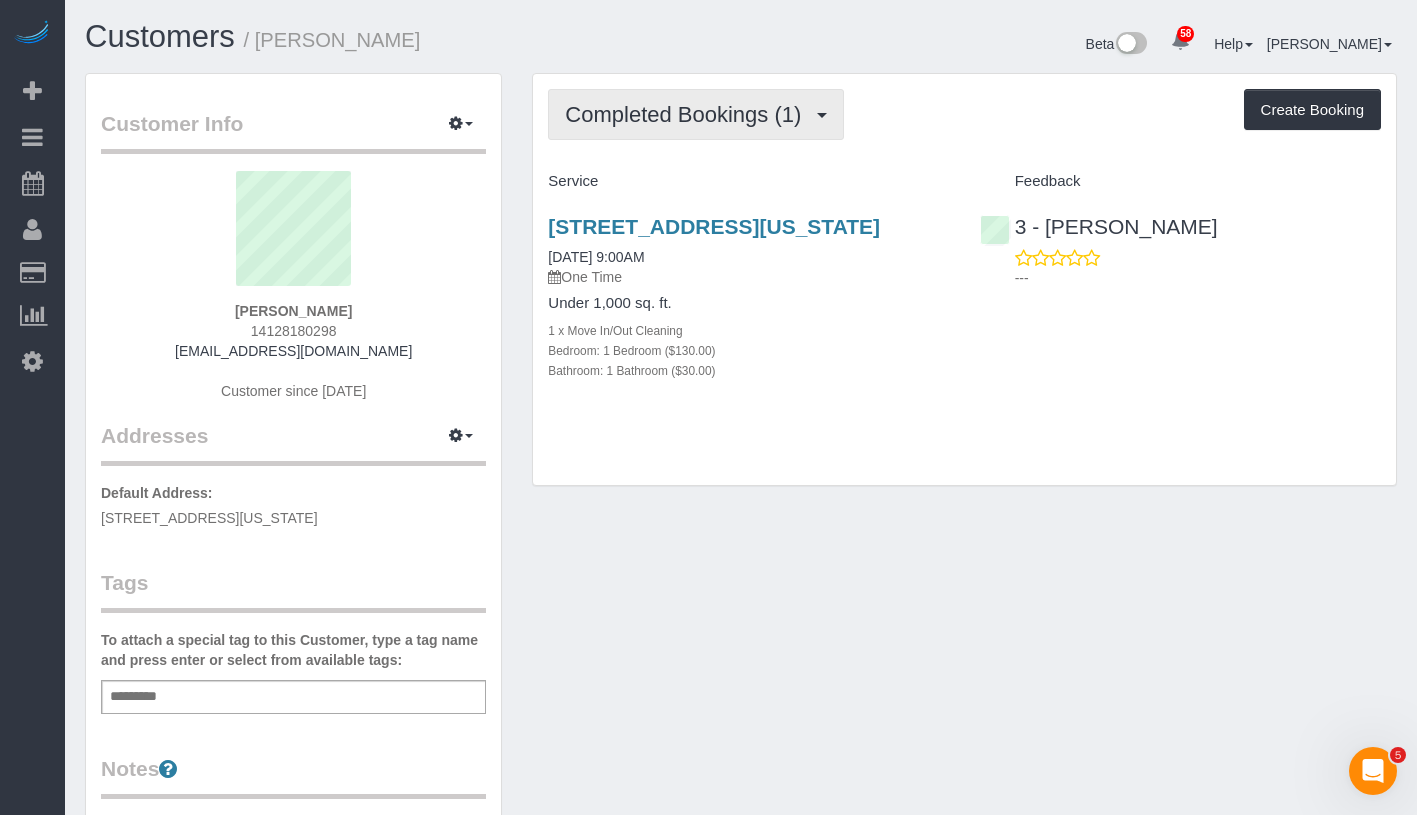 click on "Completed Bookings (1)" at bounding box center (688, 114) 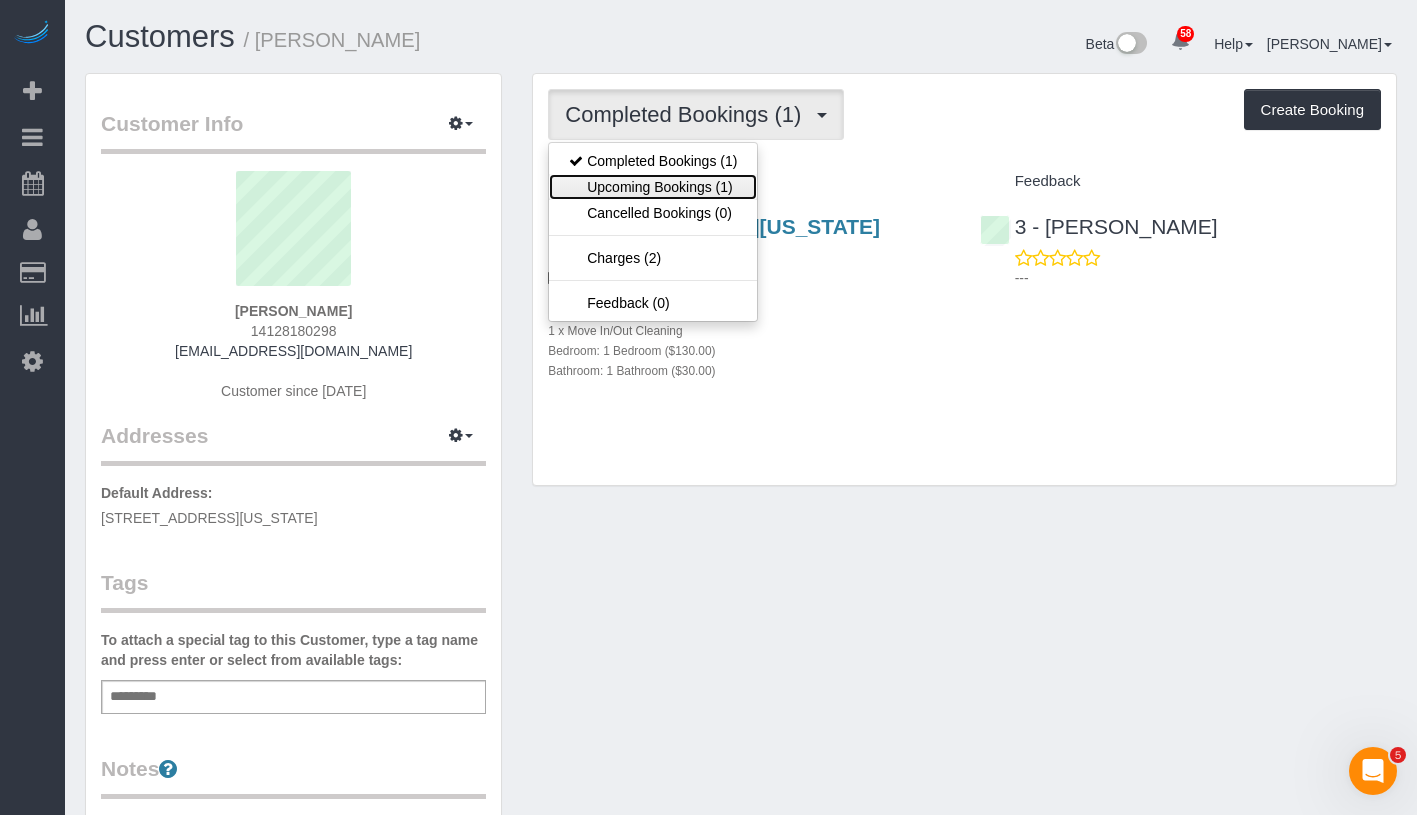drag, startPoint x: 642, startPoint y: 191, endPoint x: 689, endPoint y: 160, distance: 56.302753 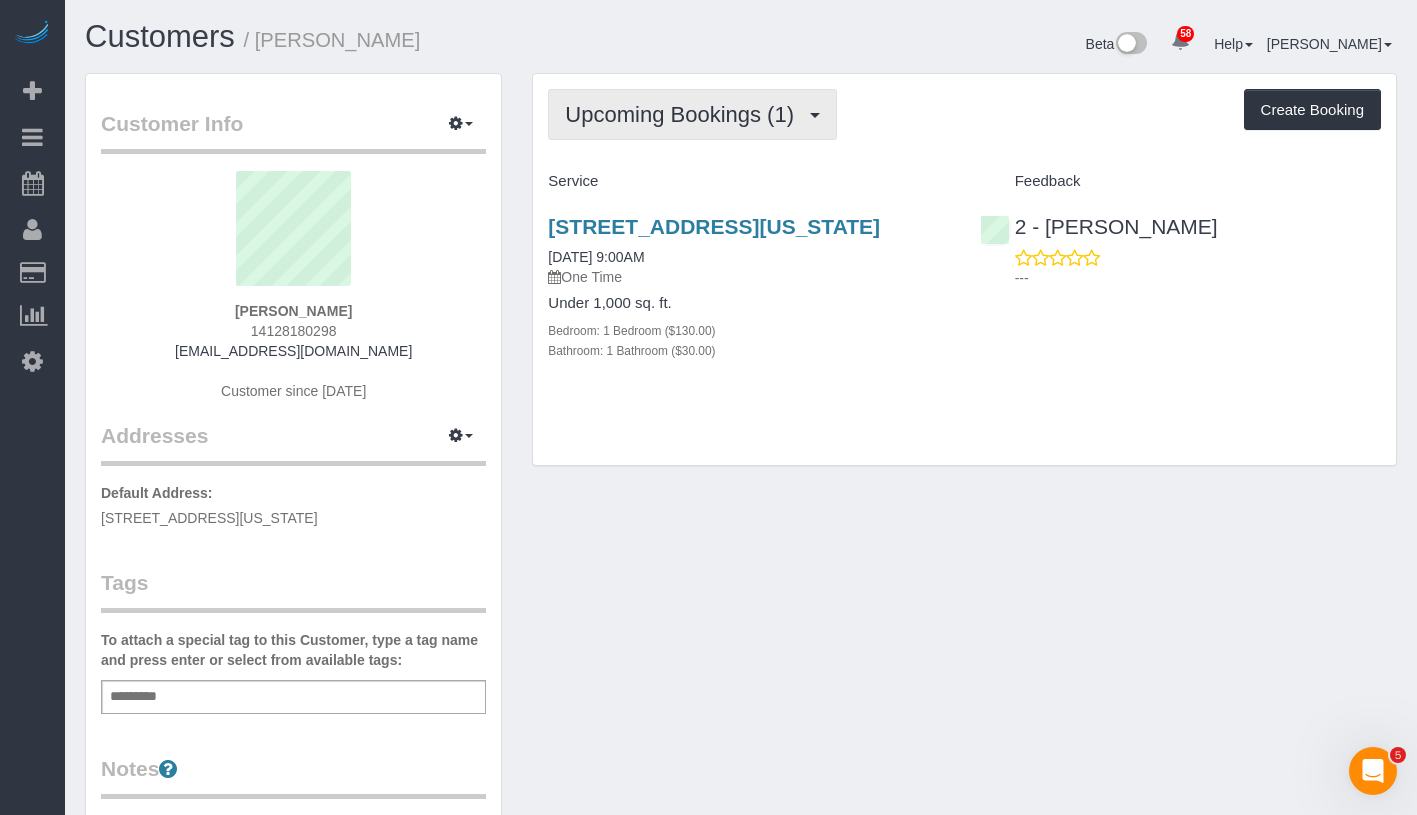 click on "Upcoming Bookings (1)" at bounding box center [684, 114] 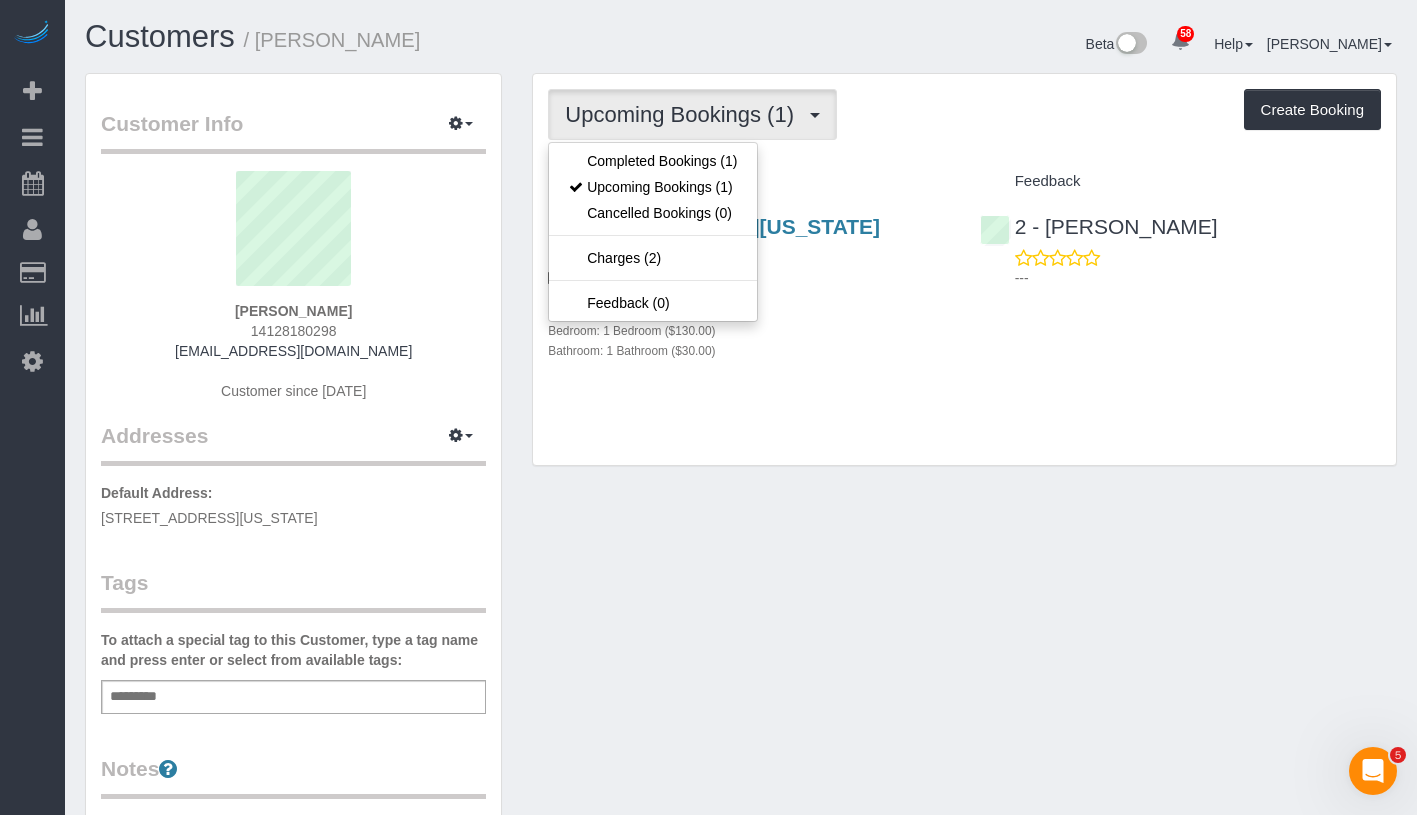 click on "Upcoming Bookings (1)
Completed Bookings (1)
Upcoming Bookings (1)
Cancelled Bookings (0)
Charges (2)
Feedback (0)
Create Booking" at bounding box center (964, 114) 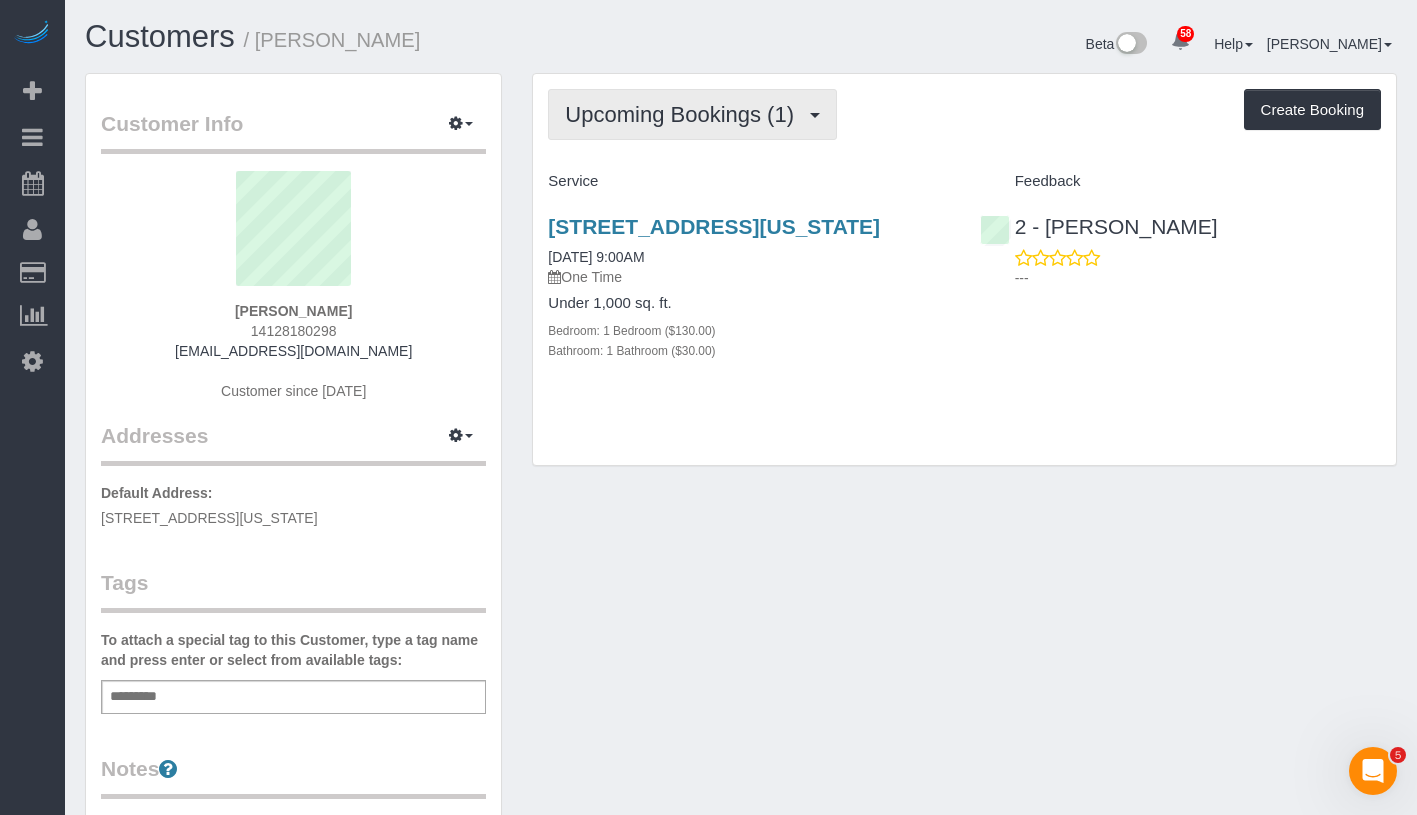click on "Upcoming Bookings (1)" at bounding box center (684, 114) 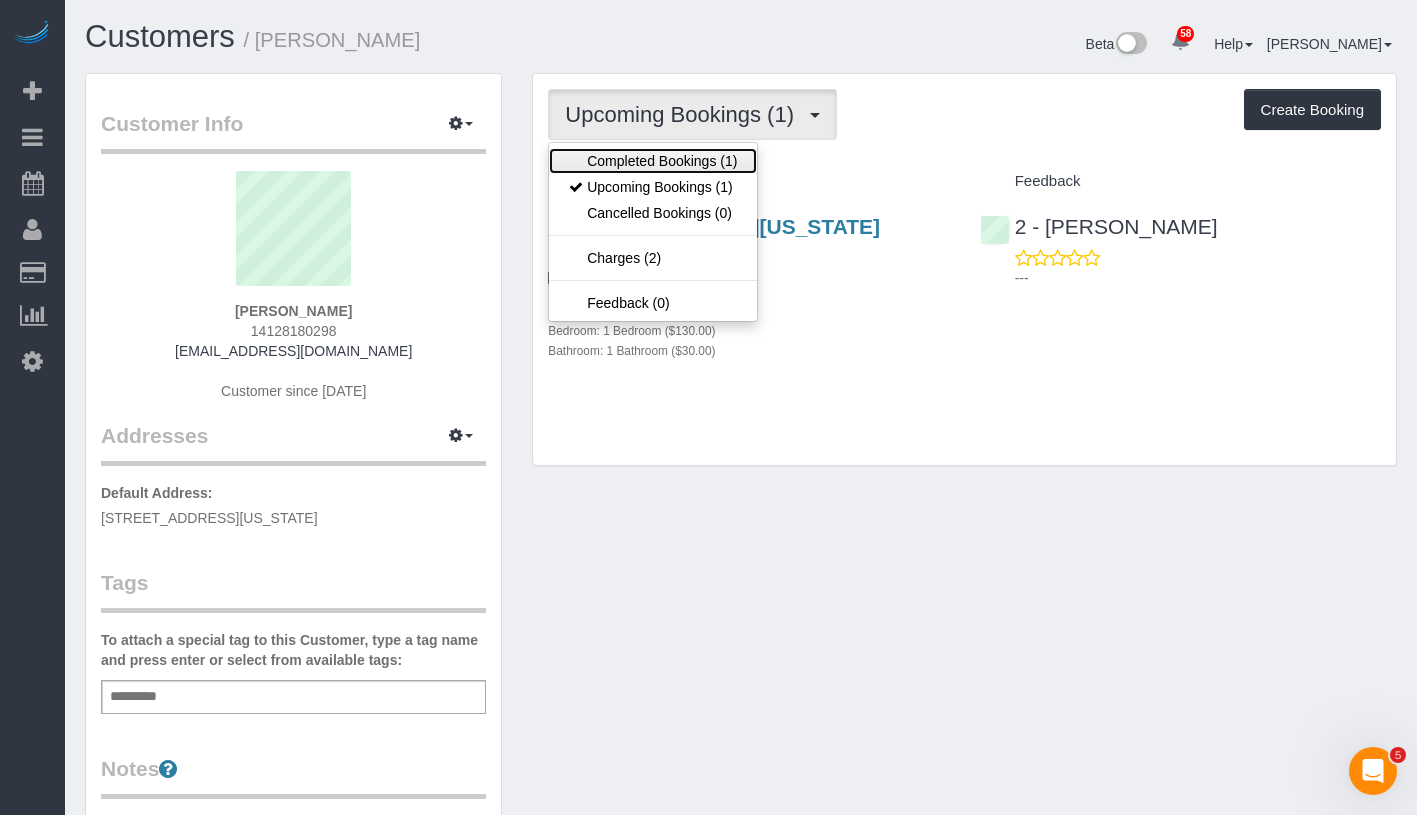 click on "Completed Bookings (1)" at bounding box center [653, 161] 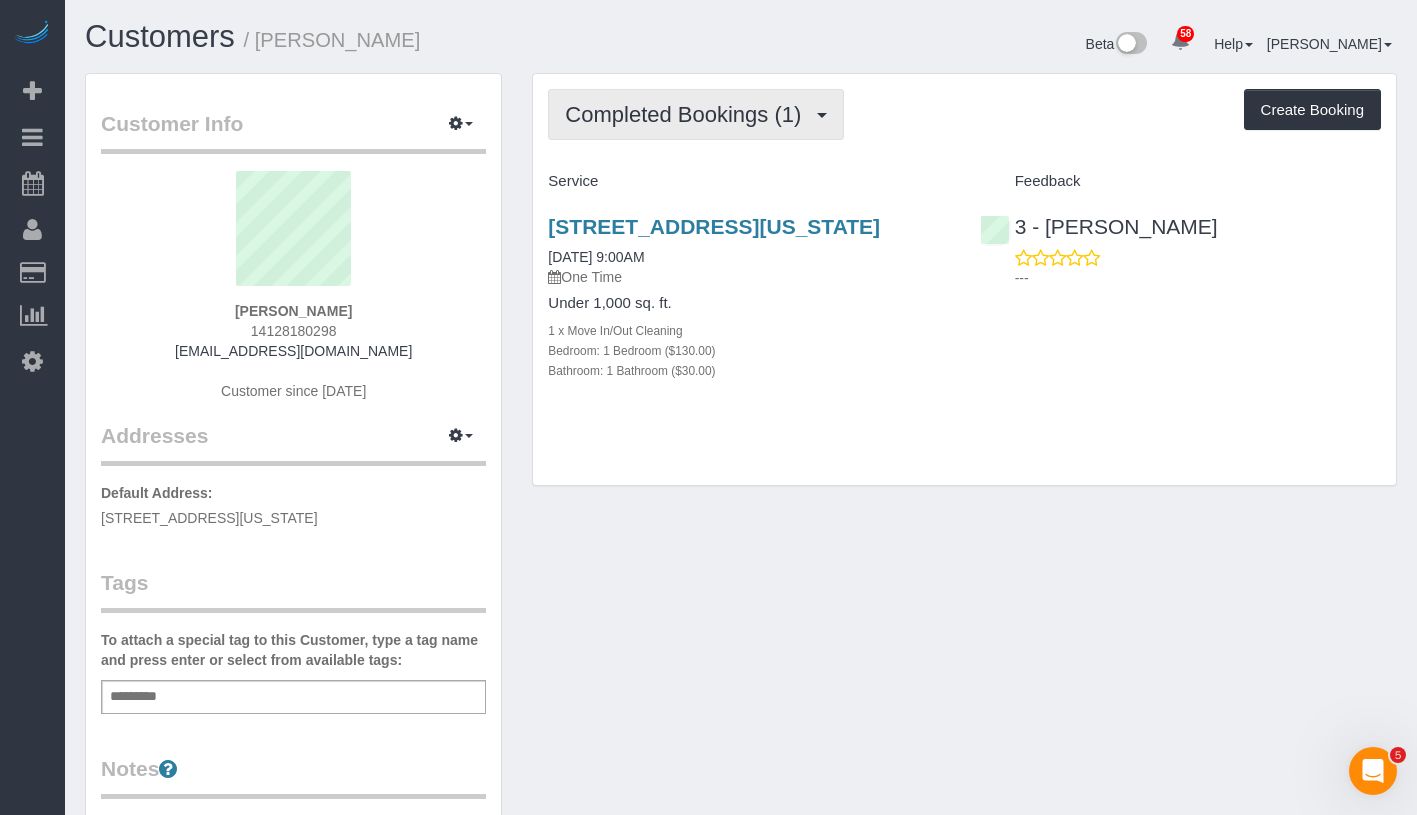 click on "Completed Bookings (1)" at bounding box center [688, 114] 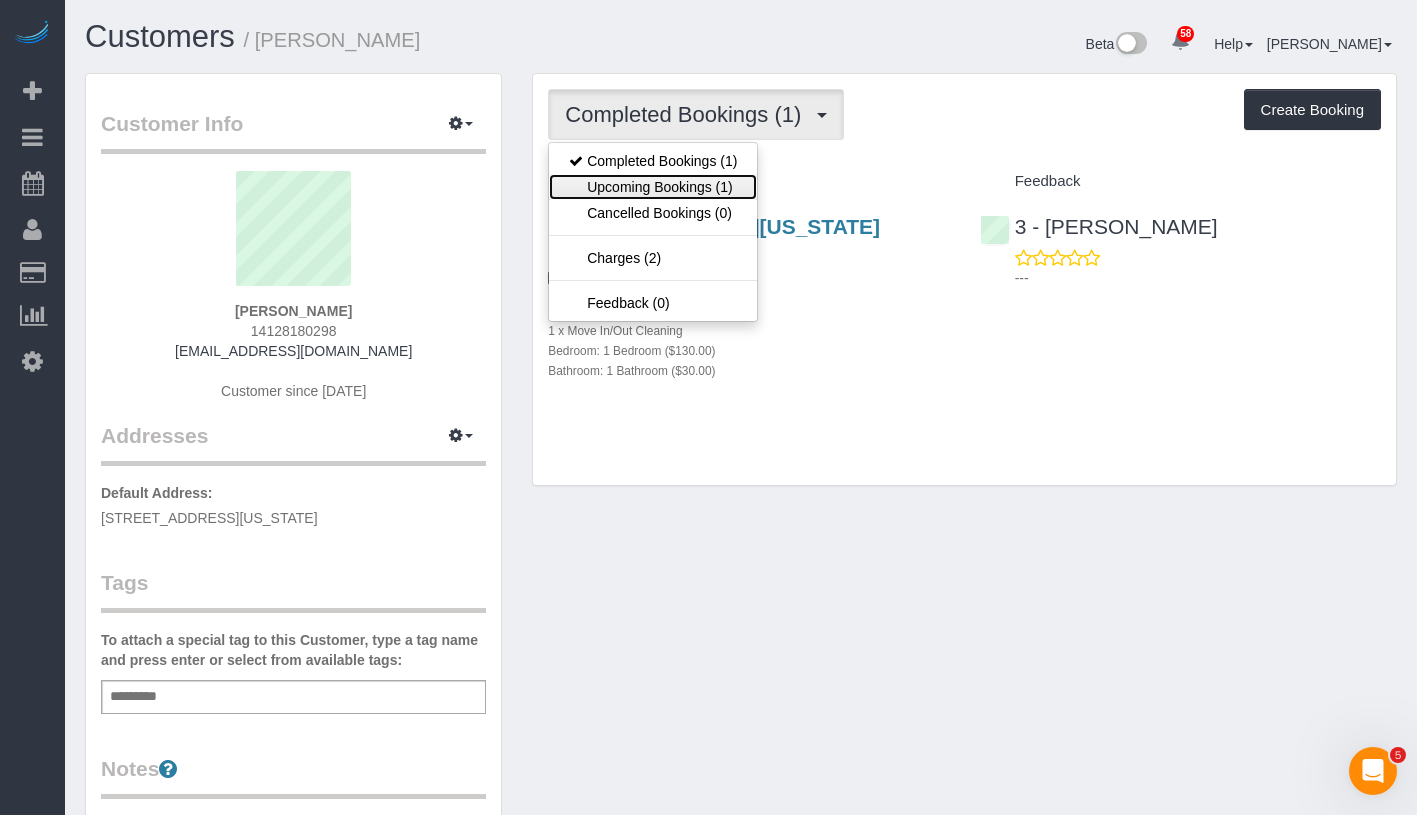 click on "Upcoming Bookings (1)" at bounding box center [653, 187] 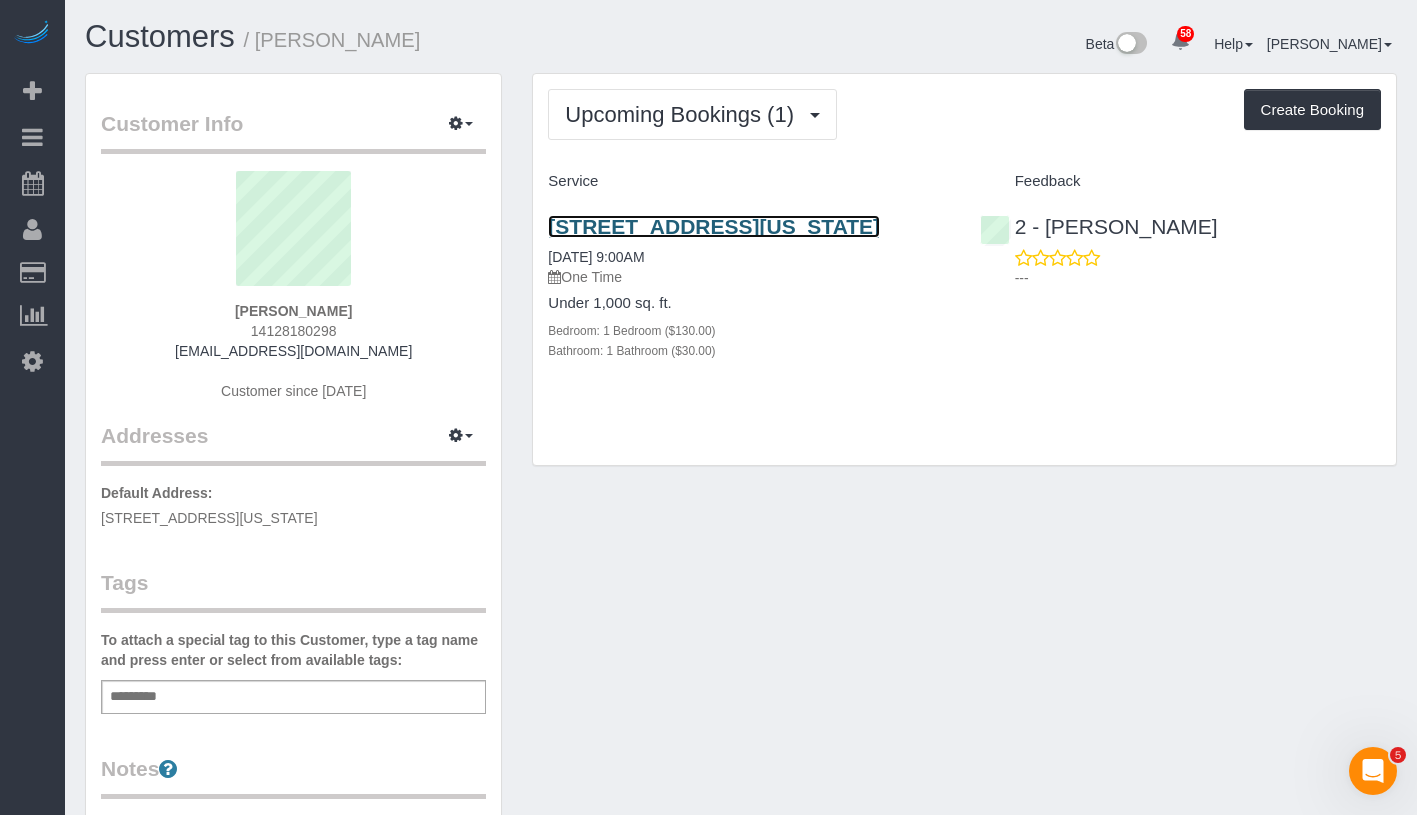 click on "123 Bank Street, Apt 470, New York, NY 10014" at bounding box center [714, 226] 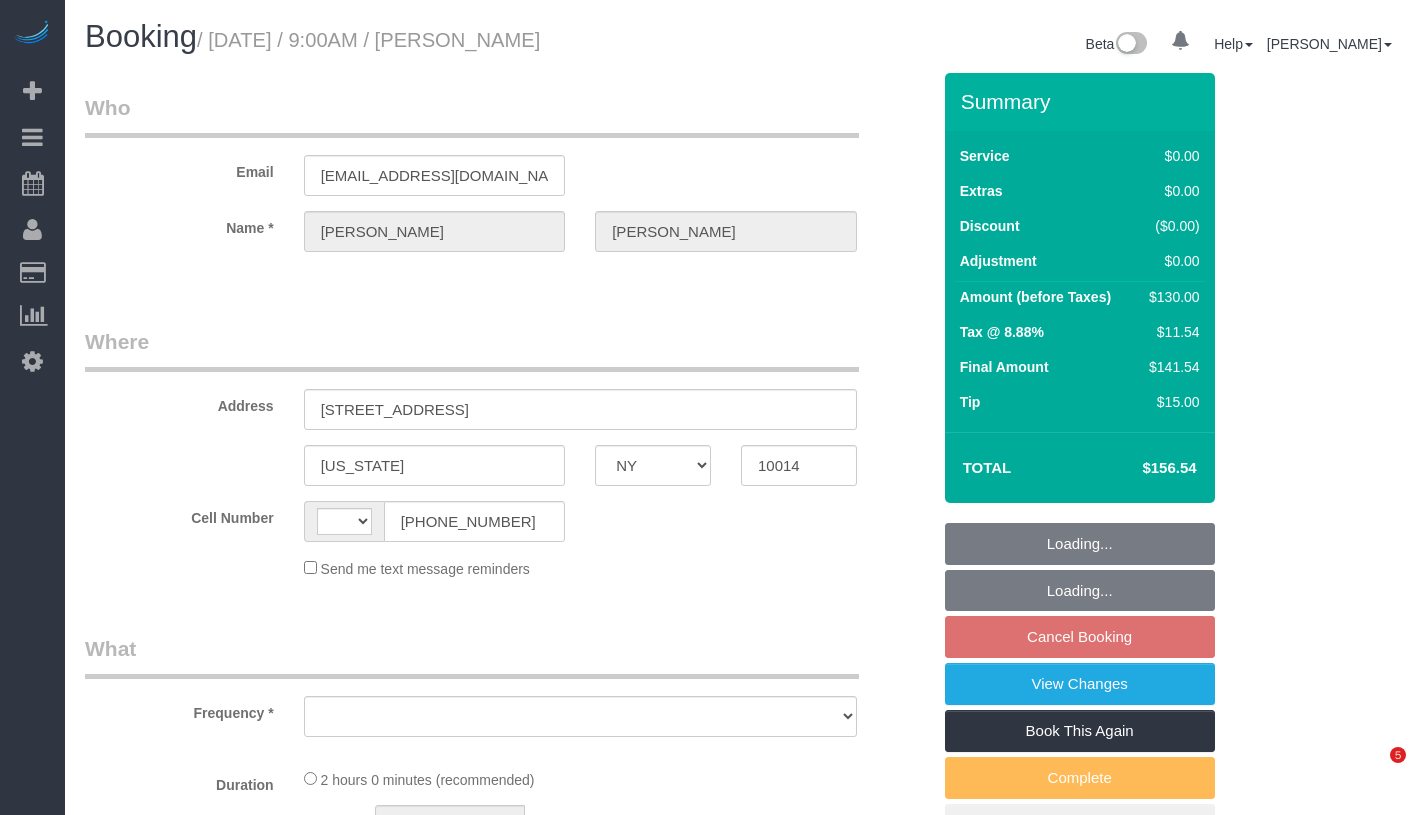 select on "NY" 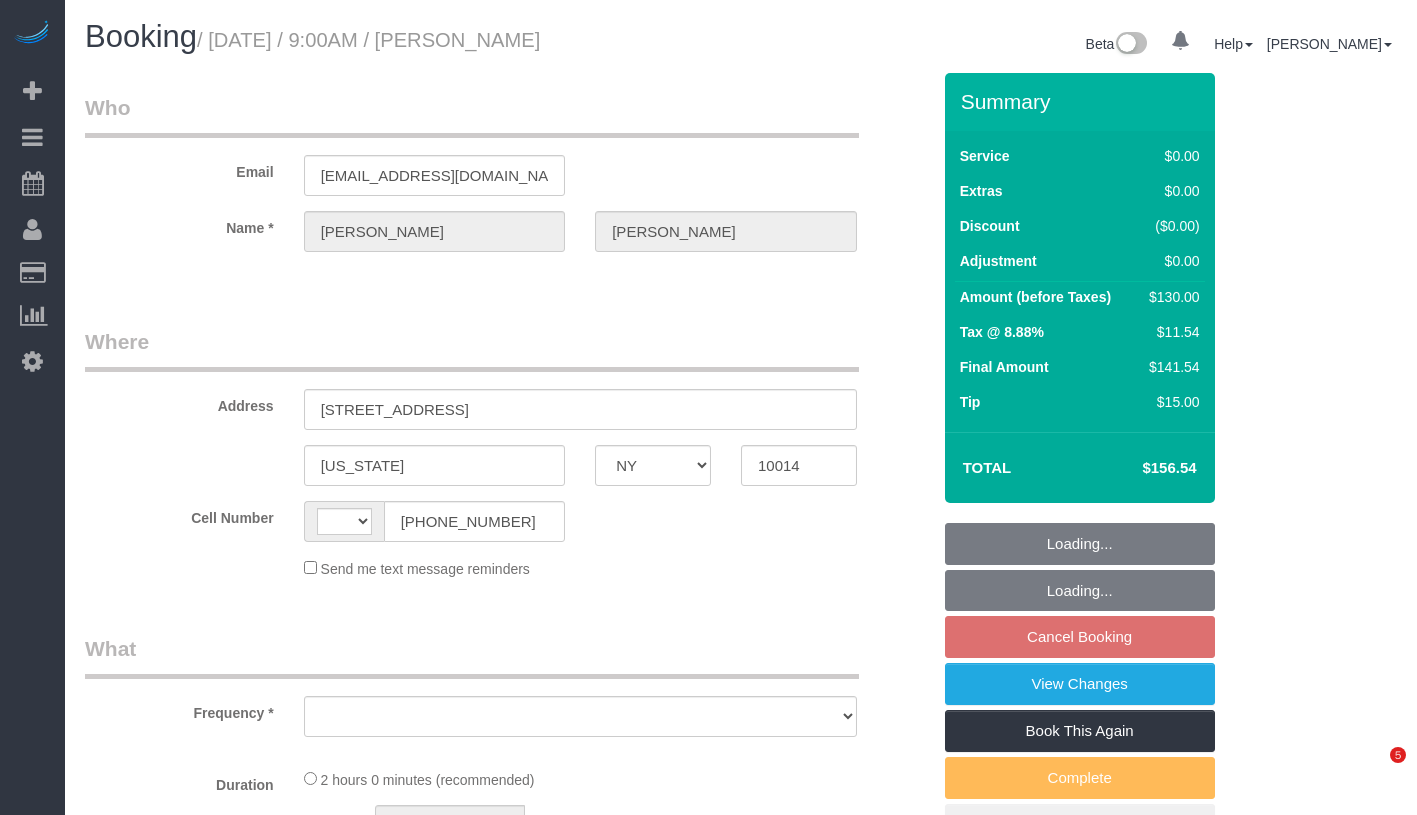 scroll, scrollTop: 0, scrollLeft: 0, axis: both 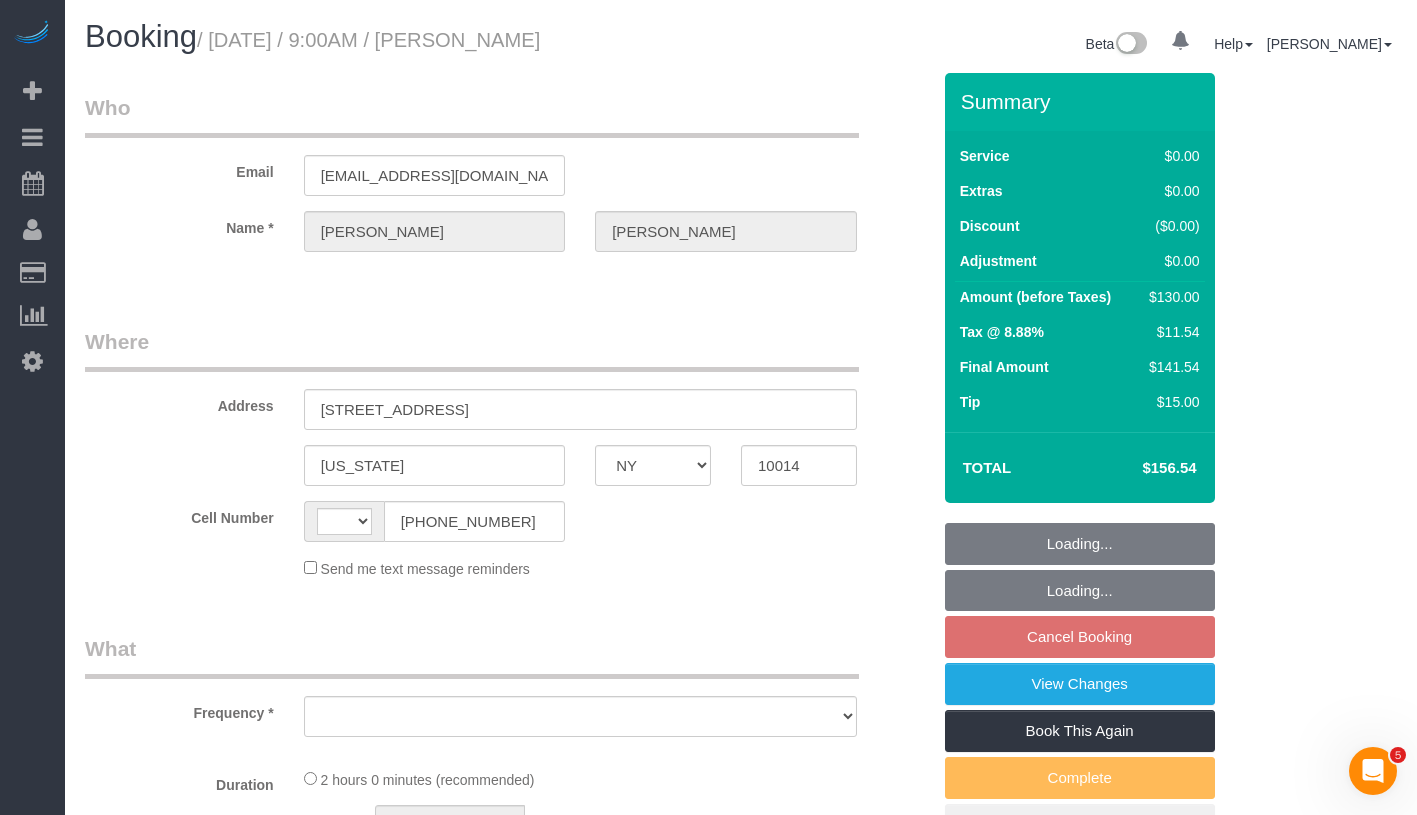 select on "string:[GEOGRAPHIC_DATA]" 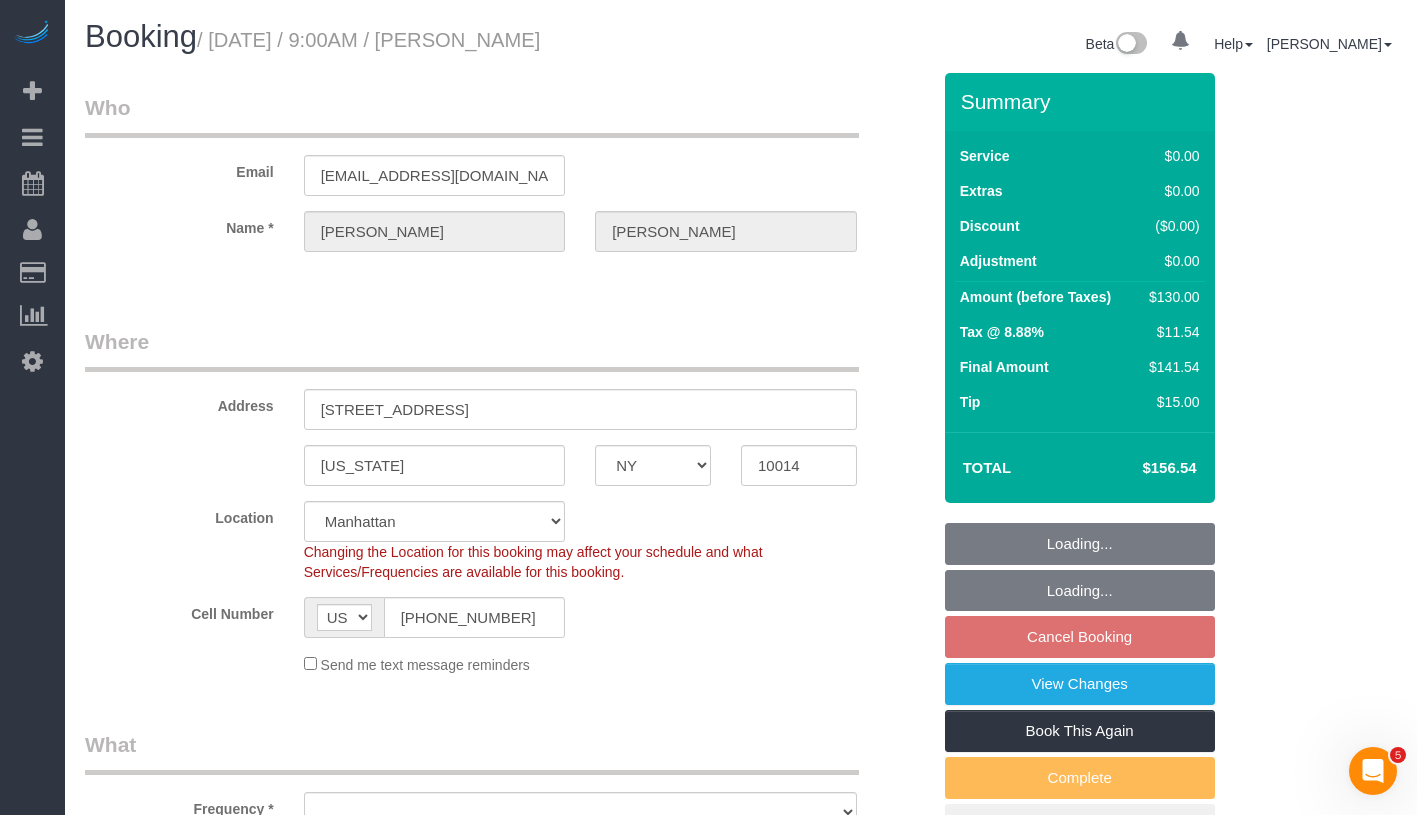 select on "string:stripe-pm_1Pfjch4VGloSiKo7AJlqPFb3" 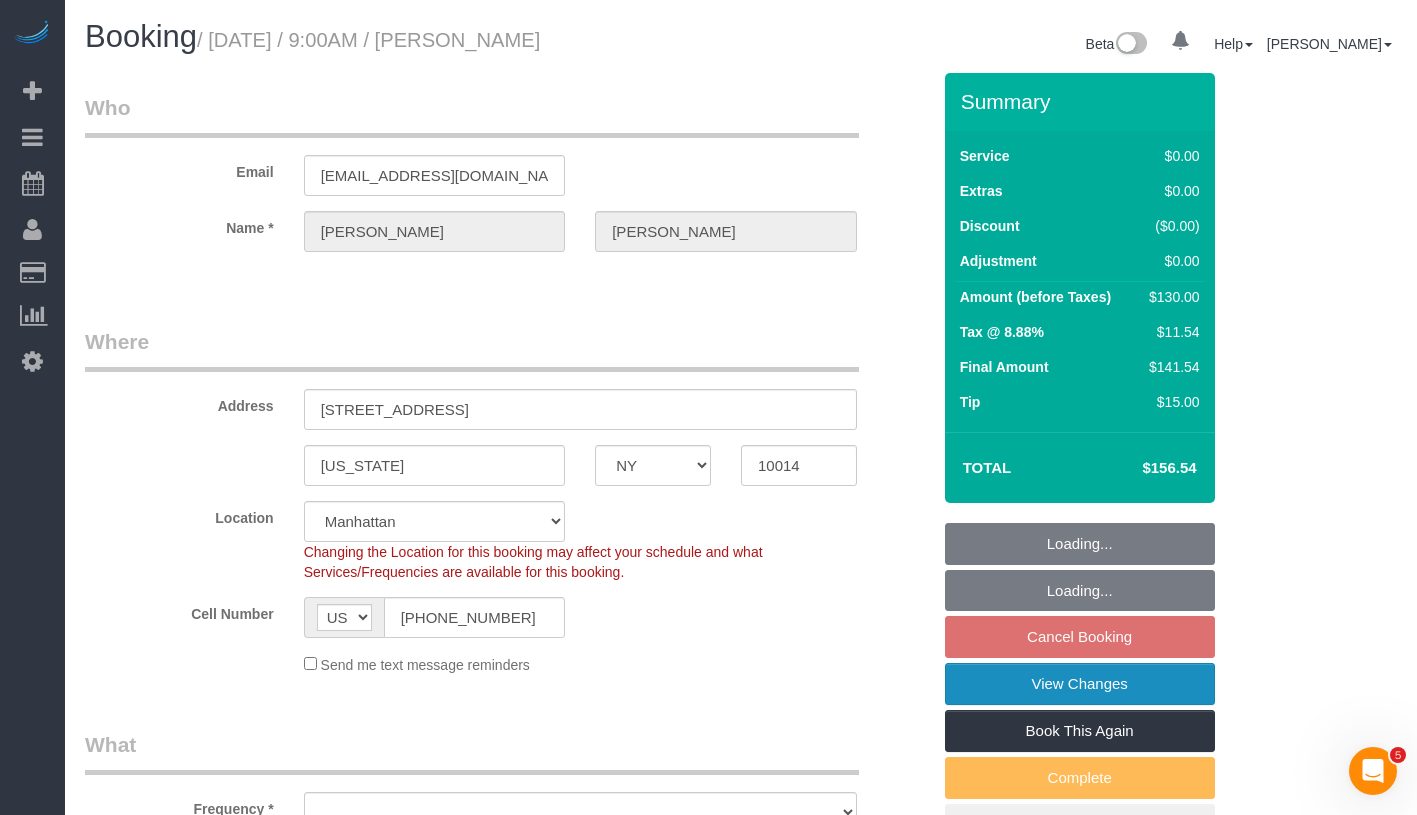 select on "object:808" 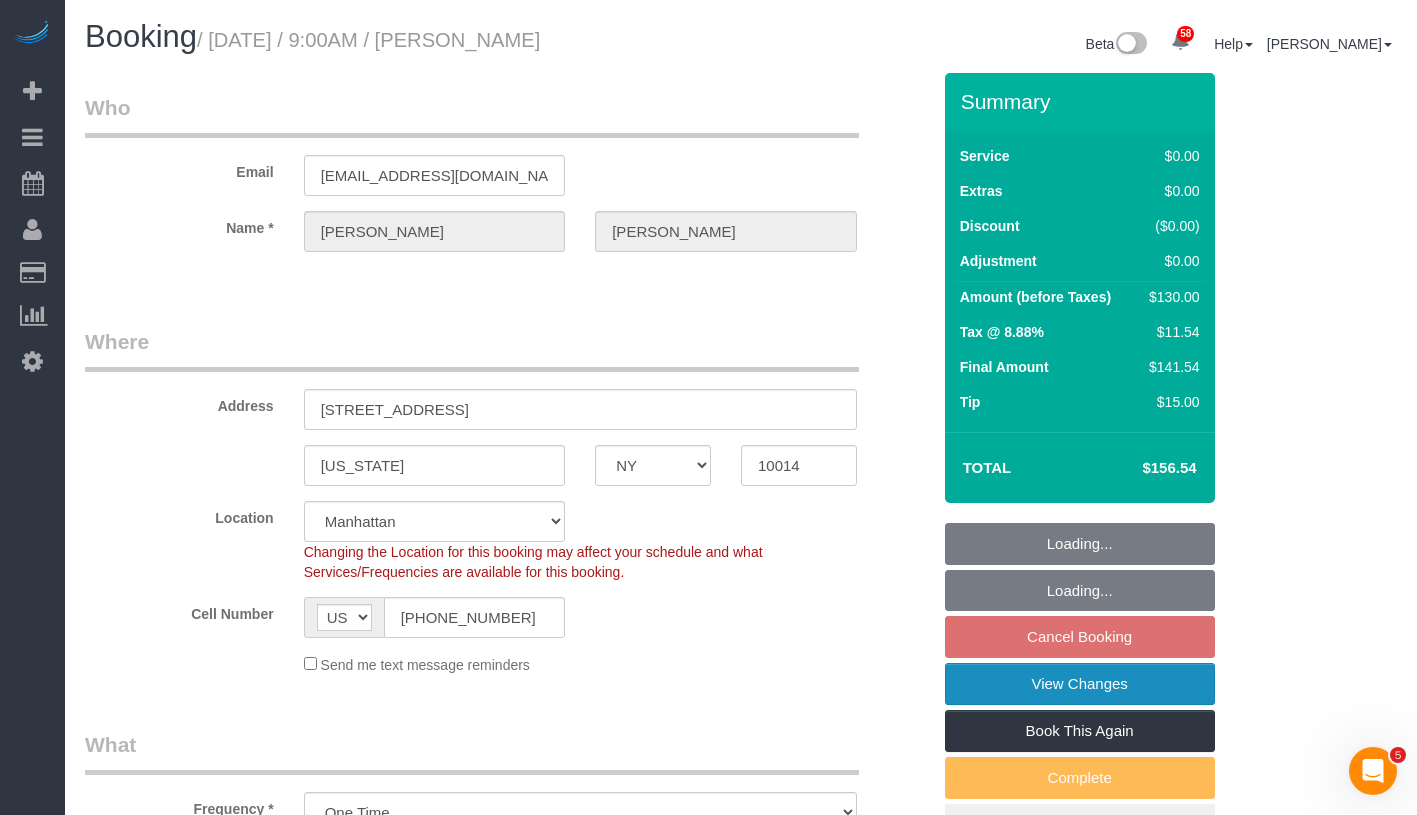 select on "object:1464" 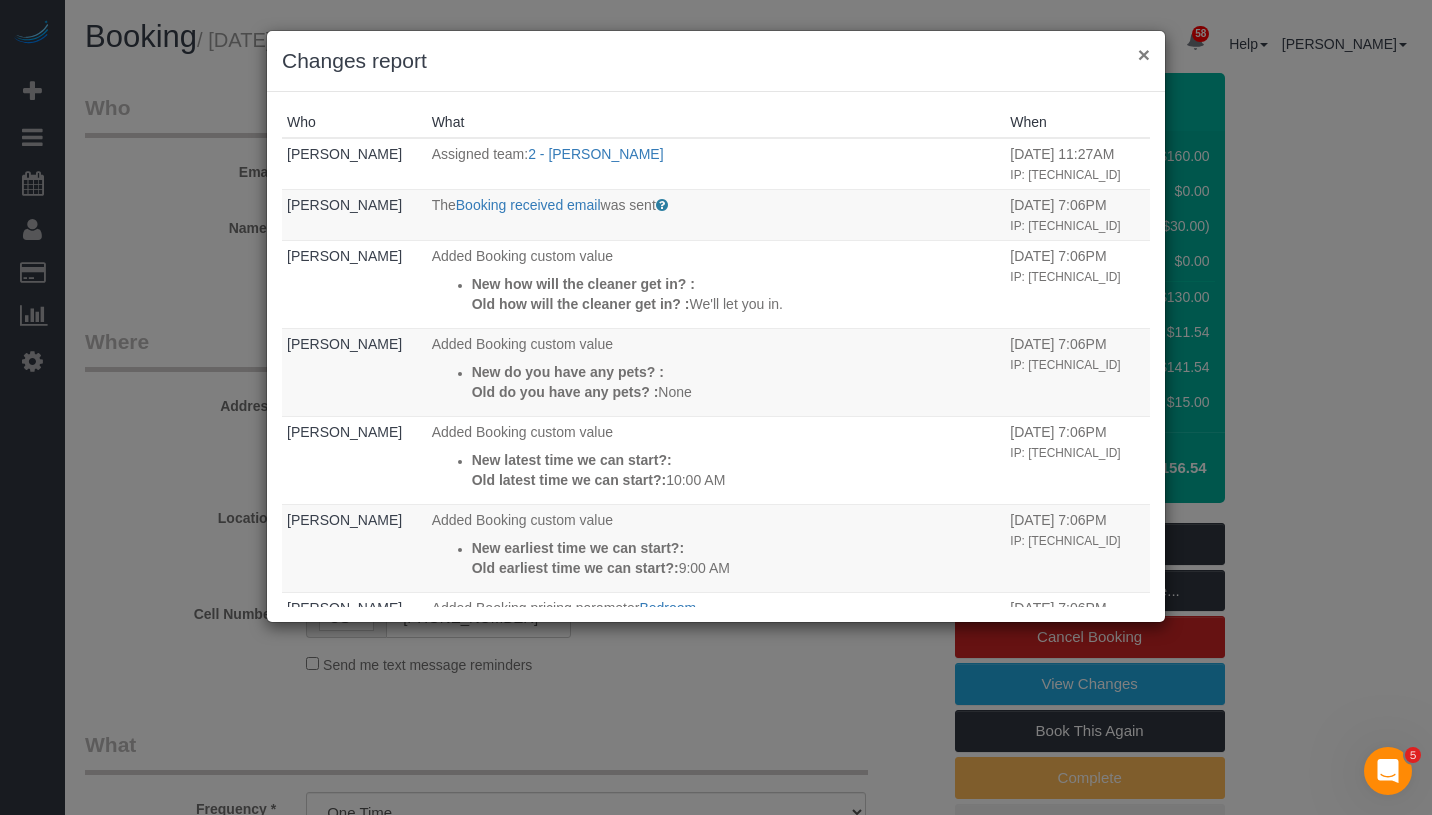 click on "×" at bounding box center [1144, 54] 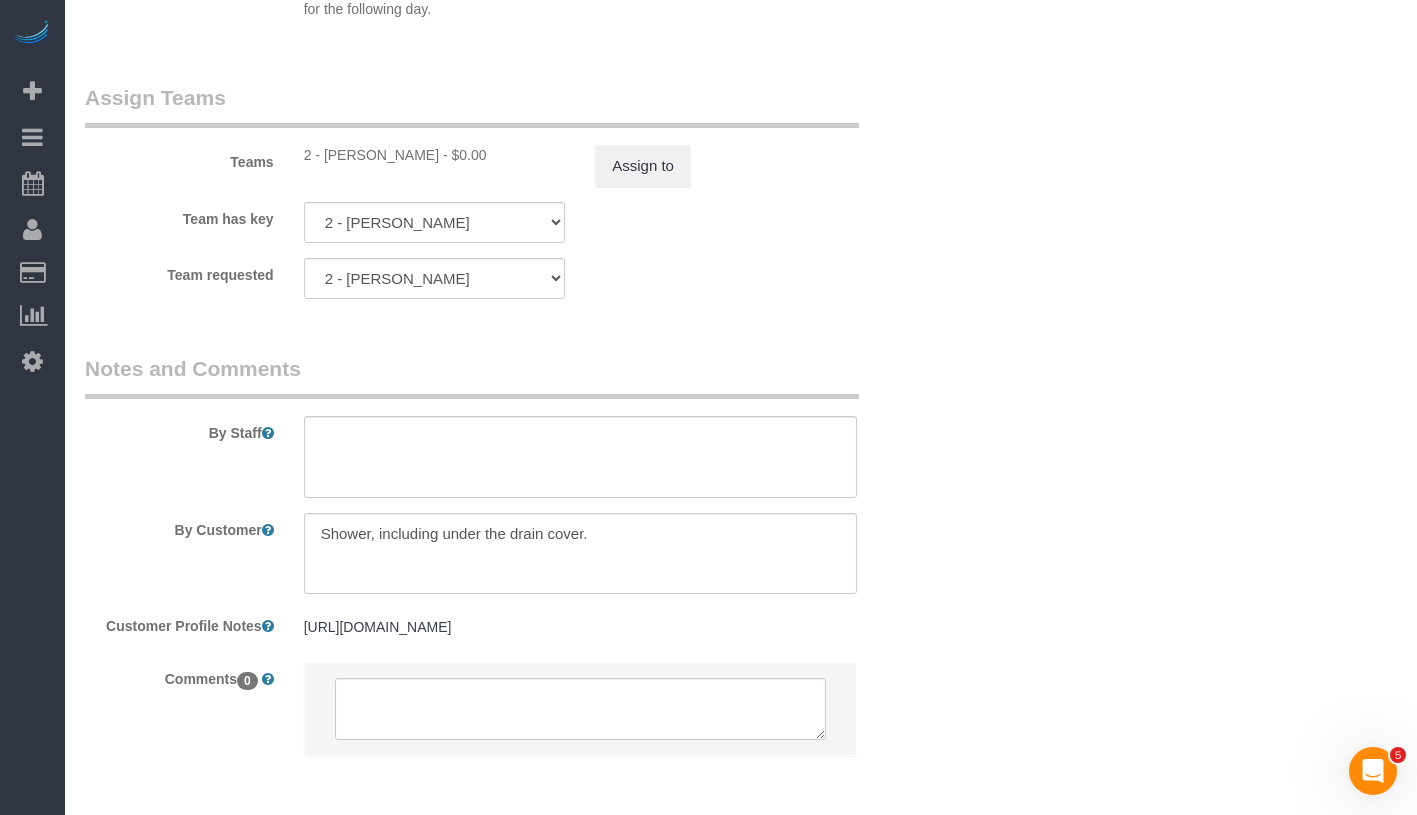 scroll, scrollTop: 2649, scrollLeft: 0, axis: vertical 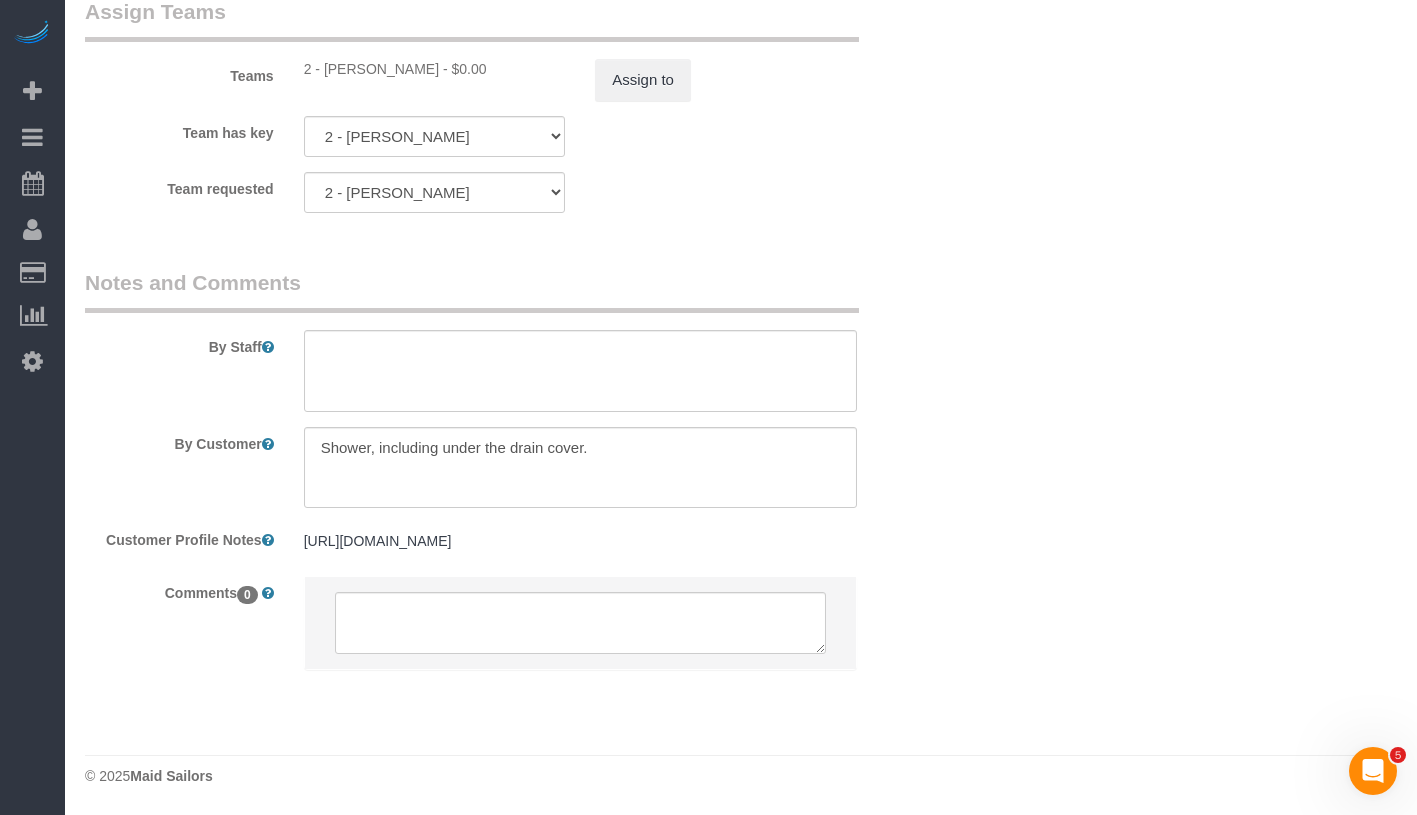 click on "https://streeteasy.com/building/123-bank-street-new_york/470" at bounding box center (580, 541) 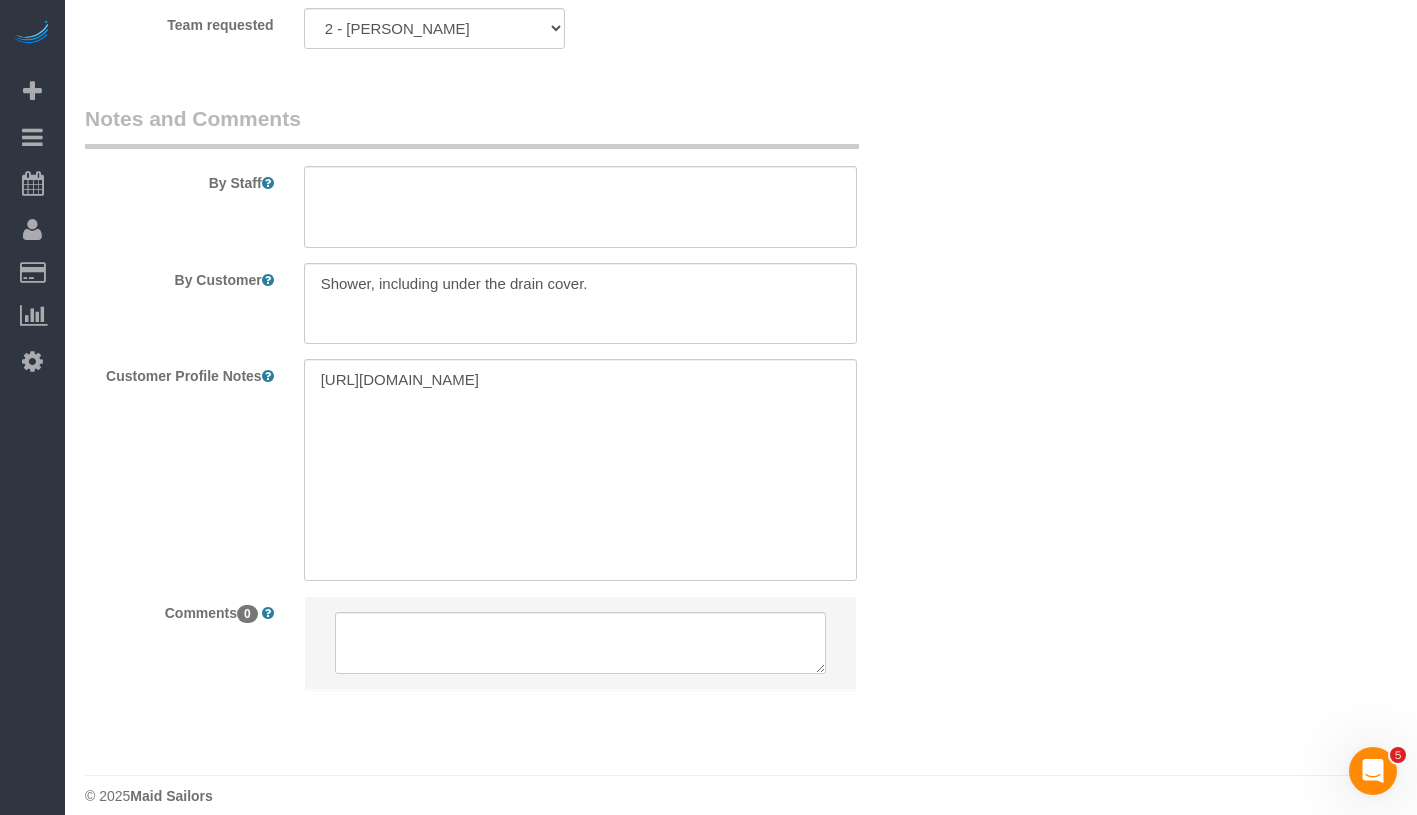 scroll, scrollTop: 2832, scrollLeft: 0, axis: vertical 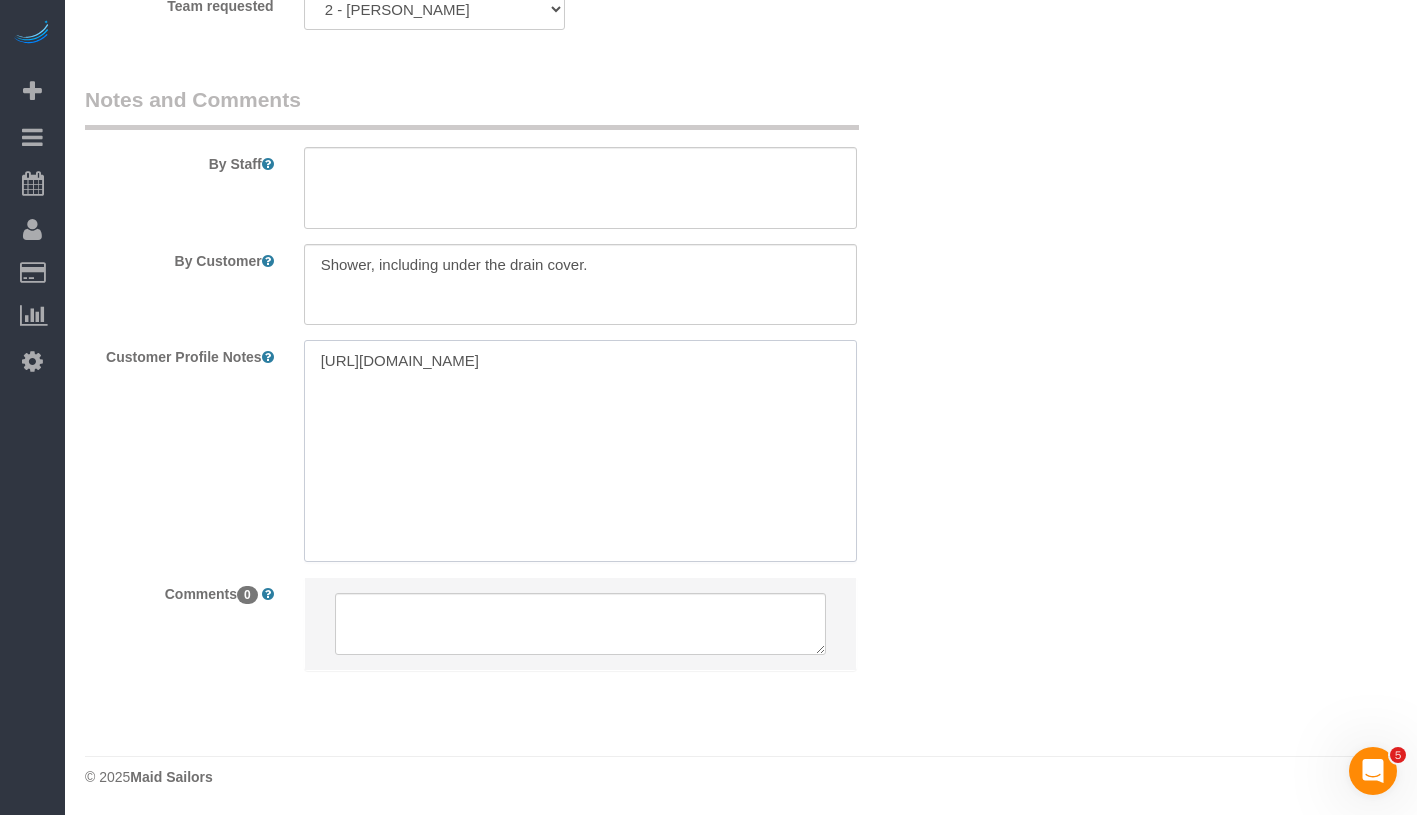 click on "https://streeteasy.com/building/123-bank-street-new_york/470" at bounding box center (580, 450) 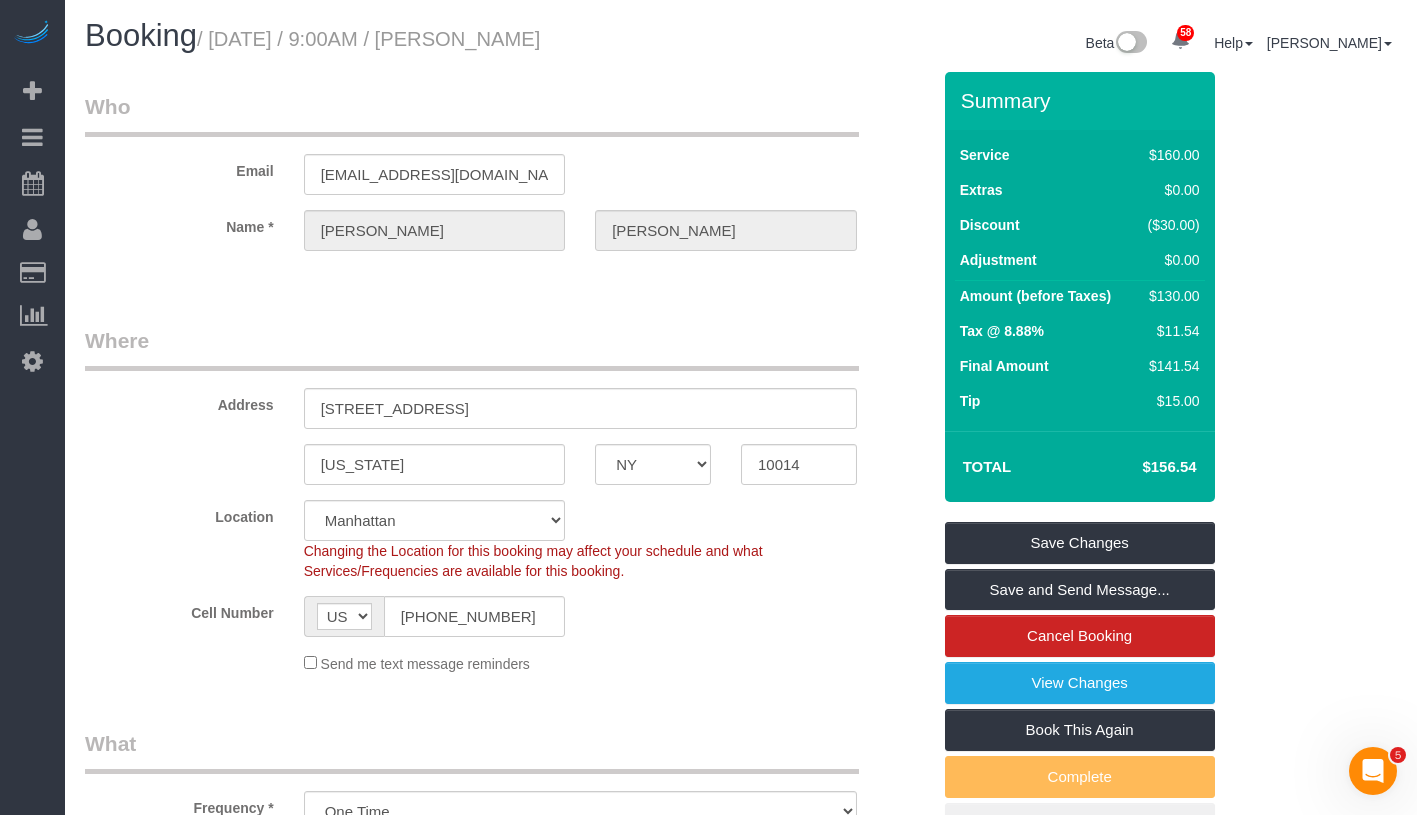 scroll, scrollTop: 0, scrollLeft: 0, axis: both 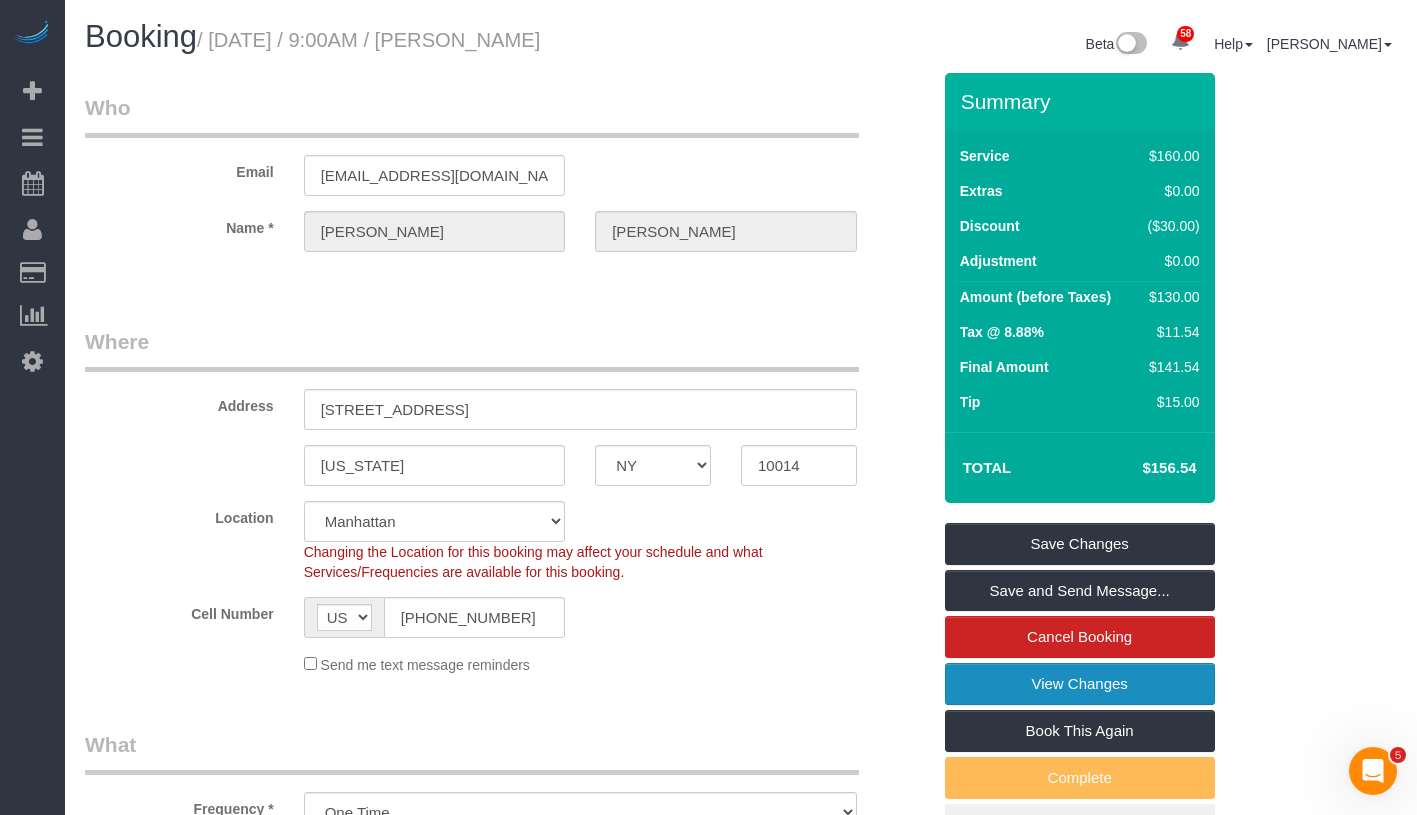 click on "View Changes" at bounding box center [1080, 684] 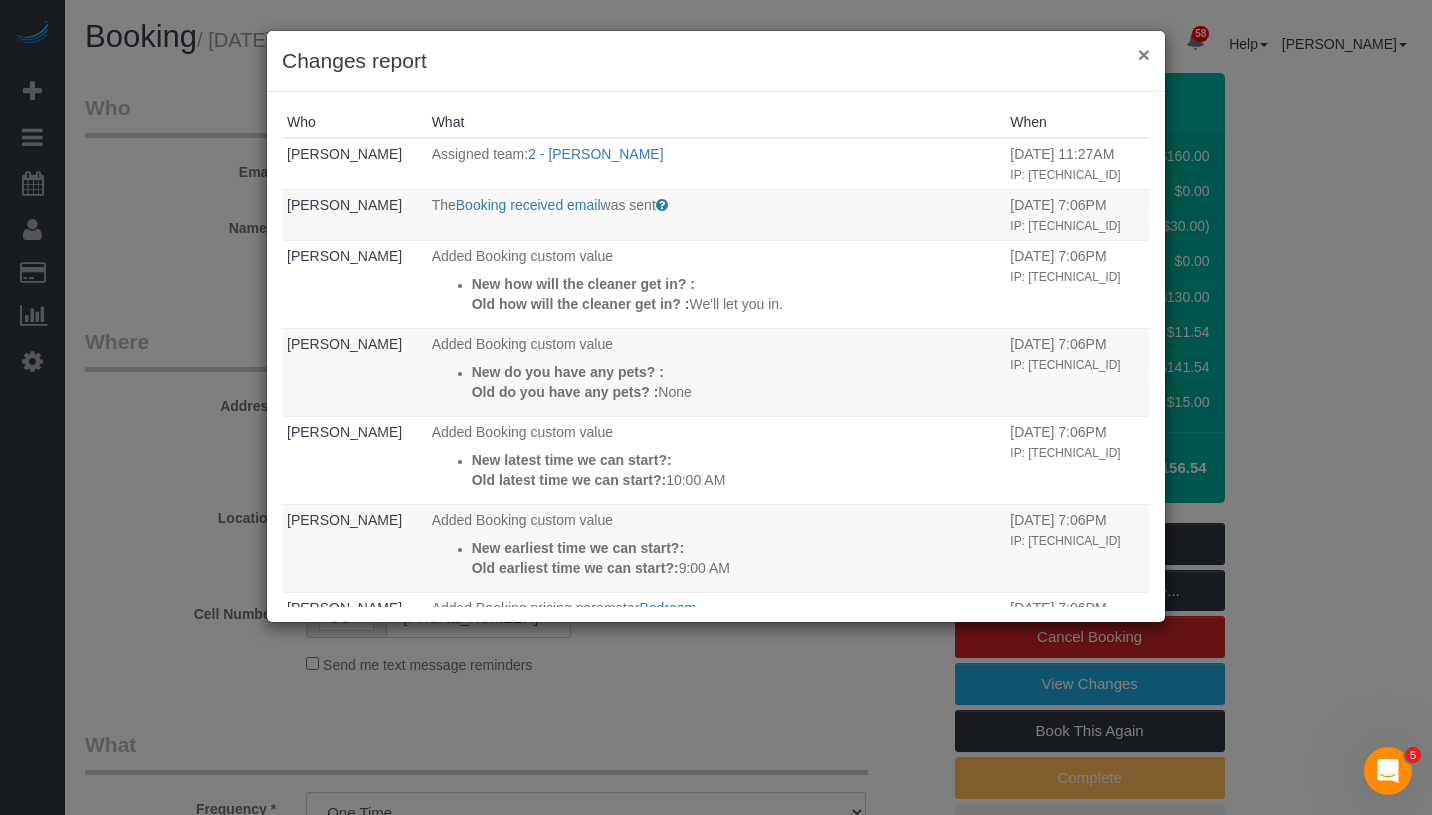 click on "×" at bounding box center (1144, 54) 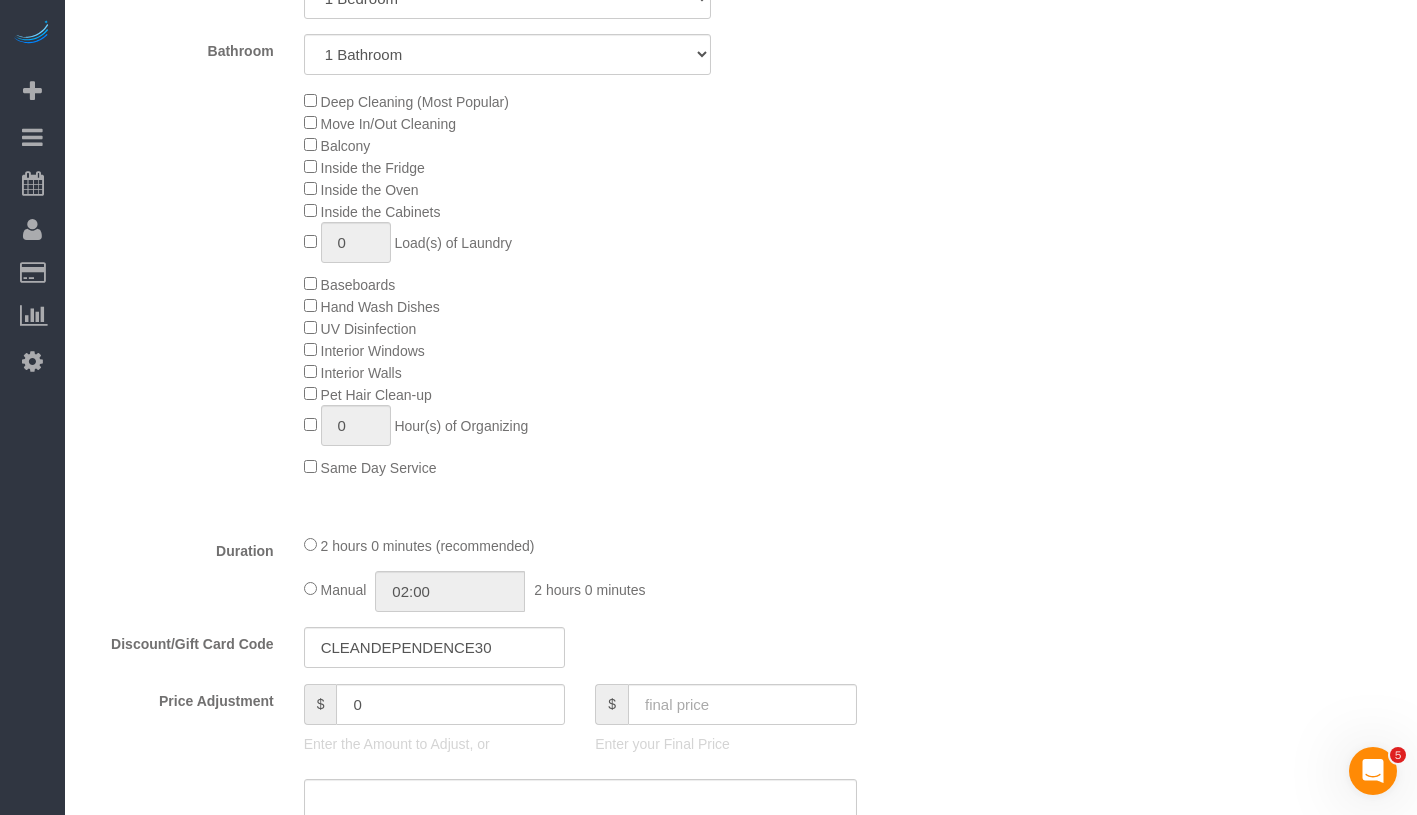 scroll, scrollTop: 1019, scrollLeft: 0, axis: vertical 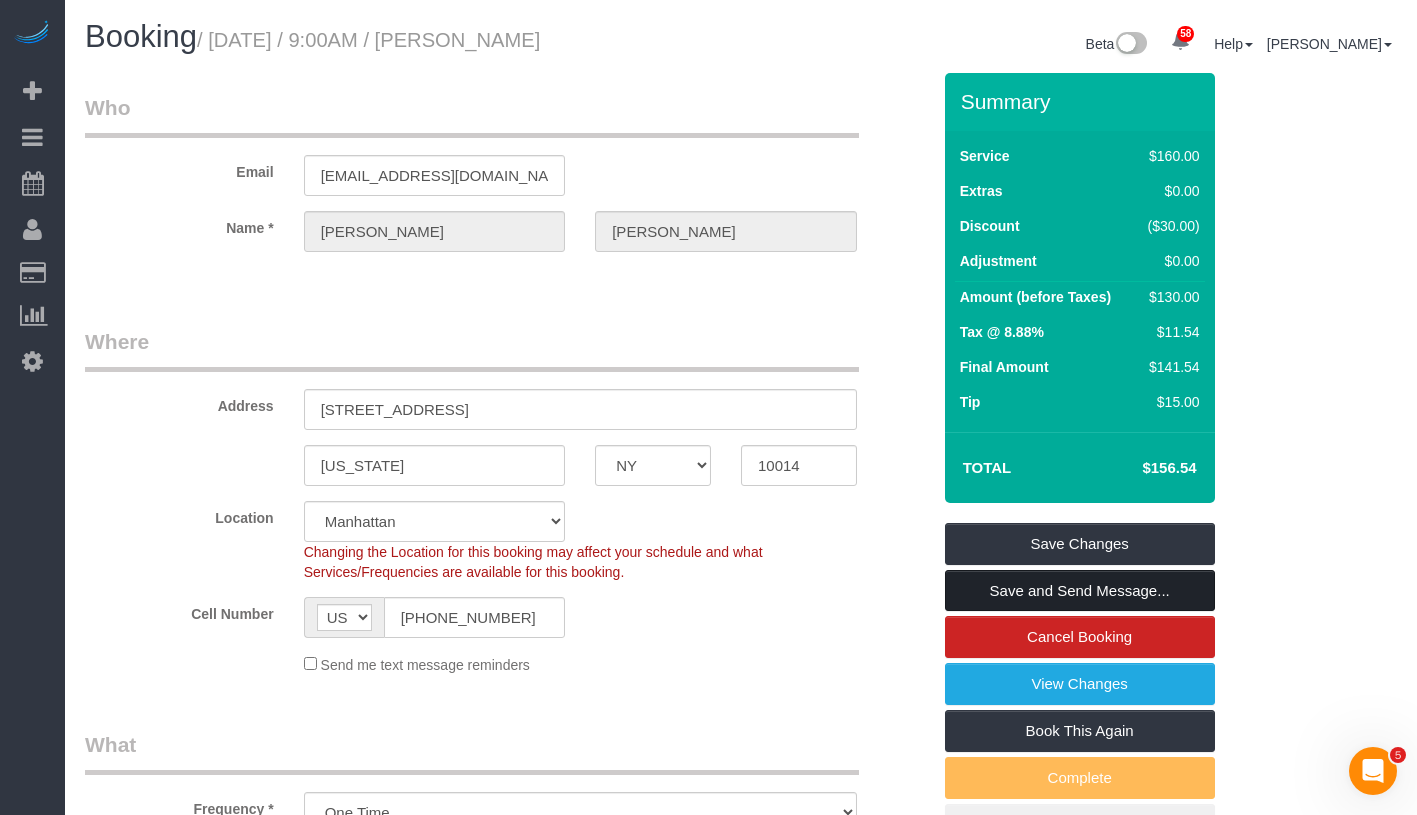 click on "Save and Send Message..." at bounding box center (1080, 591) 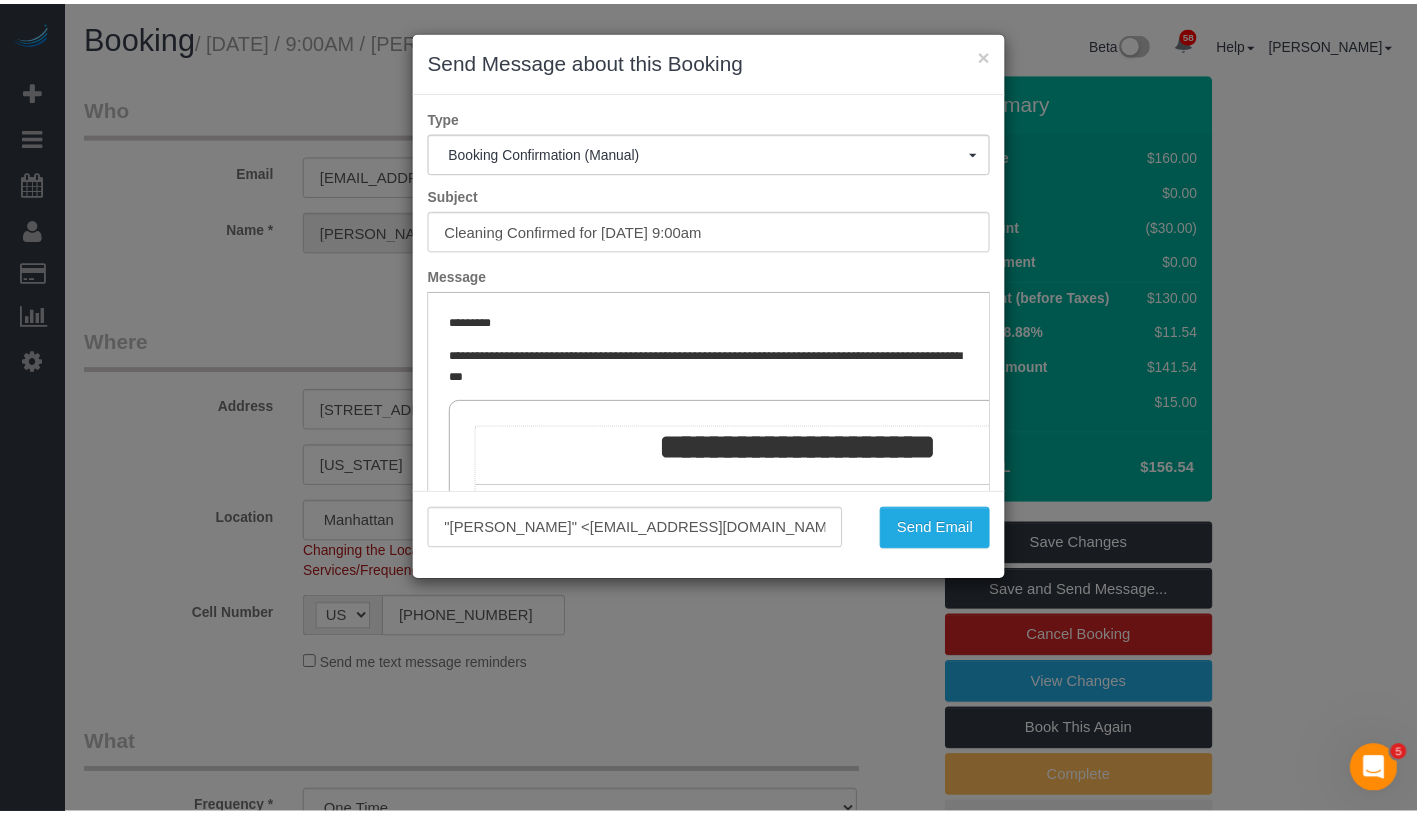 scroll, scrollTop: 0, scrollLeft: 0, axis: both 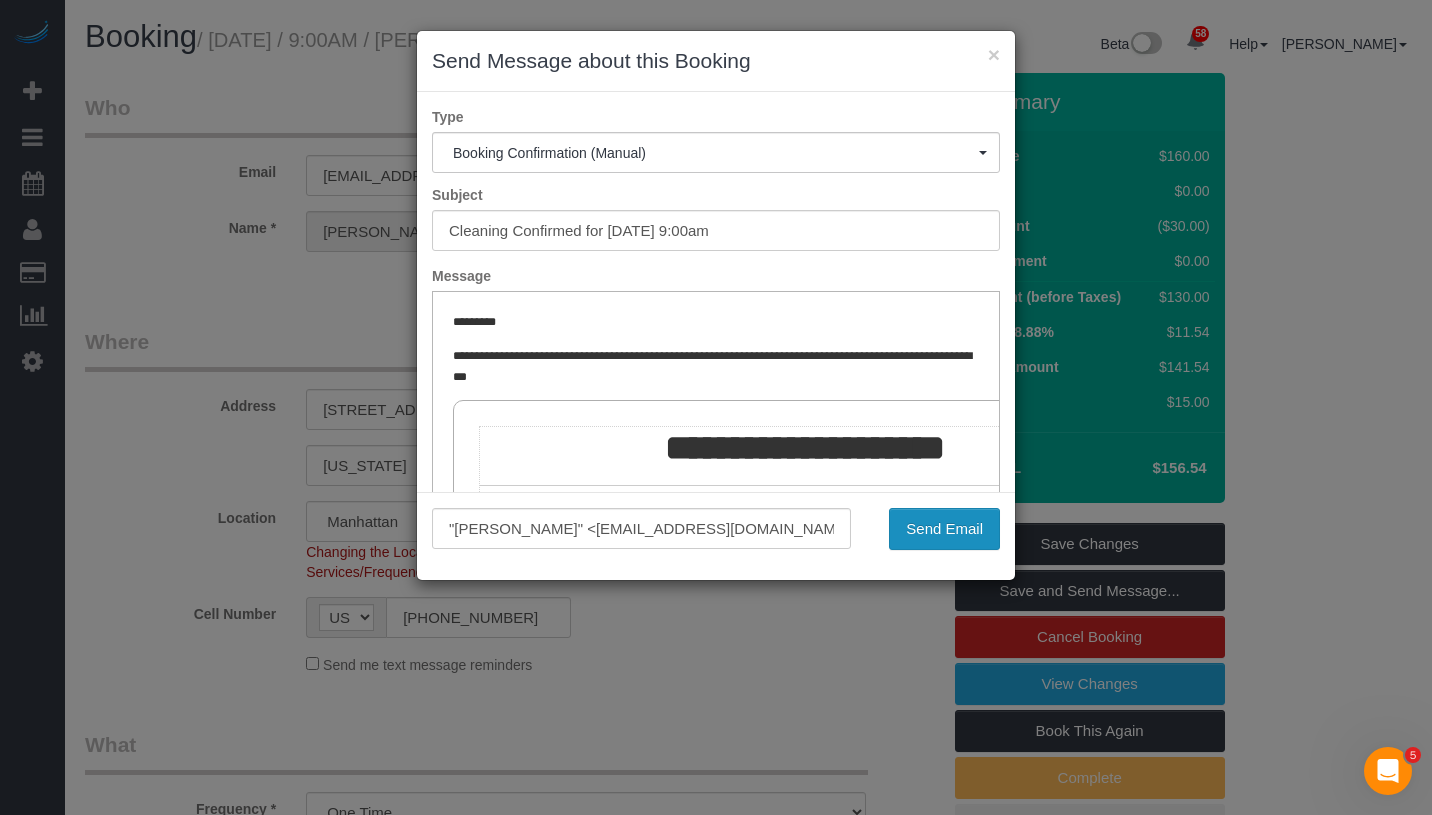 click on "Send Email" at bounding box center (944, 529) 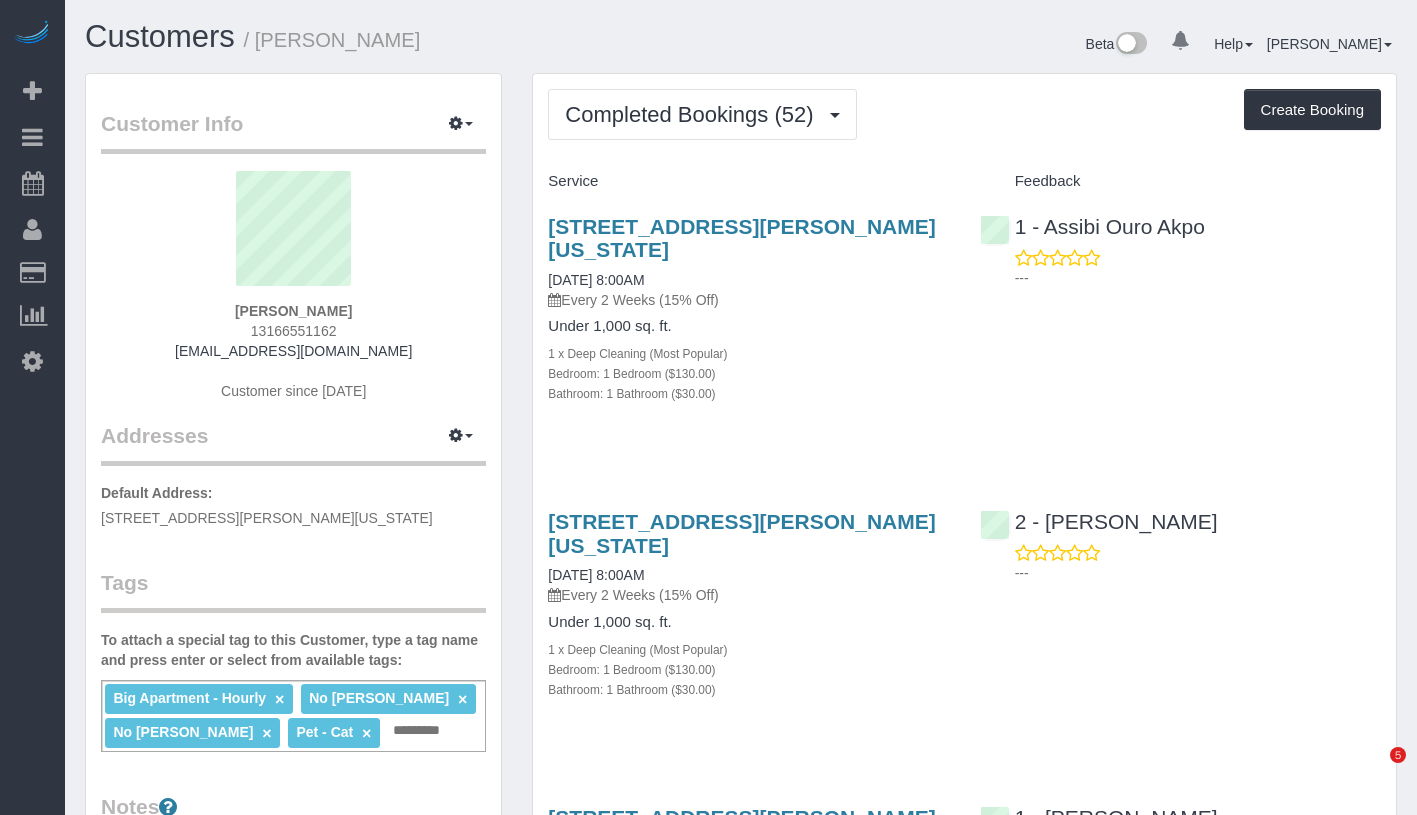 scroll, scrollTop: 0, scrollLeft: 0, axis: both 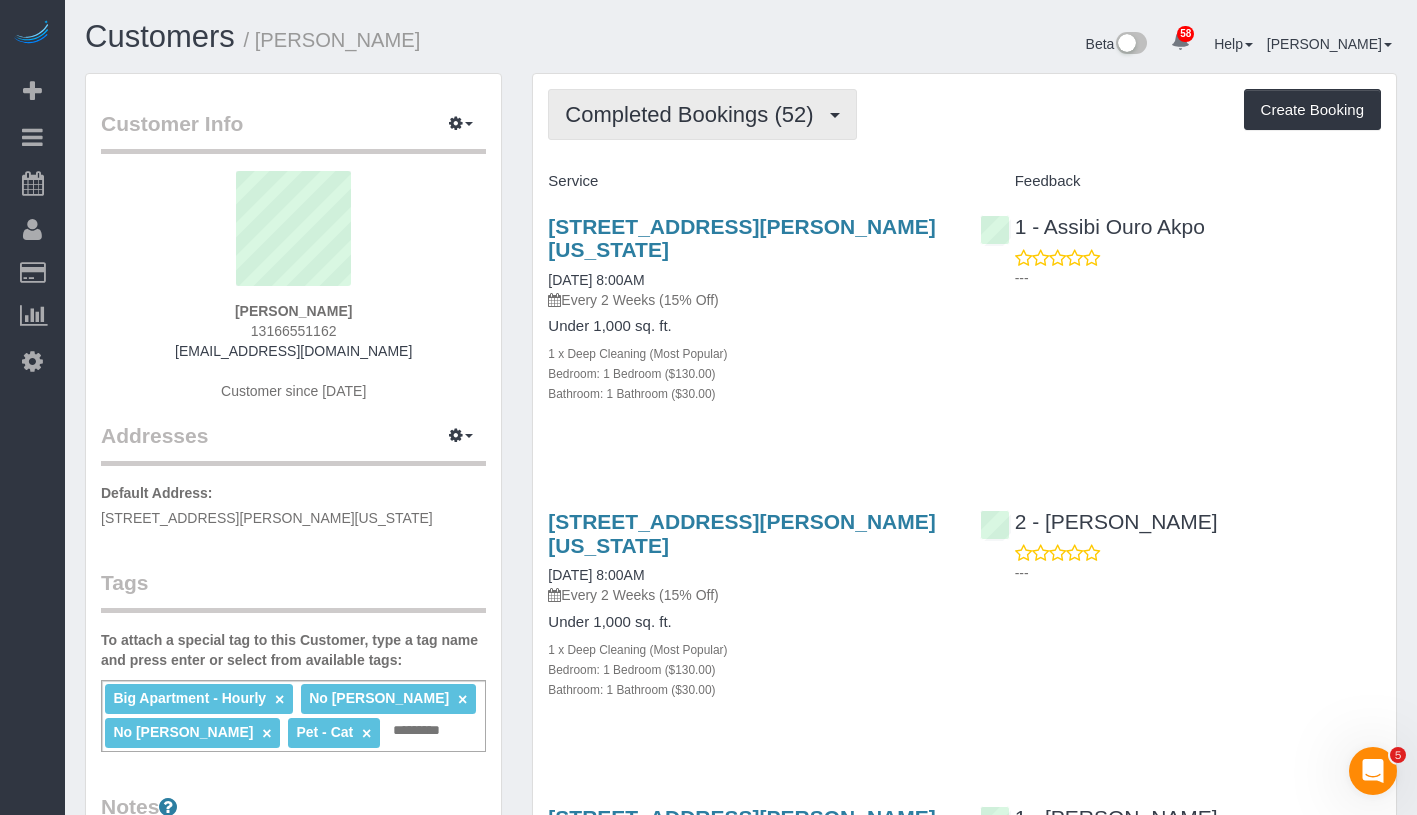 click on "Completed Bookings (52)" at bounding box center (694, 114) 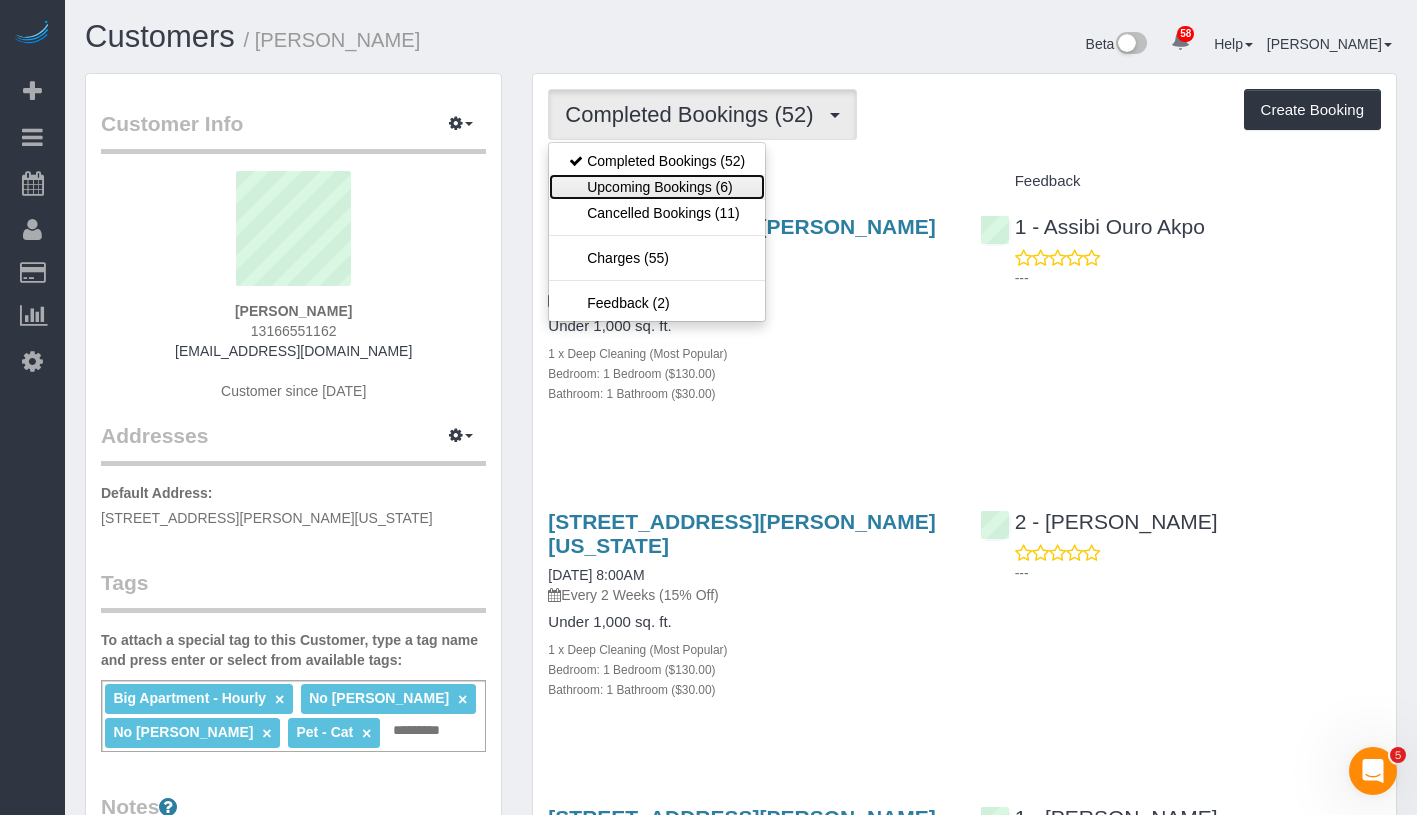 click on "Upcoming Bookings (6)" at bounding box center [657, 187] 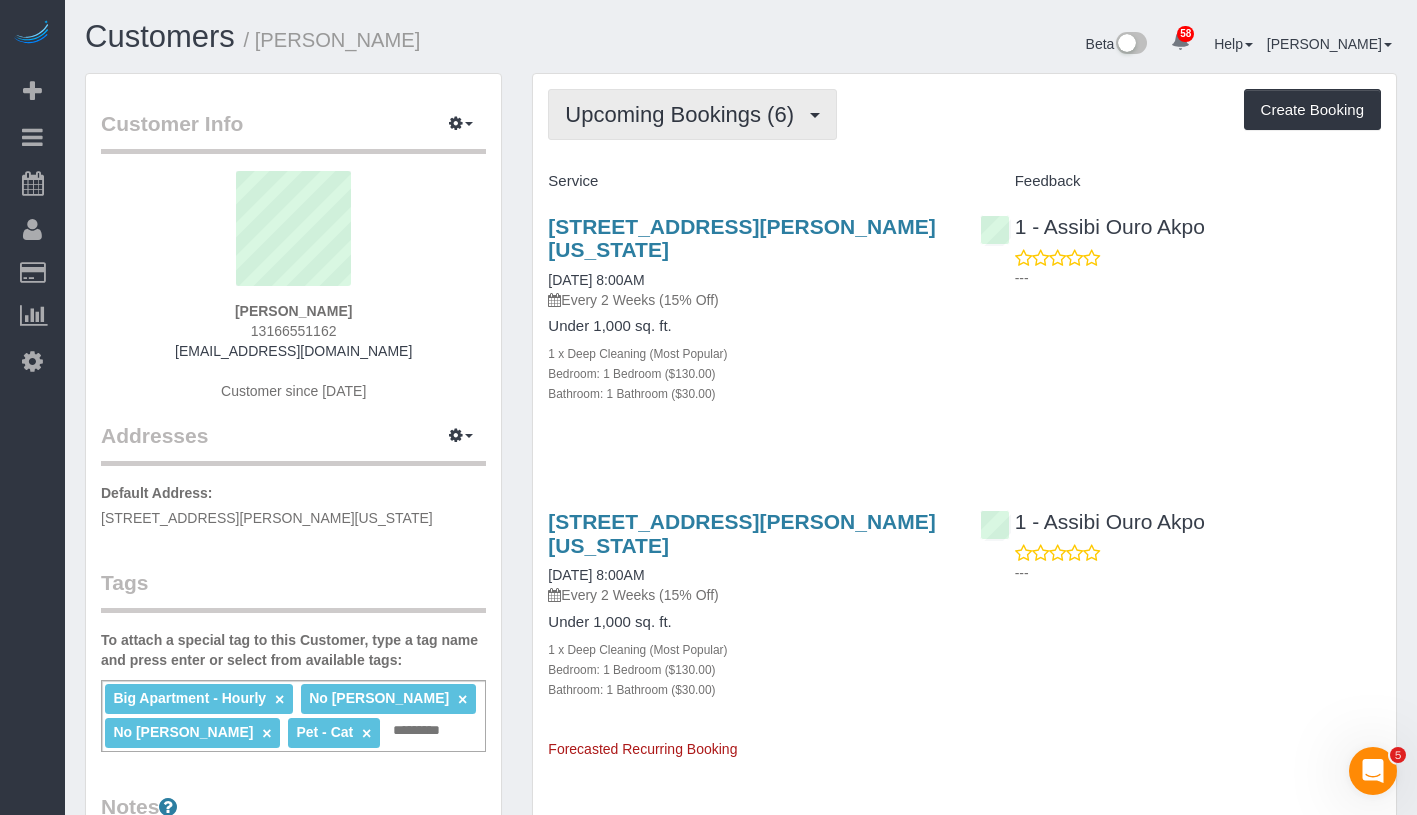click on "Upcoming Bookings (6)" at bounding box center (692, 114) 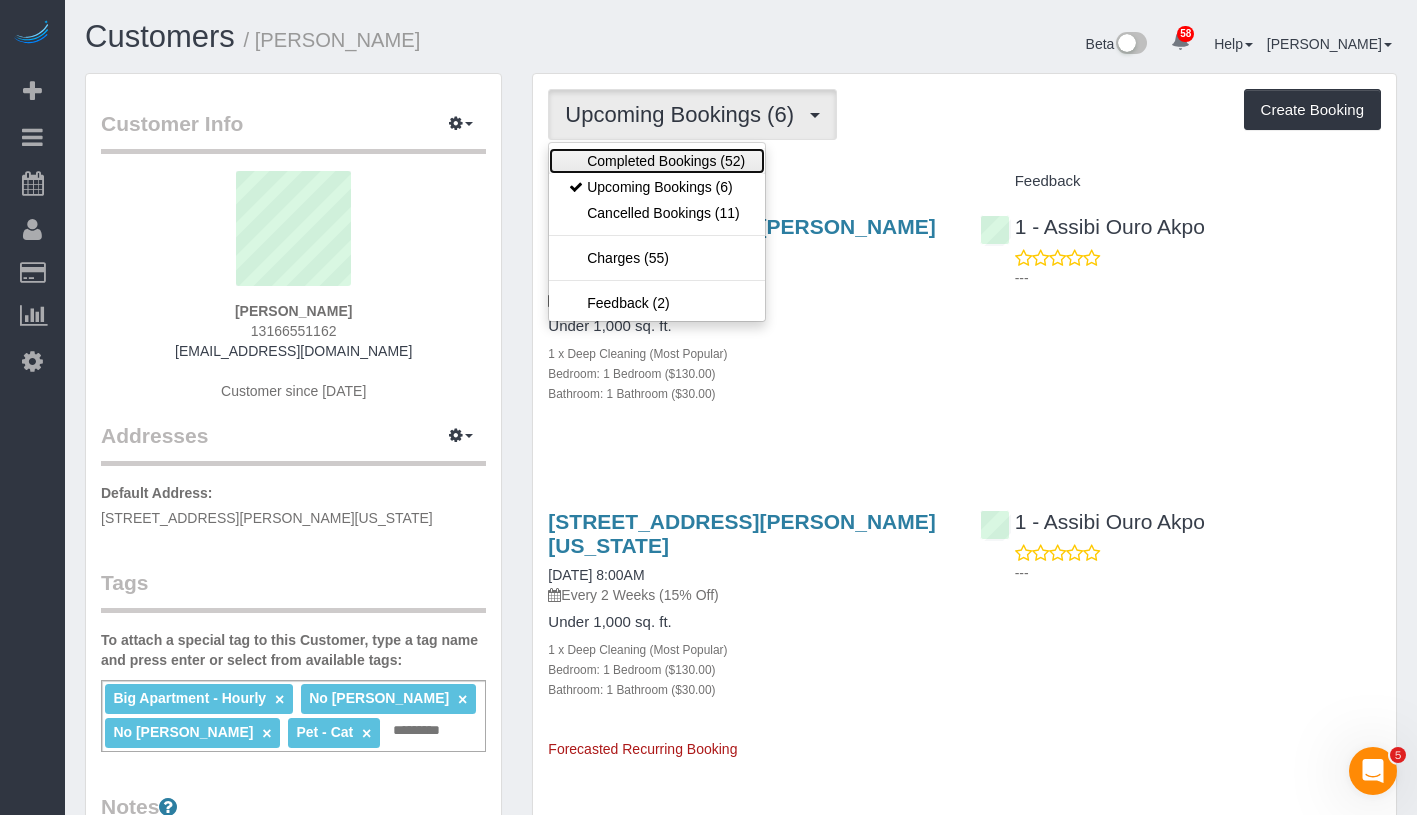 click on "Completed Bookings (52)" at bounding box center [657, 161] 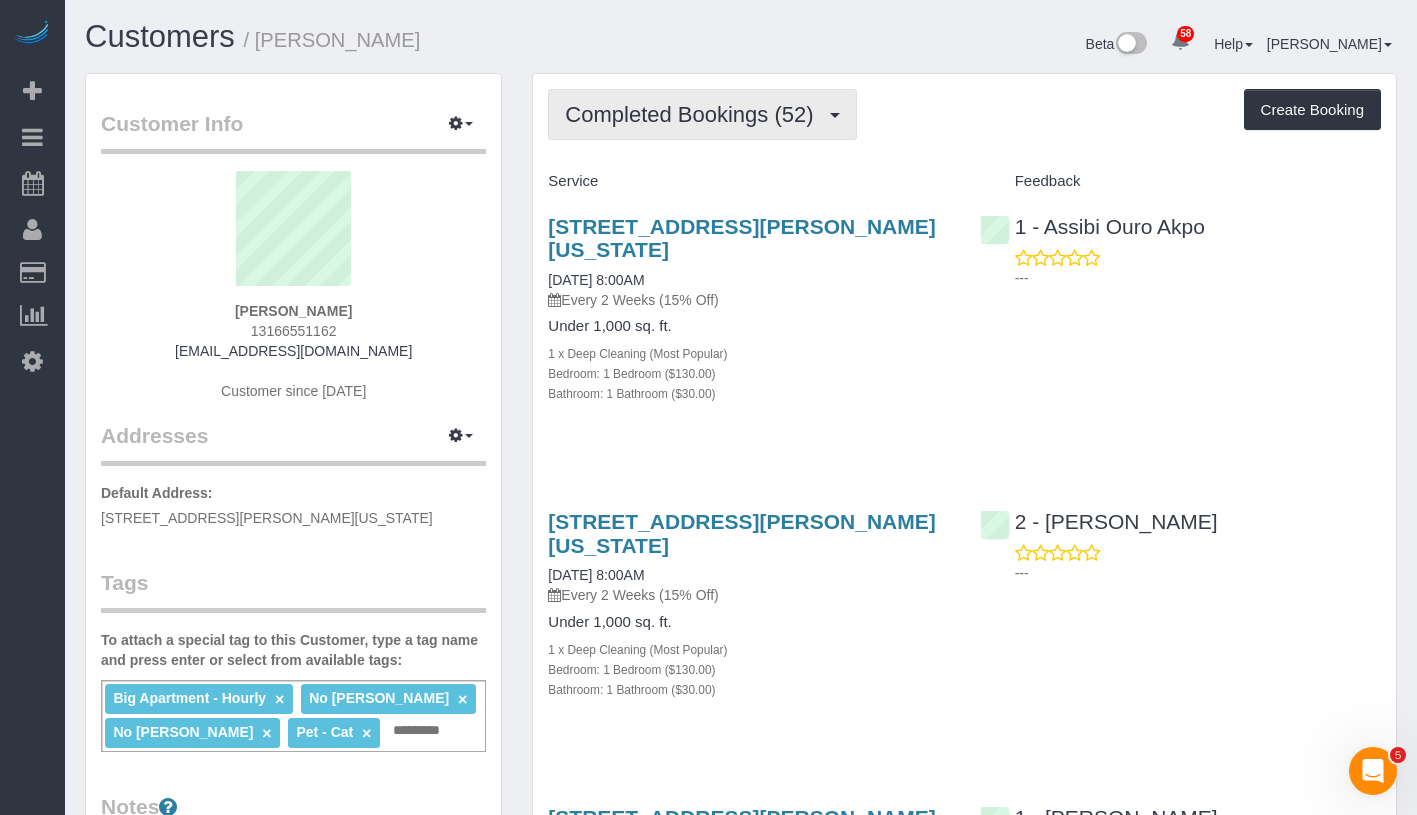 click on "Completed Bookings (52)" at bounding box center [694, 114] 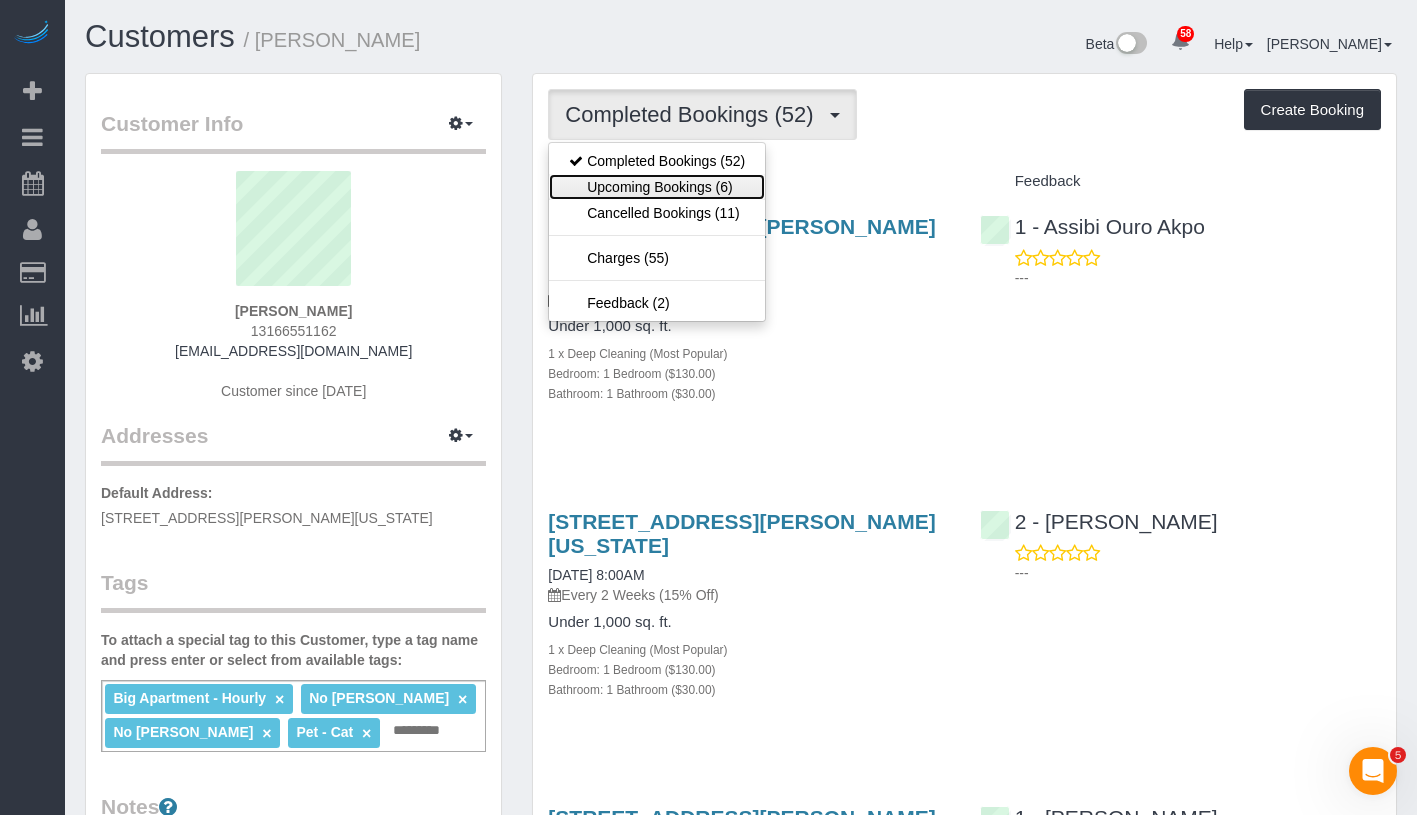click on "Upcoming Bookings (6)" at bounding box center (657, 187) 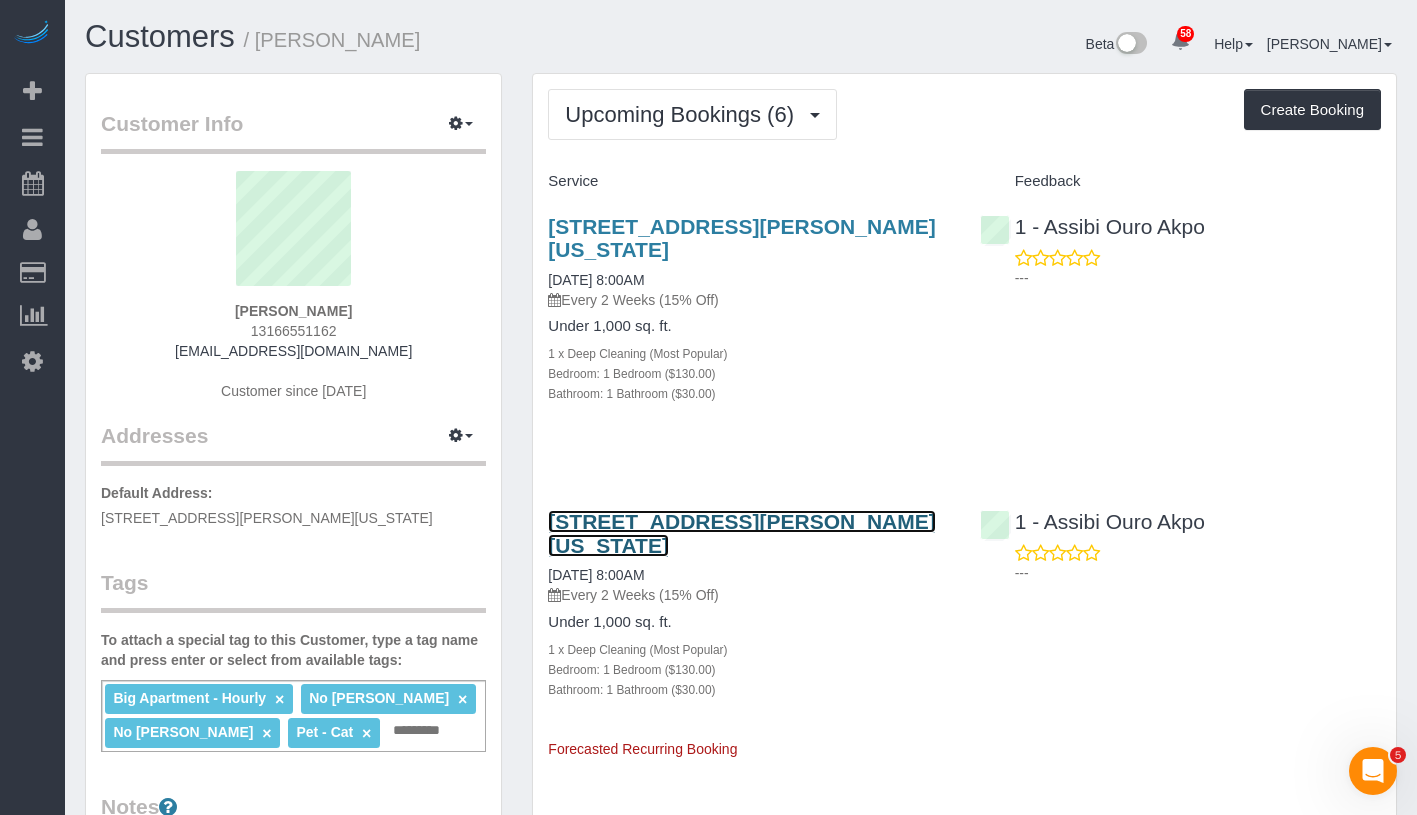 click on "62 Leroy  6a, New York, NY 10014" at bounding box center (741, 533) 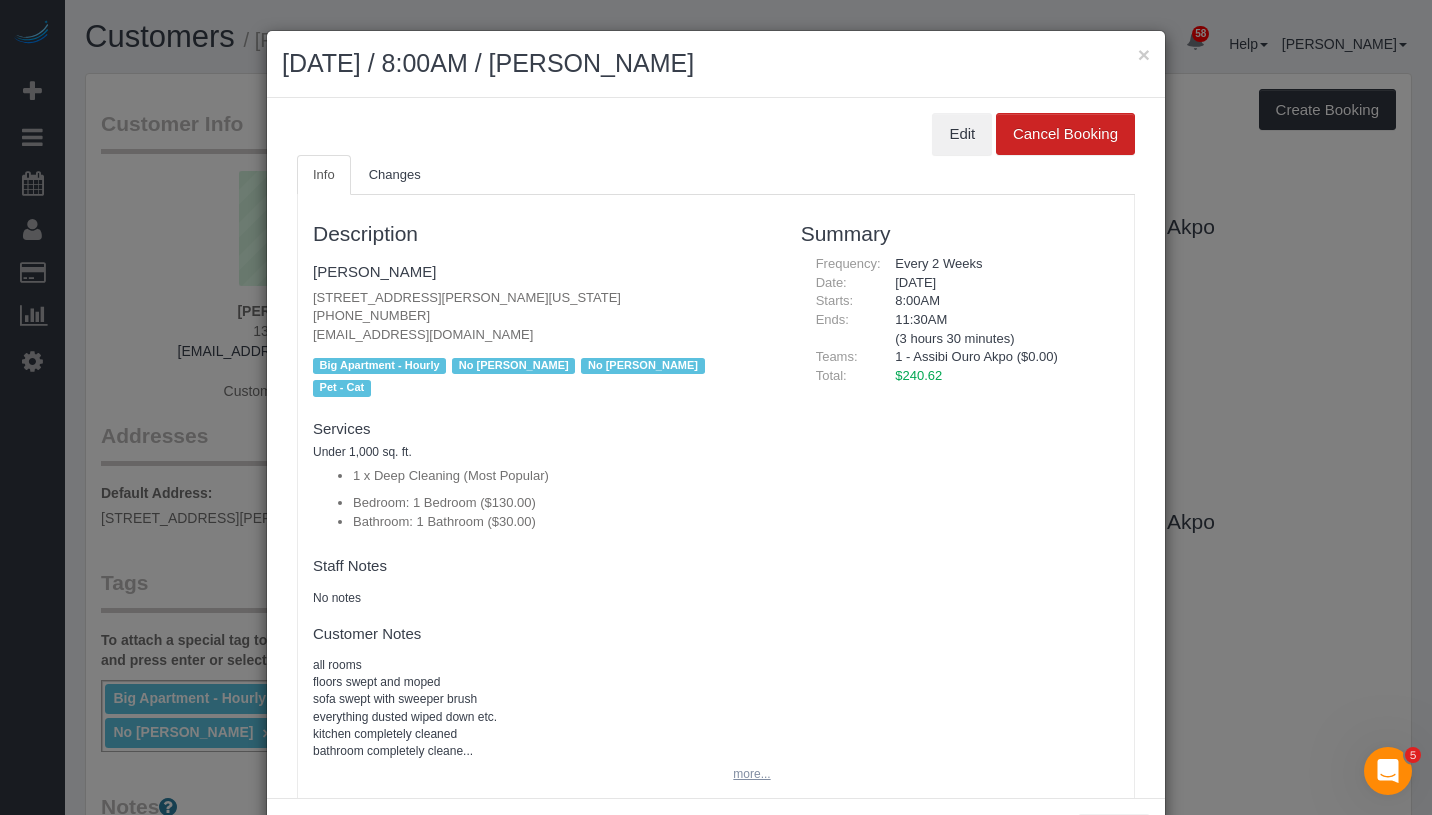 click on "more..." at bounding box center (745, 774) 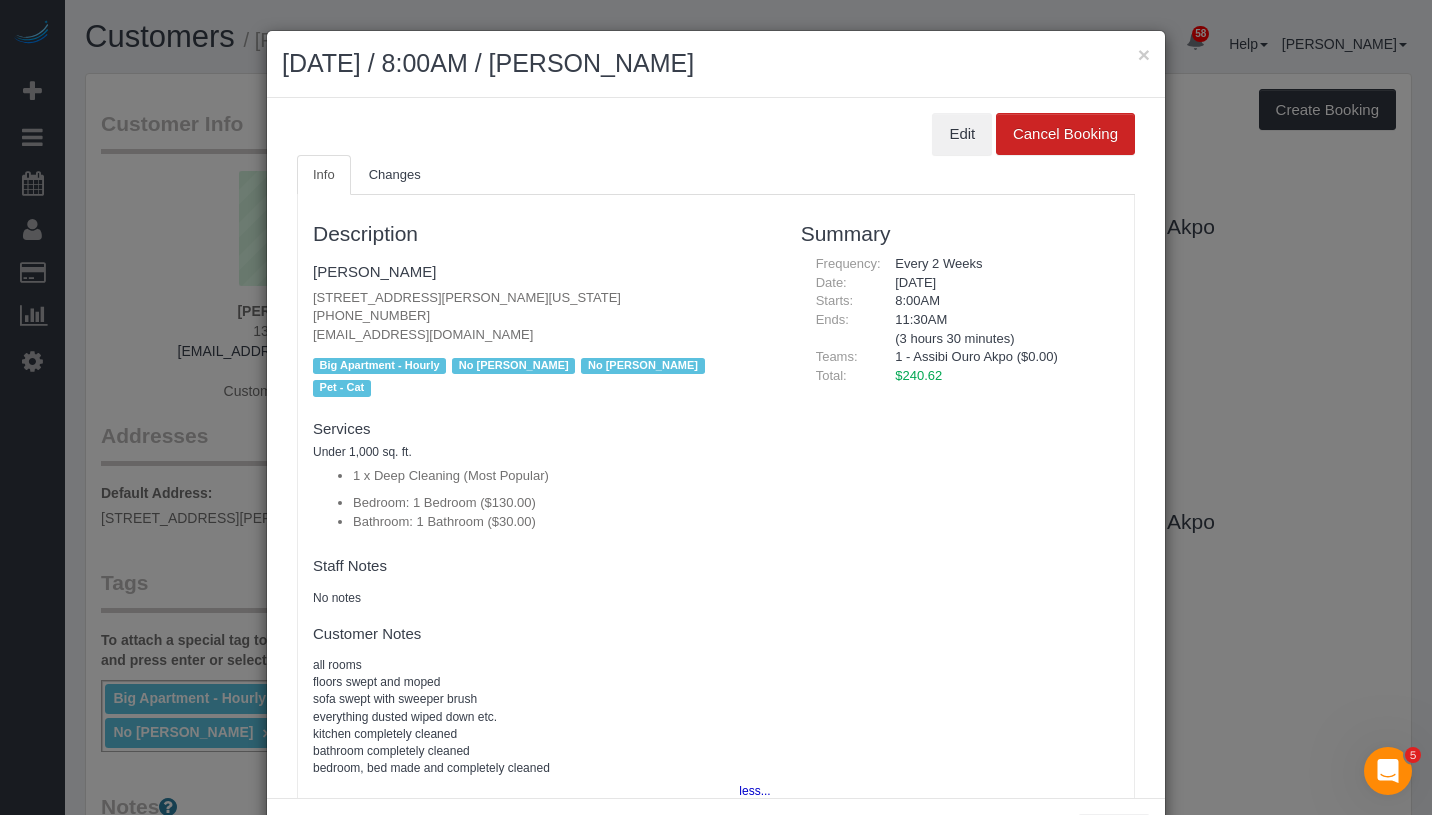 click on "July 29, 2025 /
8:00AM /
Julie Lair" at bounding box center (716, 64) 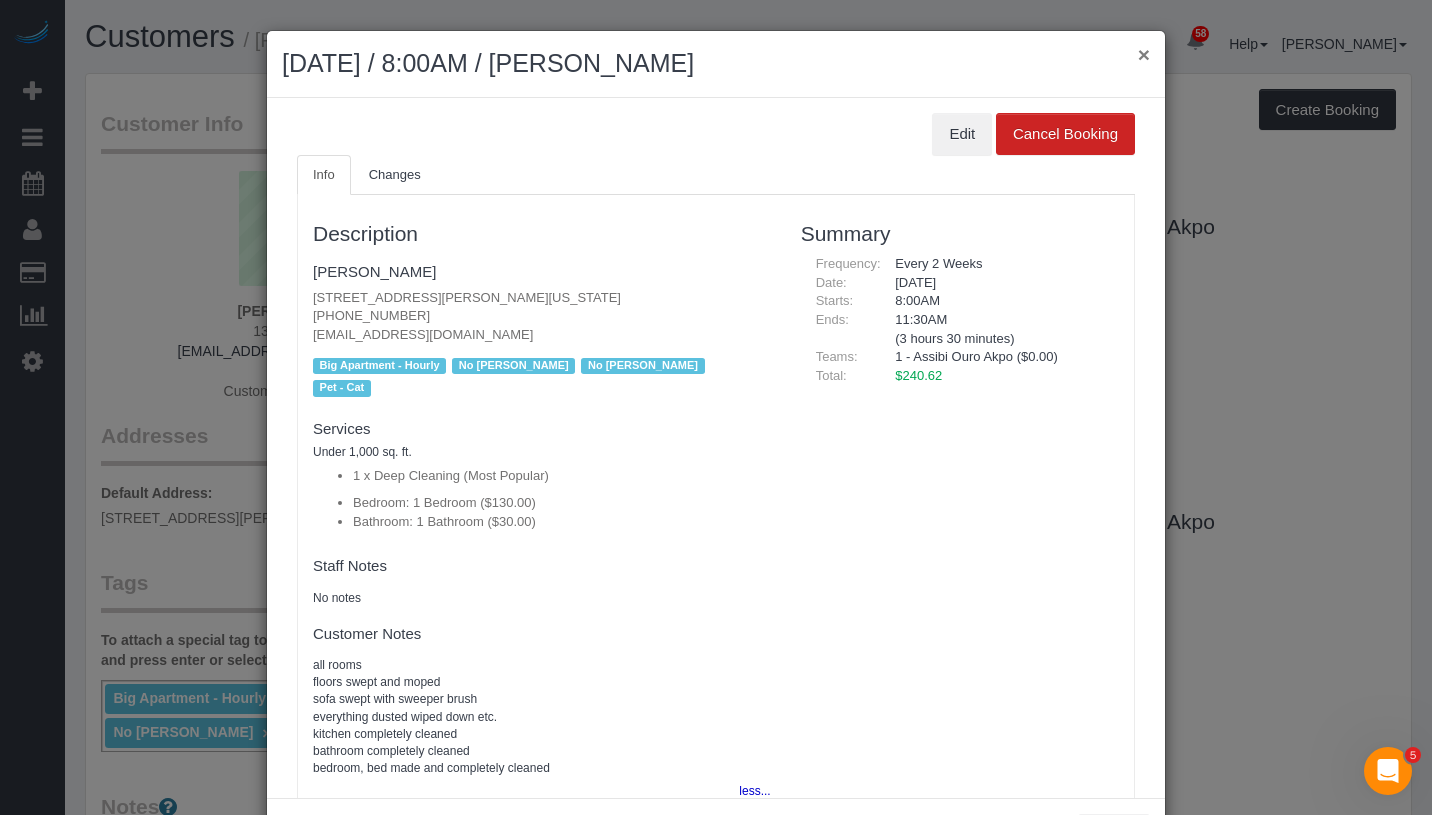 click on "×" at bounding box center (1144, 54) 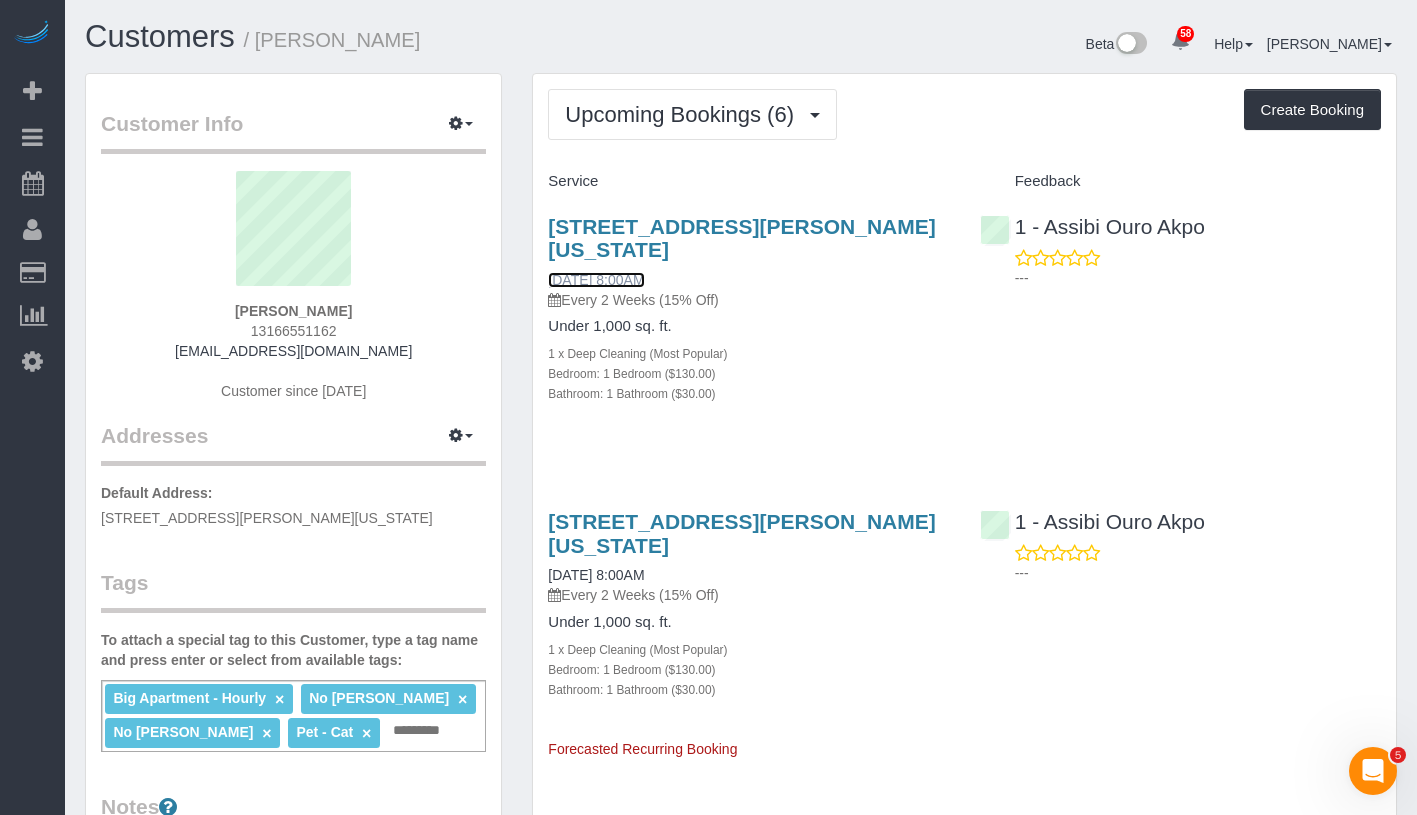 click on "07/15/2025 8:00AM" at bounding box center (596, 280) 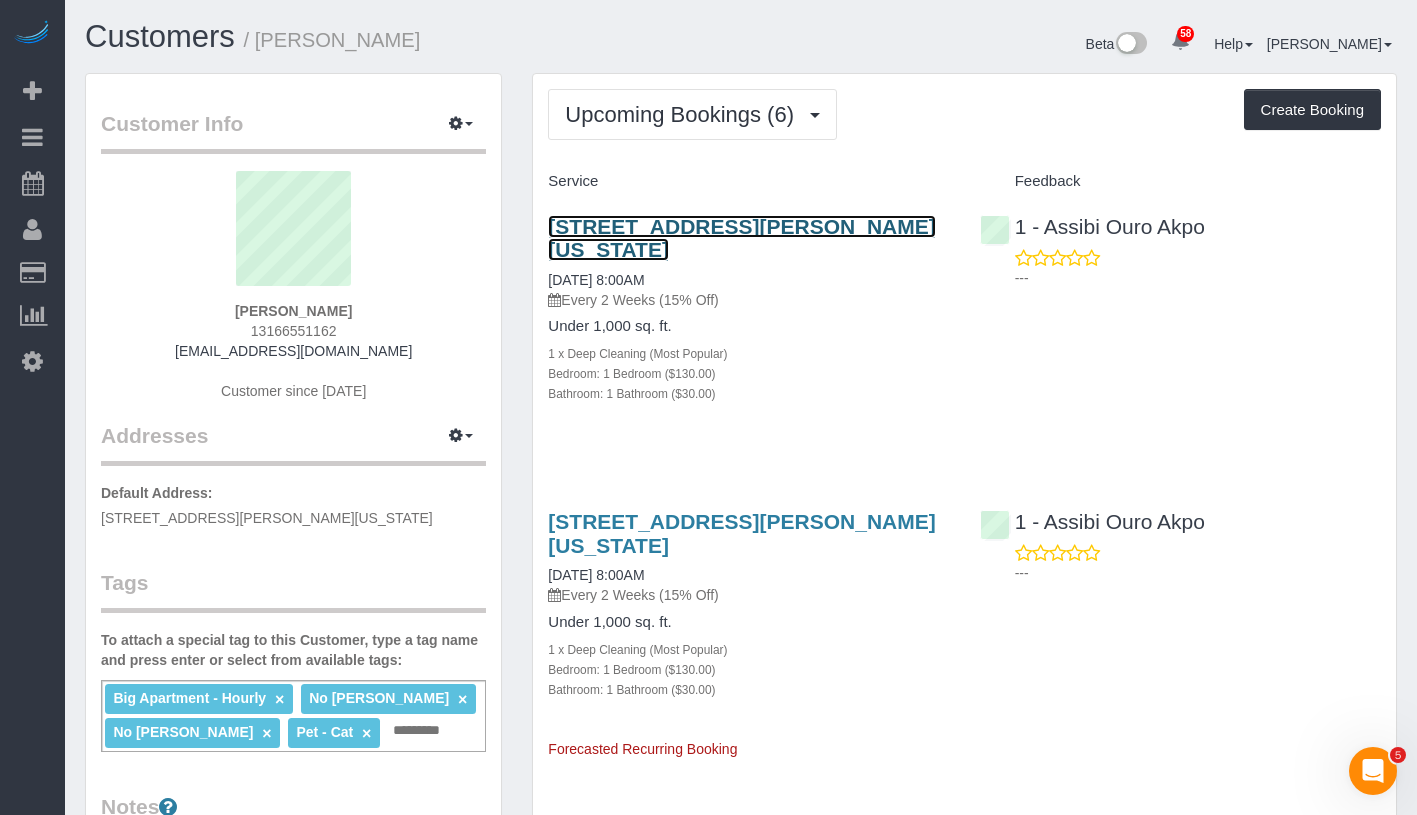 click on "62 Leroy  6a, New York, NY 10014" at bounding box center [741, 238] 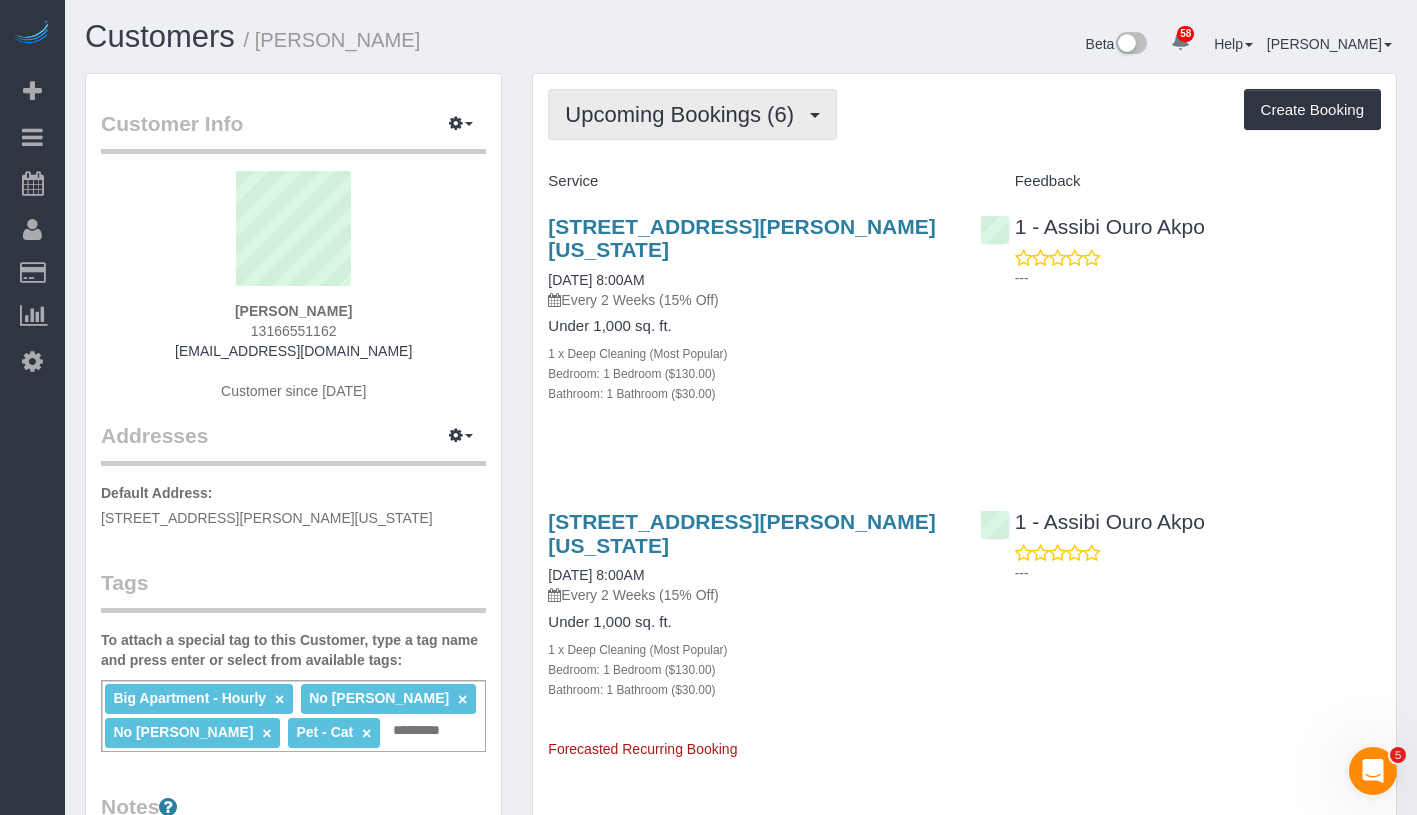 click on "Upcoming Bookings (6)" at bounding box center [684, 114] 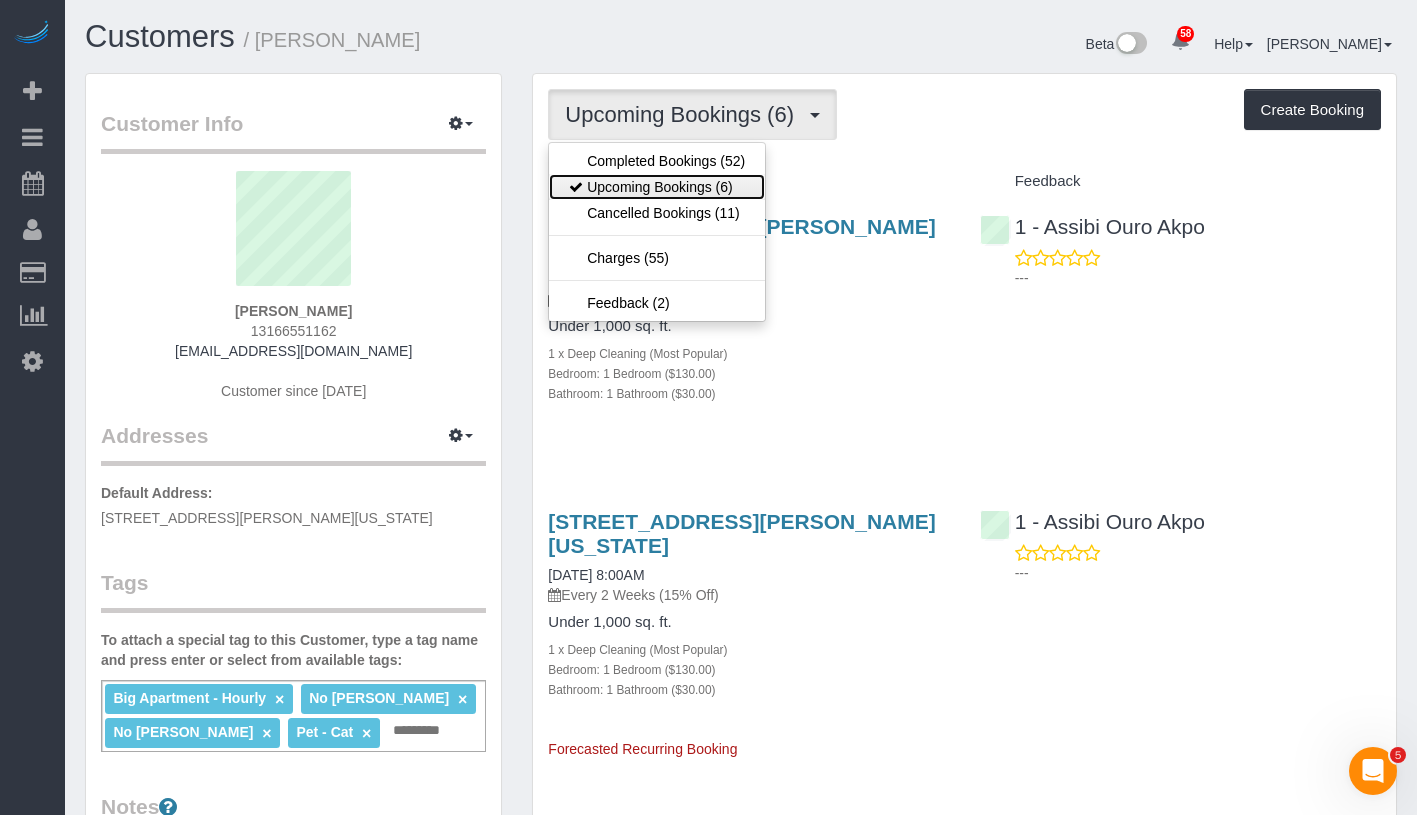 click on "Upcoming Bookings (6)" at bounding box center [657, 187] 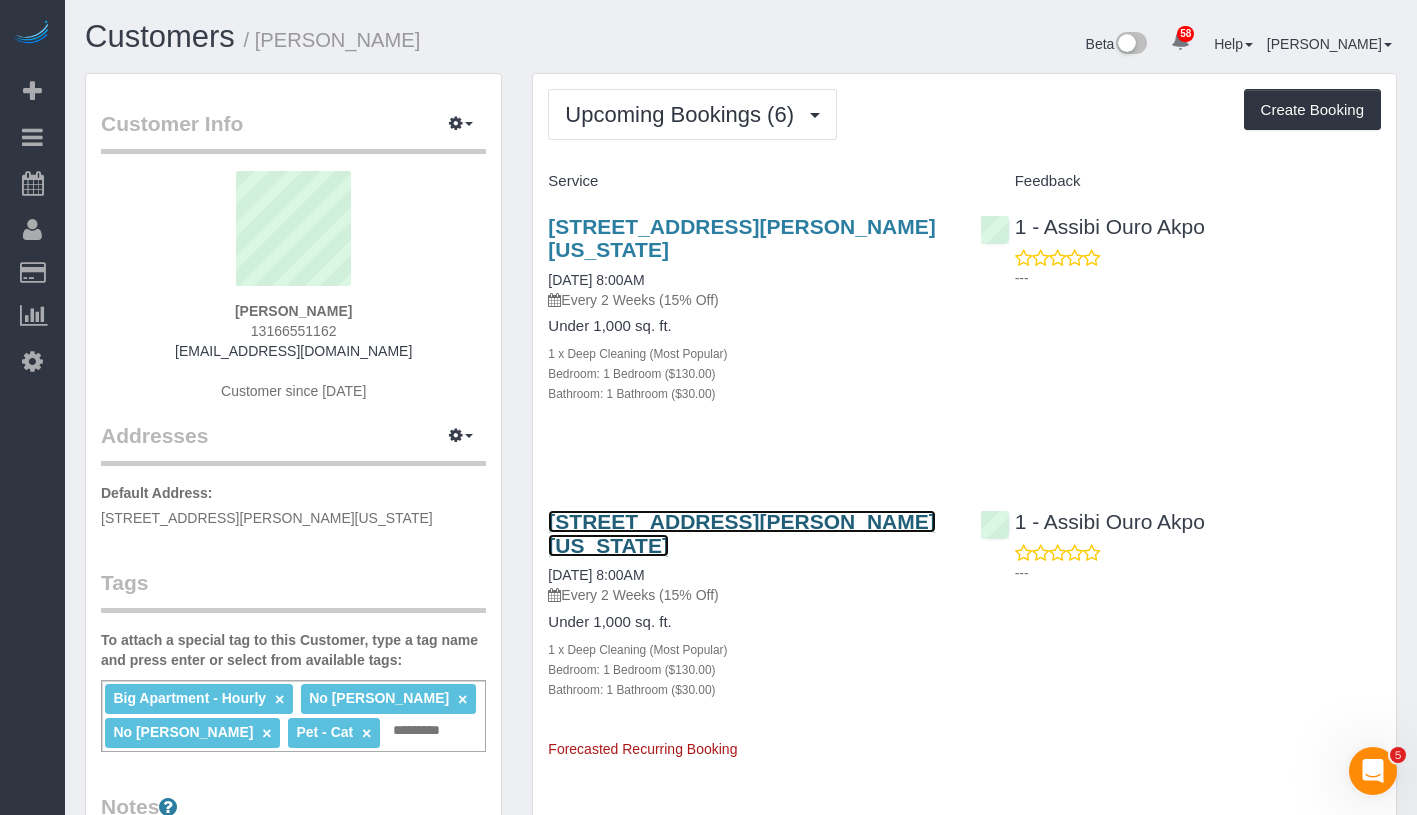 click on "62 Leroy  6a, New York, NY 10014" at bounding box center [741, 533] 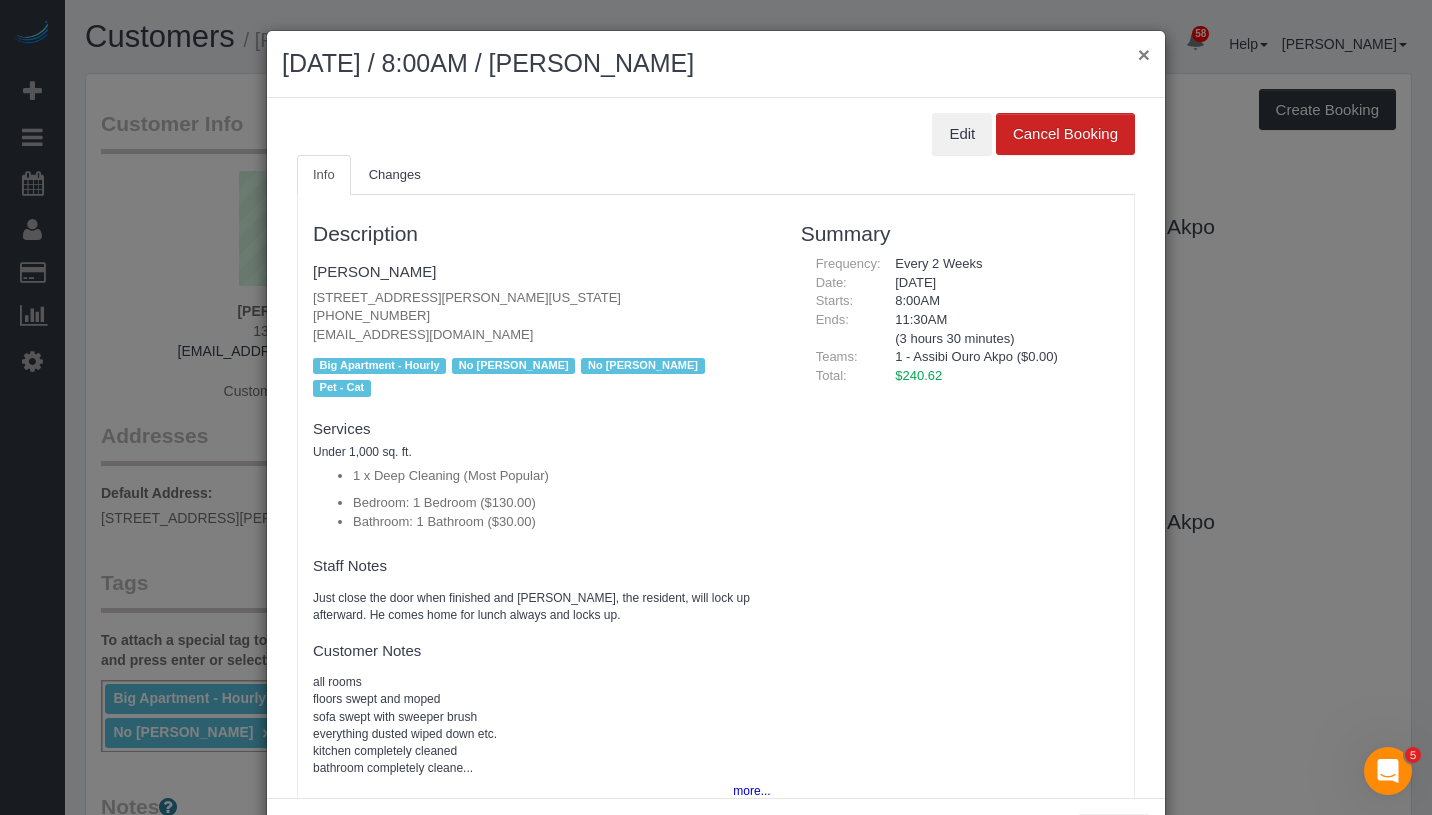 click on "×" at bounding box center [1144, 54] 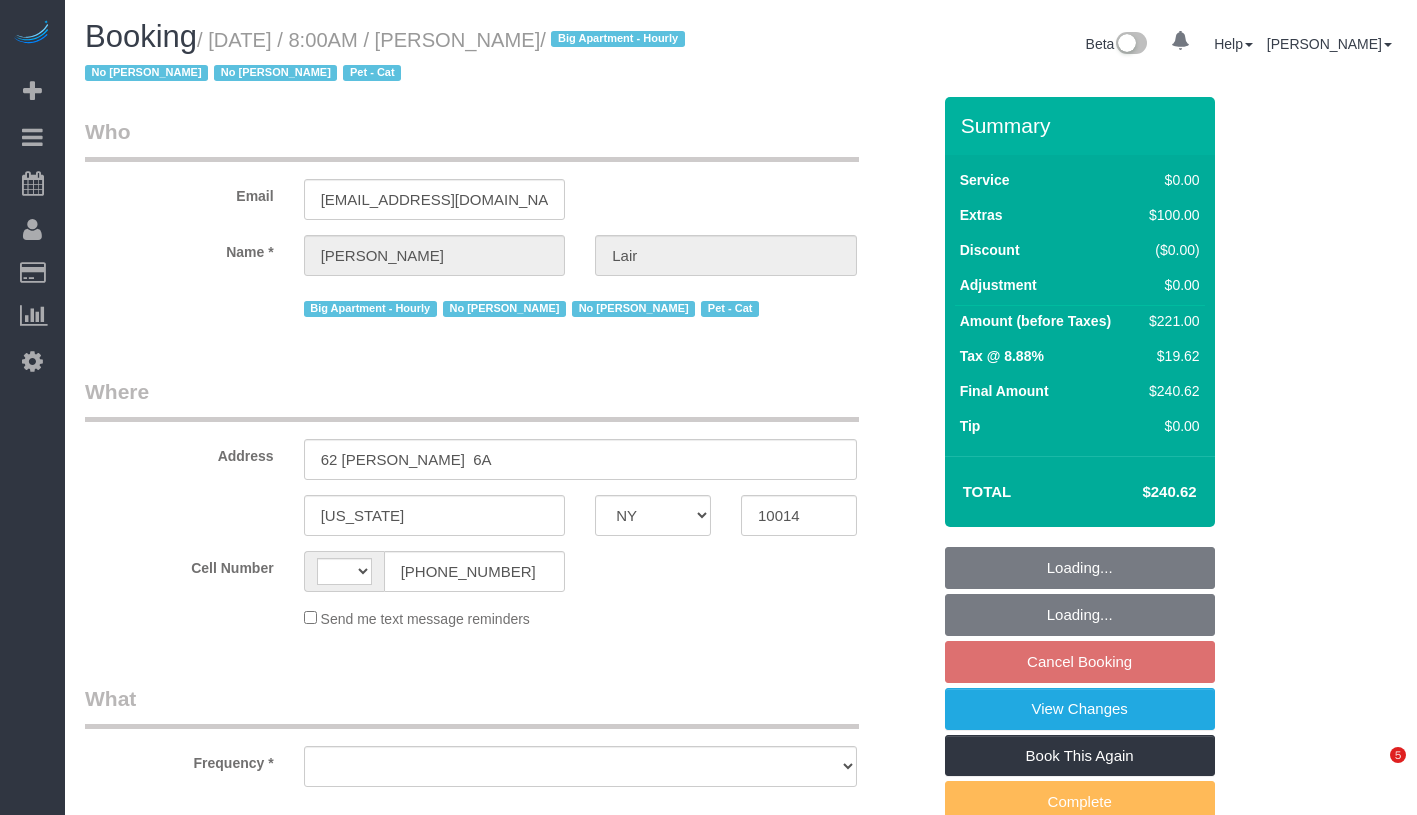 select on "NY" 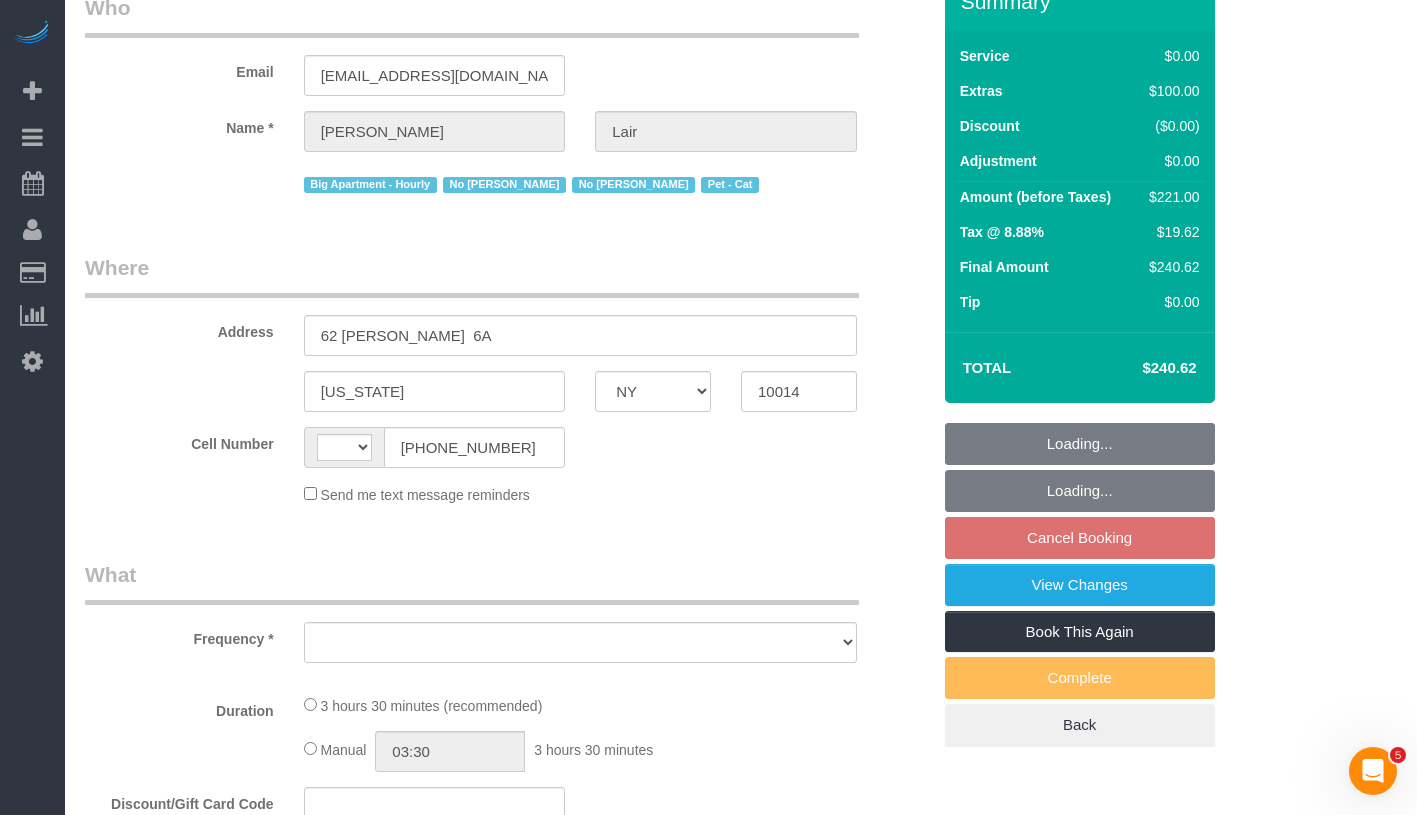 scroll, scrollTop: 0, scrollLeft: 0, axis: both 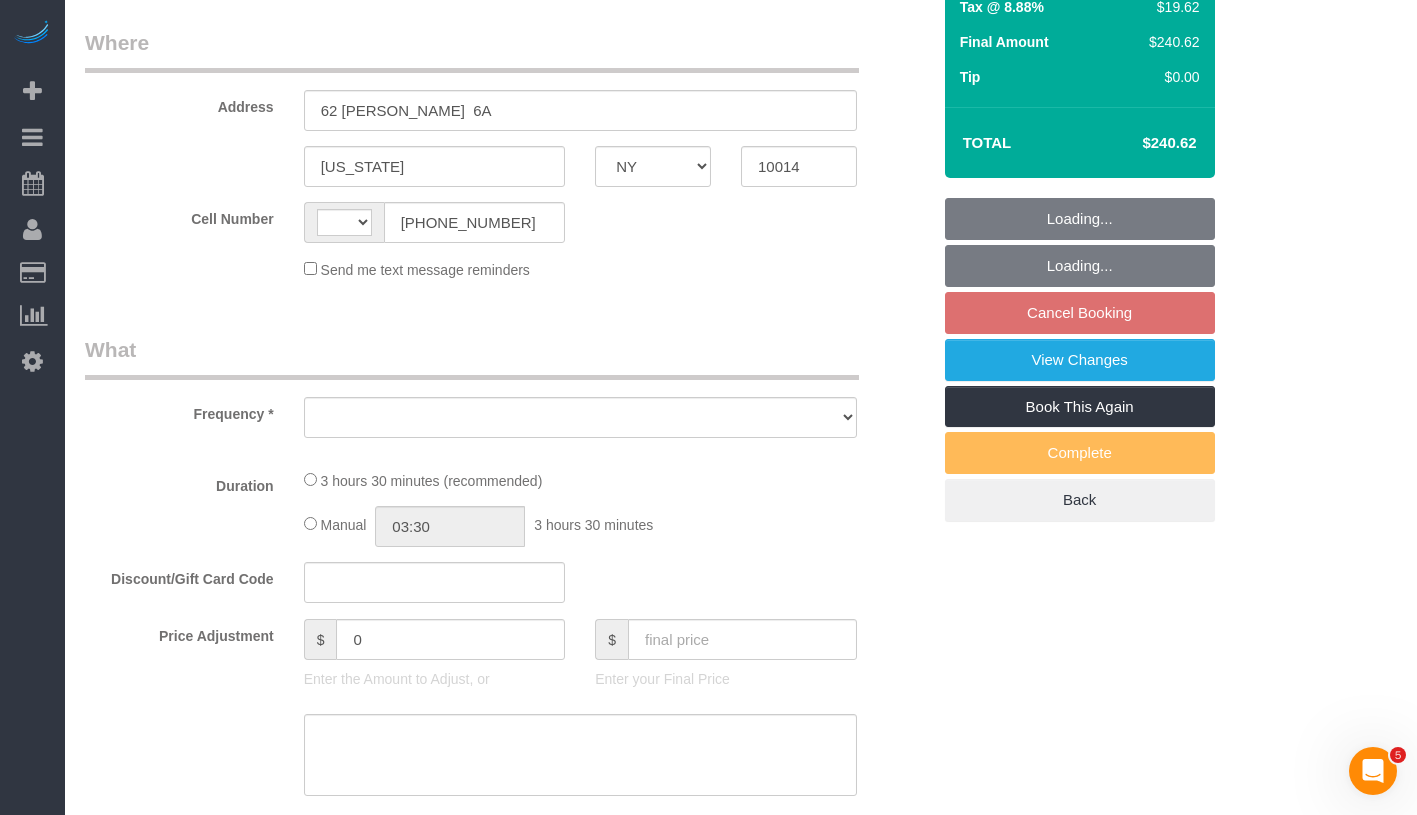 select on "string:[GEOGRAPHIC_DATA]" 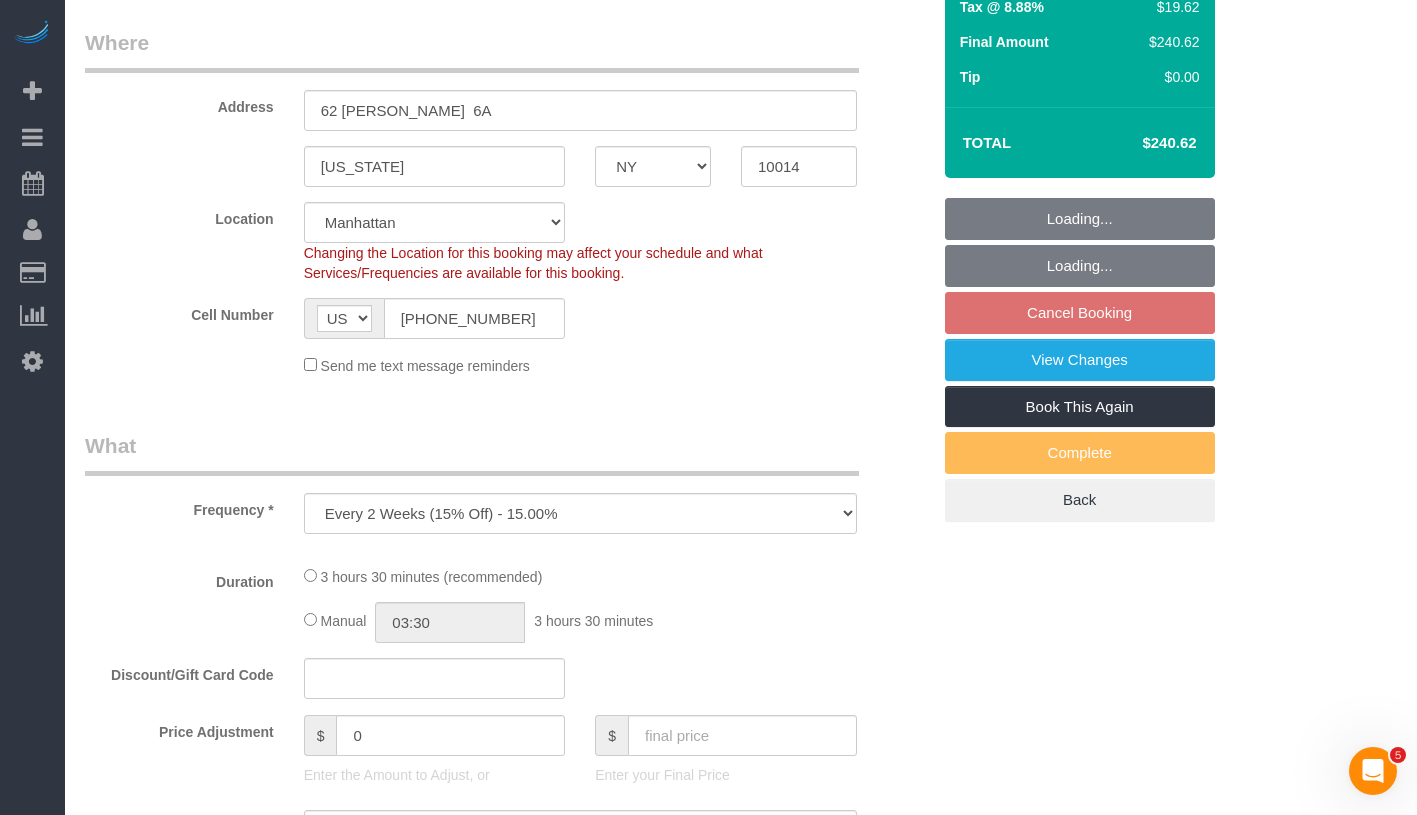 scroll, scrollTop: 686, scrollLeft: 0, axis: vertical 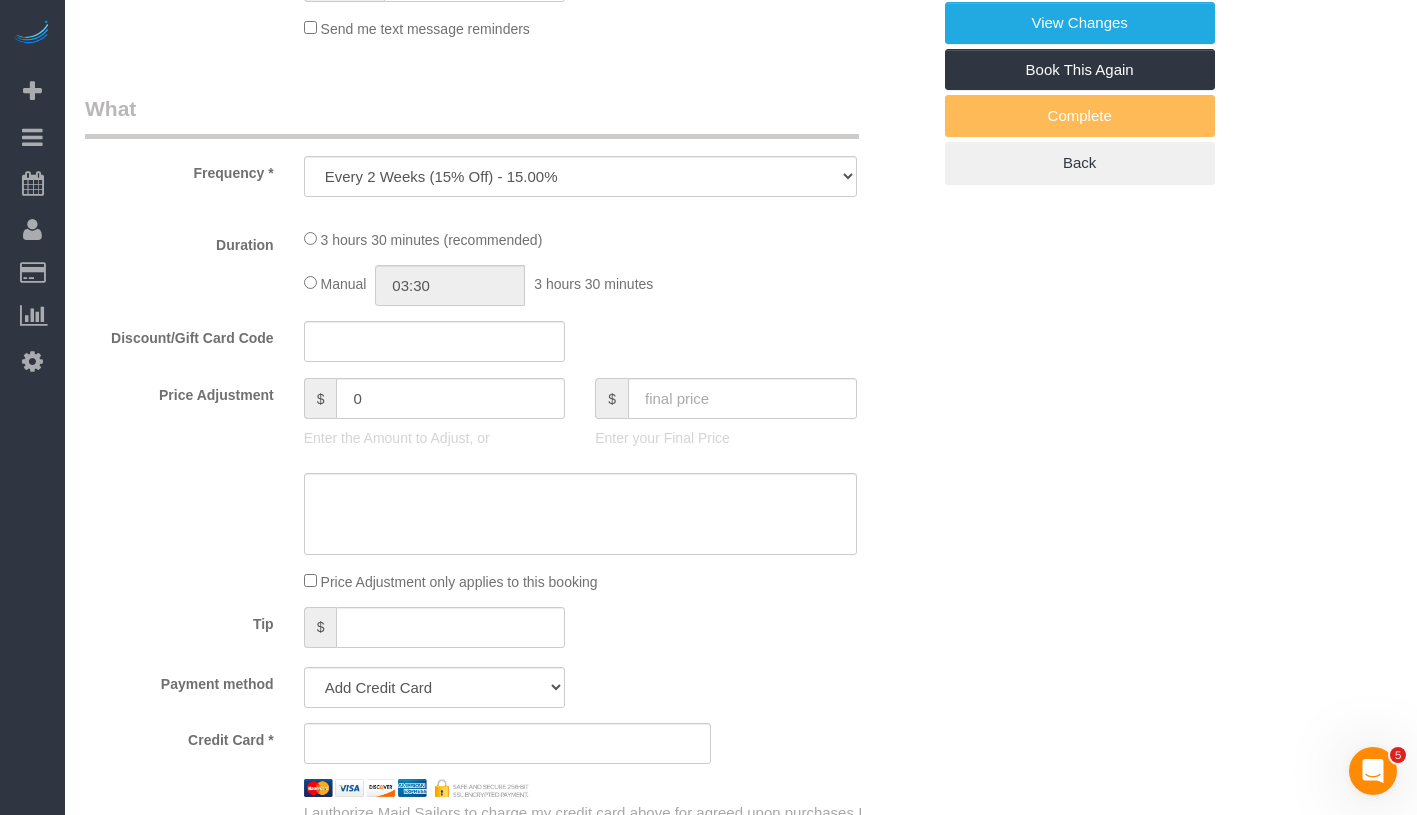 select on "object:833" 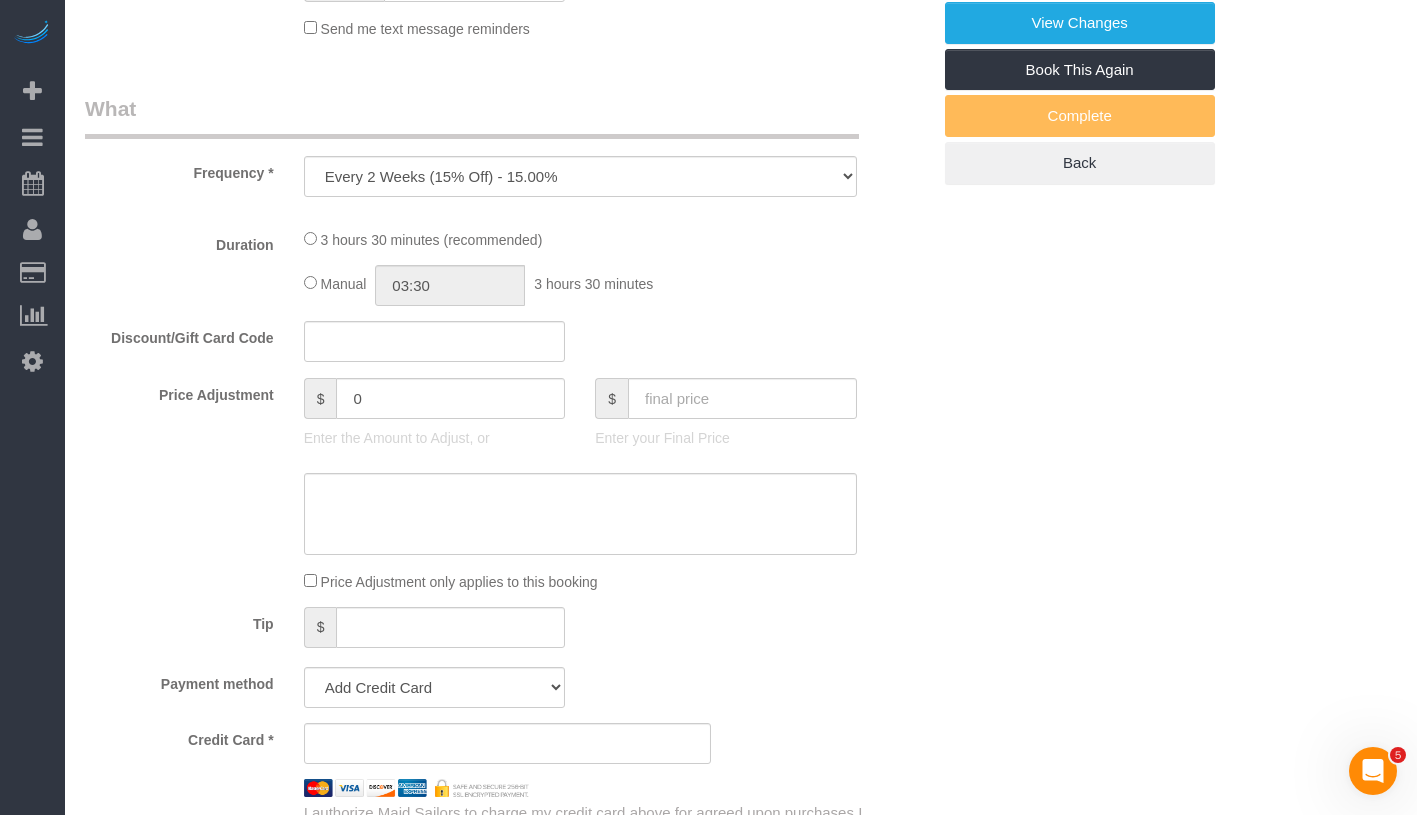 select on "string:stripe-pm_1QJjm64VGloSiKo7QKA0vhep" 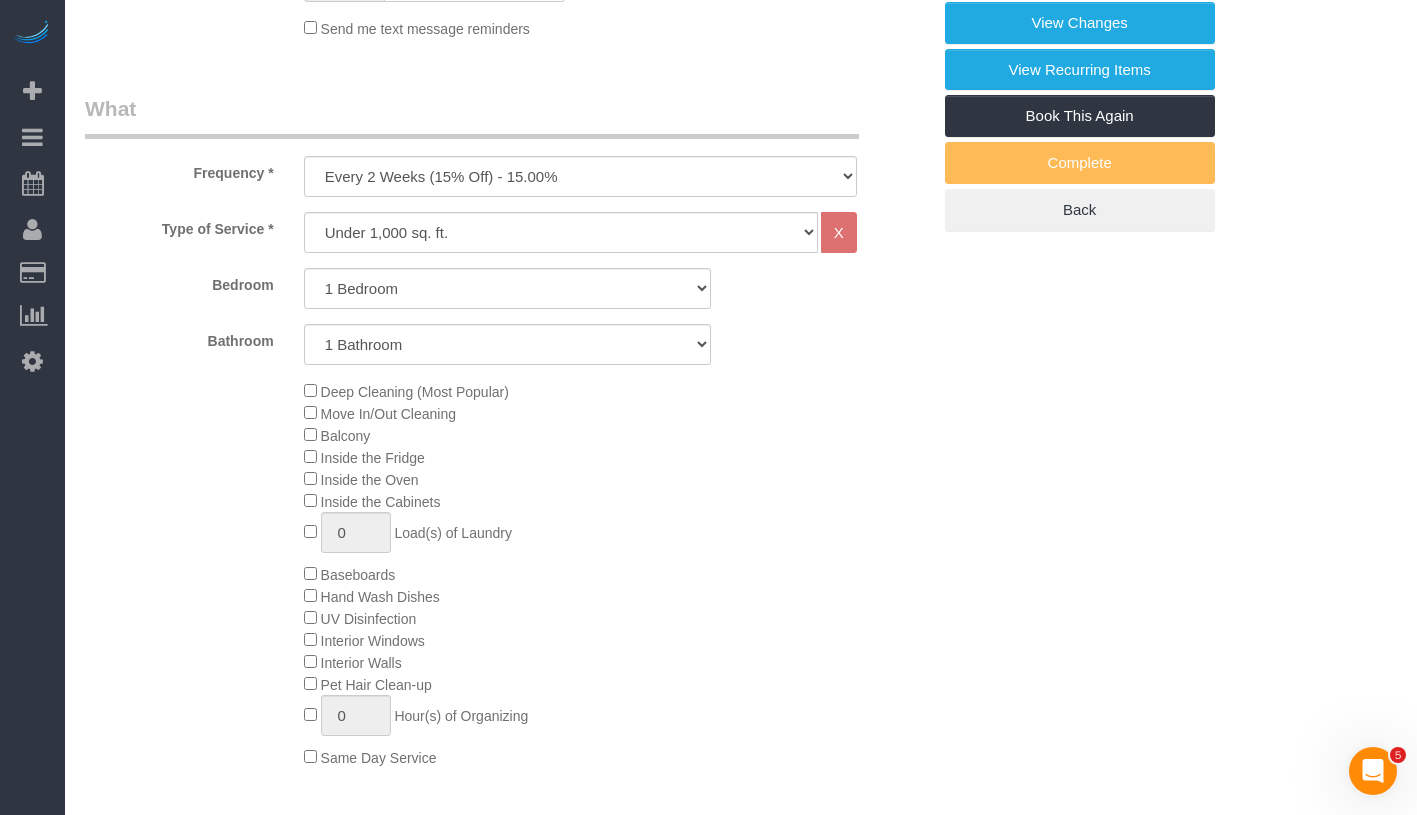 select on "spot1" 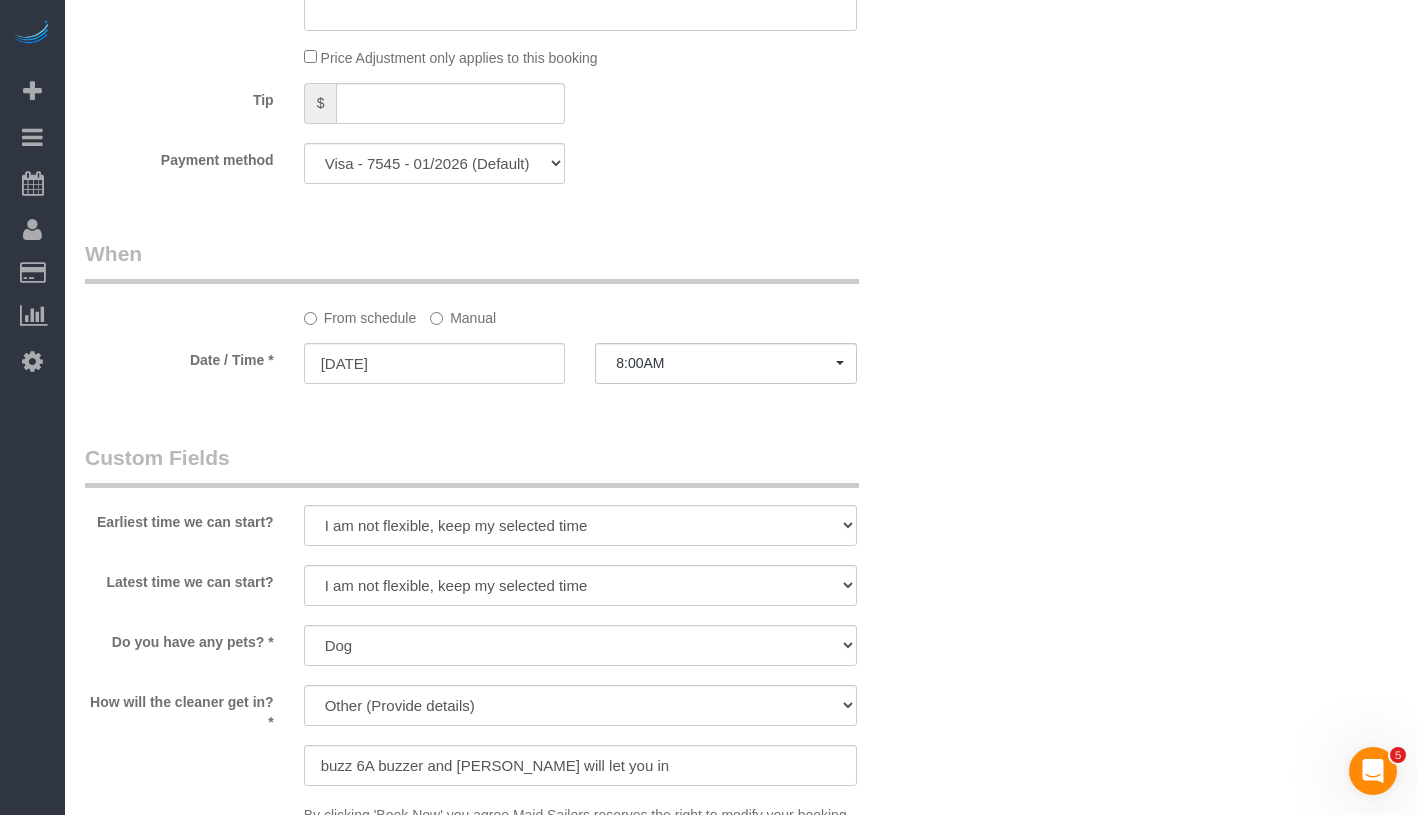 scroll, scrollTop: 2088, scrollLeft: 0, axis: vertical 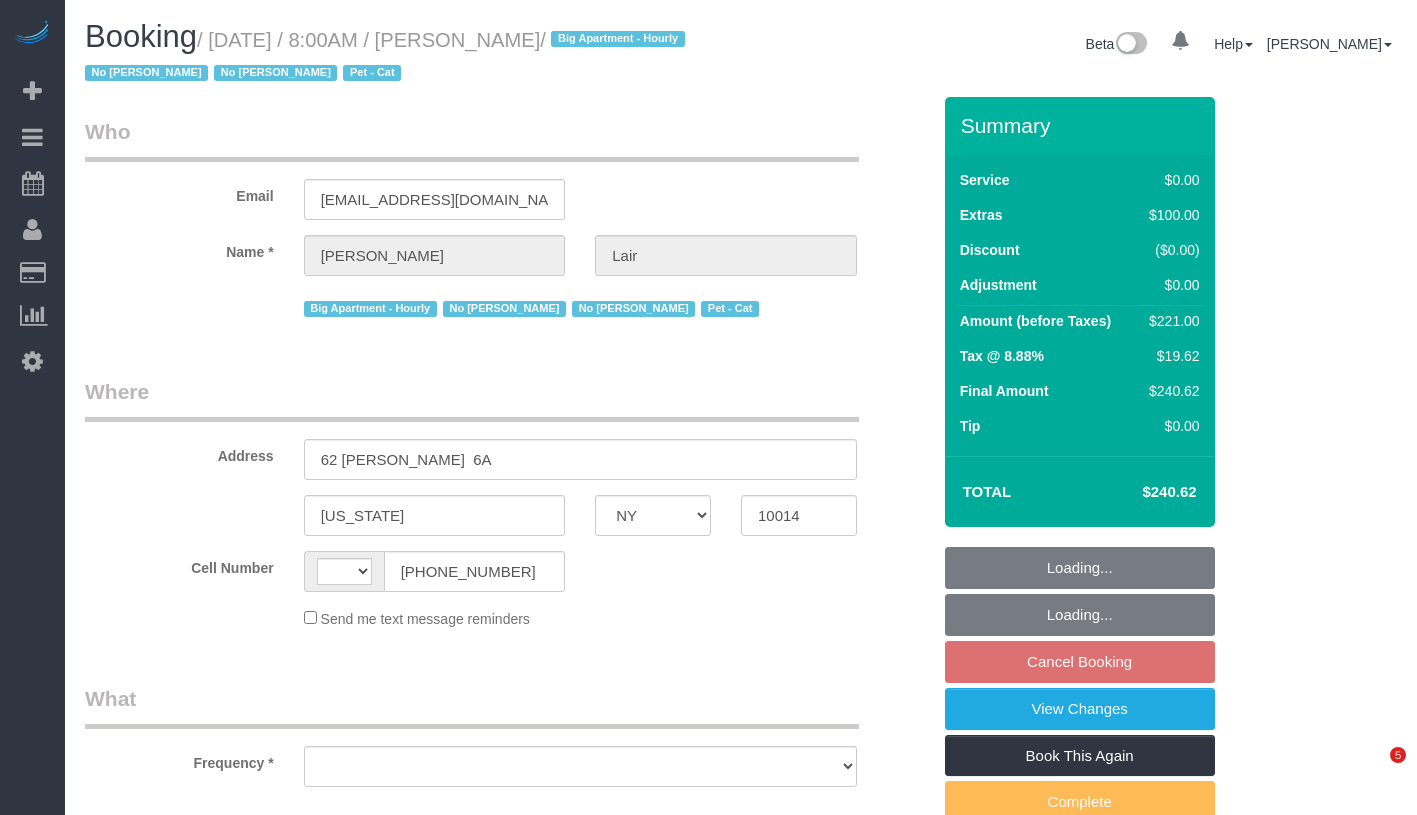 select on "NY" 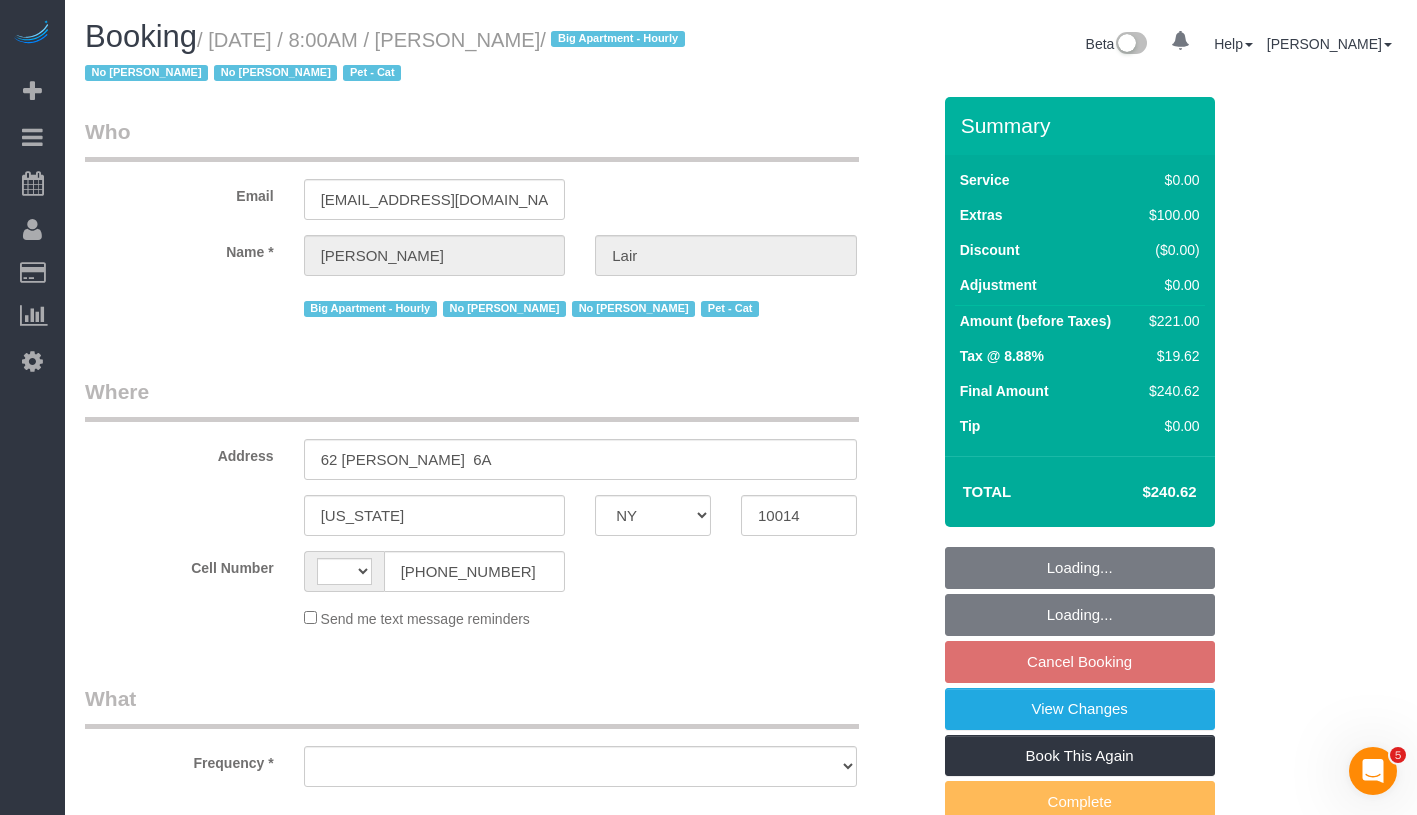 scroll, scrollTop: 0, scrollLeft: 0, axis: both 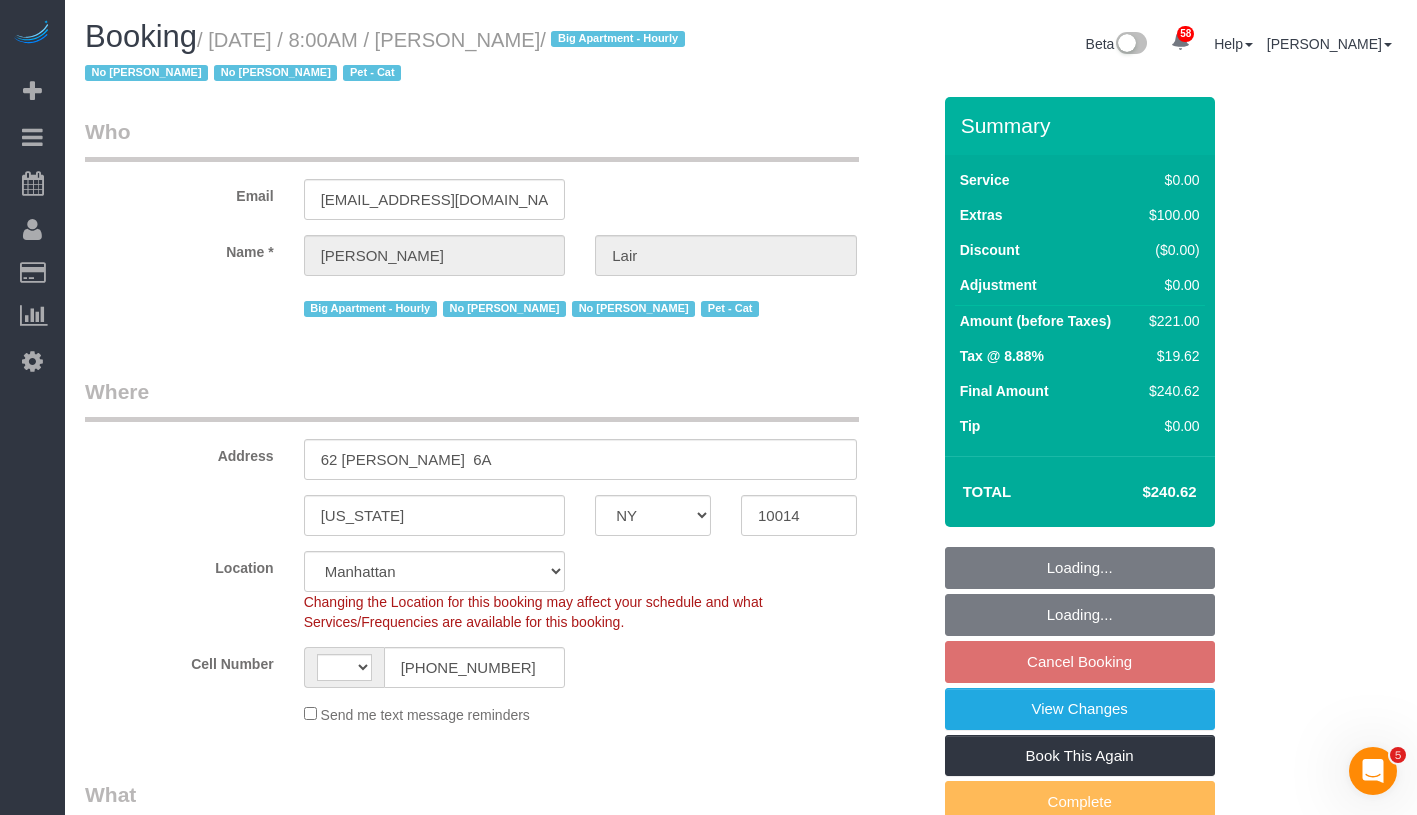 select on "object:691" 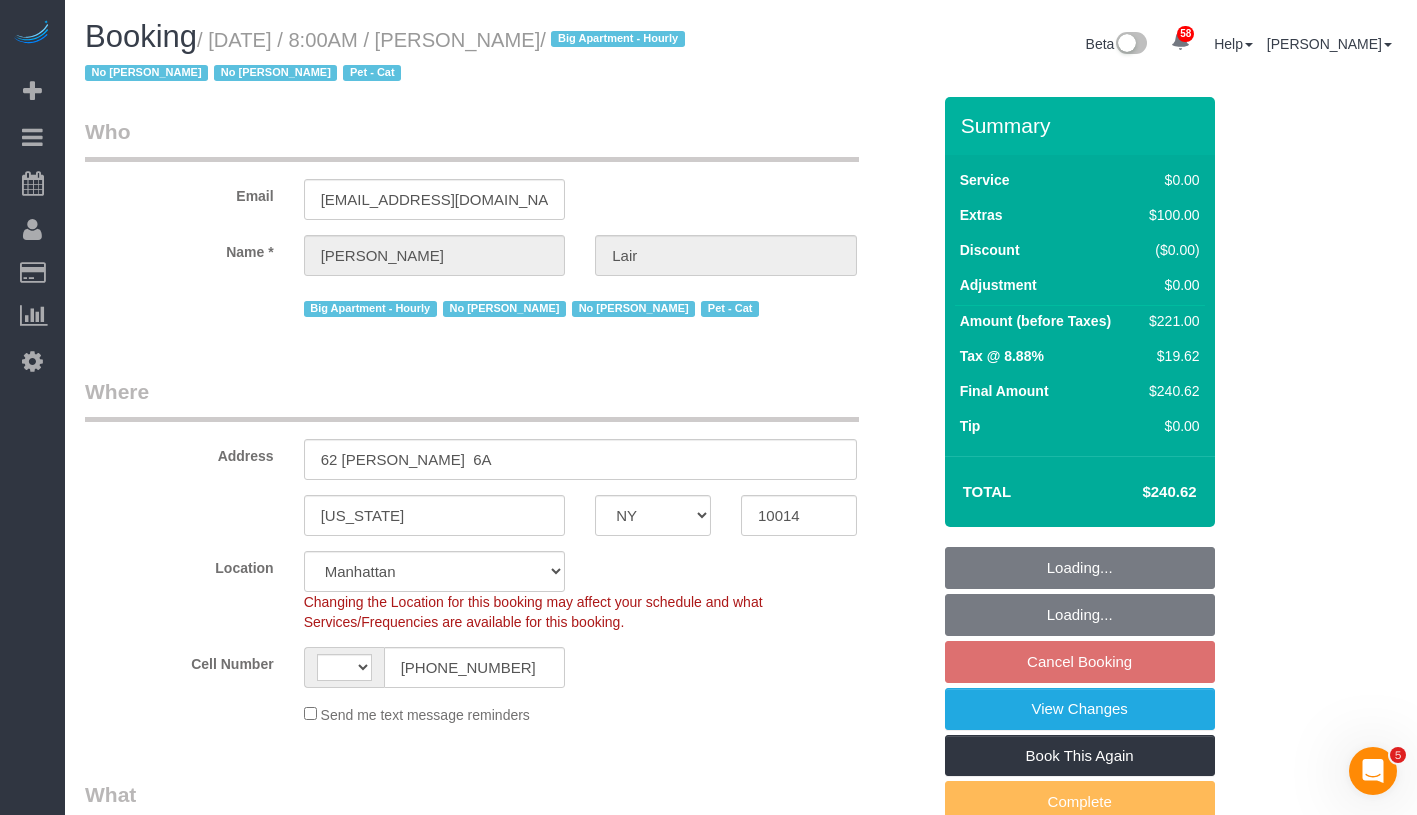 select on "string:[GEOGRAPHIC_DATA]" 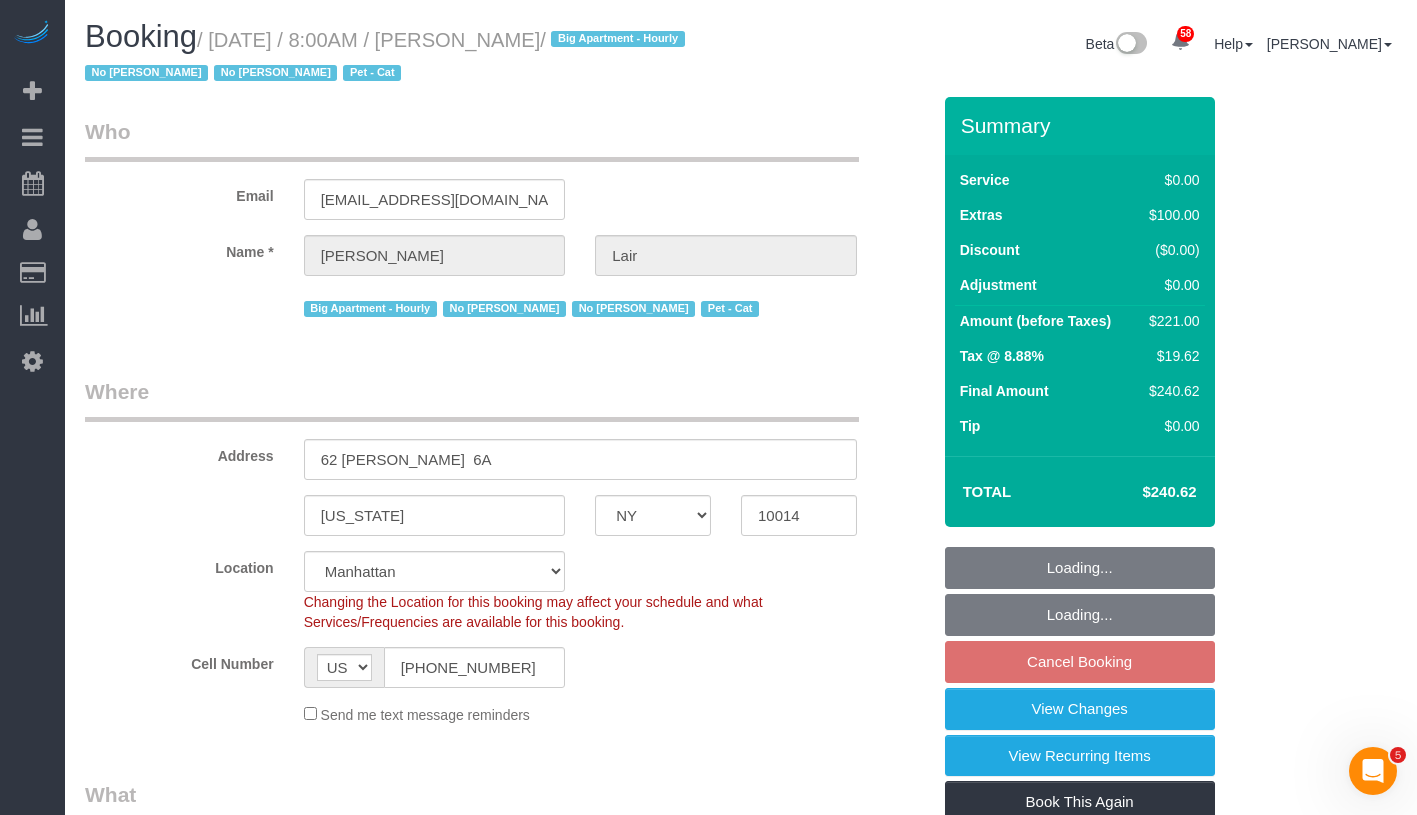 select on "1" 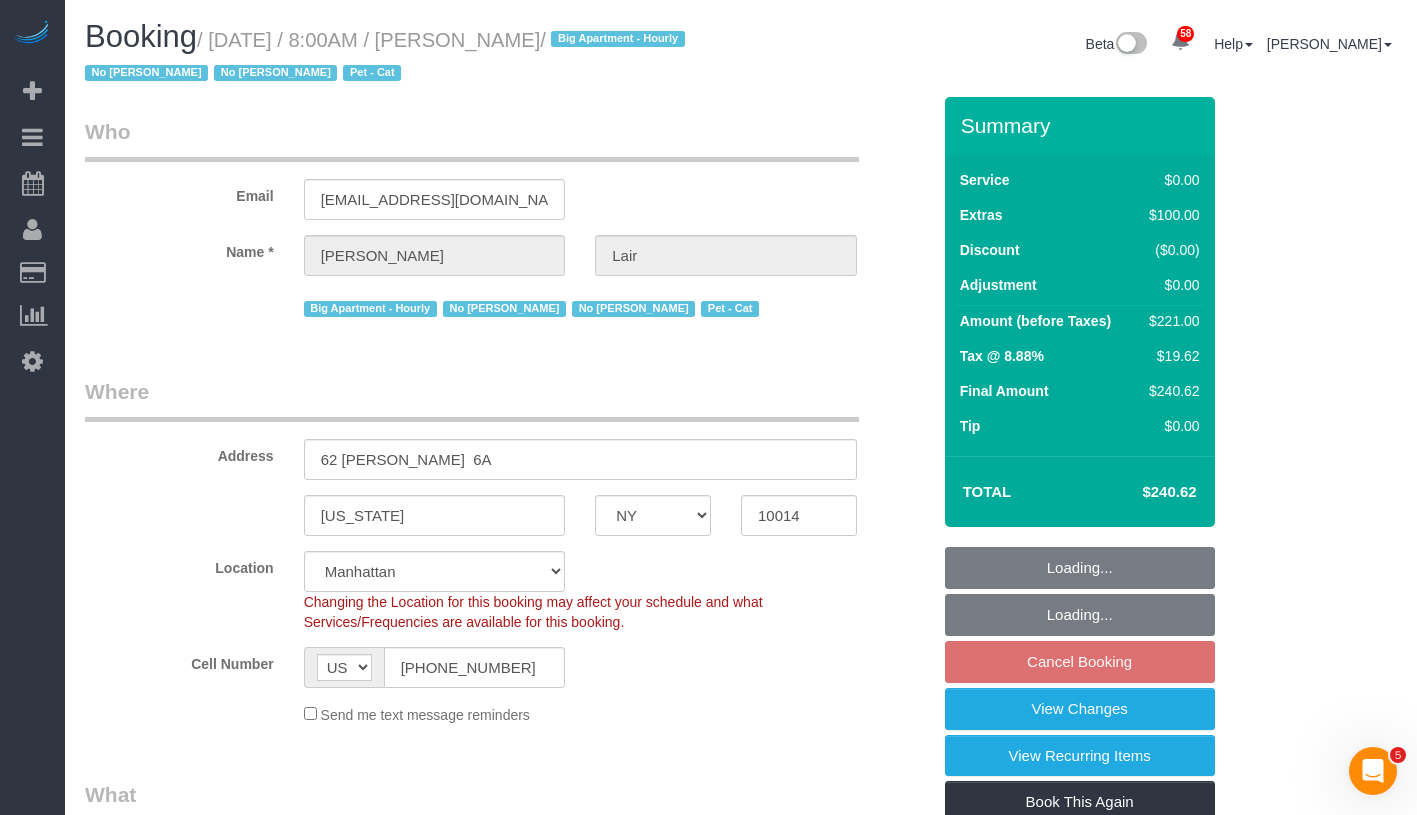 select on "spot1" 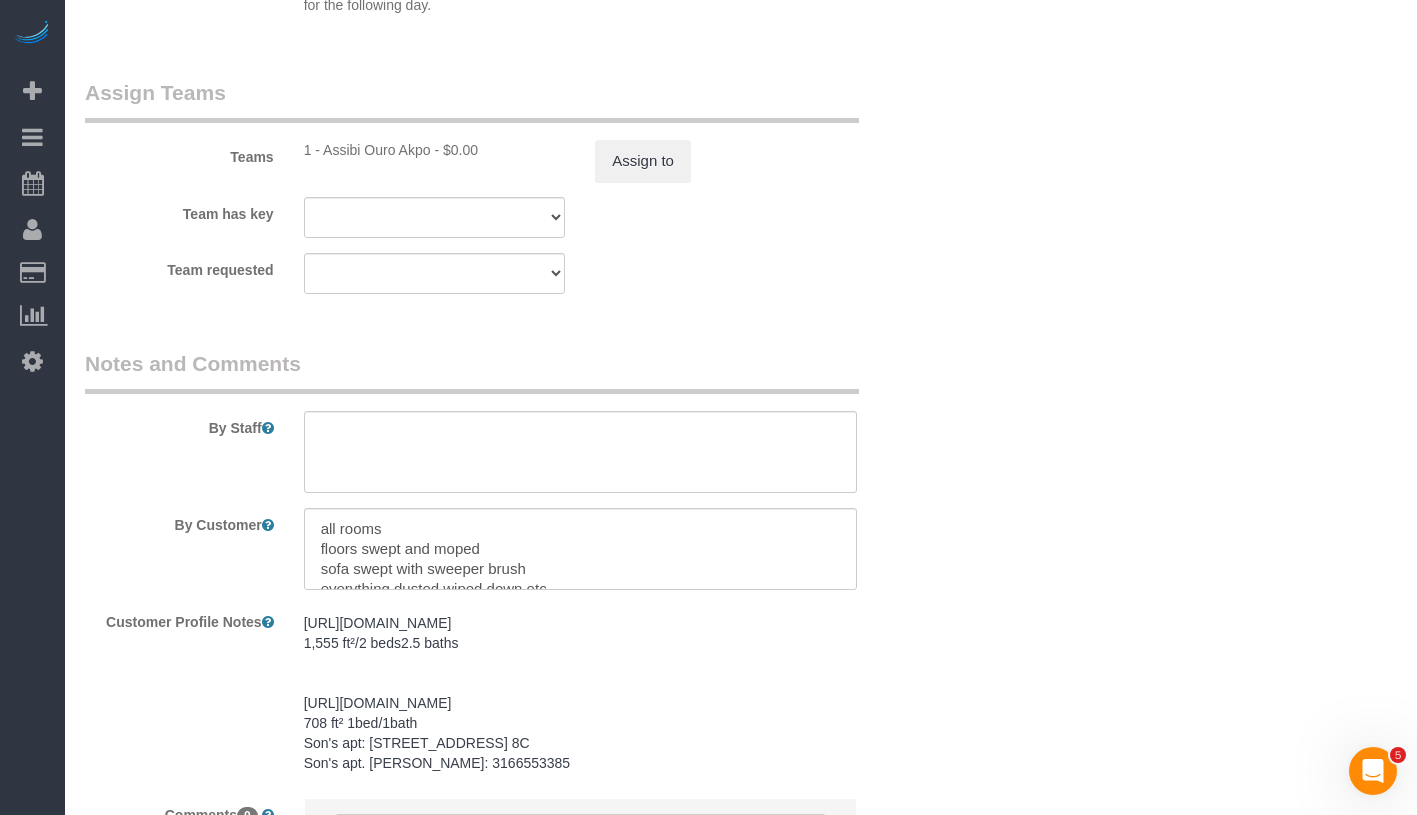 scroll, scrollTop: 2898, scrollLeft: 0, axis: vertical 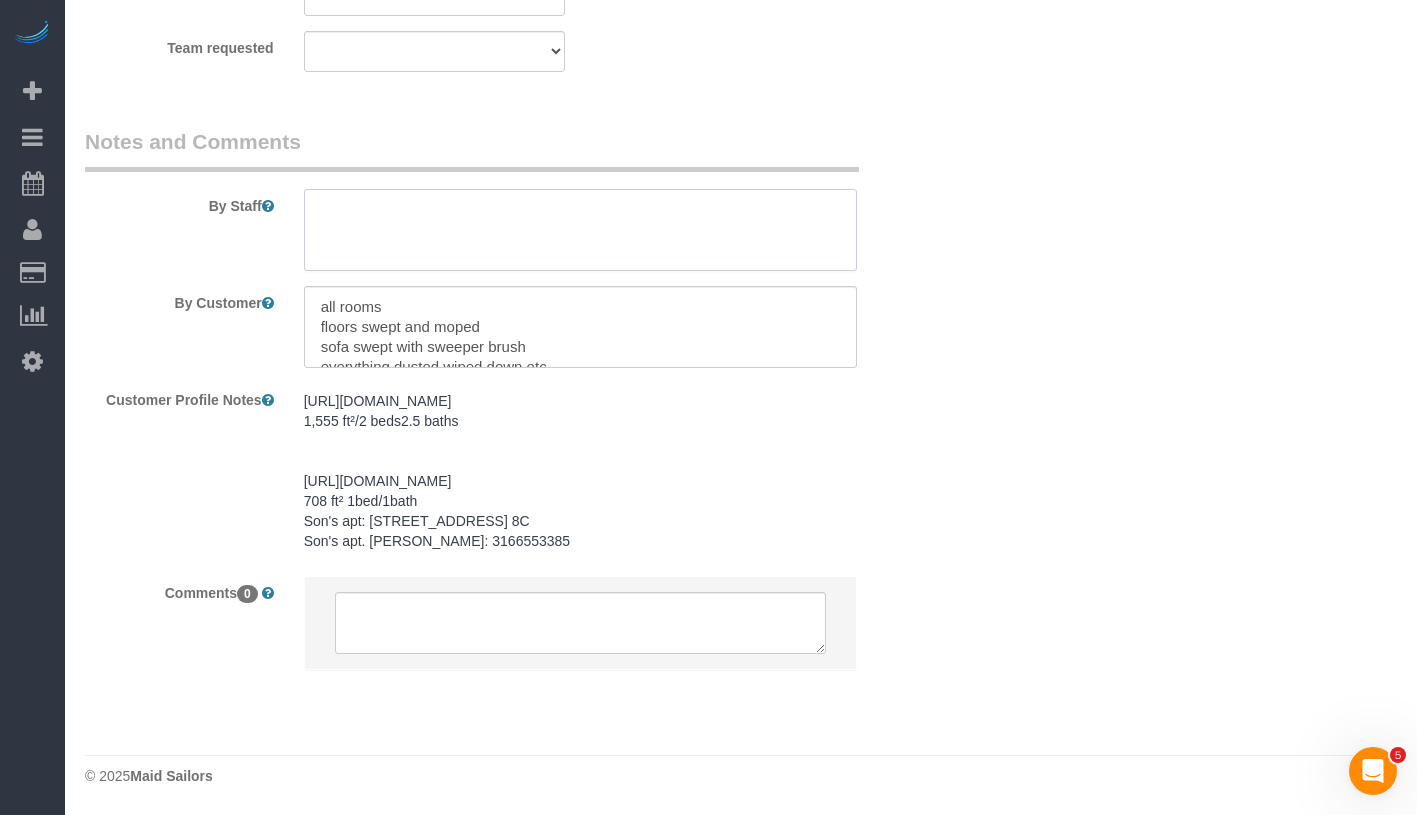 click at bounding box center (580, 230) 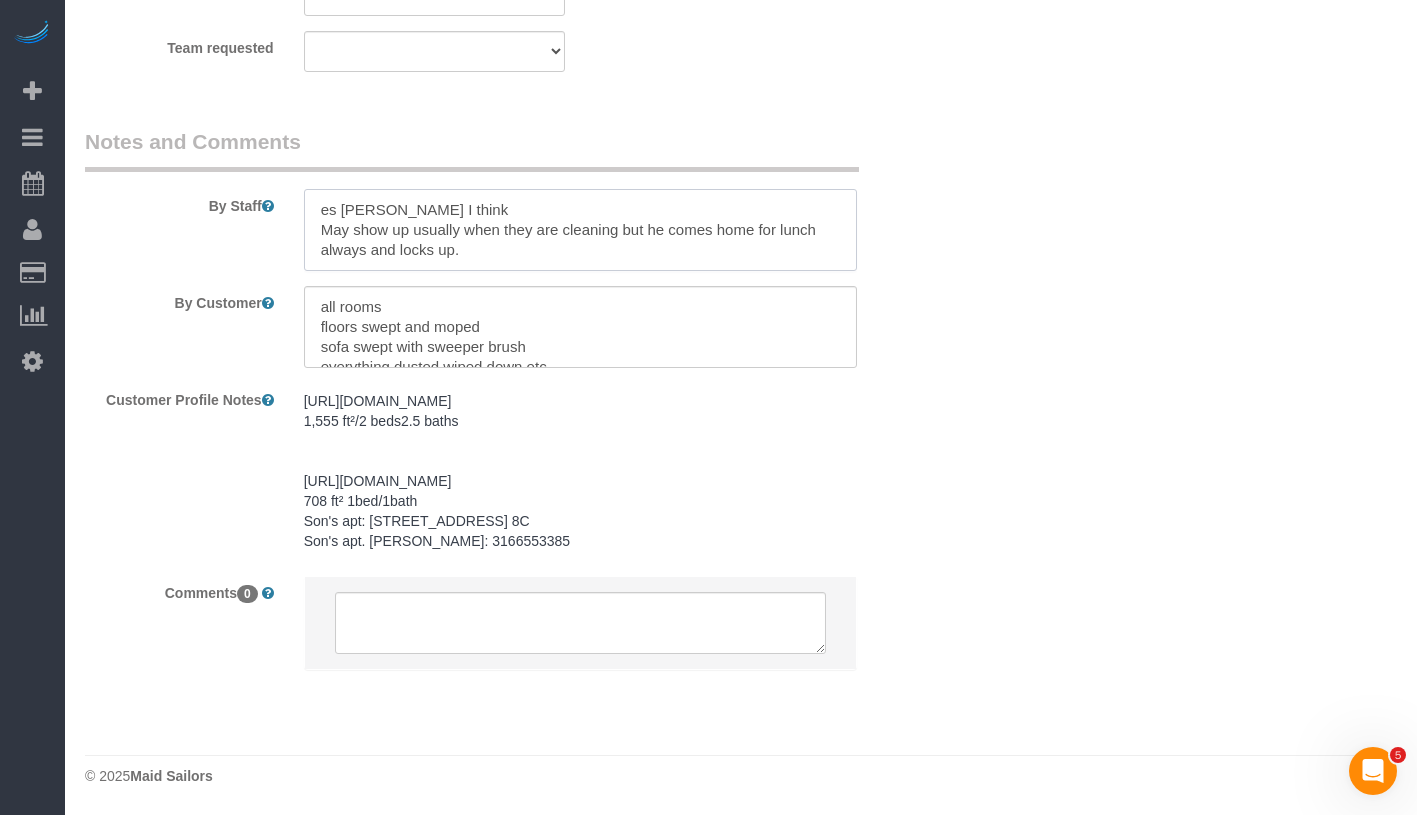 drag, startPoint x: 374, startPoint y: 214, endPoint x: 545, endPoint y: 255, distance: 175.84653 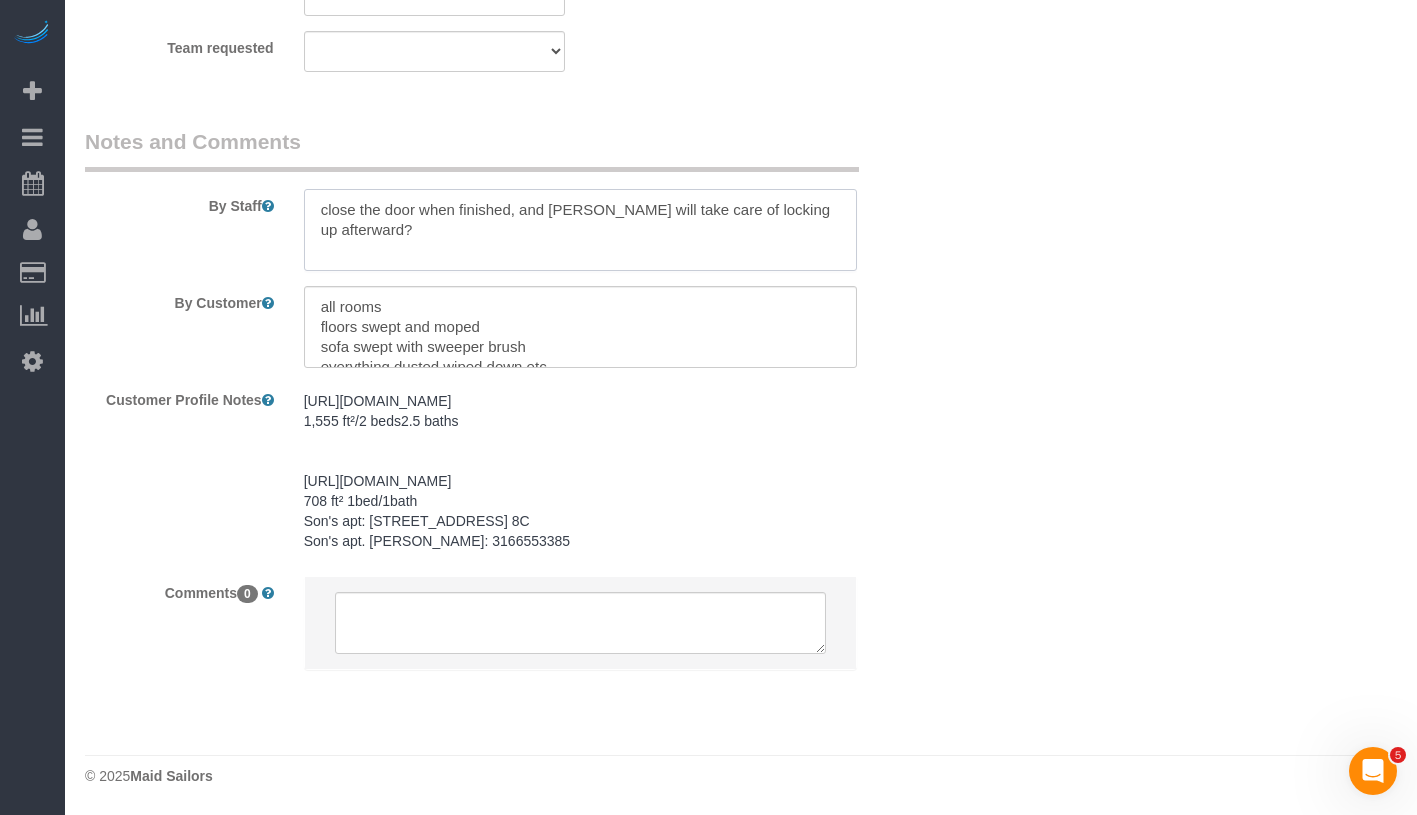 click at bounding box center [580, 230] 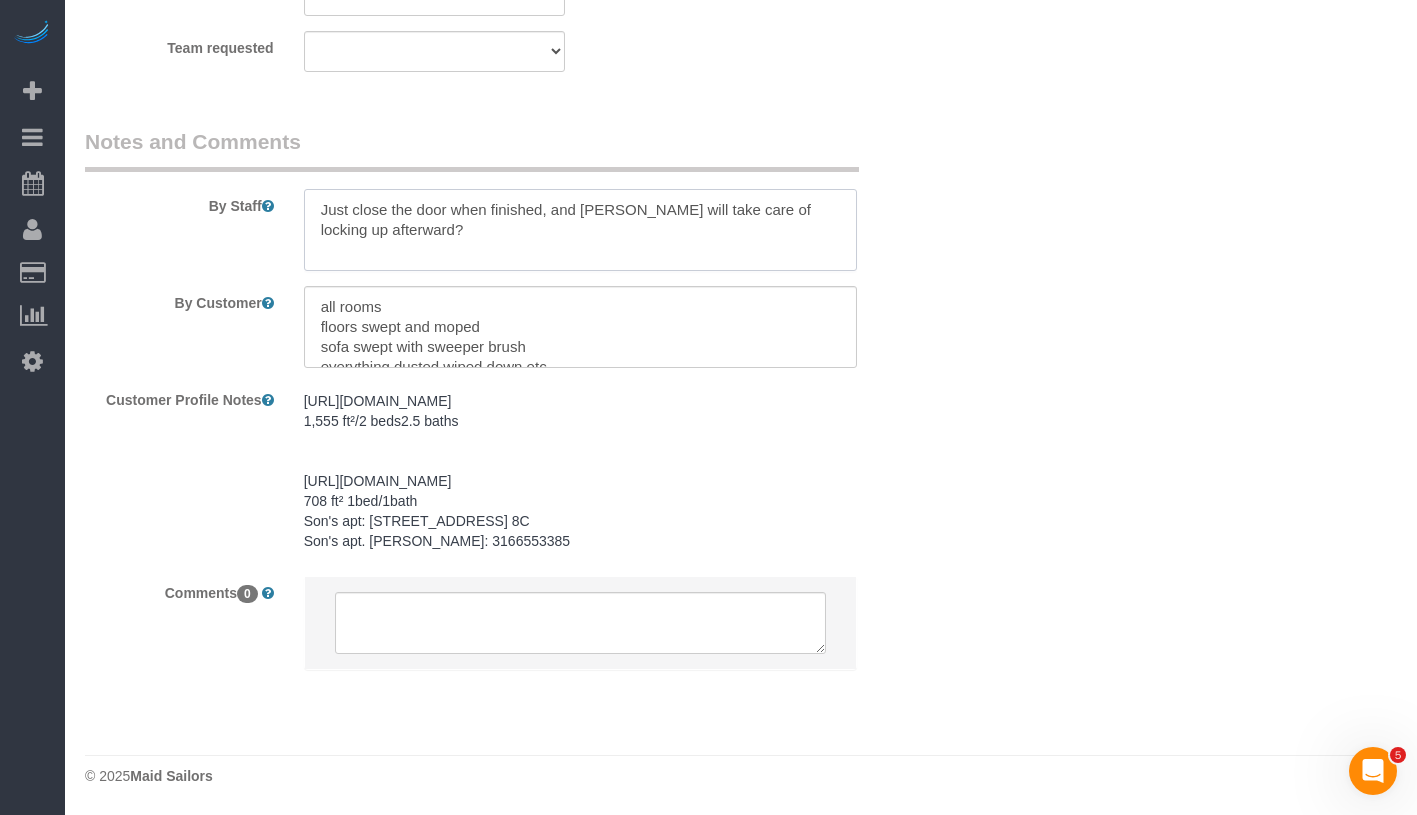 click at bounding box center (580, 230) 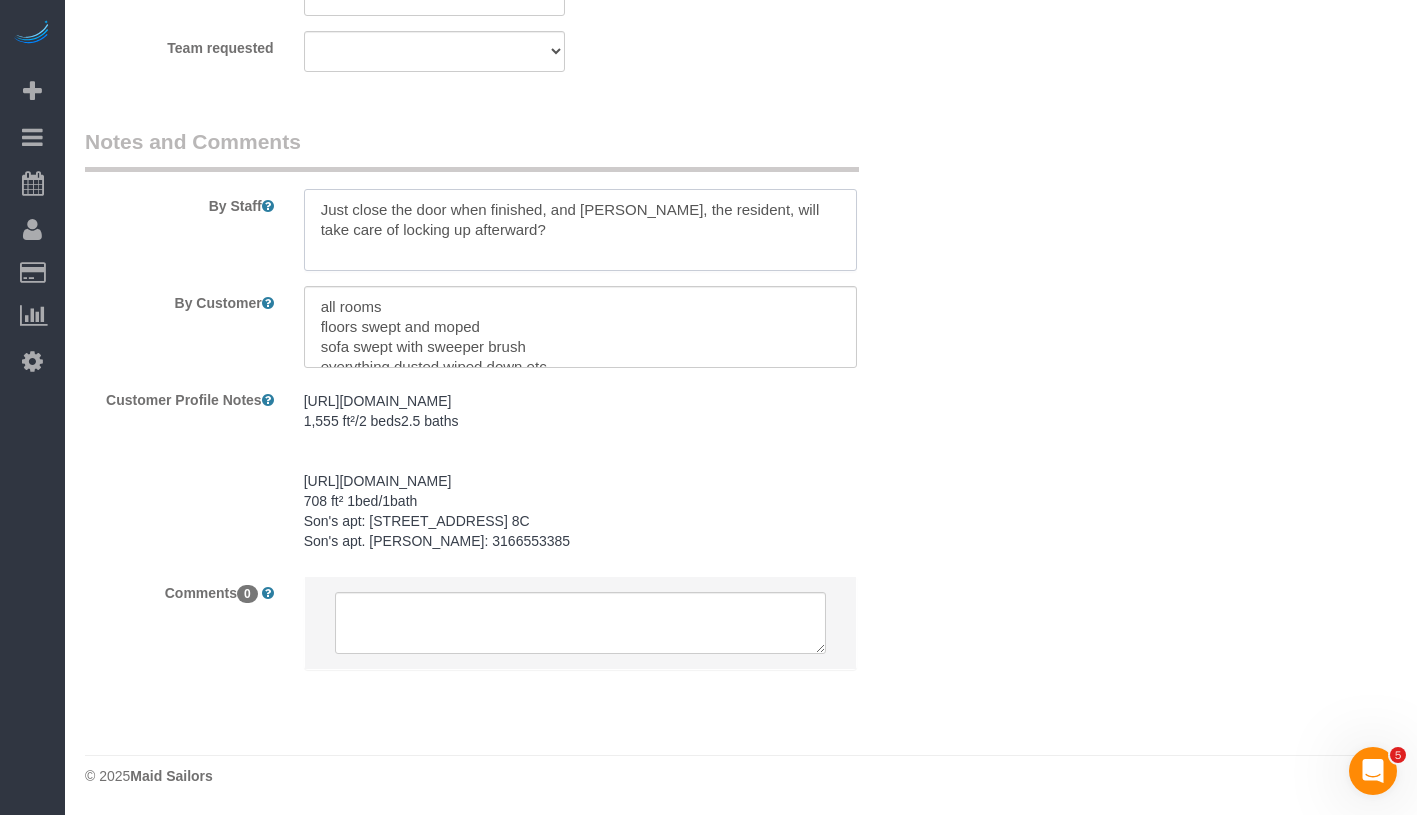 click at bounding box center [580, 230] 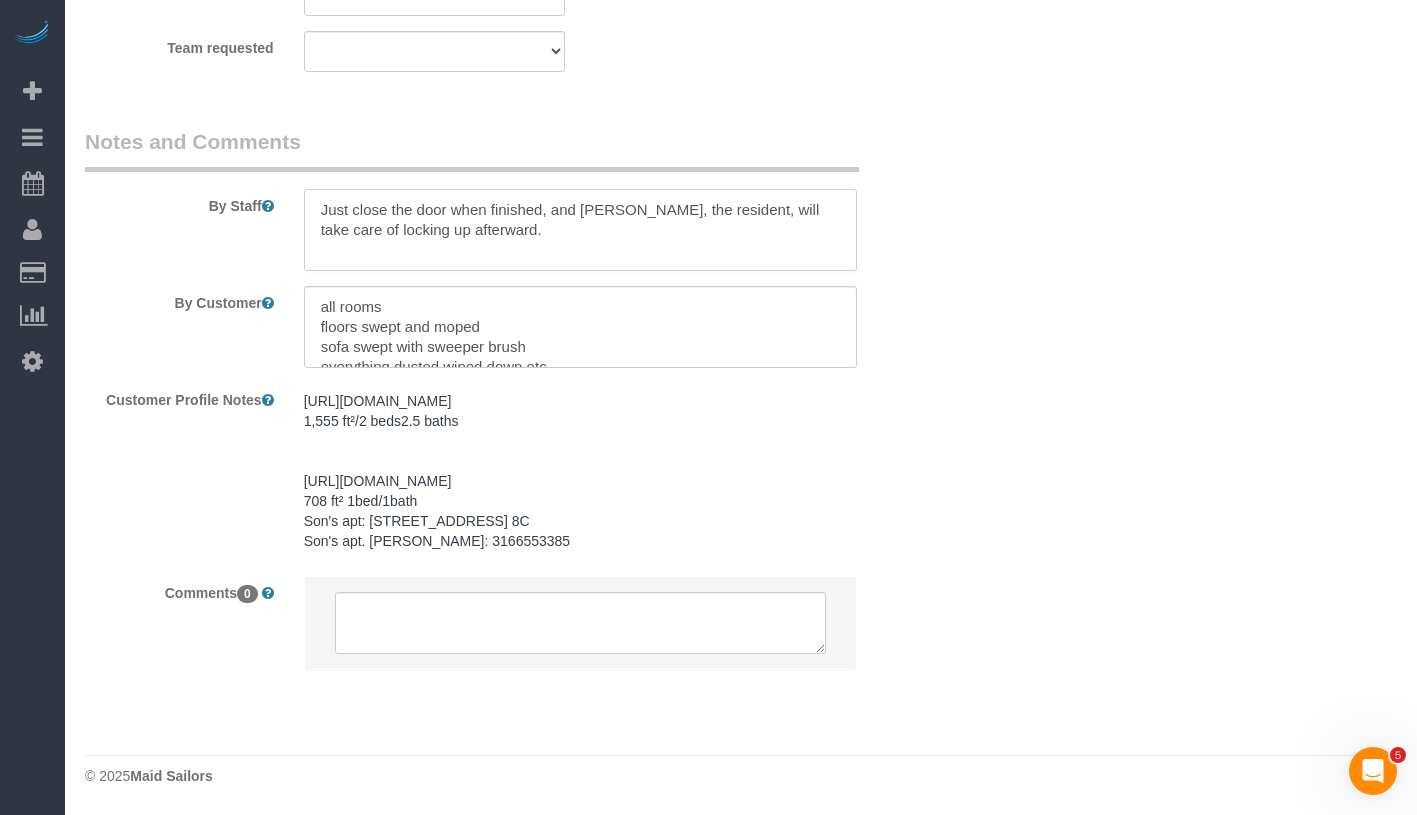 paste on "he comes home for lunch always and locks up." 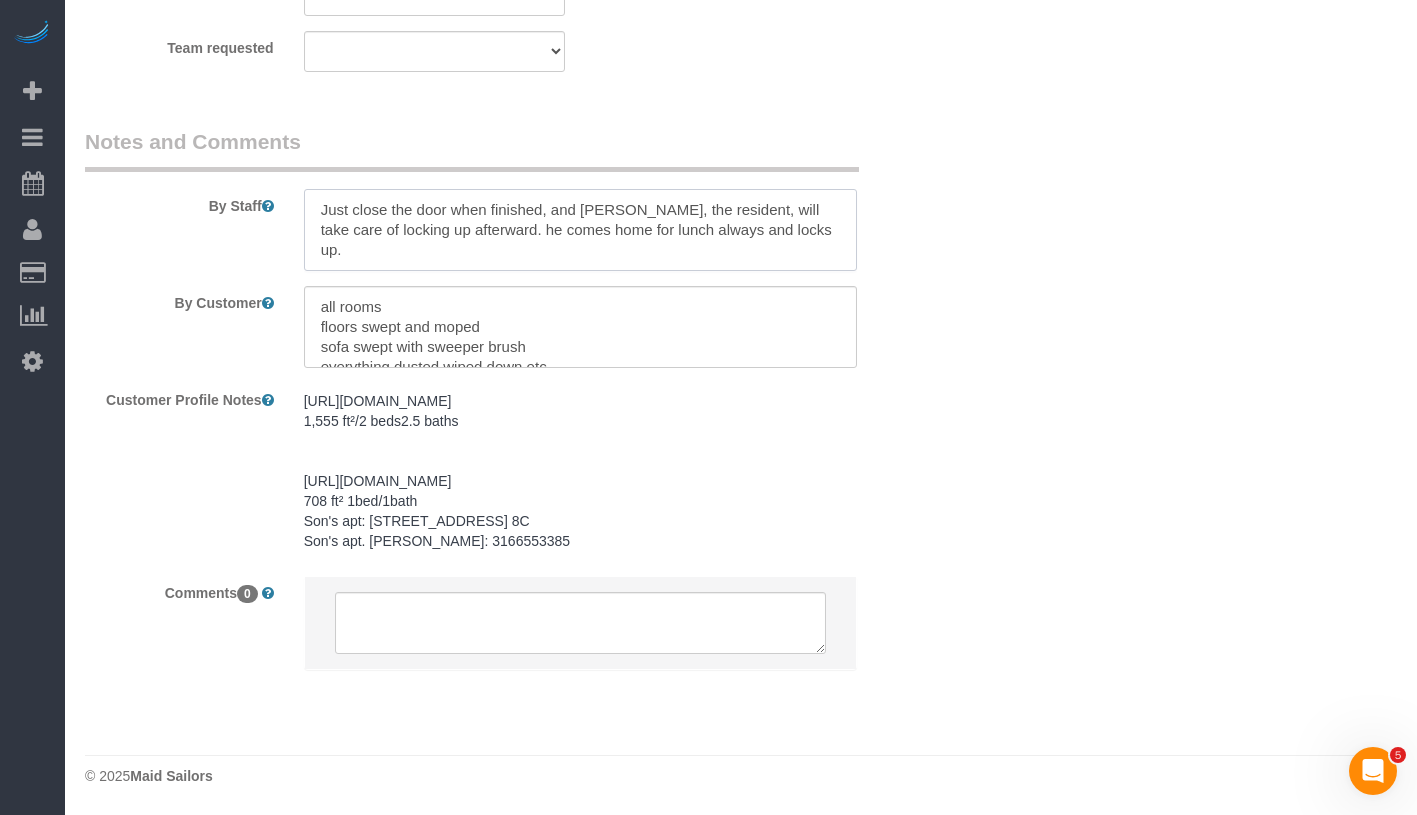 click at bounding box center (580, 230) 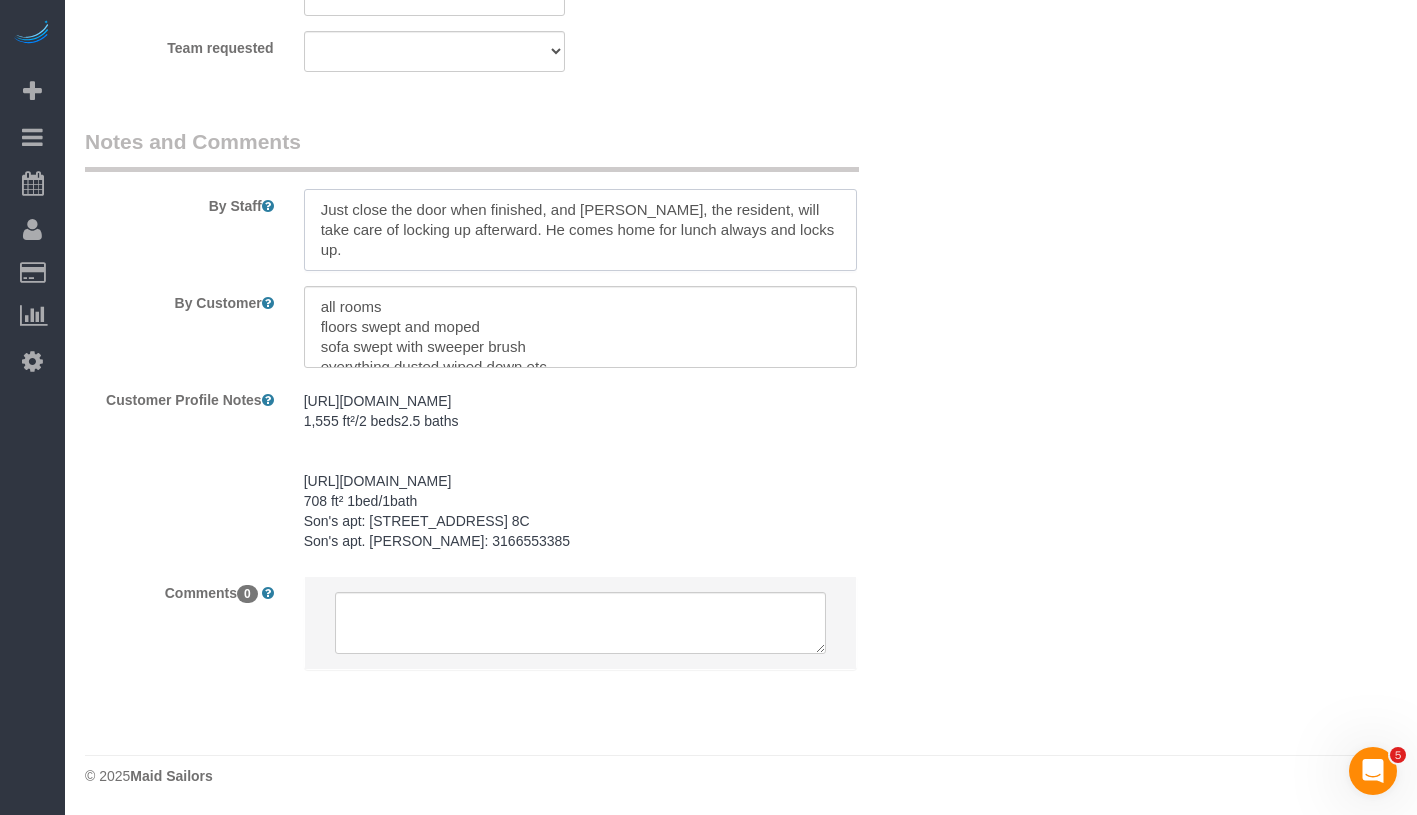 click at bounding box center [580, 230] 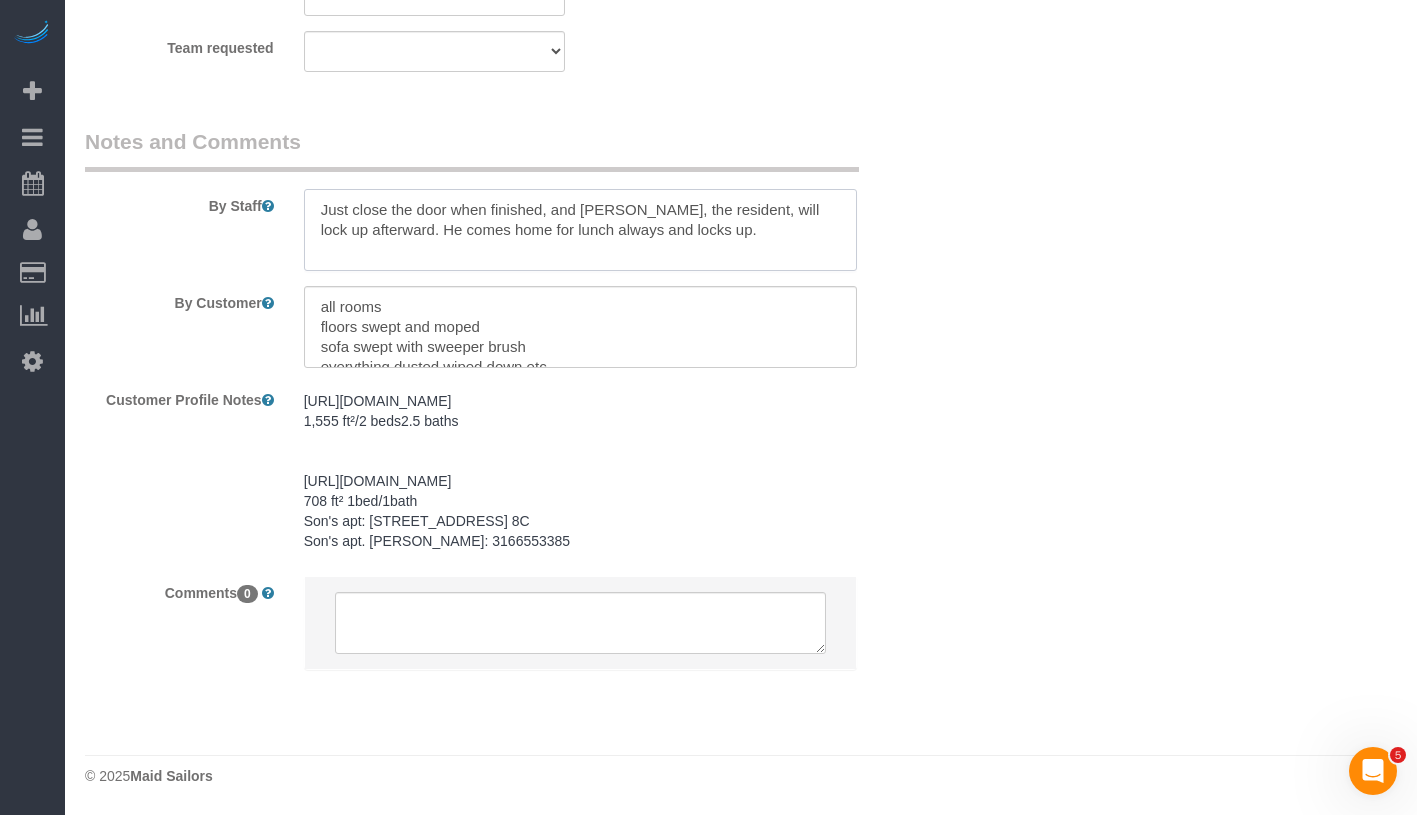 click at bounding box center [580, 230] 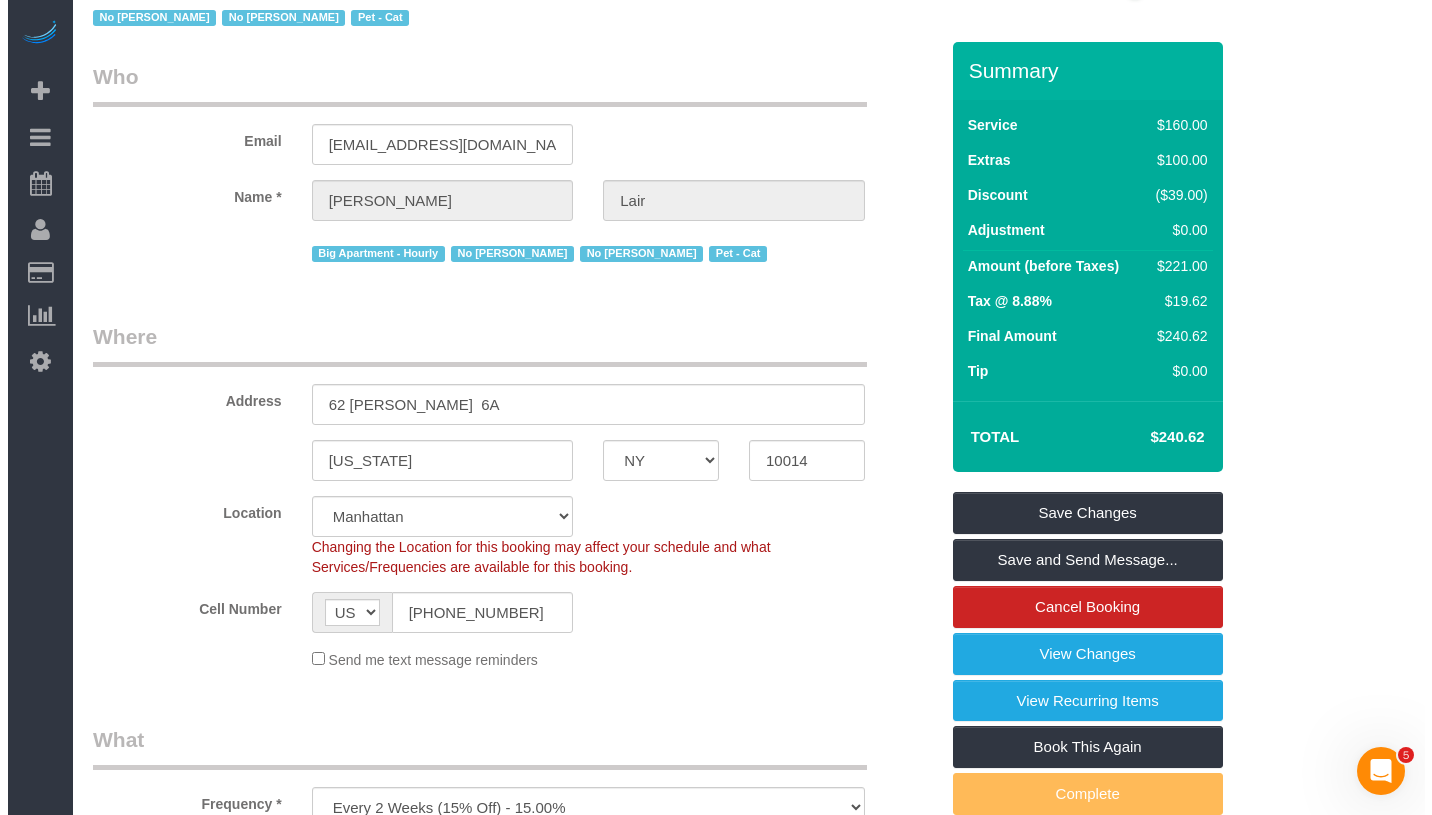 scroll, scrollTop: 0, scrollLeft: 0, axis: both 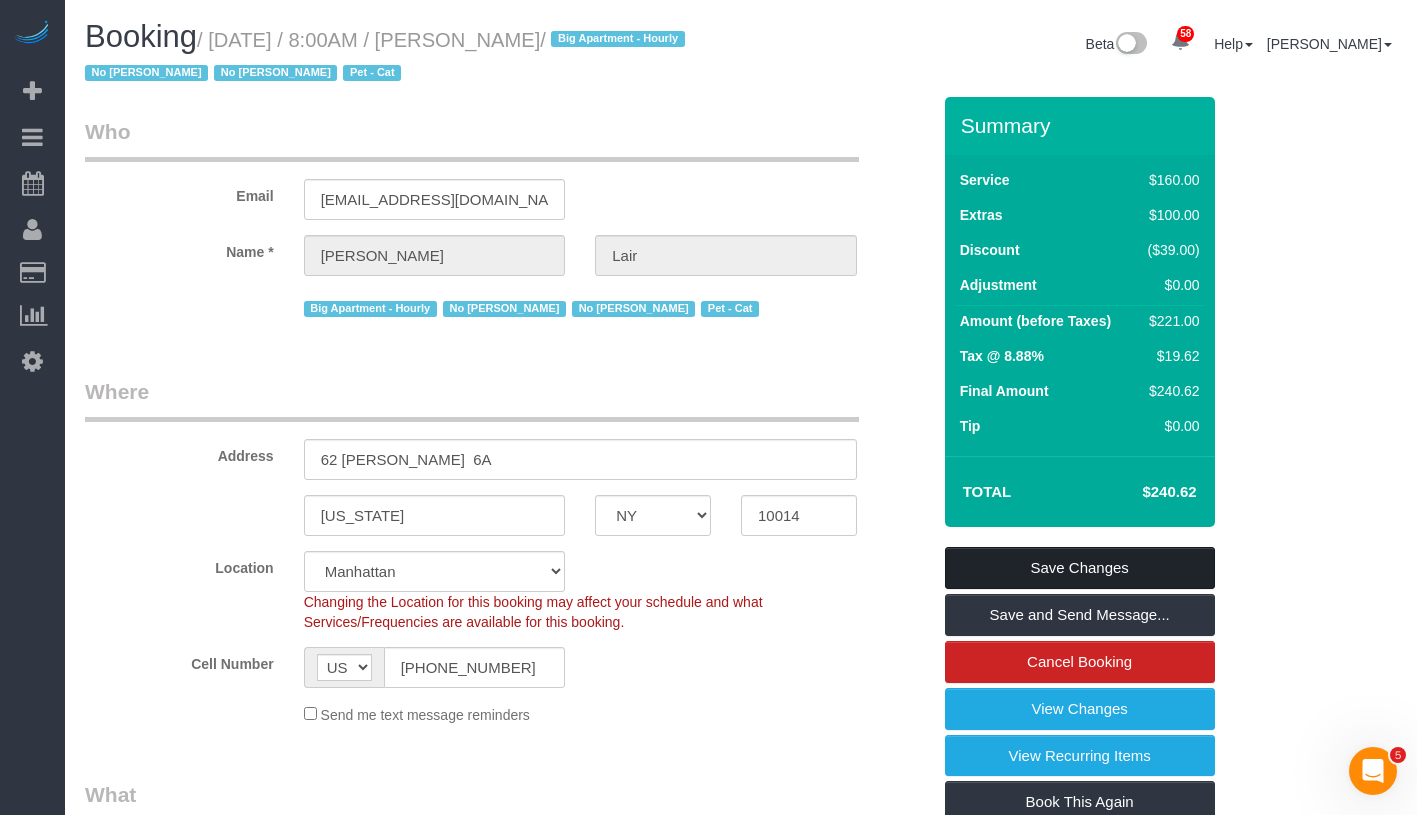 type on "Just close the door when finished and Sam, the resident, will lock up afterward. He comes home for lunch always and locks up." 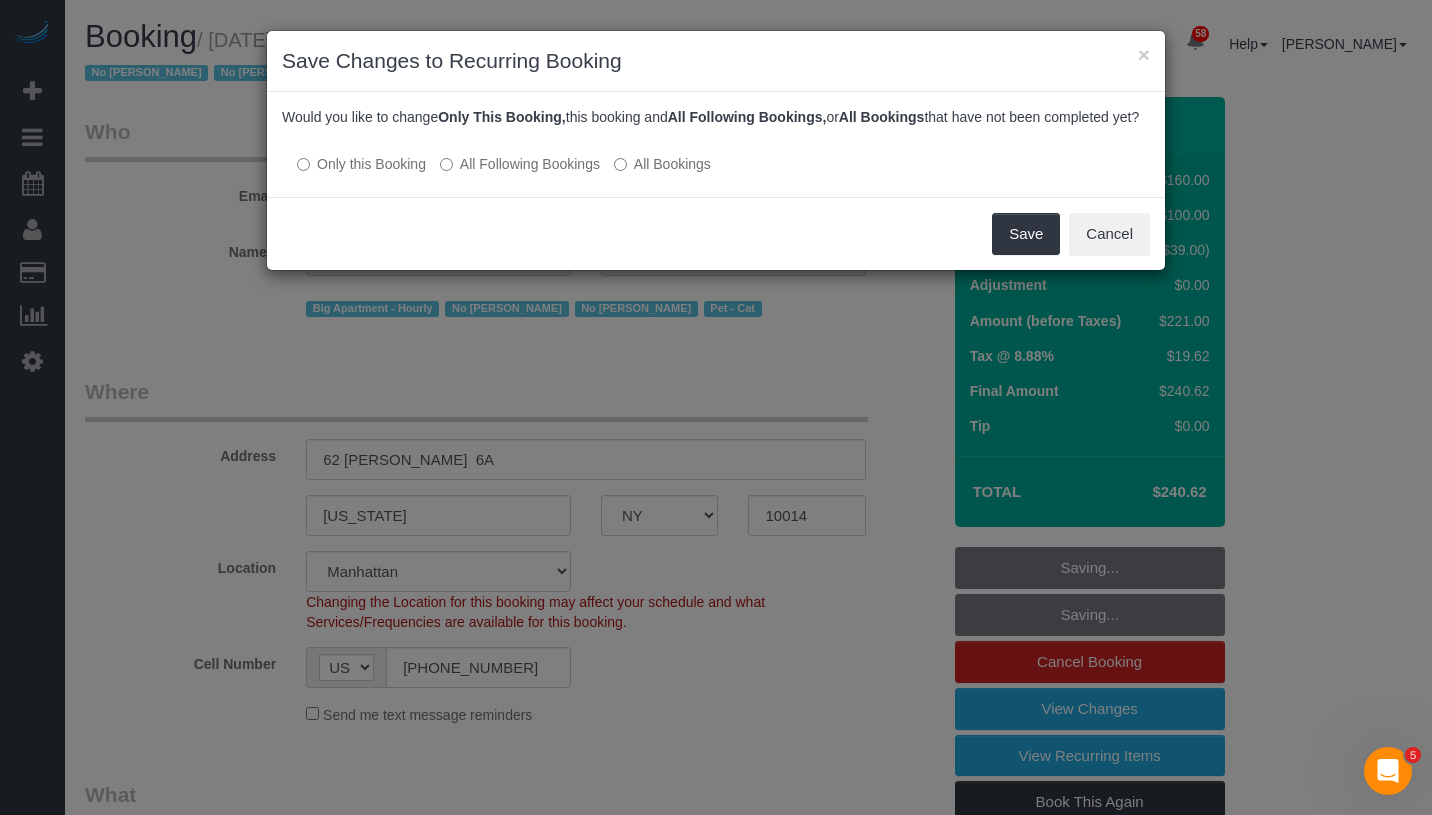 click on "All Following Bookings" at bounding box center [520, 164] 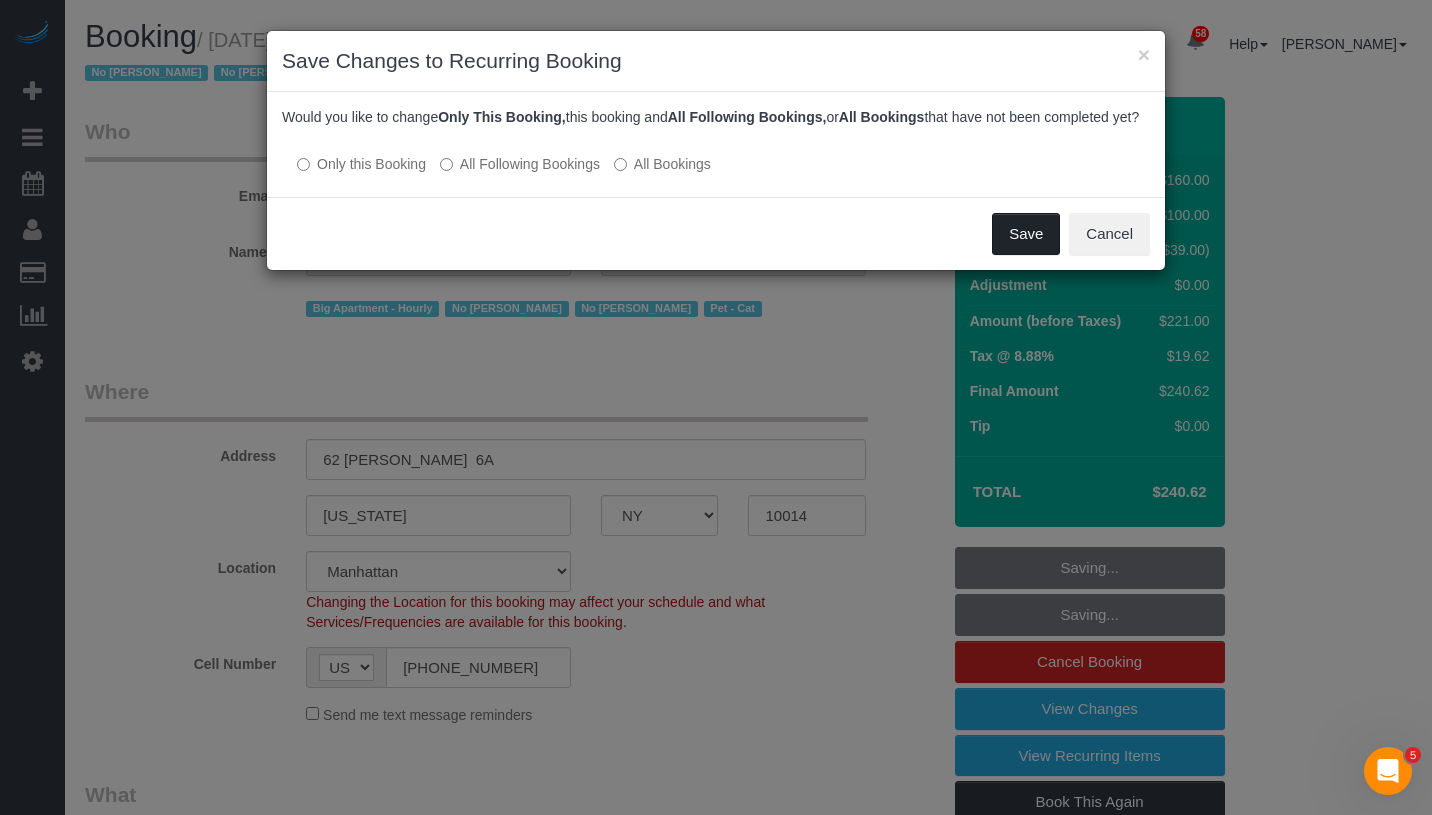 click on "Save" at bounding box center [1026, 234] 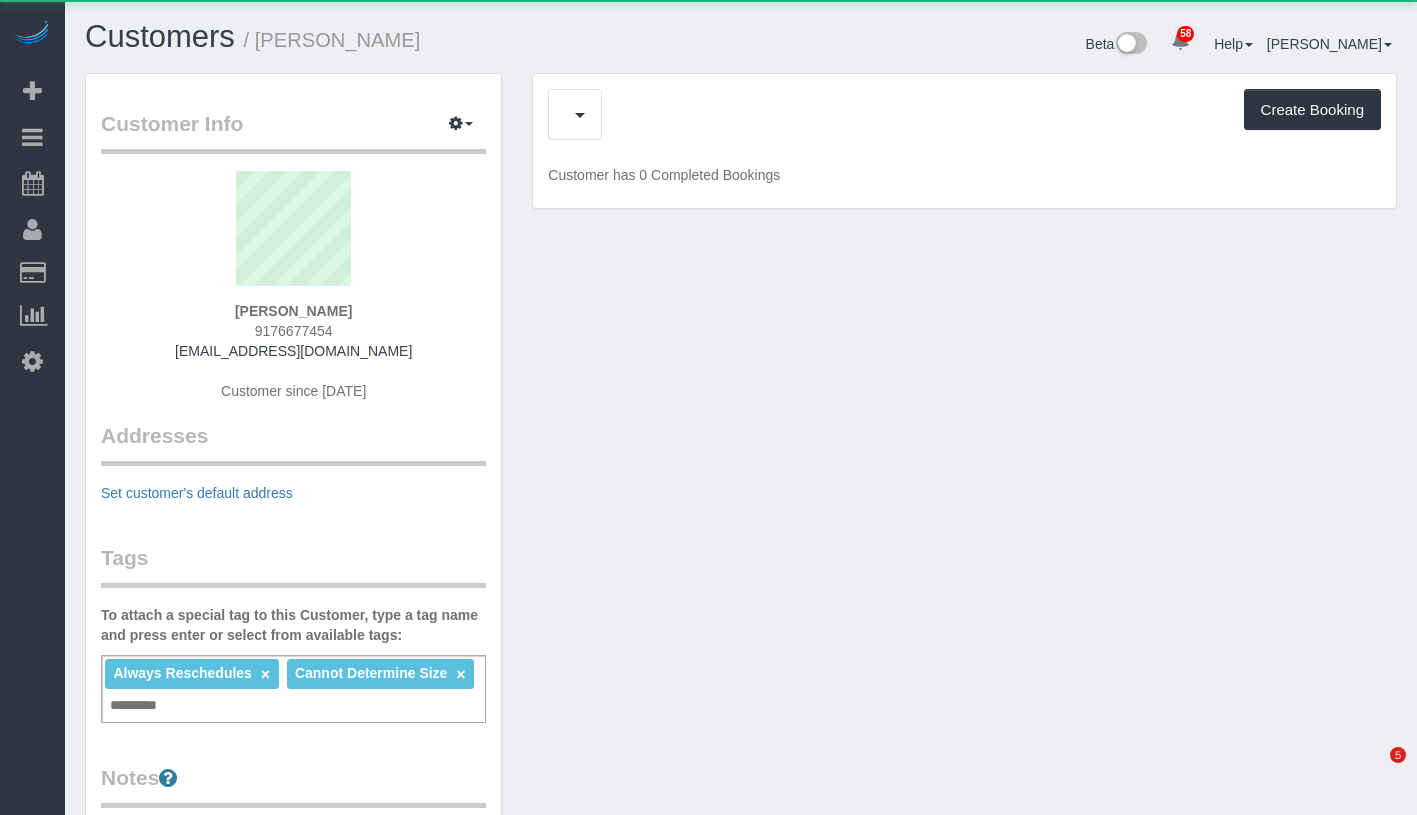 scroll, scrollTop: 0, scrollLeft: 0, axis: both 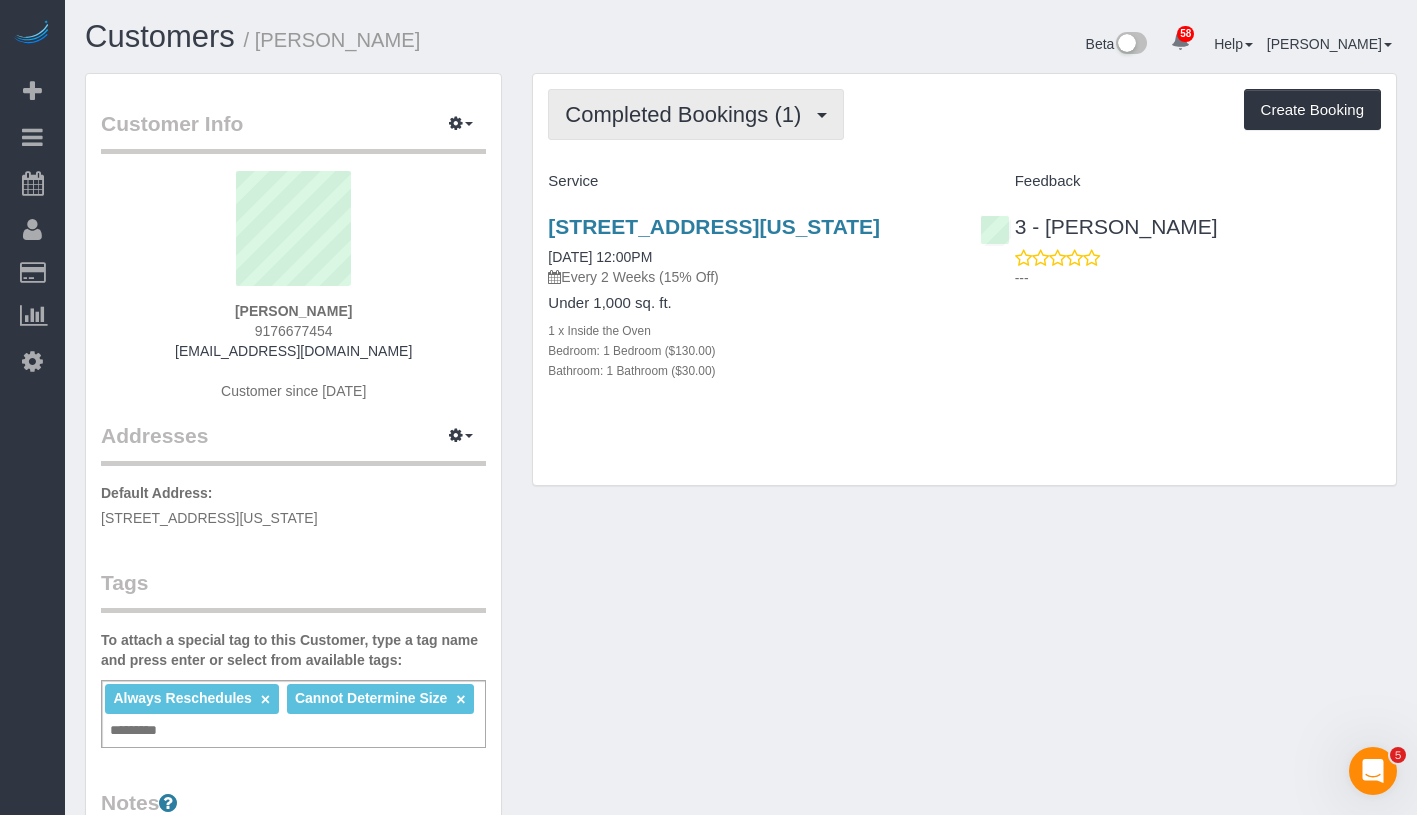 click on "Completed Bookings (1)" at bounding box center (688, 114) 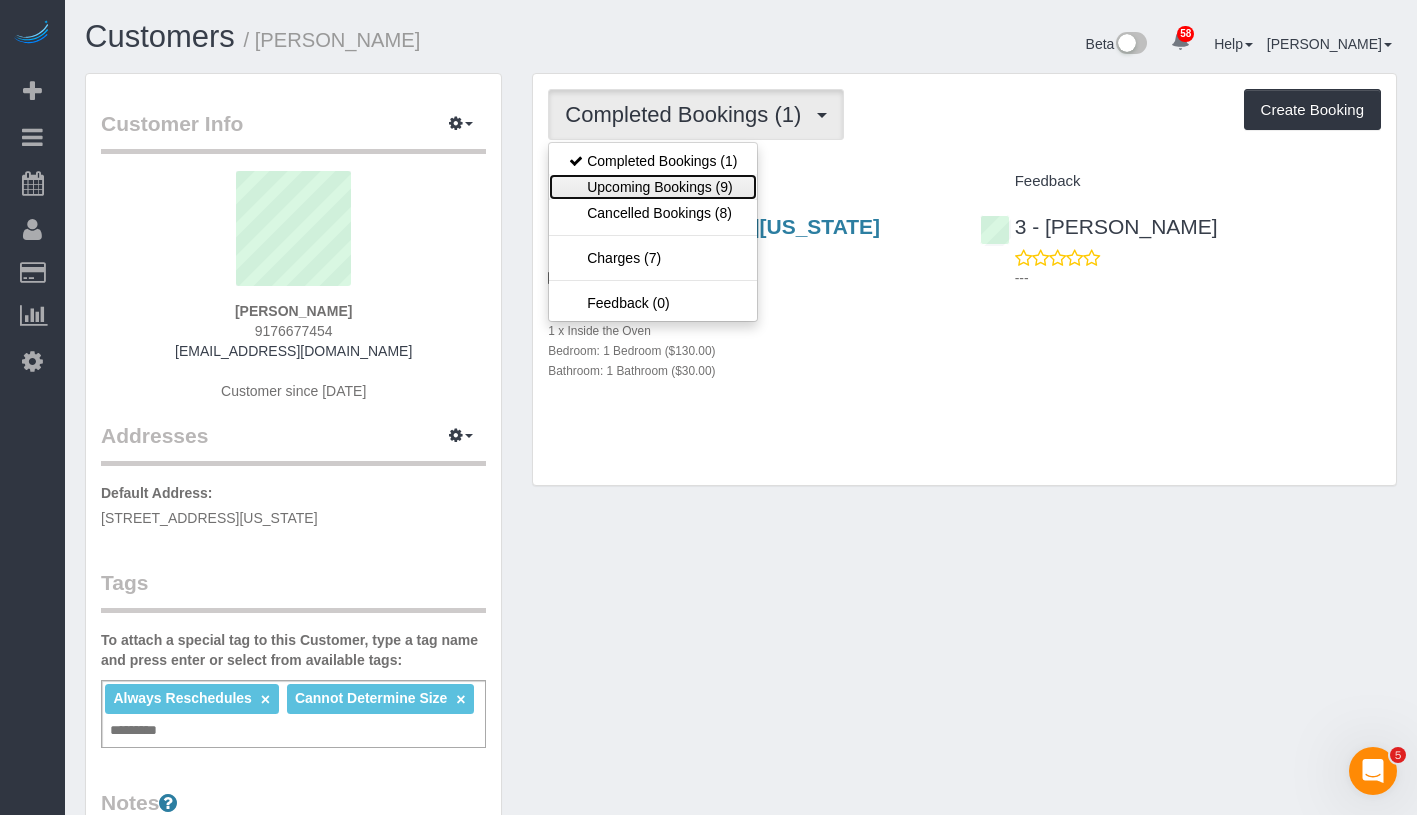 click on "Upcoming Bookings (9)" at bounding box center (653, 187) 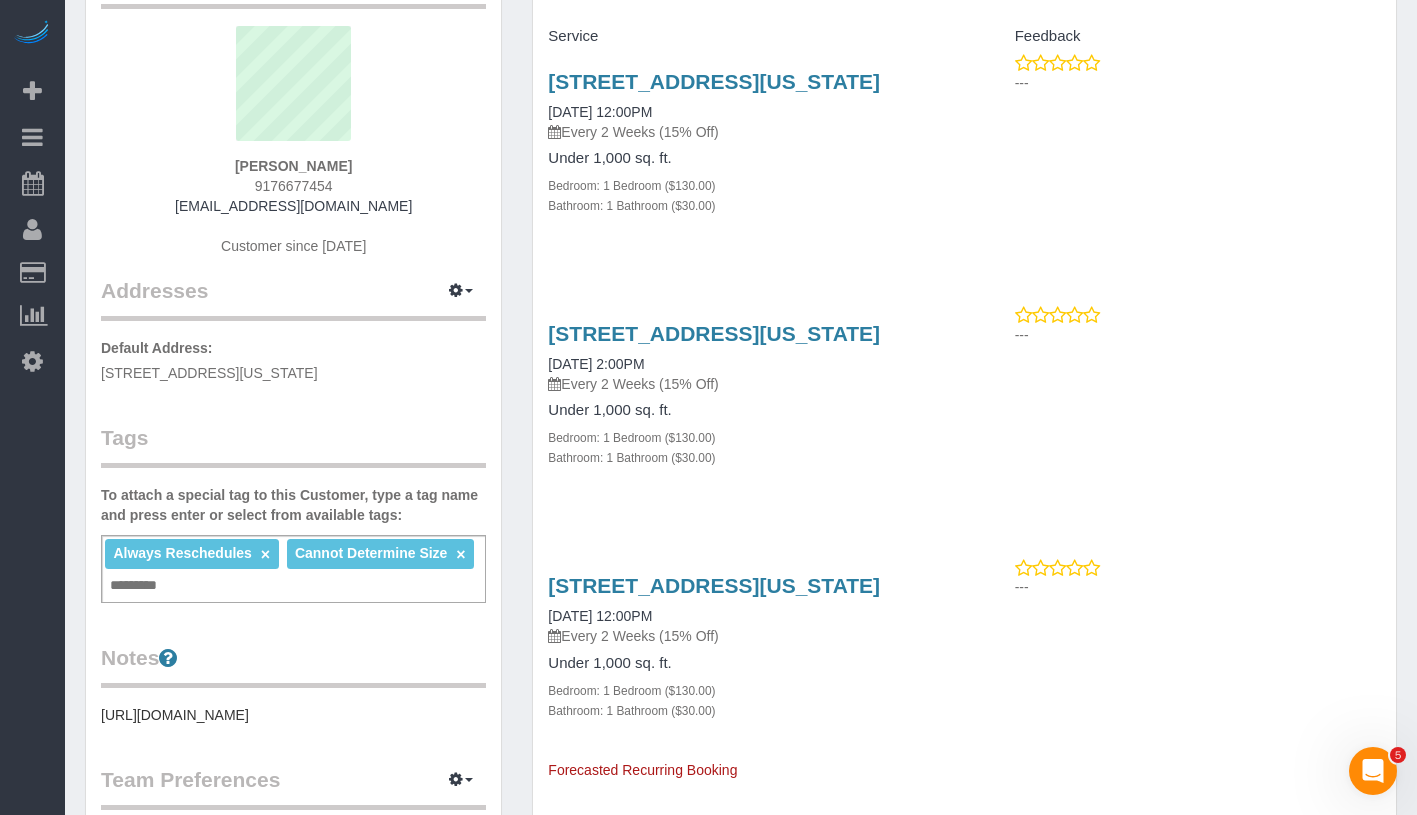 scroll, scrollTop: 58, scrollLeft: 0, axis: vertical 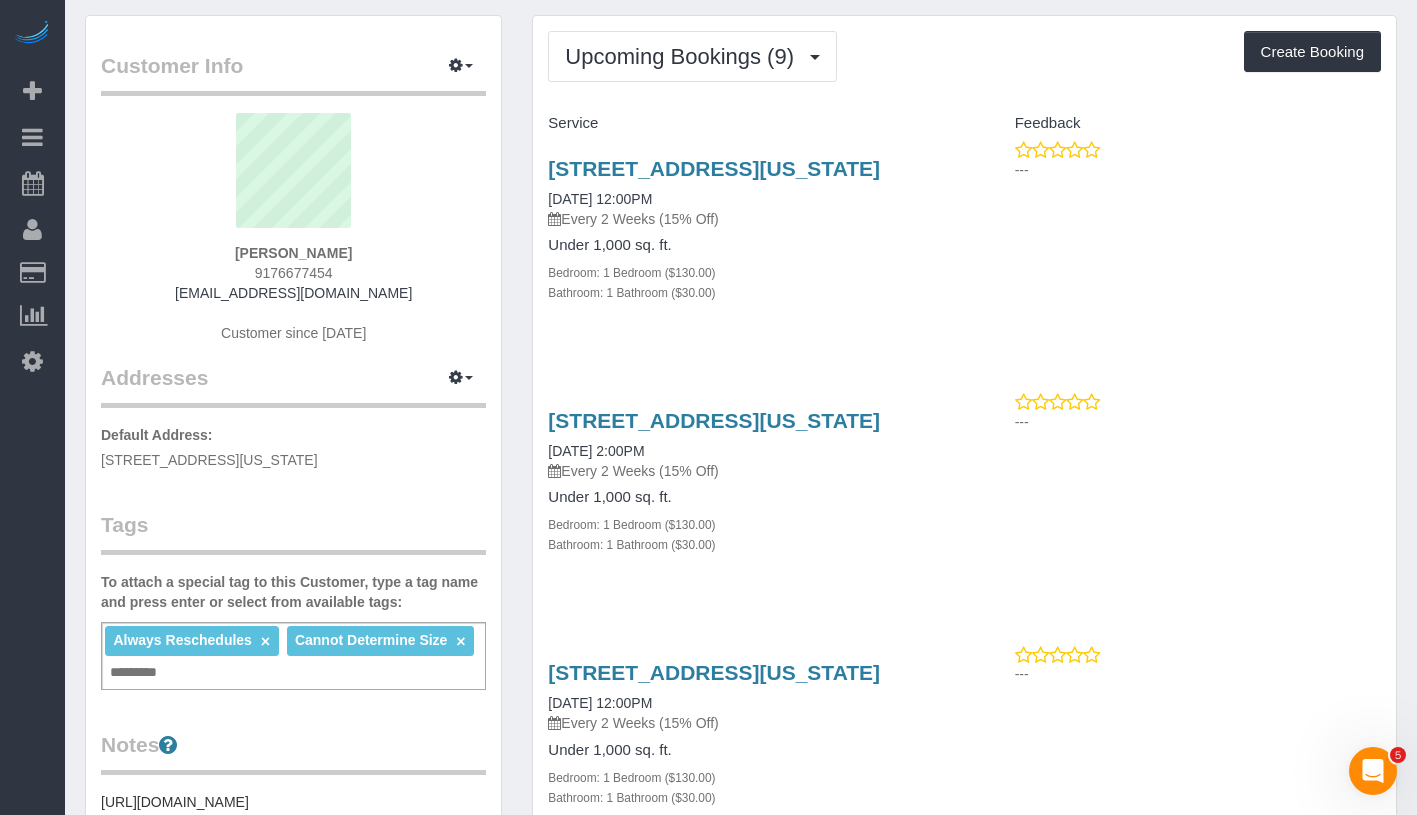 drag, startPoint x: 207, startPoint y: 249, endPoint x: 369, endPoint y: 249, distance: 162 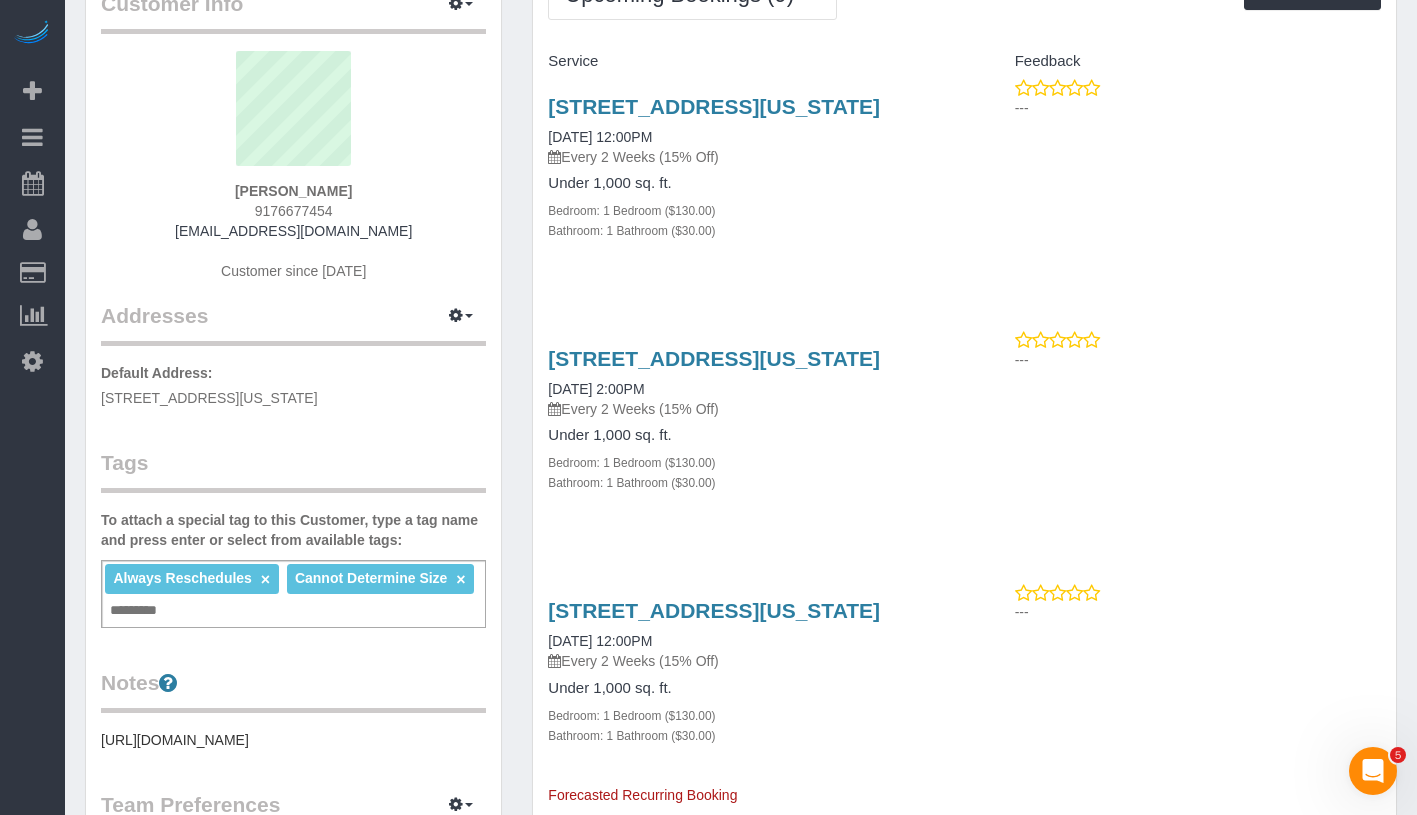 scroll, scrollTop: 0, scrollLeft: 0, axis: both 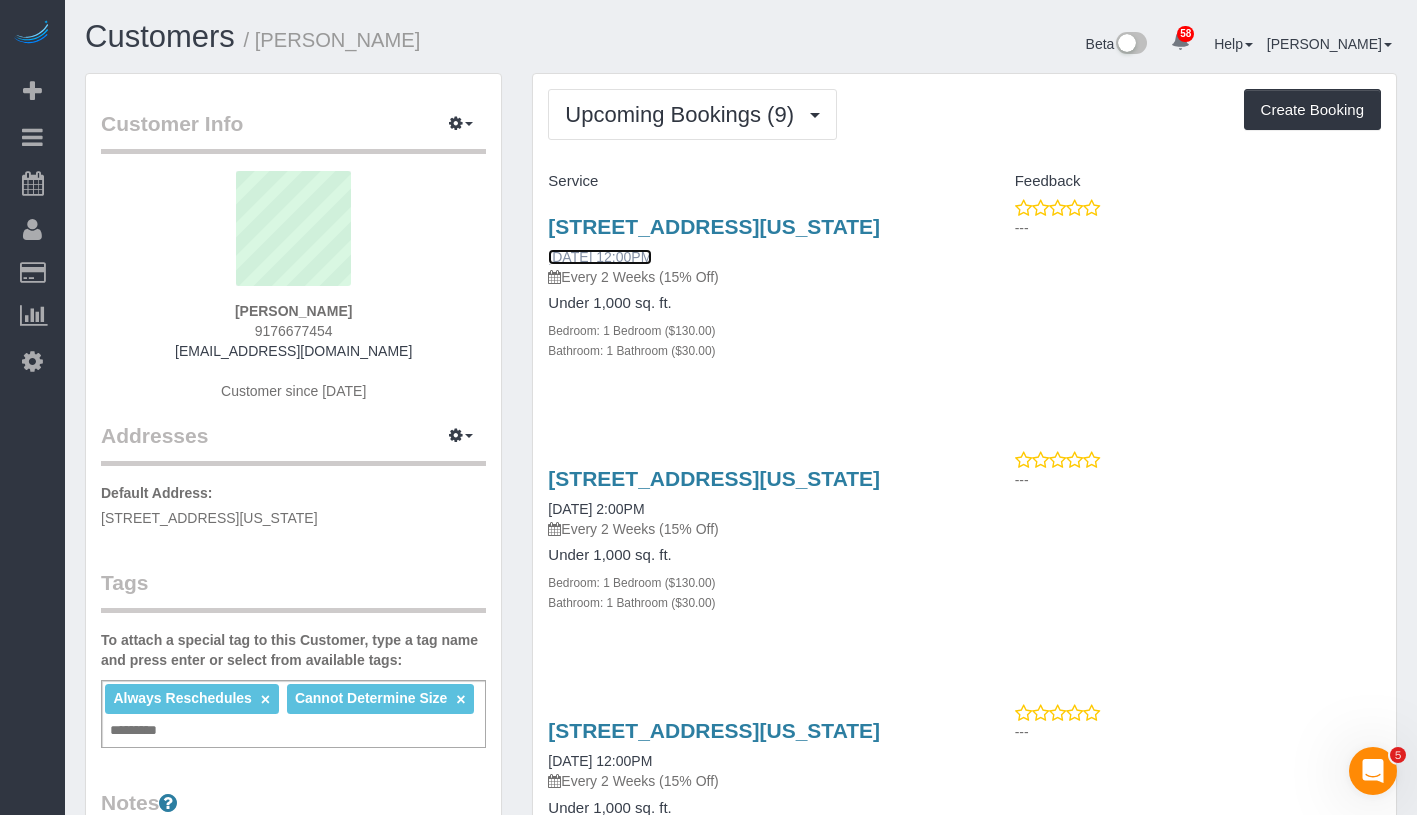 click on "[DATE] 12:00PM" at bounding box center (600, 257) 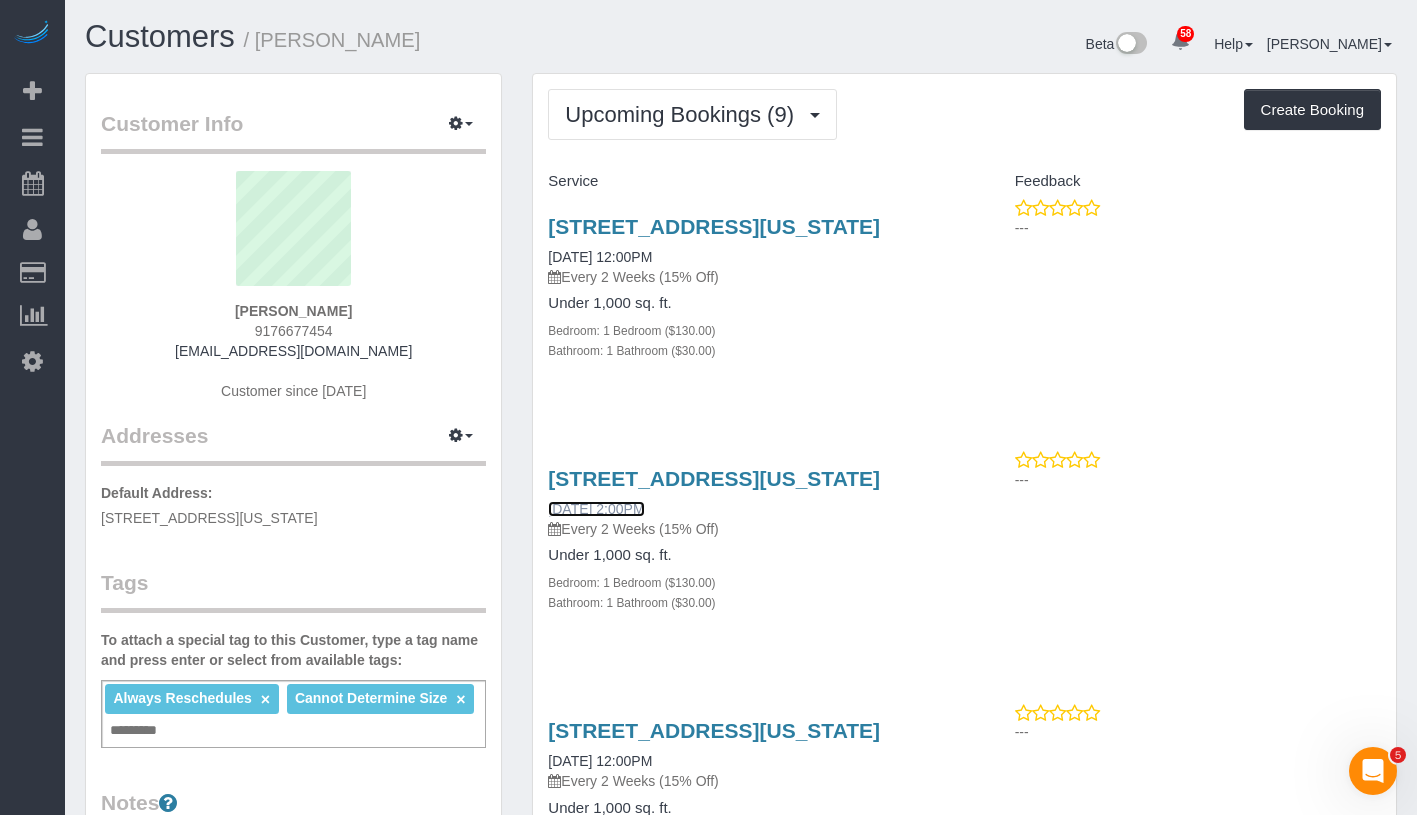 click on "[DATE] 2:00PM" at bounding box center (596, 509) 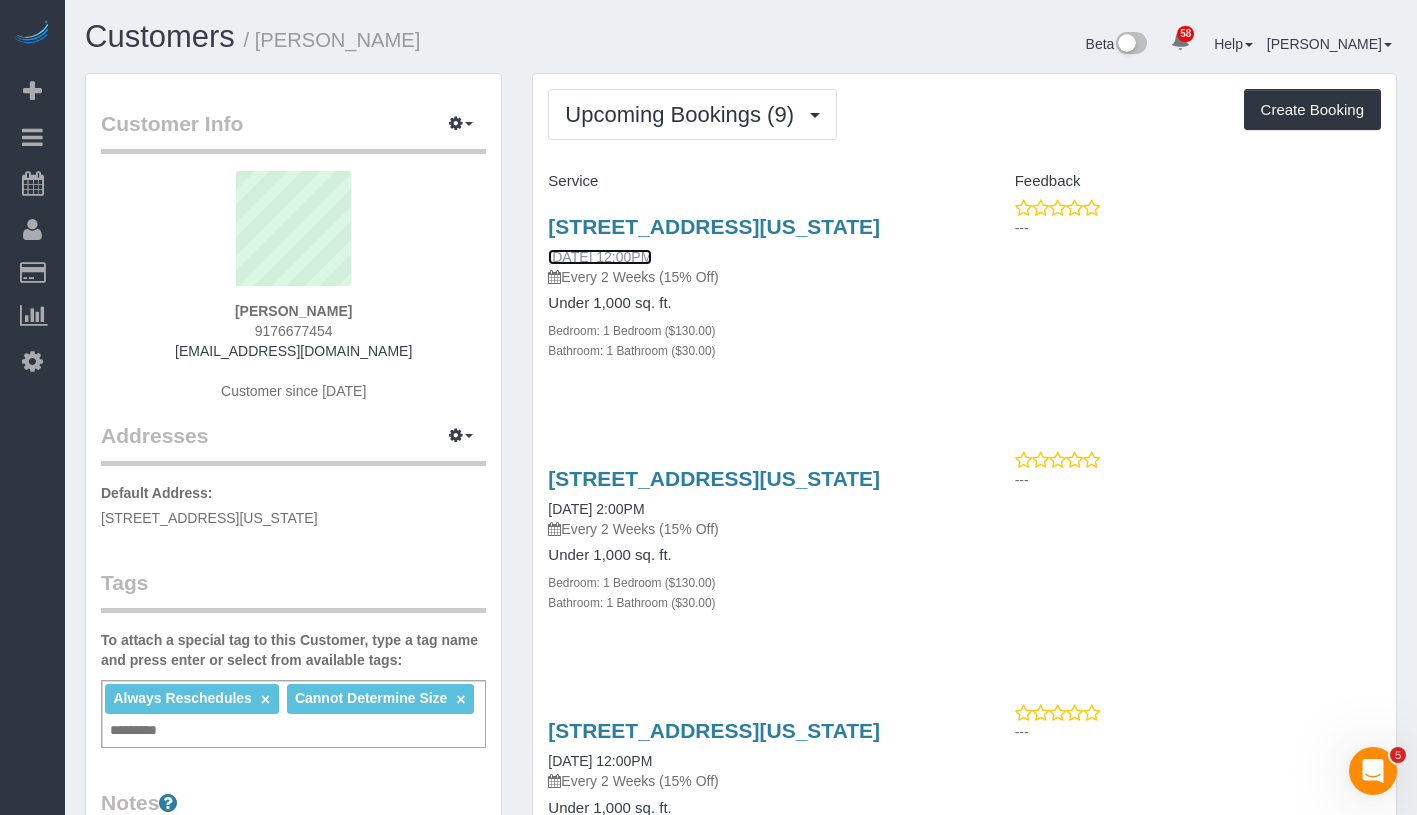 click on "[DATE] 12:00PM" at bounding box center [600, 257] 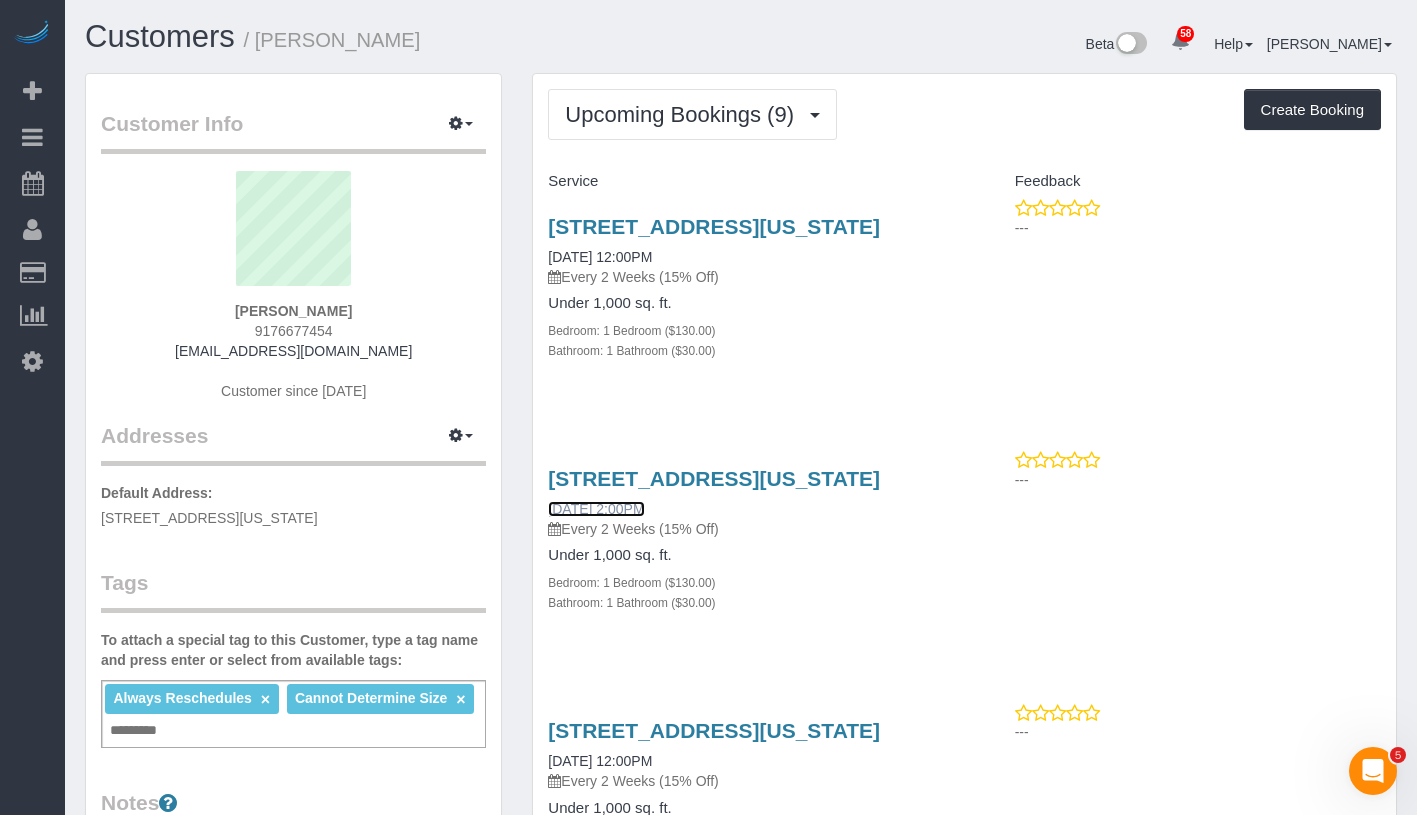 click on "[DATE] 2:00PM" at bounding box center (596, 509) 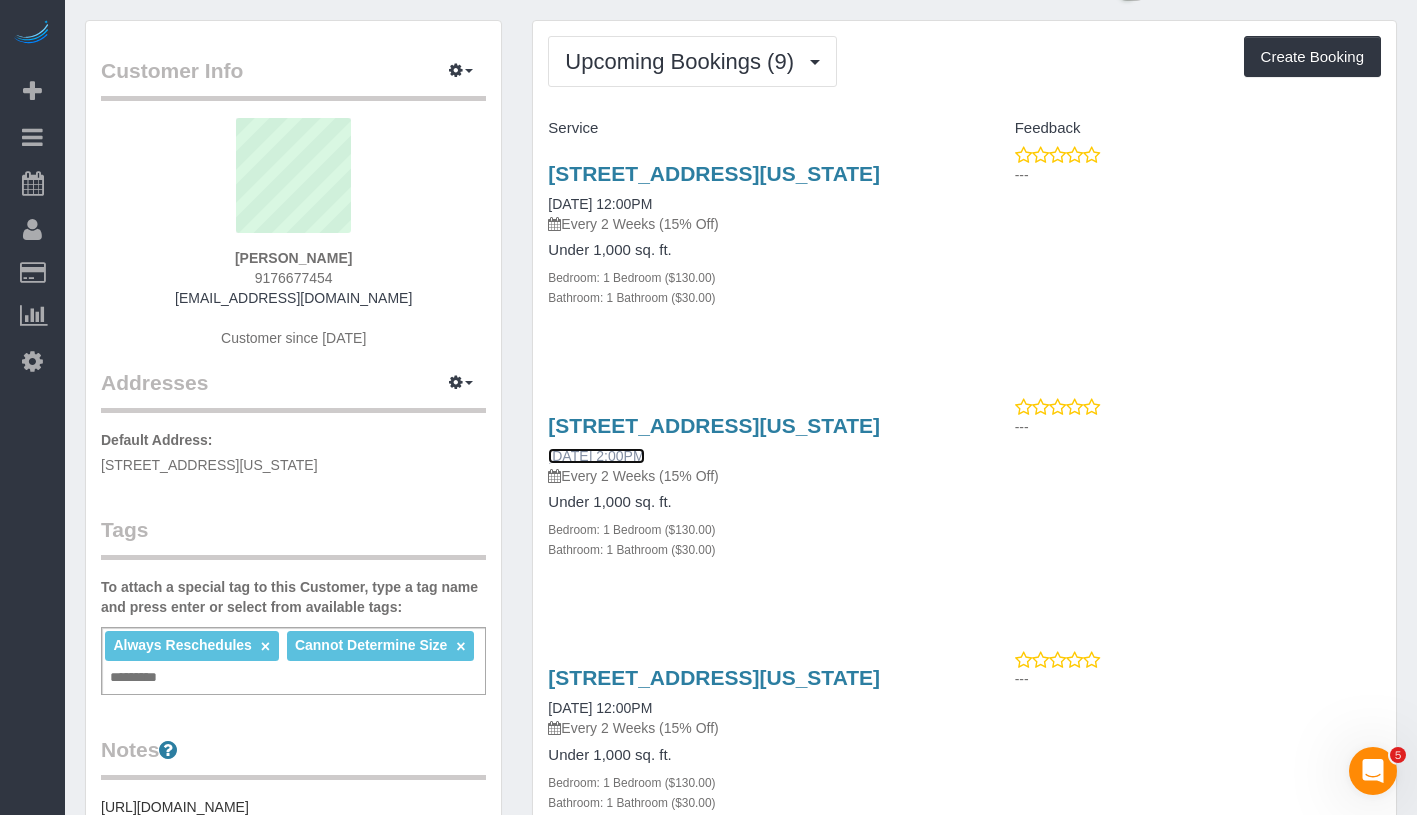 scroll, scrollTop: 52, scrollLeft: 0, axis: vertical 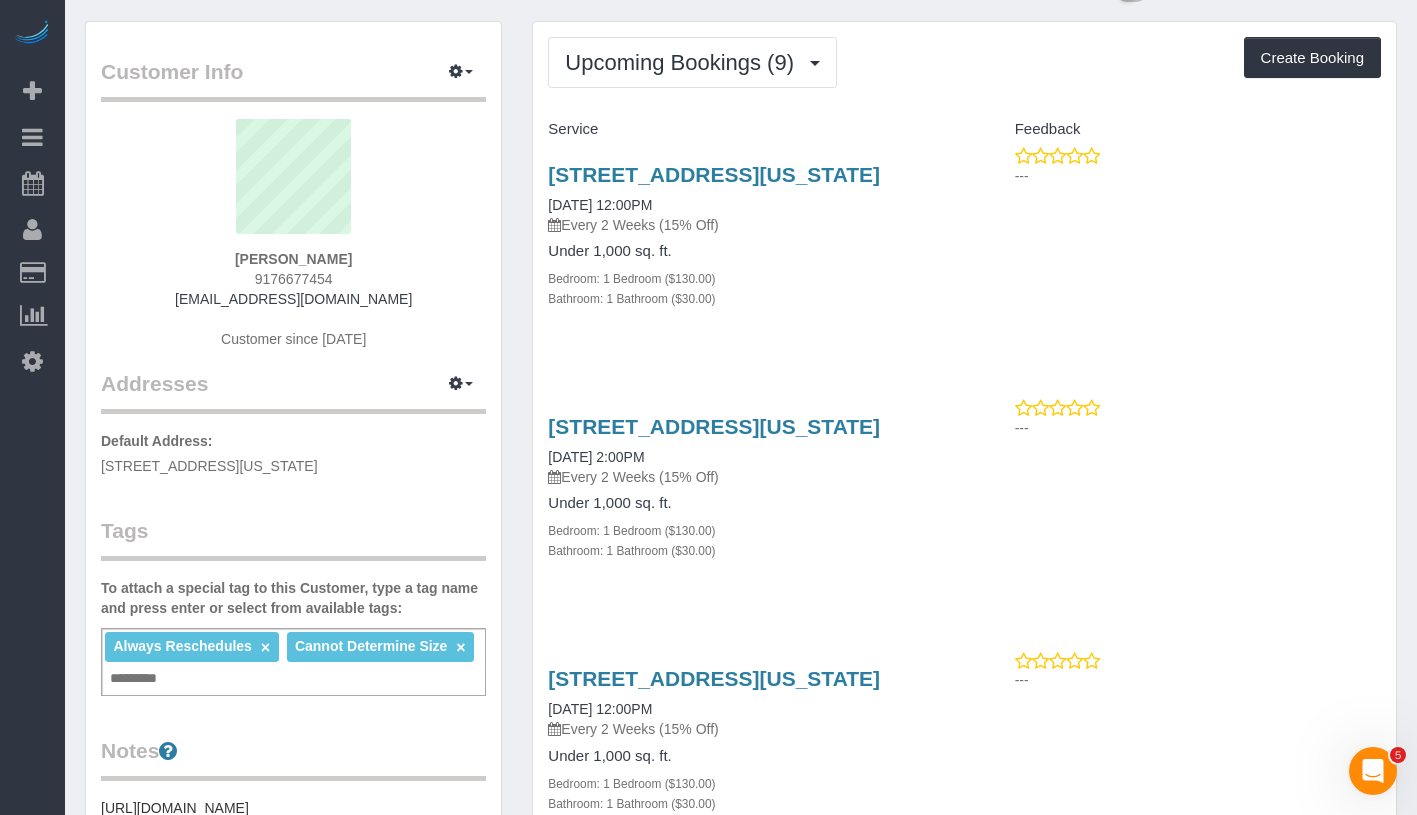 drag, startPoint x: 543, startPoint y: 224, endPoint x: 710, endPoint y: 228, distance: 167.0479 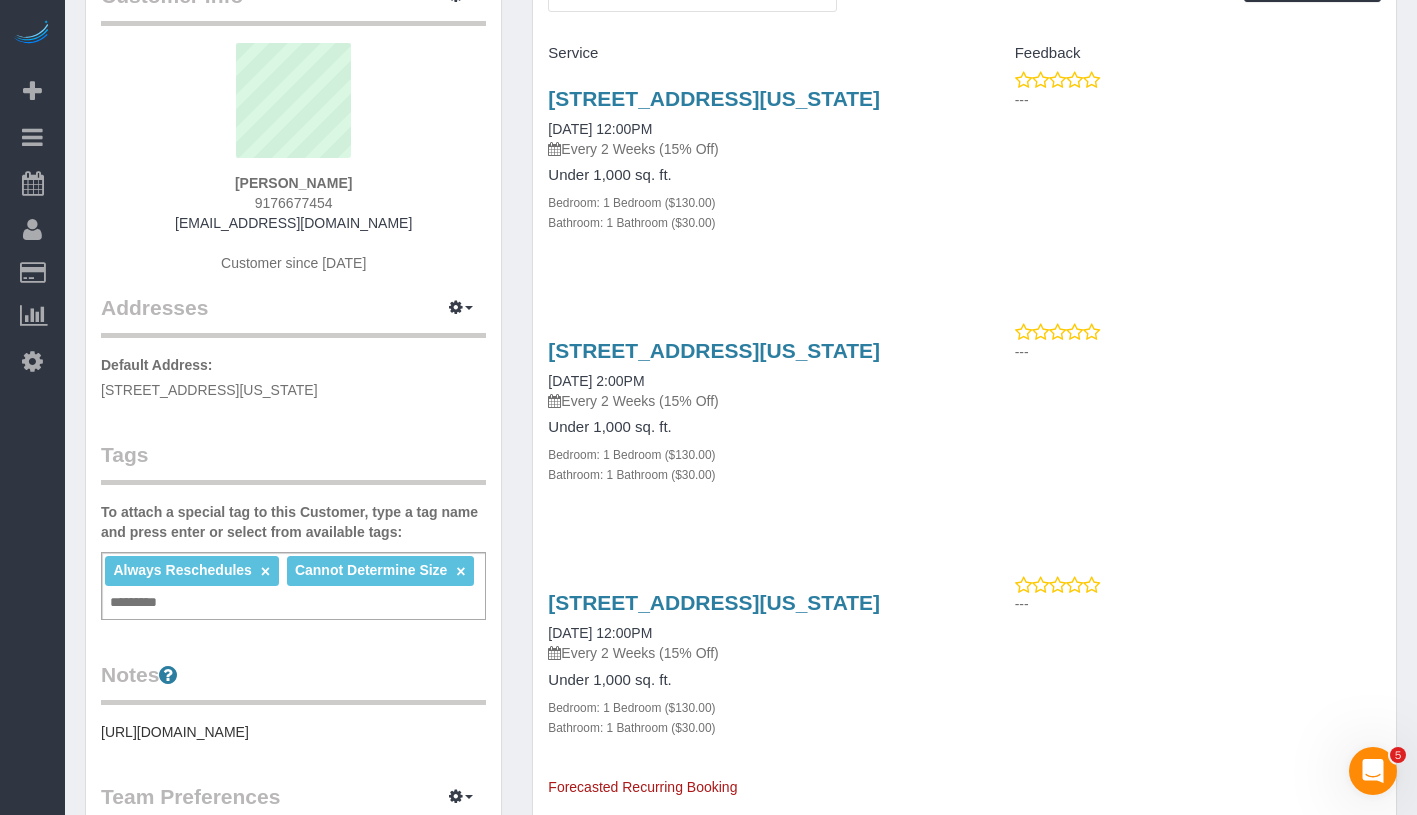 scroll, scrollTop: 247, scrollLeft: 0, axis: vertical 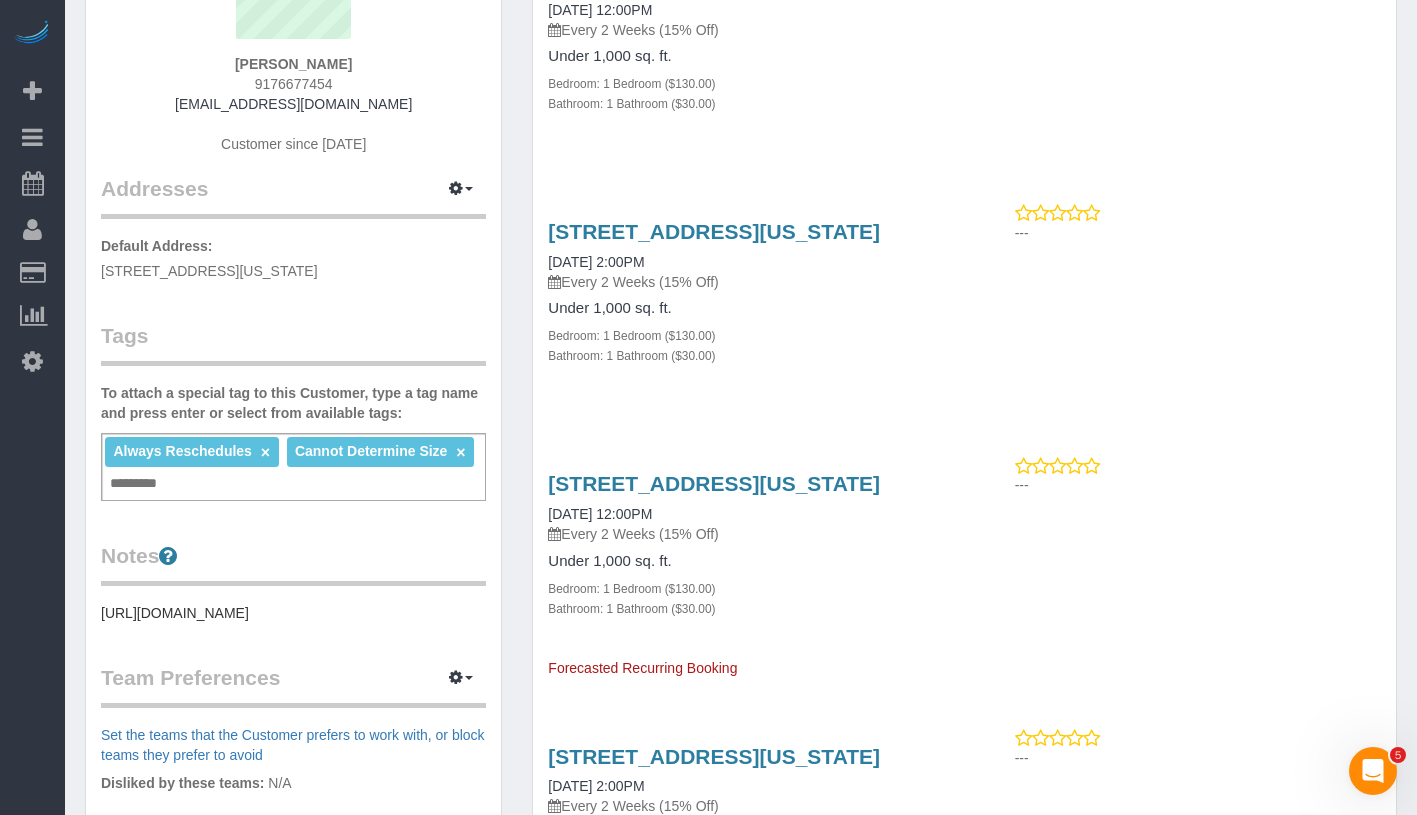 drag, startPoint x: 541, startPoint y: 583, endPoint x: 697, endPoint y: 581, distance: 156.01282 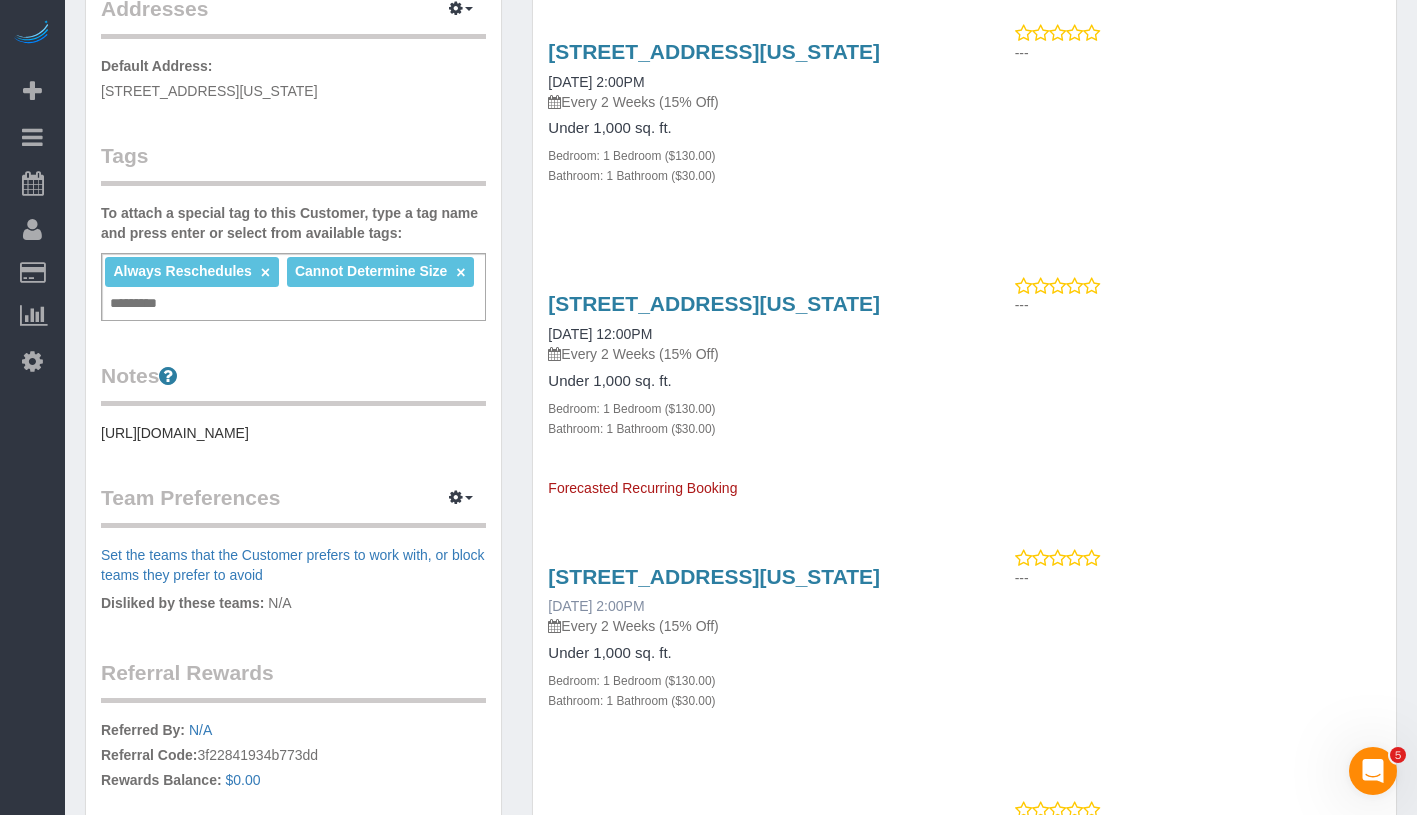 scroll, scrollTop: 449, scrollLeft: 0, axis: vertical 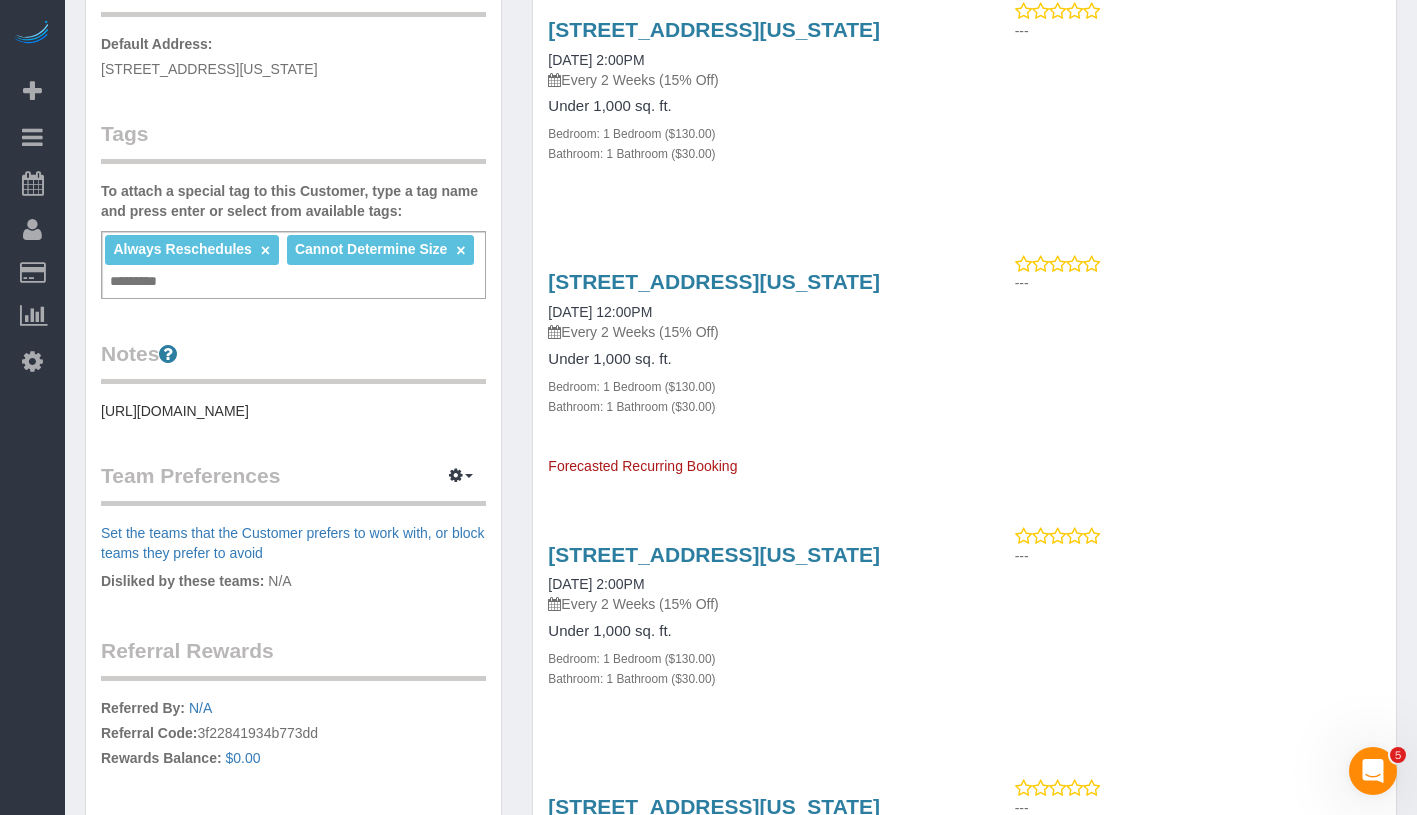 drag, startPoint x: 537, startPoint y: 679, endPoint x: 712, endPoint y: 671, distance: 175.18275 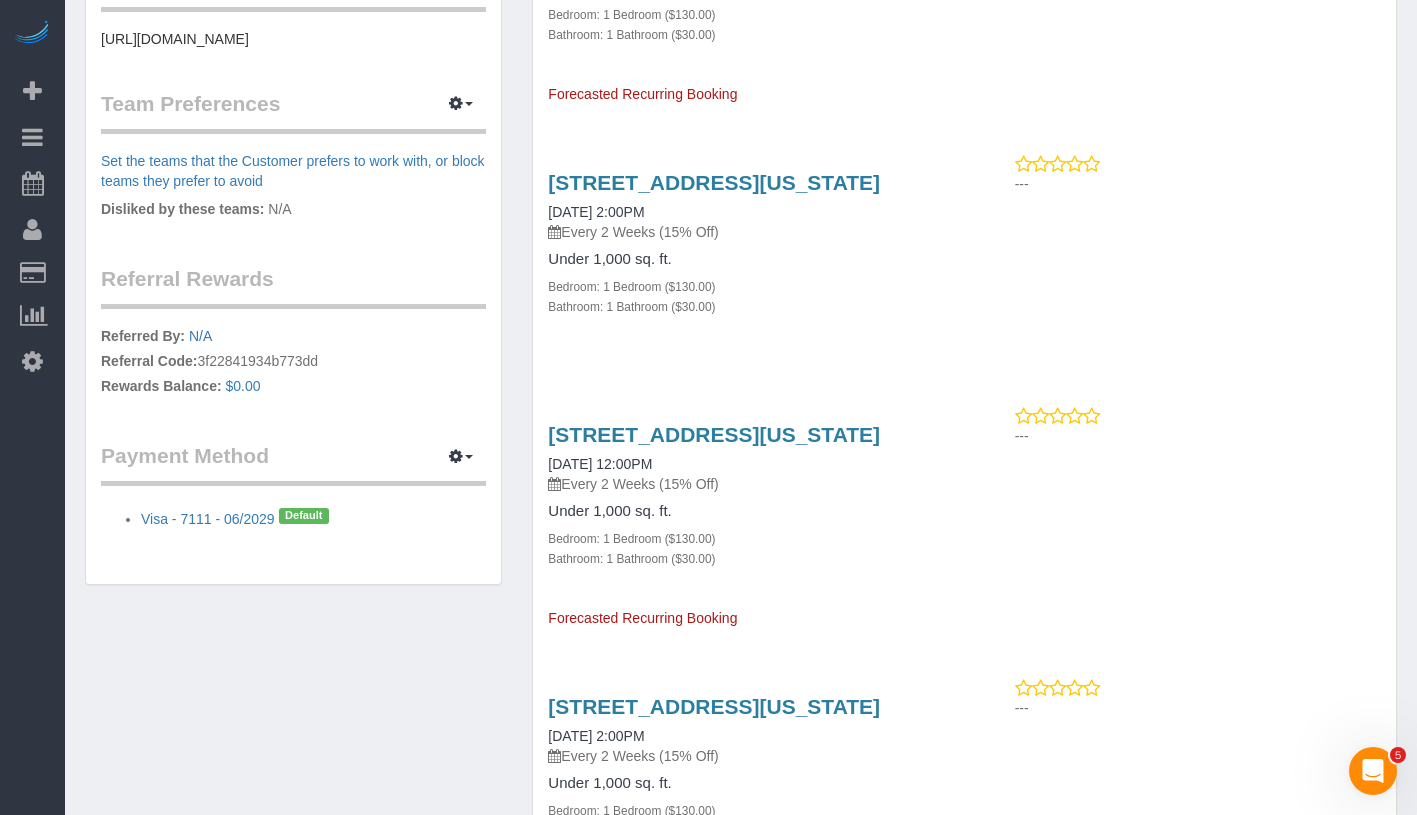 scroll, scrollTop: 825, scrollLeft: 0, axis: vertical 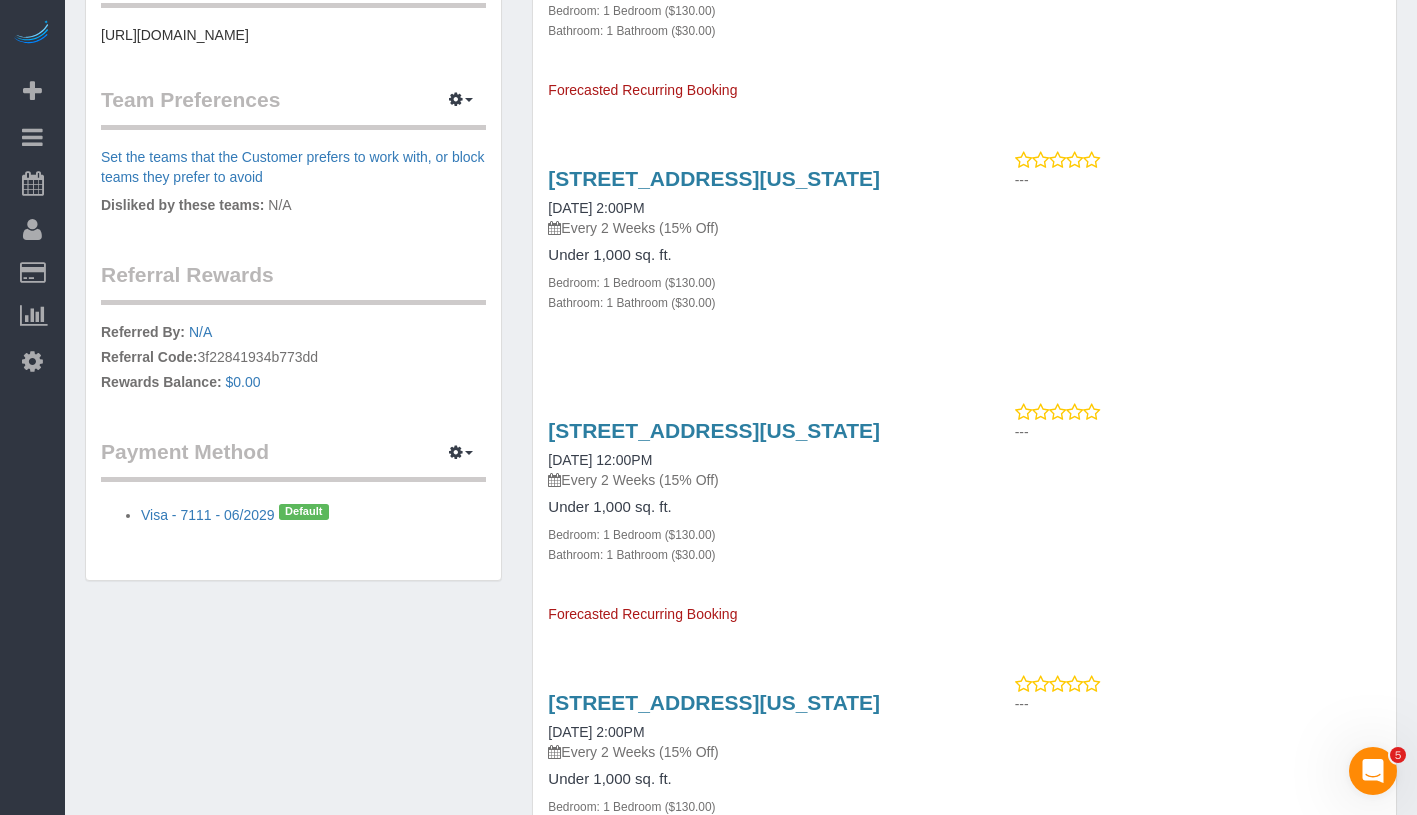 drag, startPoint x: 540, startPoint y: 578, endPoint x: 710, endPoint y: 567, distance: 170.35551 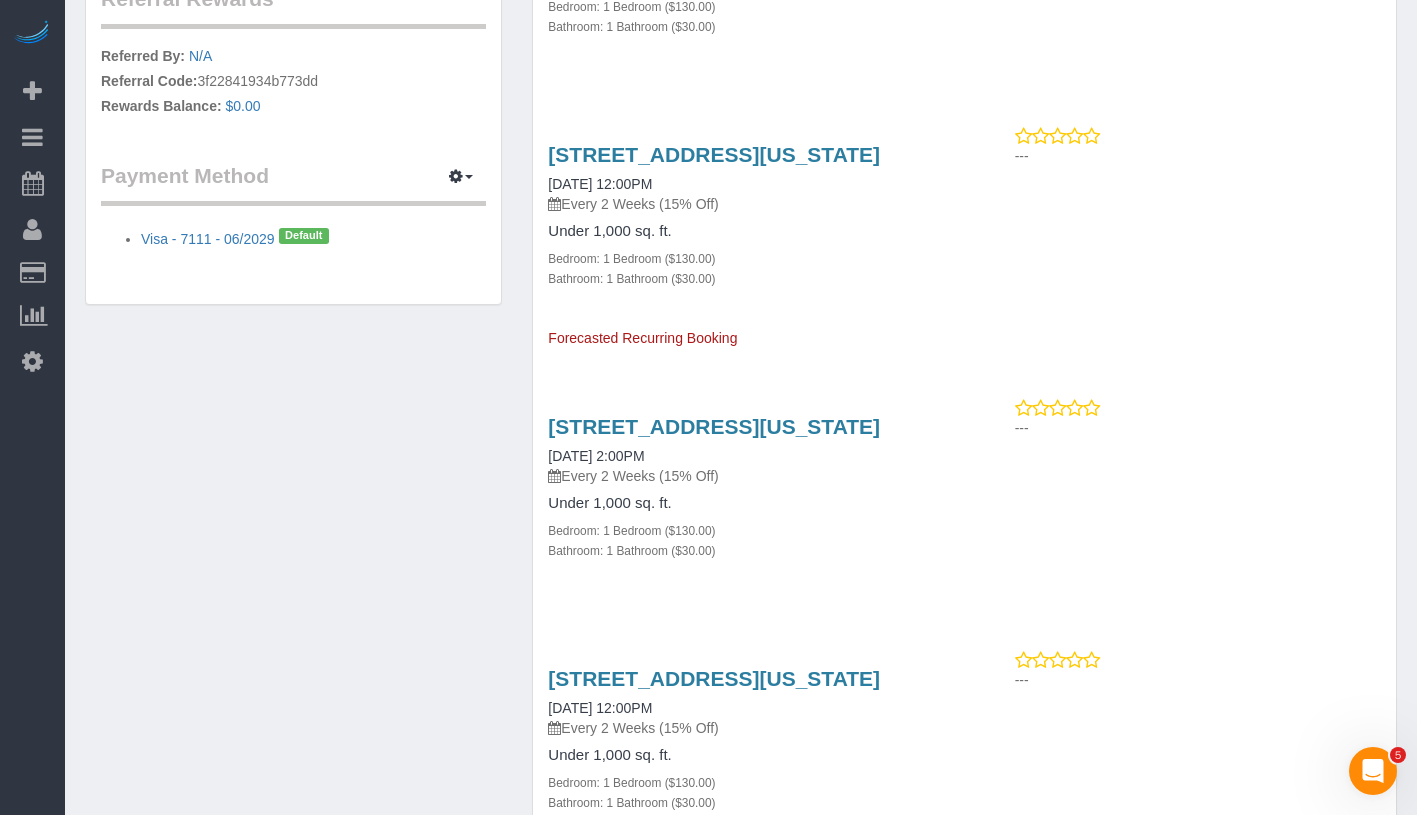 scroll, scrollTop: 1119, scrollLeft: 0, axis: vertical 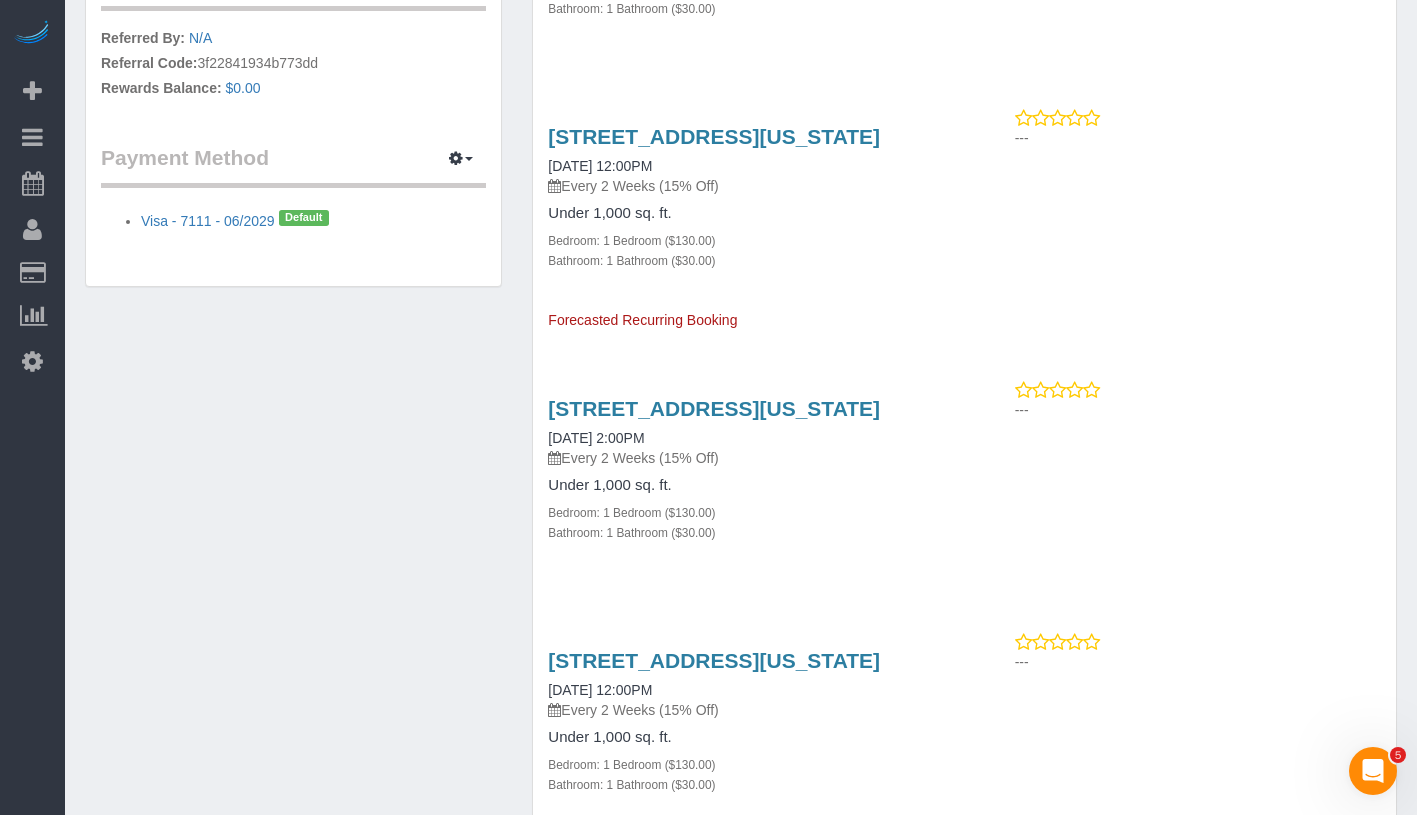 drag, startPoint x: 544, startPoint y: 581, endPoint x: 726, endPoint y: 581, distance: 182 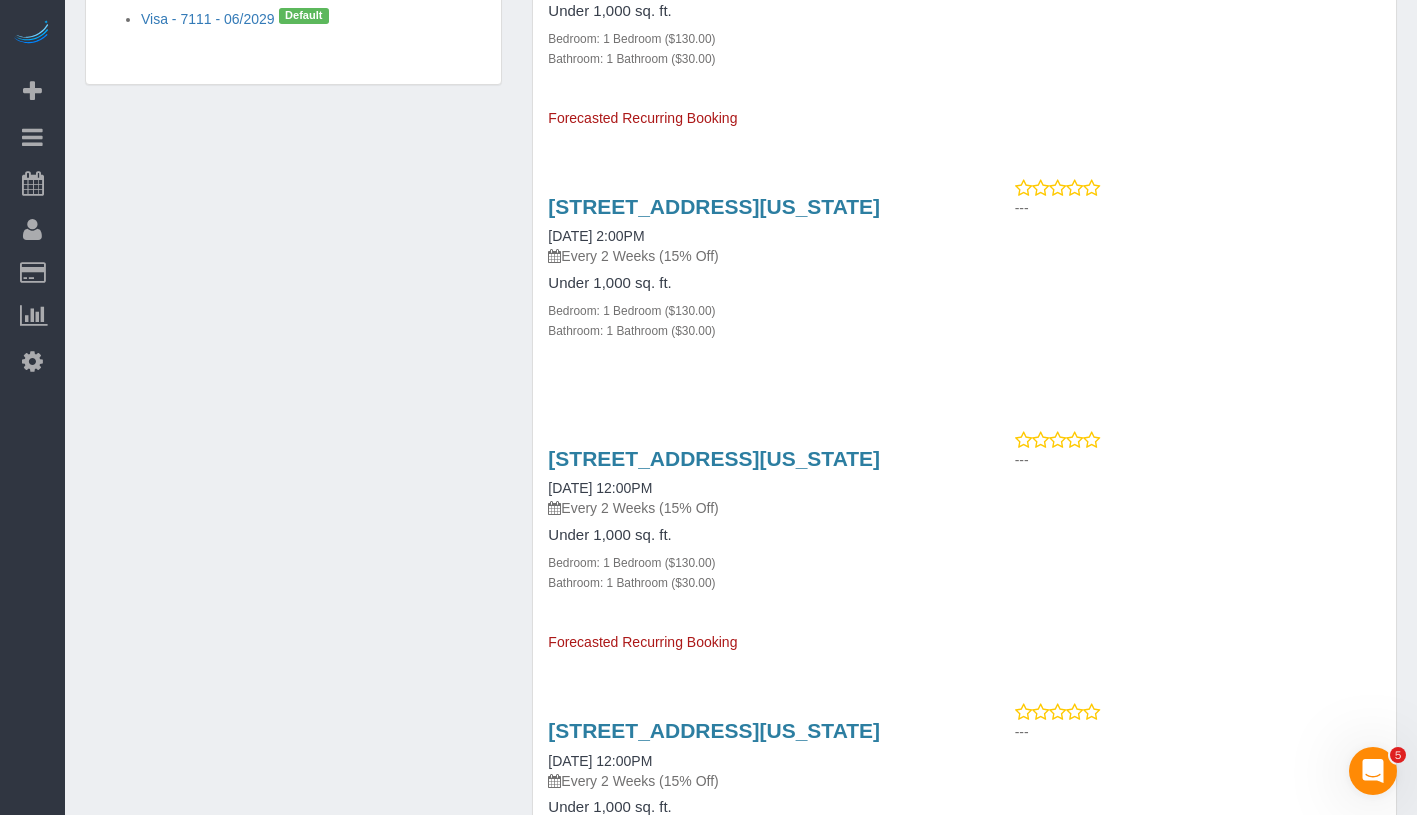 scroll, scrollTop: 1340, scrollLeft: 0, axis: vertical 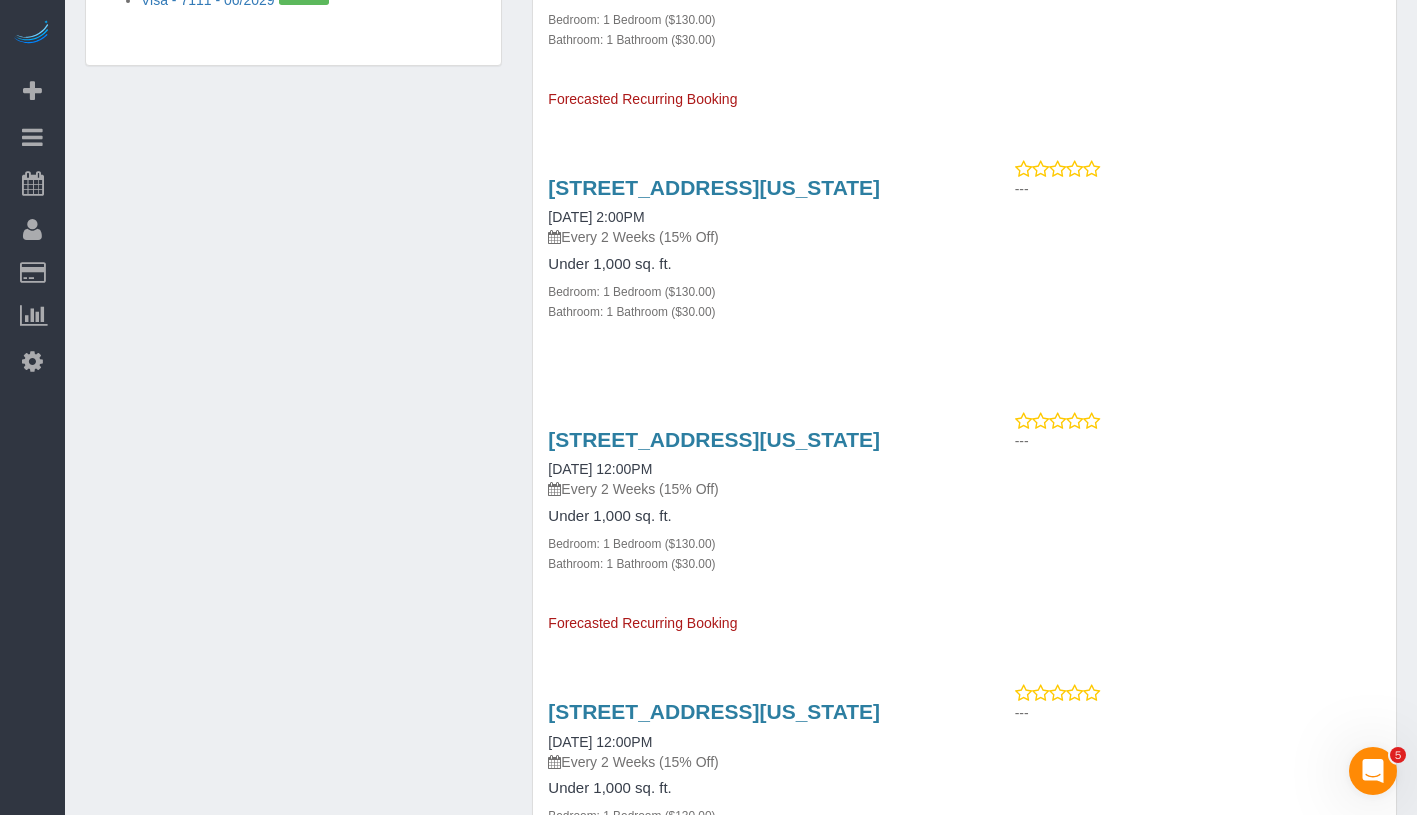 drag, startPoint x: 556, startPoint y: 627, endPoint x: 723, endPoint y: 627, distance: 167 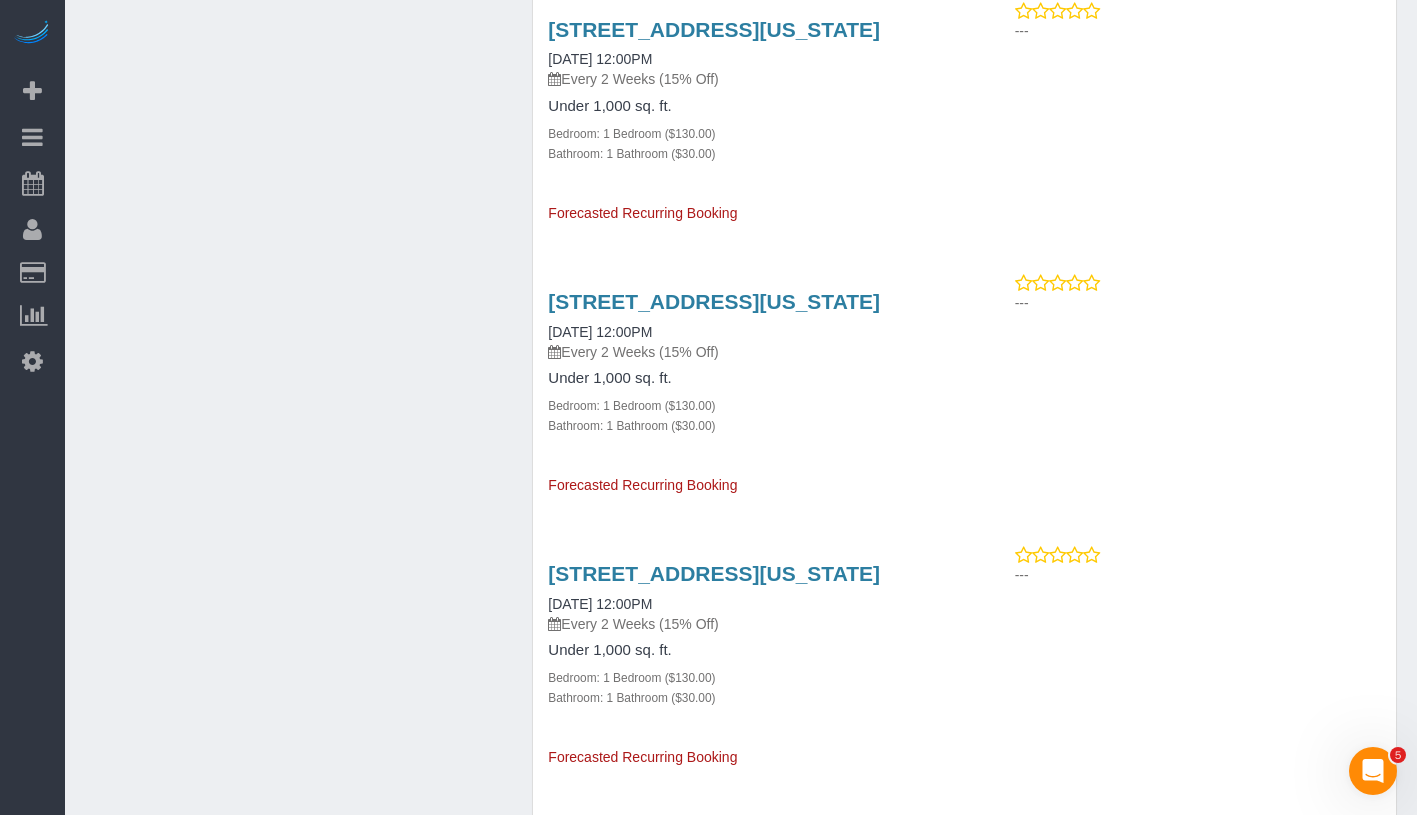 scroll, scrollTop: 1730, scrollLeft: 0, axis: vertical 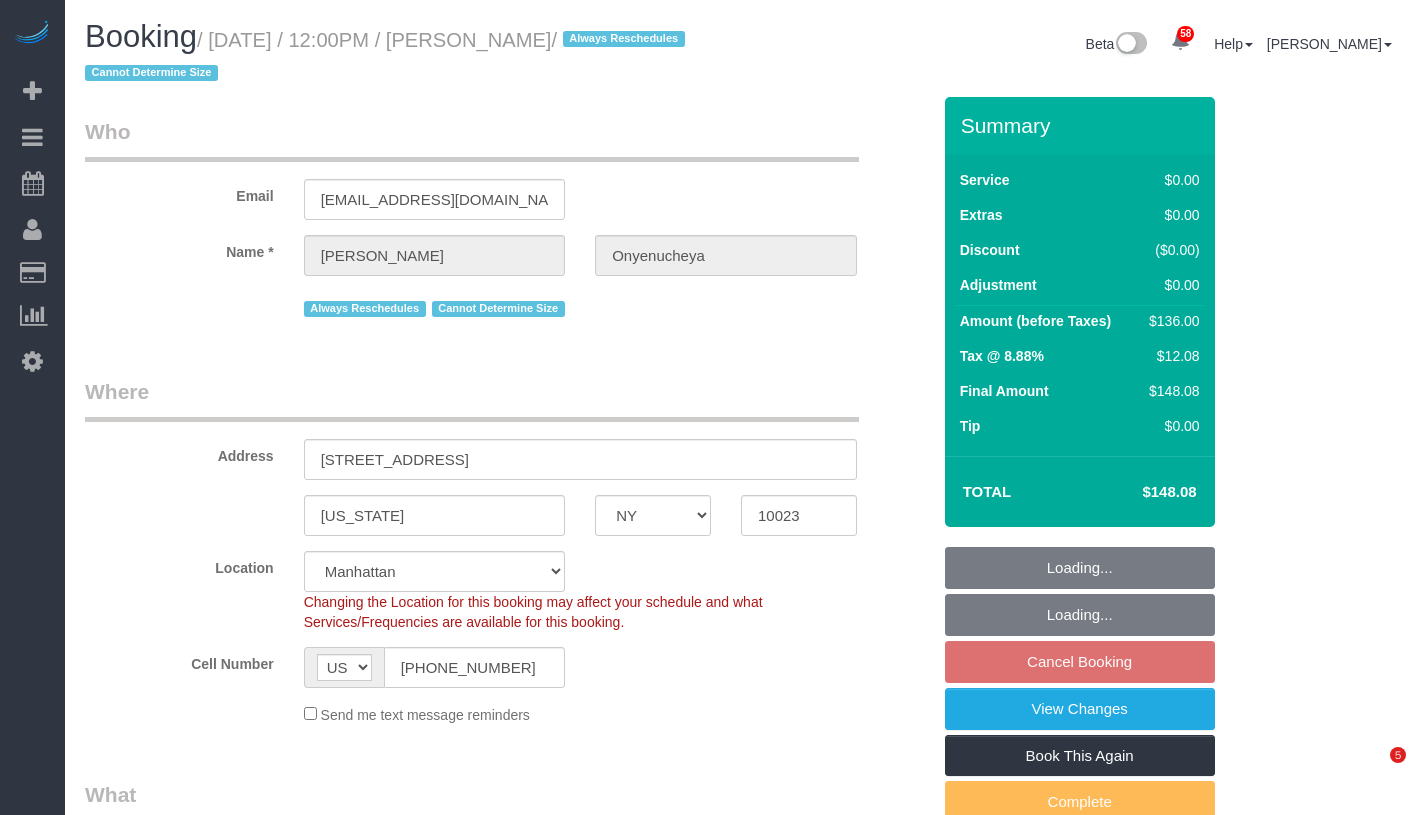 select on "NY" 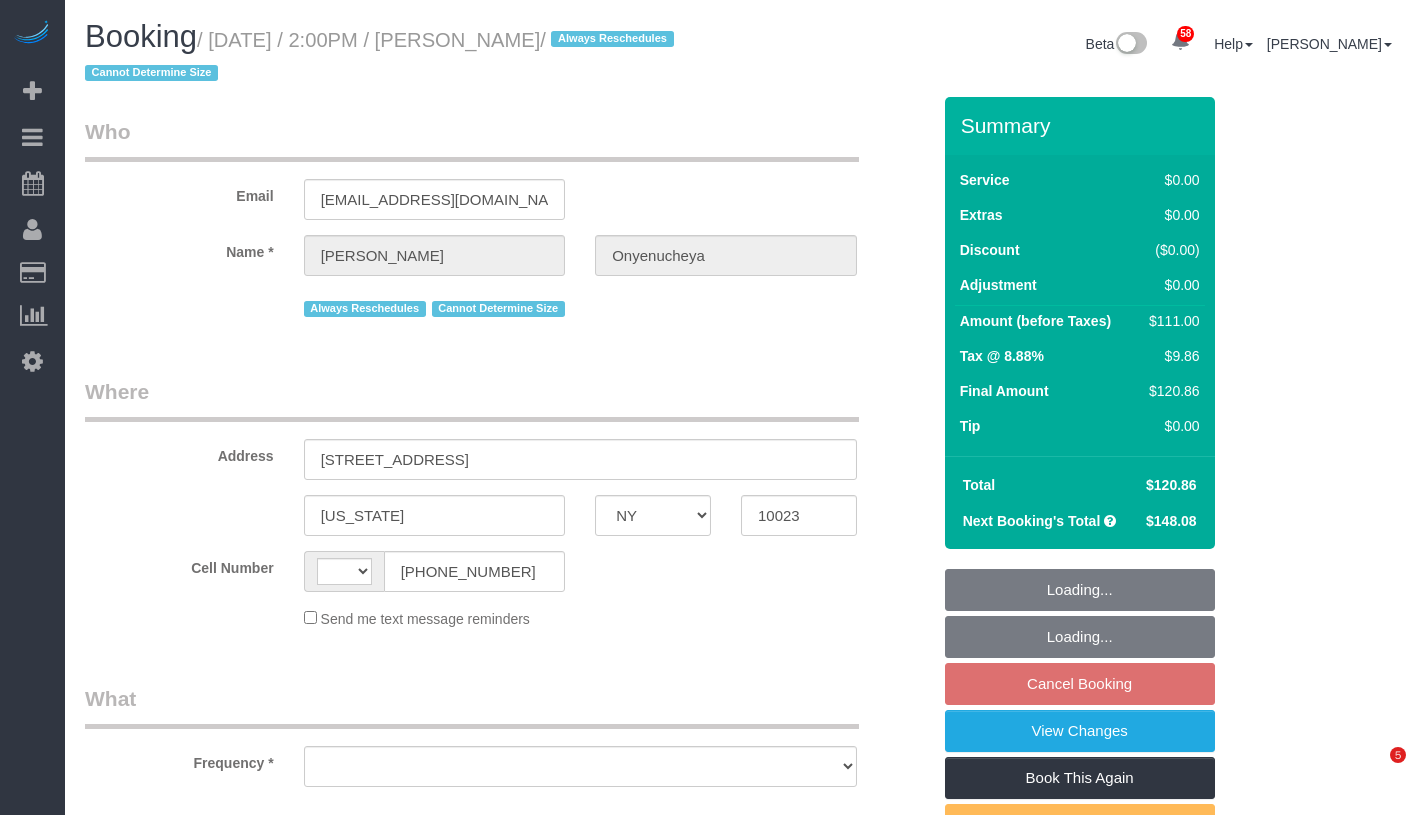 select on "NY" 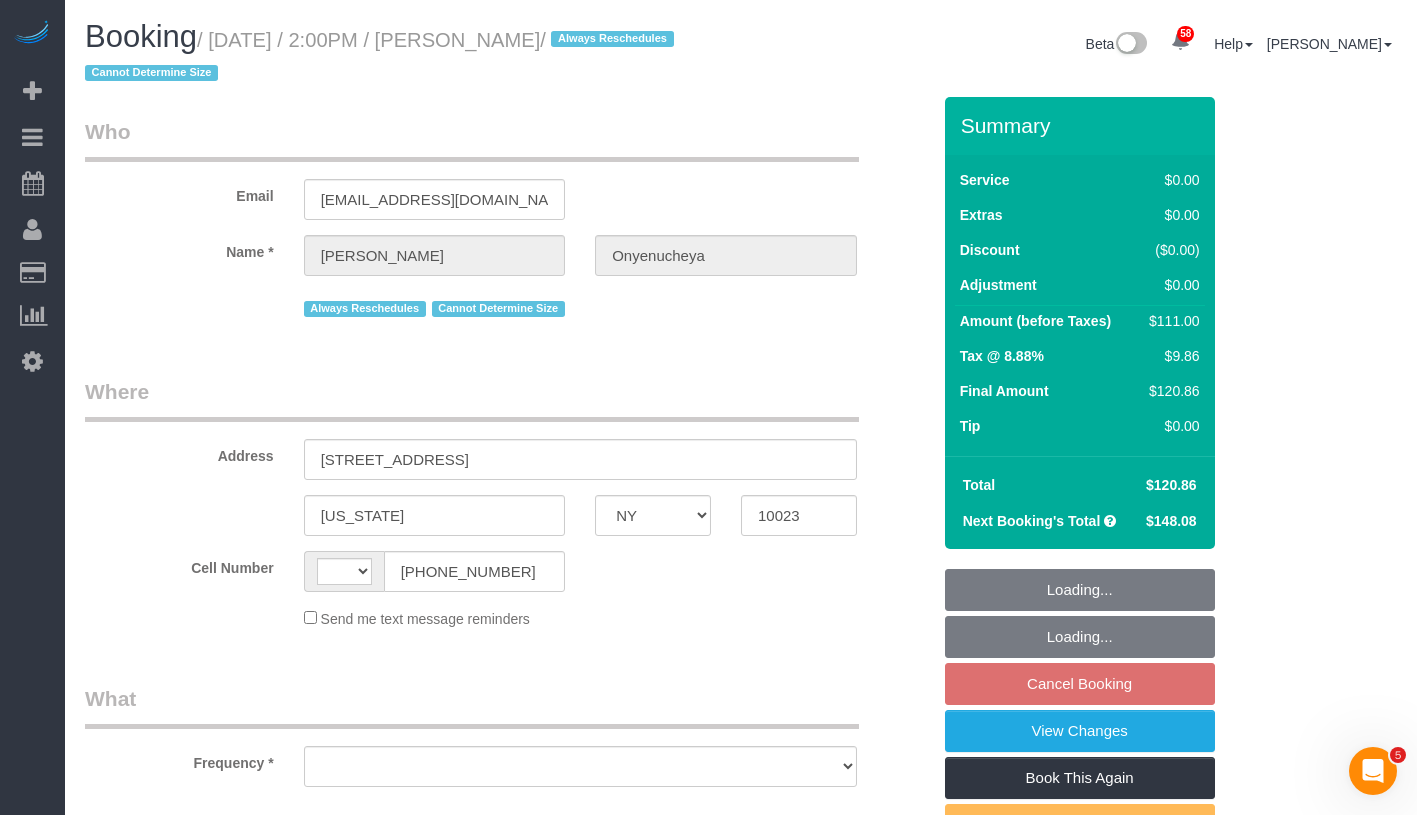 scroll, scrollTop: 0, scrollLeft: 0, axis: both 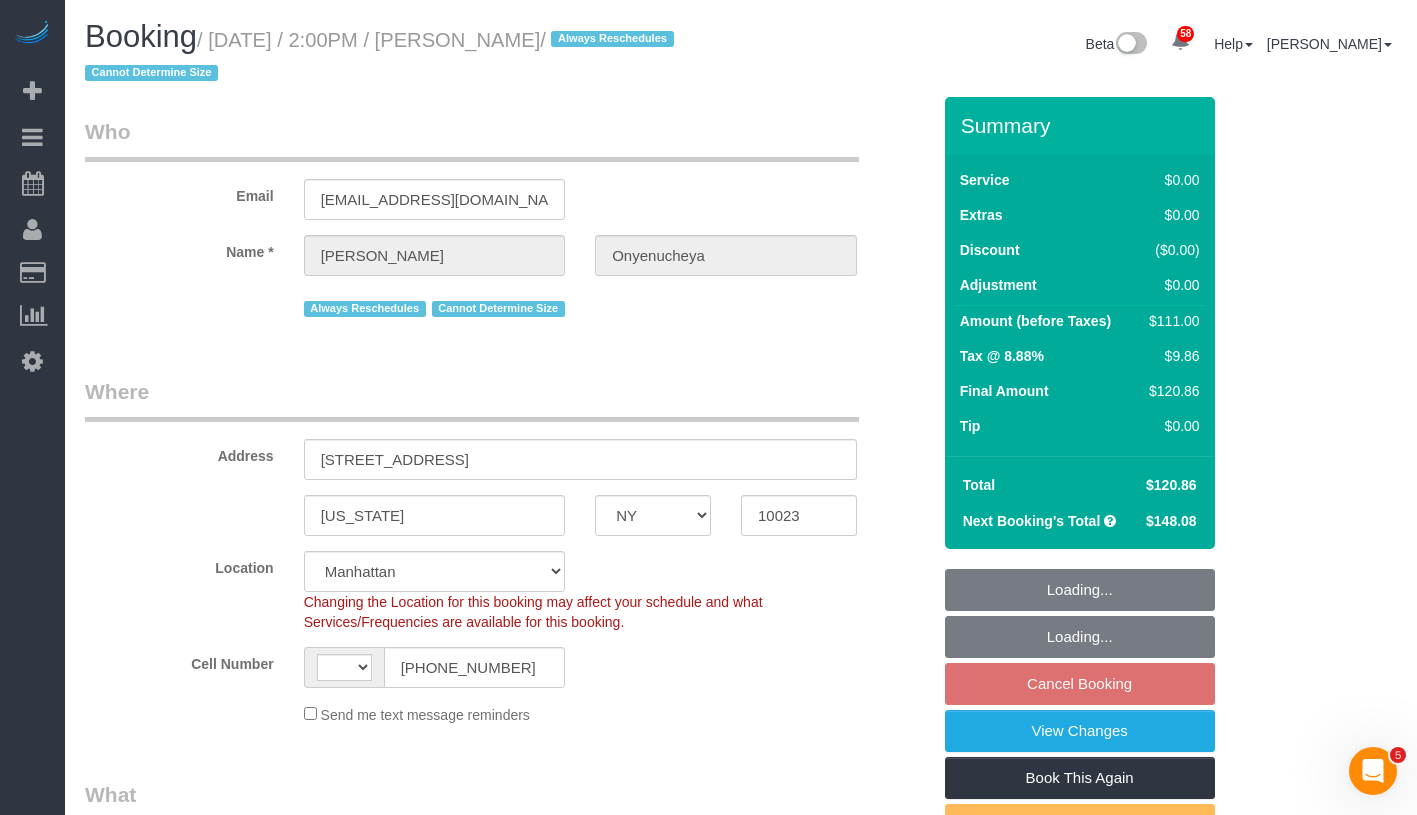 select on "object:1078" 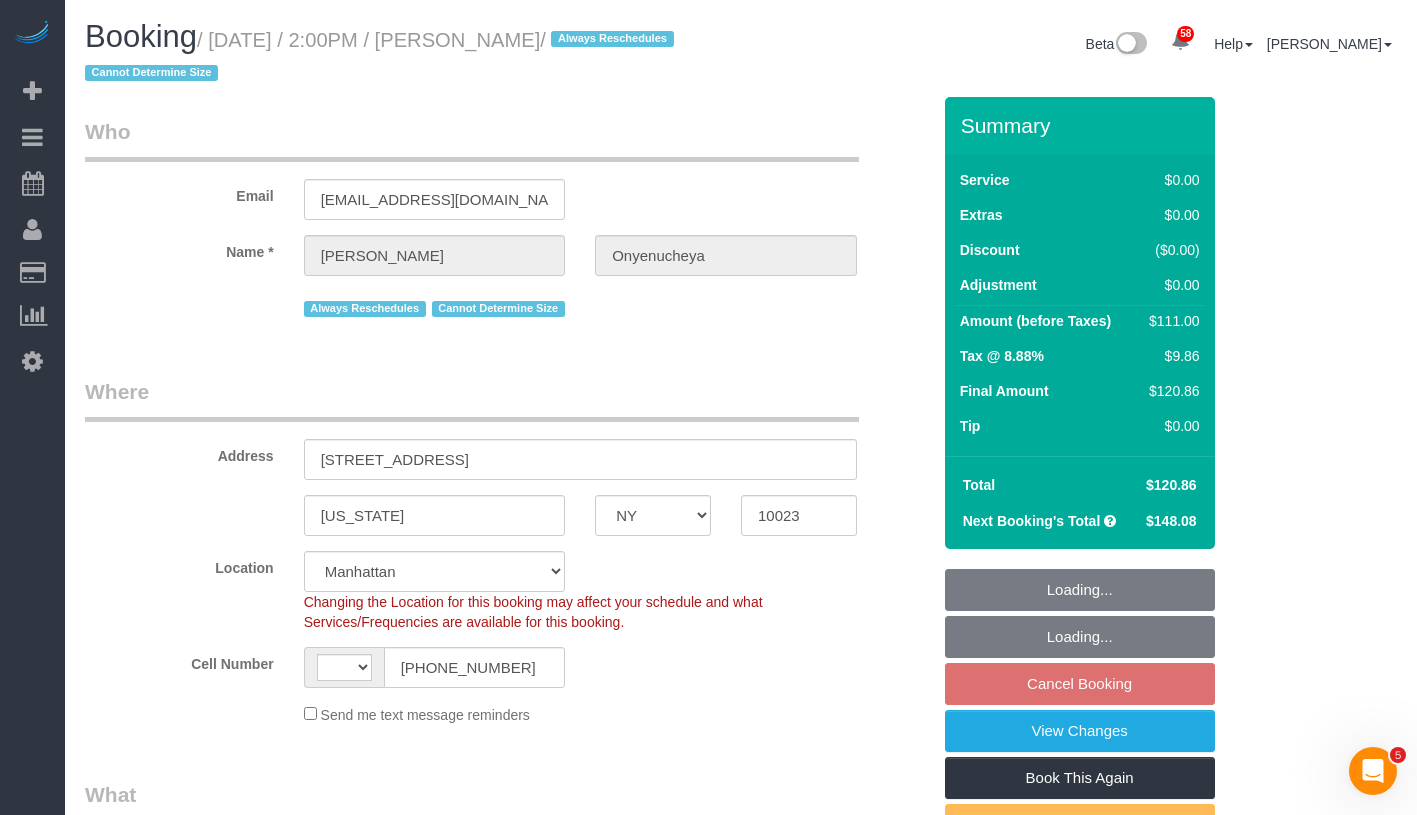 select on "string:[GEOGRAPHIC_DATA]" 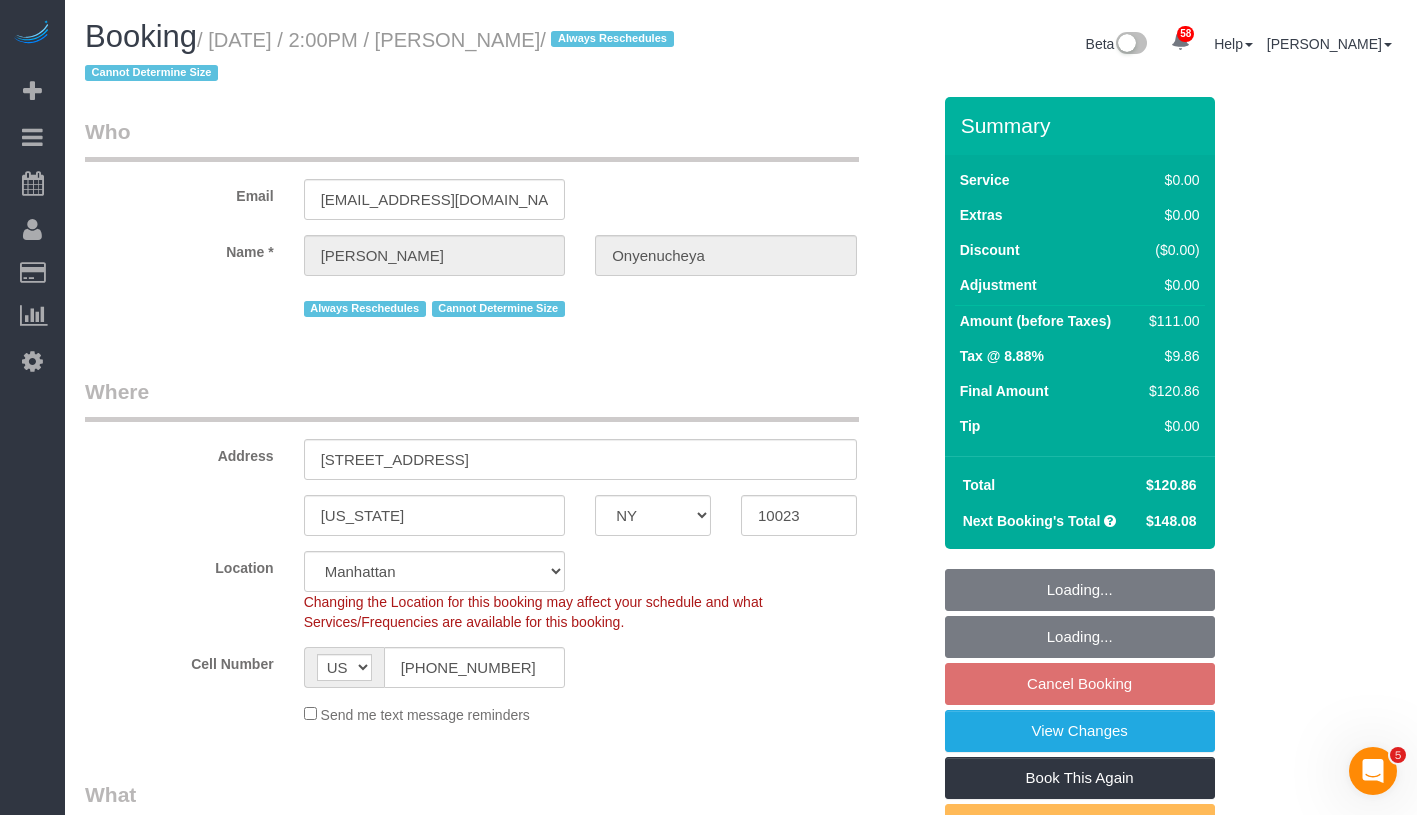 select on "1" 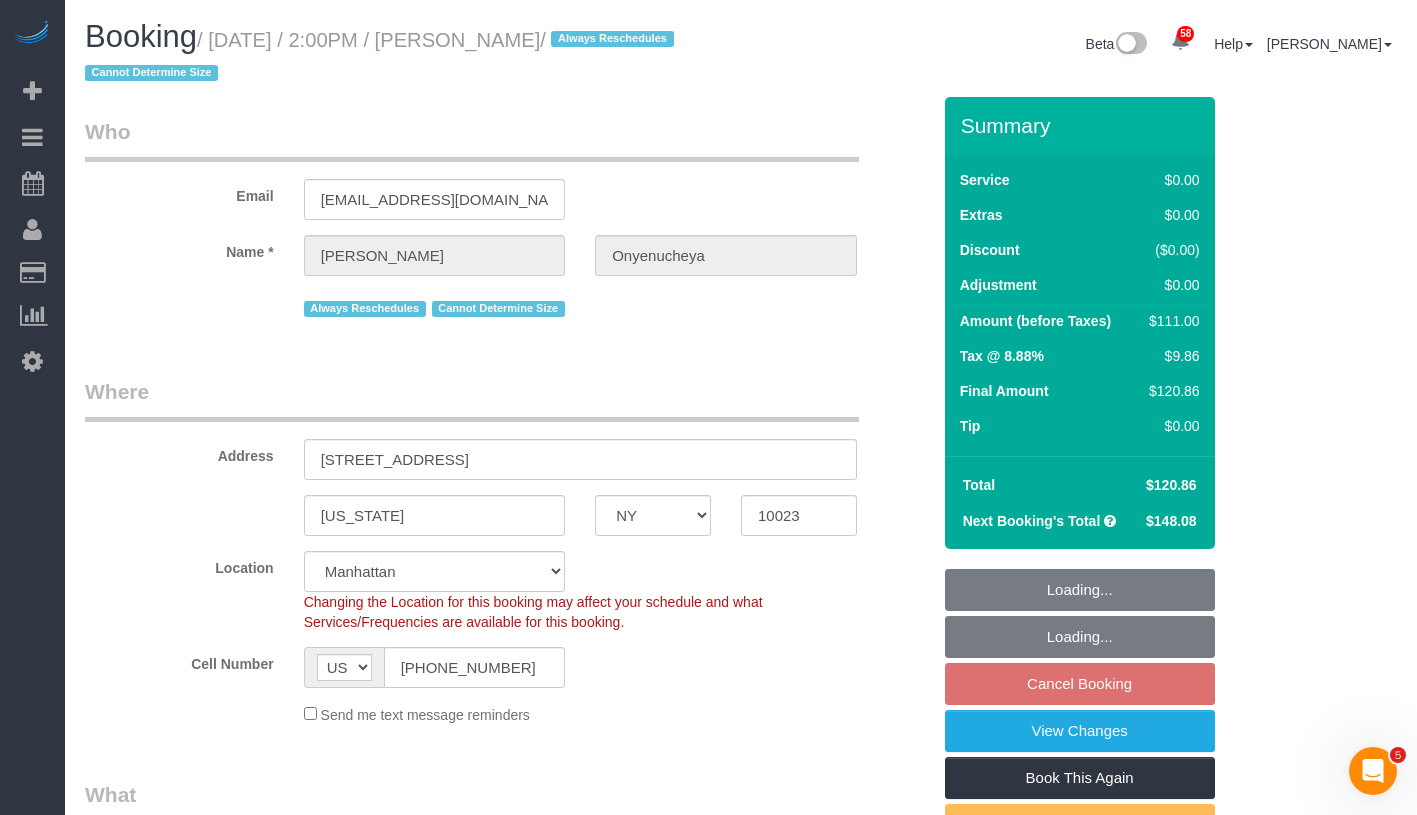 select on "spot66" 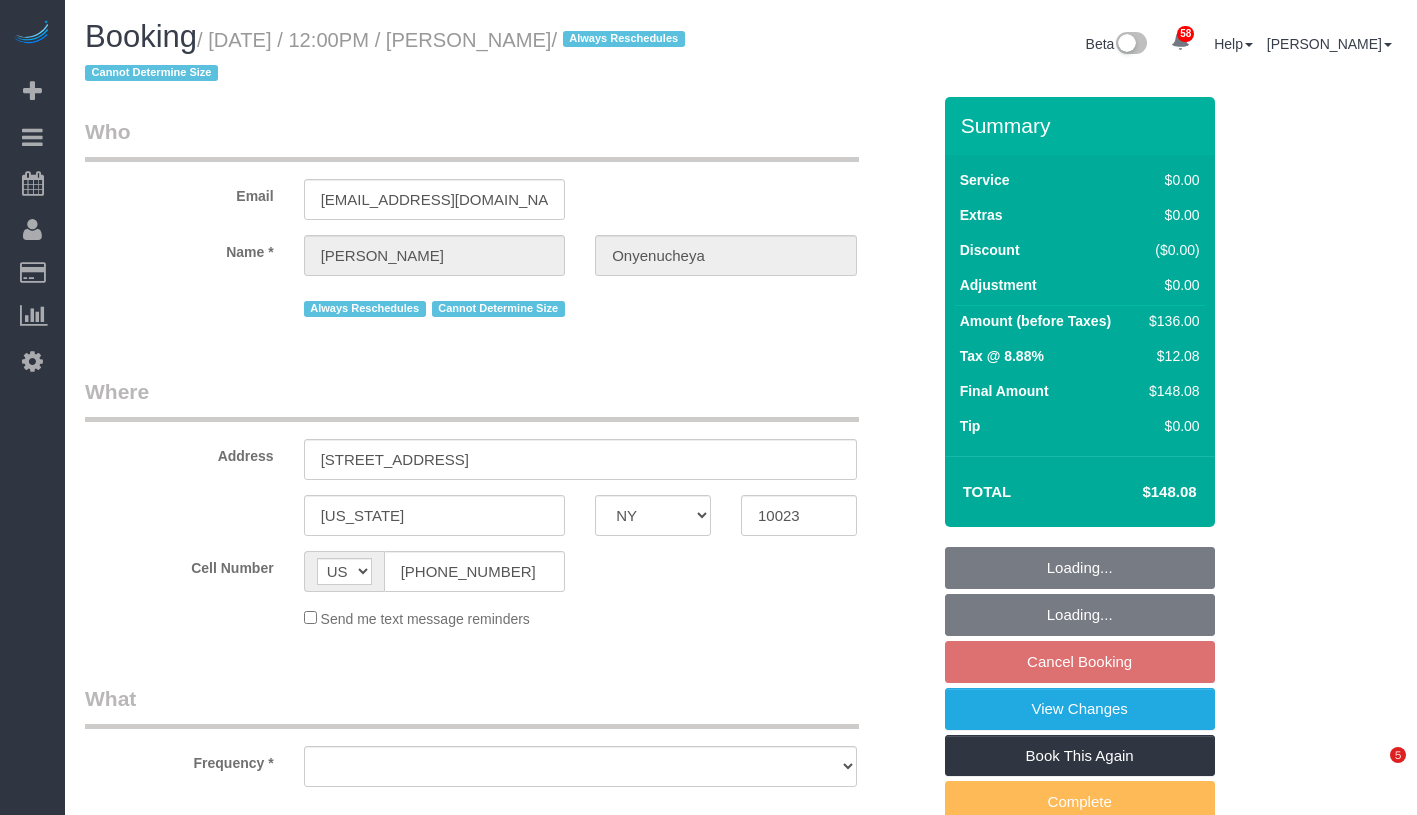 select on "NY" 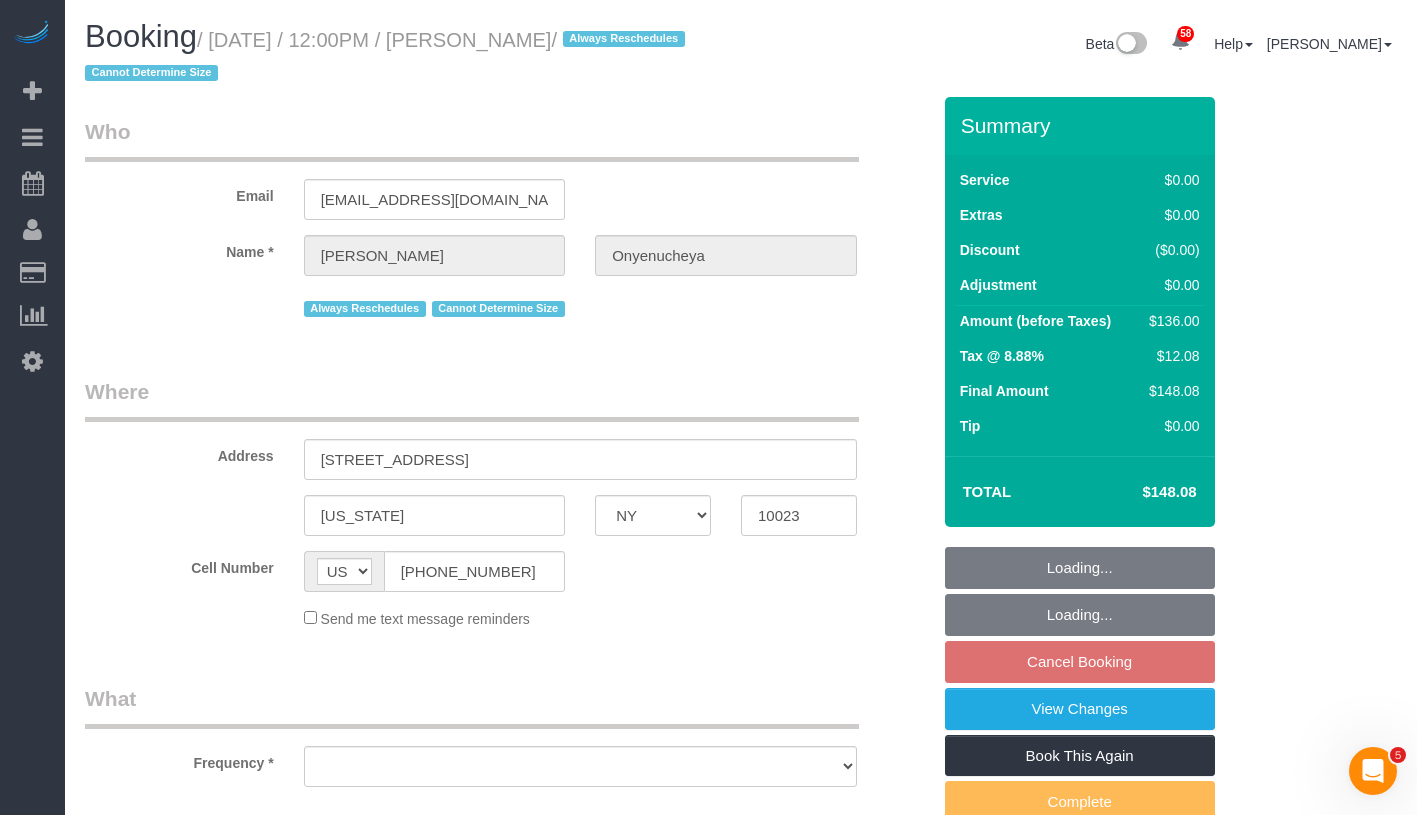 scroll, scrollTop: 0, scrollLeft: 0, axis: both 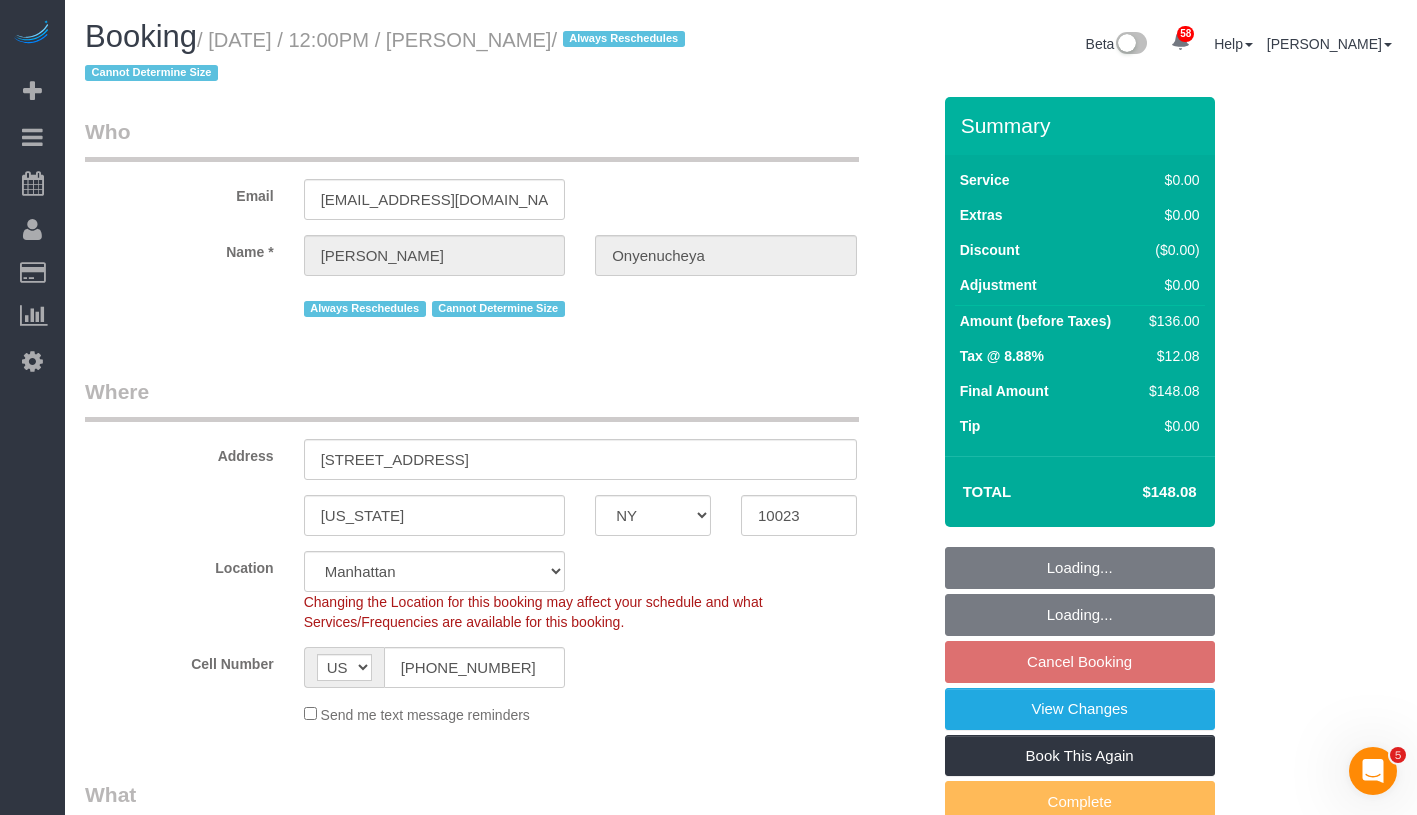 select on "object:1072" 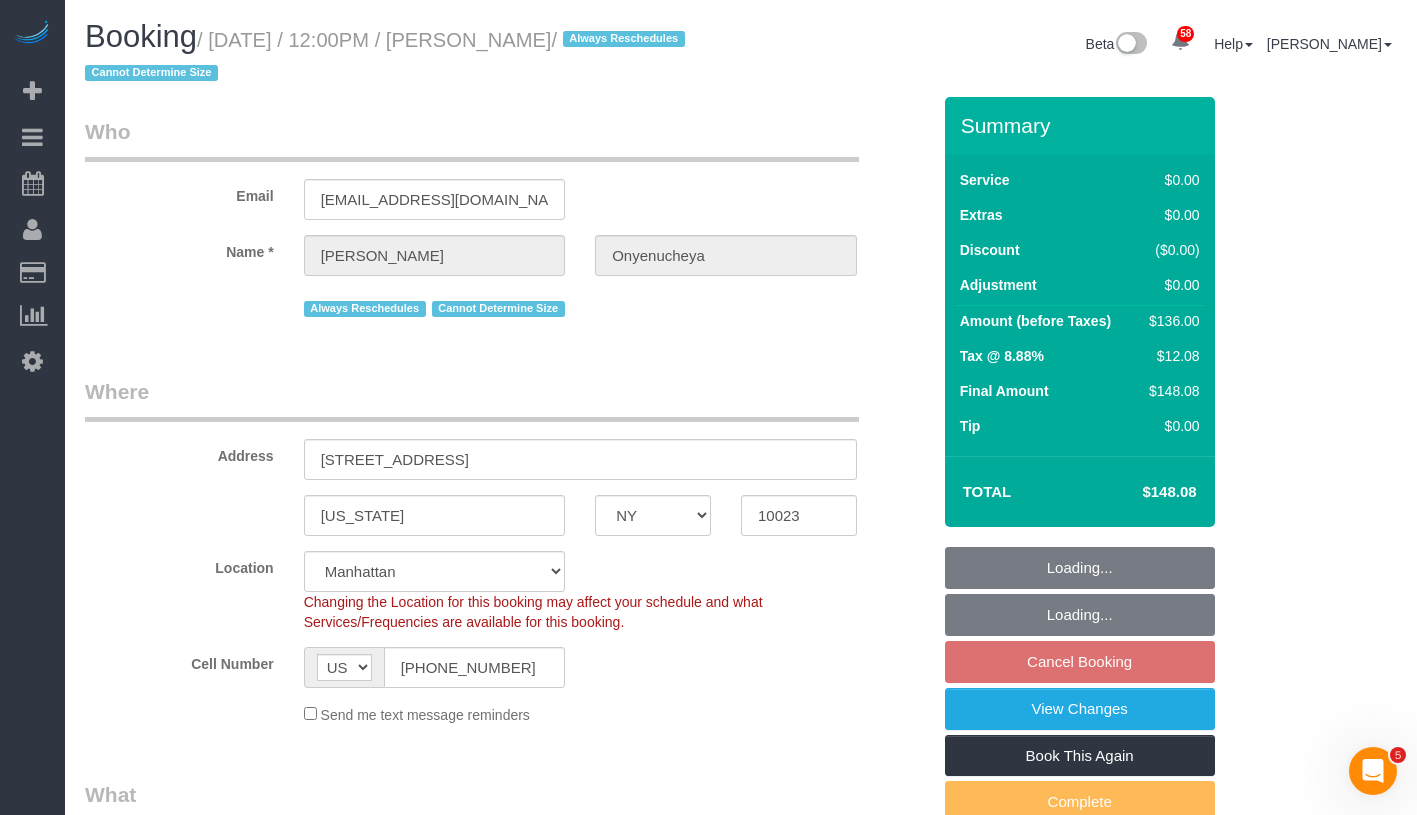 select on "string:stripe-pm_1PnktZ4VGloSiKo7Ktd3QMsw" 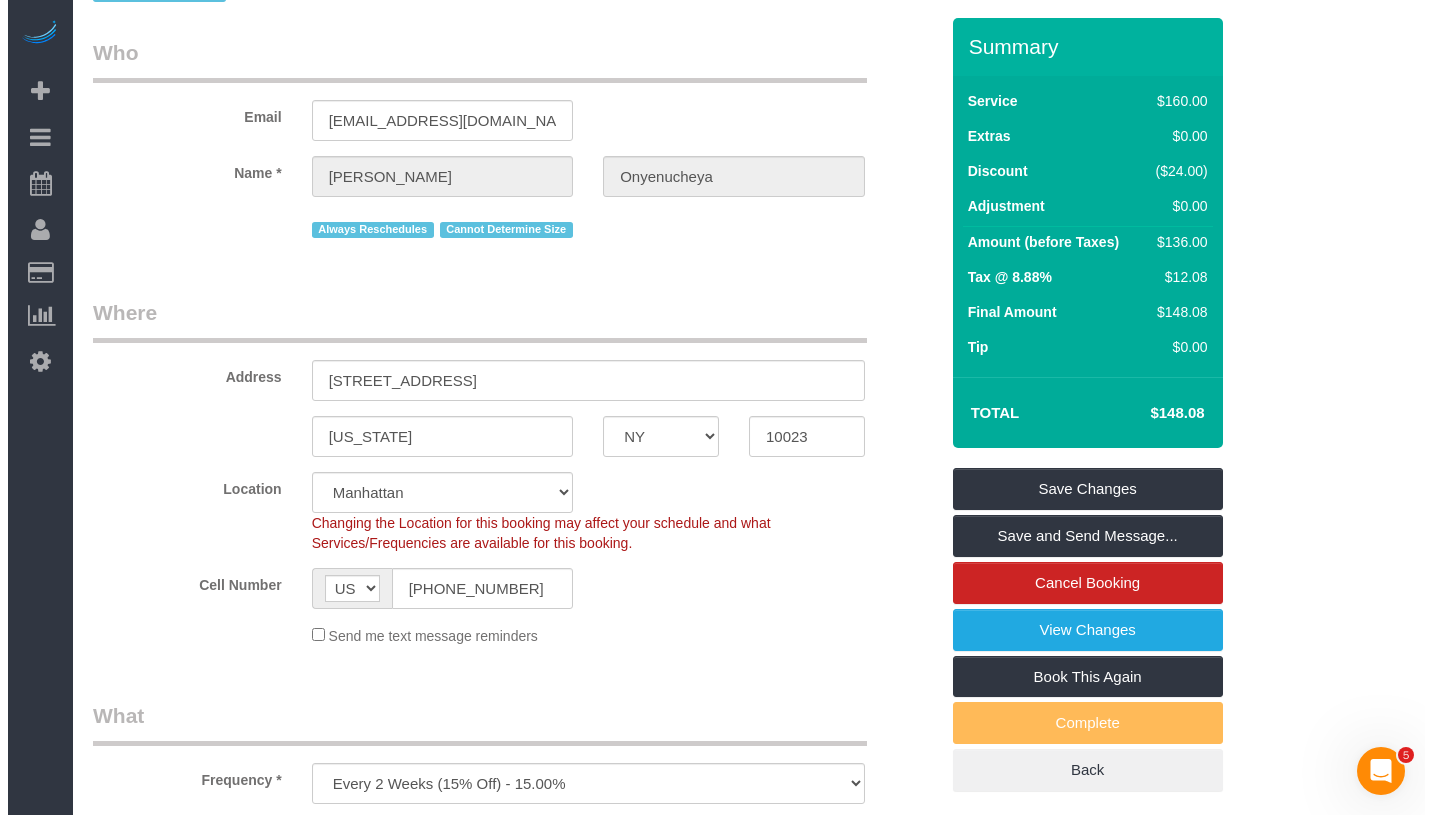scroll, scrollTop: 0, scrollLeft: 0, axis: both 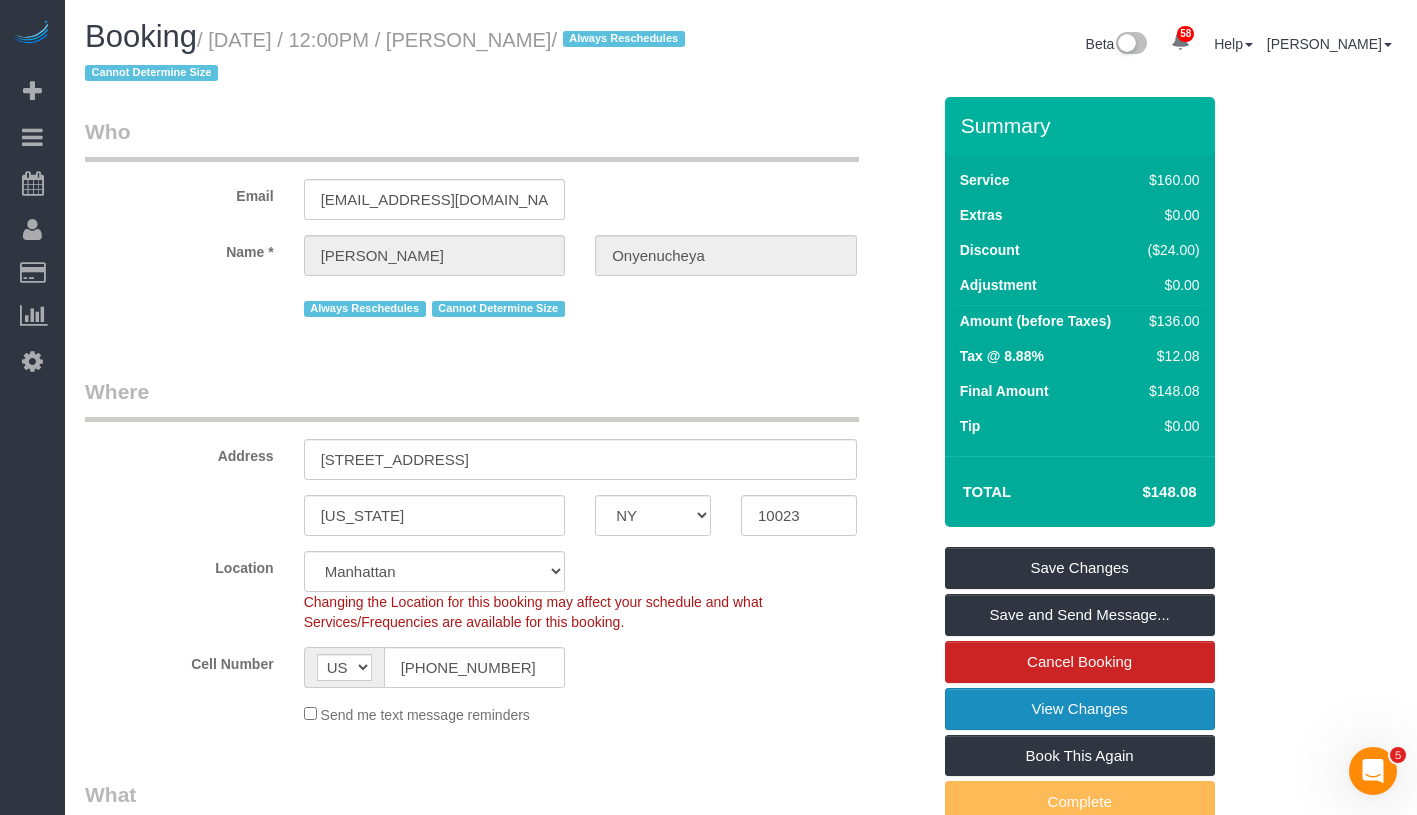 click on "View Changes" at bounding box center [1080, 709] 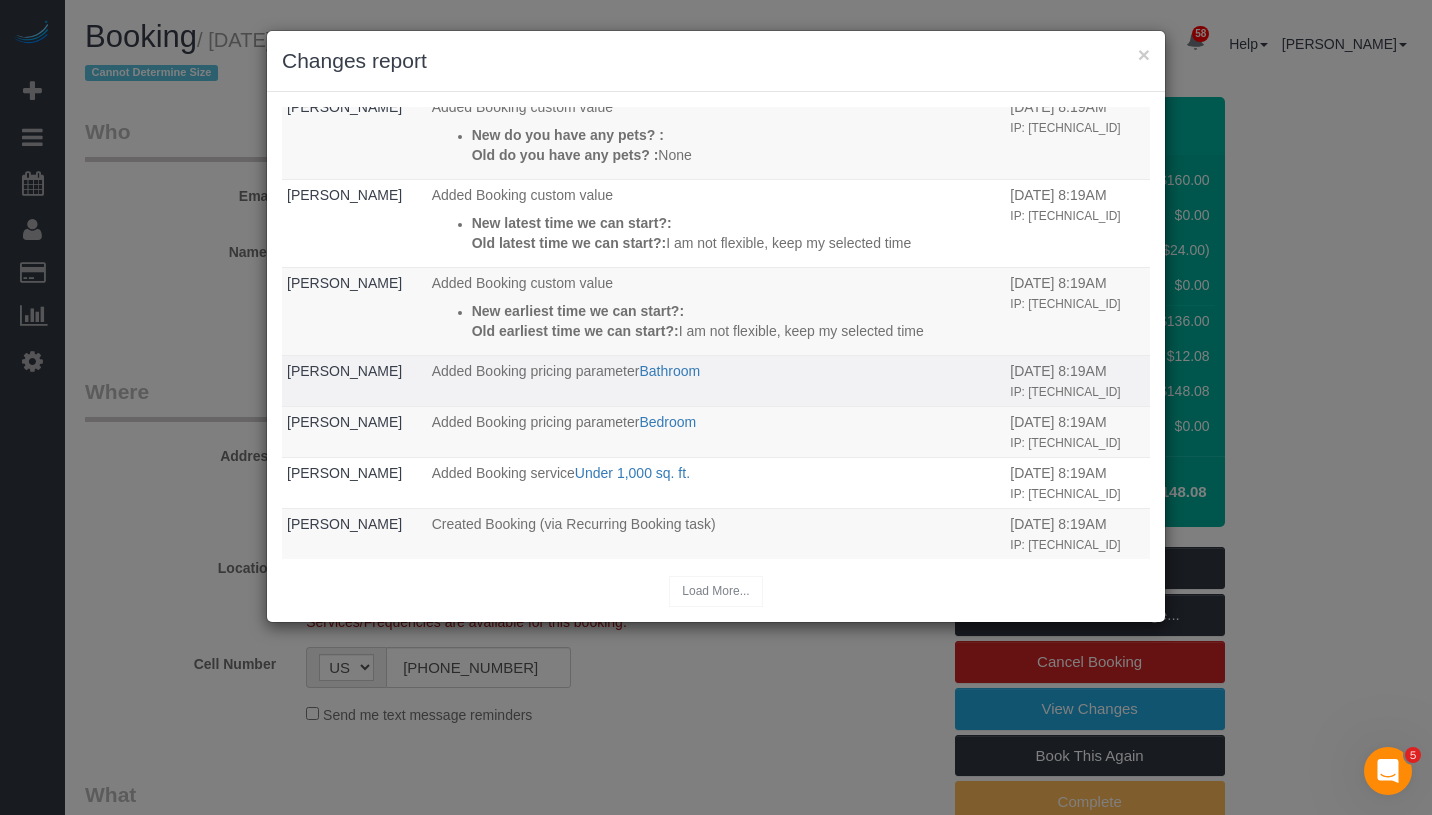 scroll, scrollTop: 0, scrollLeft: 0, axis: both 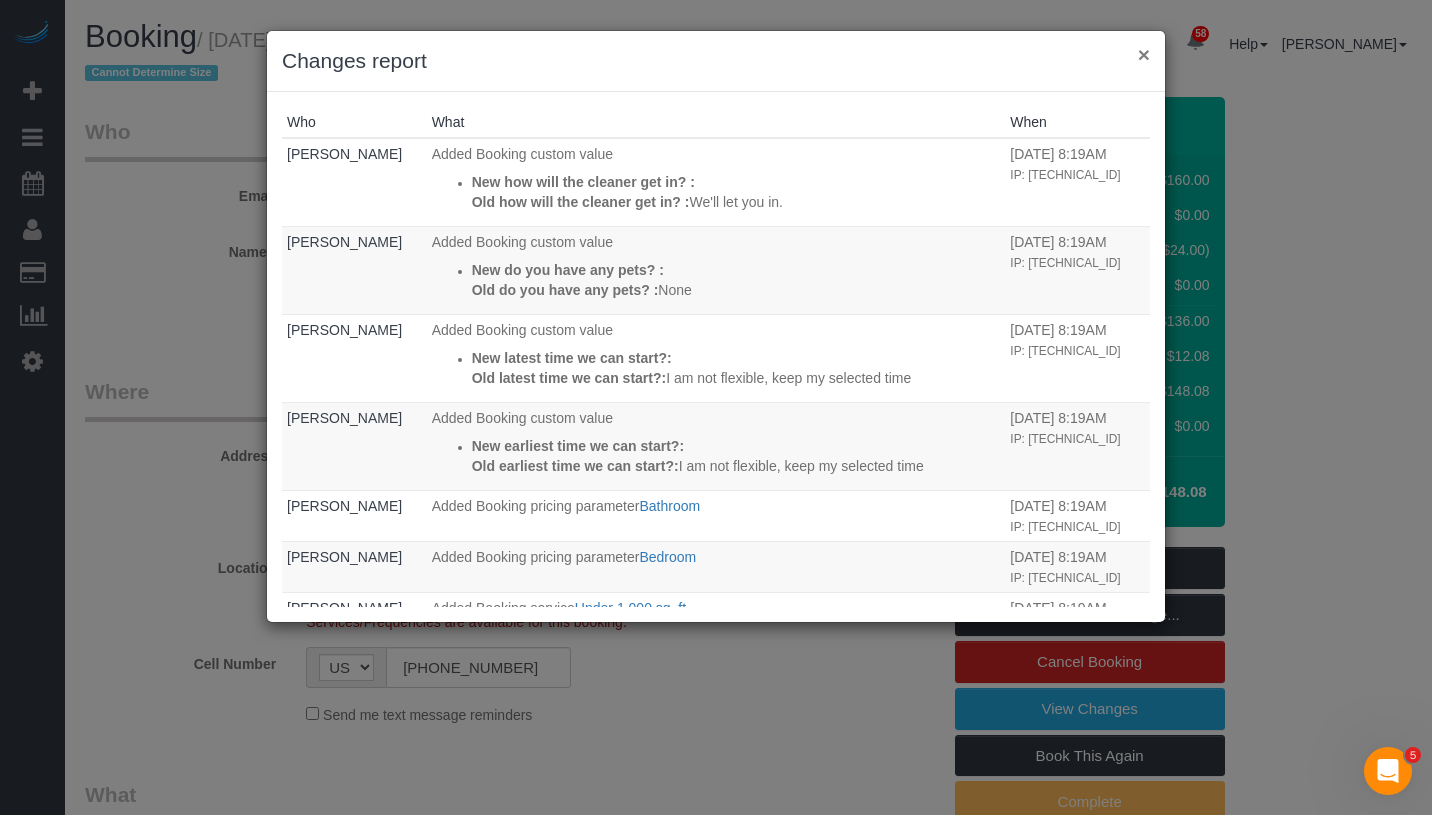 click on "×" at bounding box center (1144, 54) 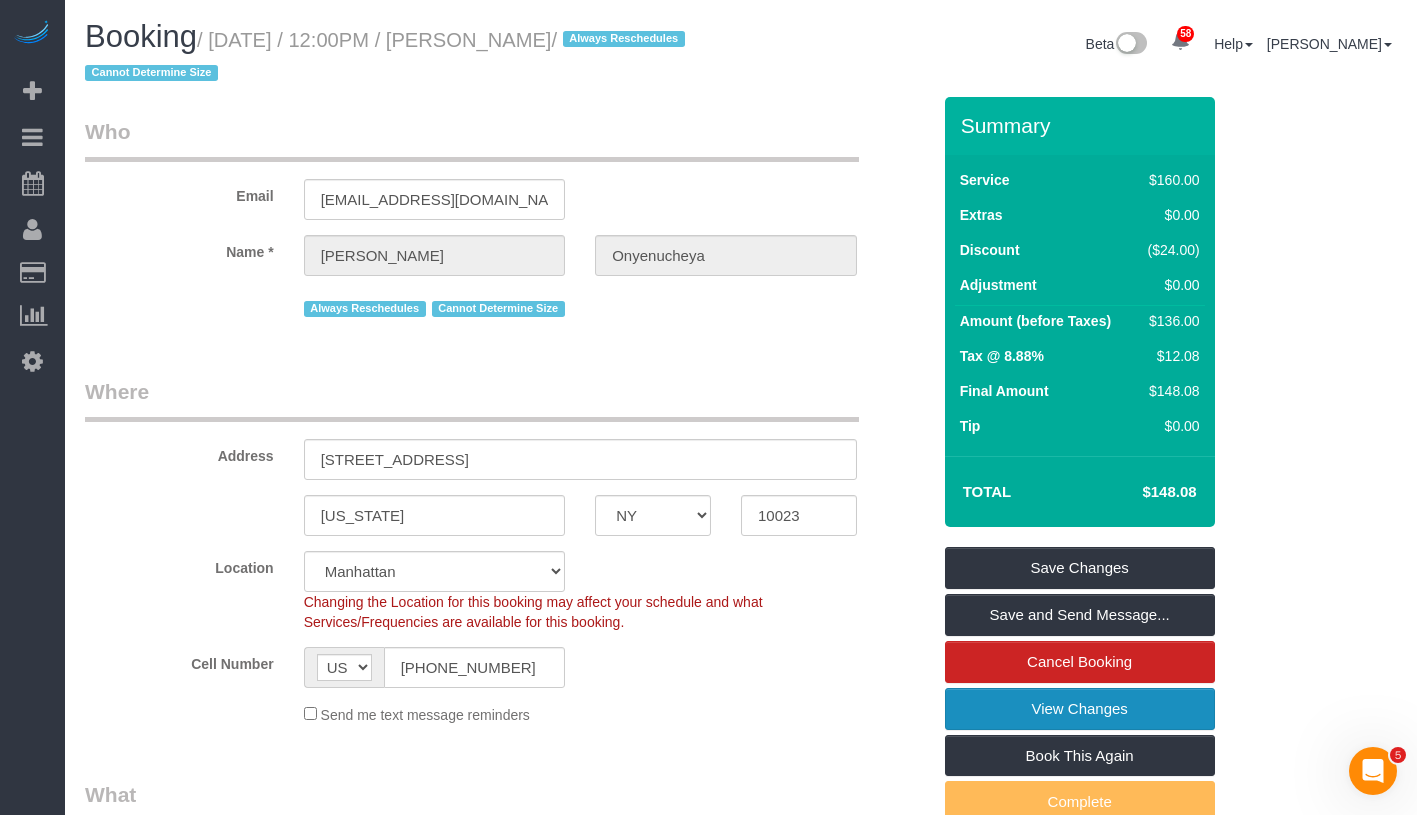click on "View Changes" at bounding box center [1080, 709] 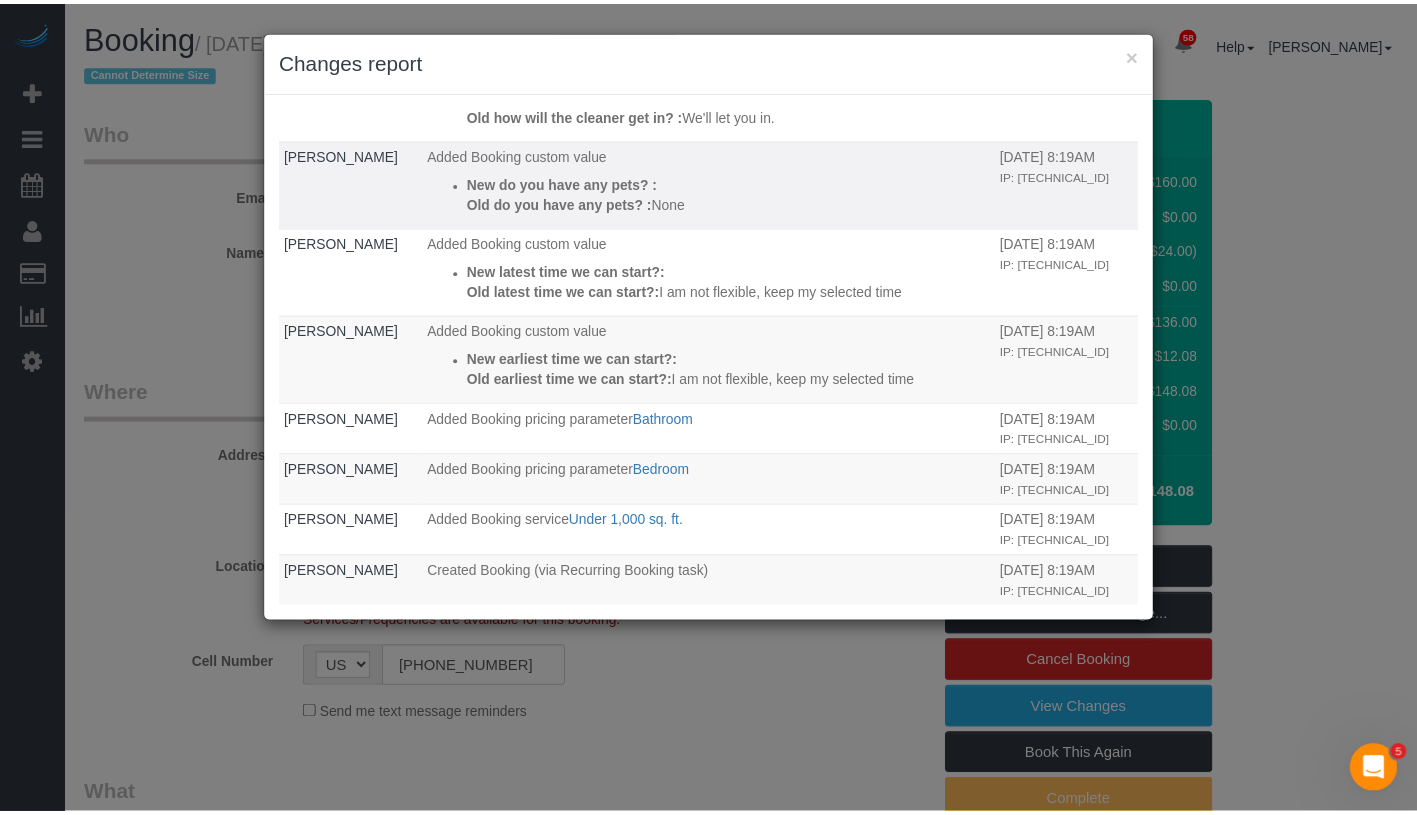 scroll, scrollTop: 0, scrollLeft: 0, axis: both 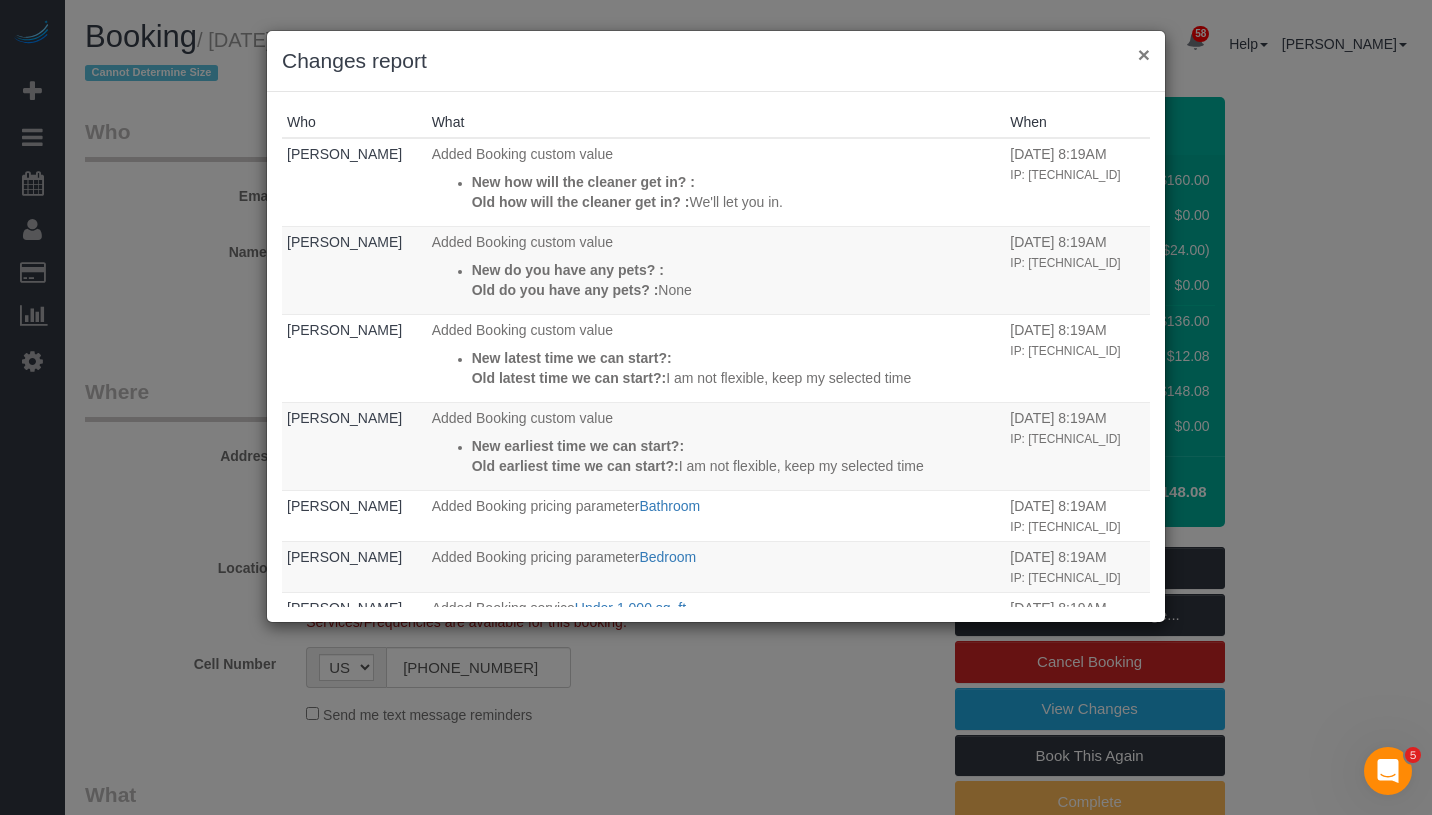 click on "×" at bounding box center (1144, 54) 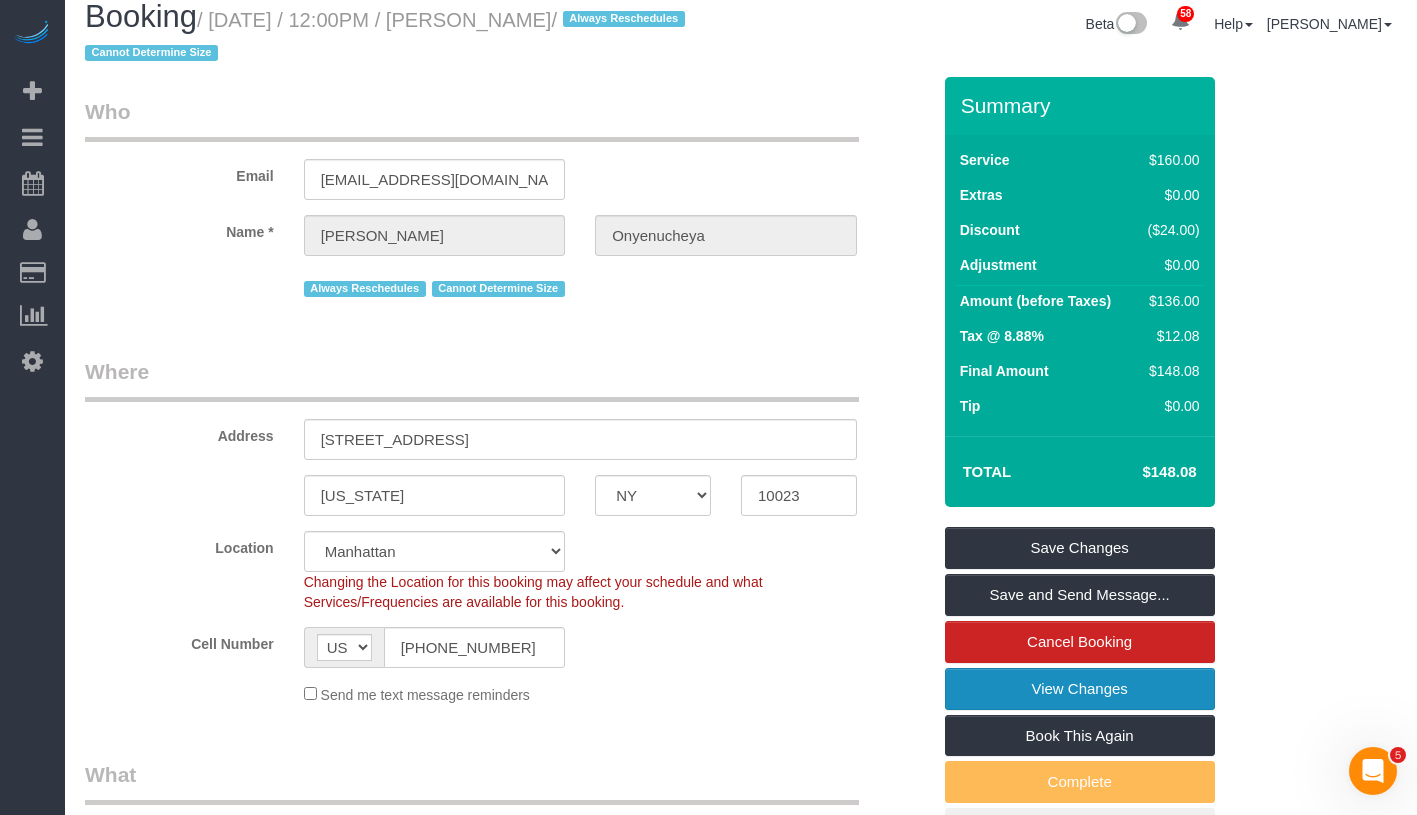 scroll, scrollTop: 0, scrollLeft: 0, axis: both 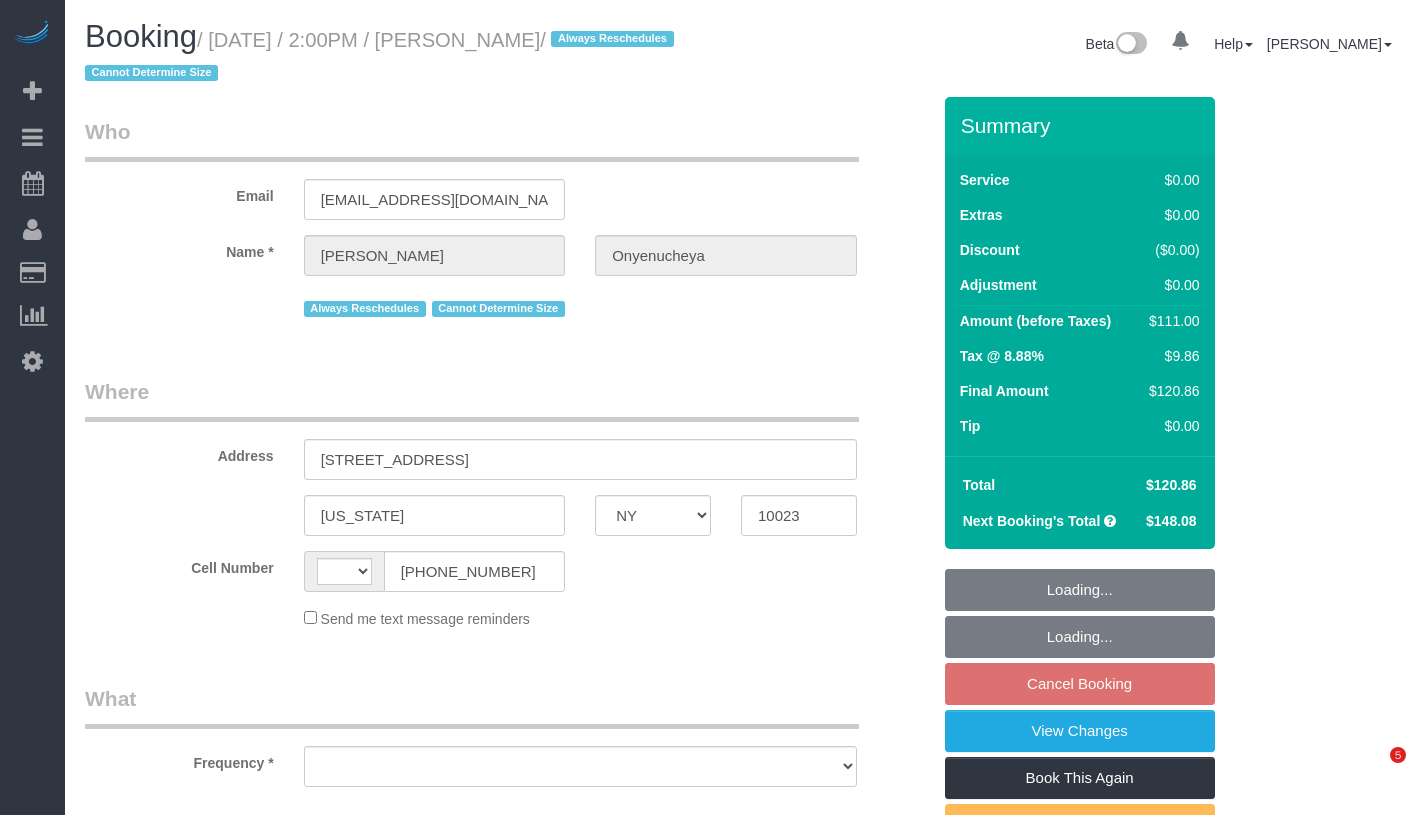 select on "NY" 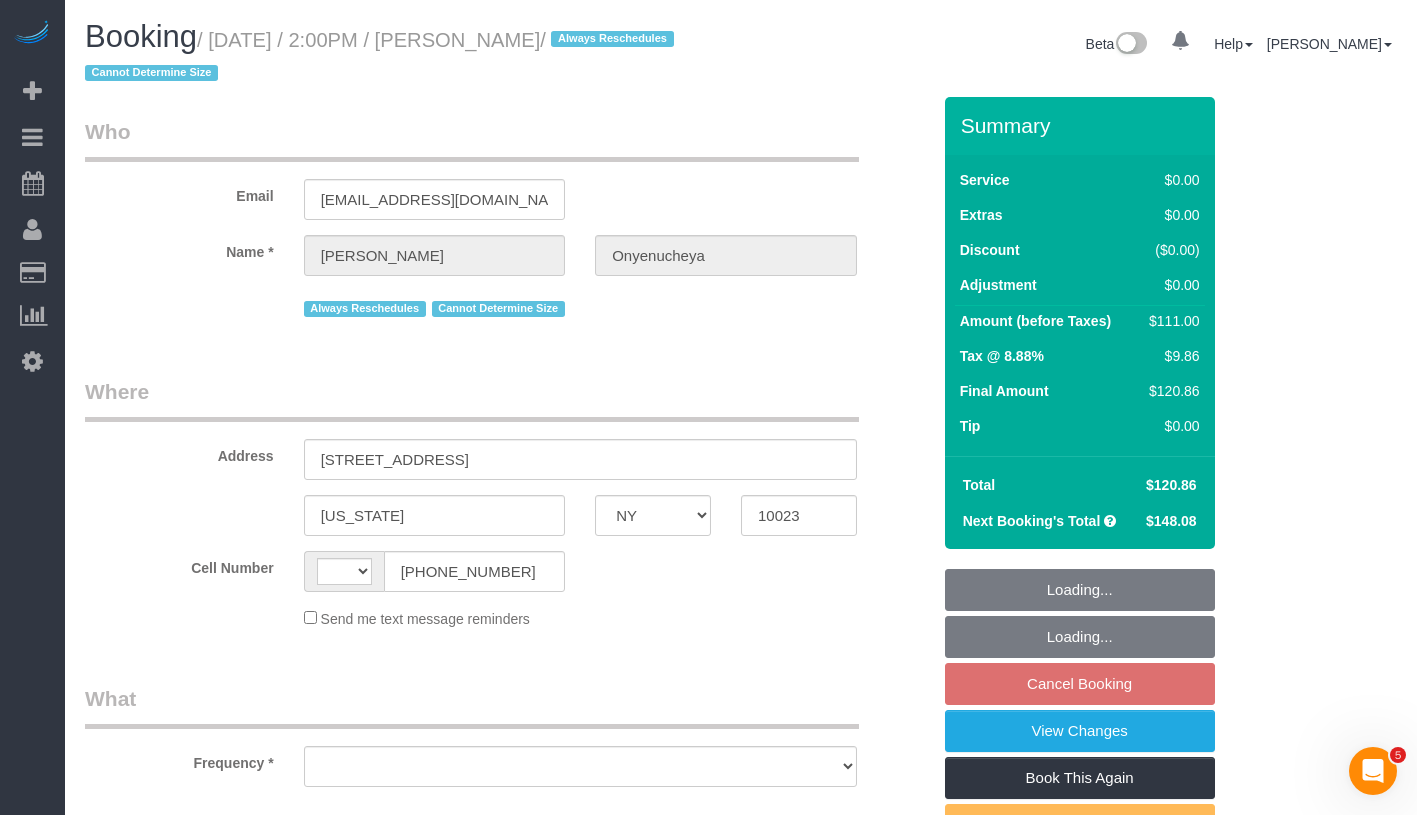 scroll, scrollTop: 0, scrollLeft: 0, axis: both 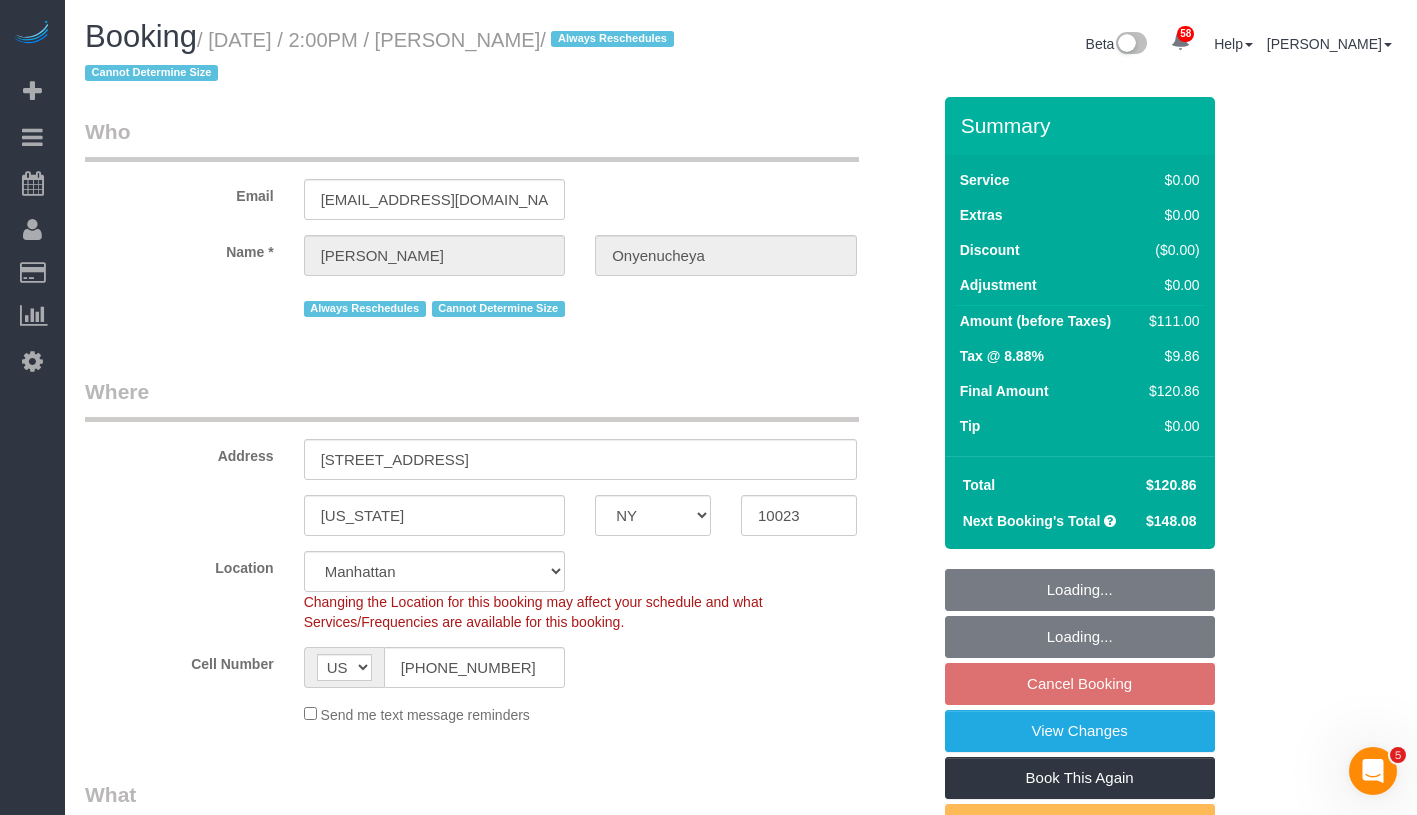 select on "string:stripe-pm_1PnktZ4VGloSiKo7Ktd3QMsw" 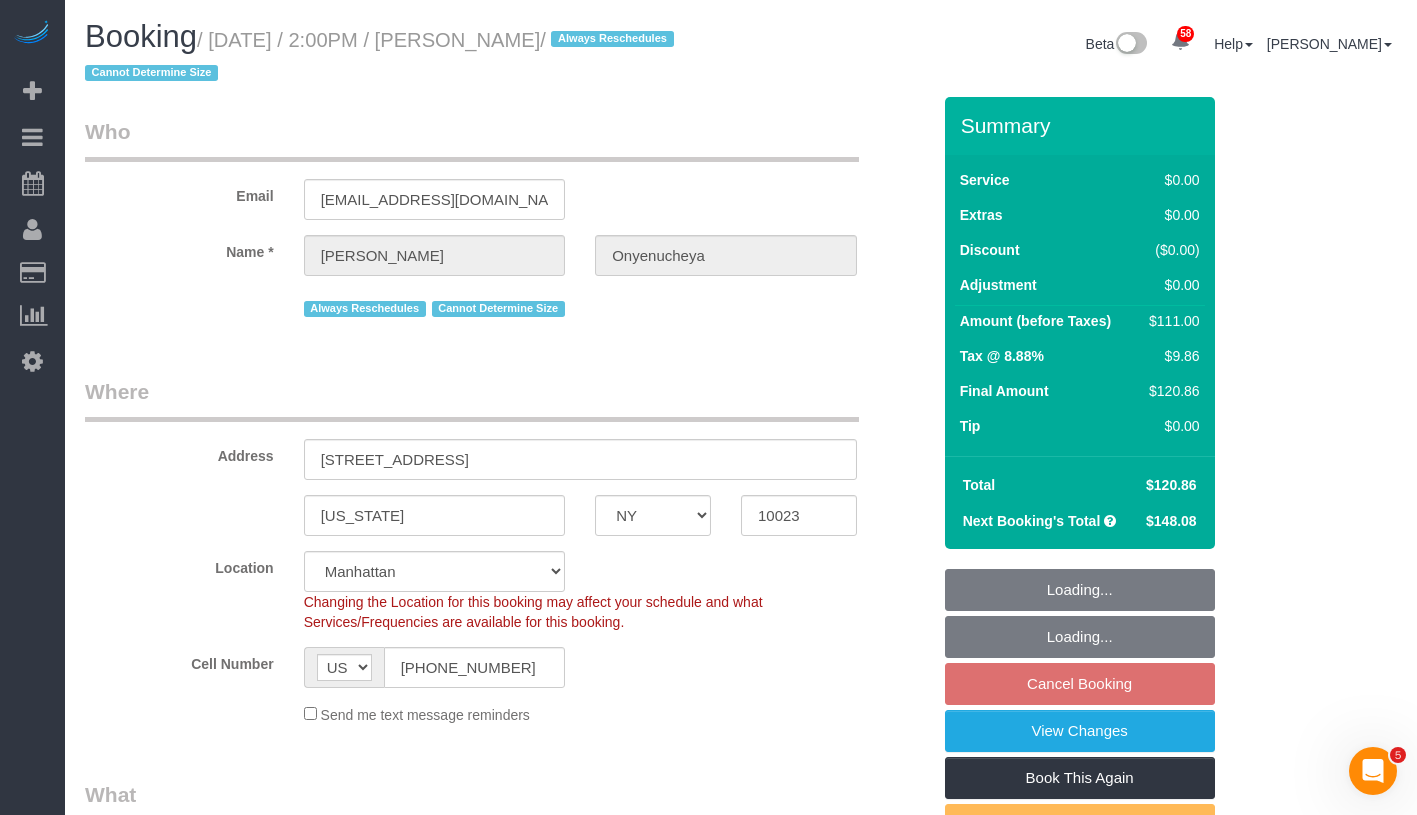 select on "spot7" 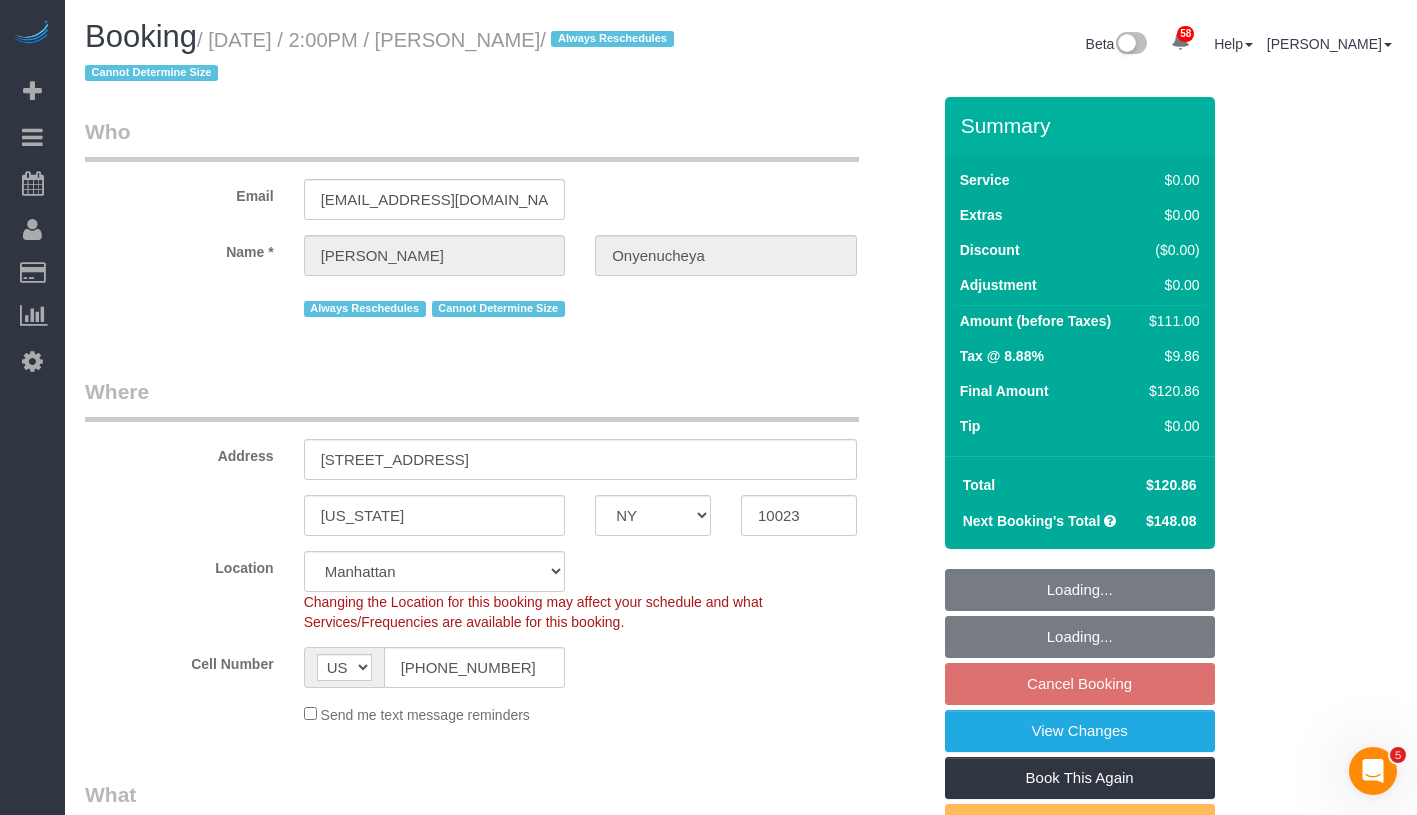 select on "object:1439" 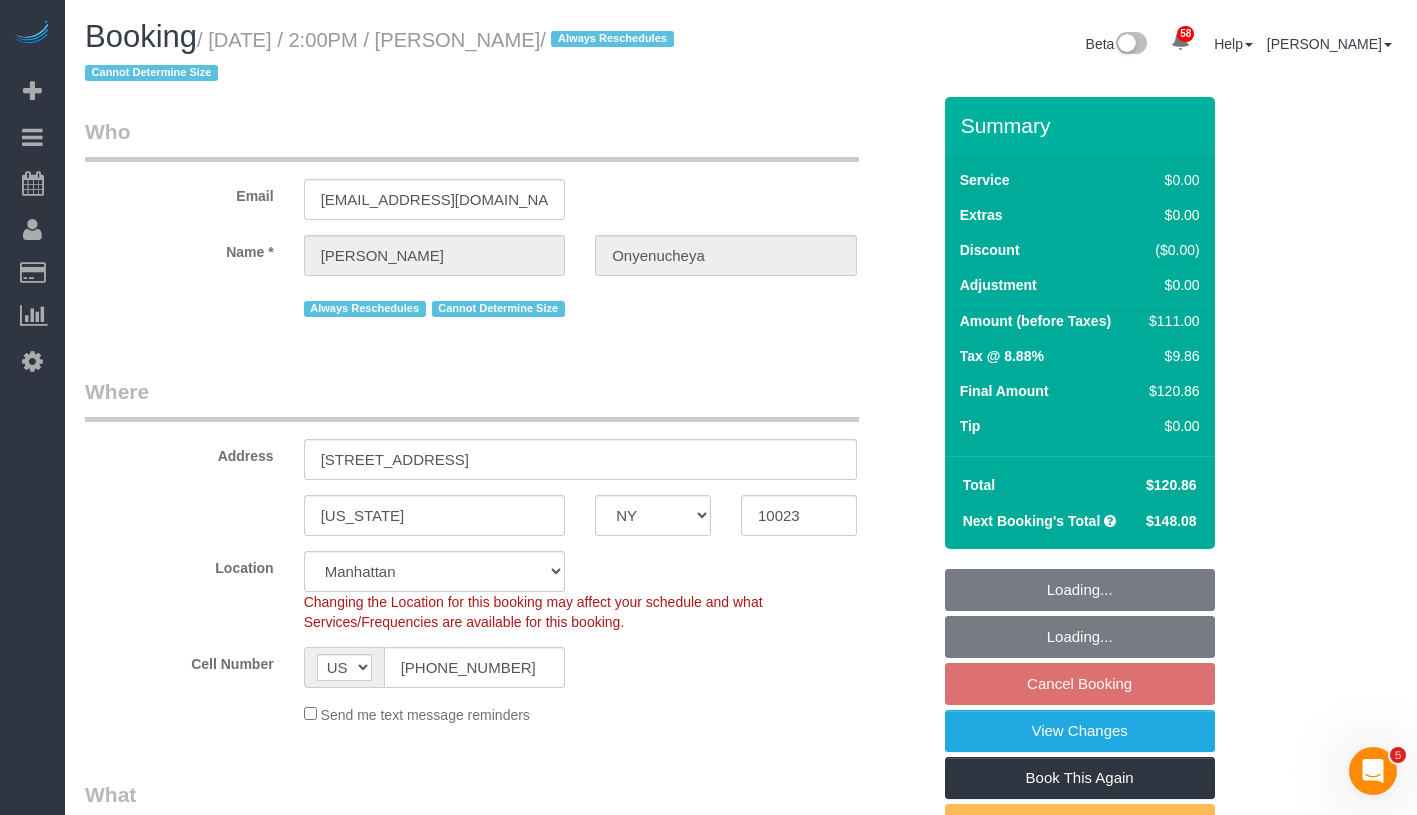 select on "1" 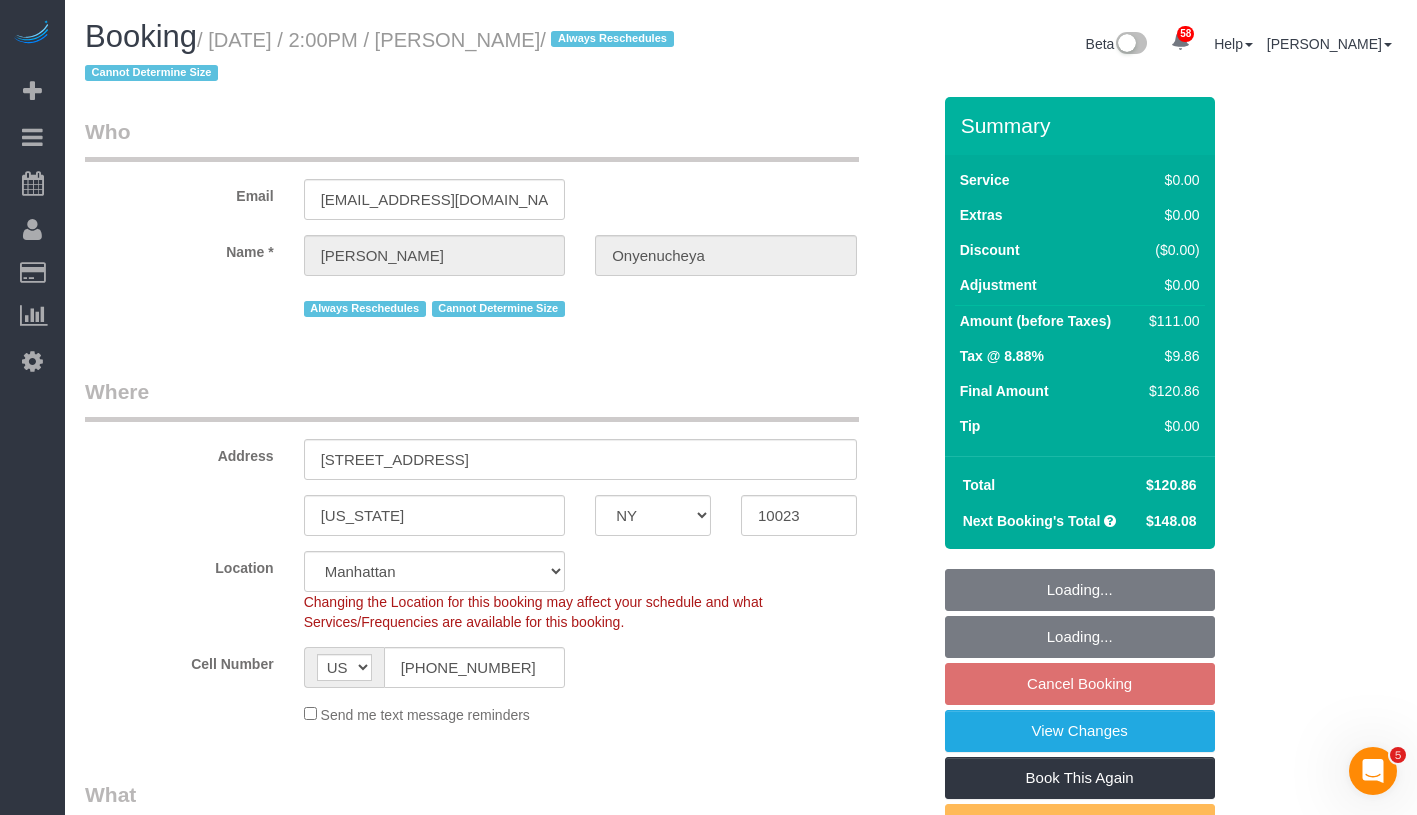 select on "1" 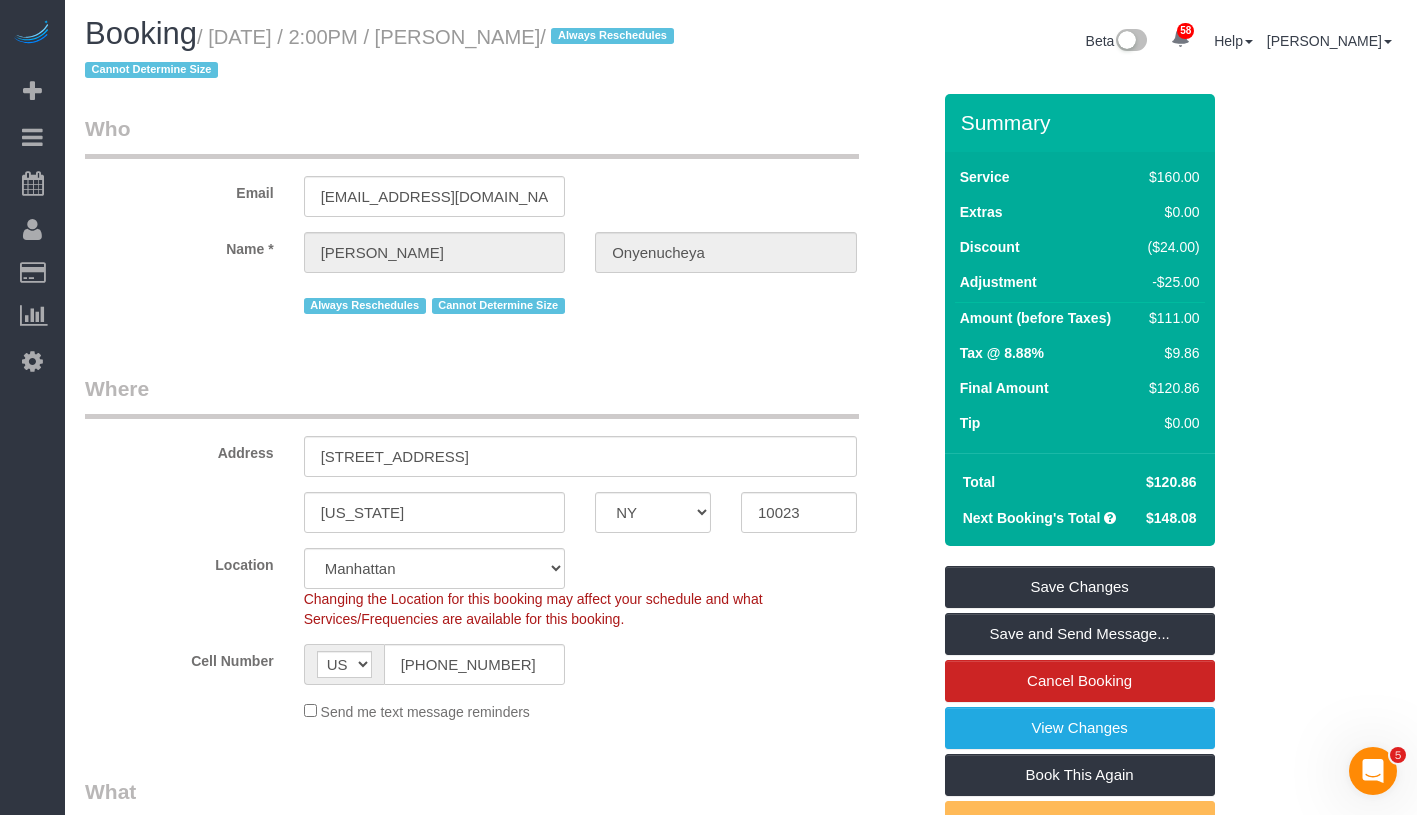 scroll, scrollTop: 0, scrollLeft: 0, axis: both 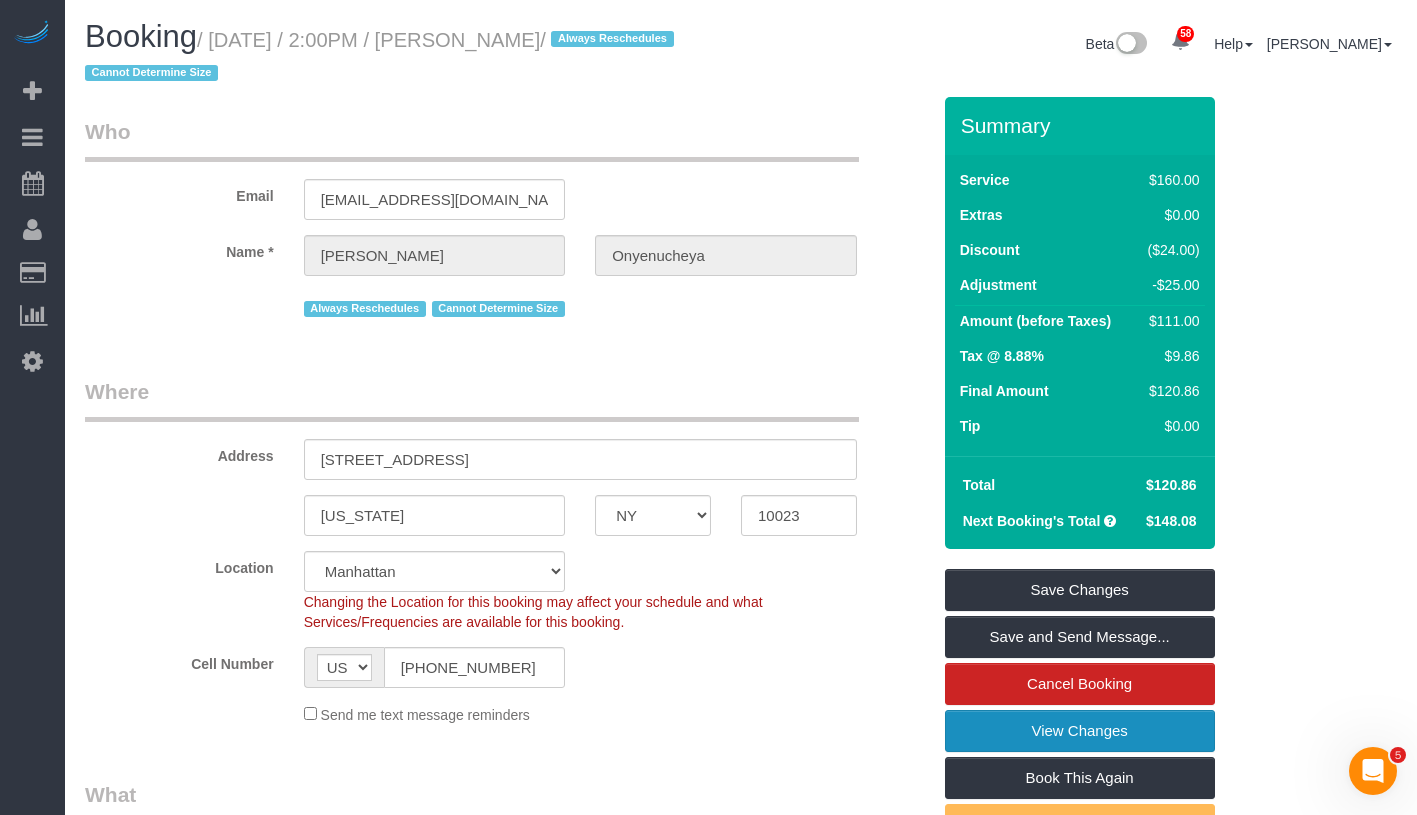 click on "View Changes" at bounding box center [1080, 731] 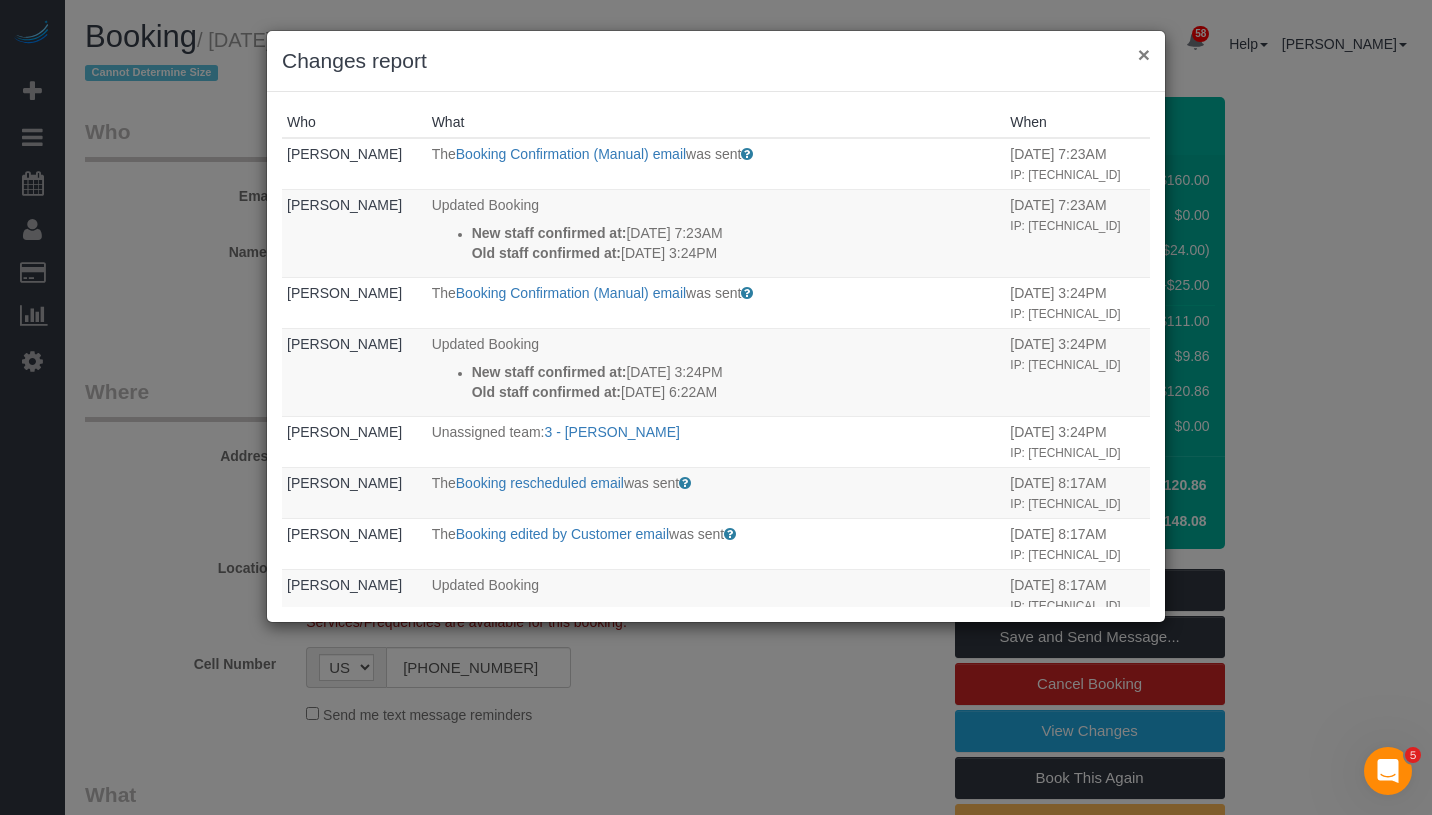 click on "×" at bounding box center [1144, 54] 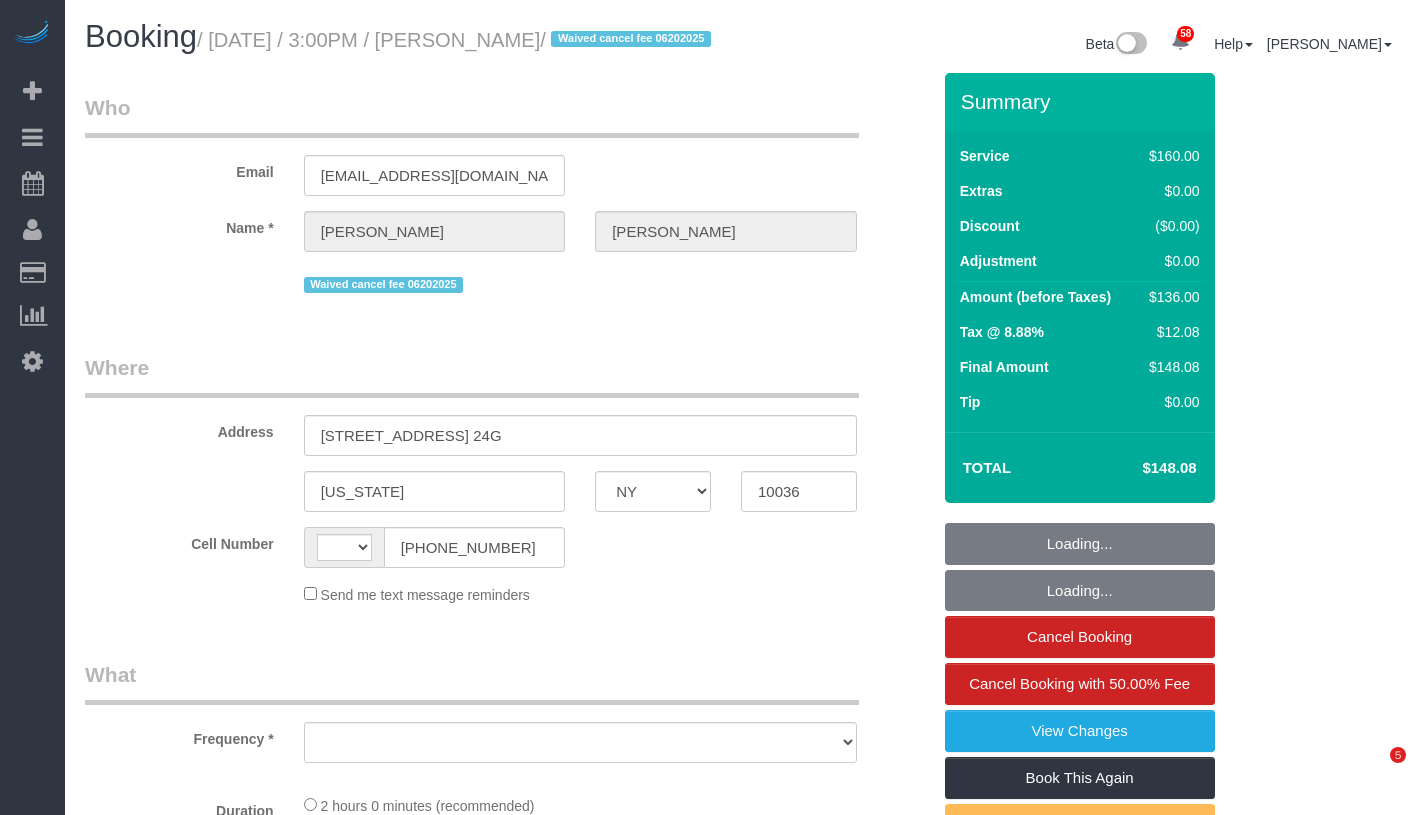 select on "NY" 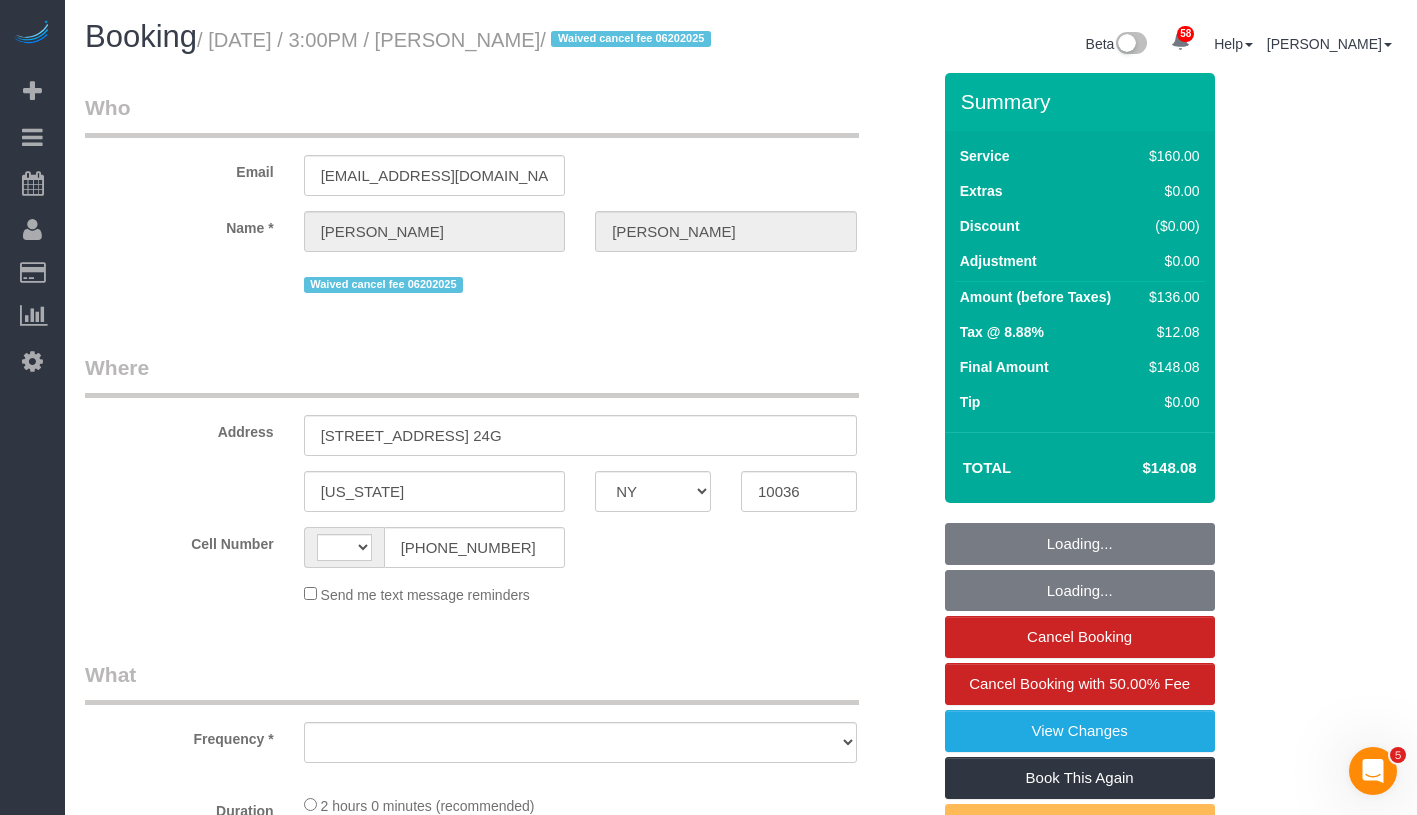 scroll, scrollTop: 0, scrollLeft: 0, axis: both 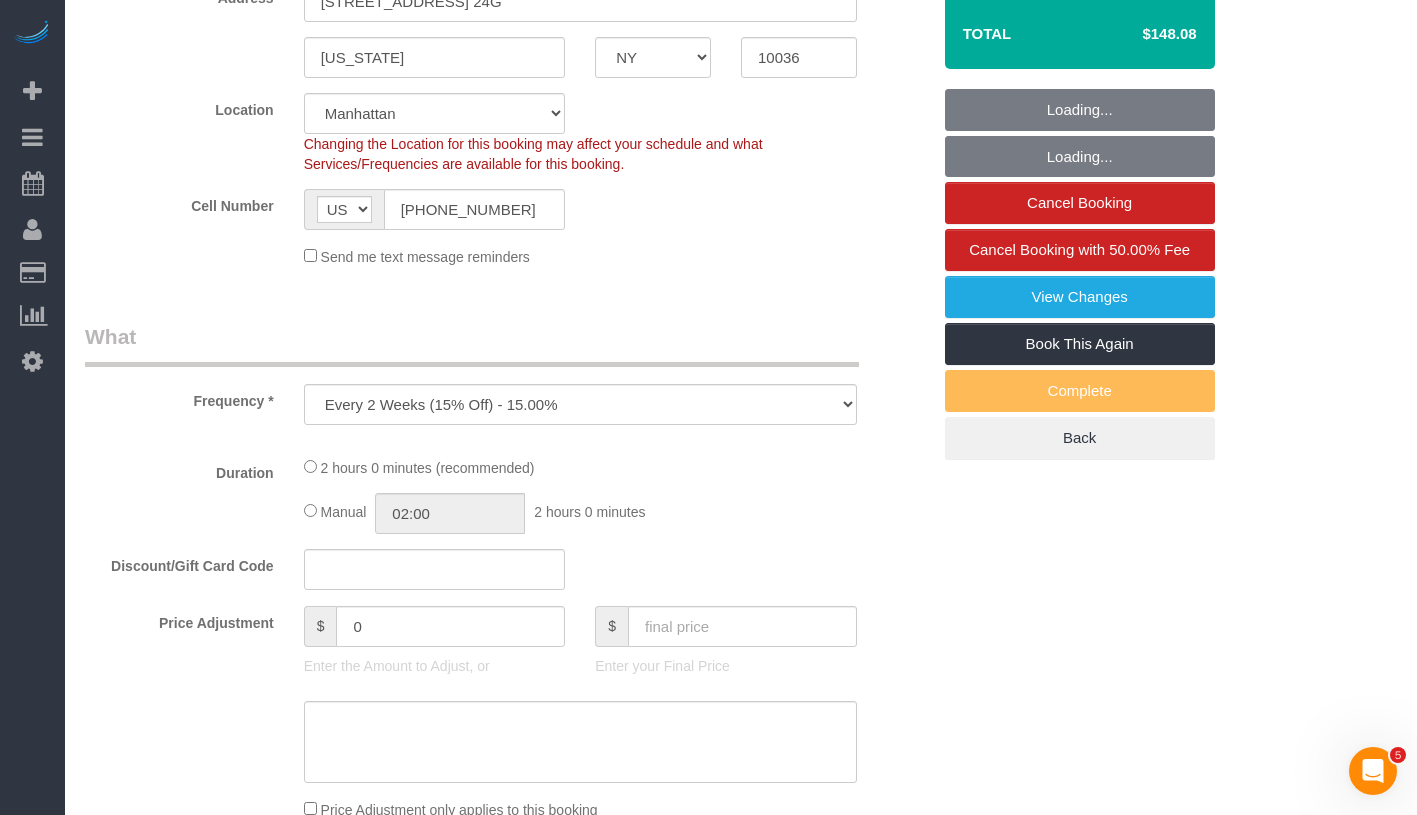 select on "spot1" 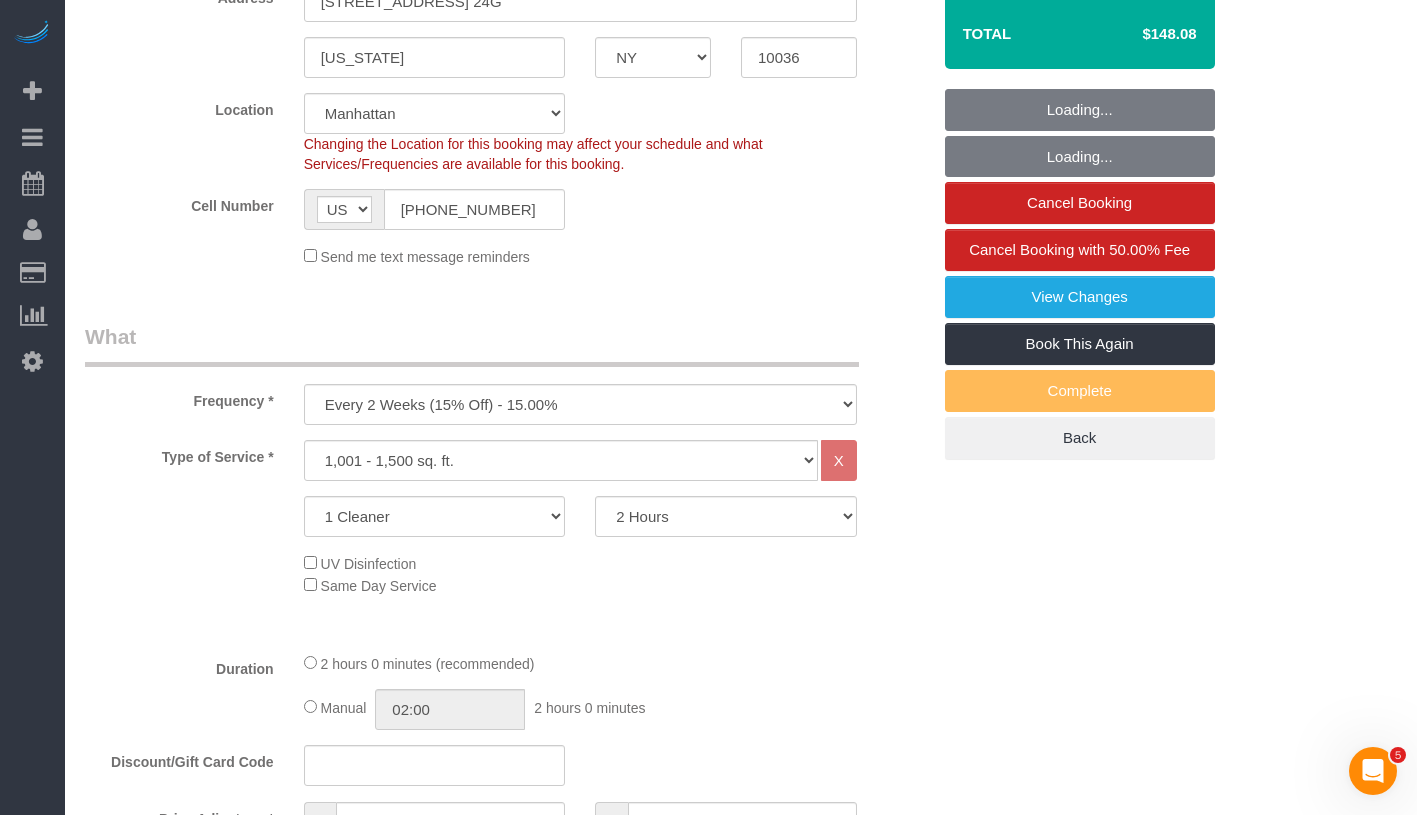 select on "object:1059" 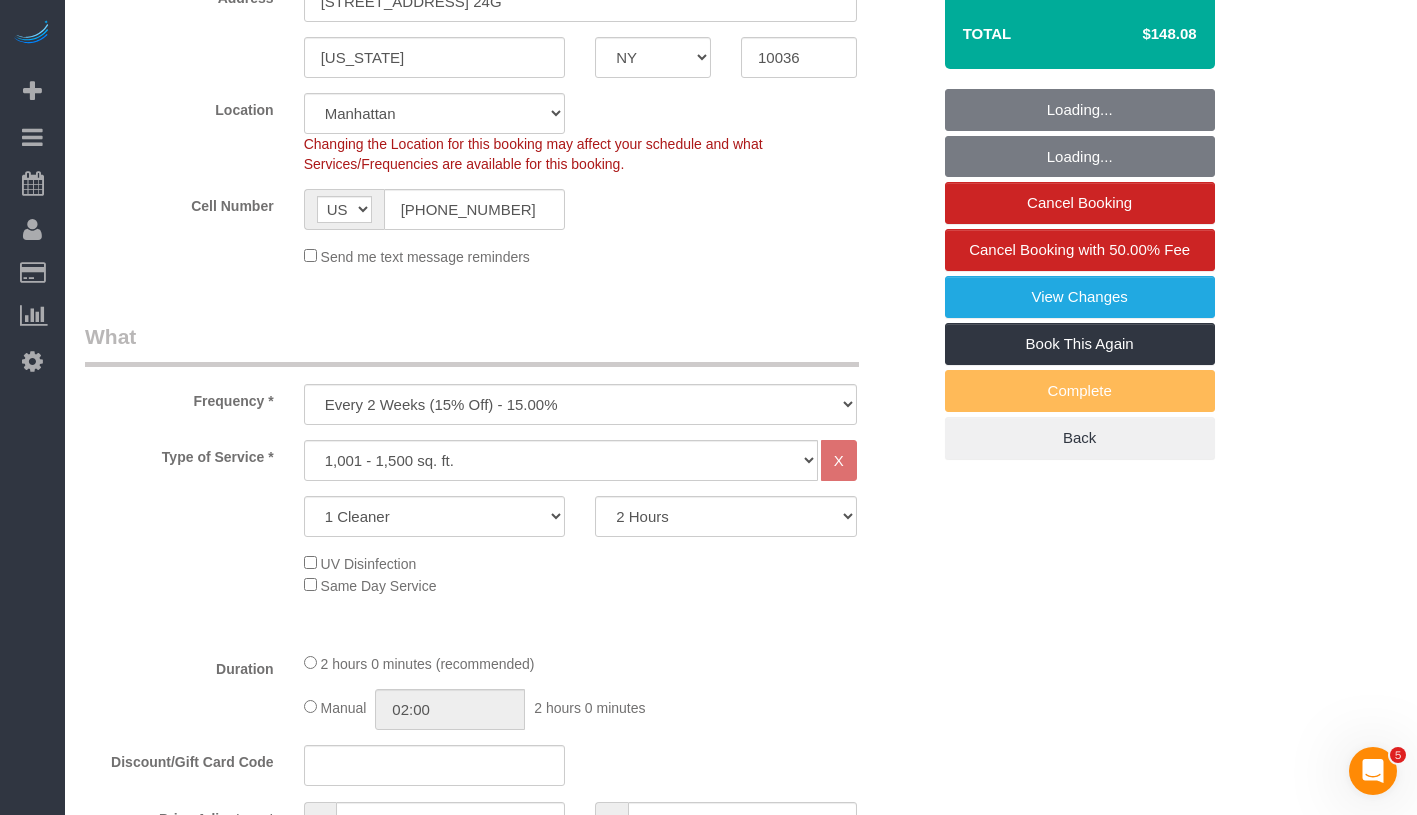 scroll, scrollTop: 967, scrollLeft: 0, axis: vertical 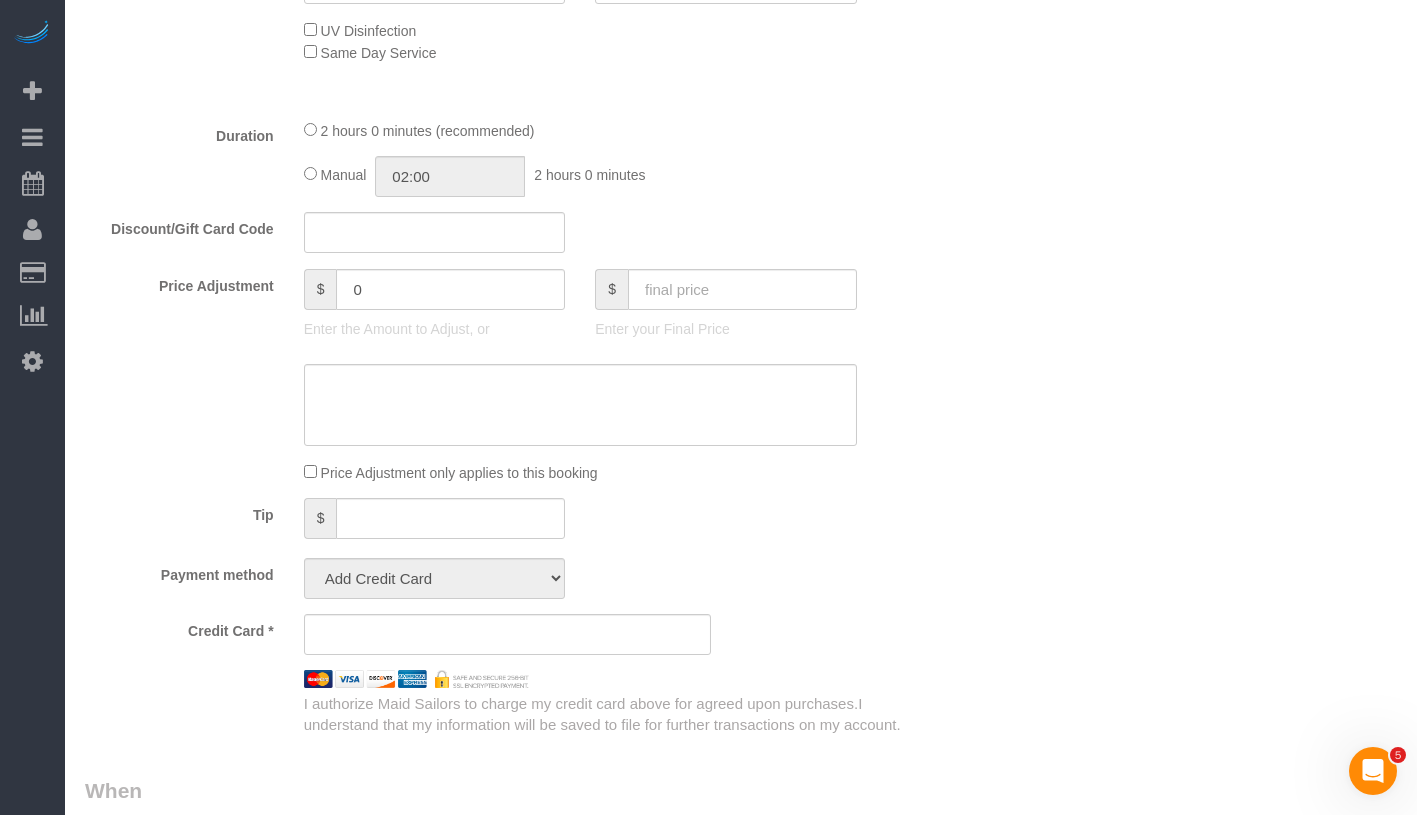 select on "string:stripe-pm_1QpCcy4VGloSiKo7c4ySx5af" 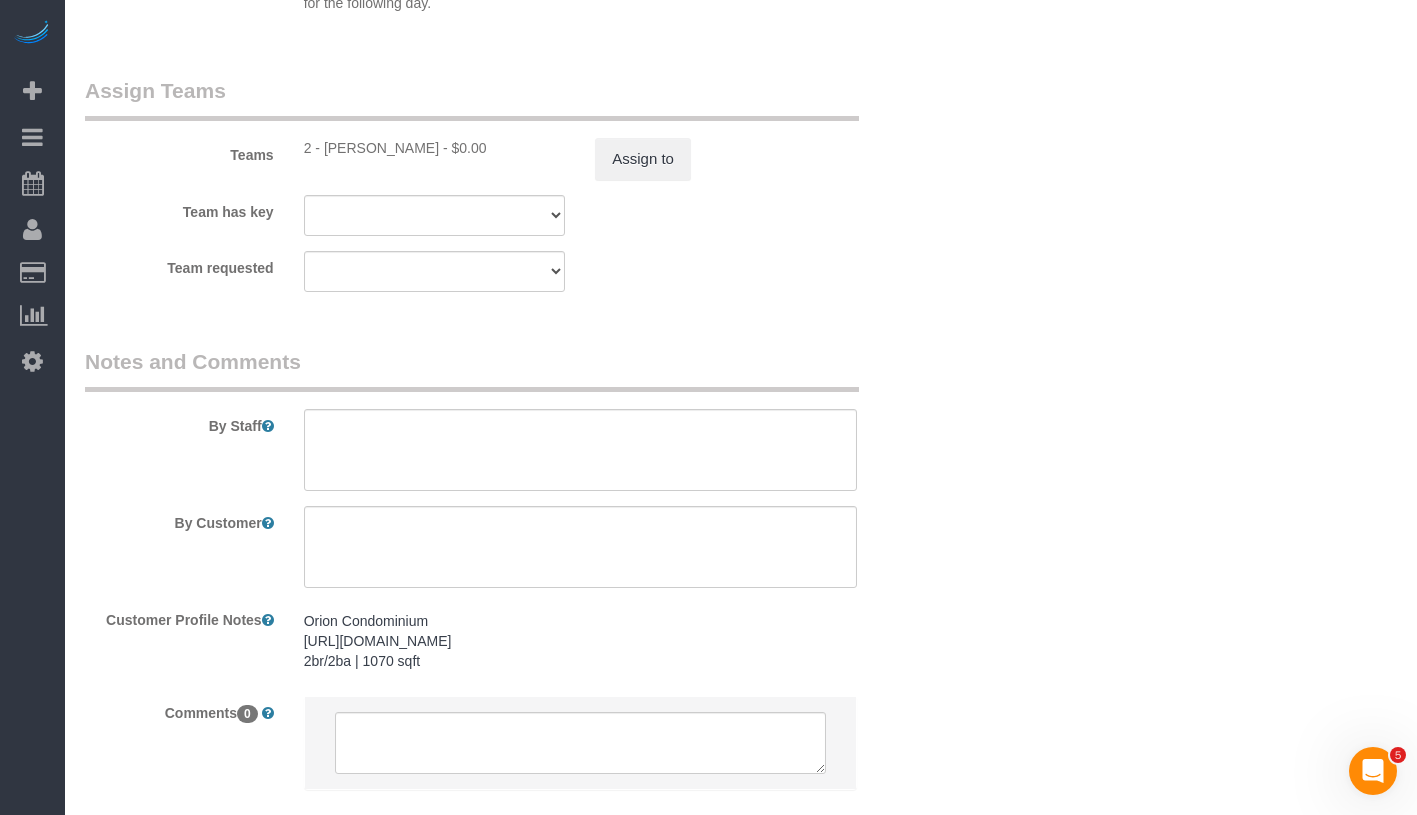 scroll, scrollTop: 2375, scrollLeft: 0, axis: vertical 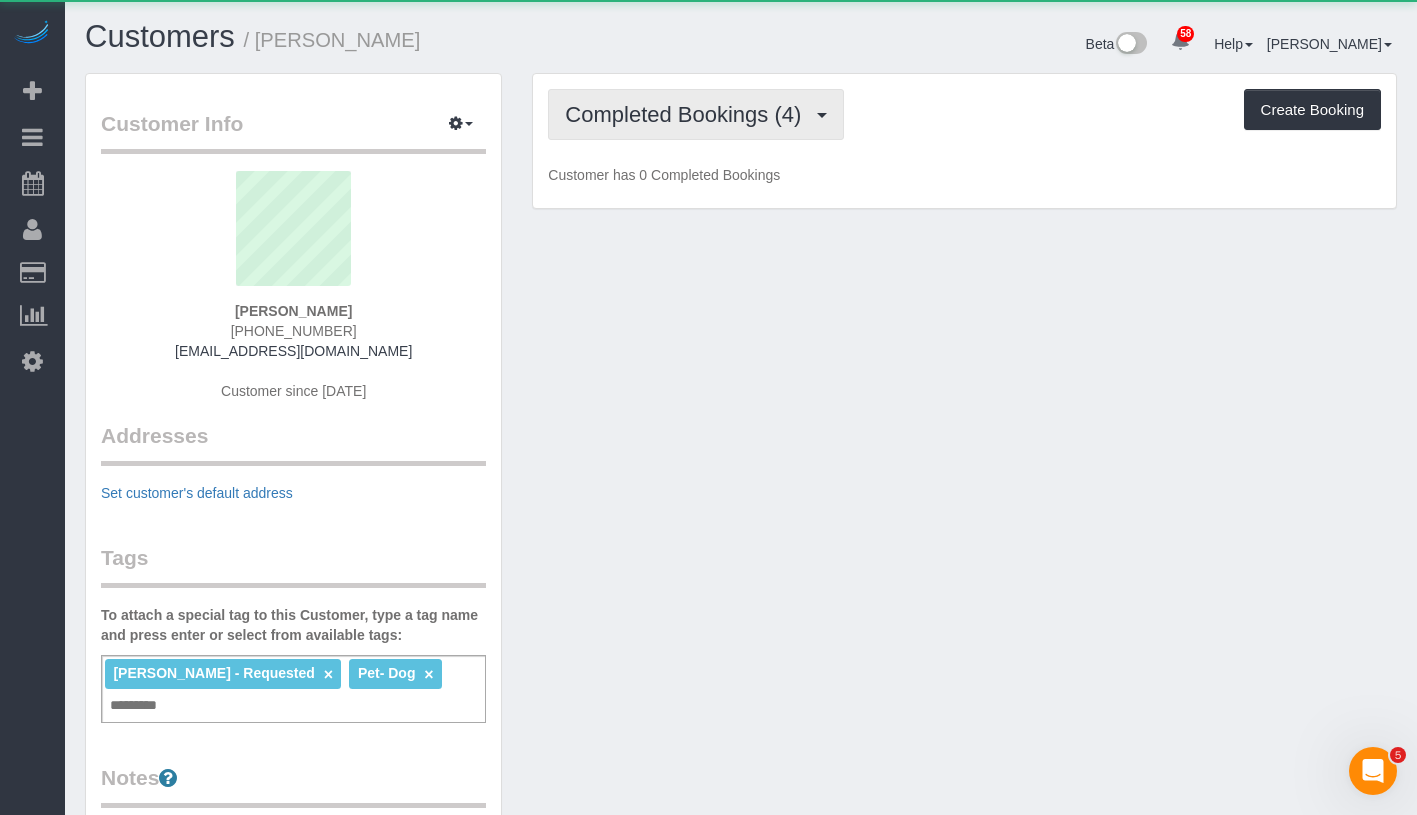 click on "Completed Bookings (4)" at bounding box center [688, 114] 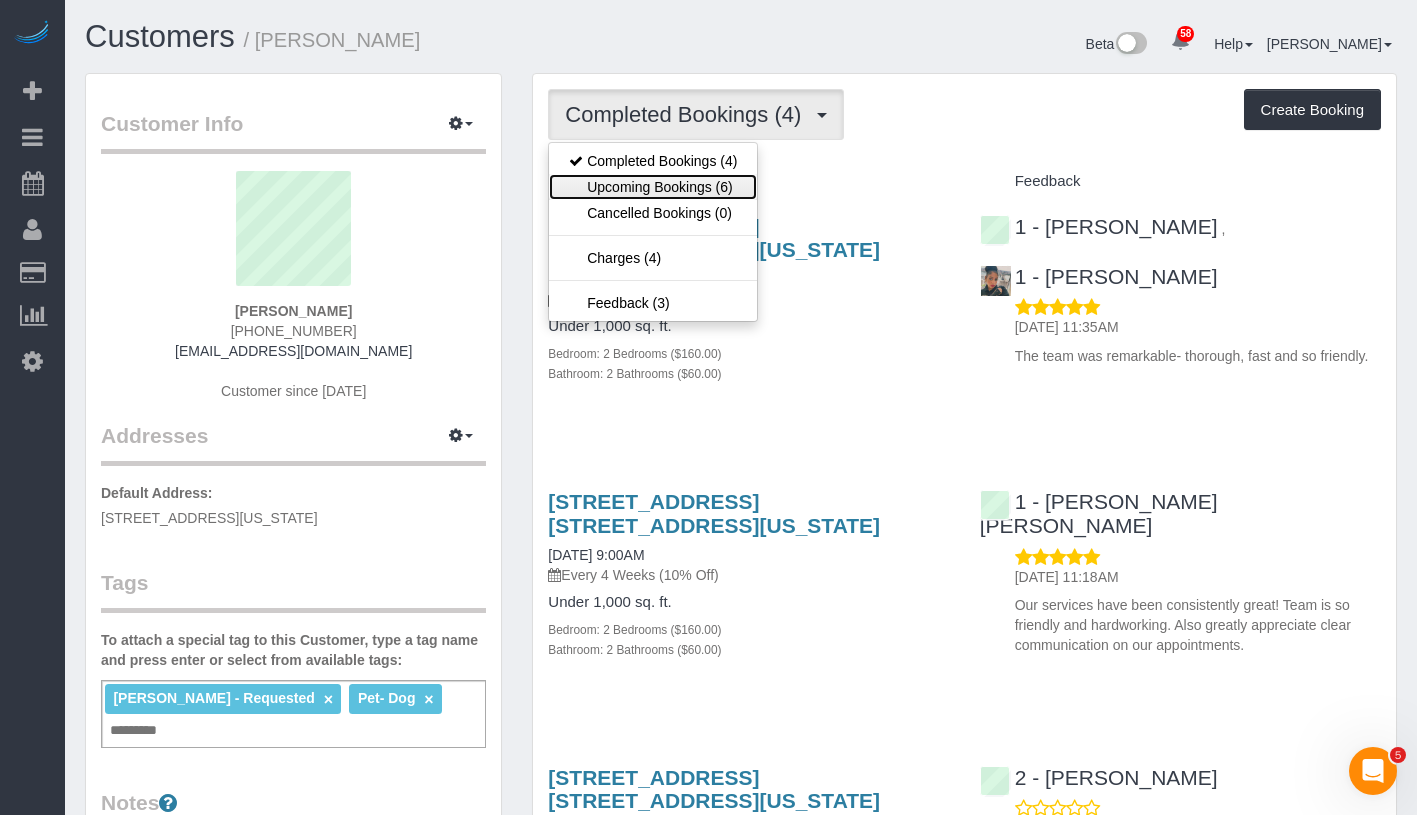 click on "Upcoming Bookings (6)" at bounding box center (653, 187) 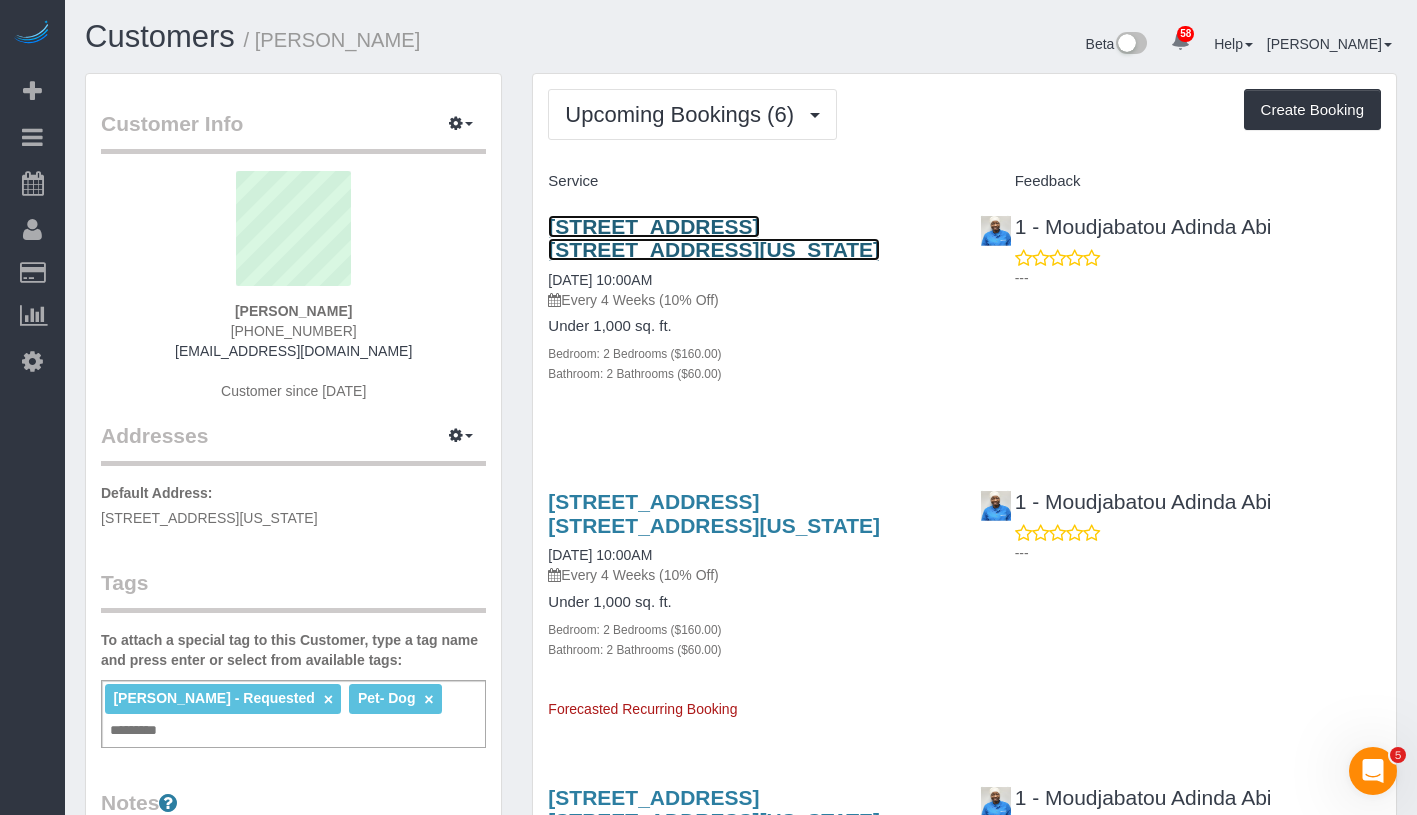 click on "751 East 6th Street, Apt. 10b, New York, NY 10009" at bounding box center (714, 238) 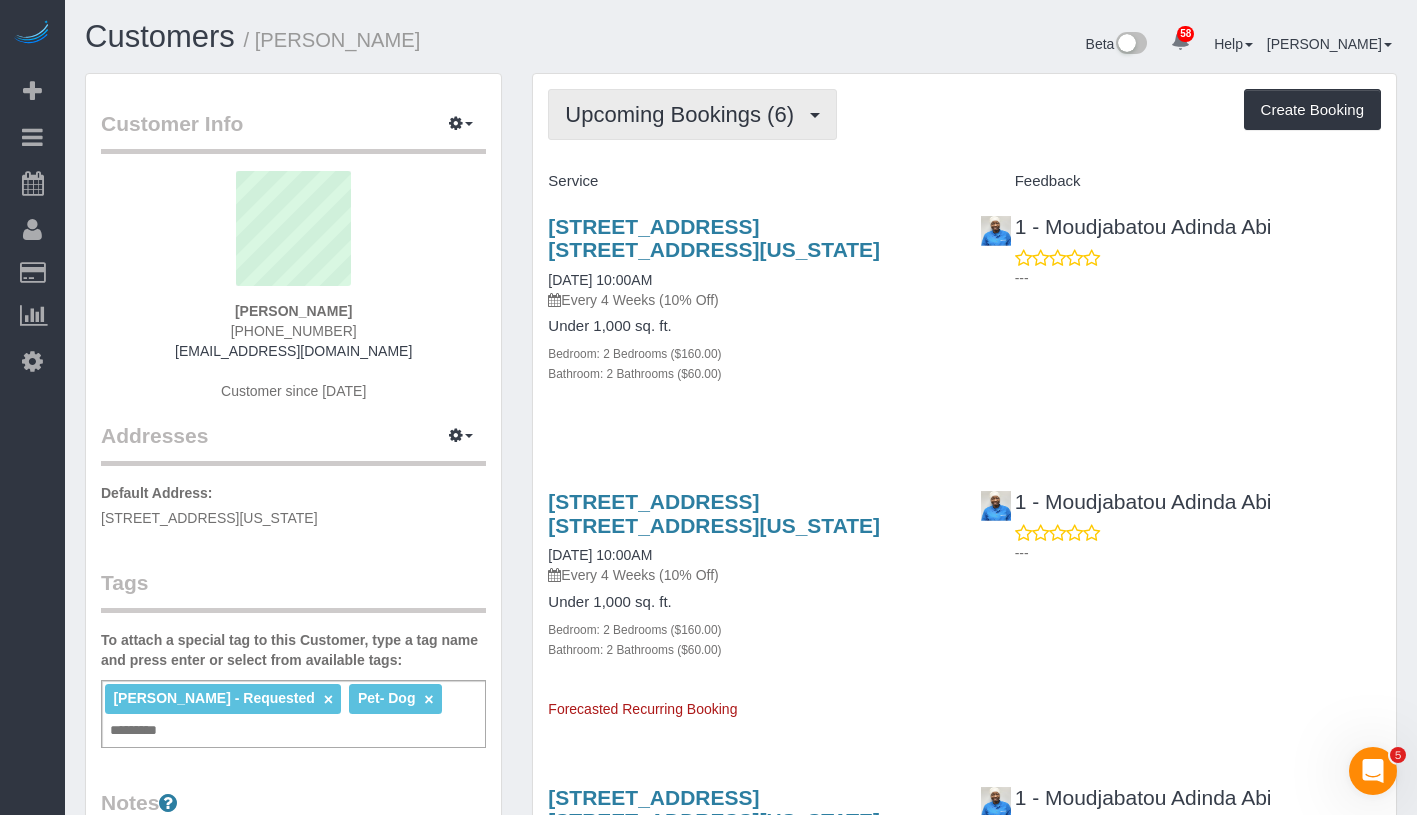 click on "Upcoming Bookings (6)" at bounding box center (692, 114) 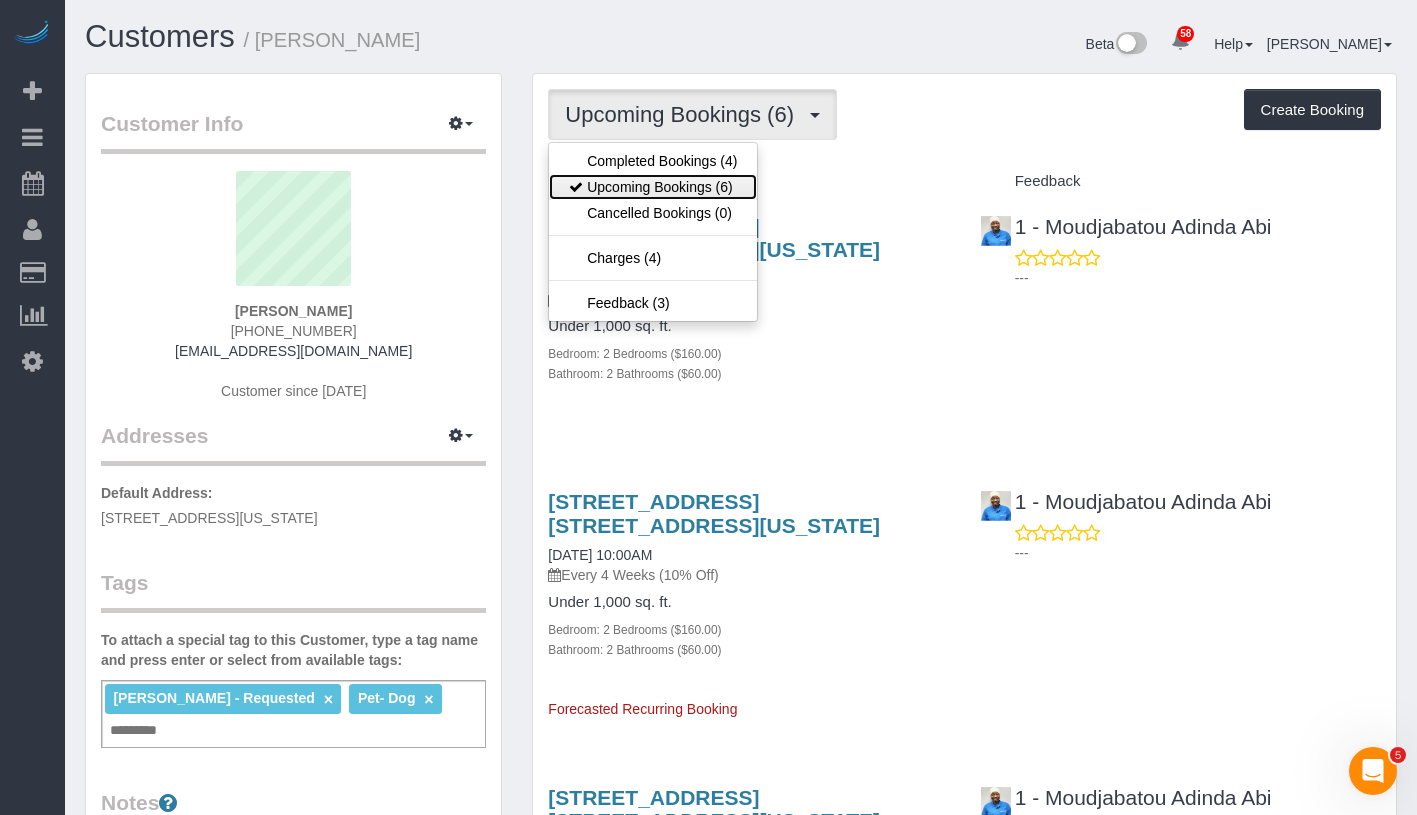 click on "Upcoming Bookings (6)" at bounding box center [653, 187] 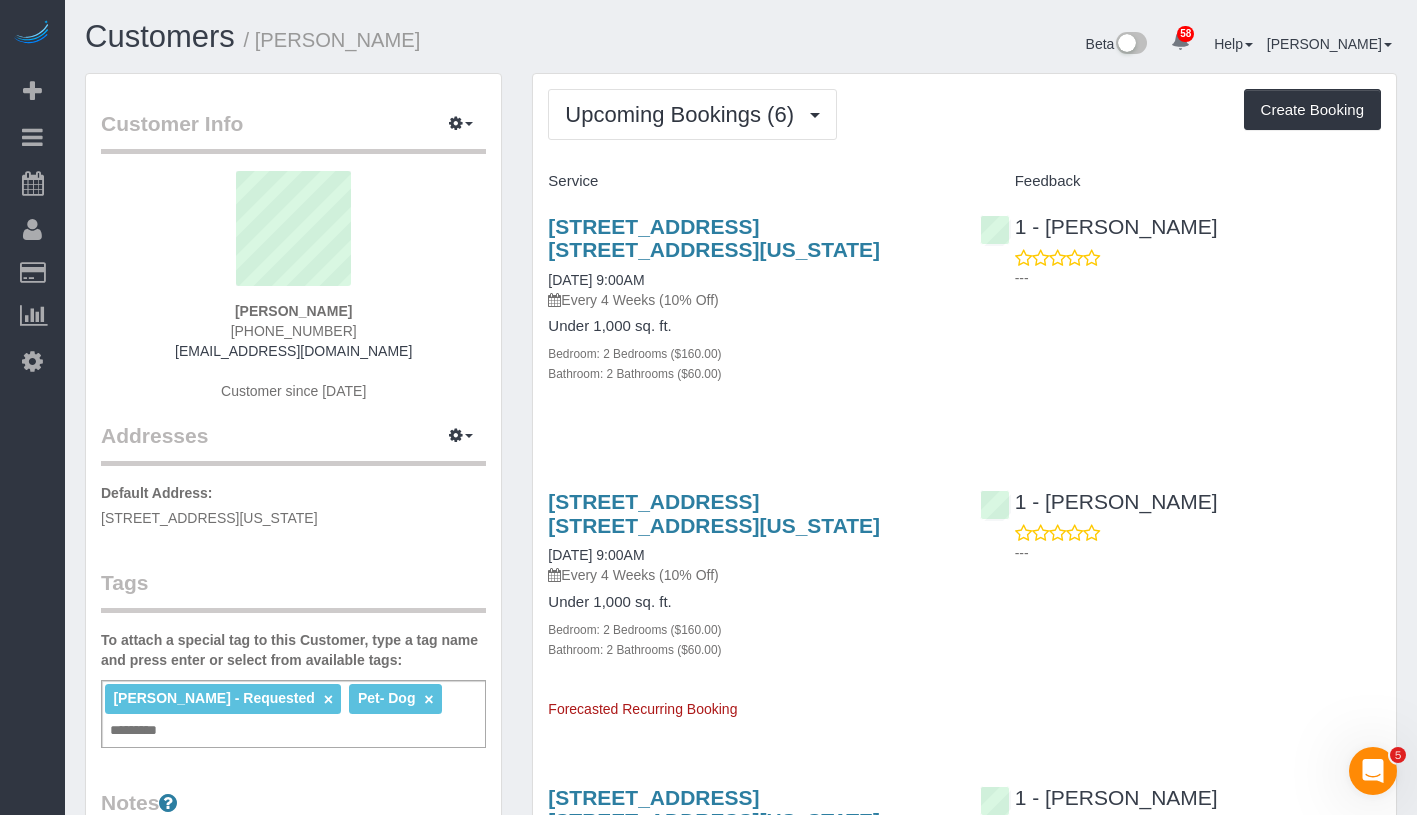 drag, startPoint x: 539, startPoint y: 281, endPoint x: 703, endPoint y: 279, distance: 164.01219 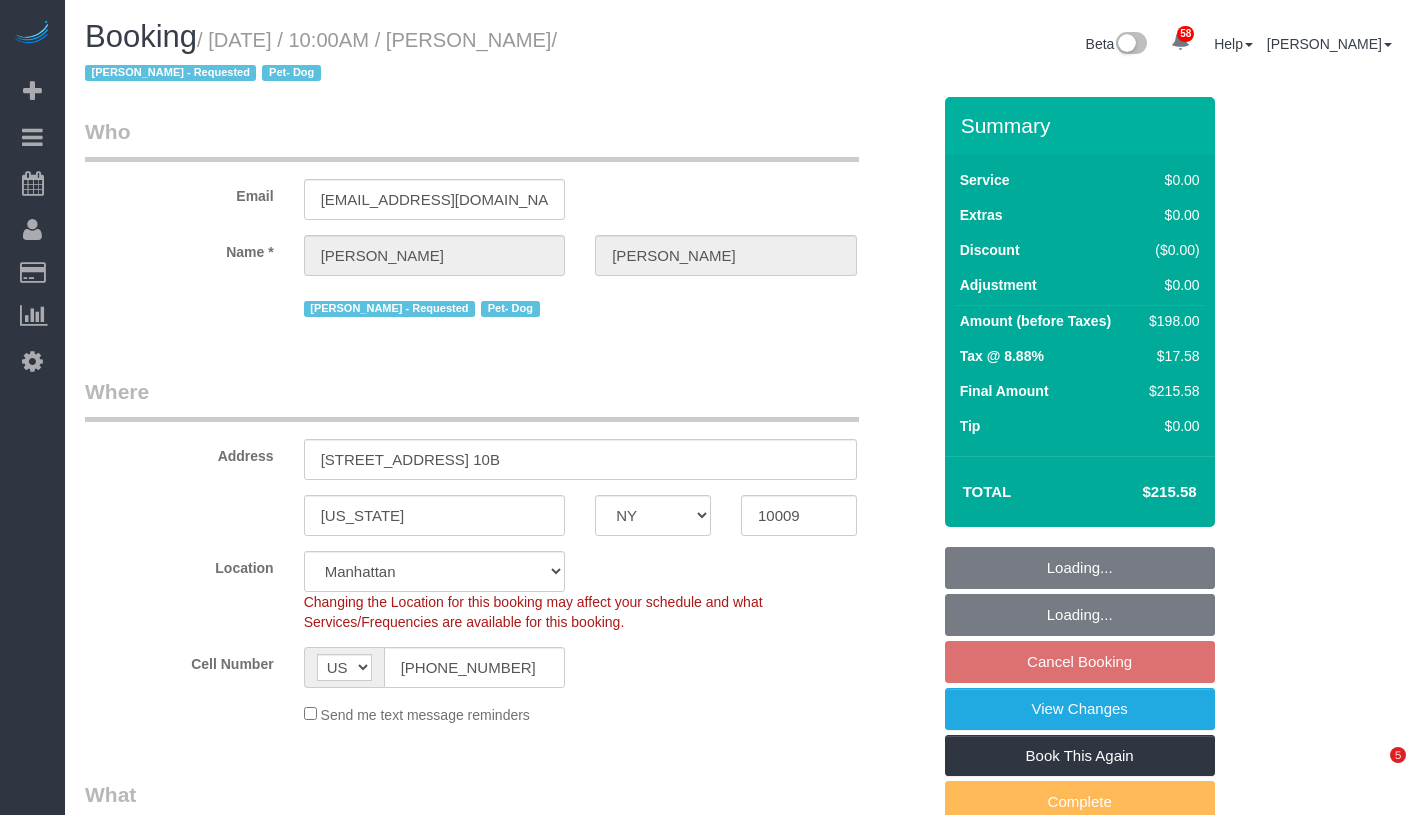select on "NY" 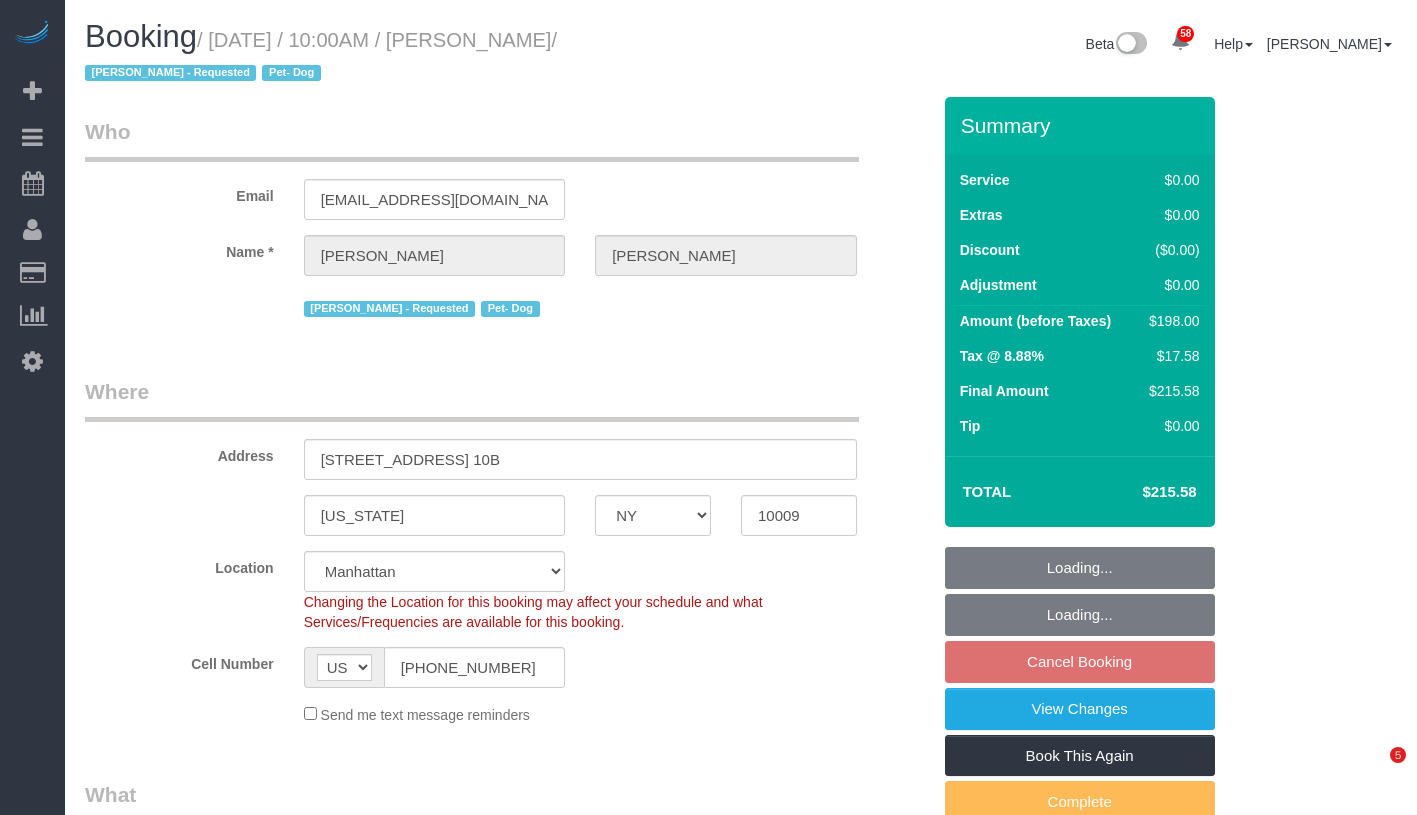 select on "spot3" 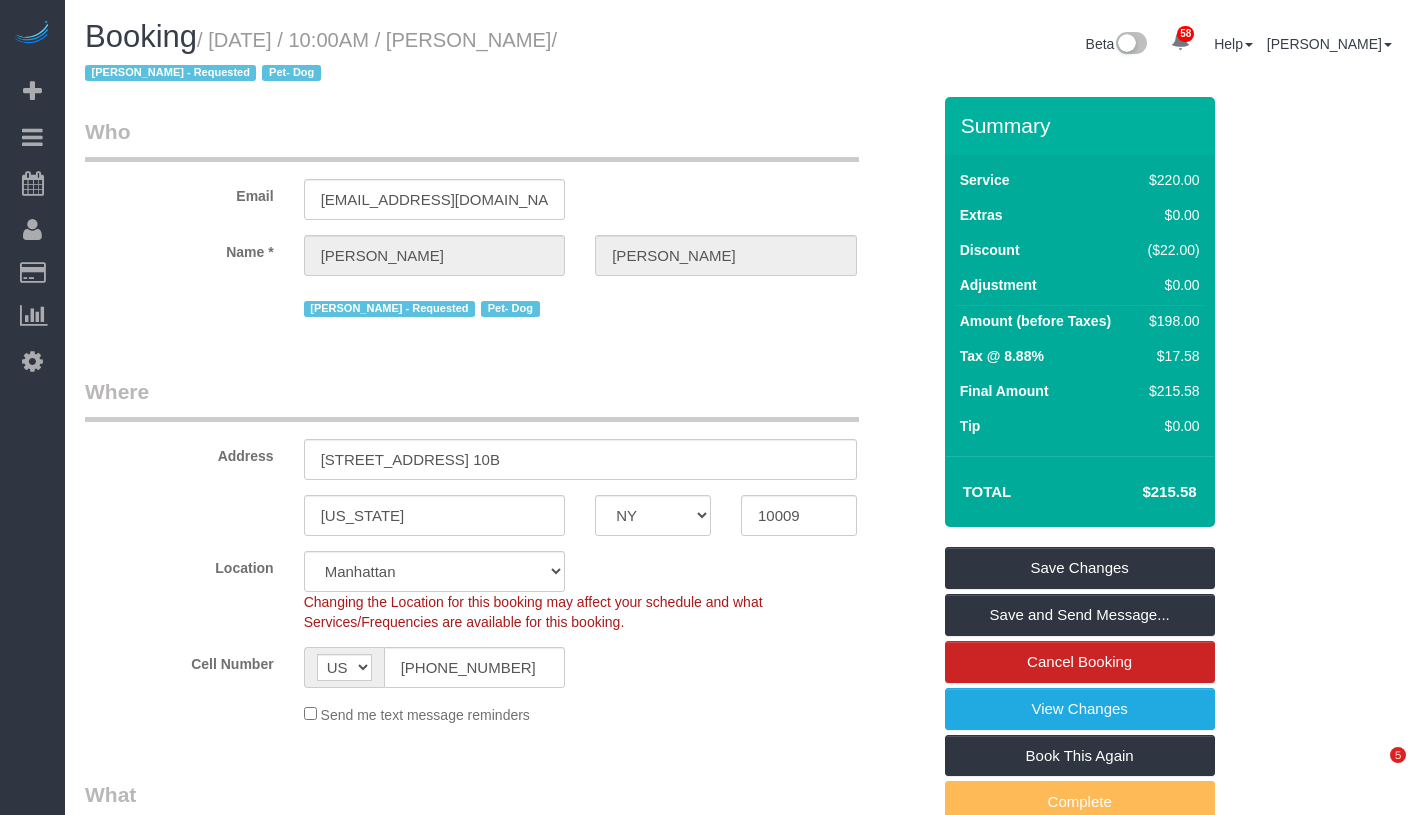 scroll, scrollTop: 0, scrollLeft: 0, axis: both 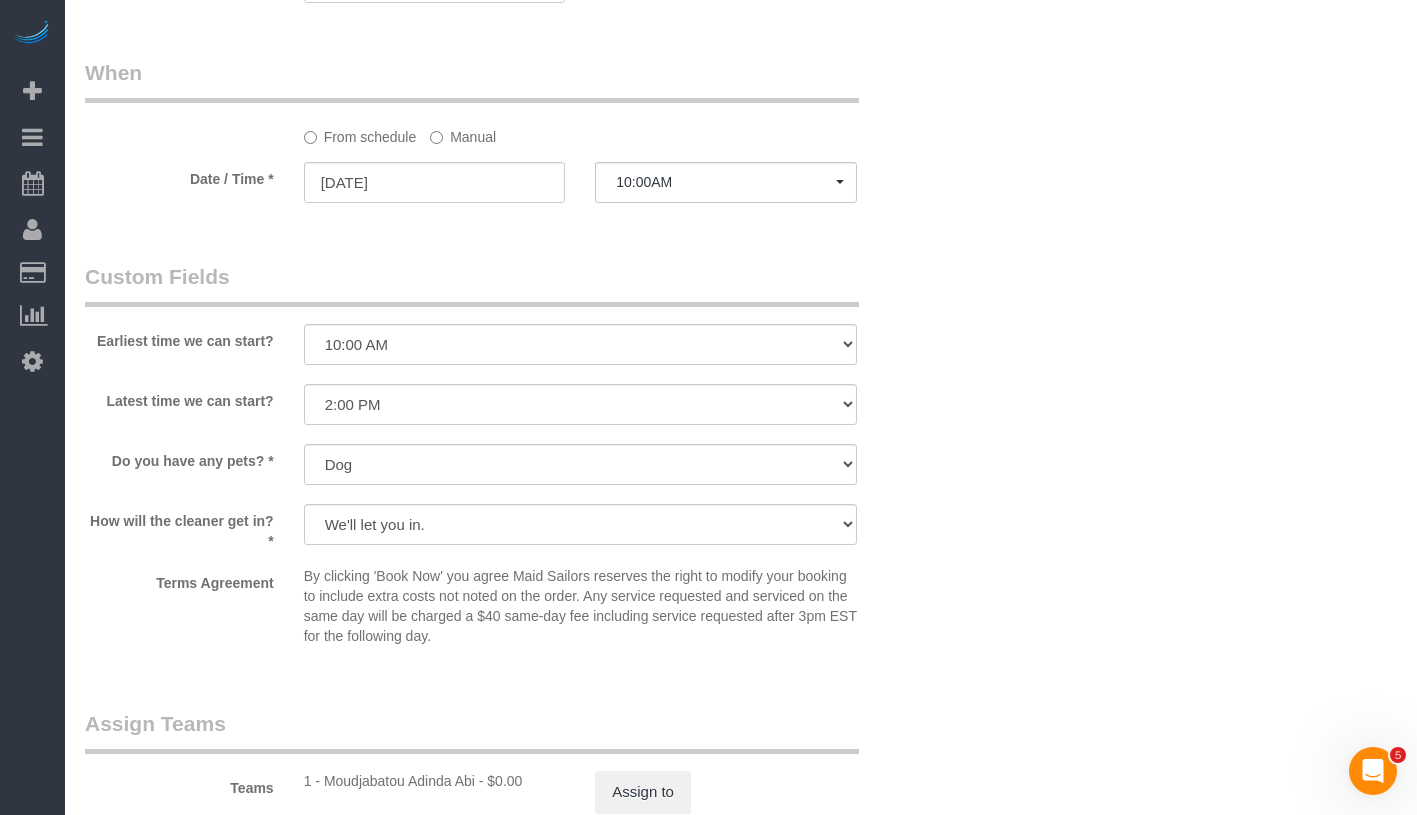 click on "Manual" 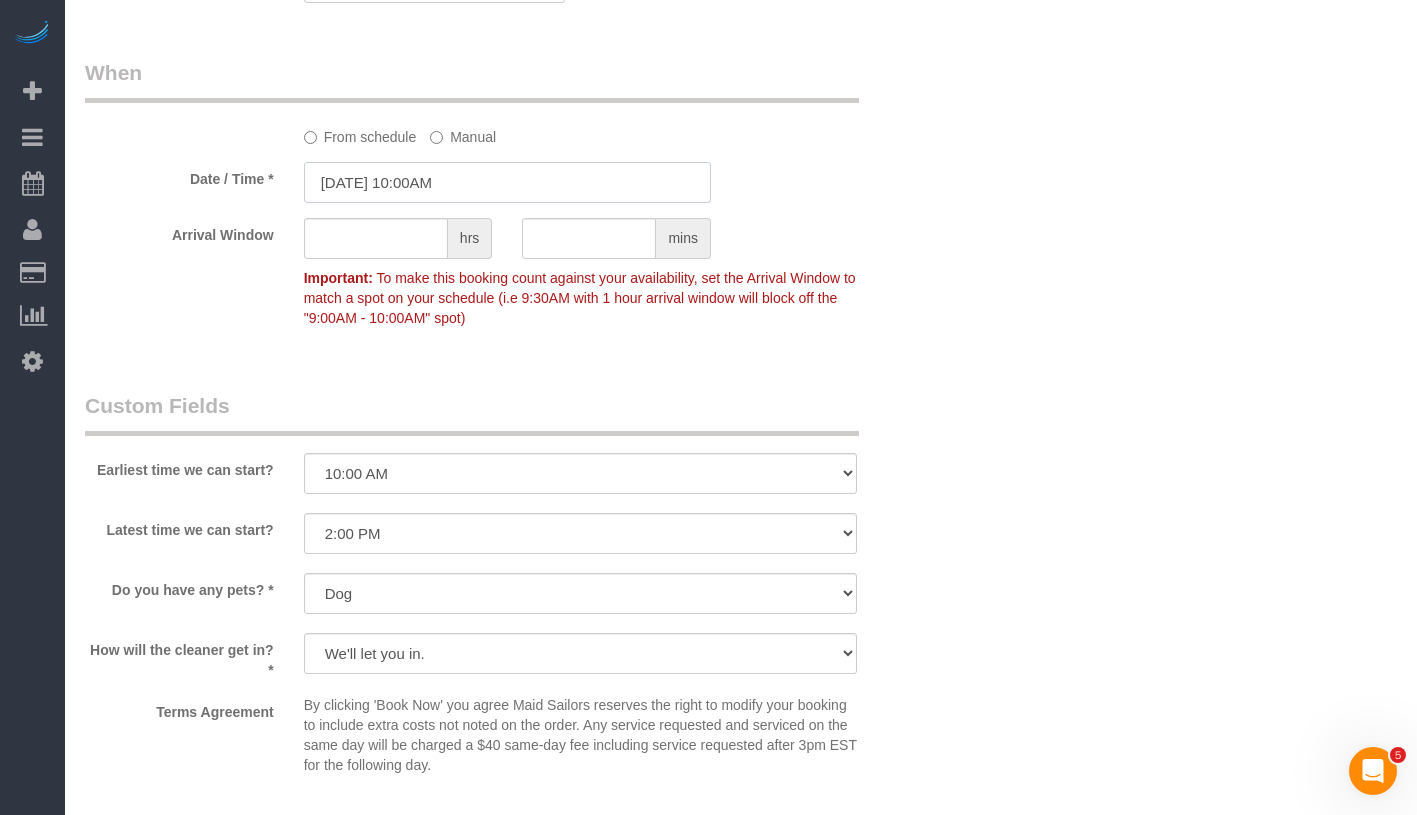 click on "[DATE] 10:00AM" at bounding box center (507, 182) 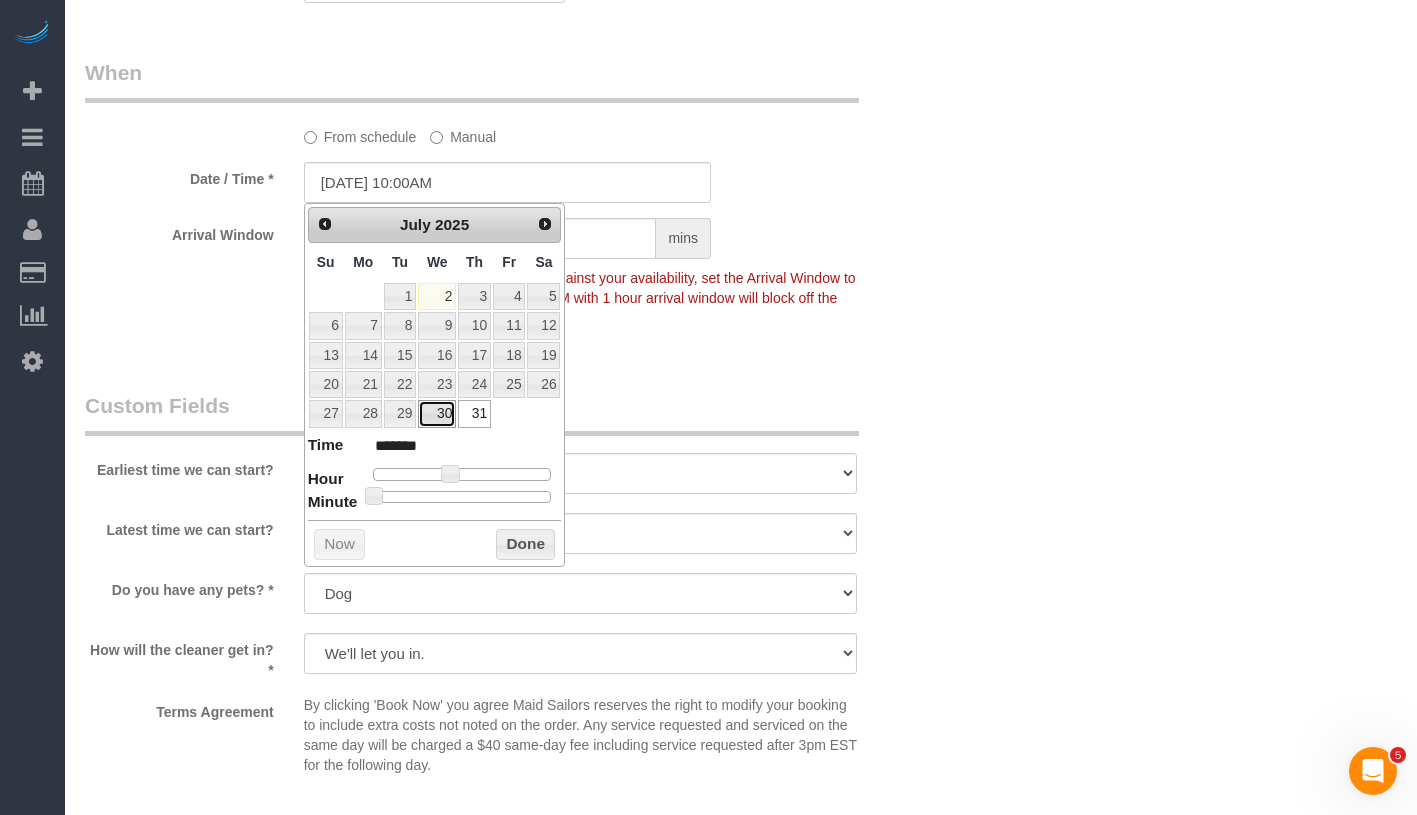 click on "30" at bounding box center (437, 413) 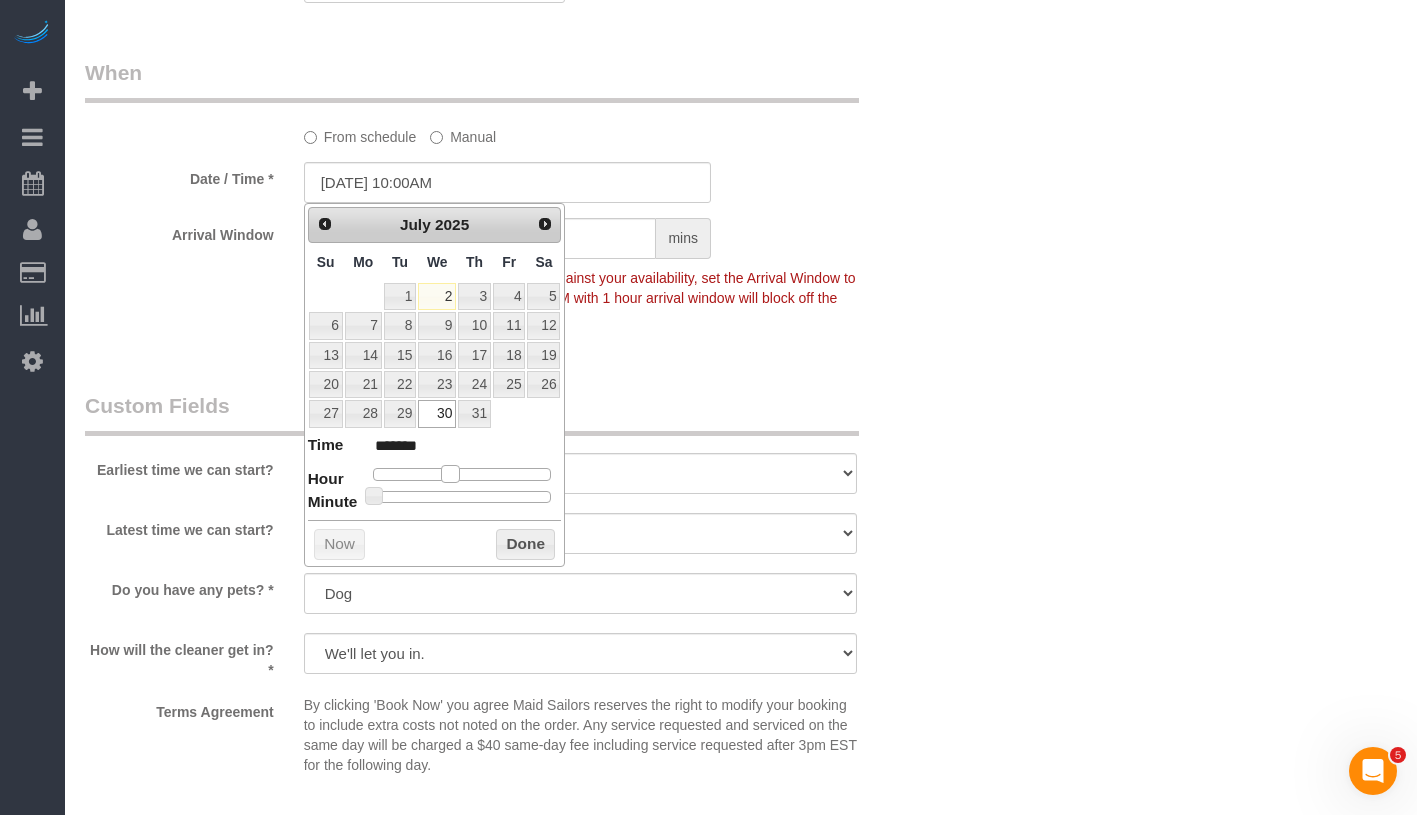 type on "[DATE] 9:00AM" 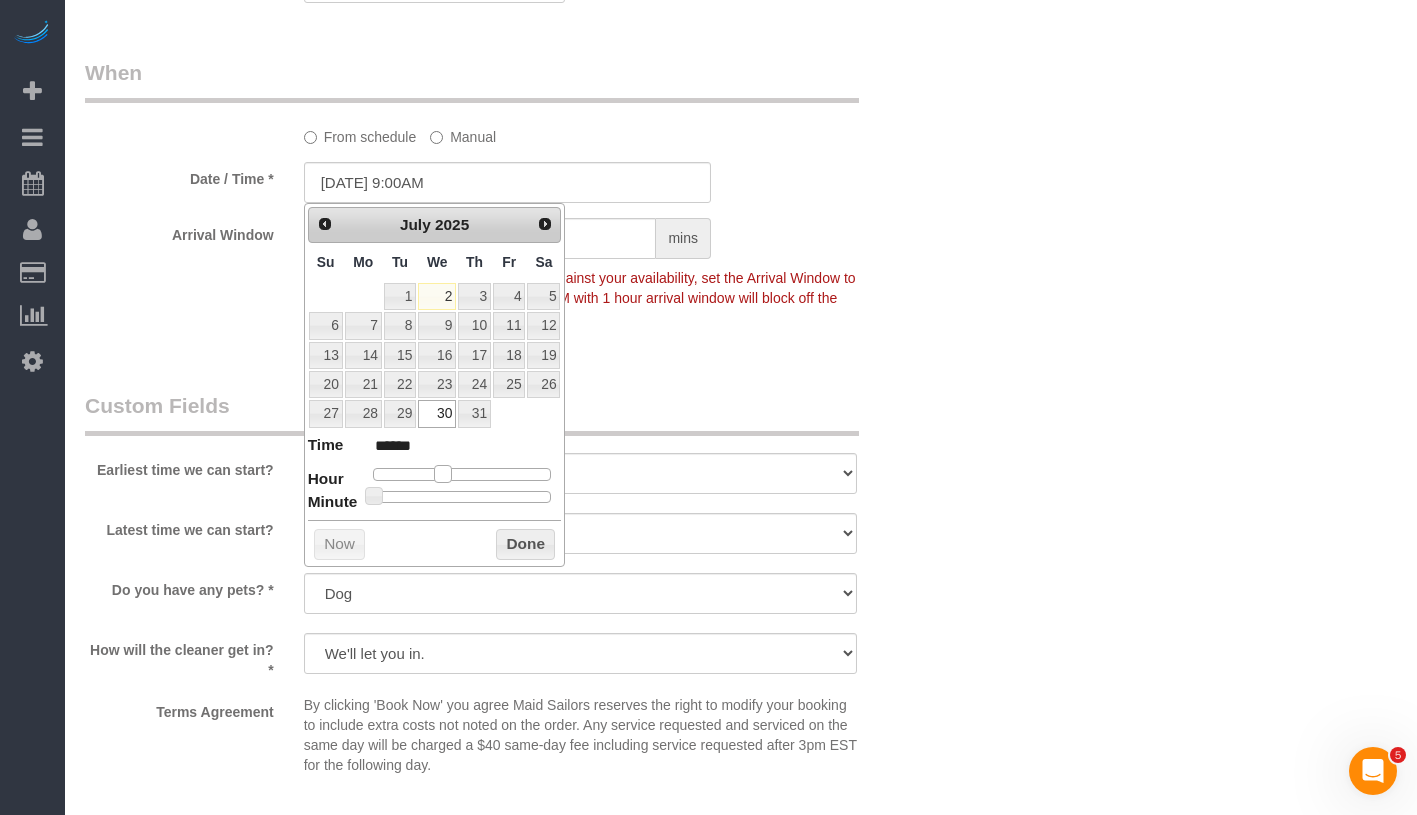 click at bounding box center [443, 474] 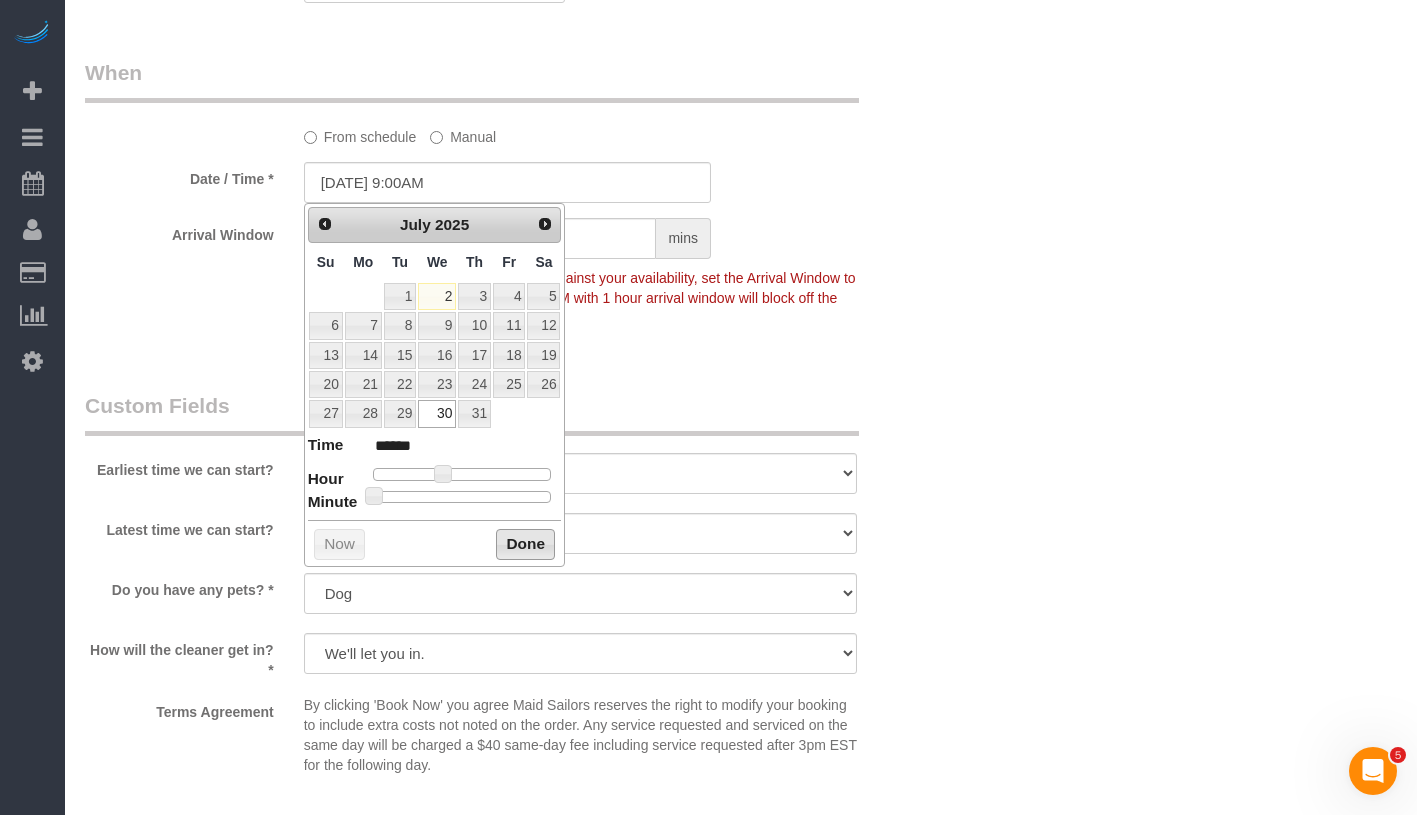click on "Done" at bounding box center (525, 545) 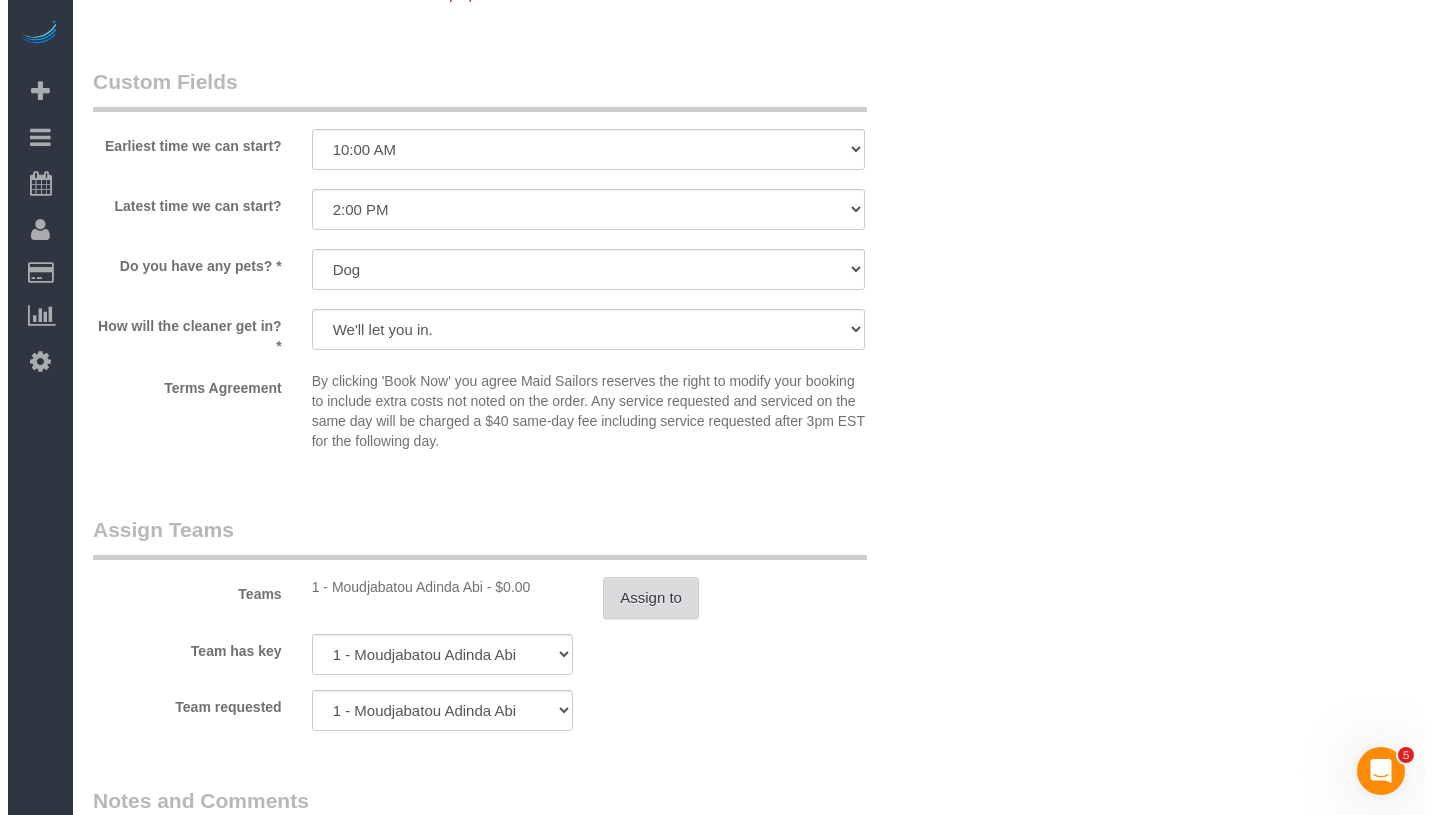 scroll, scrollTop: 2345, scrollLeft: 0, axis: vertical 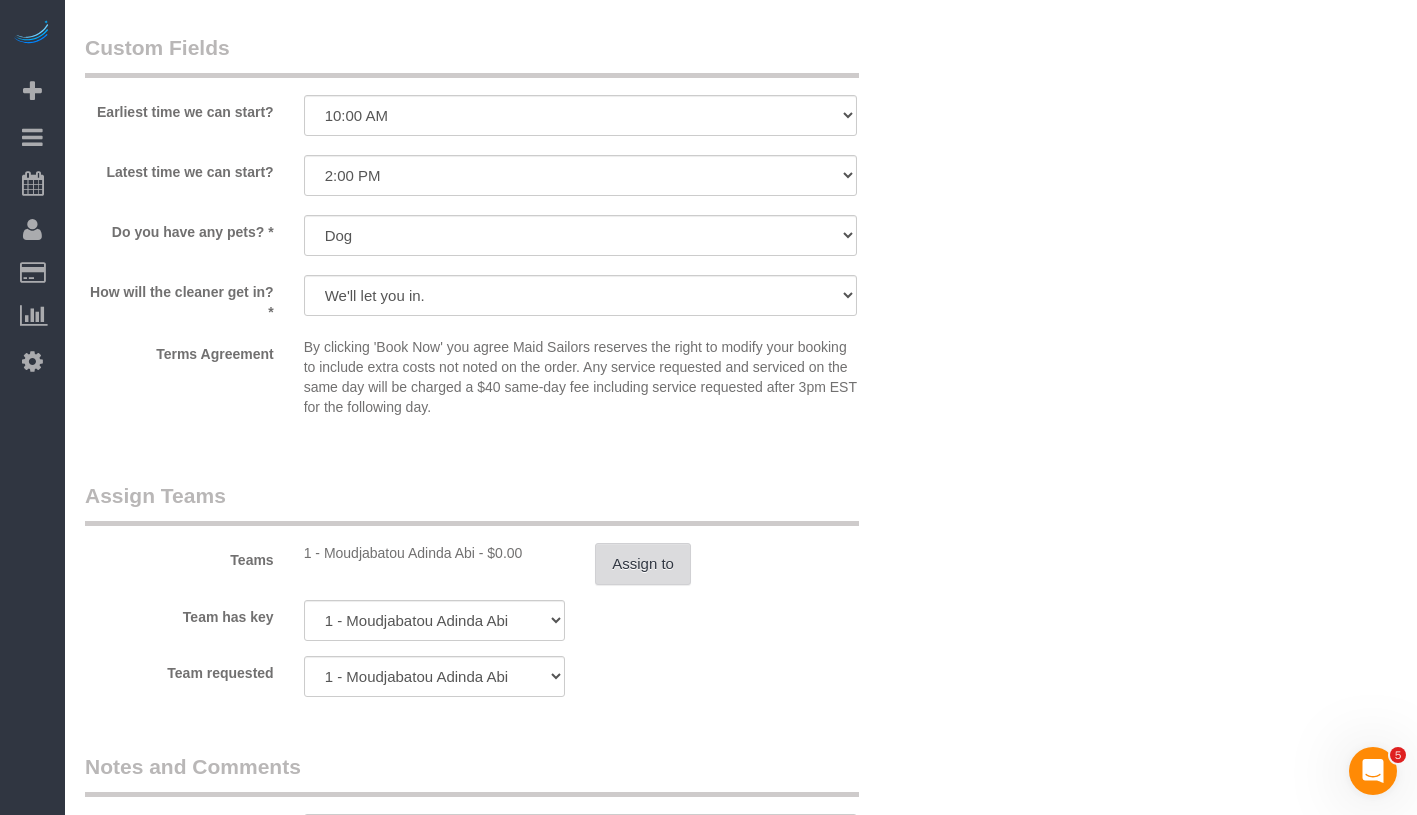 click on "Assign to" at bounding box center [643, 564] 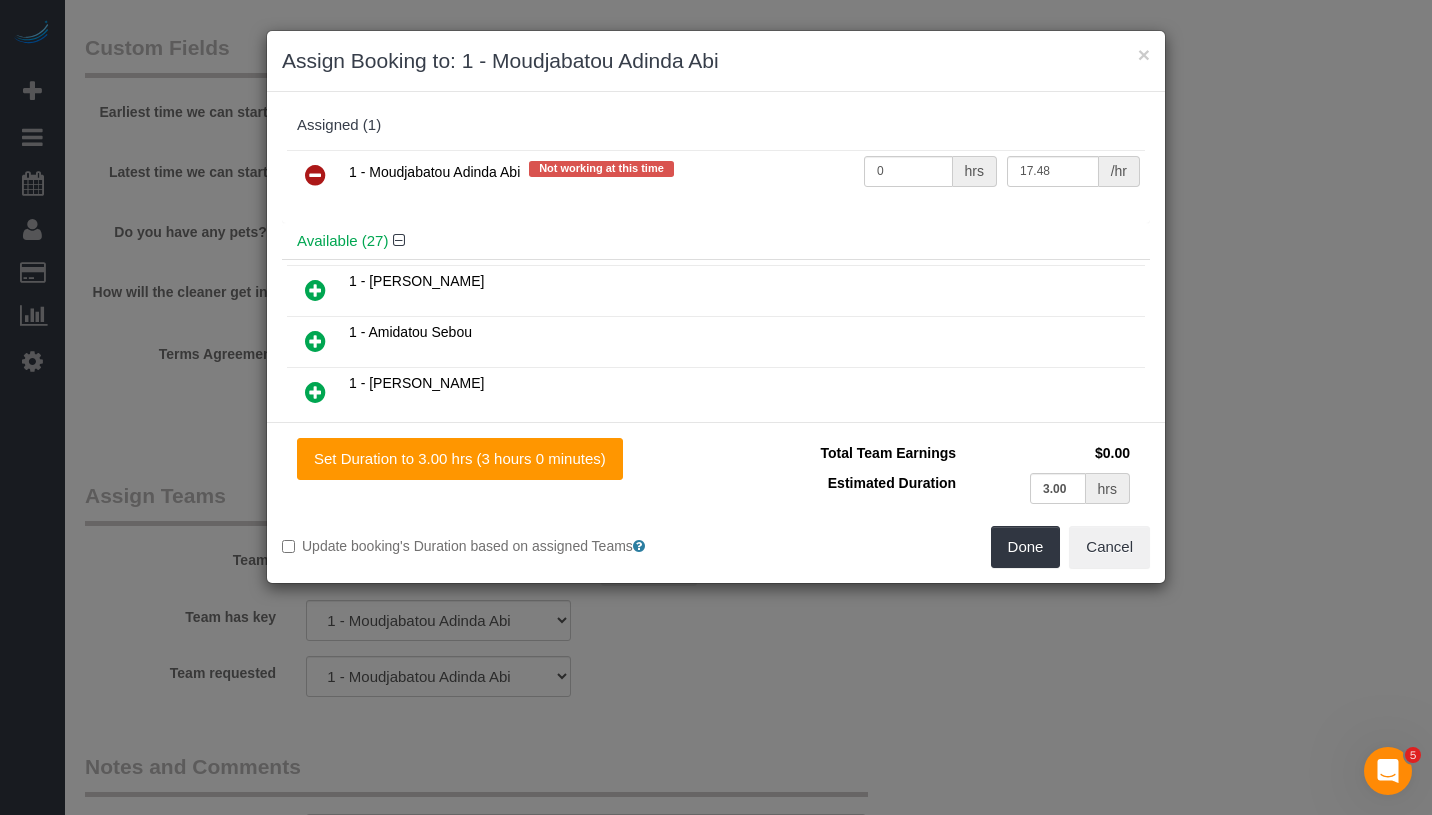 click at bounding box center [315, 175] 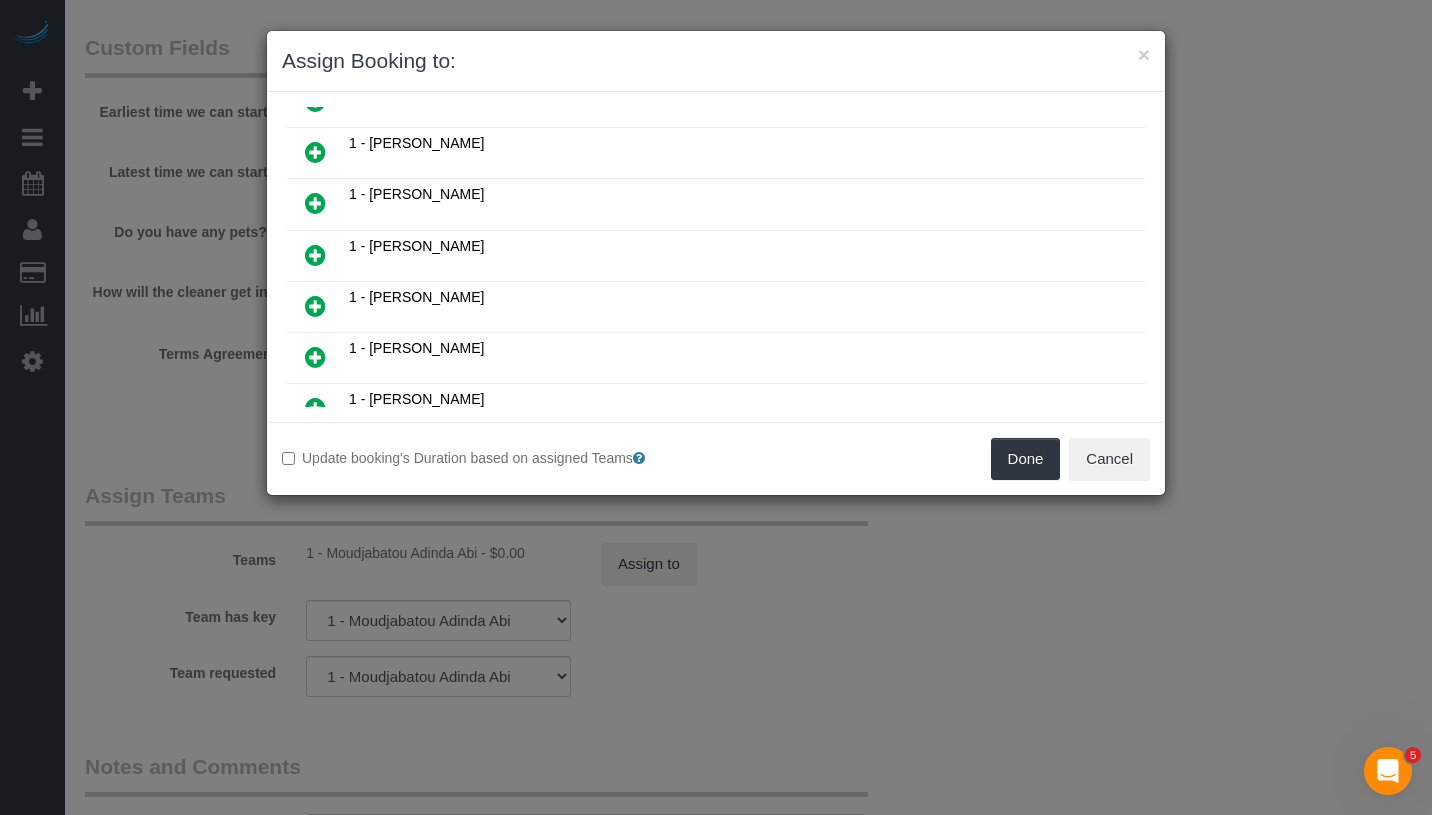 scroll, scrollTop: 196, scrollLeft: 0, axis: vertical 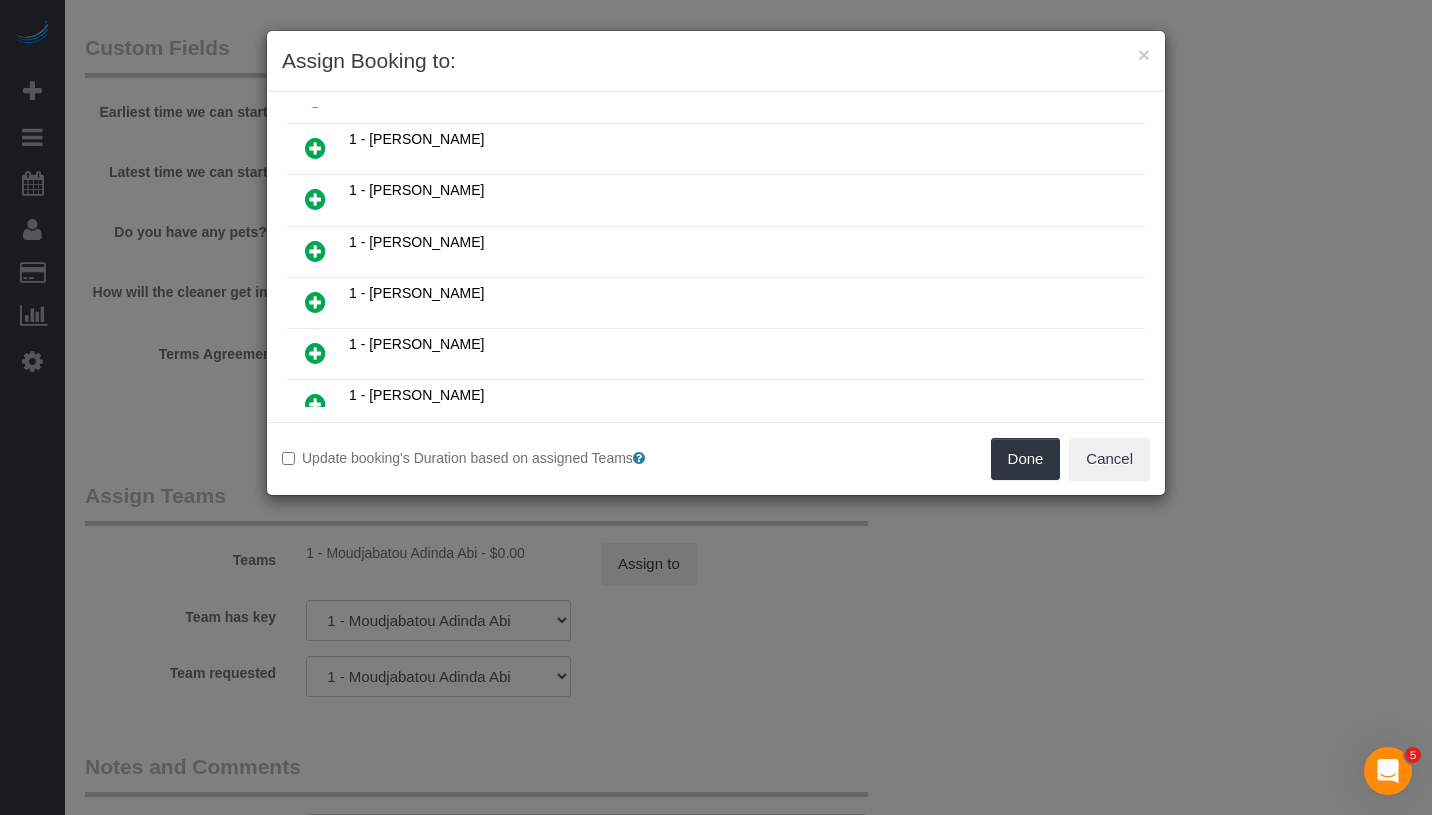 click at bounding box center (315, 302) 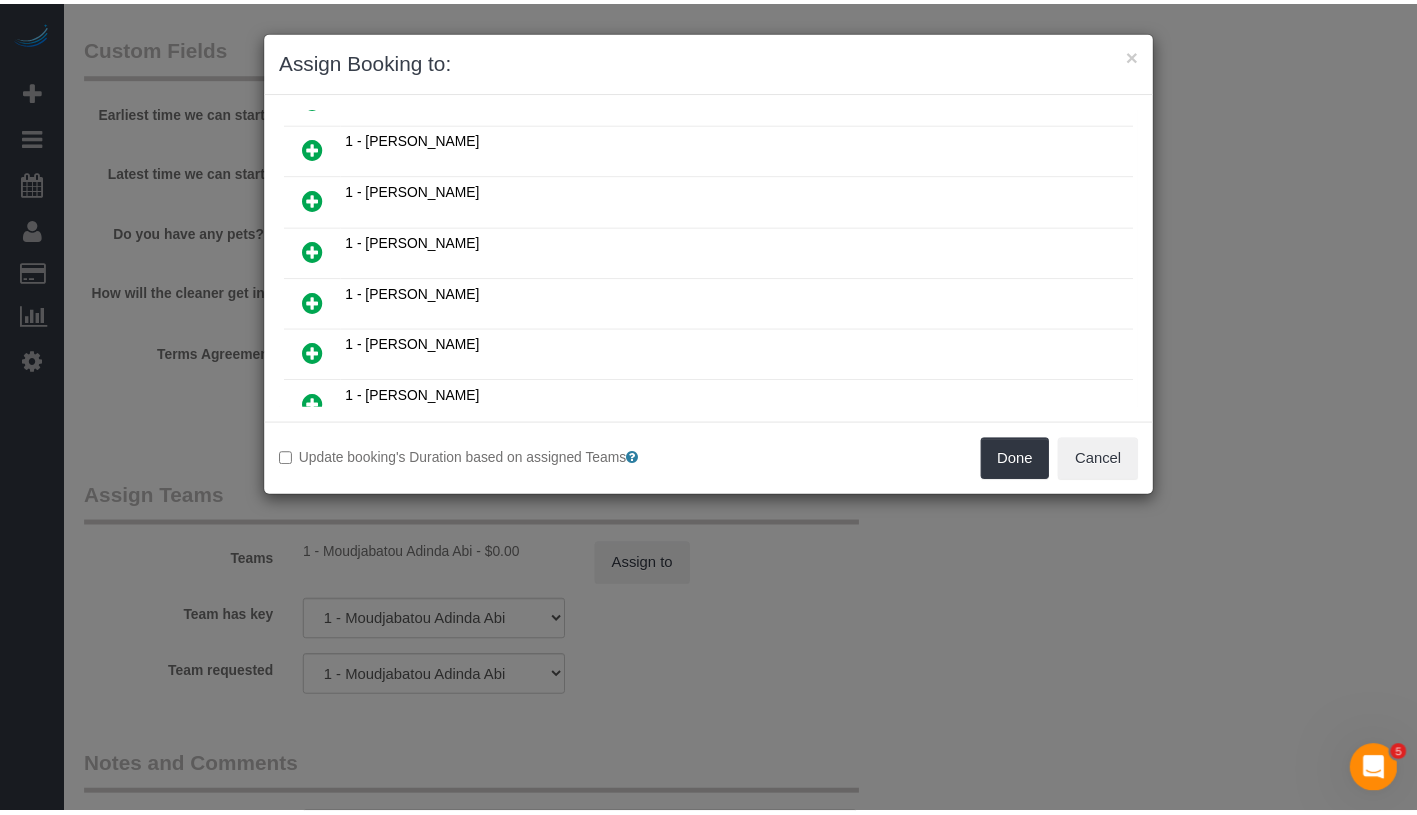 scroll, scrollTop: 243, scrollLeft: 0, axis: vertical 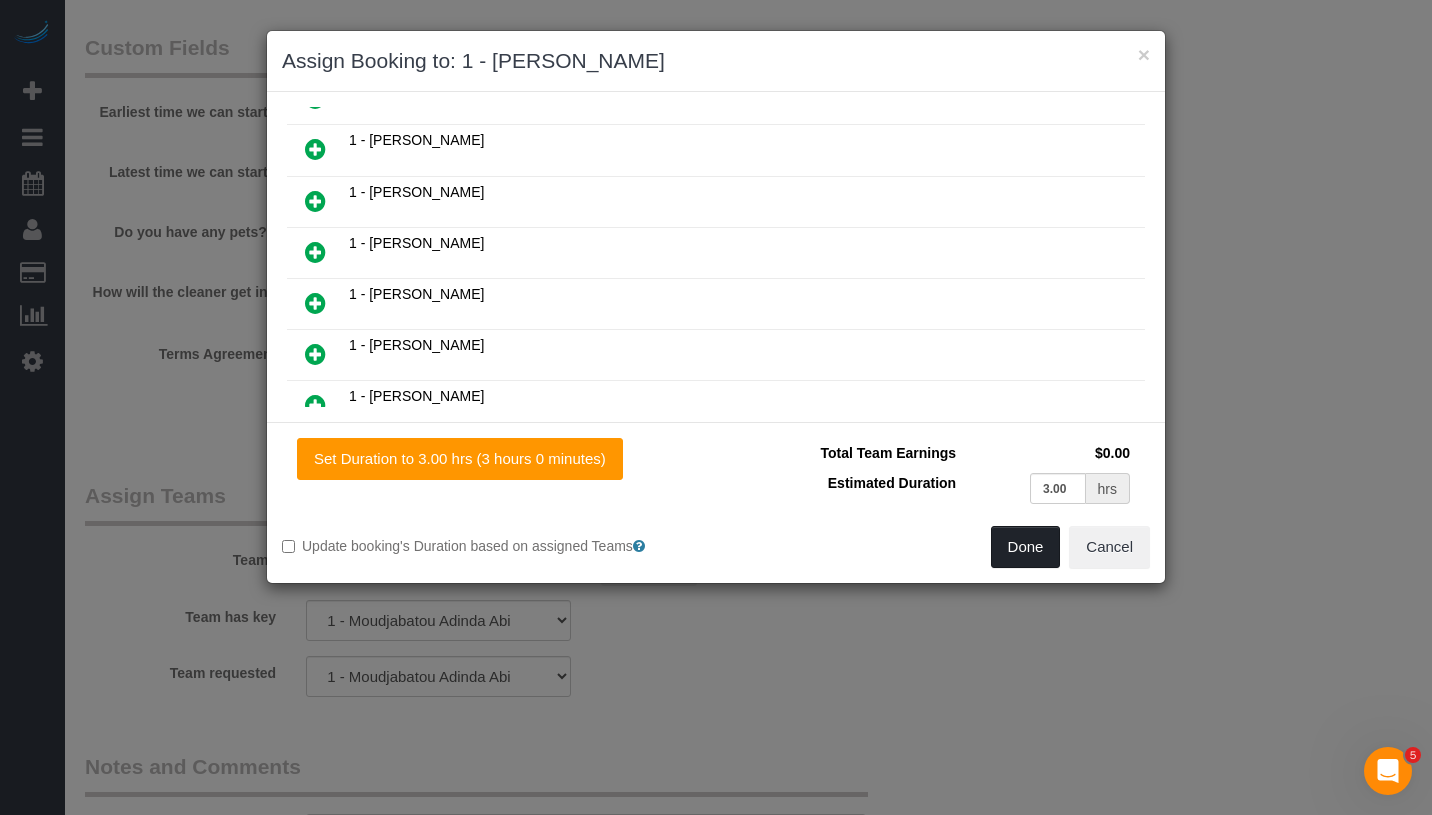 click on "Done" at bounding box center [1026, 547] 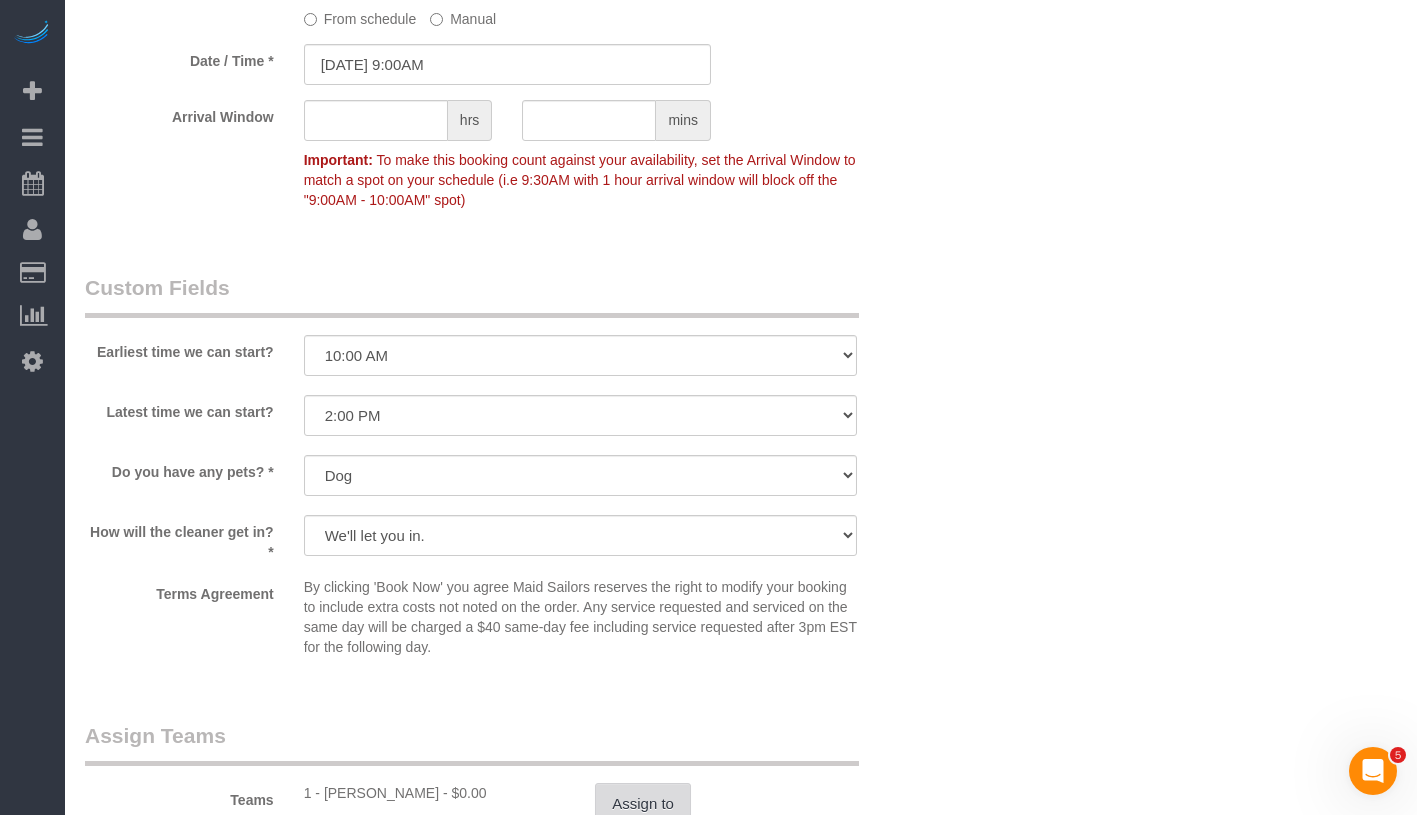 scroll, scrollTop: 2292, scrollLeft: 0, axis: vertical 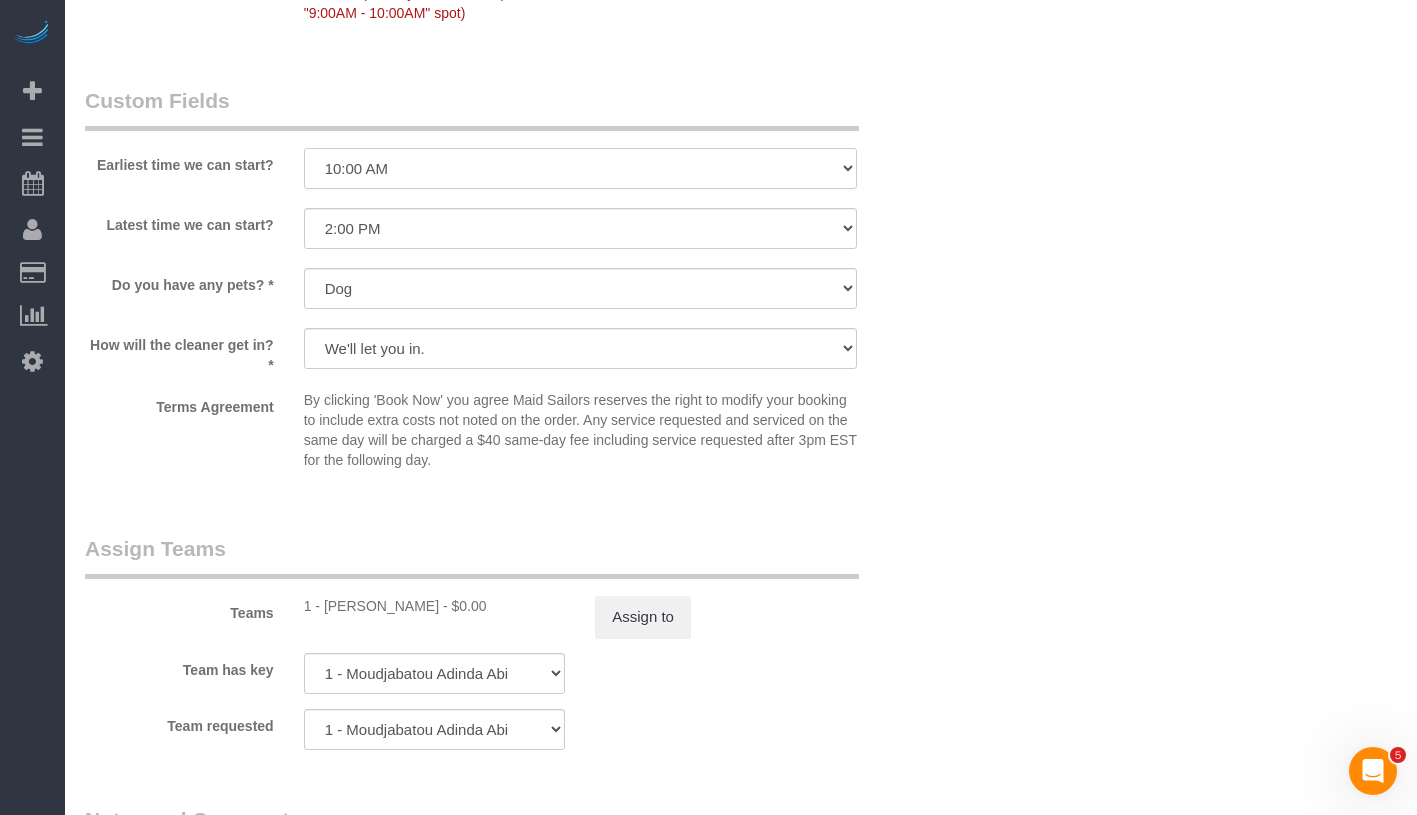 click on "I am not flexible, keep my selected time 8:00 AM 9:00 AM 10:00 AM 11:00 AM 12:00 PM 1:00 PM 2:00 PM 3:00 PM 4:00 PM 5:00 PM 6:00 PM 7:00 PM" at bounding box center (580, 168) 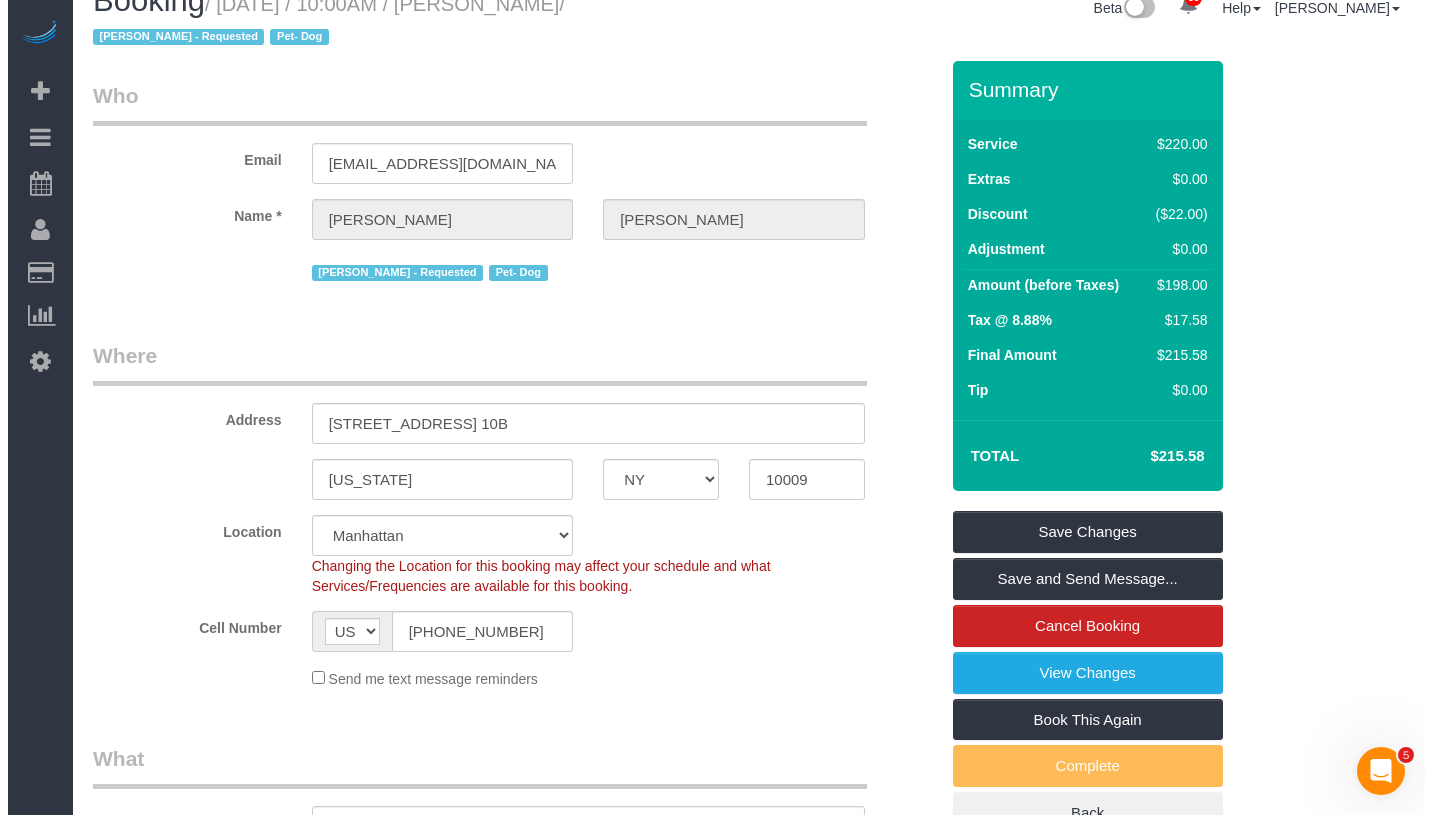 scroll, scrollTop: 0, scrollLeft: 0, axis: both 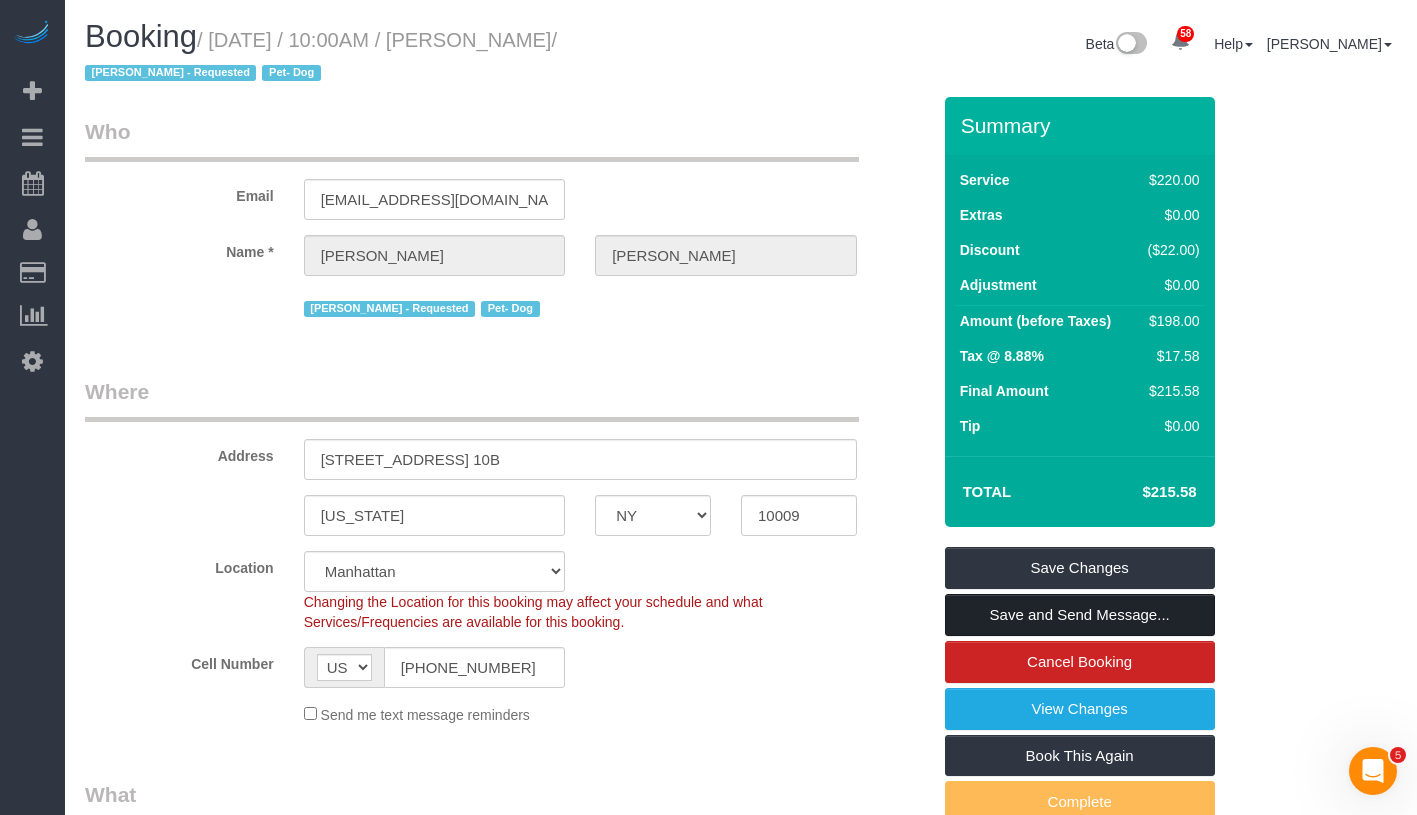 click on "Save and Send Message..." at bounding box center [1080, 615] 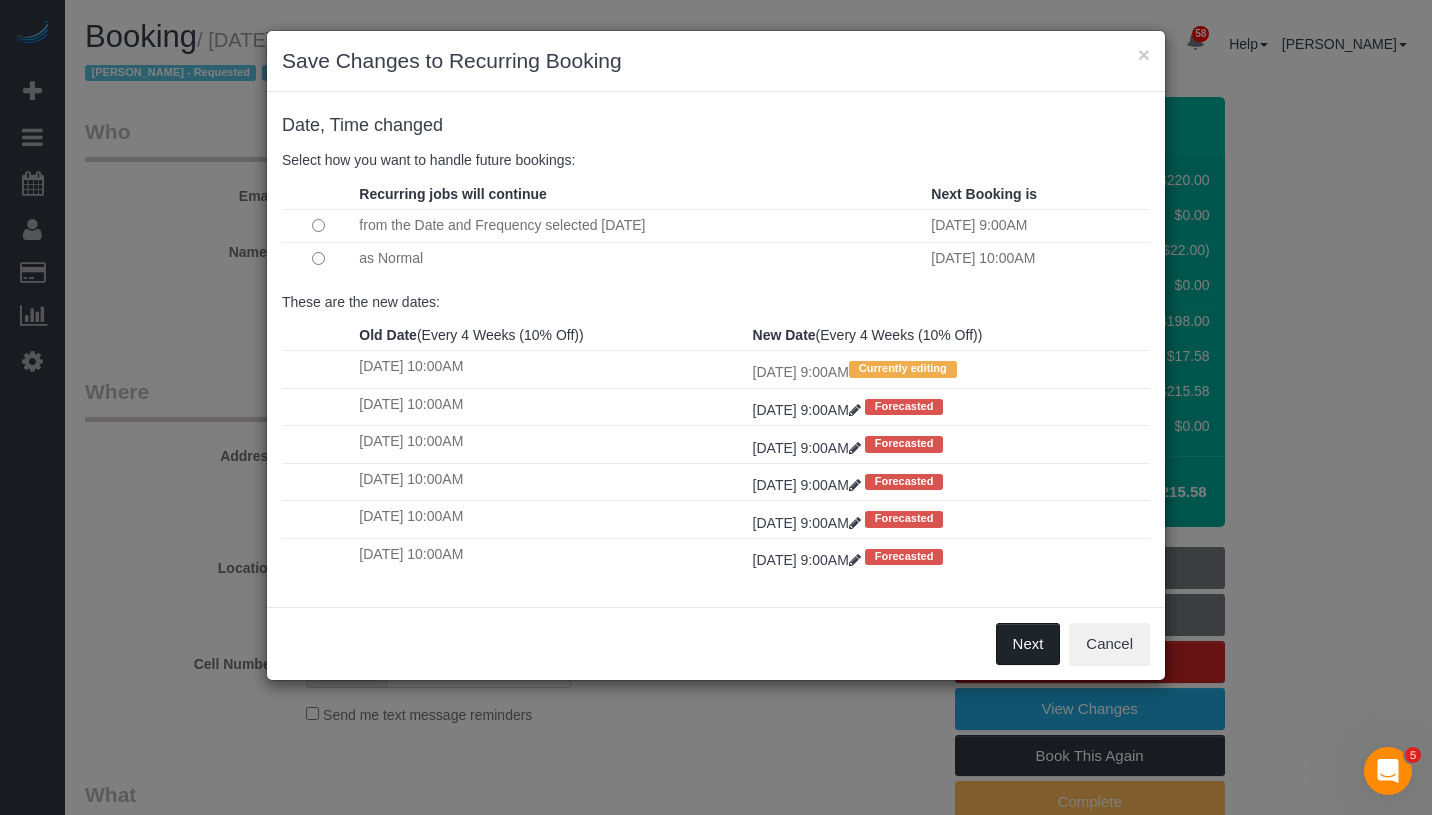 click on "Next" at bounding box center [1028, 644] 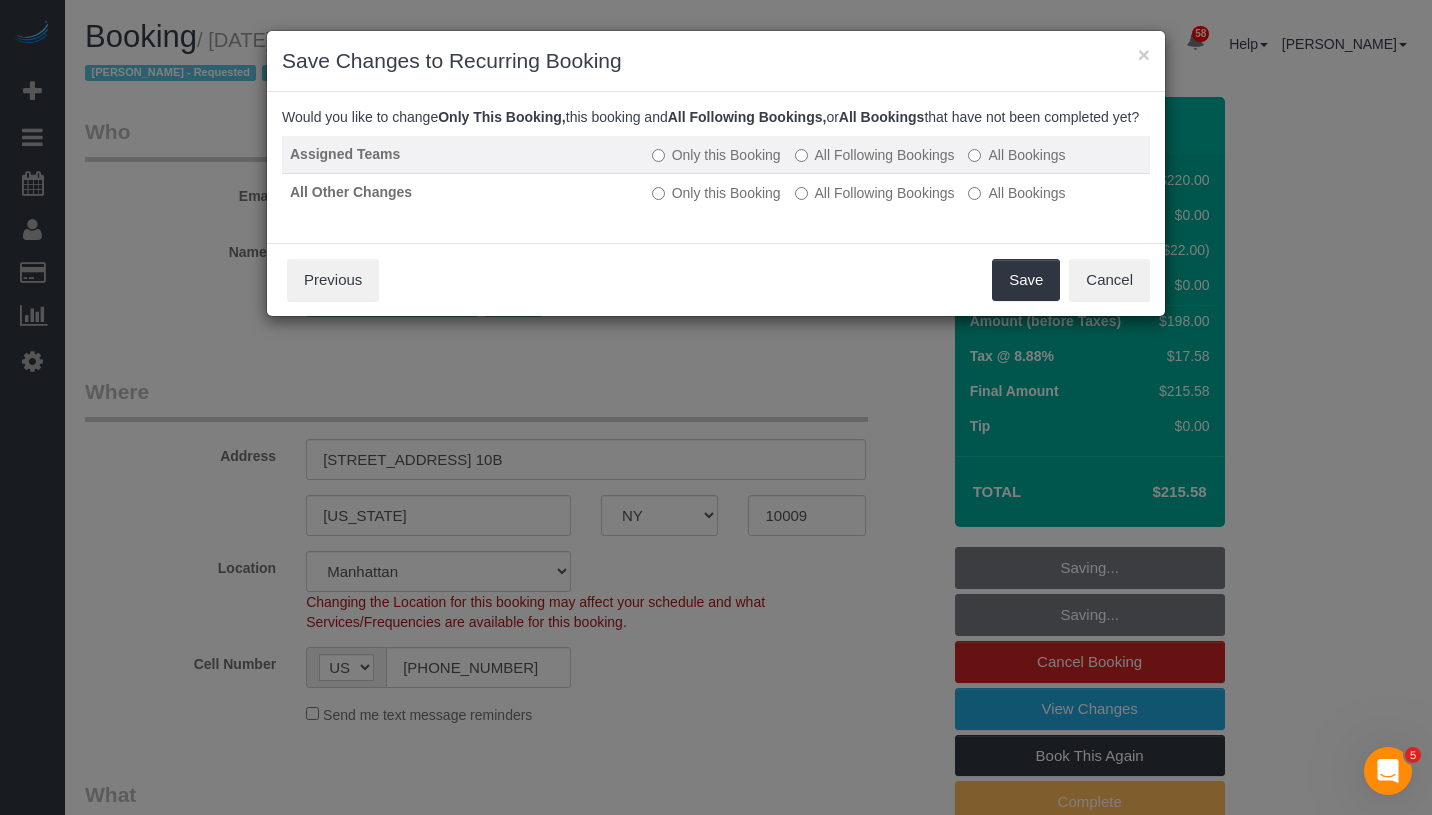 click on "All Following Bookings" at bounding box center (875, 155) 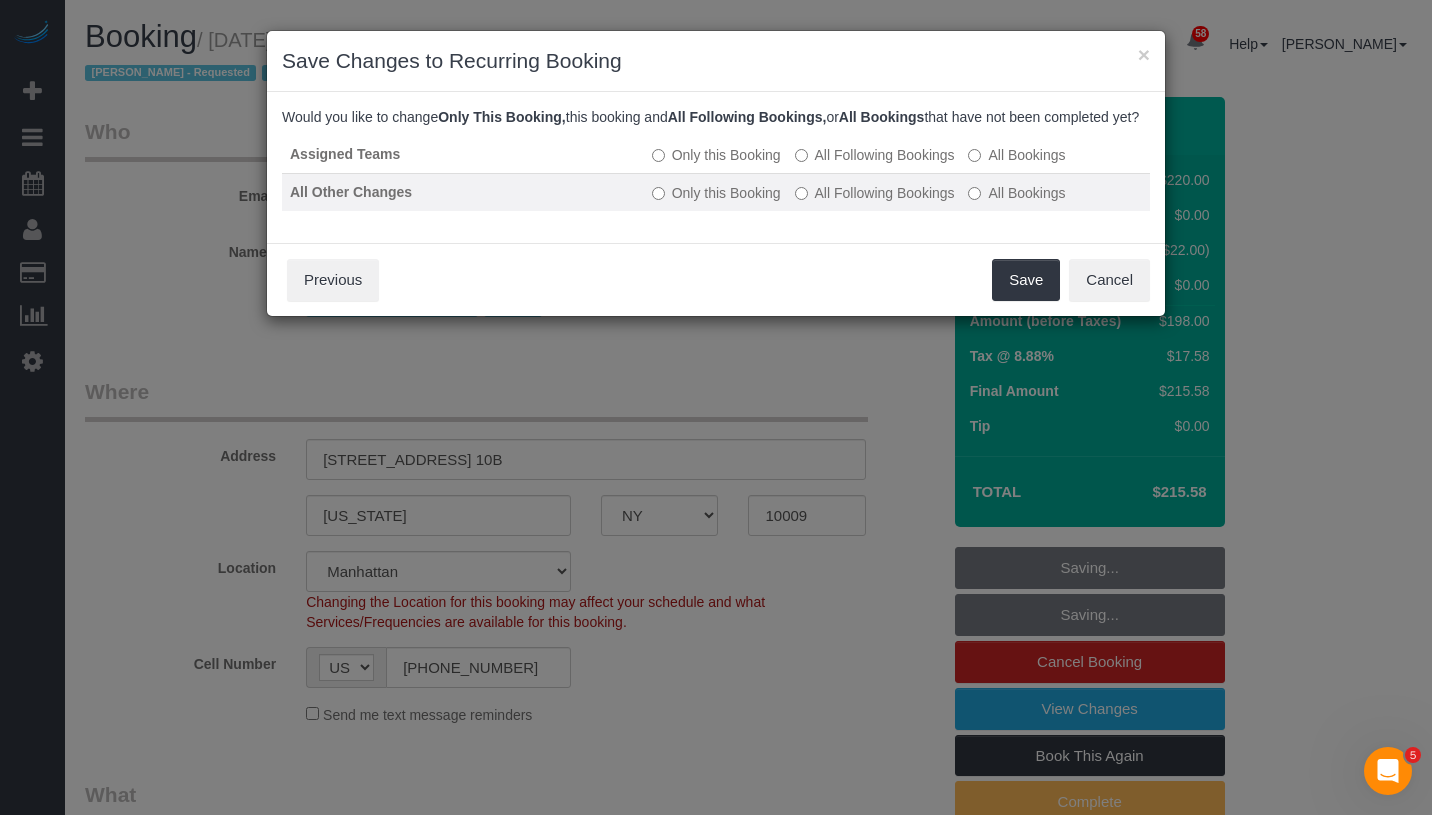 click on "All Following Bookings" at bounding box center [875, 193] 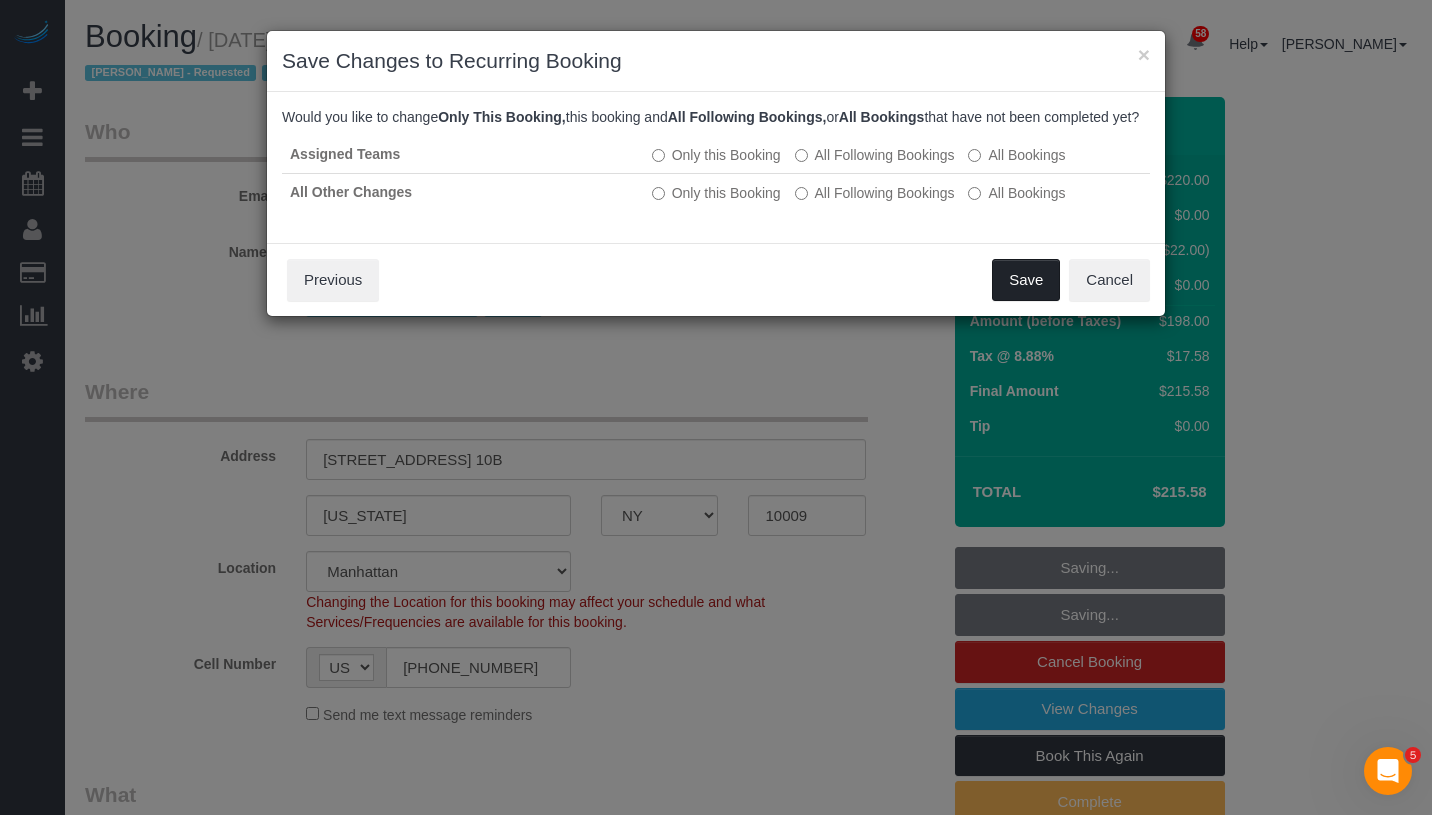click on "Save" at bounding box center [1026, 280] 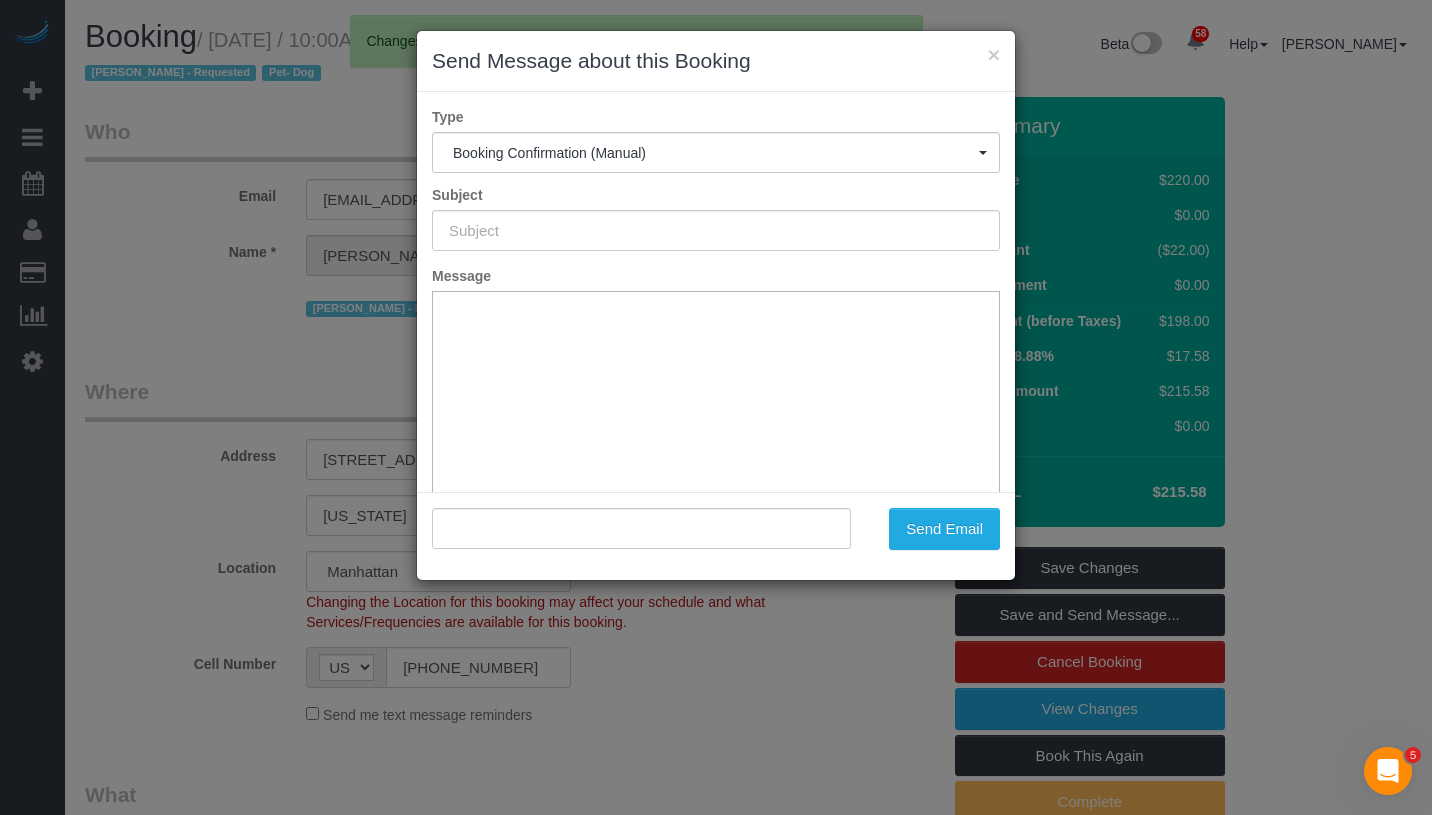 type on "Cleaning Confirmed for 07/30/2025 at 9:00am" 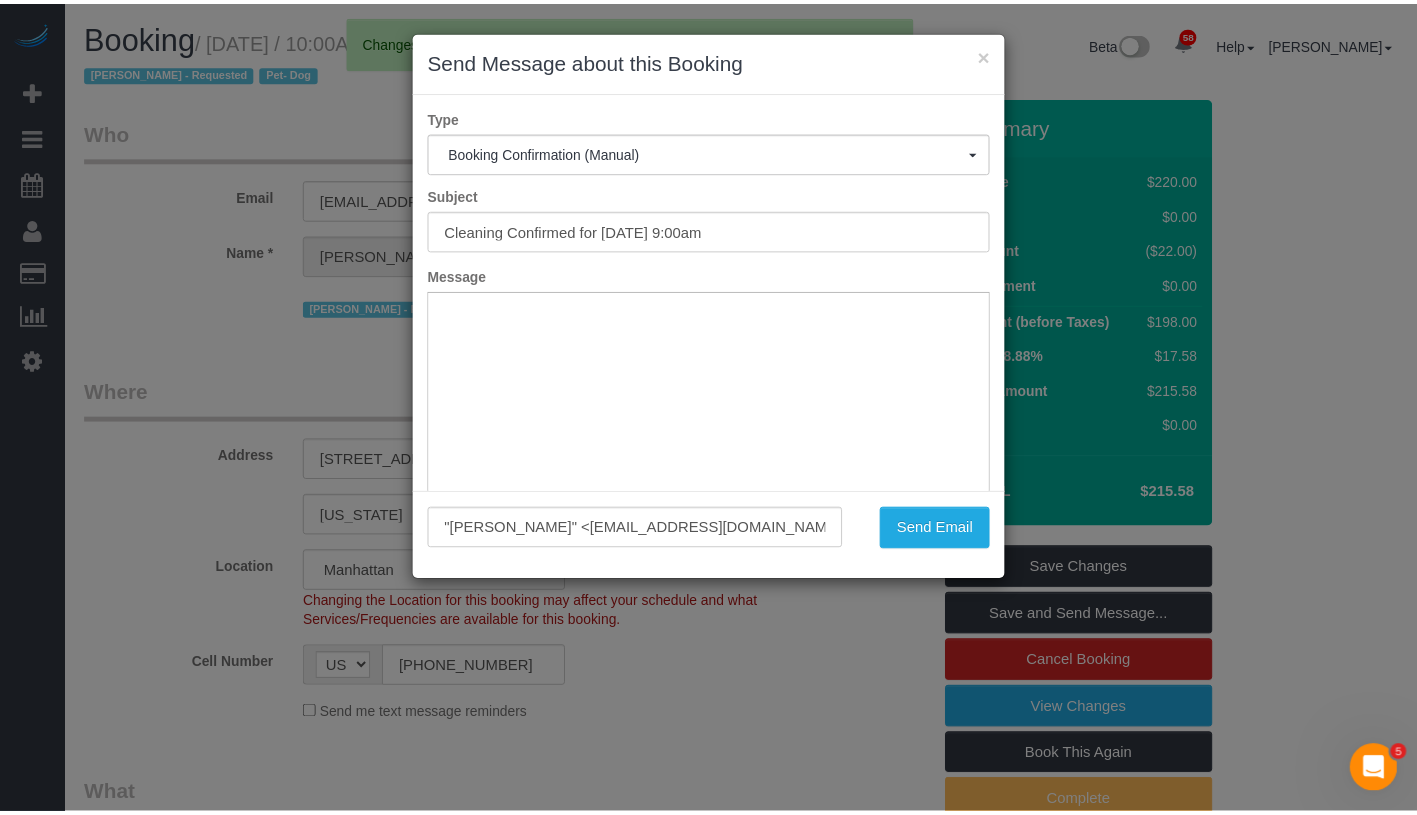 scroll, scrollTop: 0, scrollLeft: 0, axis: both 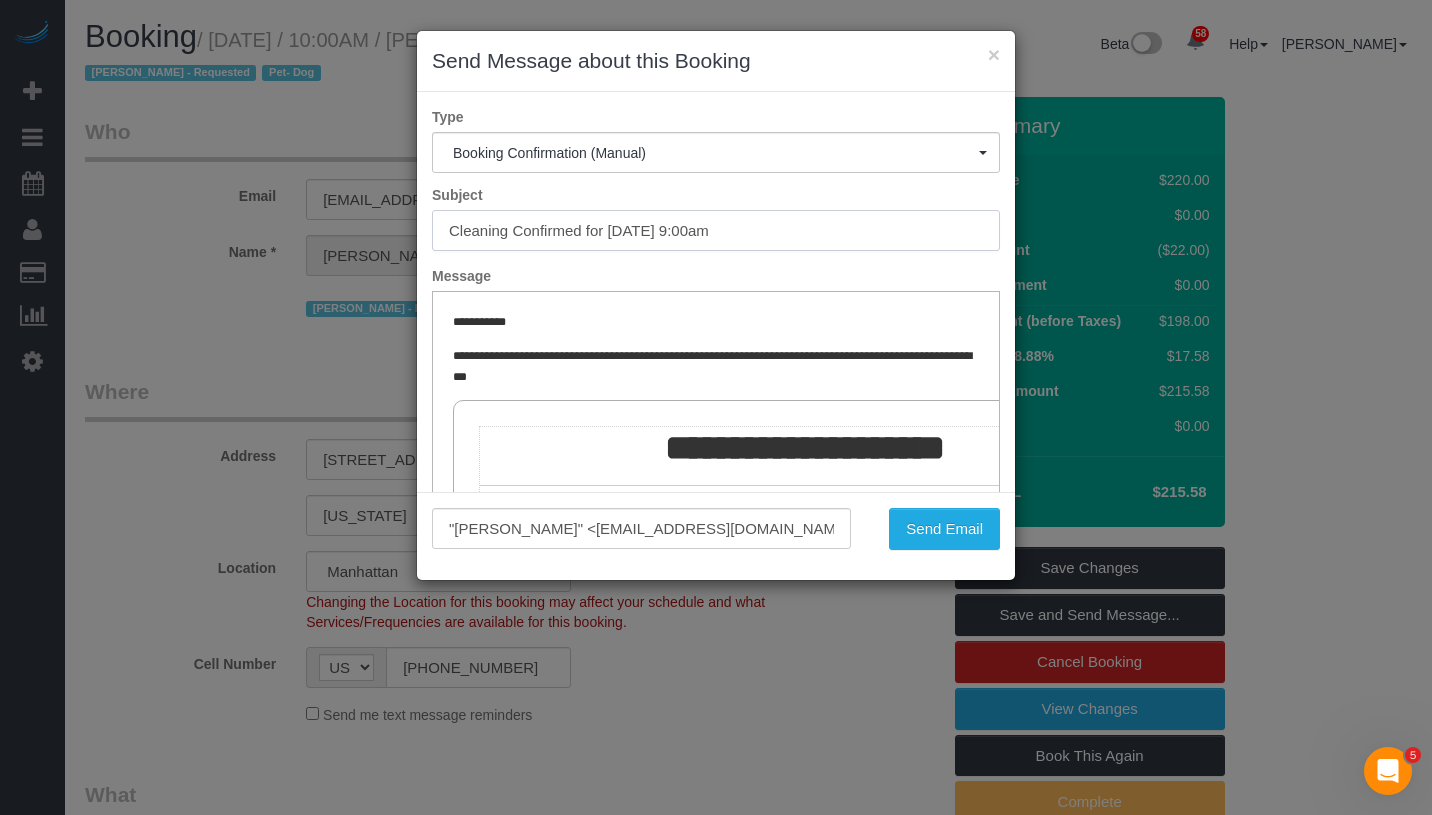 click on "Cleaning Confirmed for 07/30/2025 at 9:00am" at bounding box center [716, 230] 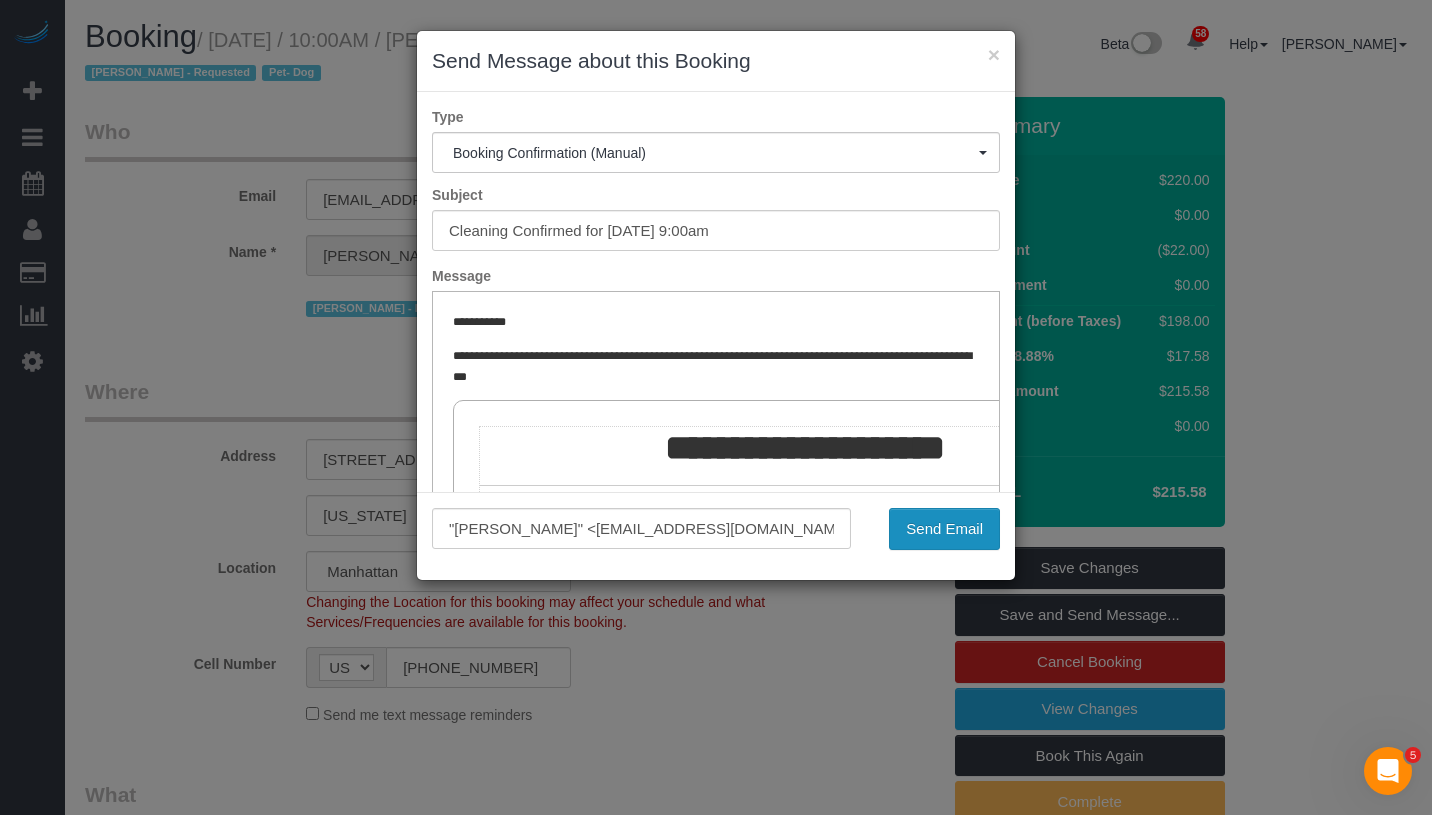 click on "Send Email" at bounding box center [944, 529] 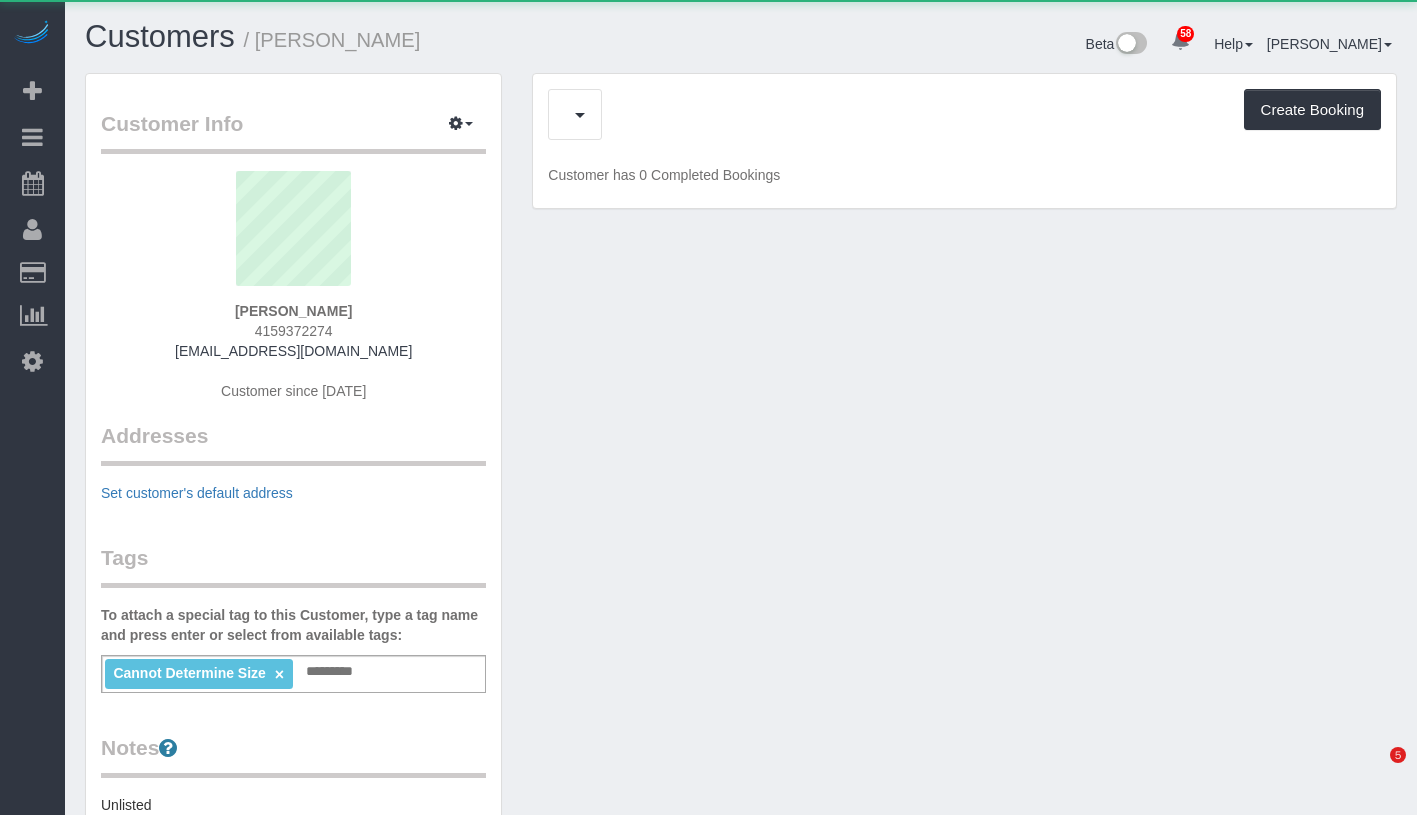 scroll, scrollTop: 0, scrollLeft: 0, axis: both 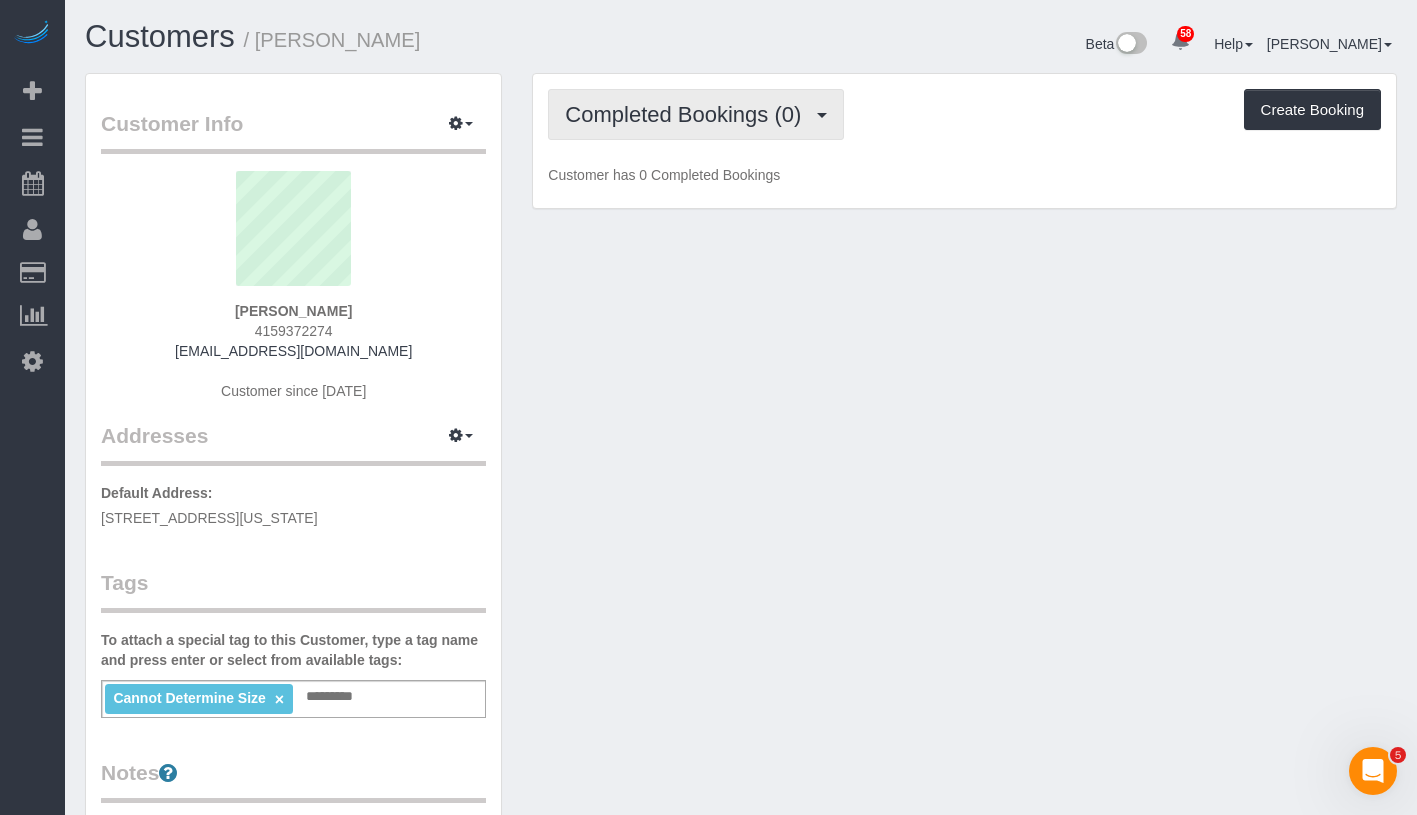 click on "Completed Bookings (0)" at bounding box center [696, 114] 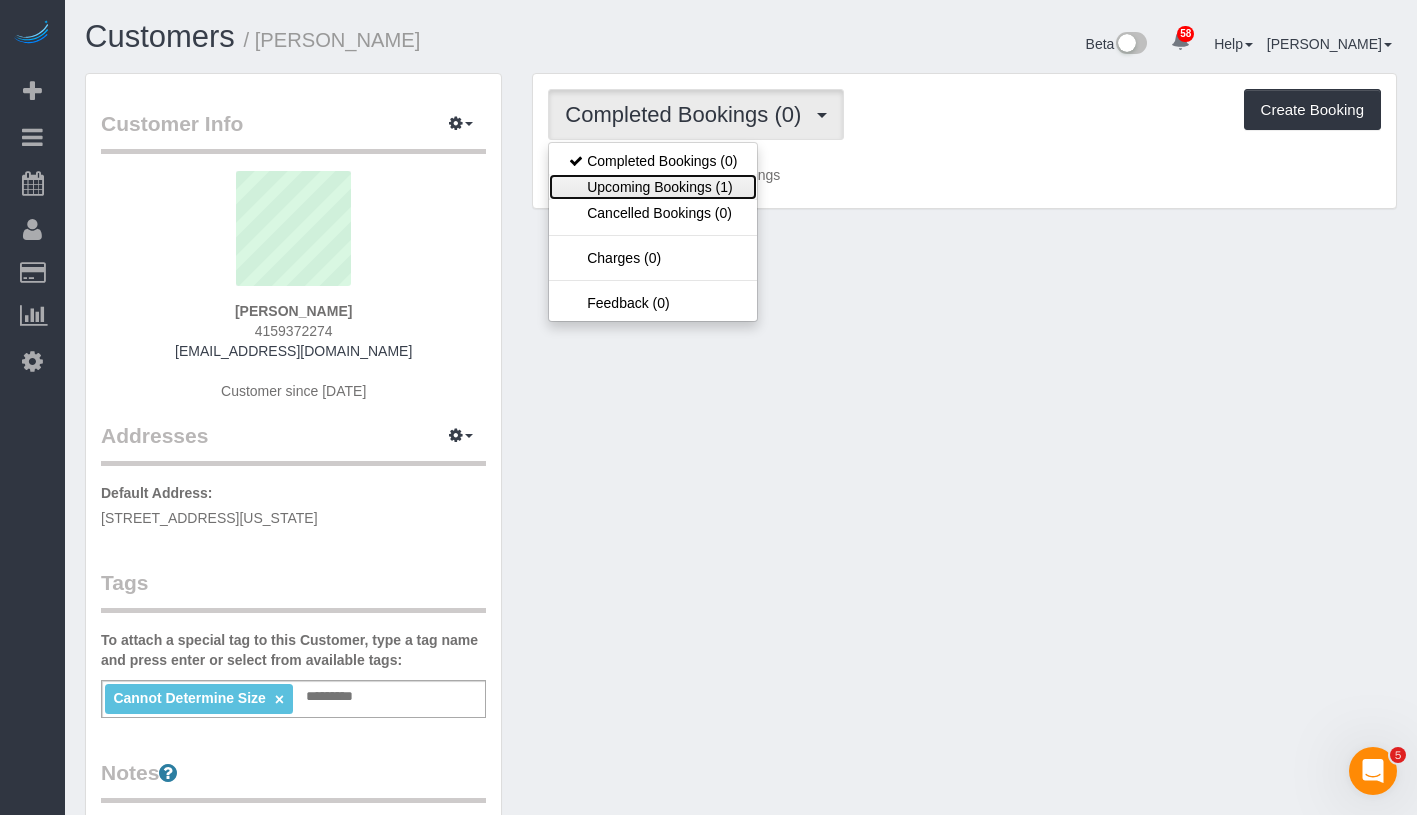click on "Upcoming Bookings (1)" at bounding box center (653, 187) 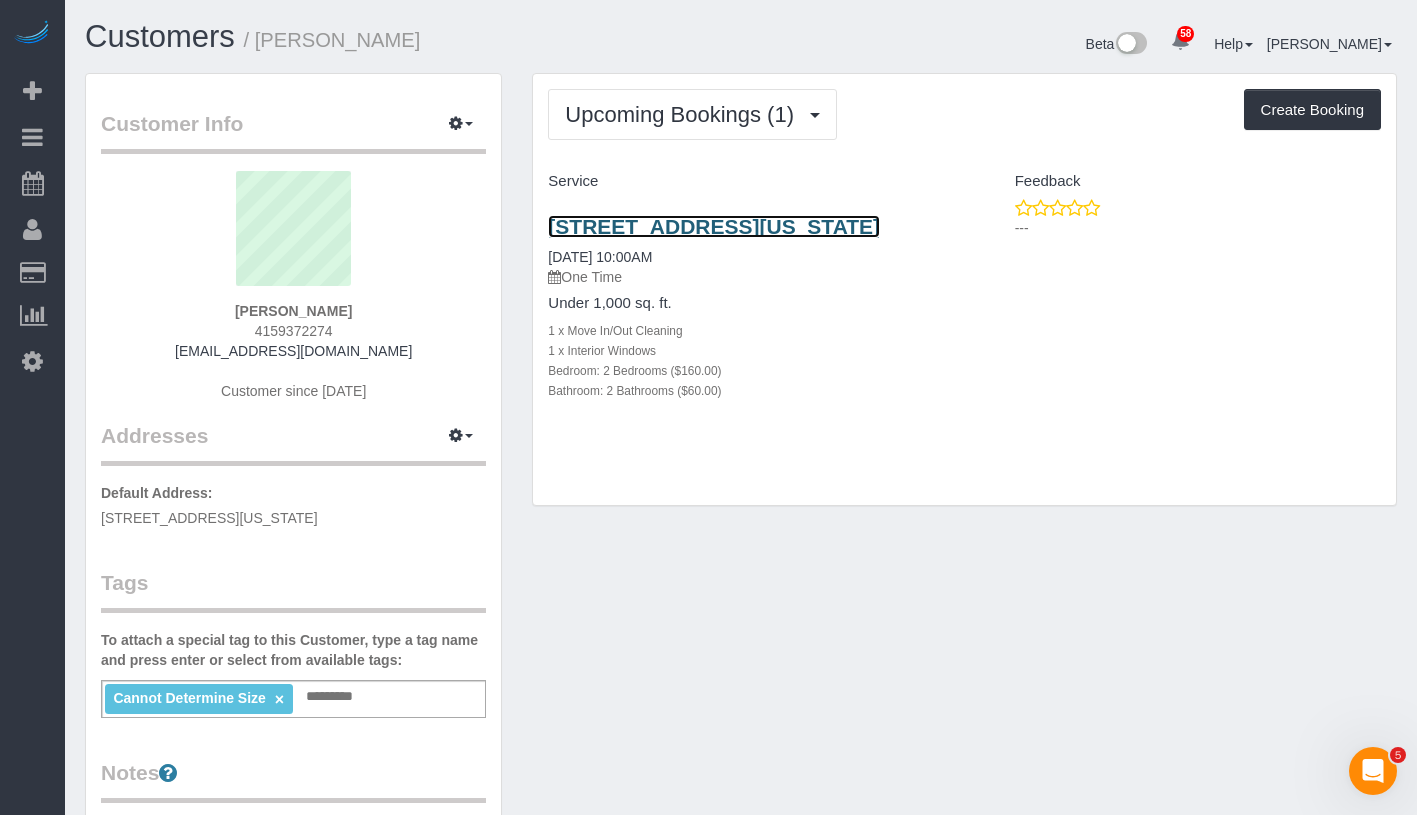 click on "[STREET_ADDRESS][US_STATE]" at bounding box center [714, 226] 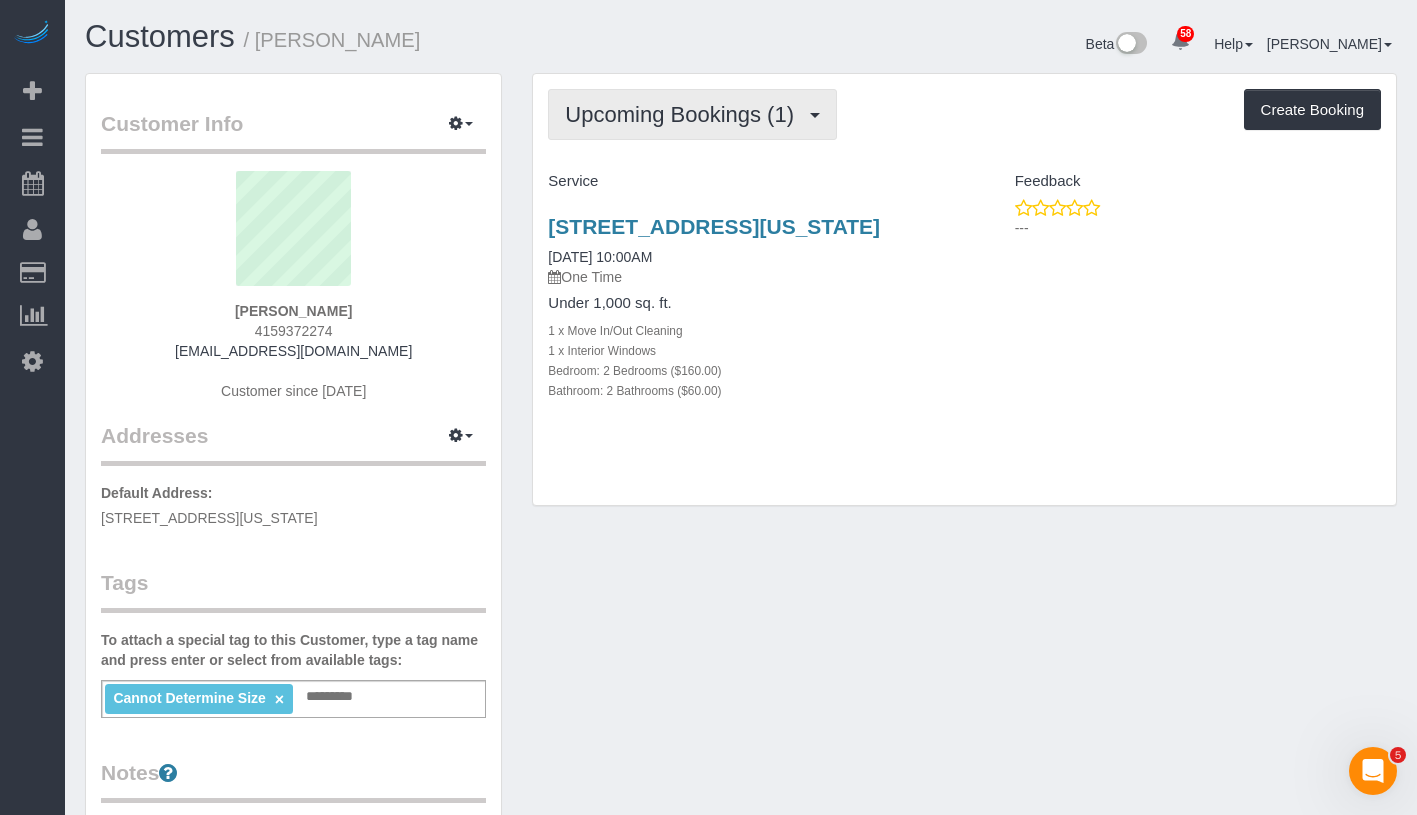 click on "Upcoming Bookings (1)" at bounding box center [692, 114] 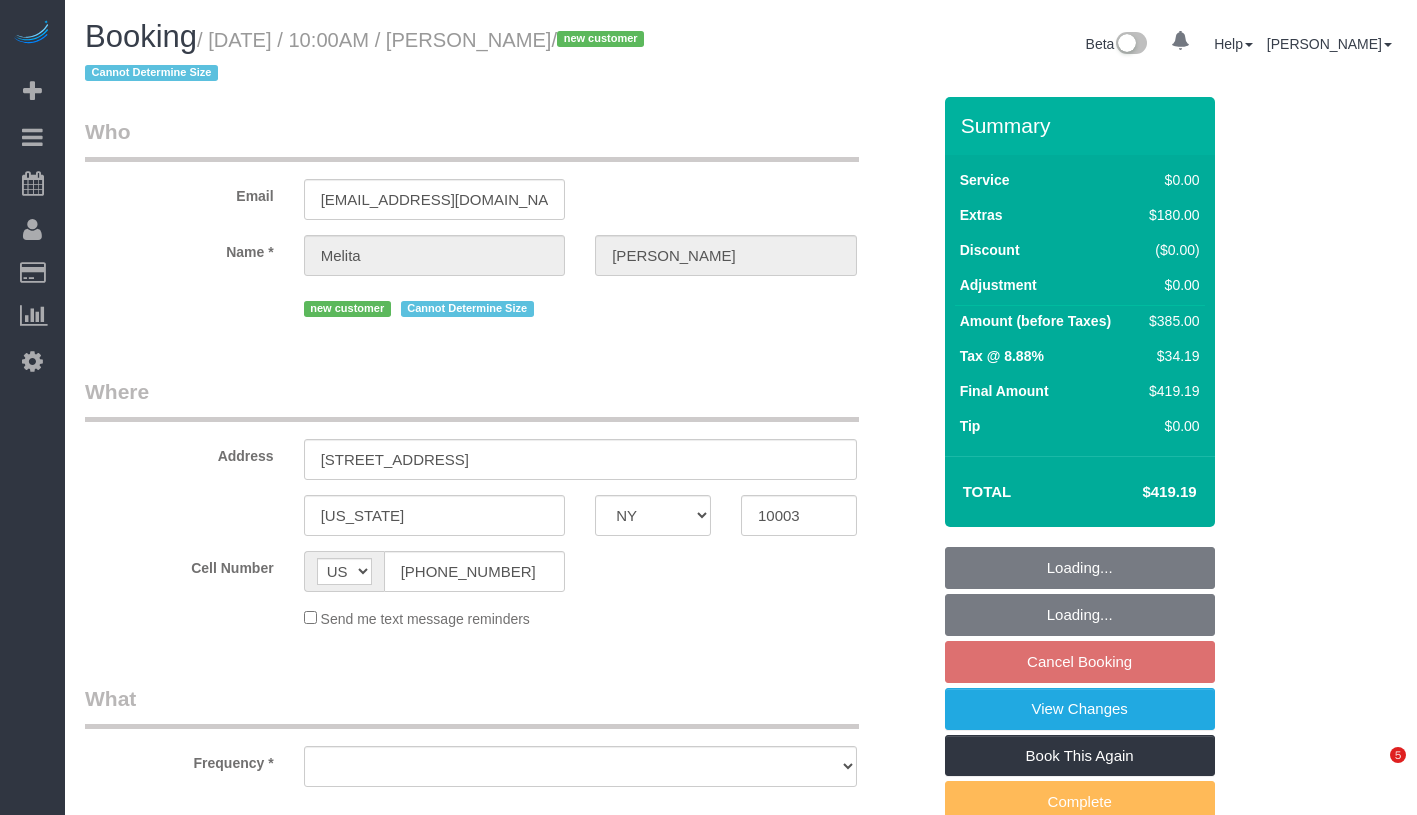 select on "NY" 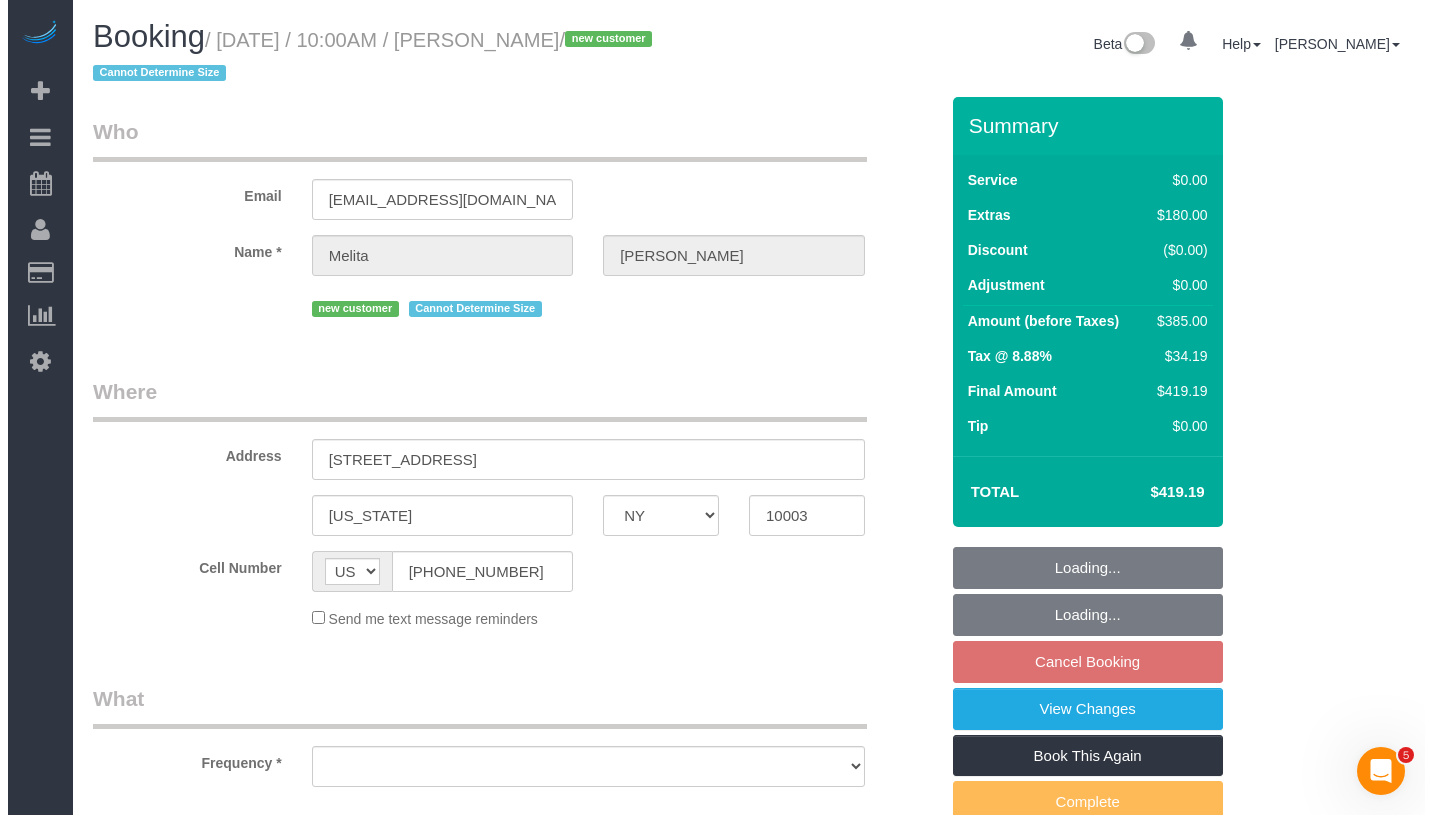 scroll, scrollTop: 0, scrollLeft: 0, axis: both 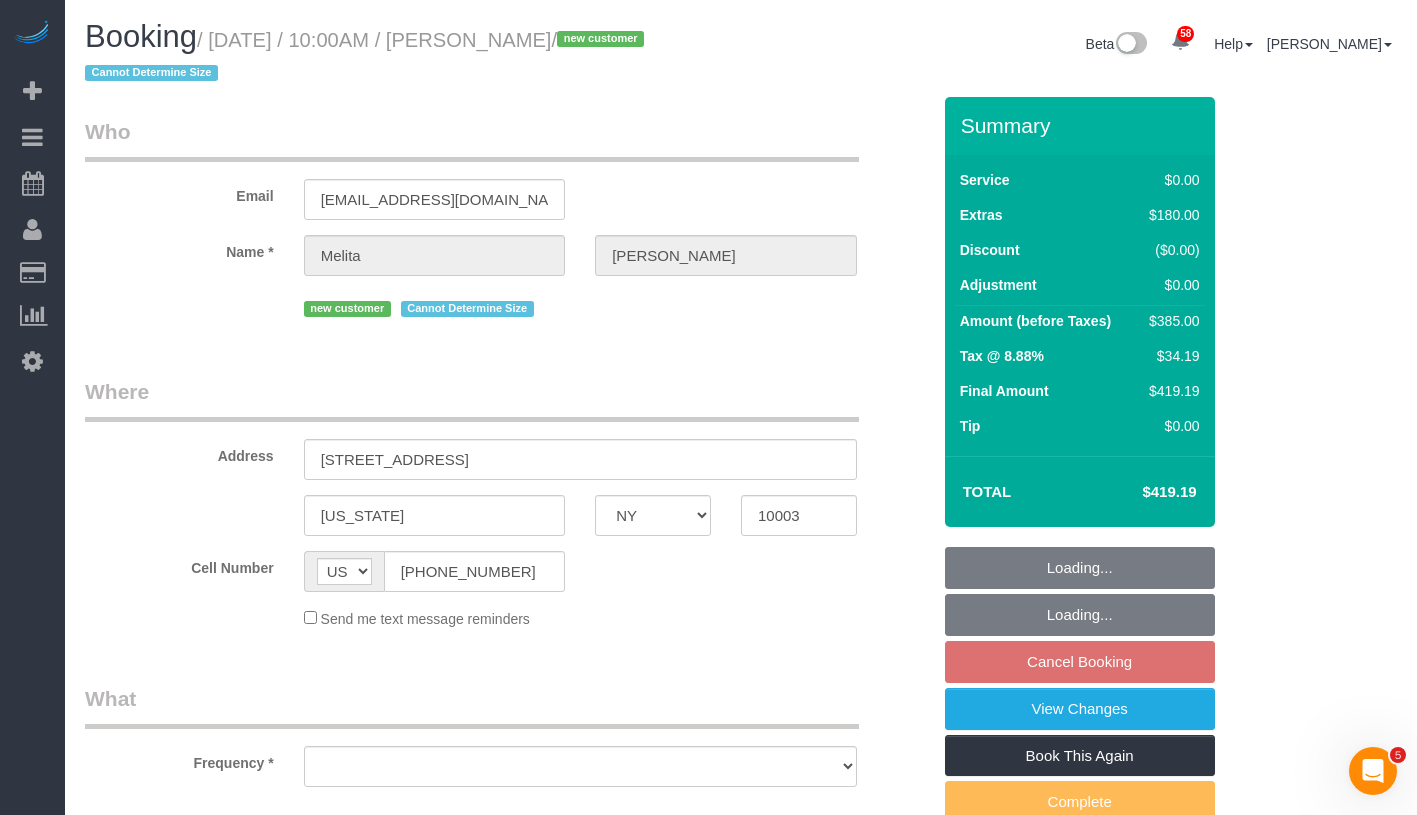 select on "object:916" 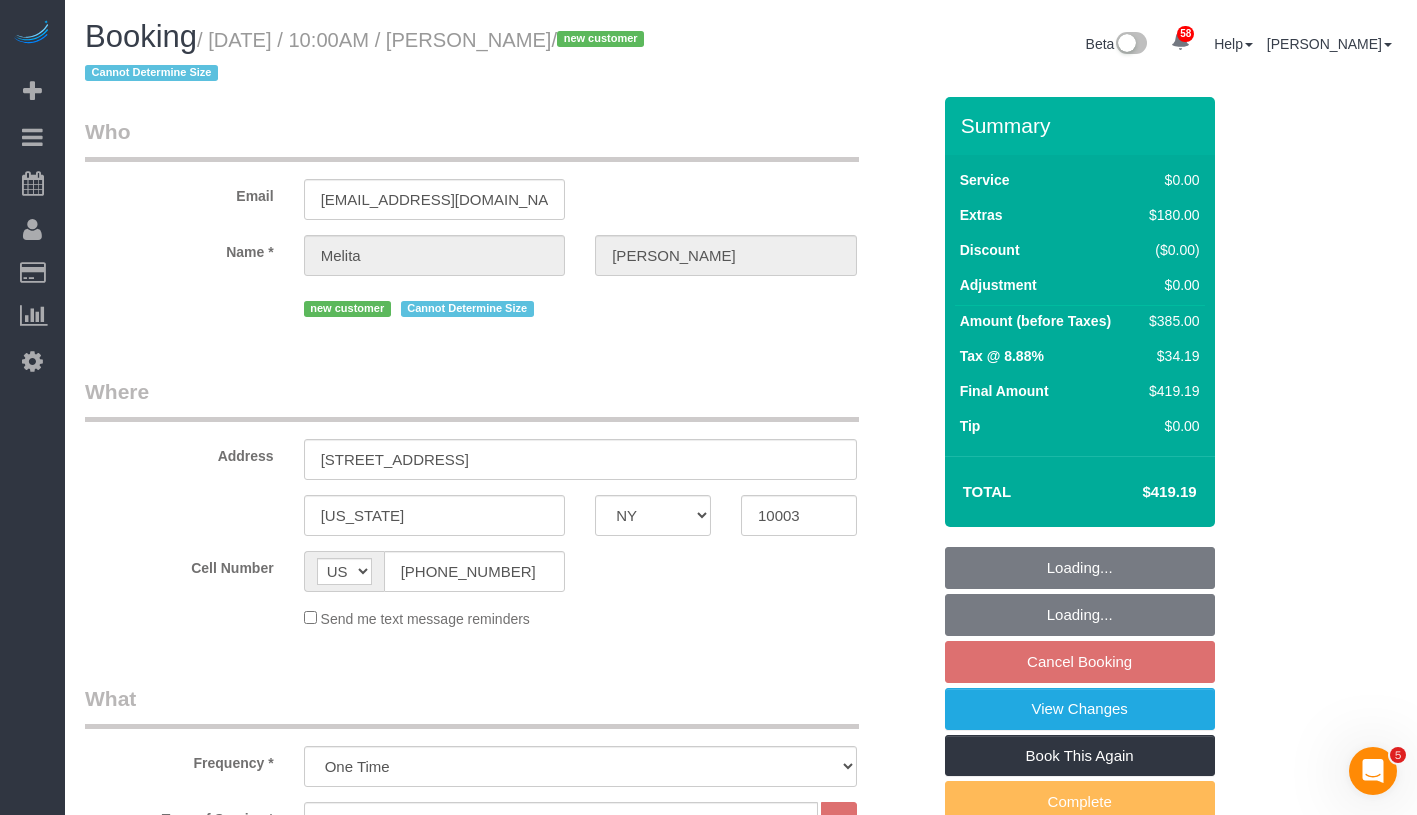 select on "number:89" 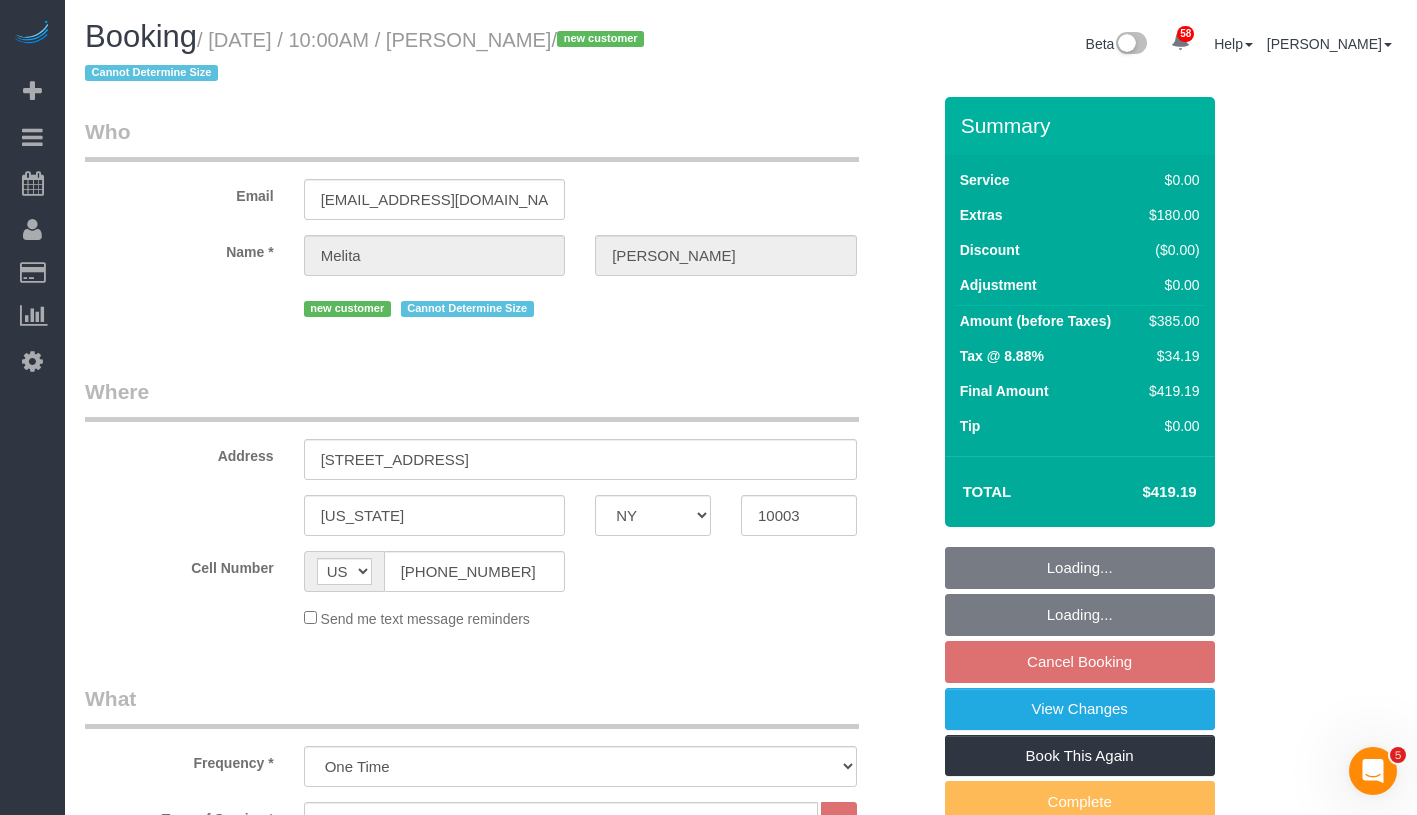 select on "number:71" 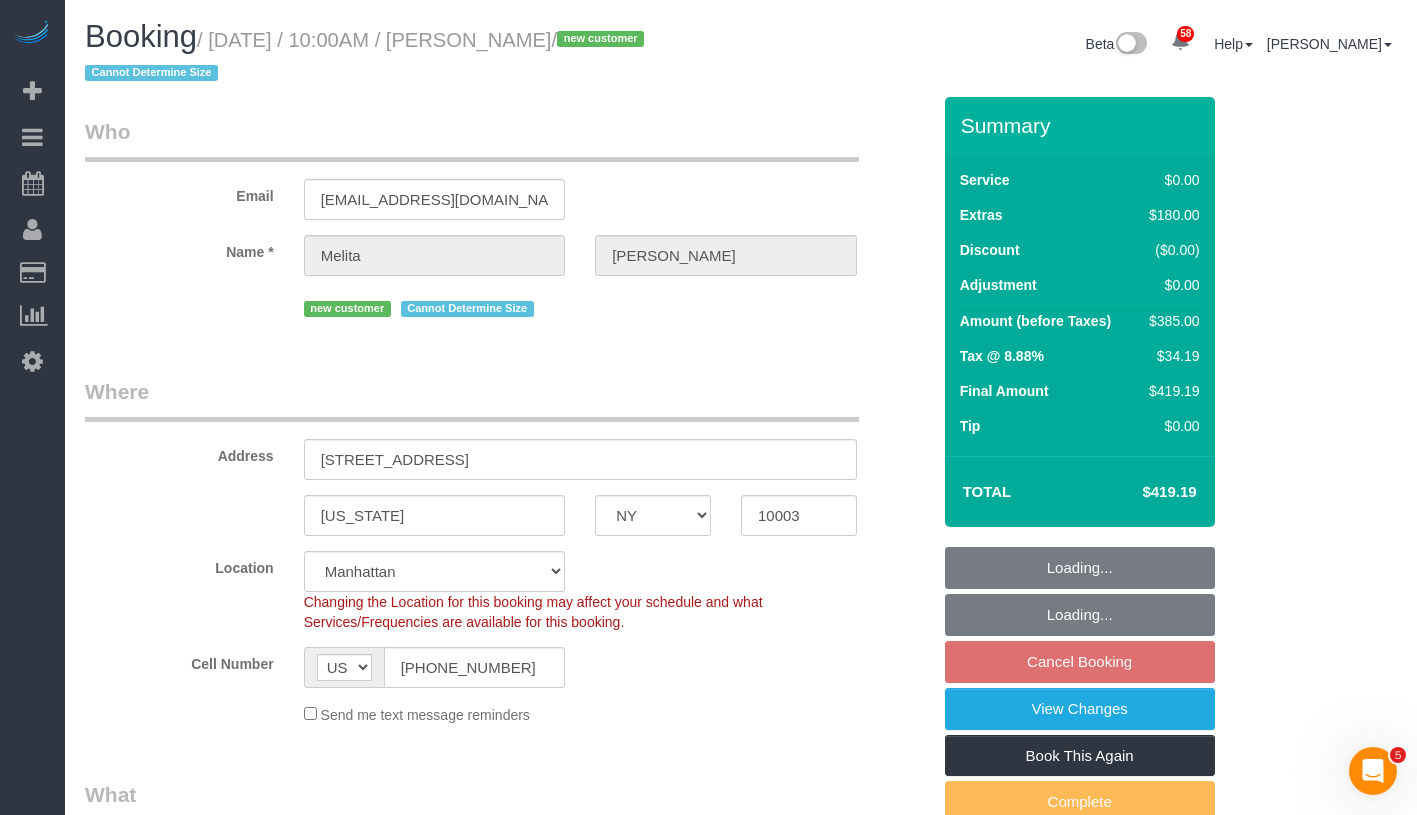 select on "string:stripe-pm_1RgDOU4VGloSiKo7I3And2J7" 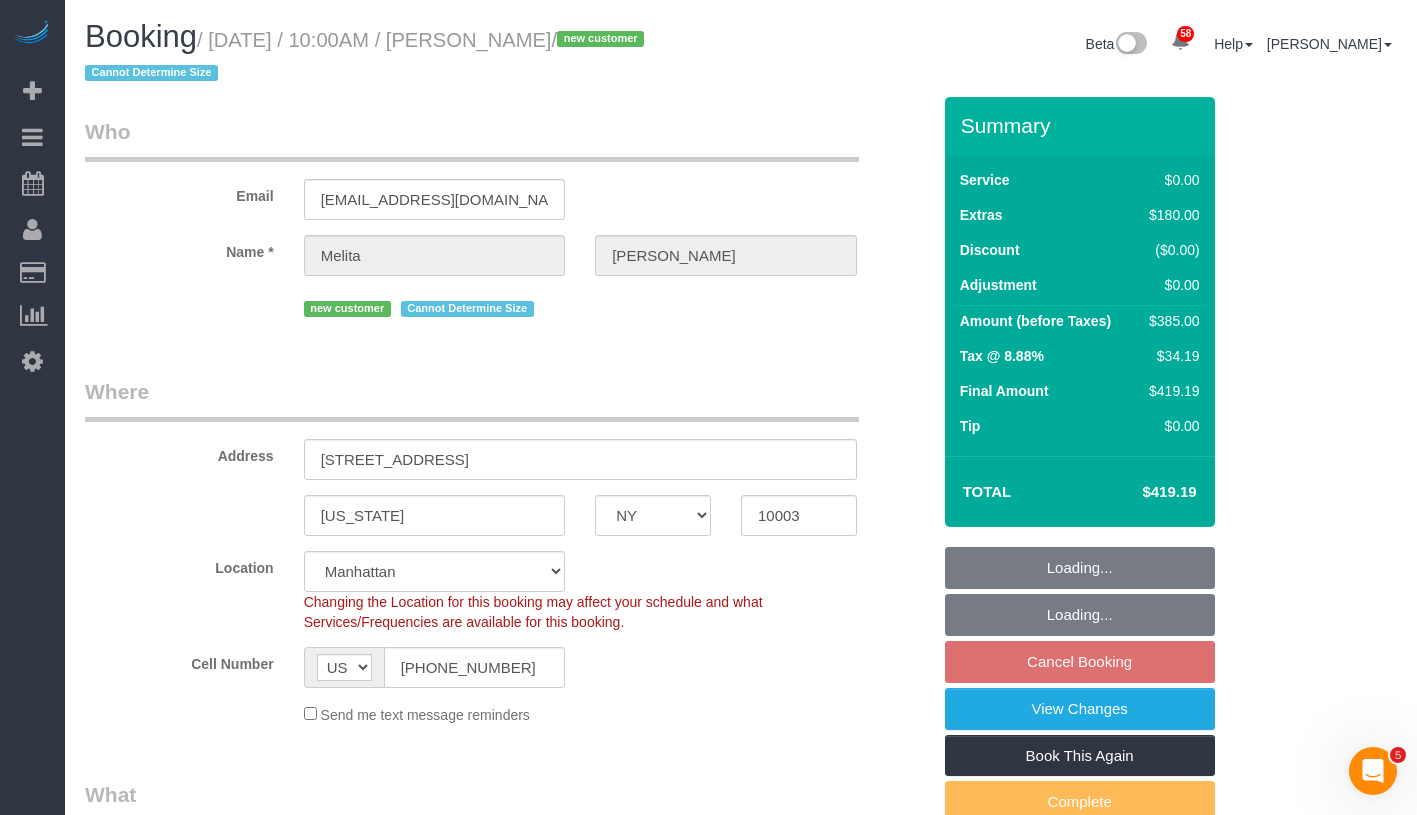 select on "spot3" 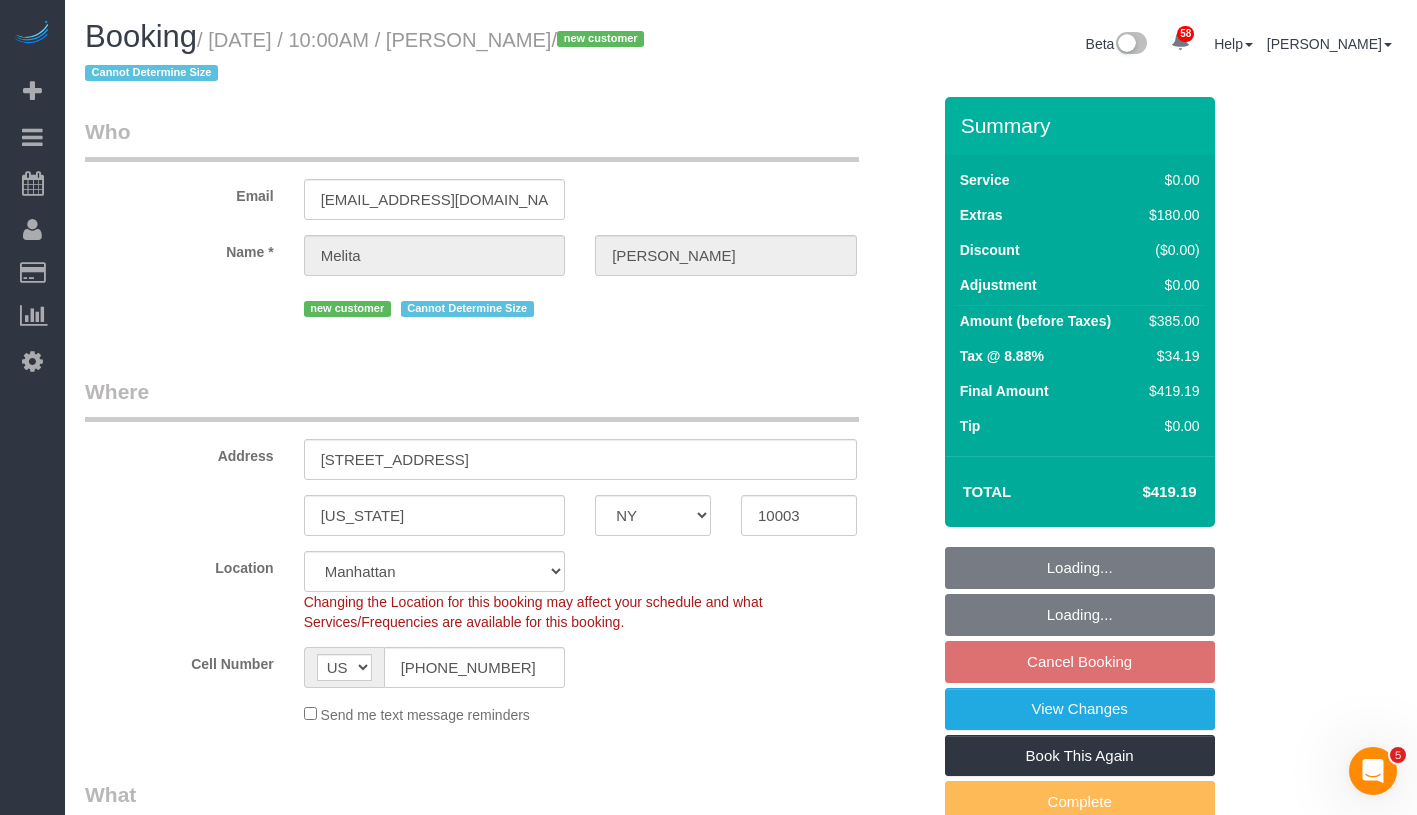 select on "object:1433" 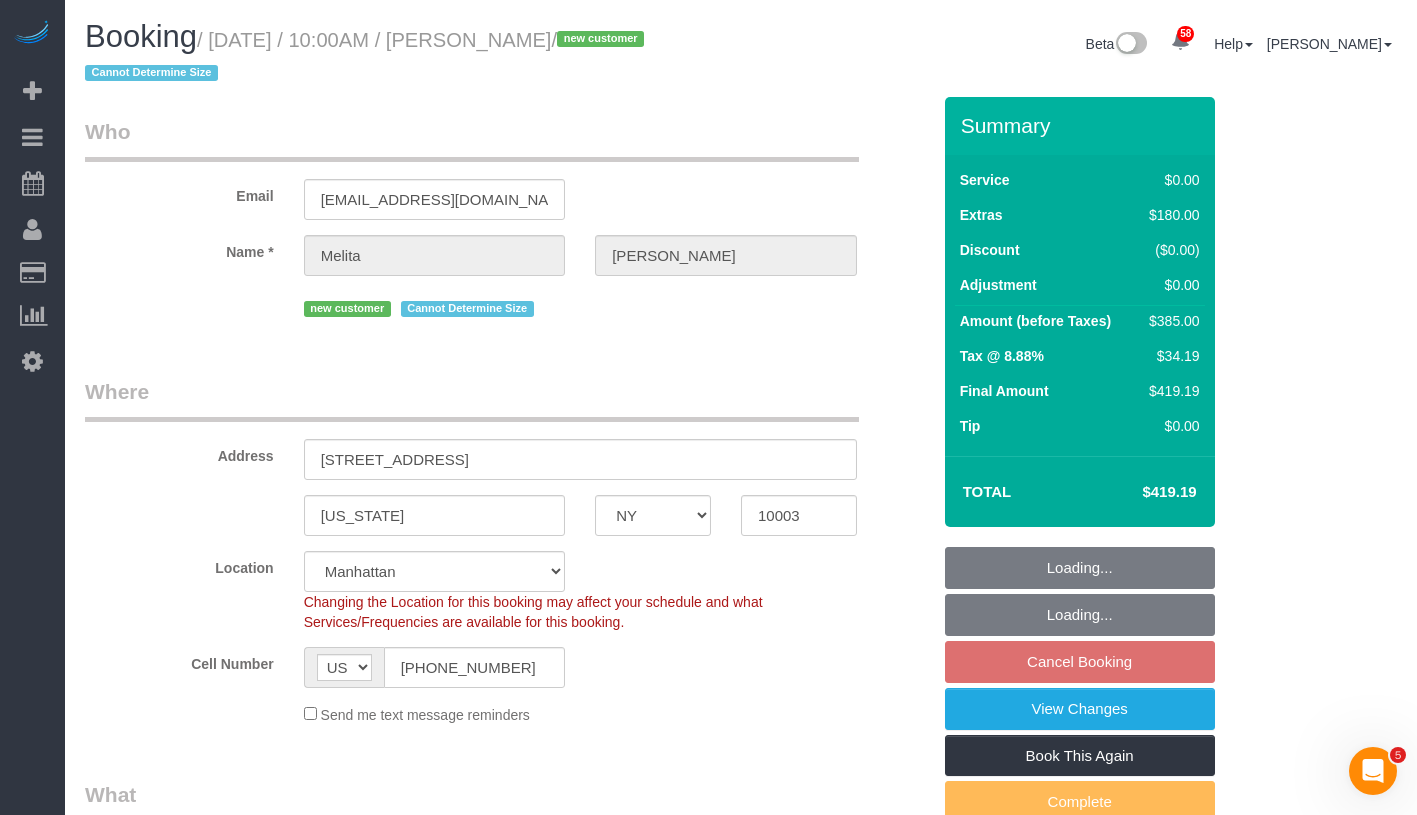 select on "2" 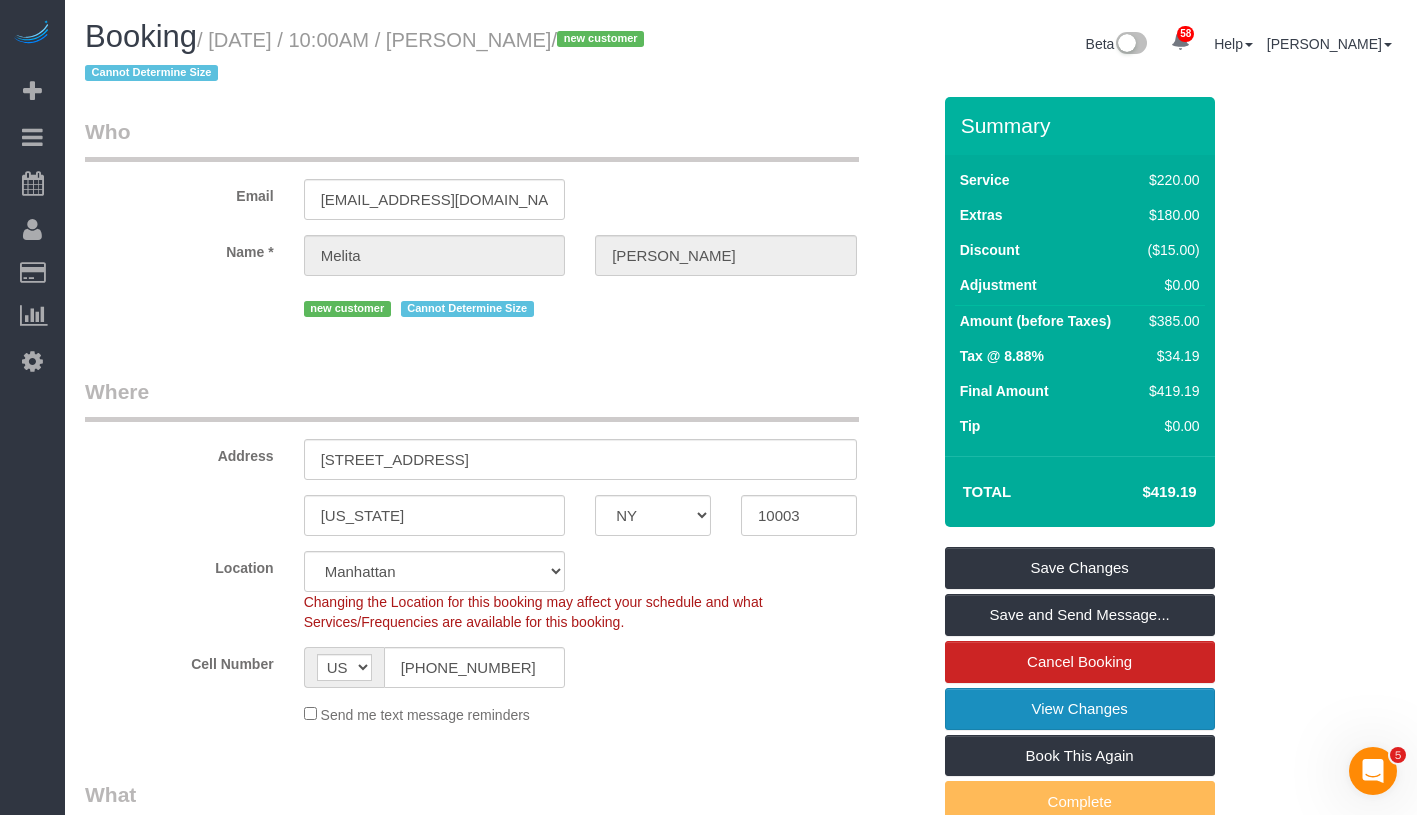 click on "View Changes" at bounding box center (1080, 709) 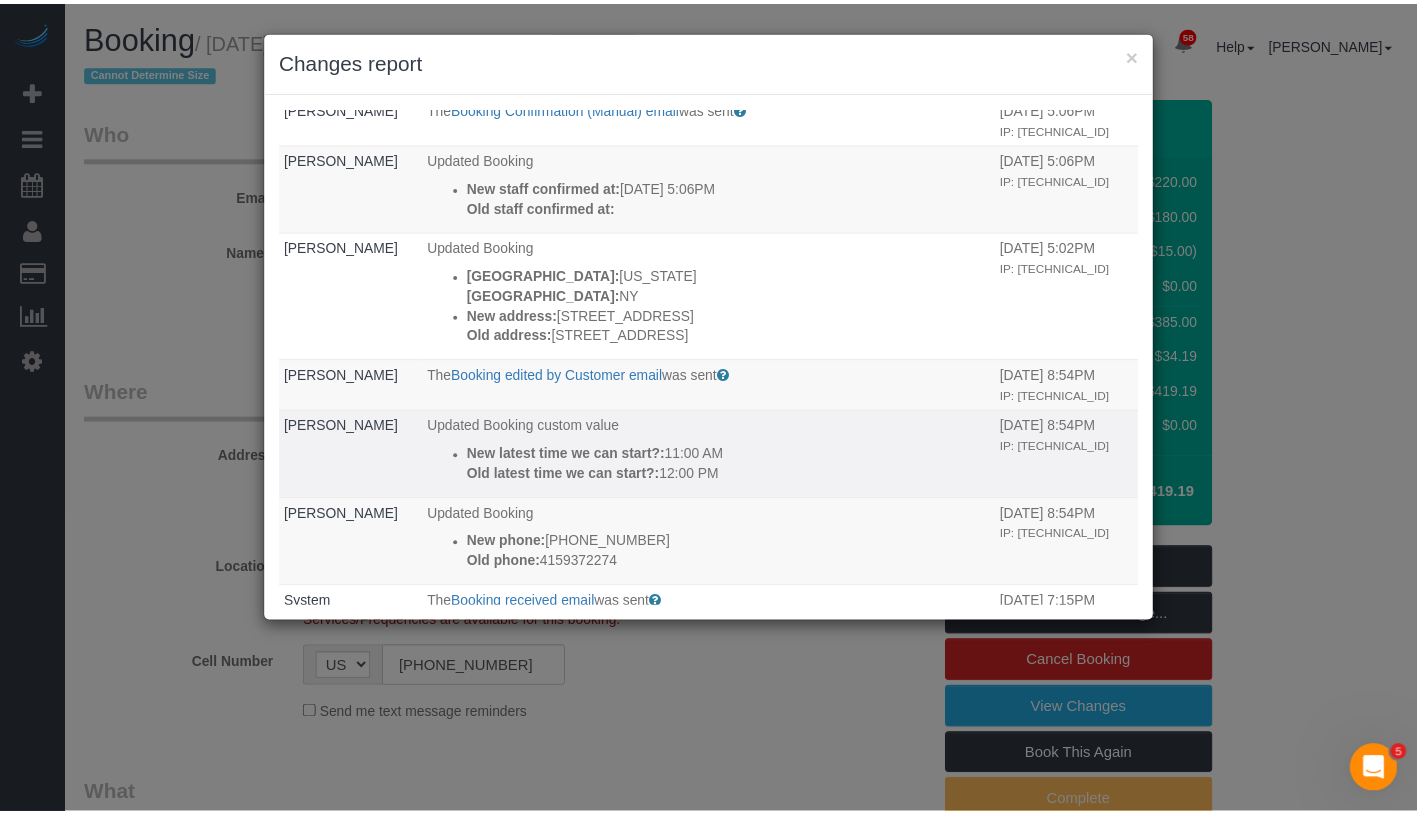 scroll, scrollTop: 0, scrollLeft: 0, axis: both 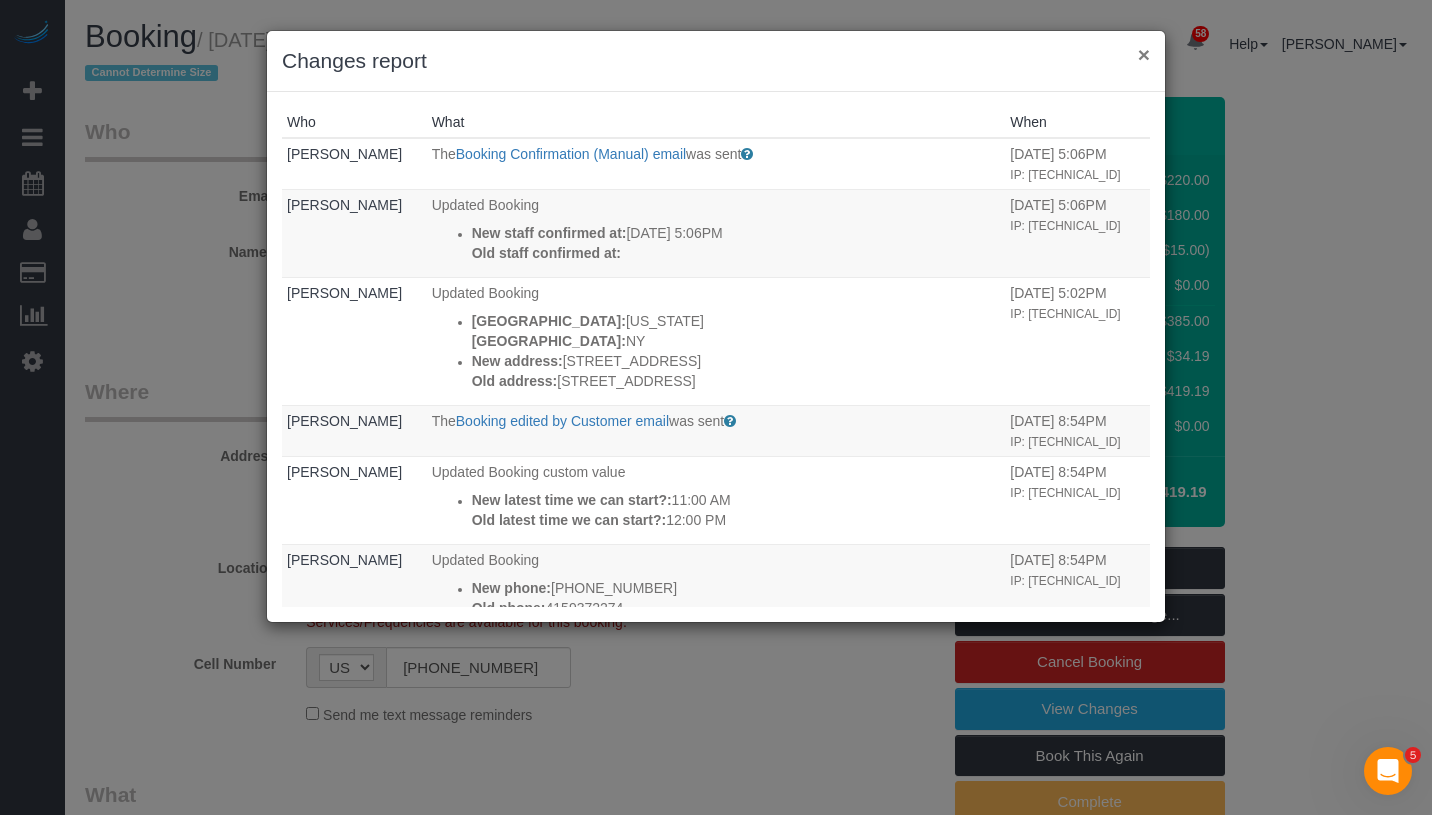 click on "×" at bounding box center [1144, 54] 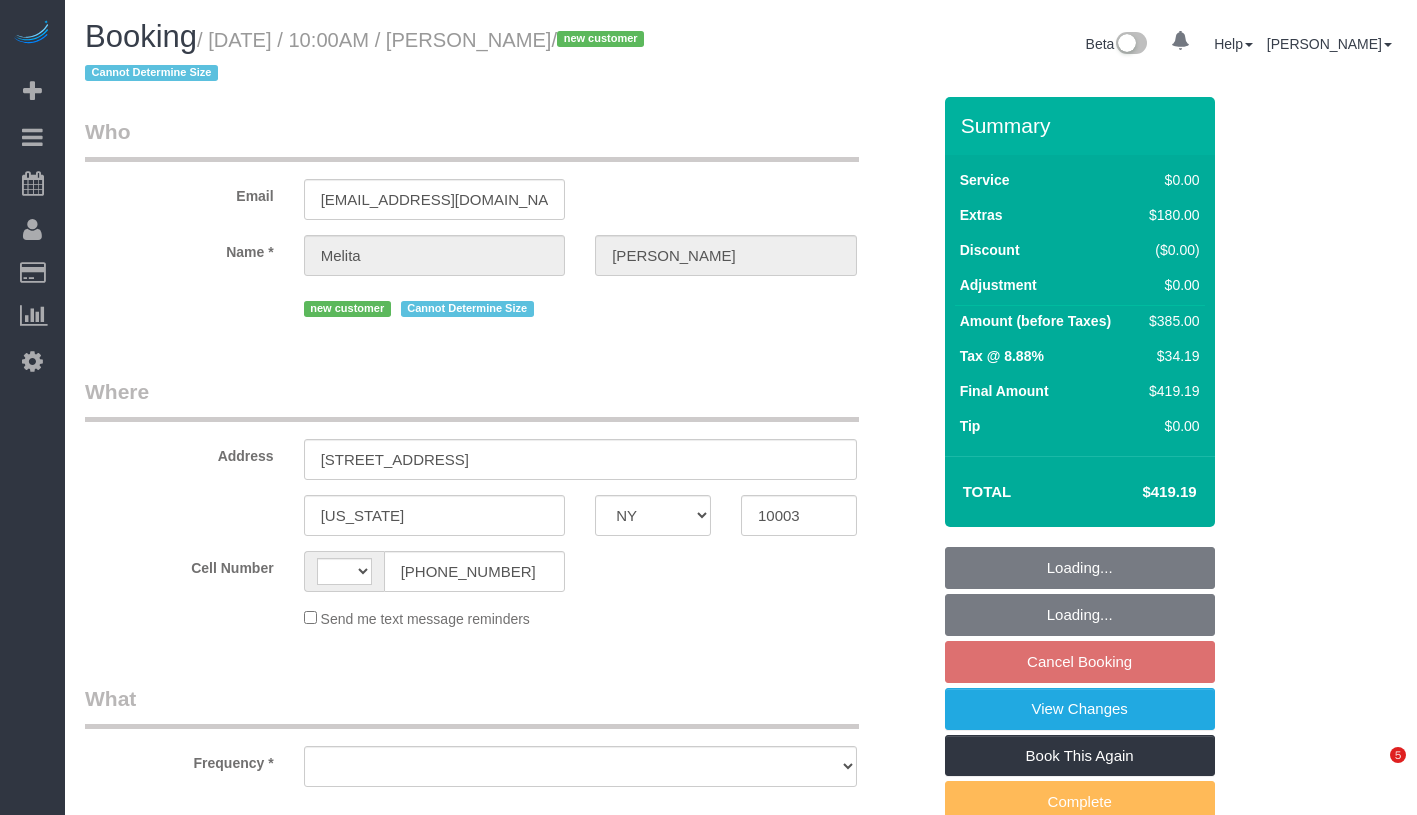 select on "NY" 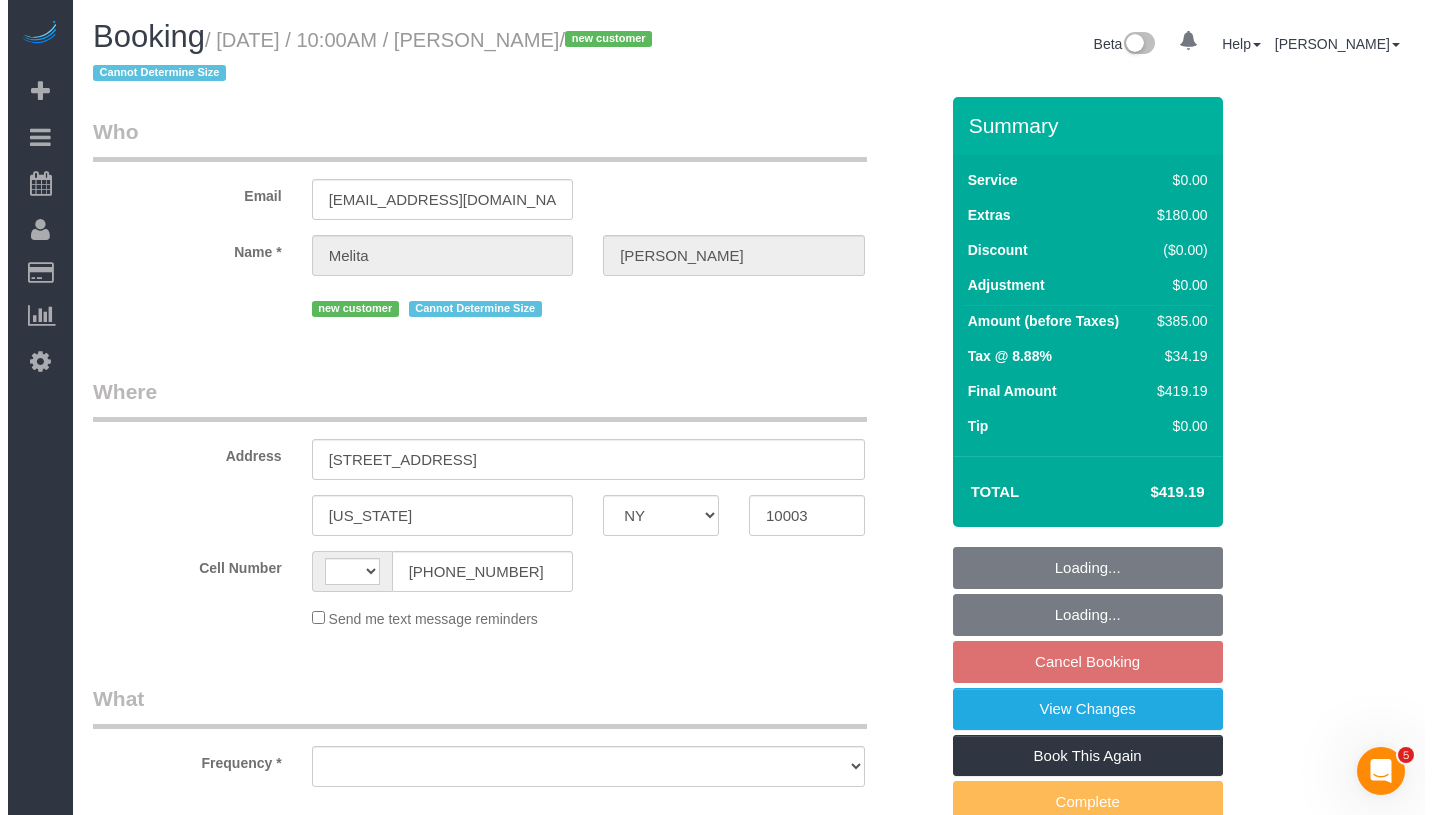 scroll, scrollTop: 0, scrollLeft: 0, axis: both 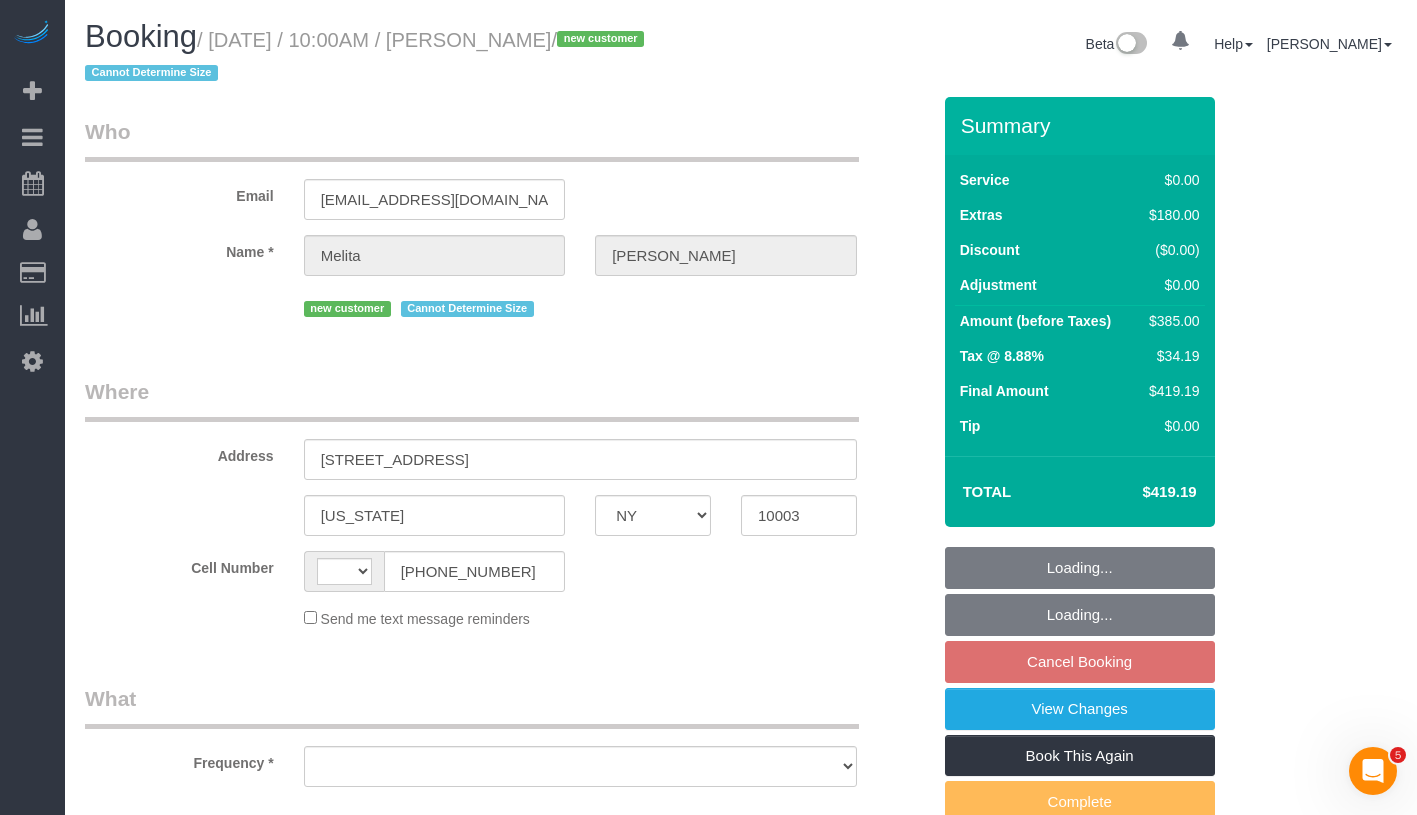 select on "string:US" 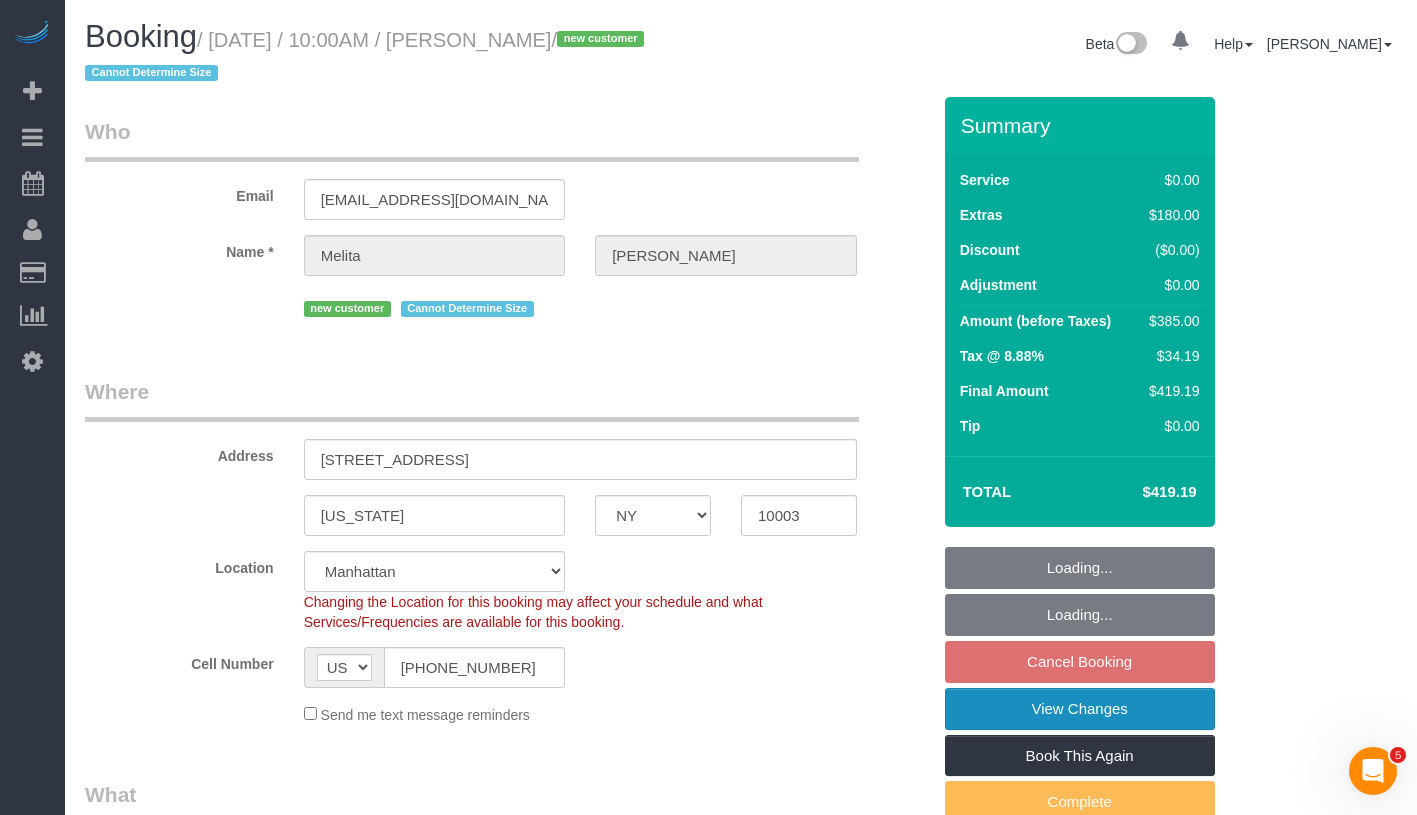 select on "string:stripe-pm_1RgDOU4VGloSiKo7I3And2J7" 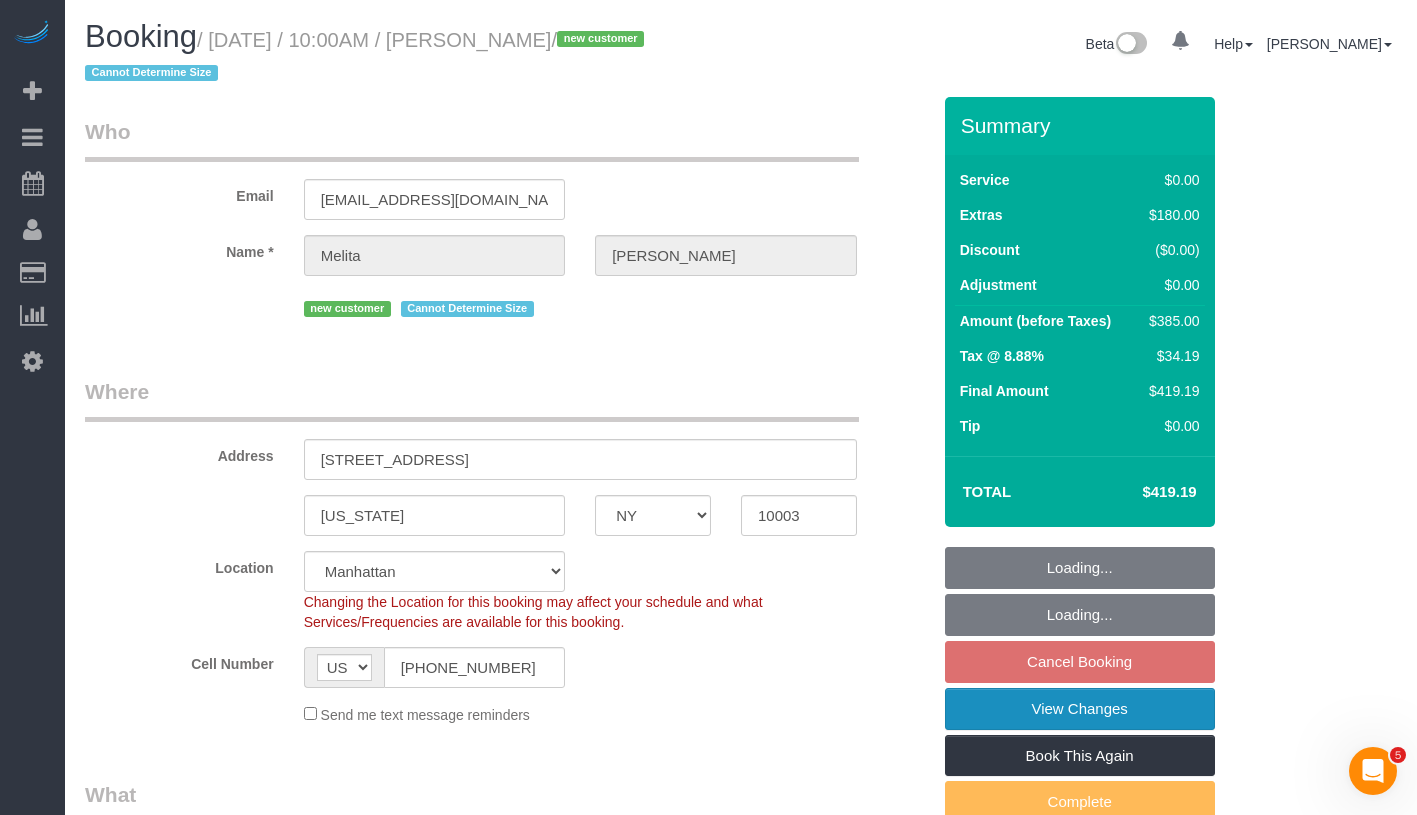 select on "number:89" 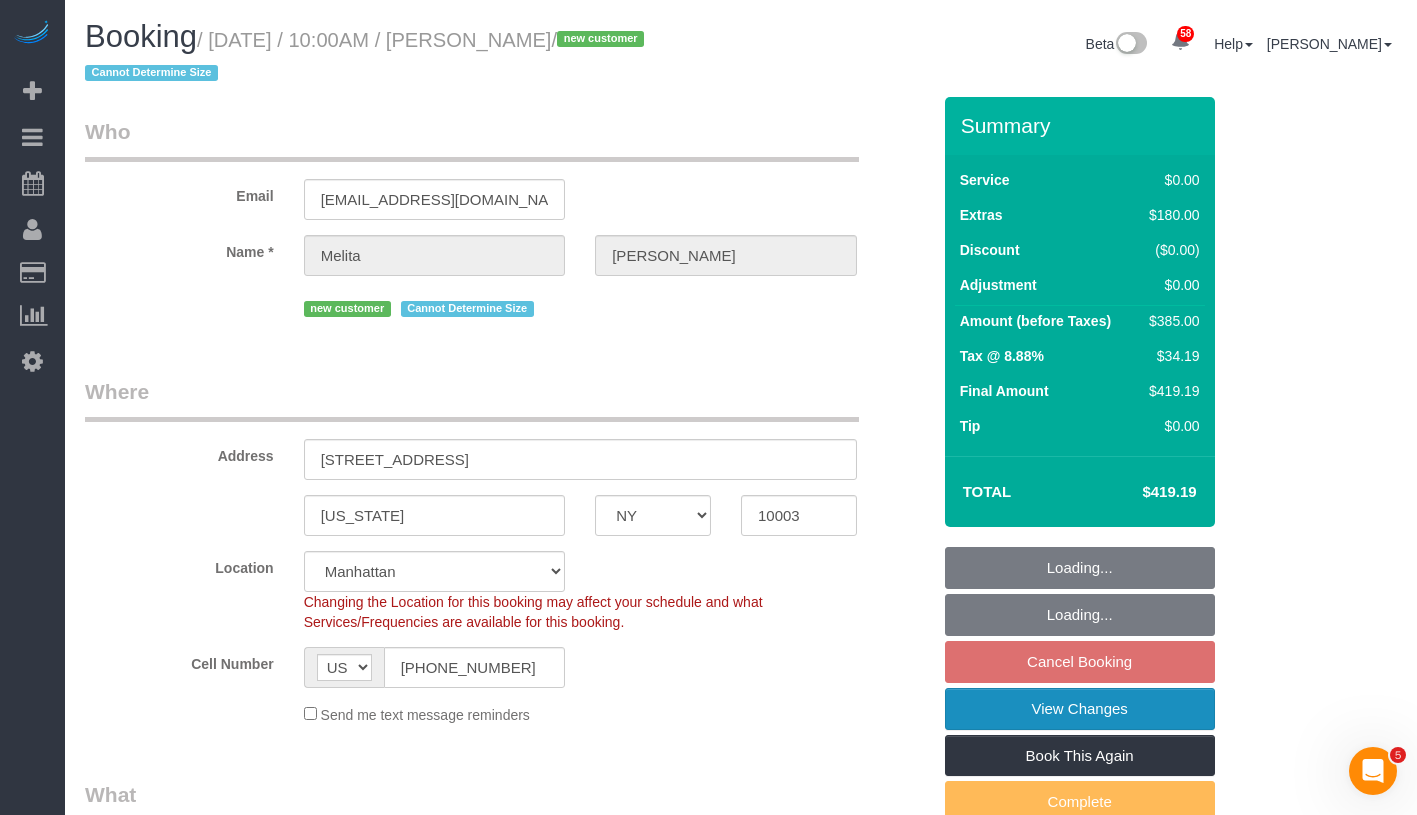 select on "object:960" 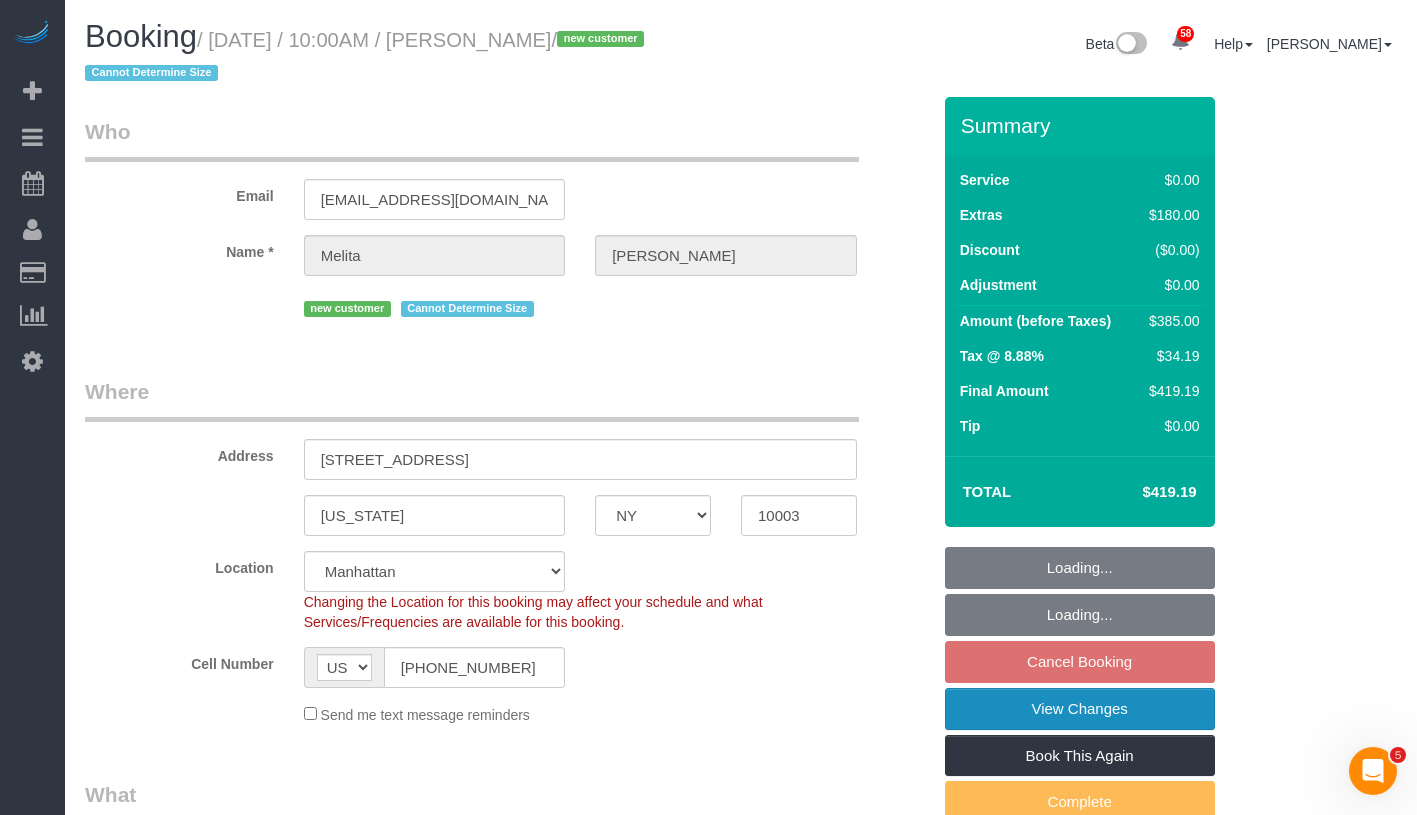 select on "spot3" 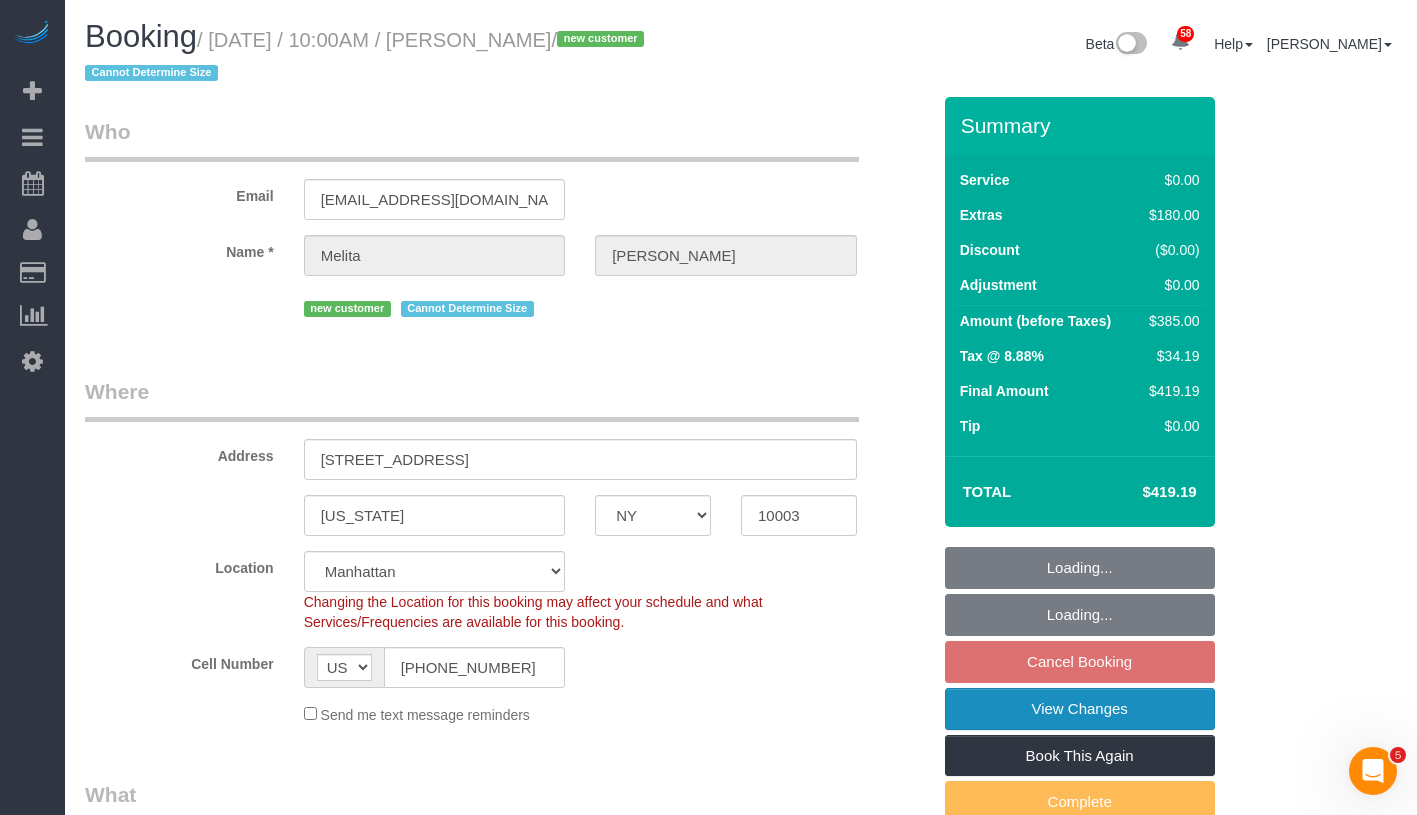 select on "object:1433" 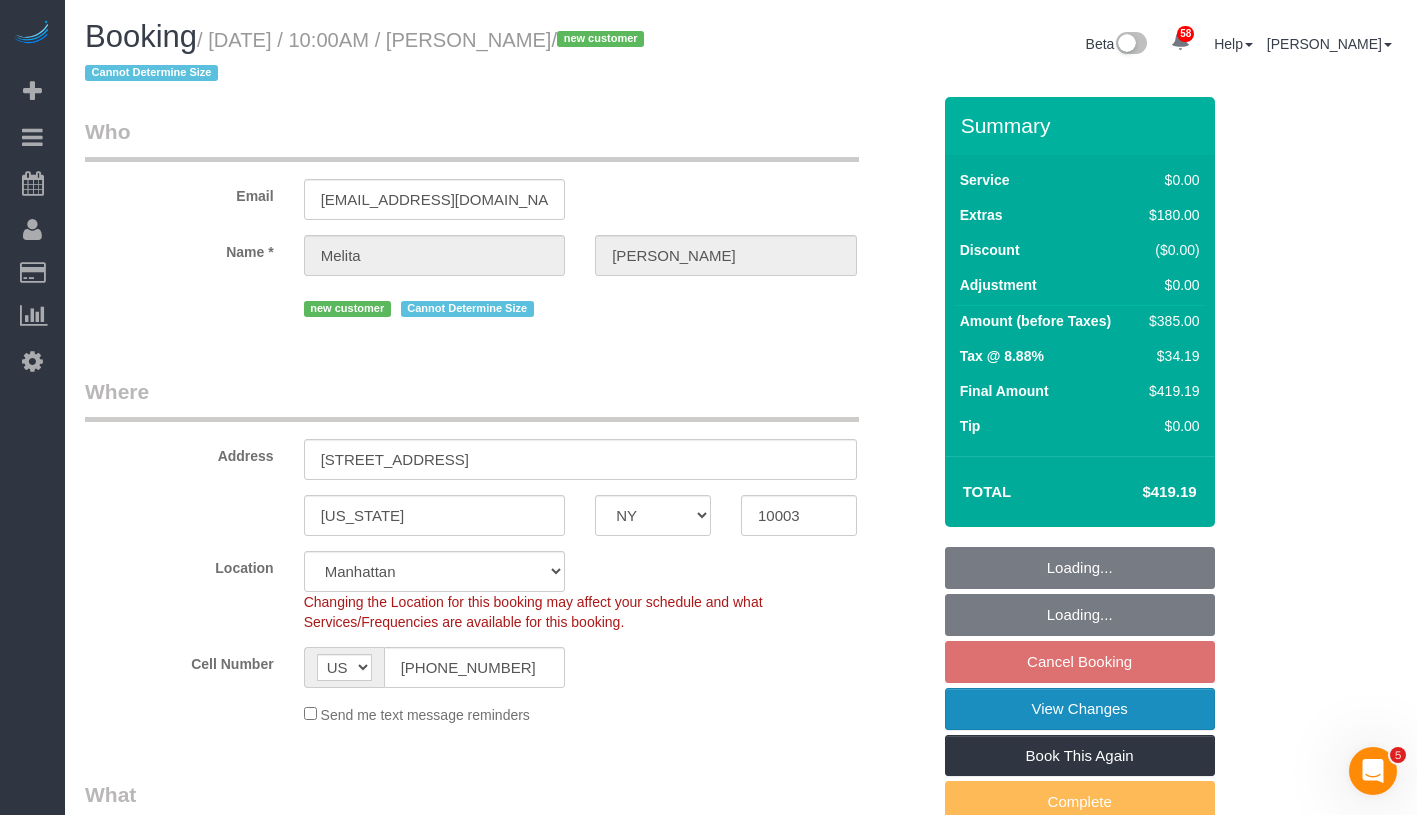click on "View Changes" at bounding box center [1080, 709] 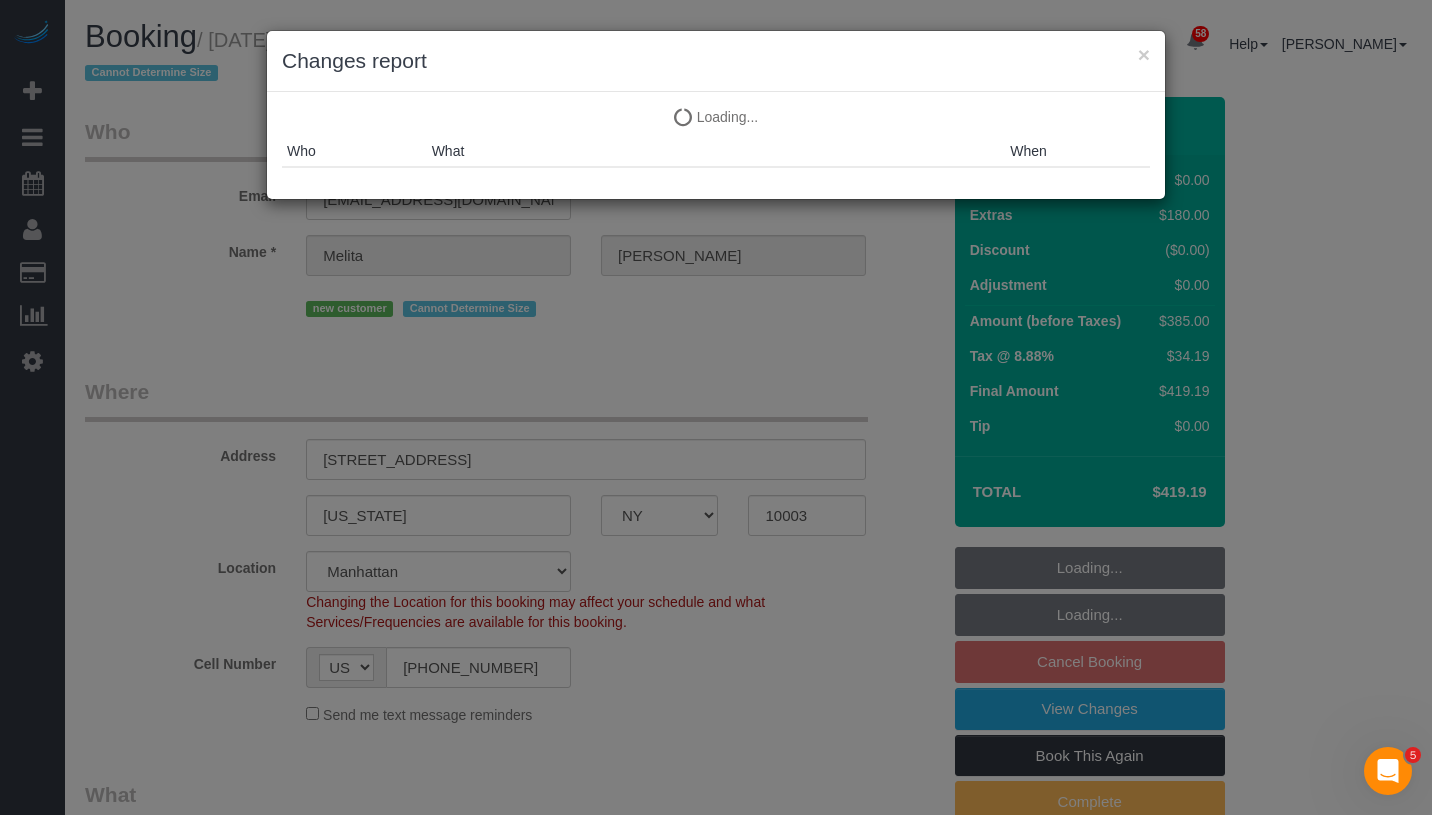 select on "2" 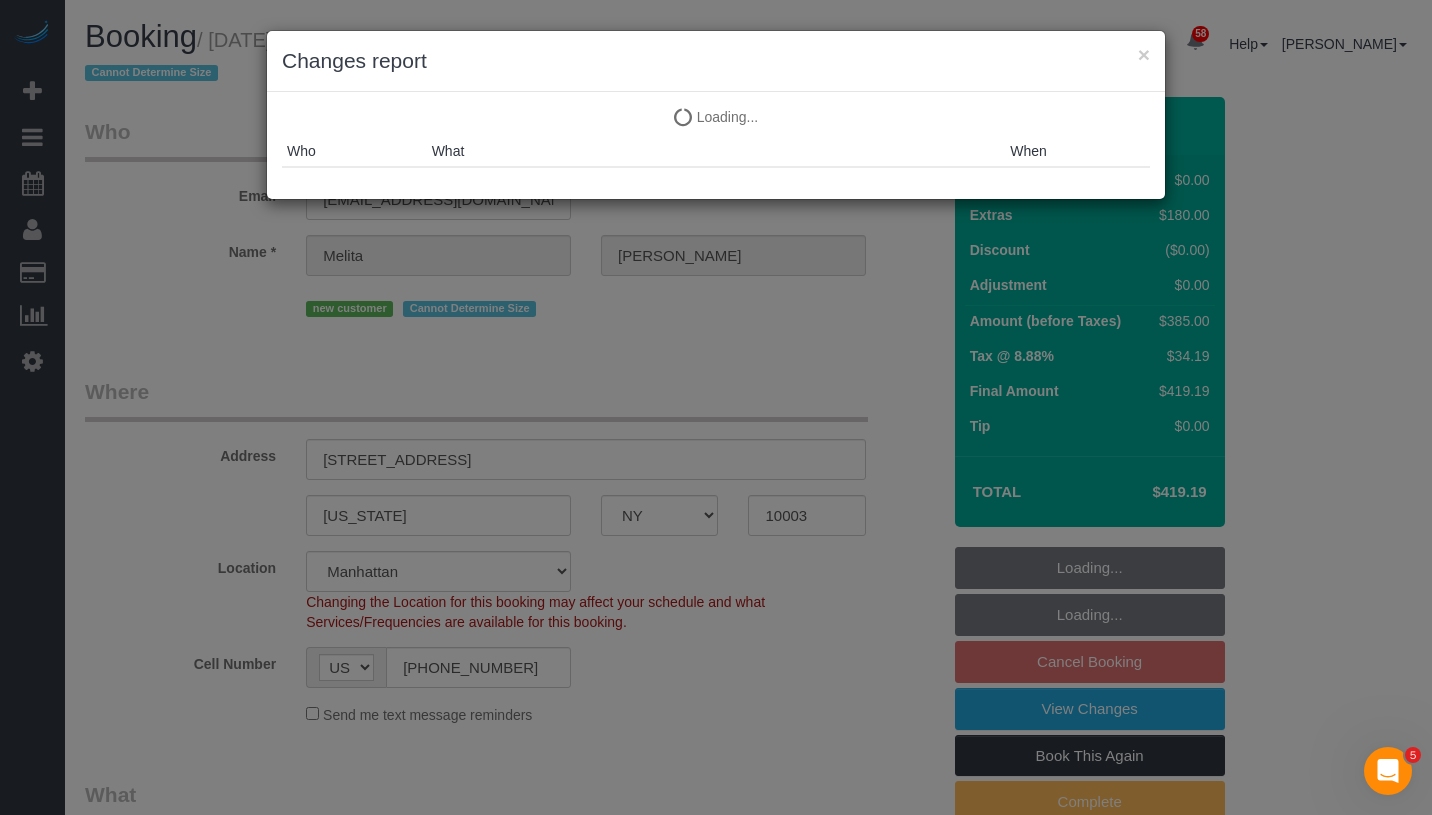 select on "2" 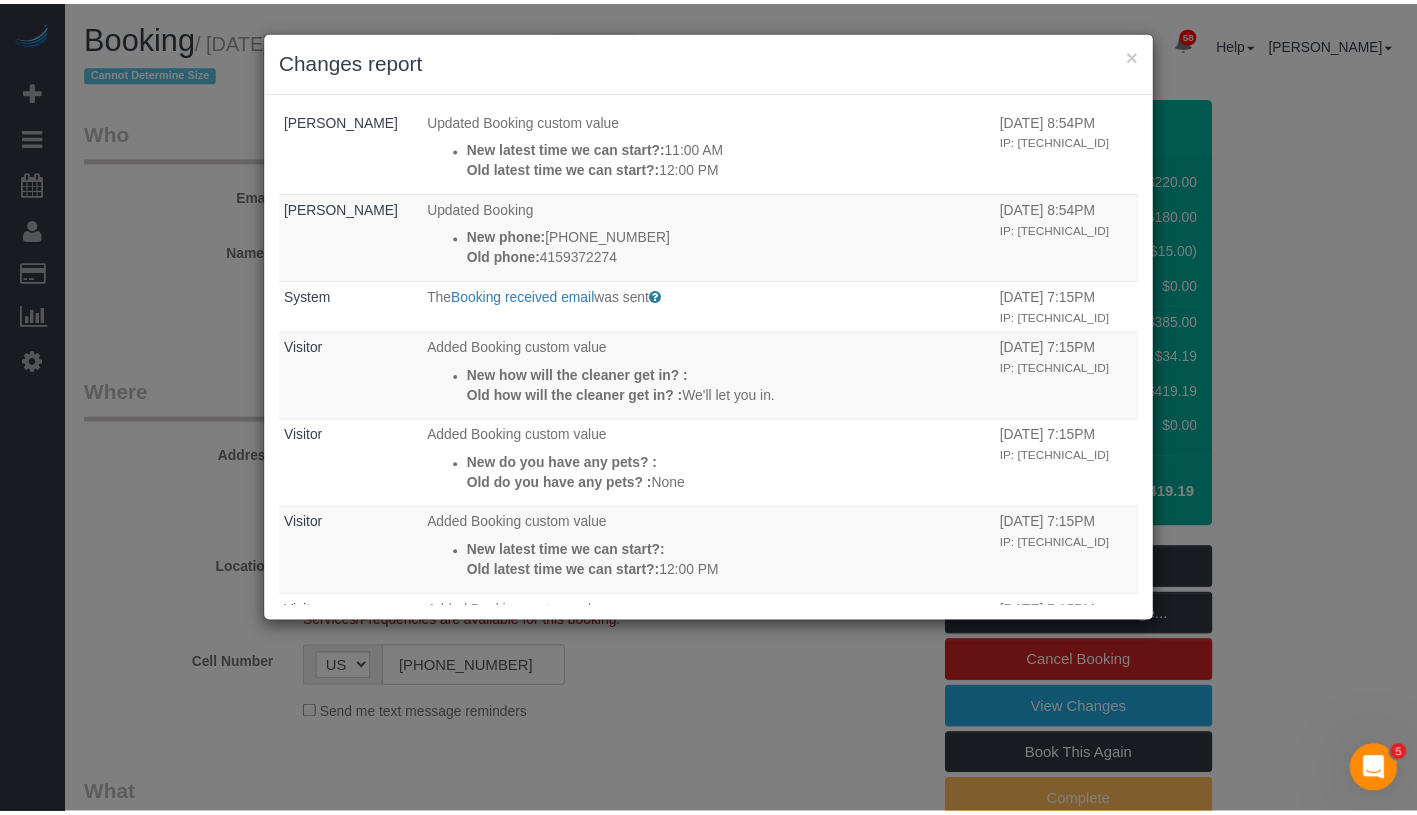 scroll, scrollTop: 508, scrollLeft: 0, axis: vertical 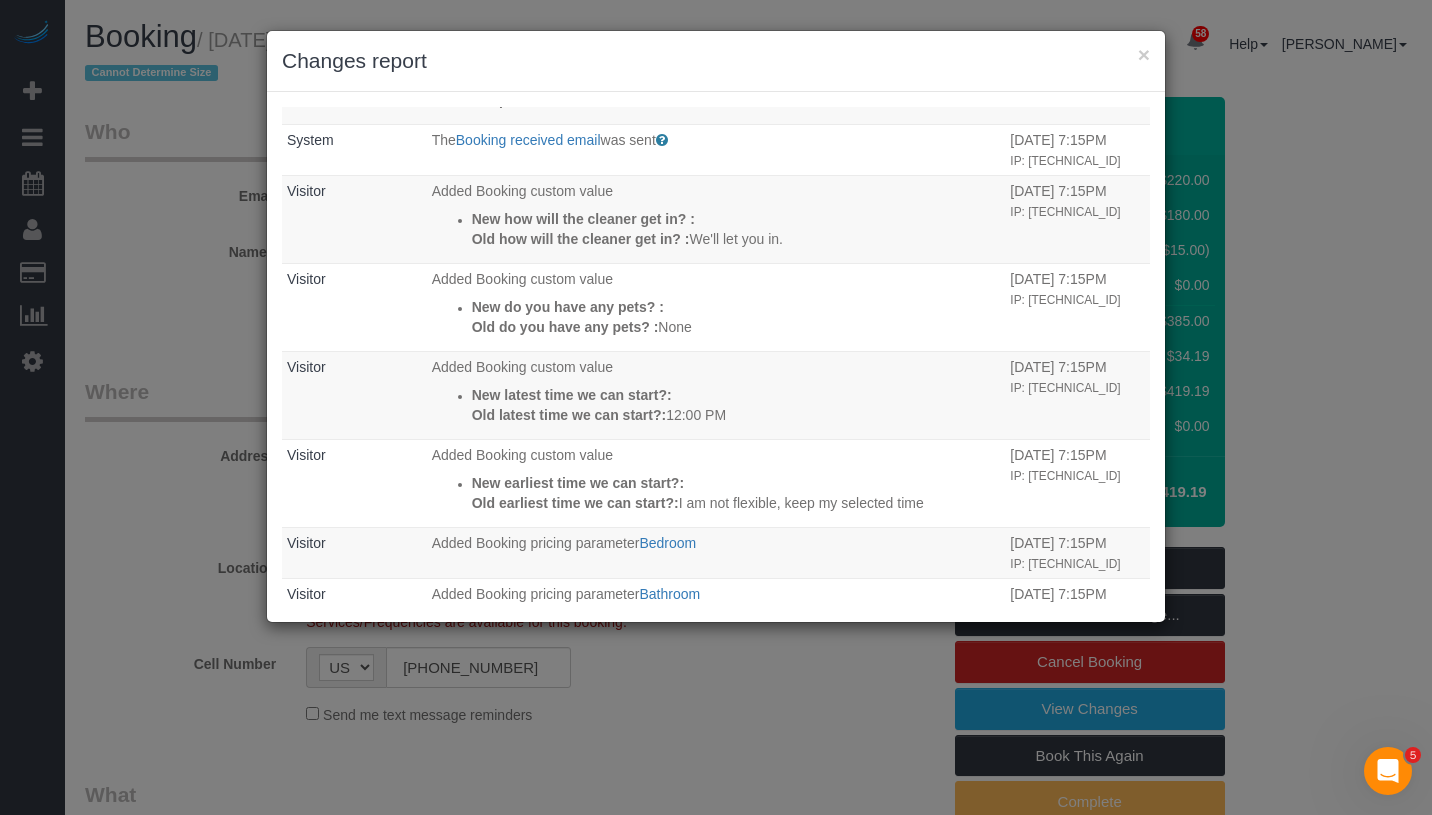 click on "Changes report" at bounding box center [716, 61] 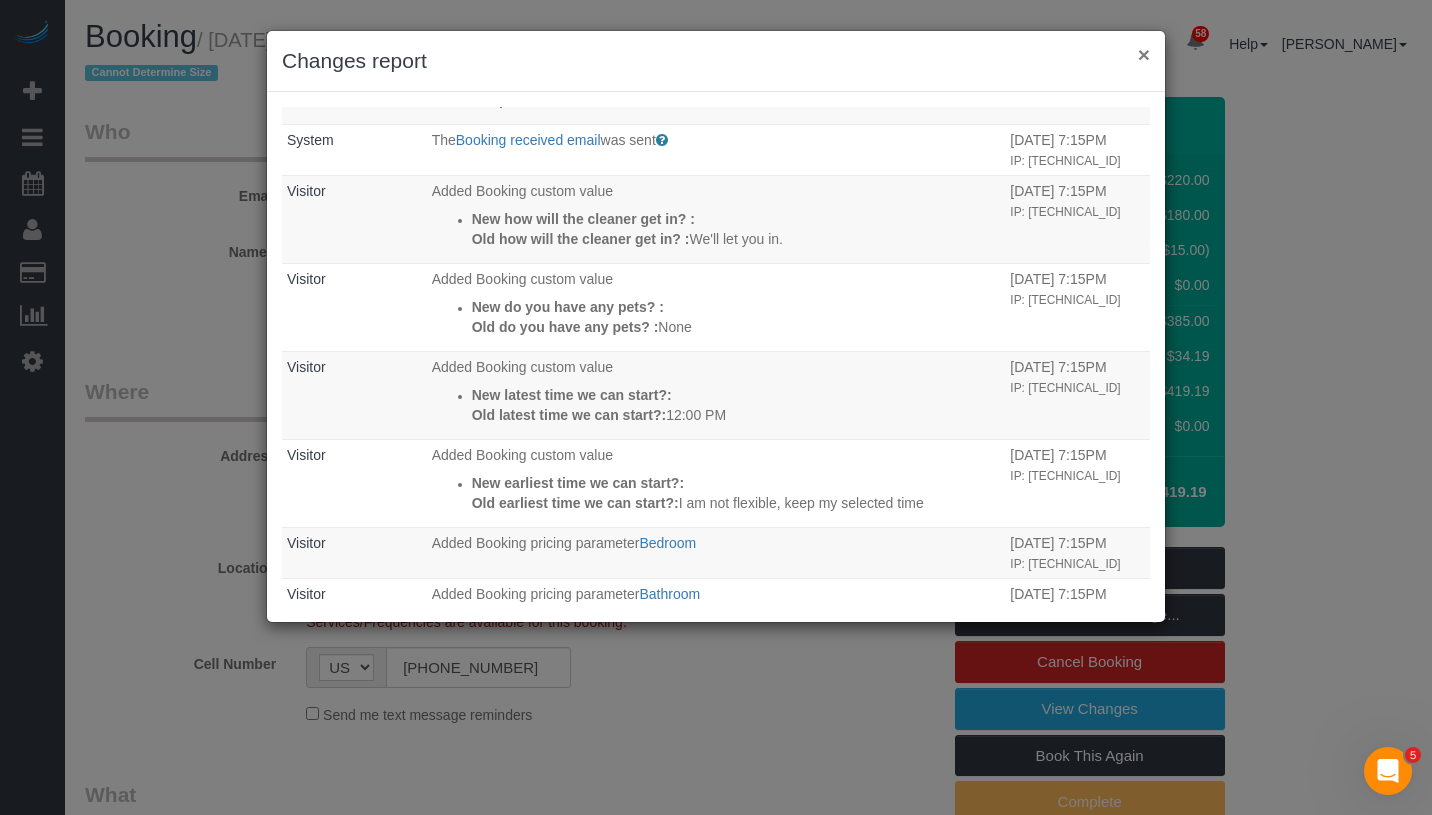 click on "×" at bounding box center [1144, 54] 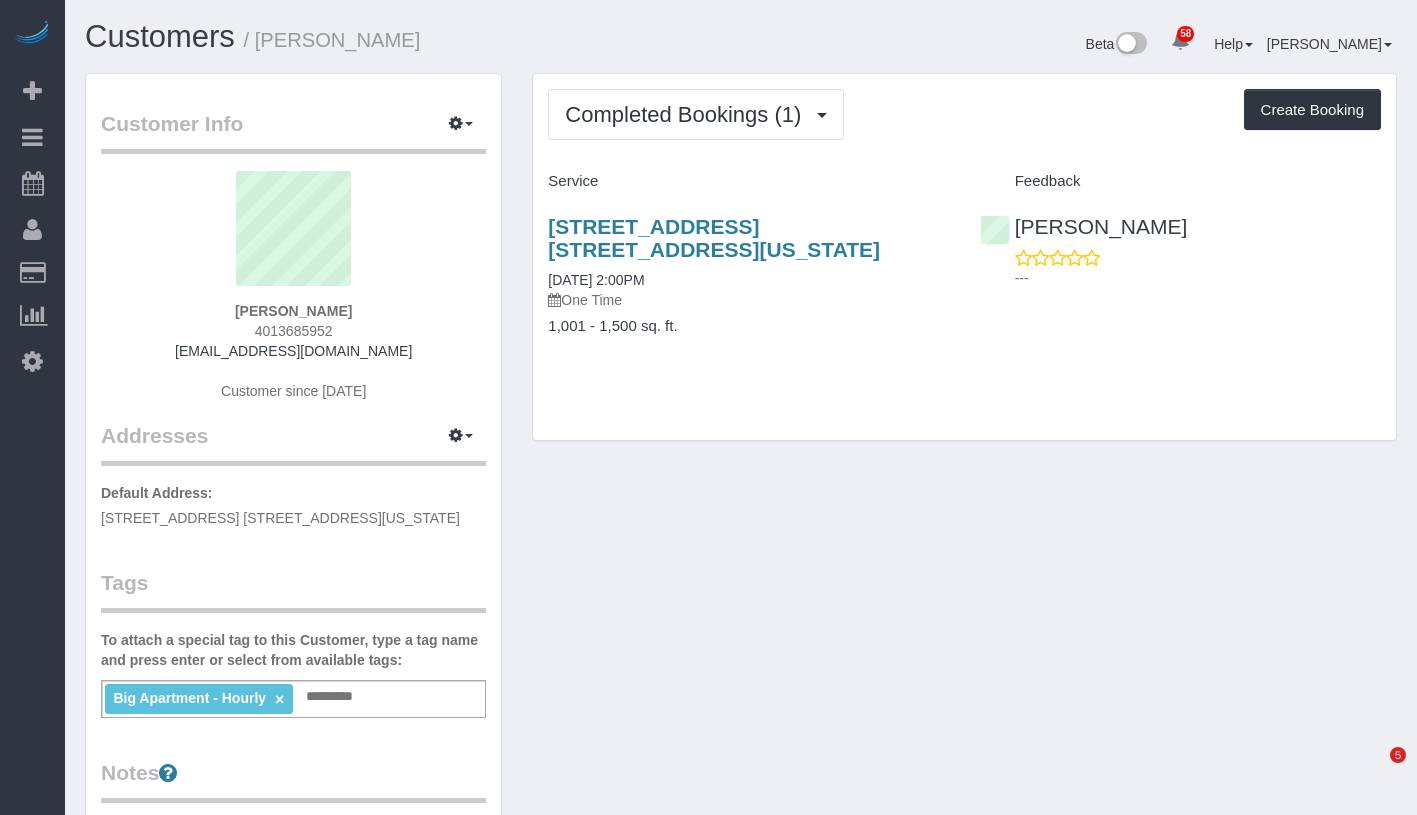 scroll, scrollTop: 0, scrollLeft: 0, axis: both 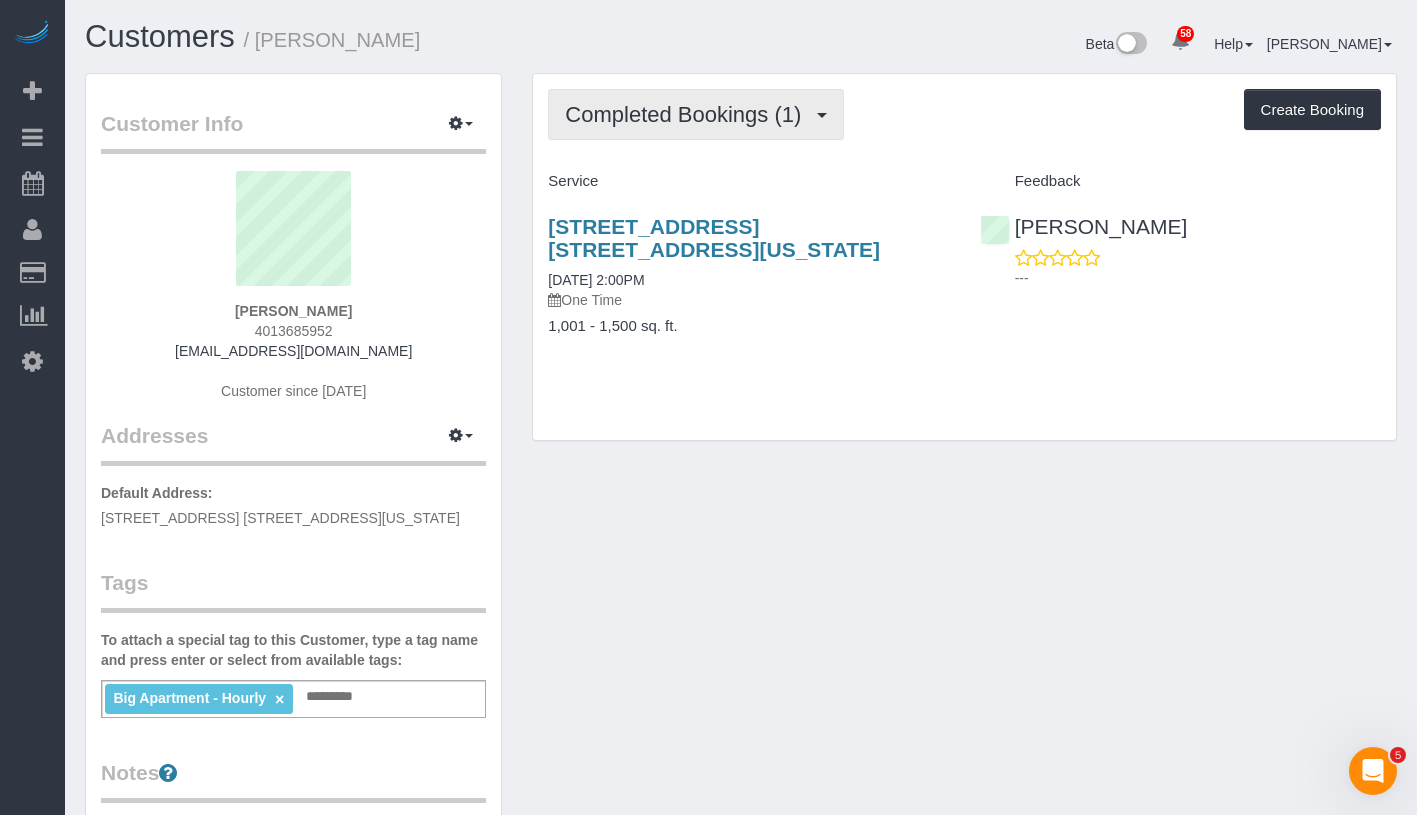 click on "Completed Bookings (1)" at bounding box center (688, 114) 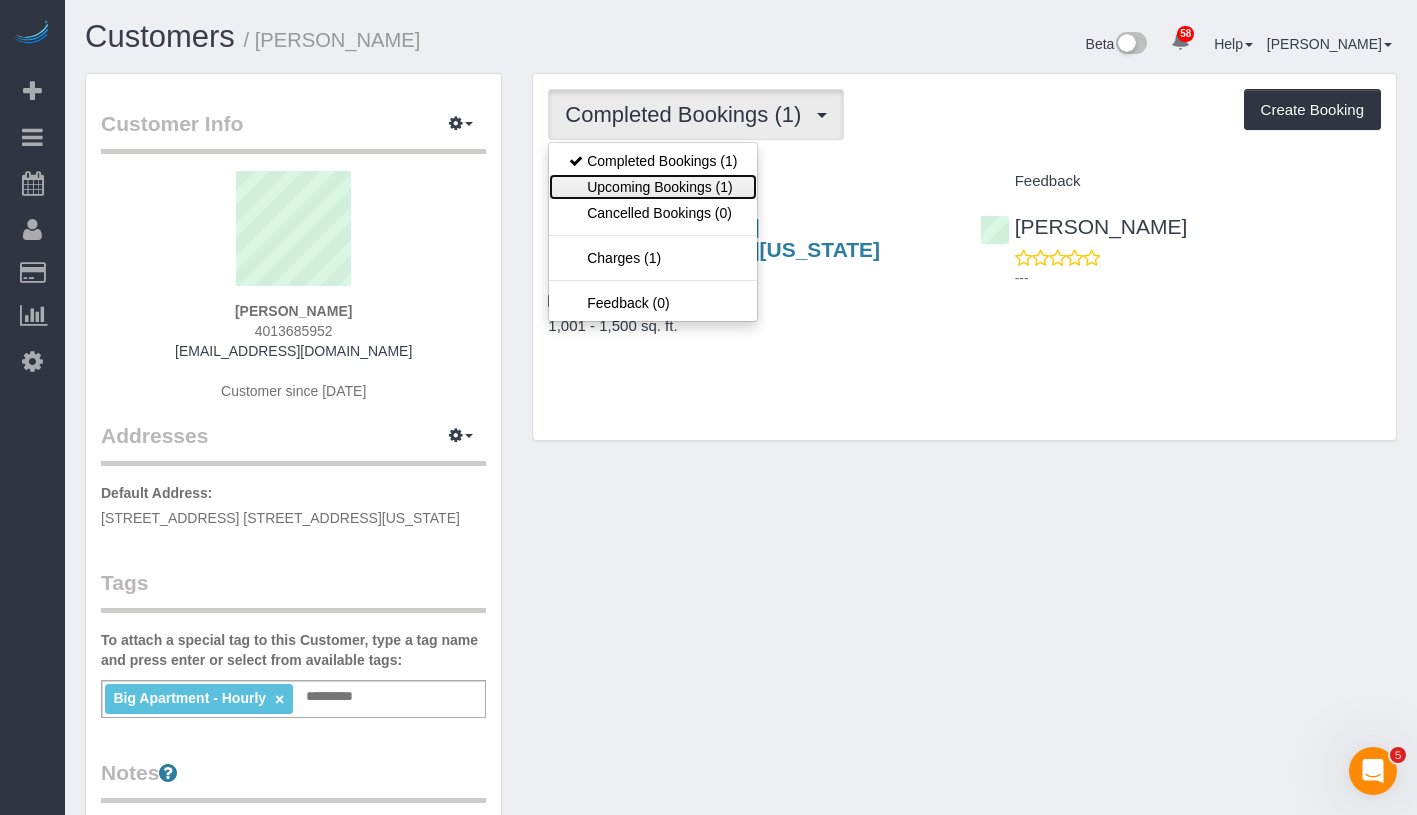 click on "Upcoming Bookings (1)" at bounding box center [653, 187] 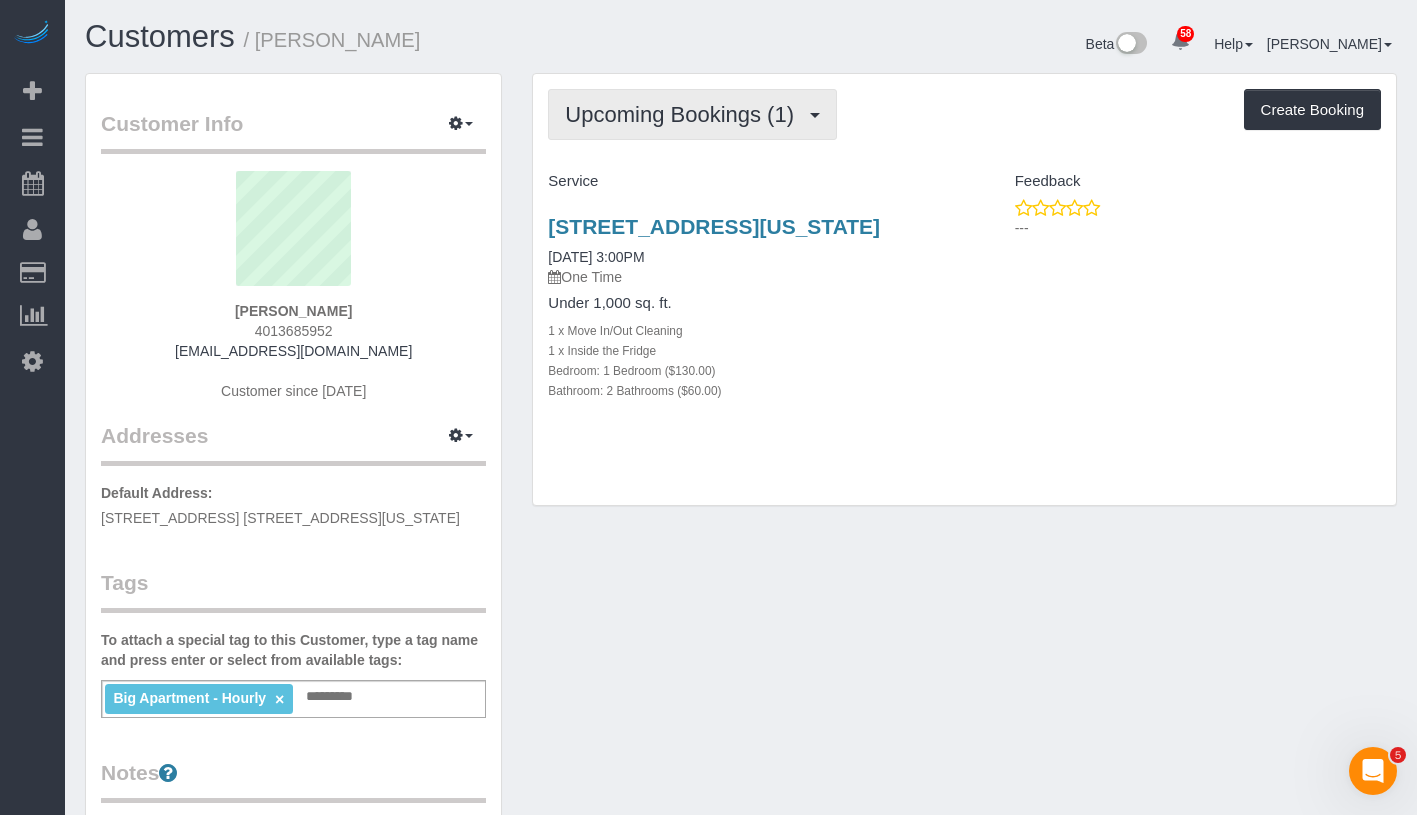 click on "Upcoming Bookings (1)" at bounding box center [684, 114] 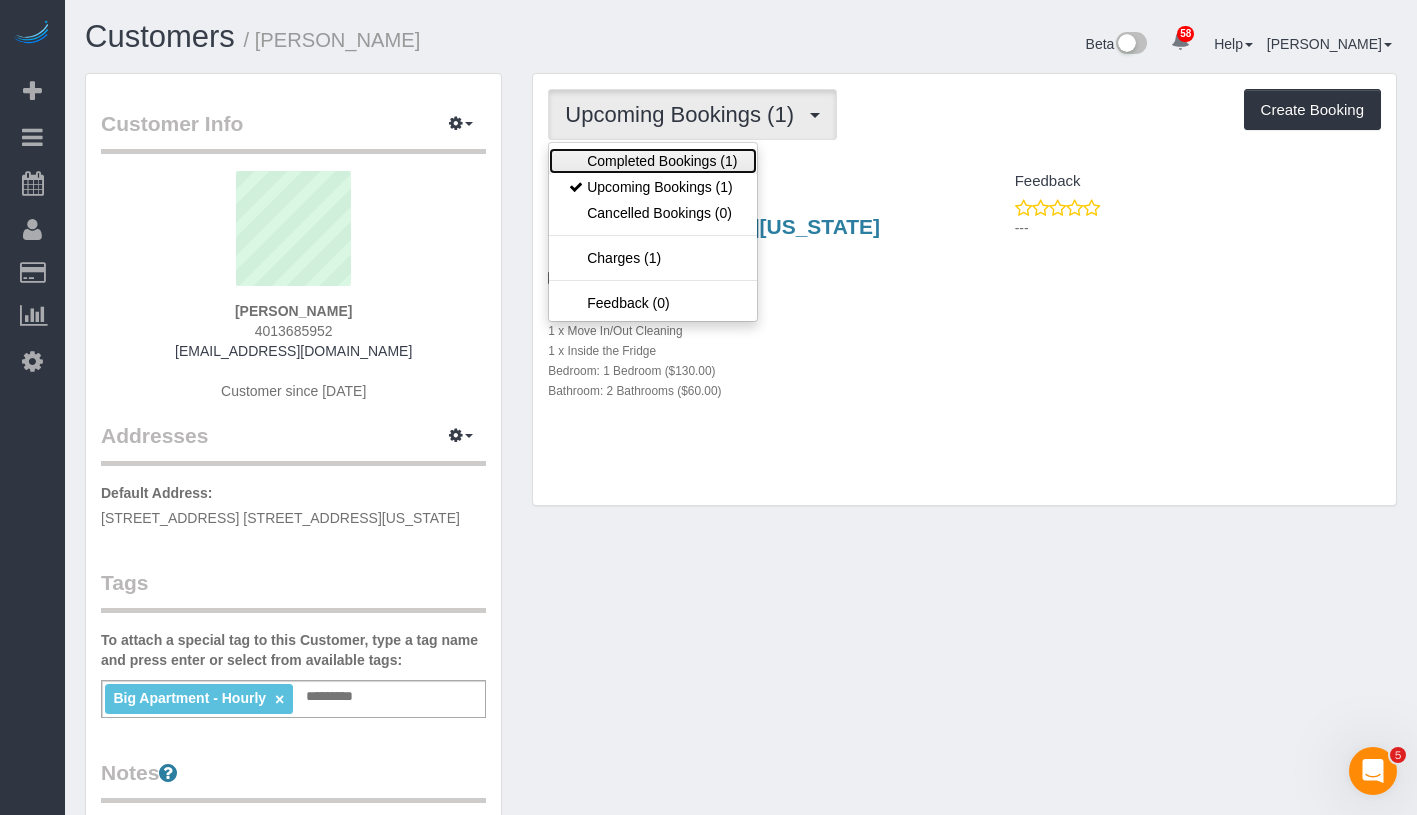click on "Completed Bookings (1)" at bounding box center (653, 161) 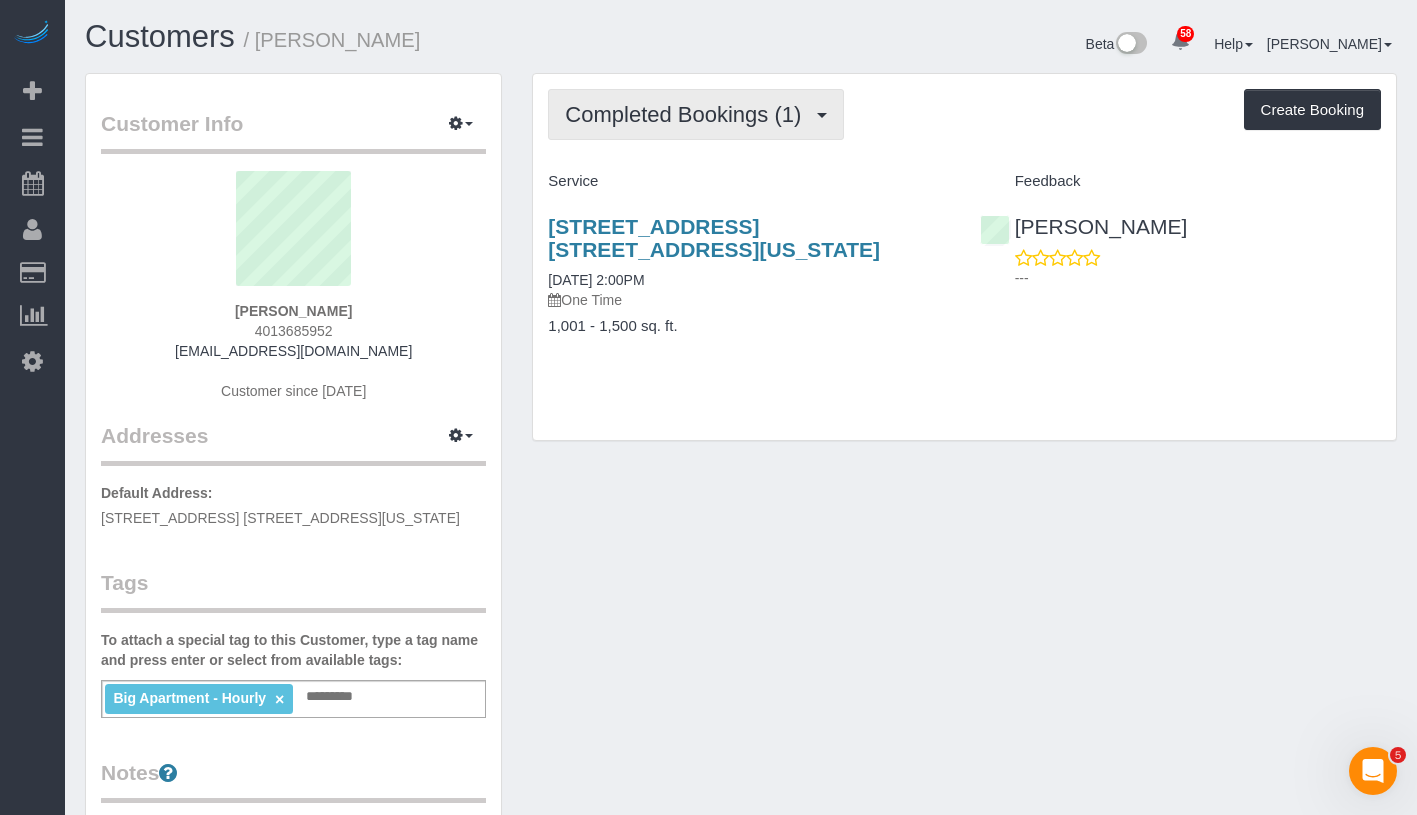 click on "Completed Bookings (1)" at bounding box center [696, 114] 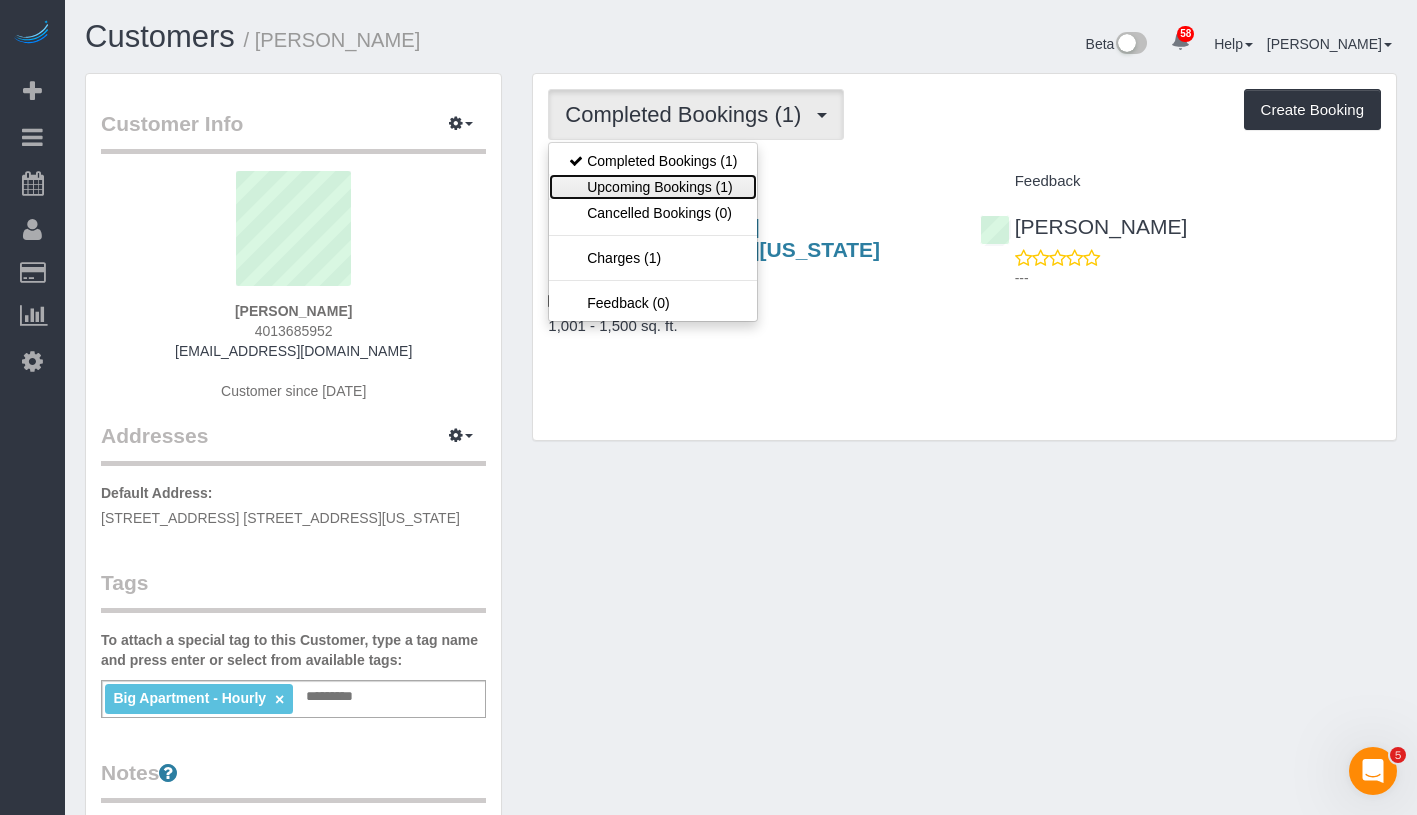 click on "Upcoming Bookings (1)" at bounding box center (653, 187) 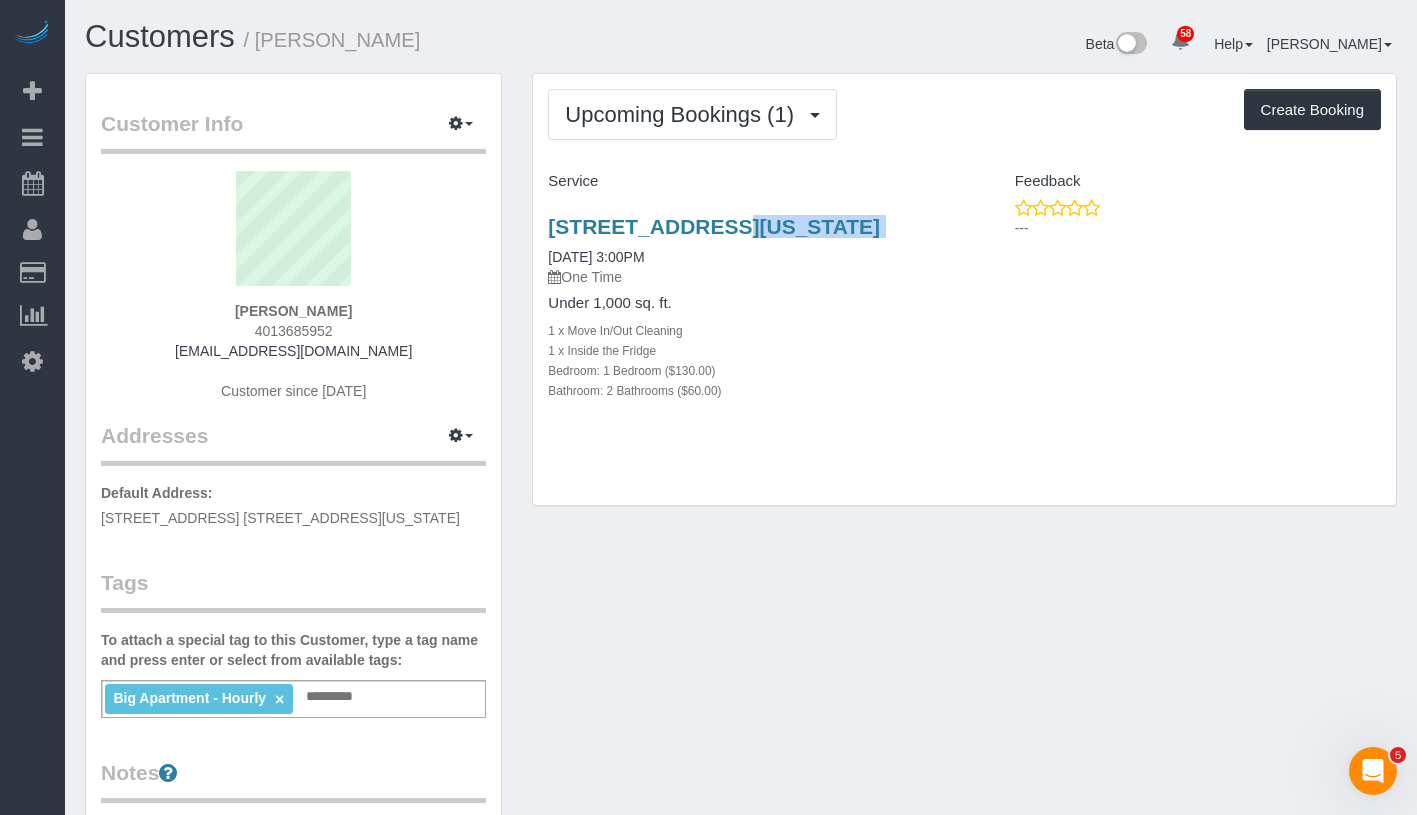 drag, startPoint x: 539, startPoint y: 222, endPoint x: 641, endPoint y: 261, distance: 109.201645 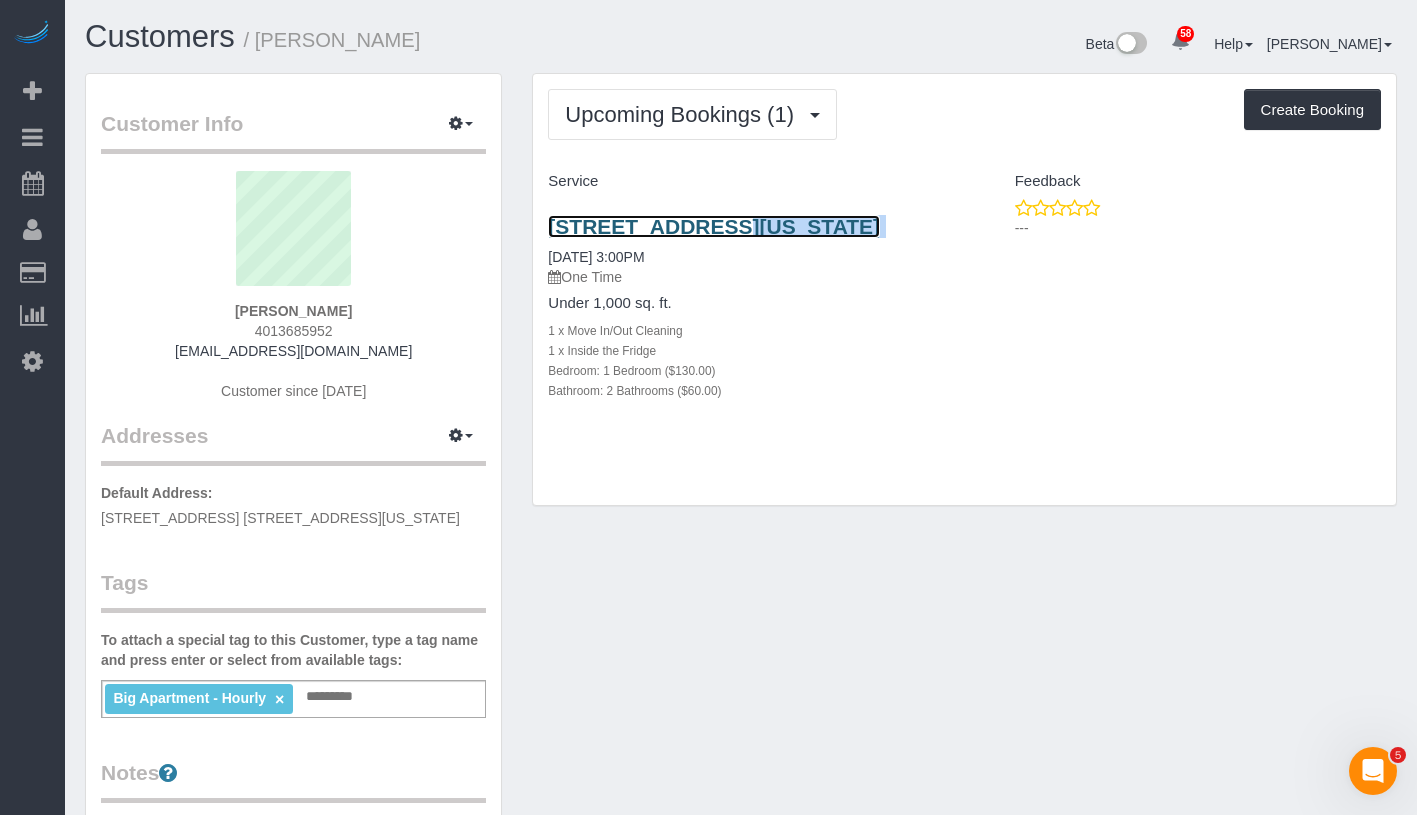 click on "160 Water Street Apt 11x, New York, NY 10038" at bounding box center [714, 226] 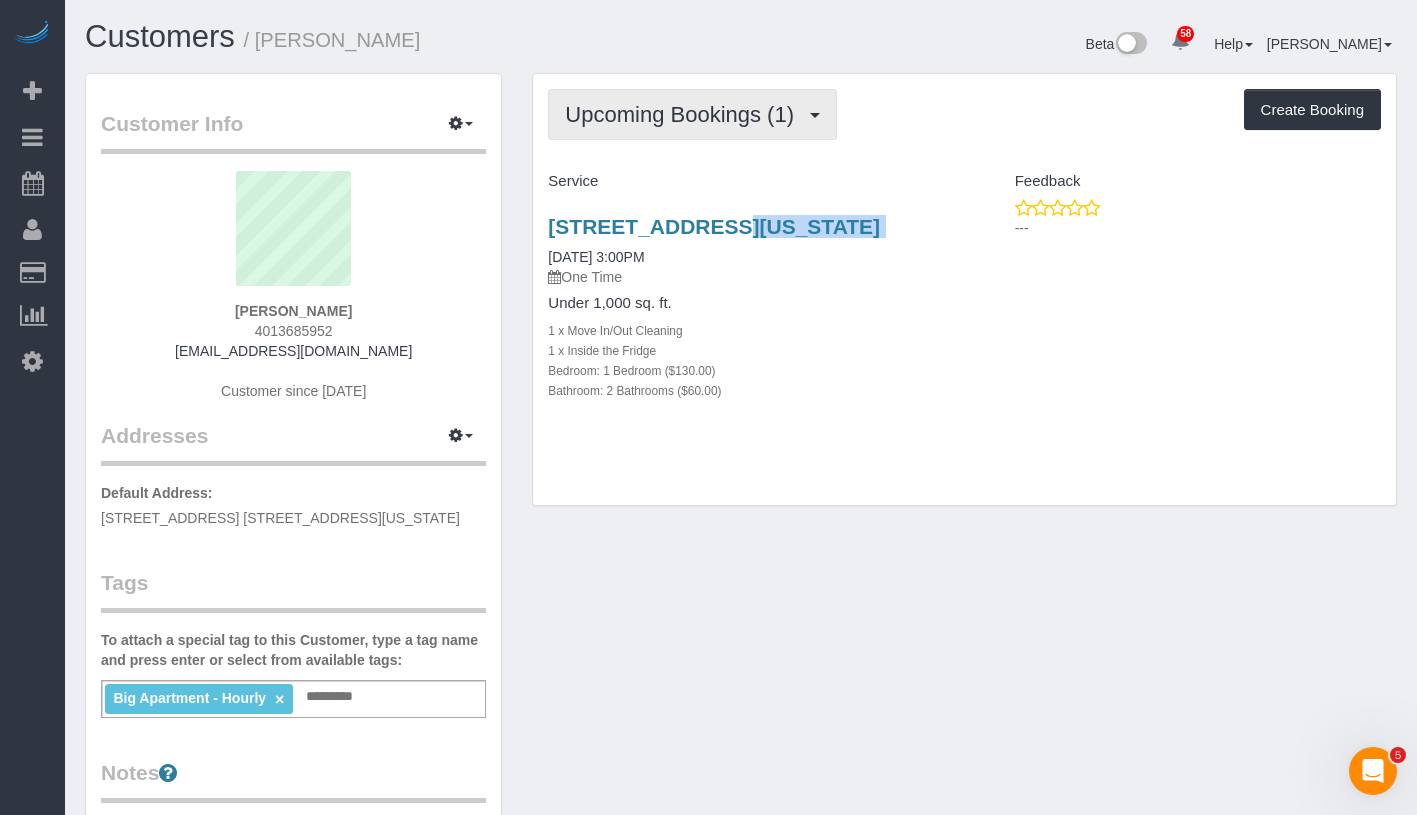 click on "Upcoming Bookings (1)" at bounding box center (684, 114) 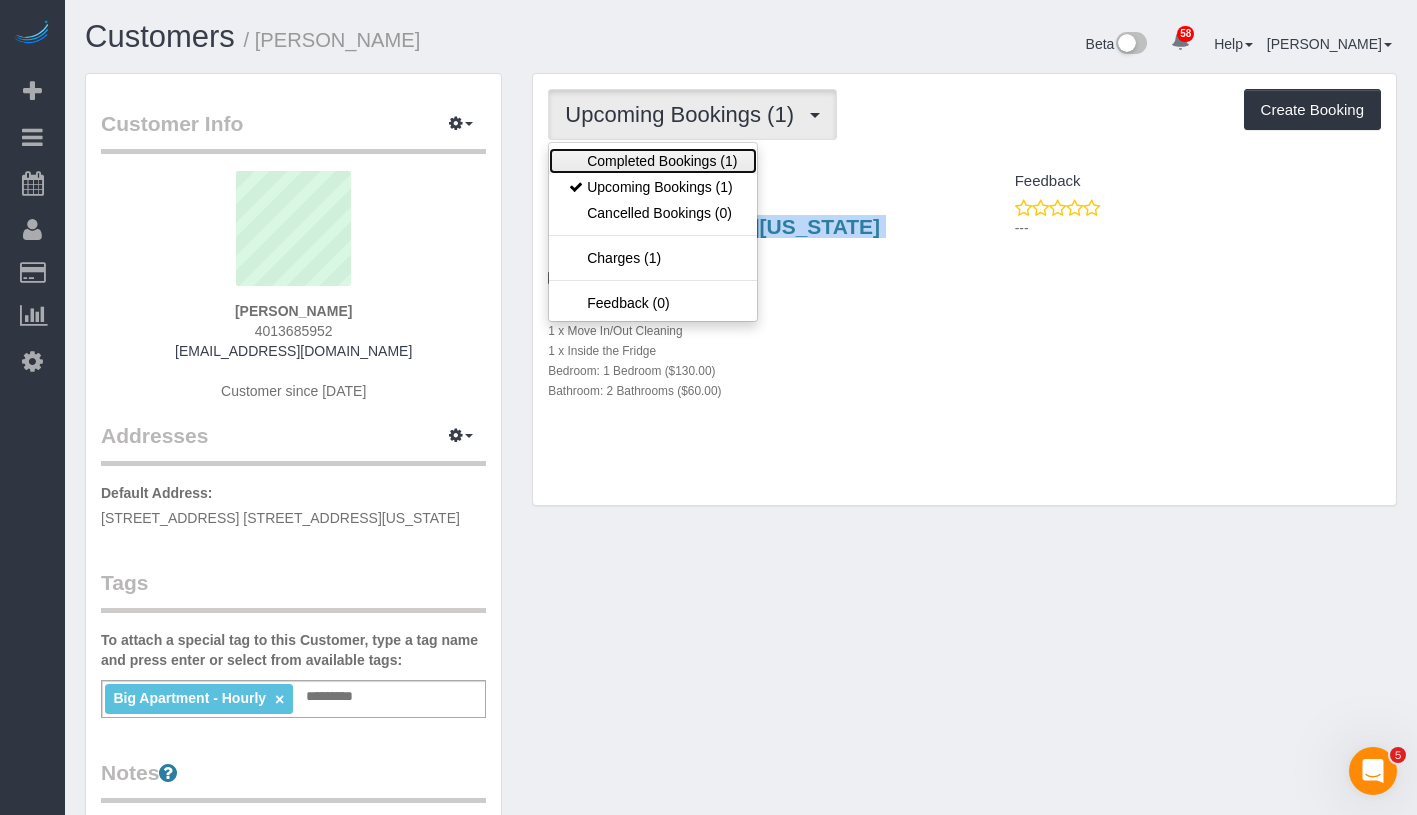 click on "Completed Bookings (1)" at bounding box center [653, 161] 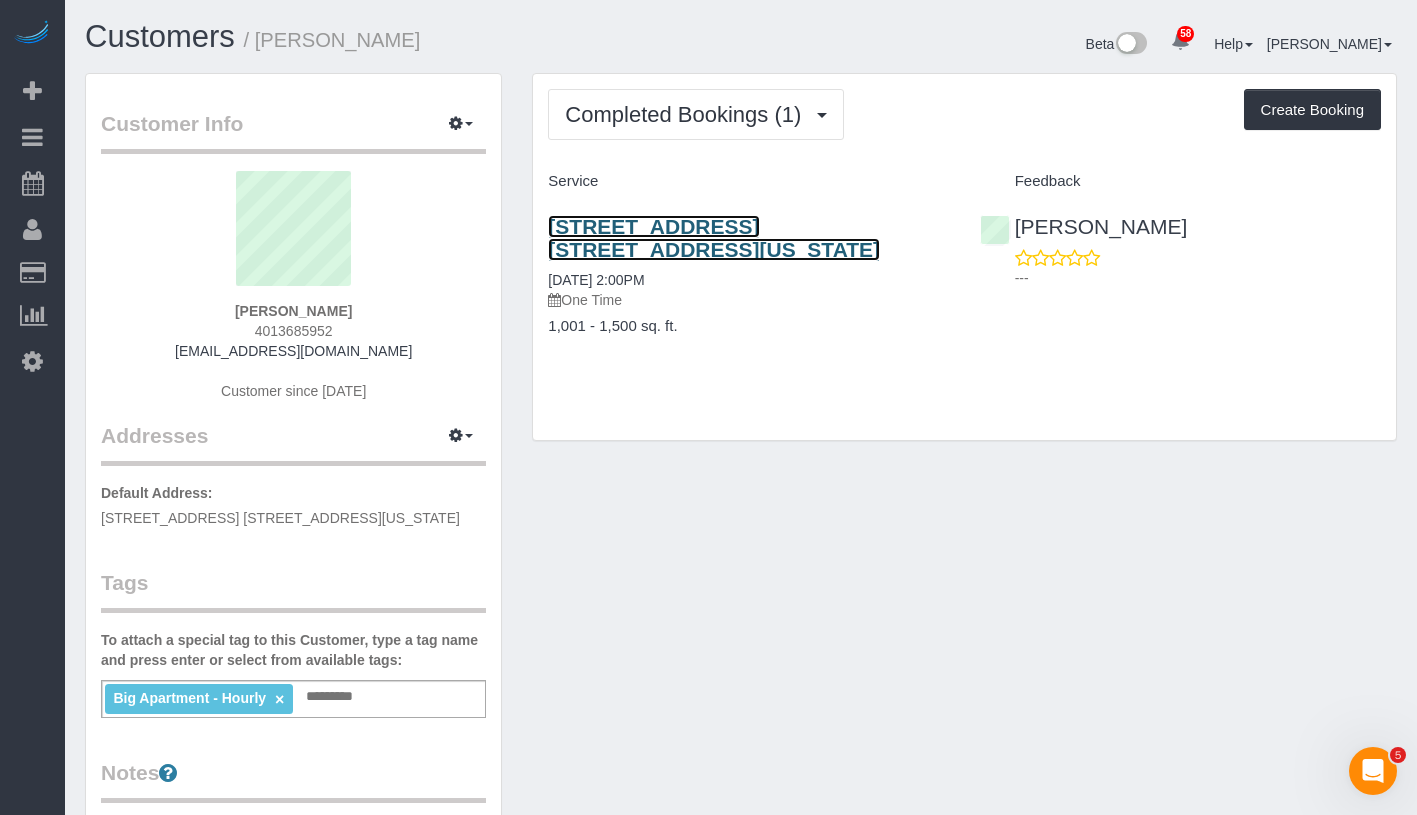 click on "250 East 54th, Apt. 31b, New York, NY 10022" at bounding box center [714, 238] 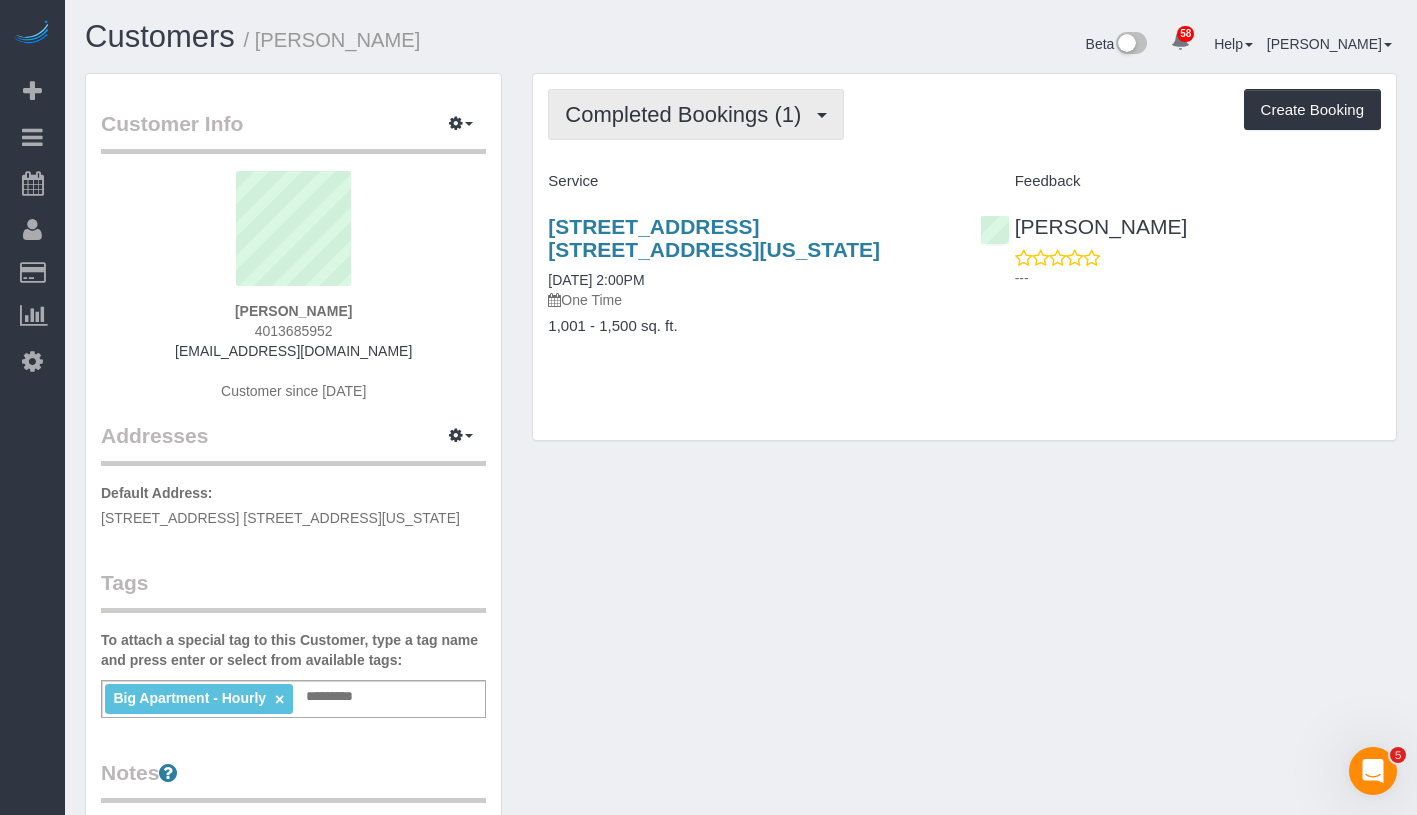 click on "Completed Bookings (1)" at bounding box center [688, 114] 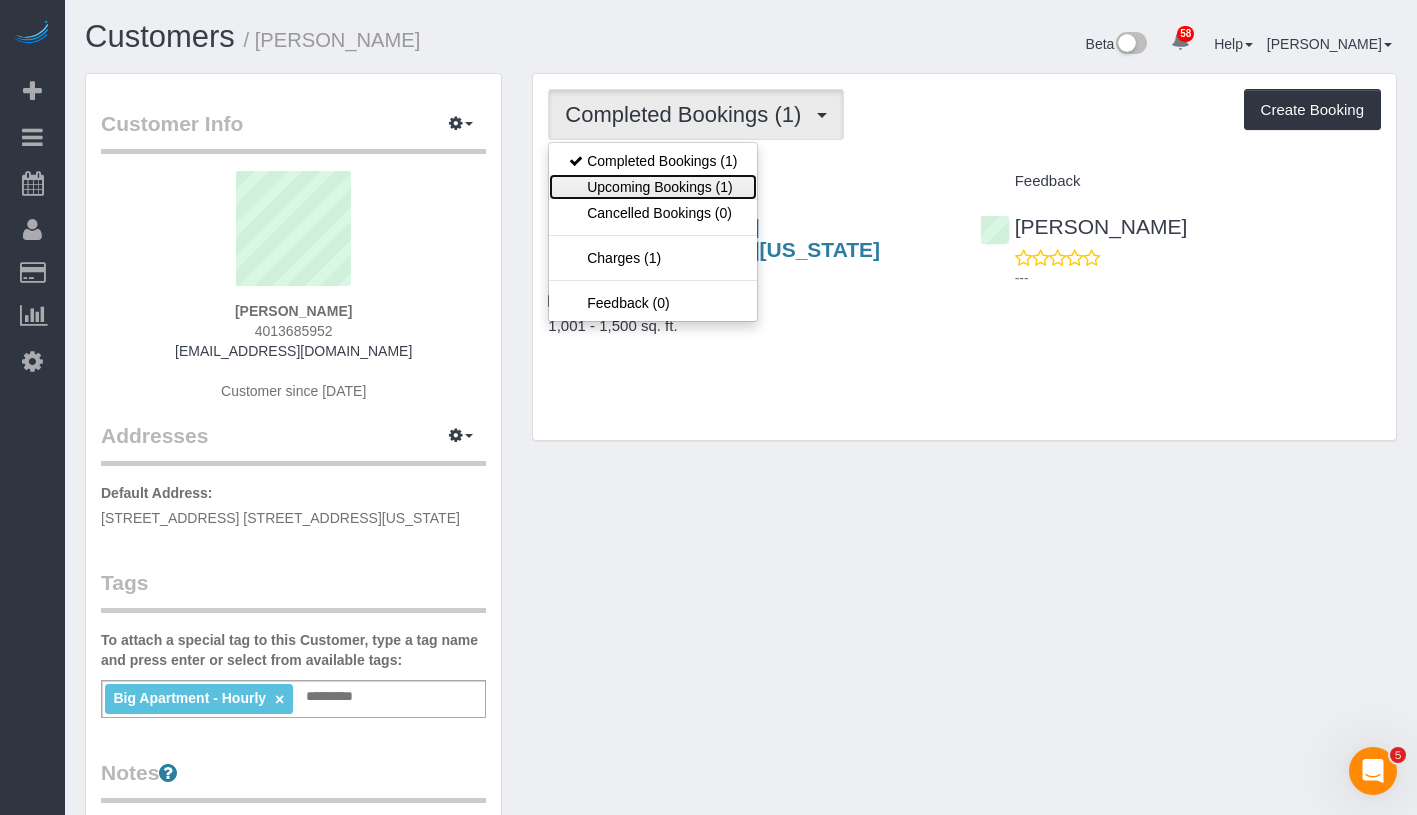 click on "Upcoming Bookings (1)" at bounding box center [653, 187] 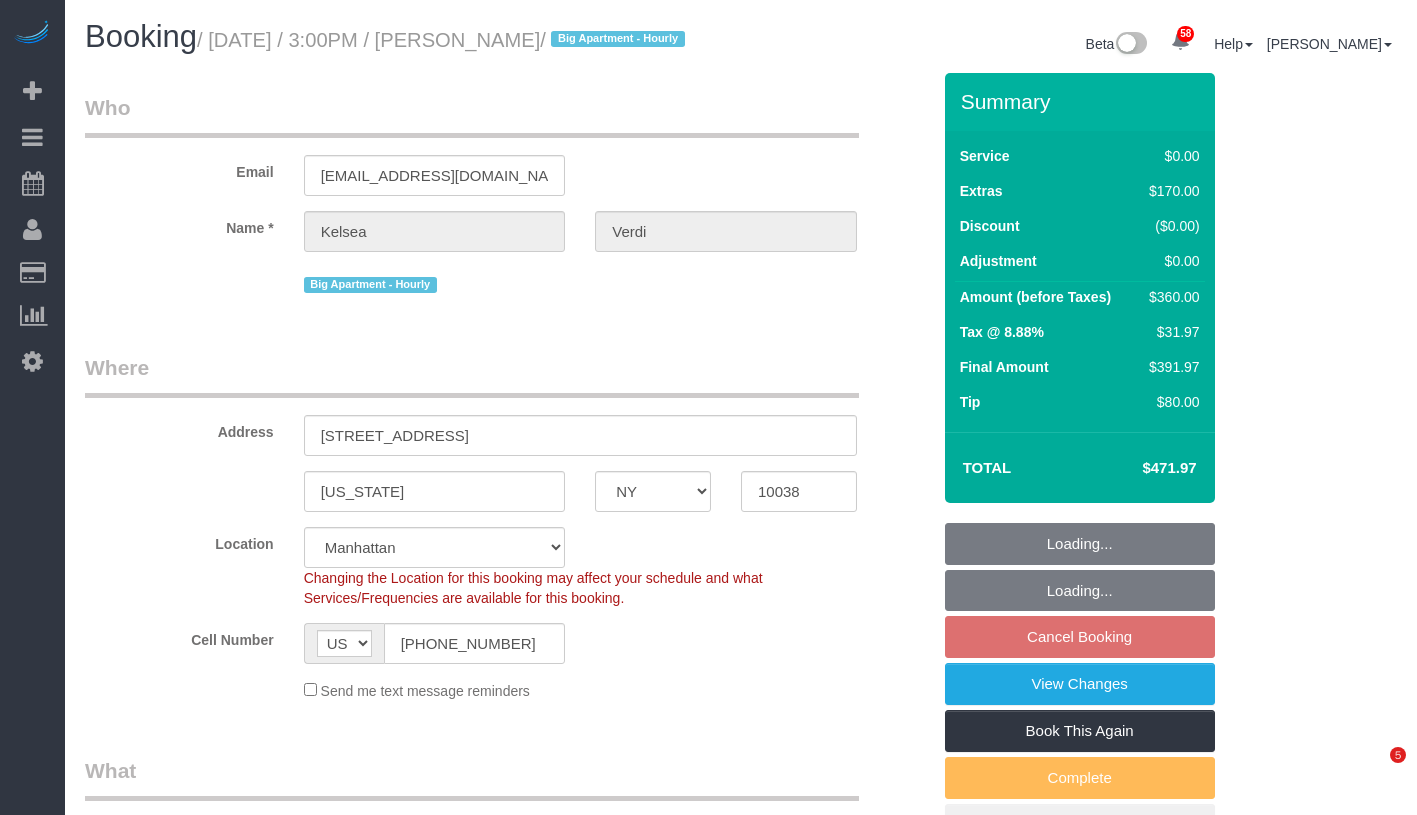 select on "NY" 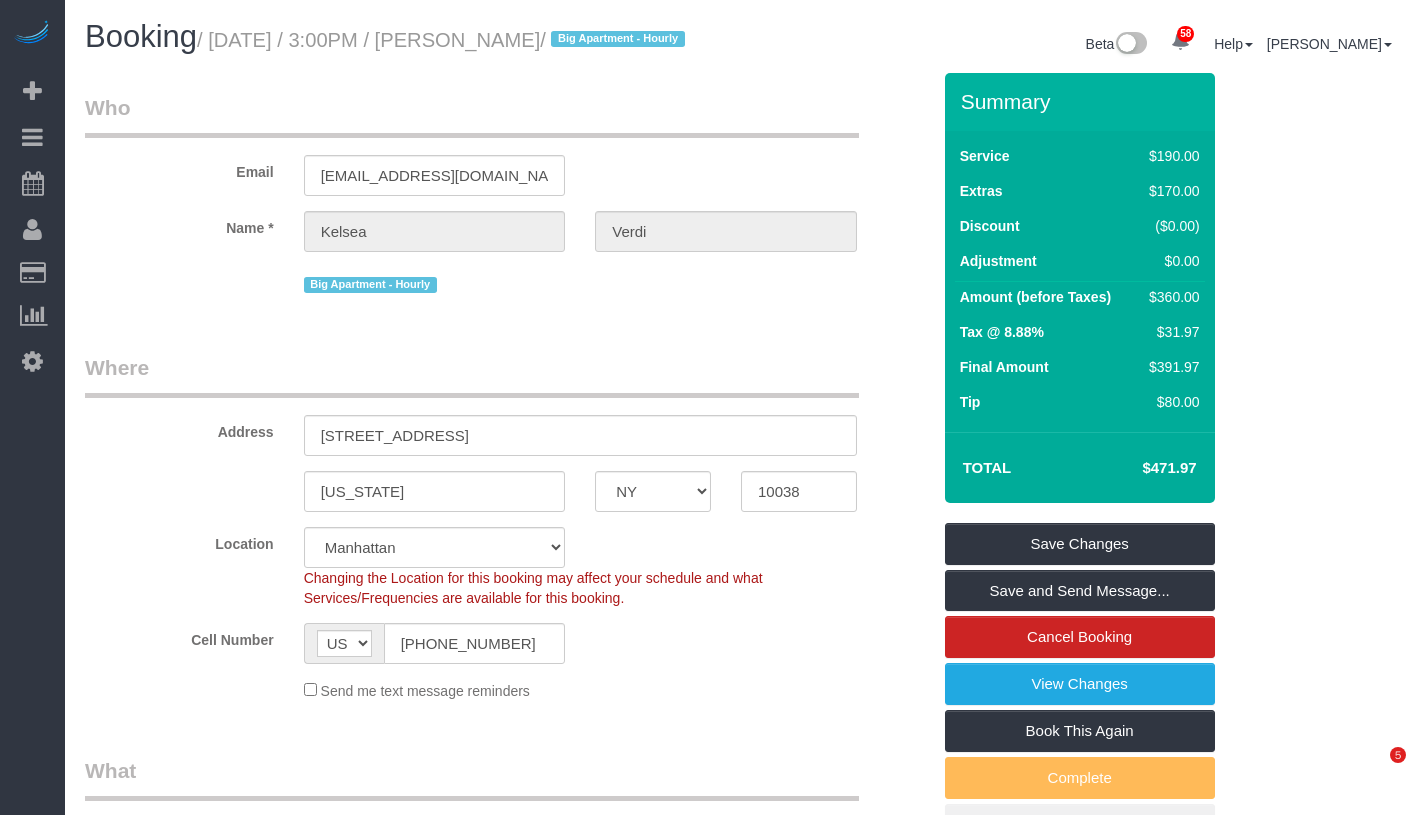 scroll, scrollTop: 0, scrollLeft: 0, axis: both 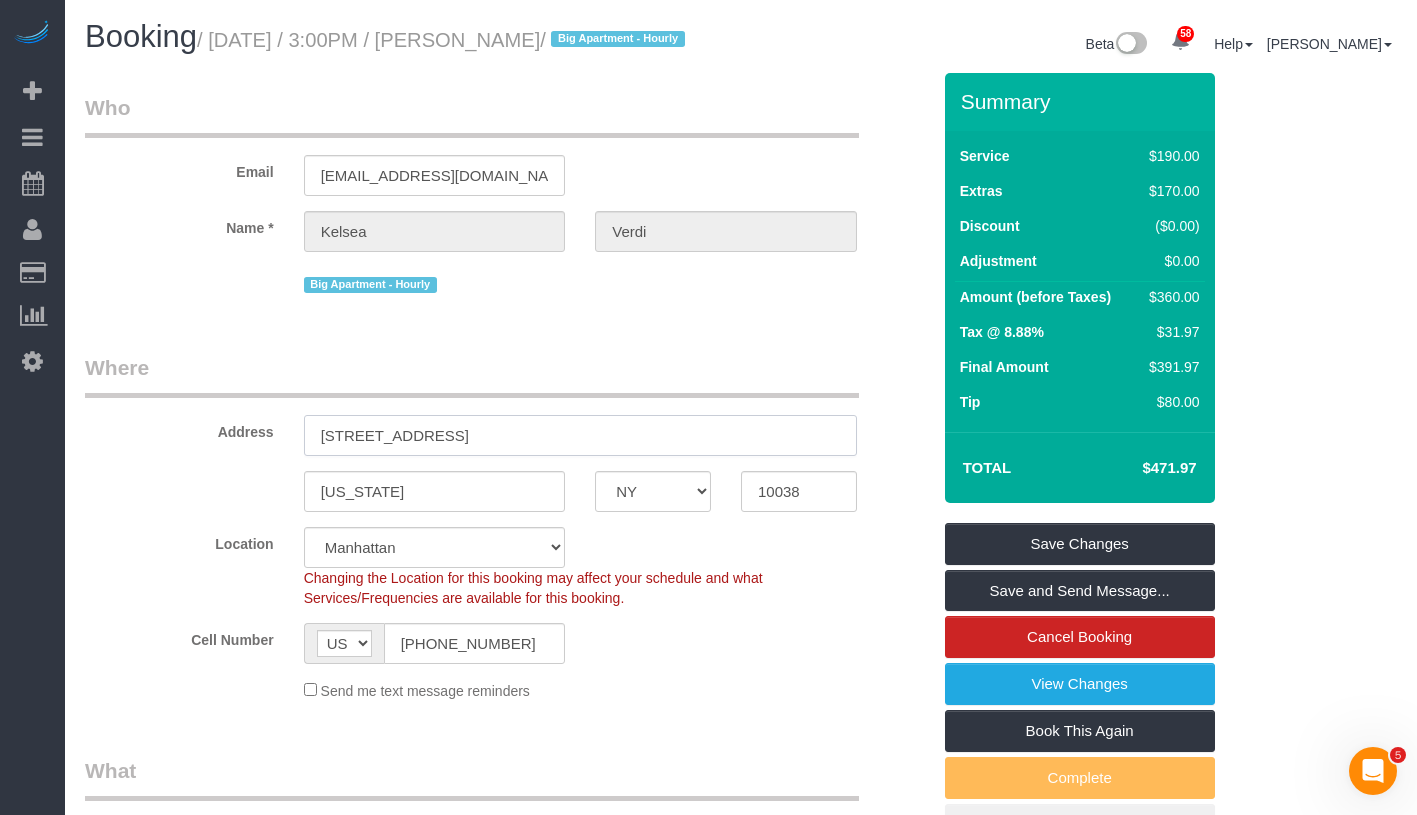 click on "160 Water Street APT 11X" at bounding box center [580, 435] 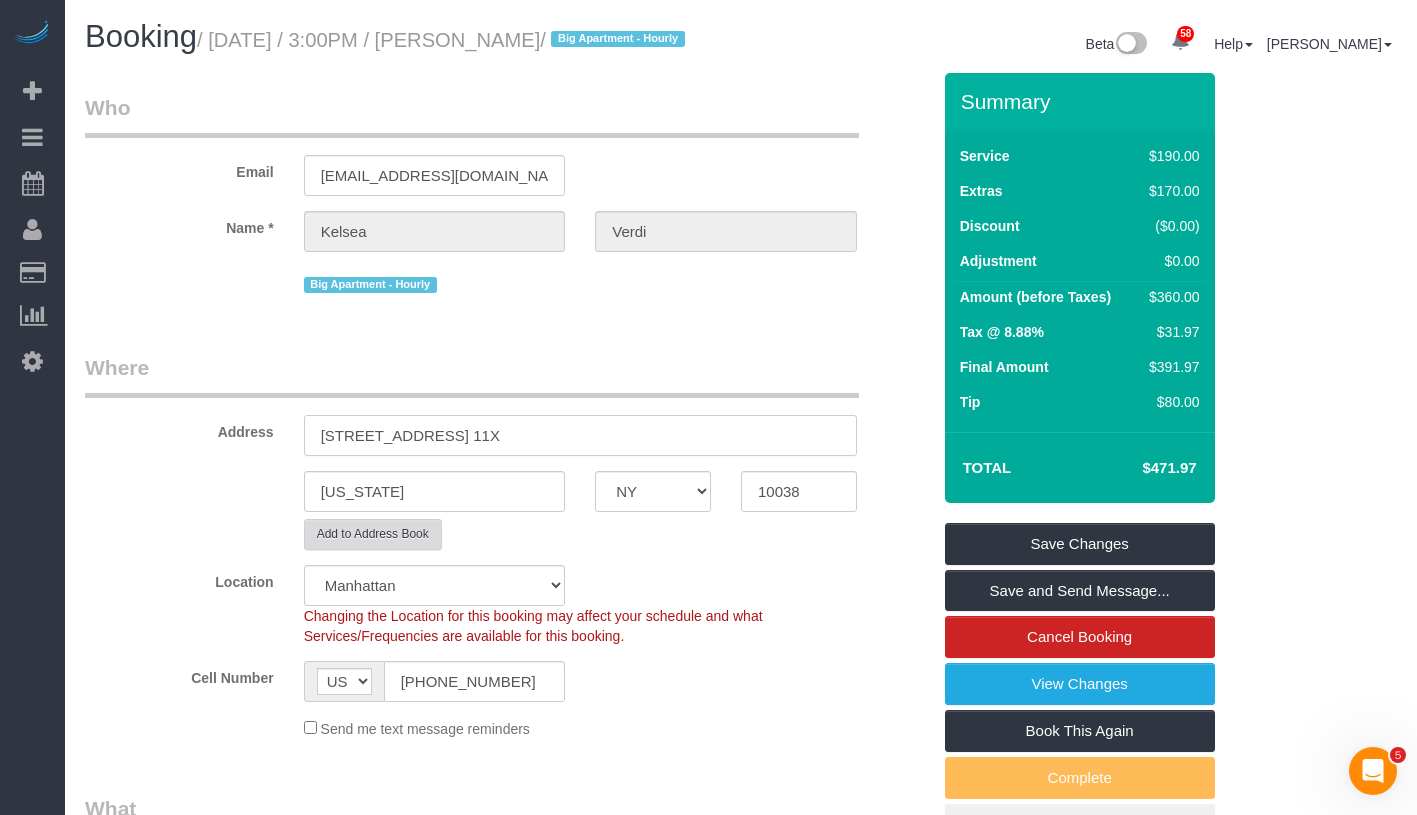 type on "160 Water Street Apt. 11X" 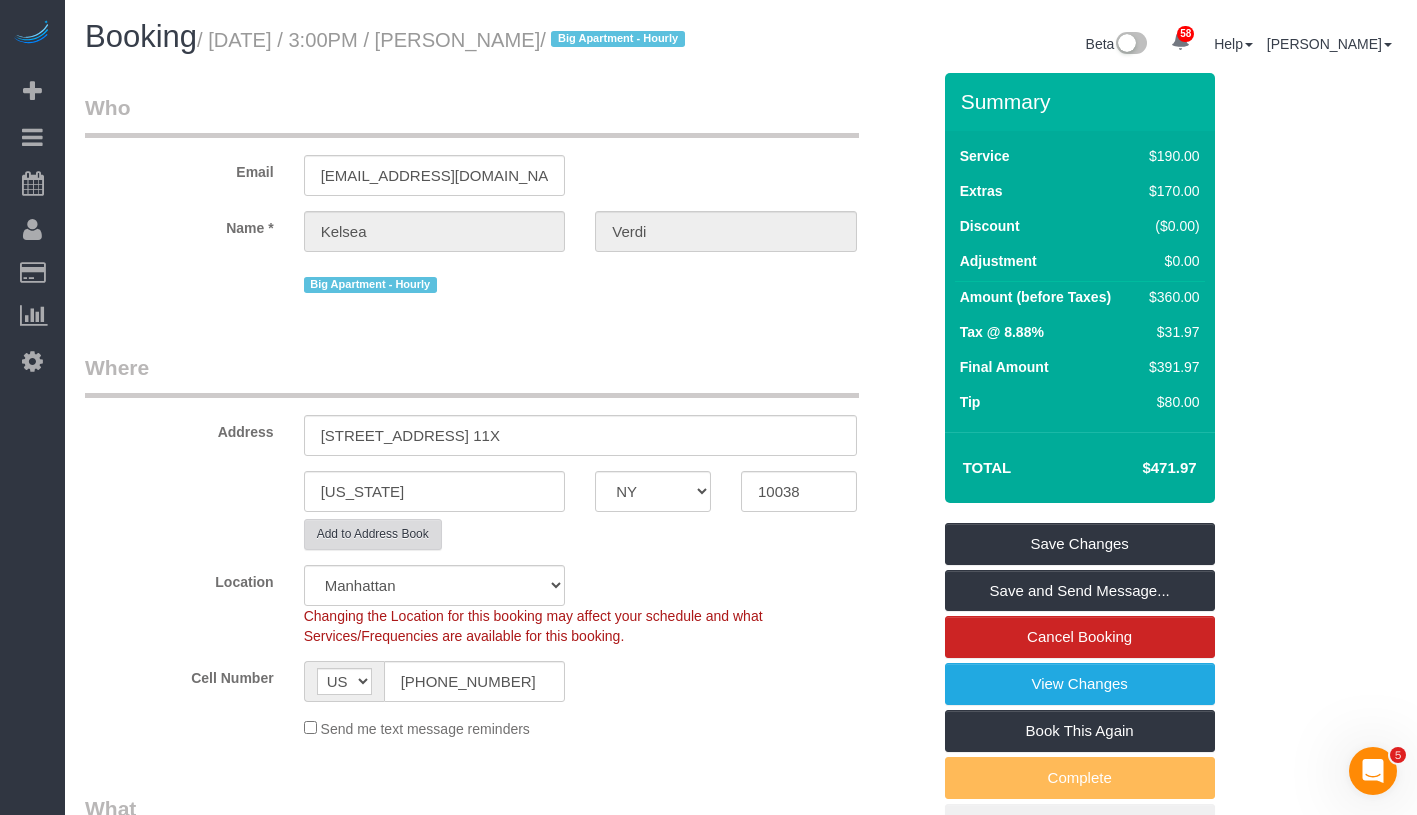 click on "Add to Address Book" at bounding box center [373, 534] 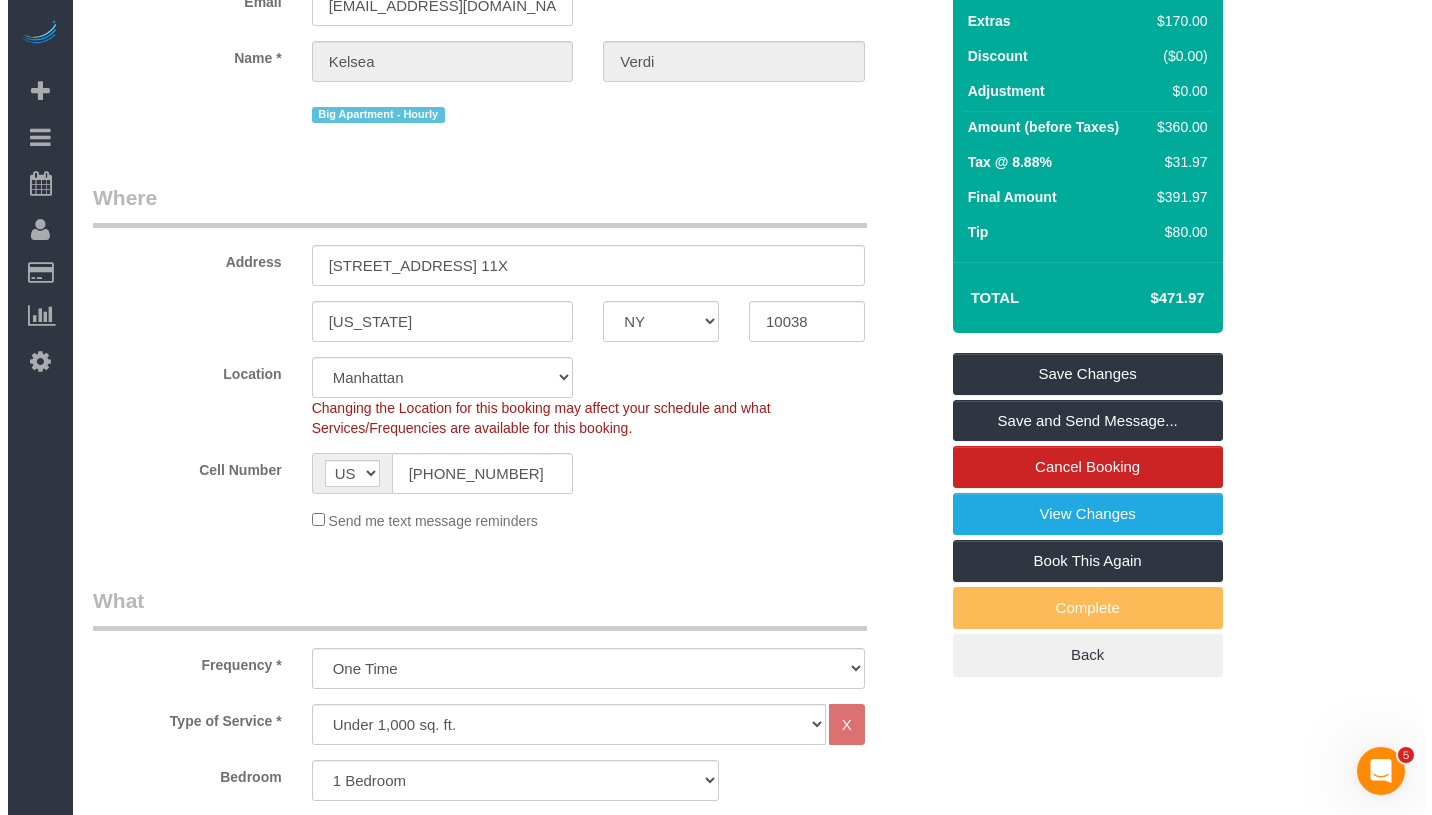 scroll, scrollTop: 0, scrollLeft: 0, axis: both 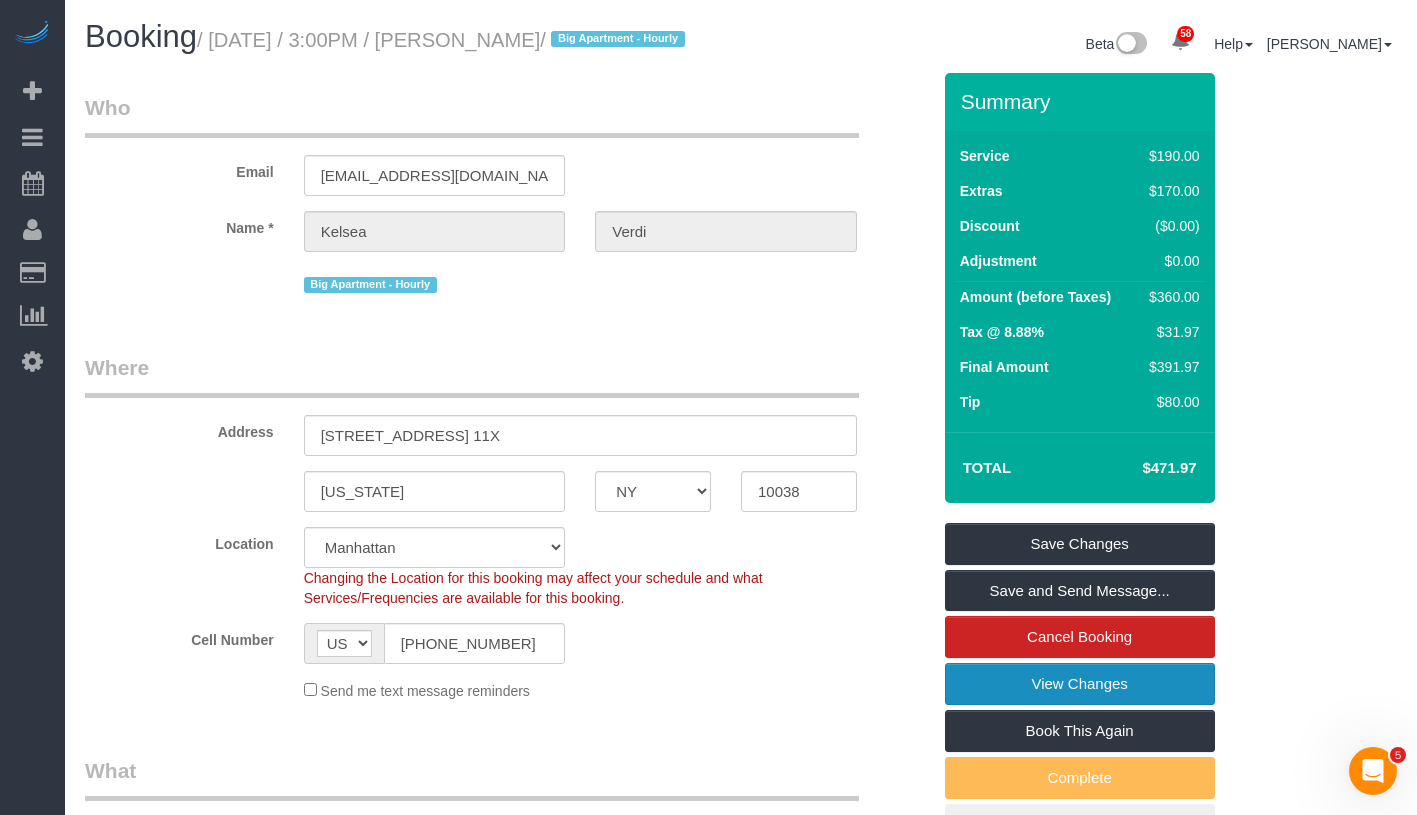 click on "View Changes" at bounding box center (1080, 684) 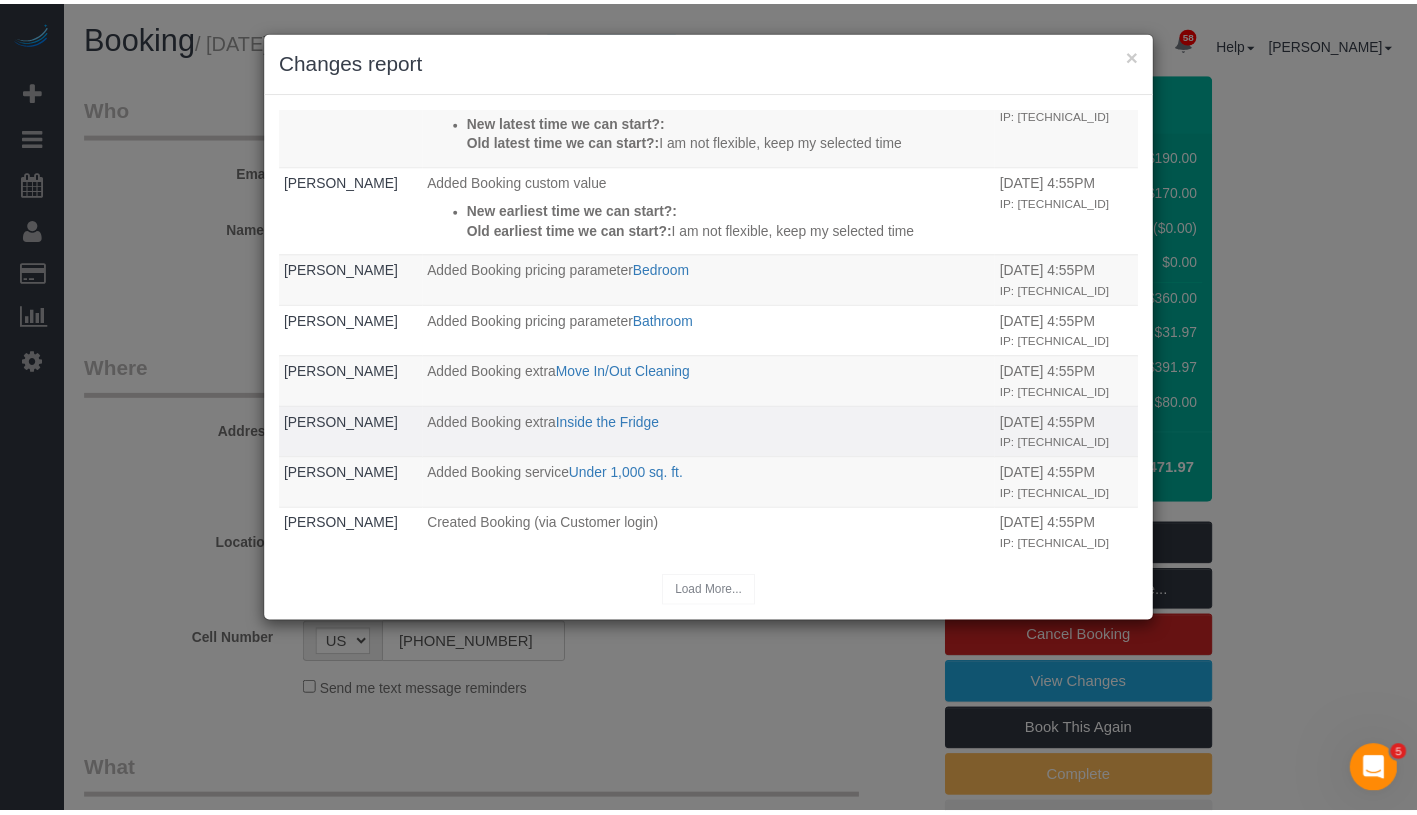 scroll, scrollTop: 467, scrollLeft: 0, axis: vertical 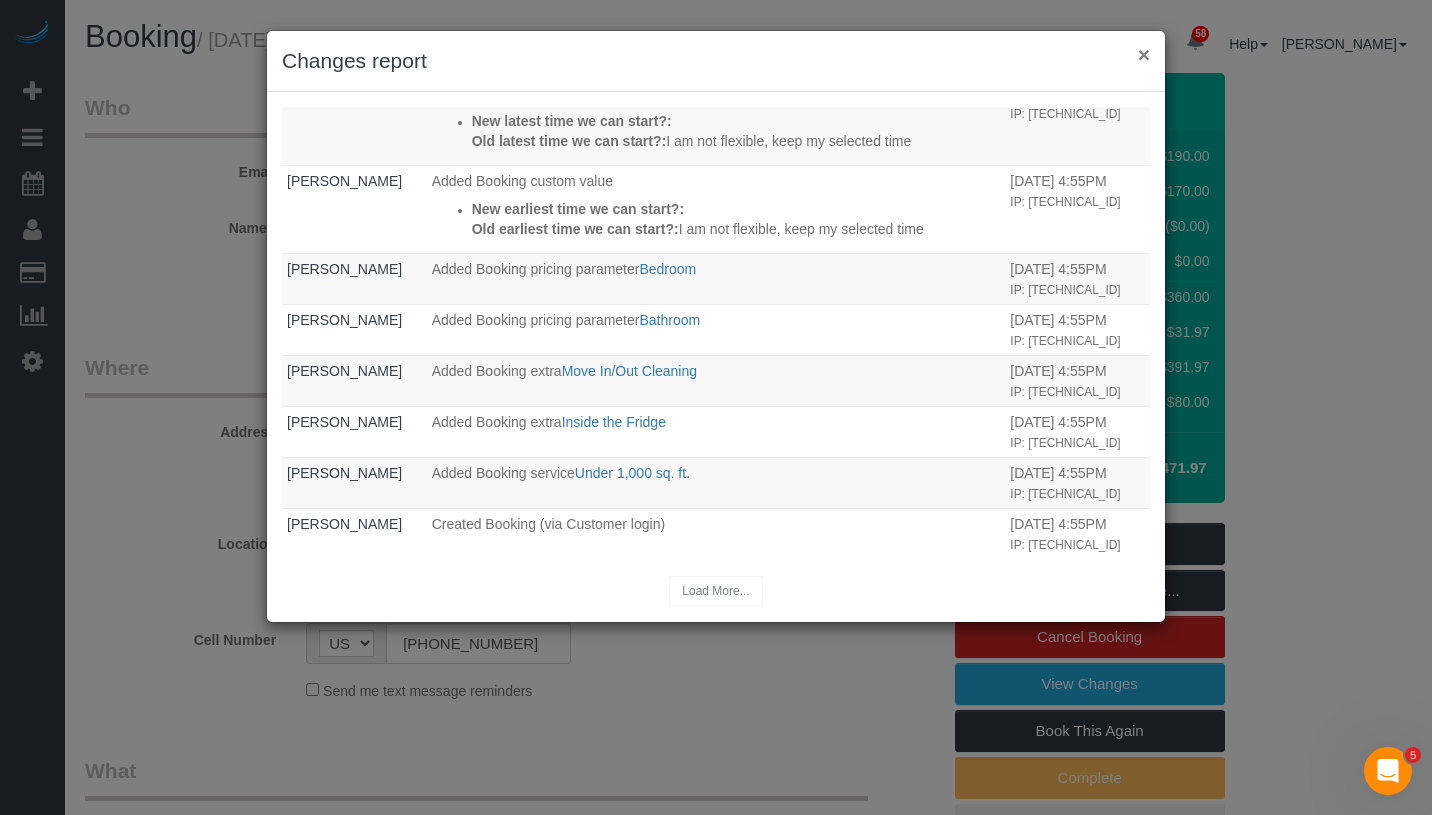 click on "×" at bounding box center (1144, 54) 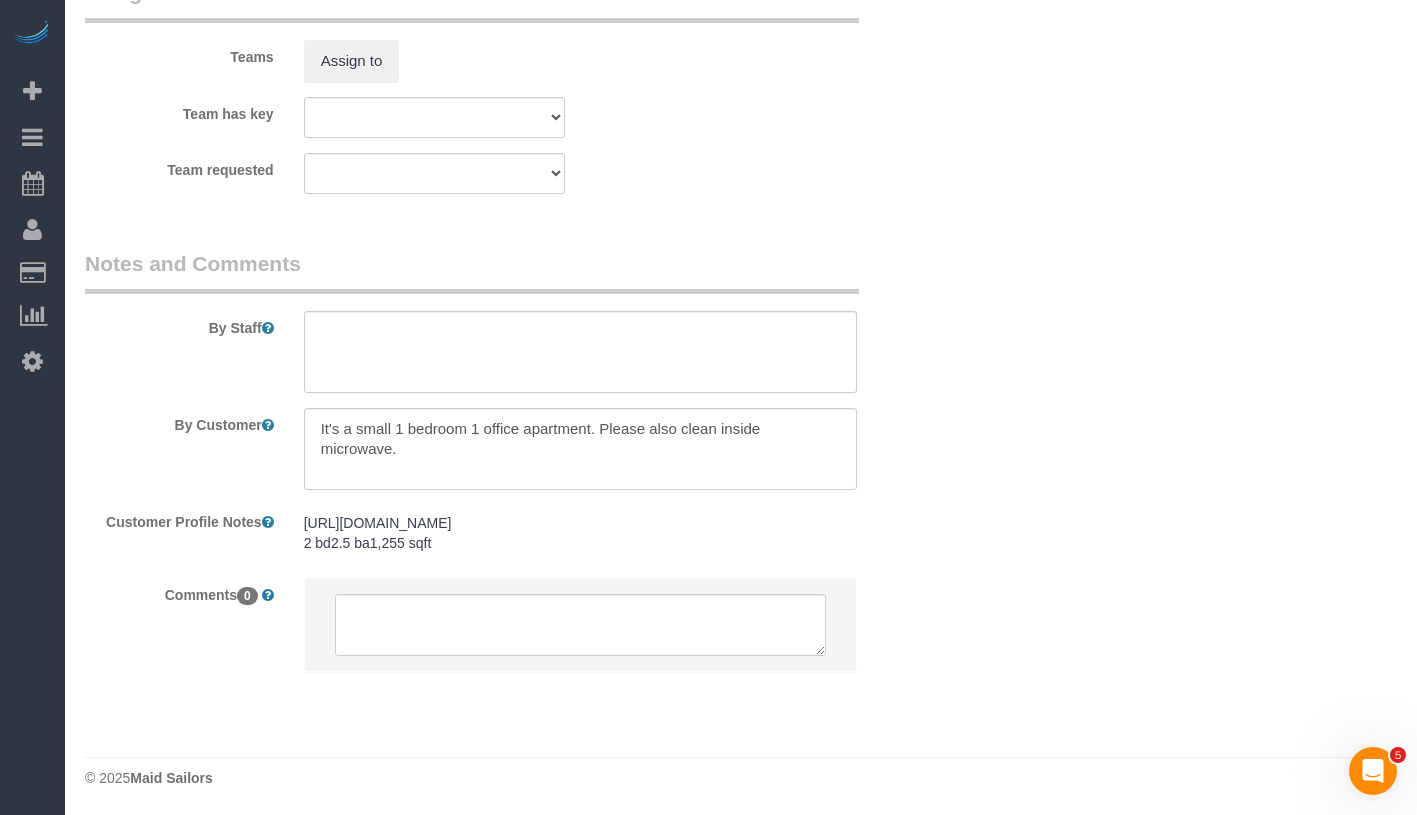 scroll, scrollTop: 2694, scrollLeft: 0, axis: vertical 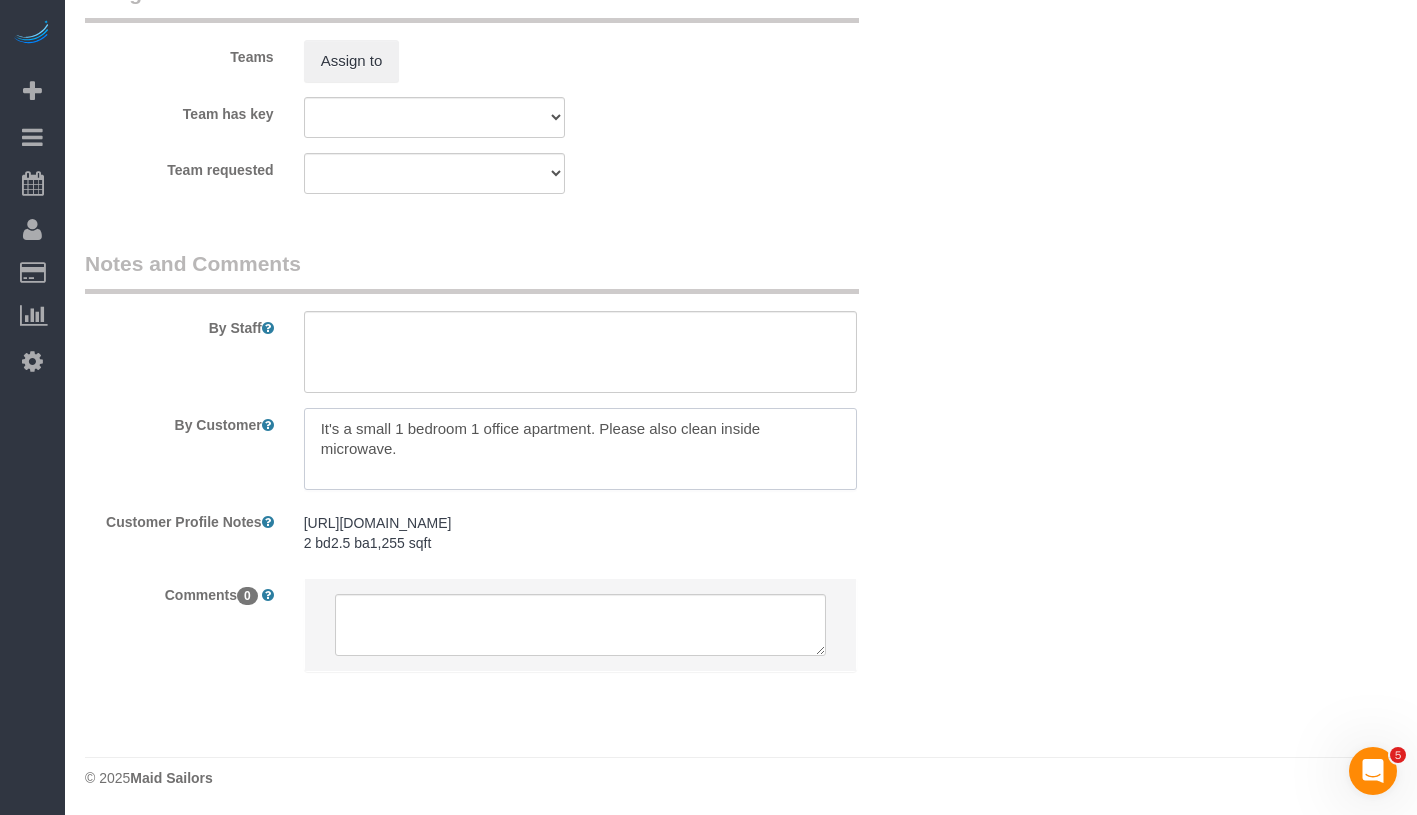 drag, startPoint x: 313, startPoint y: 425, endPoint x: 454, endPoint y: 469, distance: 147.7058 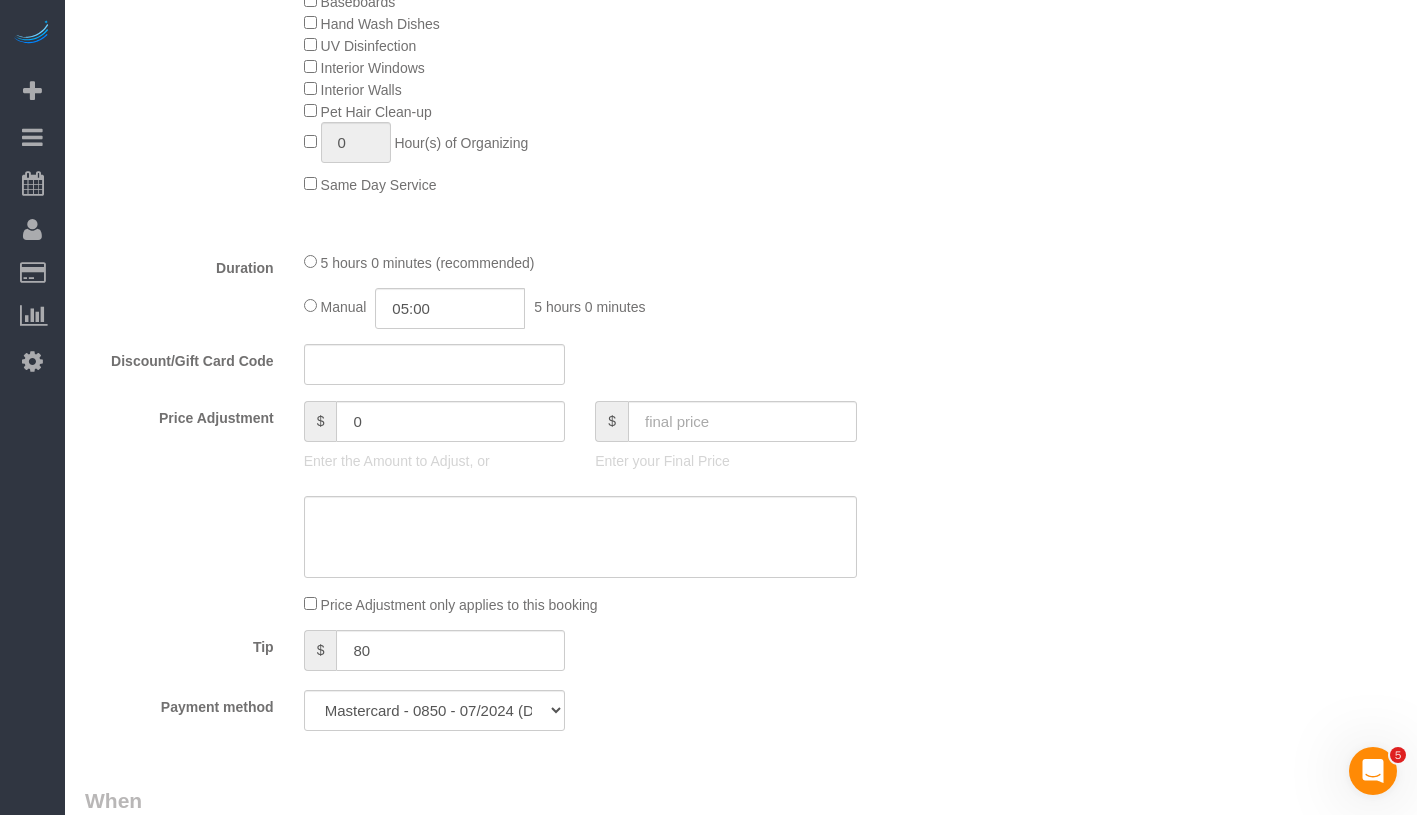 scroll, scrollTop: 906, scrollLeft: 0, axis: vertical 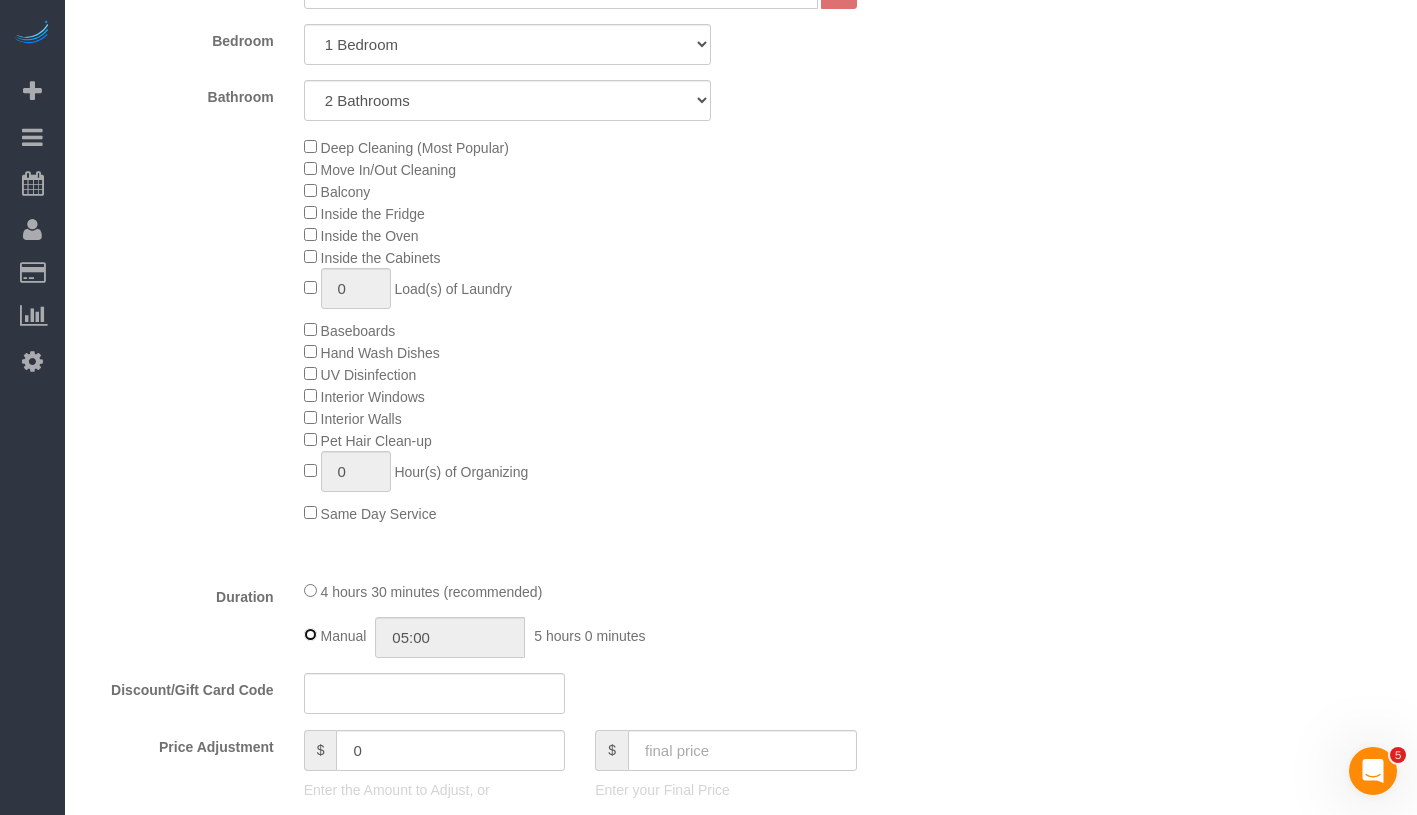 type on "04:30" 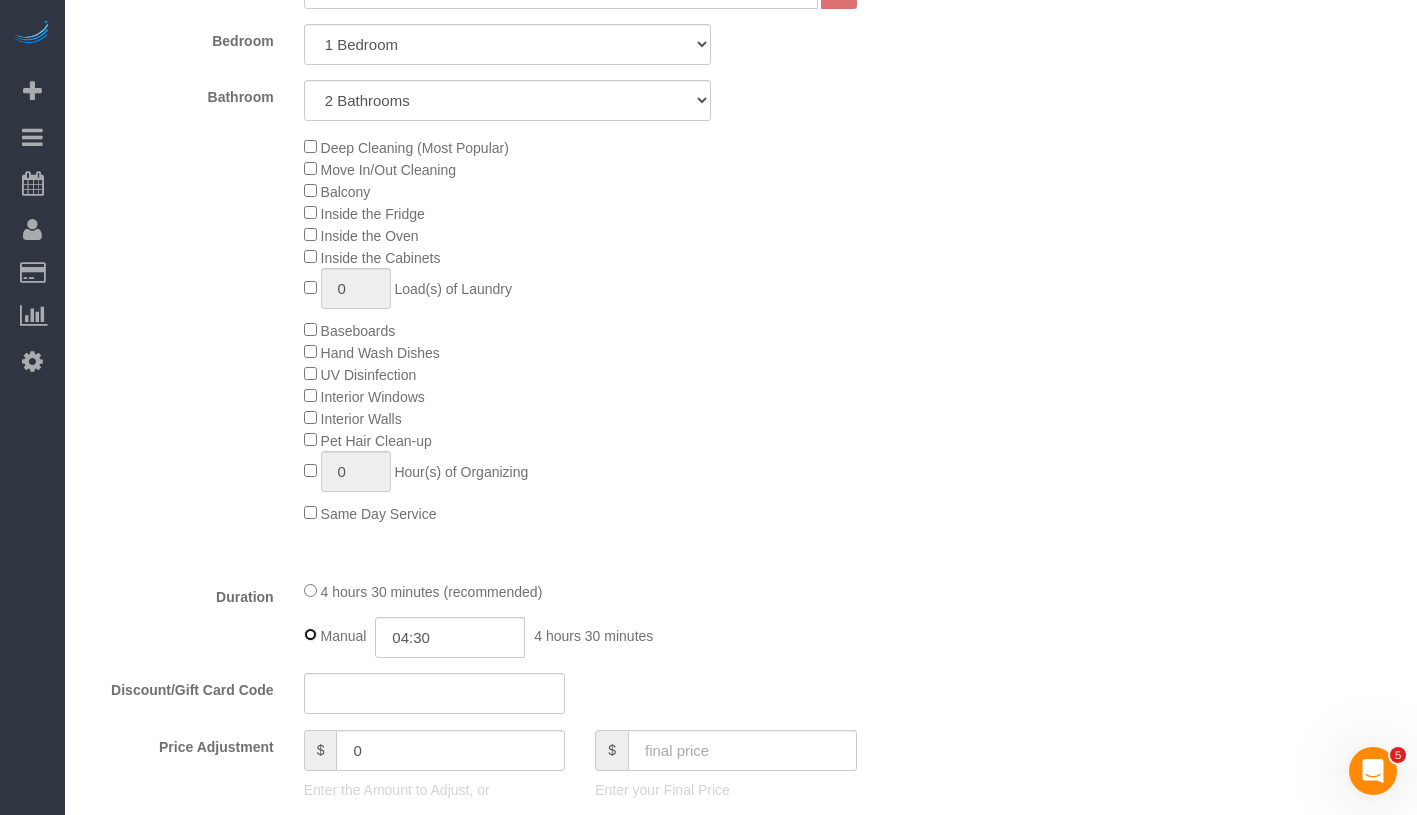 select on "spot65" 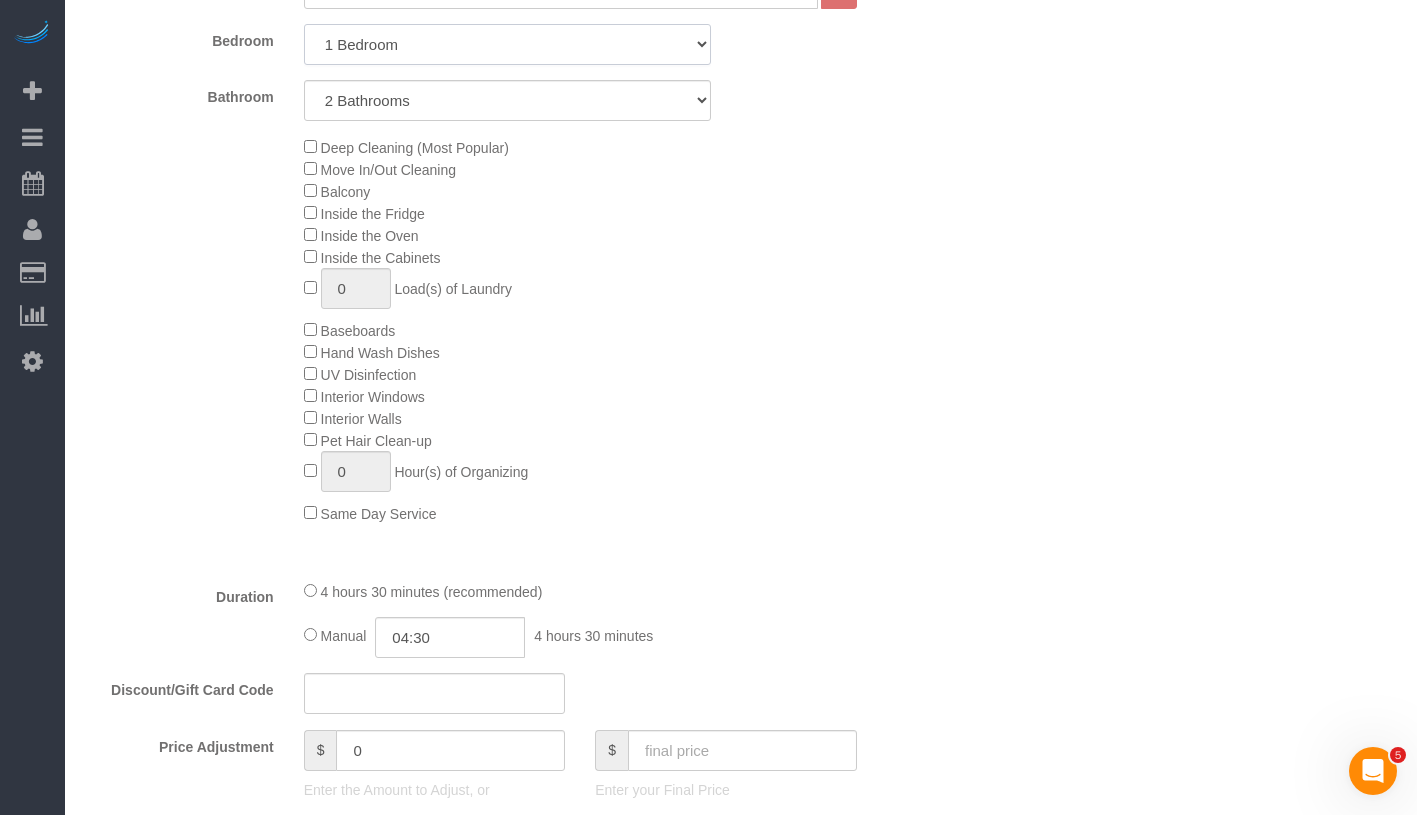 click on "Studio
1 Bedroom
2 Bedrooms
3 Bedrooms" 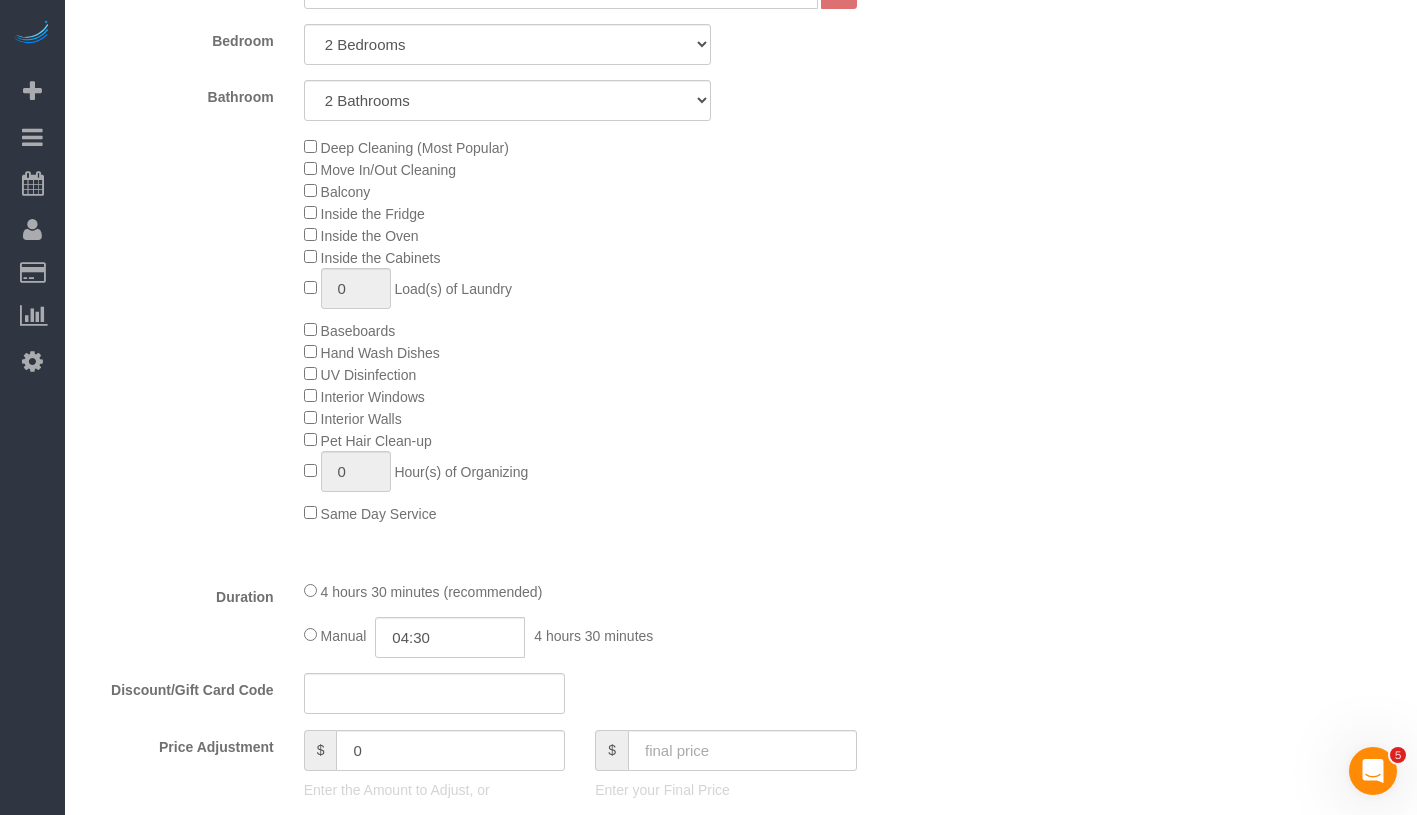 click on "Deep Cleaning (Most Popular)
Move In/Out Cleaning
Balcony
Inside the Fridge
Inside the Oven
Inside the Cabinets
0
Load(s) of Laundry
Baseboards
Hand Wash Dishes
0" 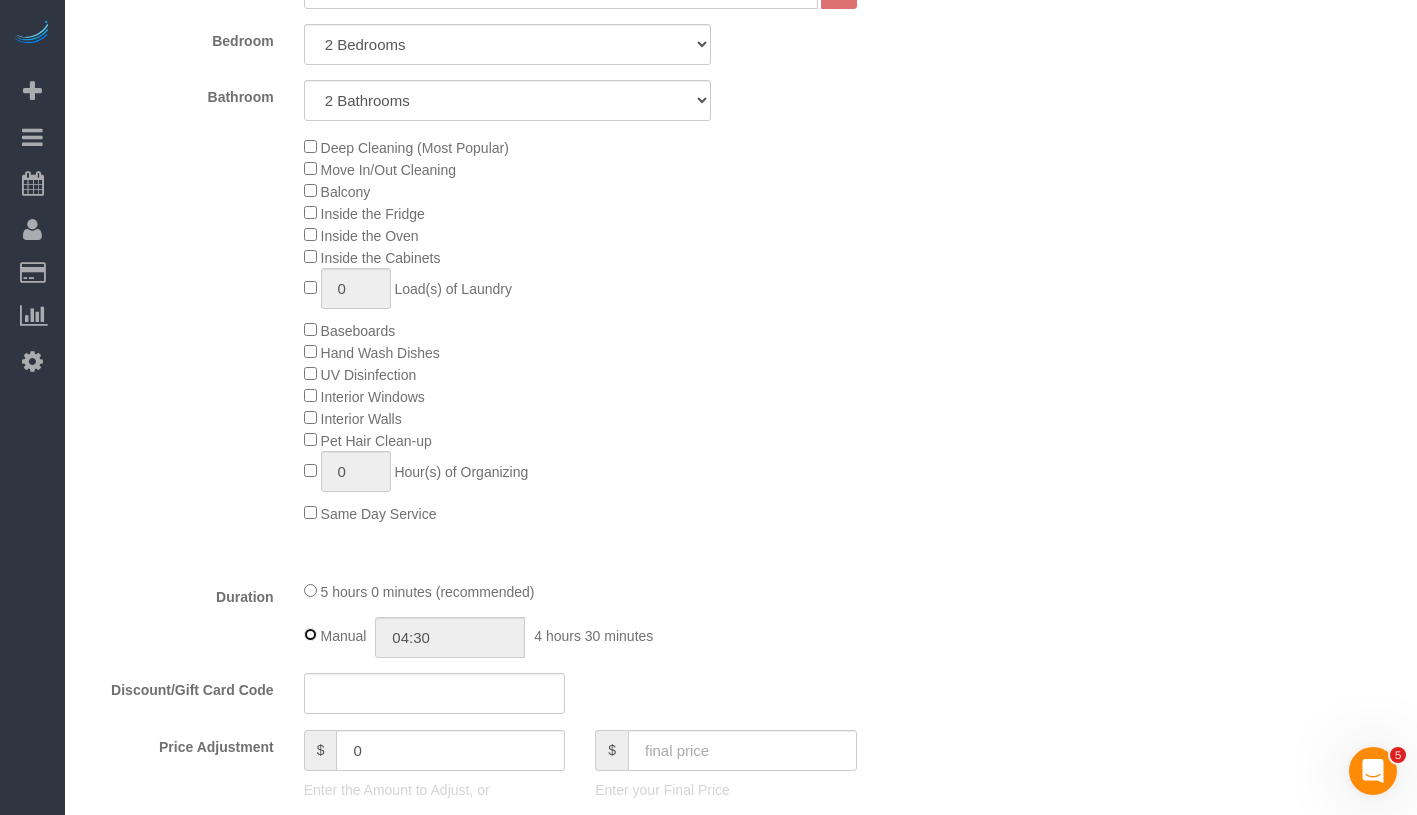 type on "05:00" 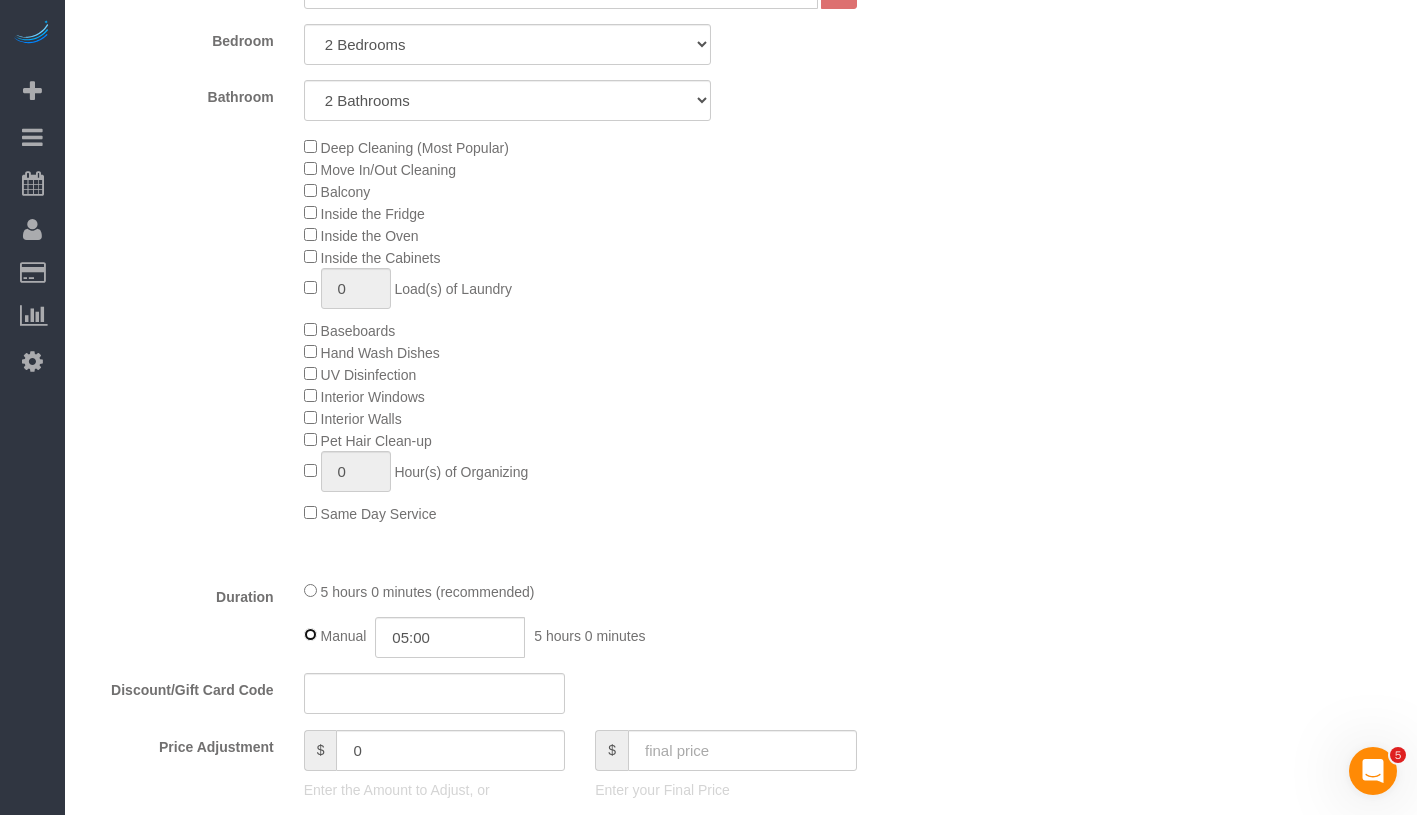 select on "spot122" 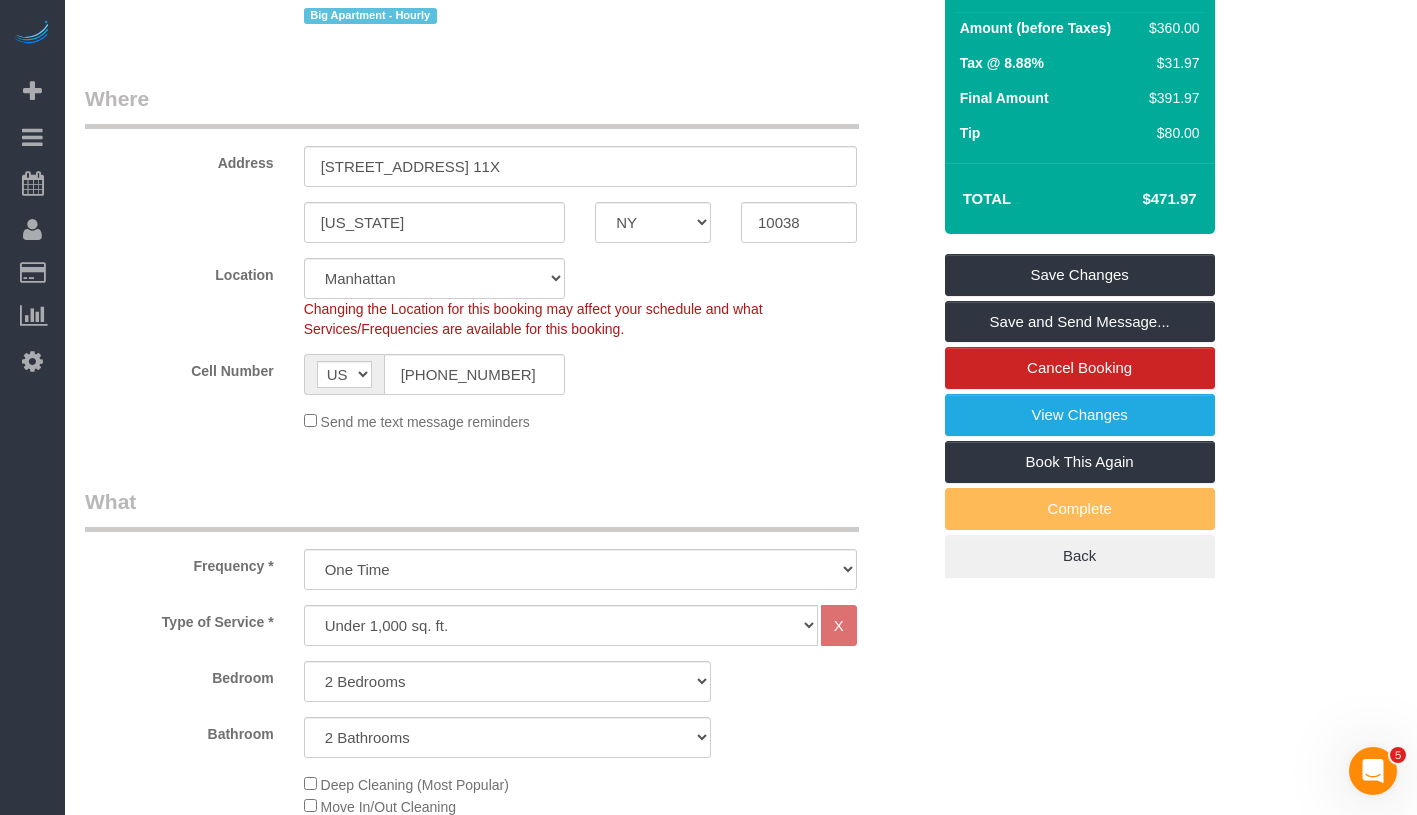 scroll, scrollTop: 103, scrollLeft: 0, axis: vertical 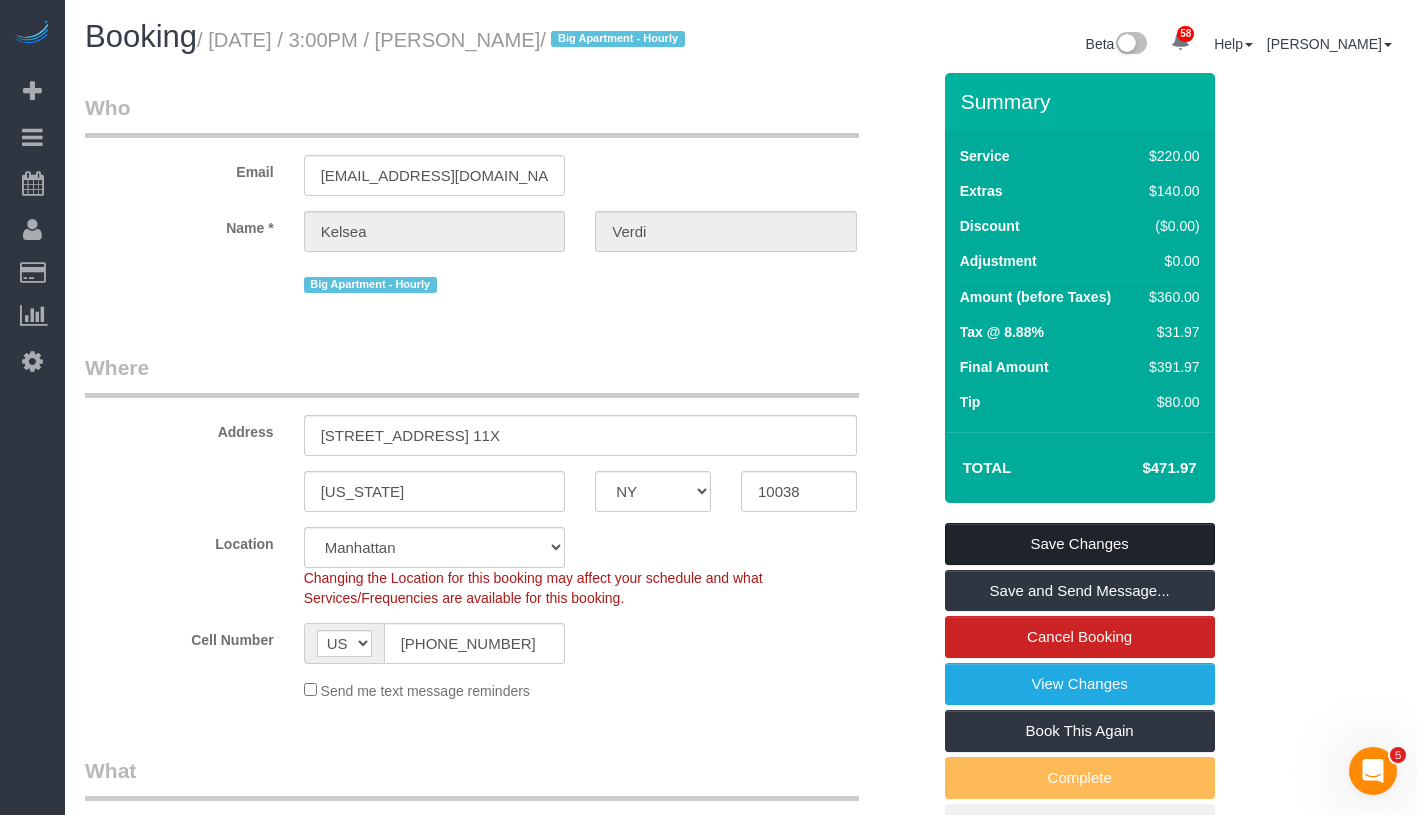 click on "Save Changes" at bounding box center [1080, 544] 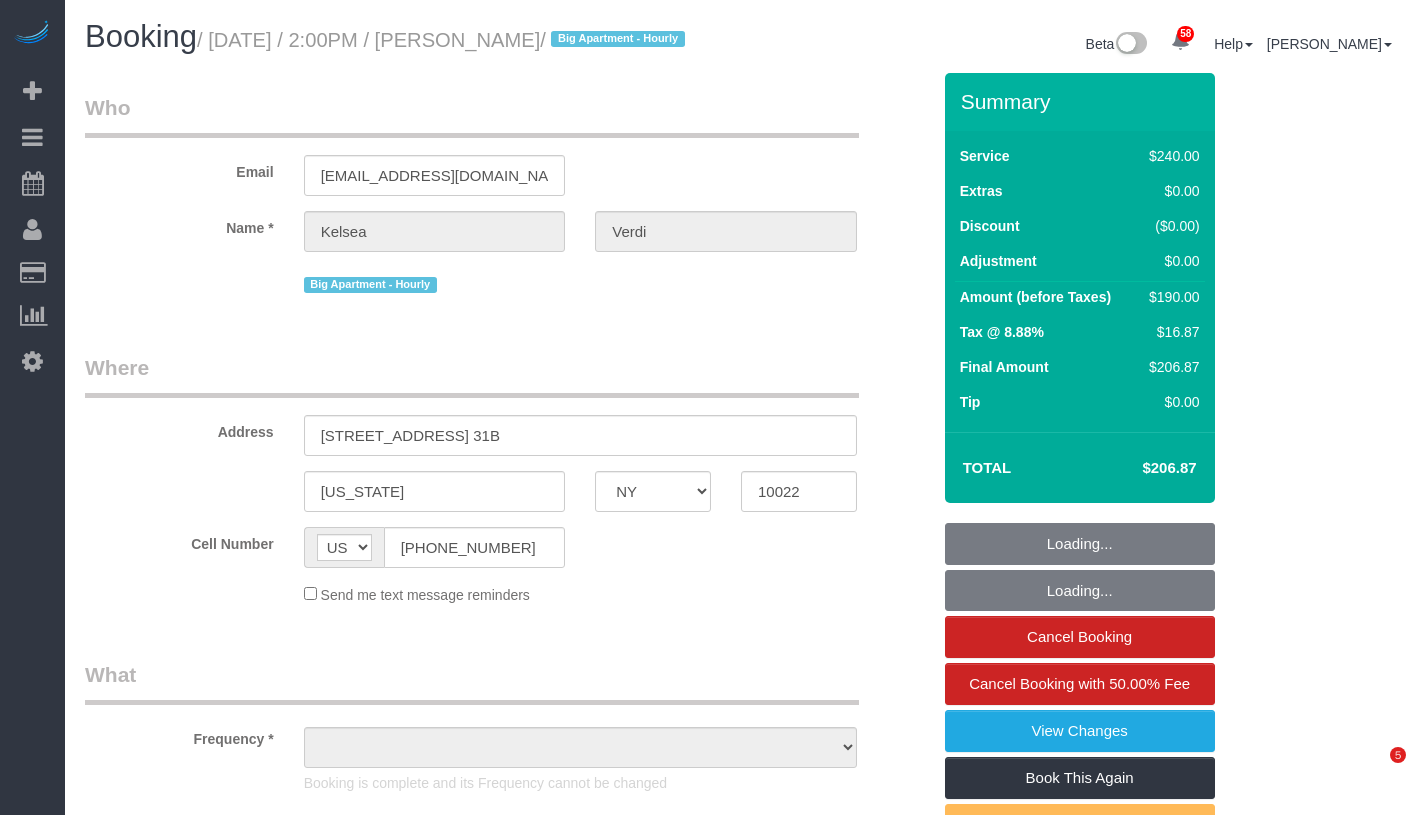 select on "NY" 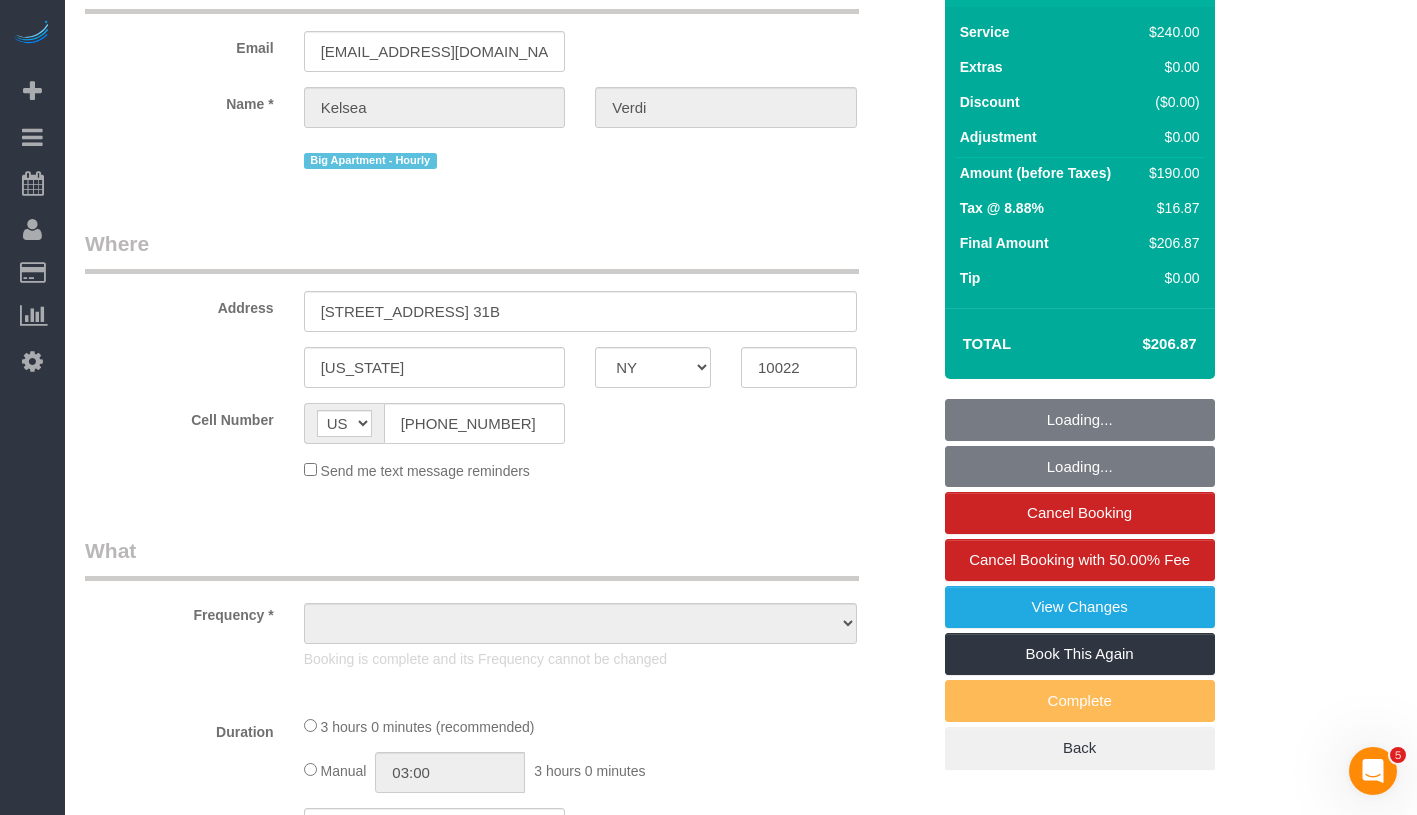 scroll, scrollTop: 0, scrollLeft: 0, axis: both 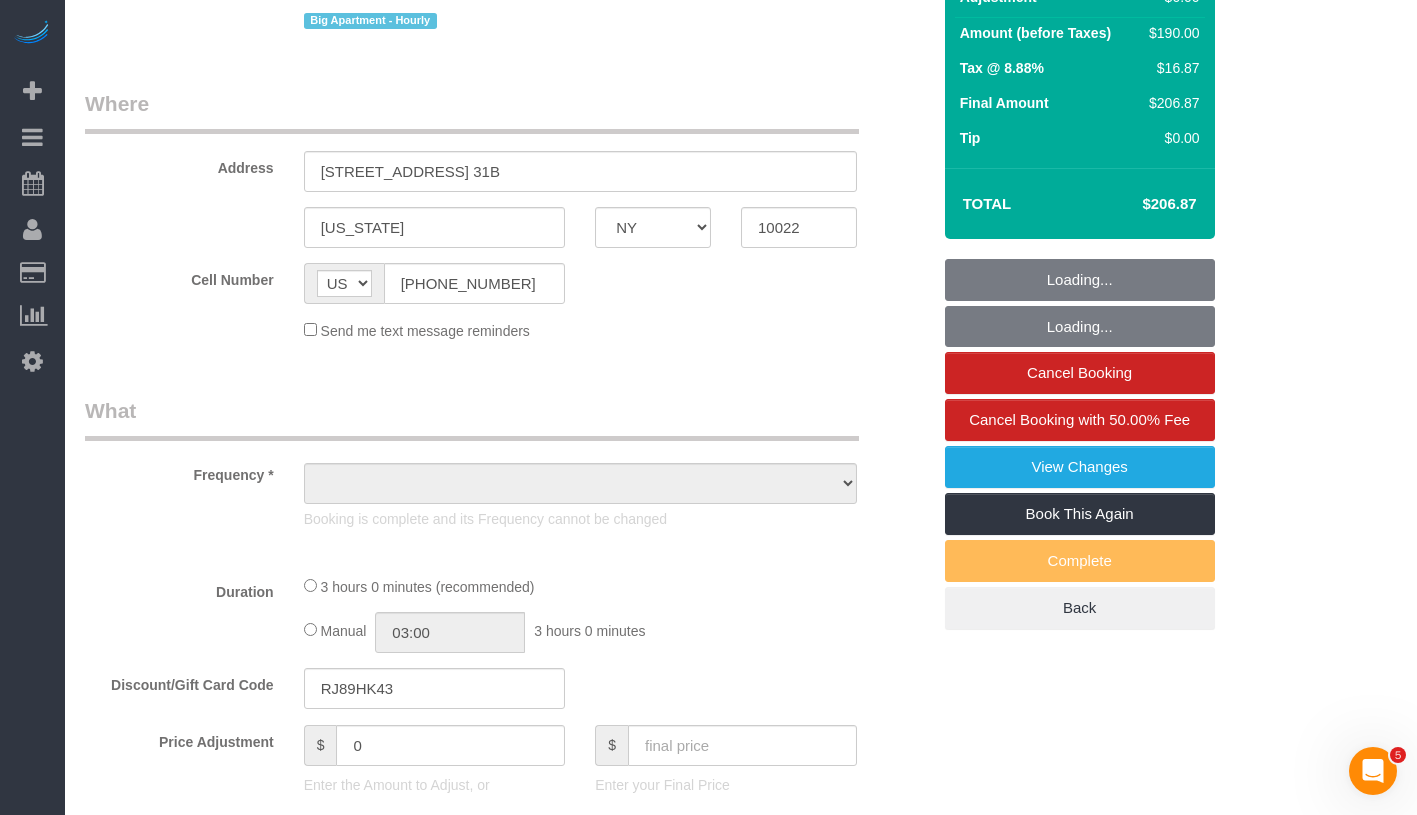 select on "number:89" 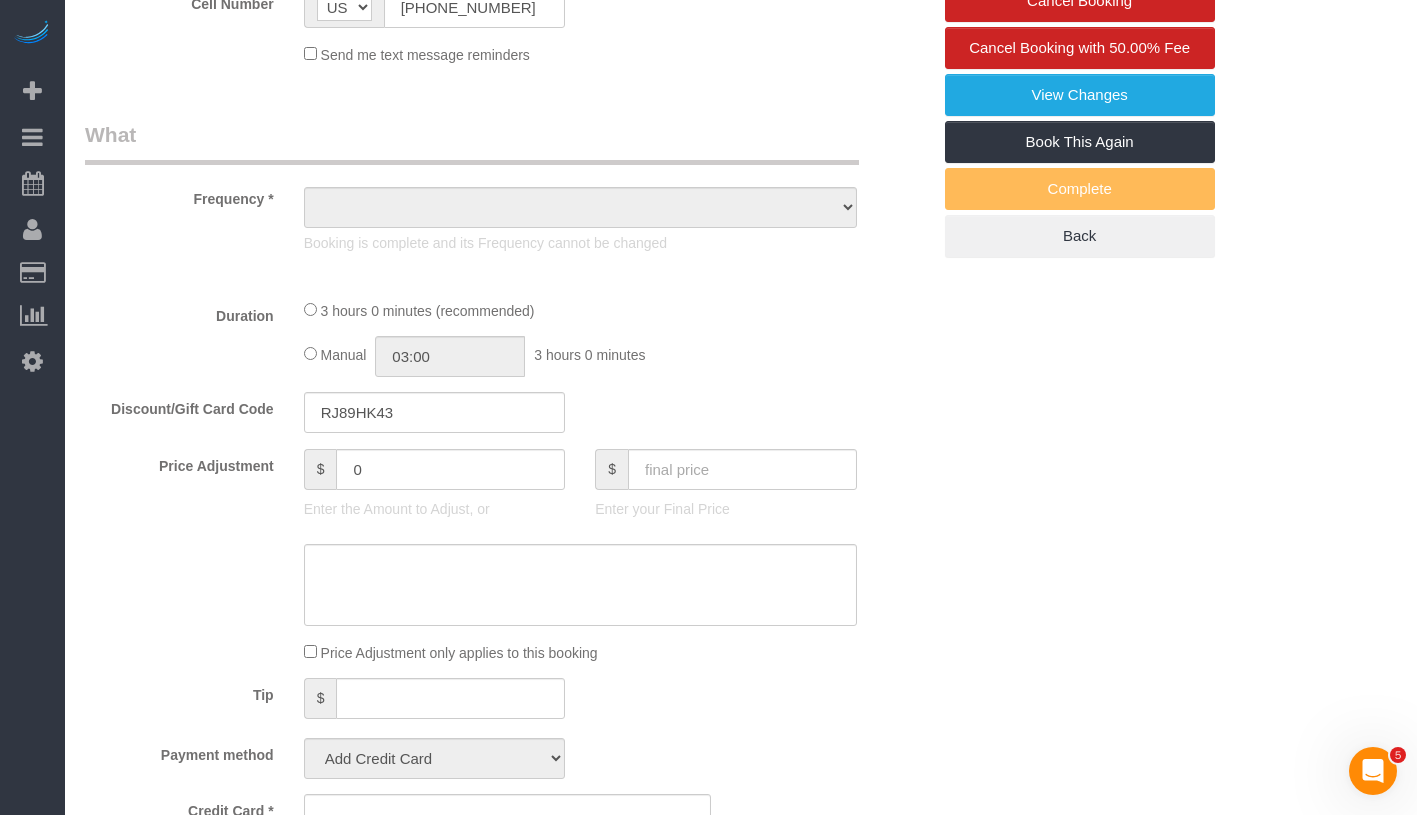 select on "object:974" 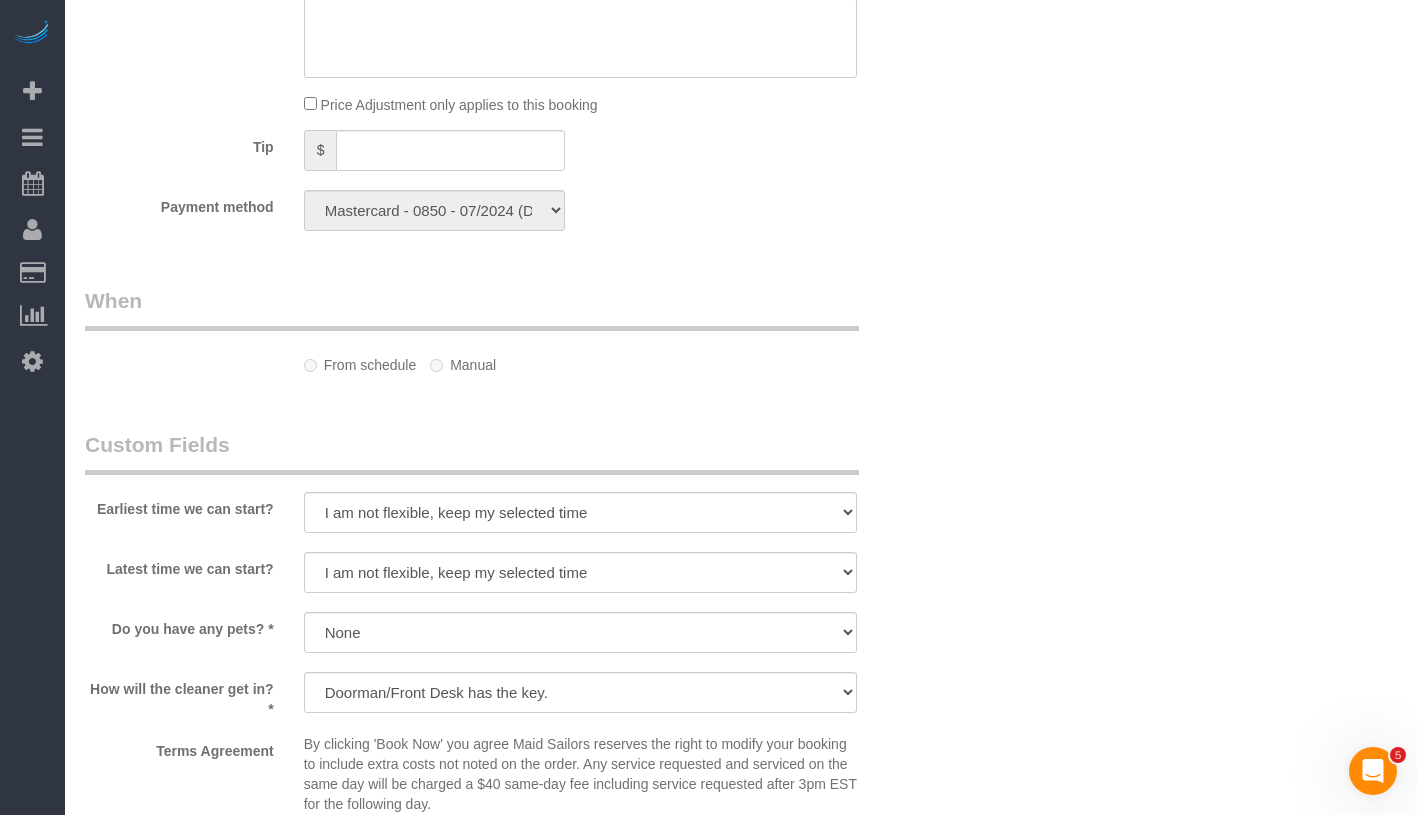 select on "spot1" 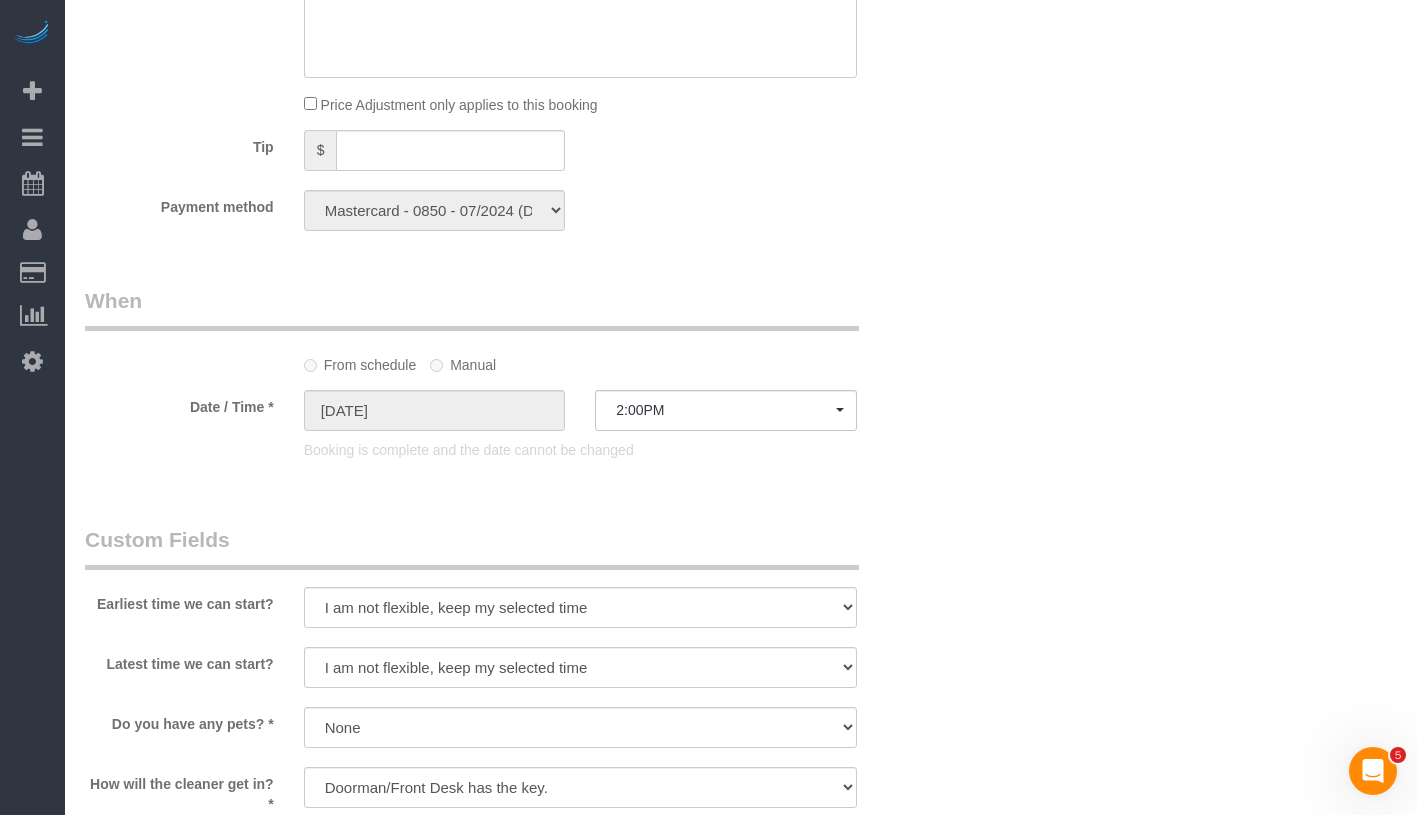 select on "object:985" 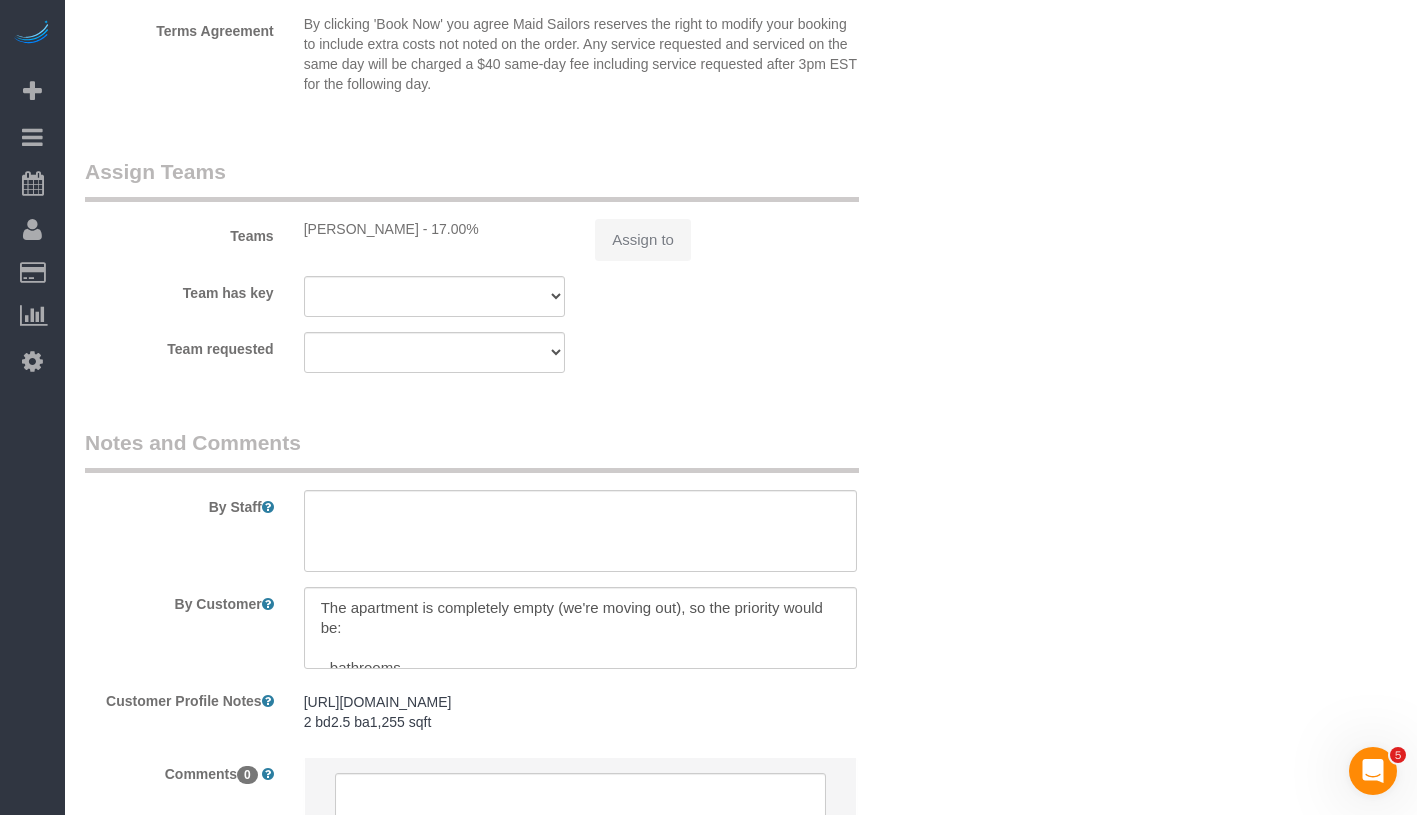 select on "180" 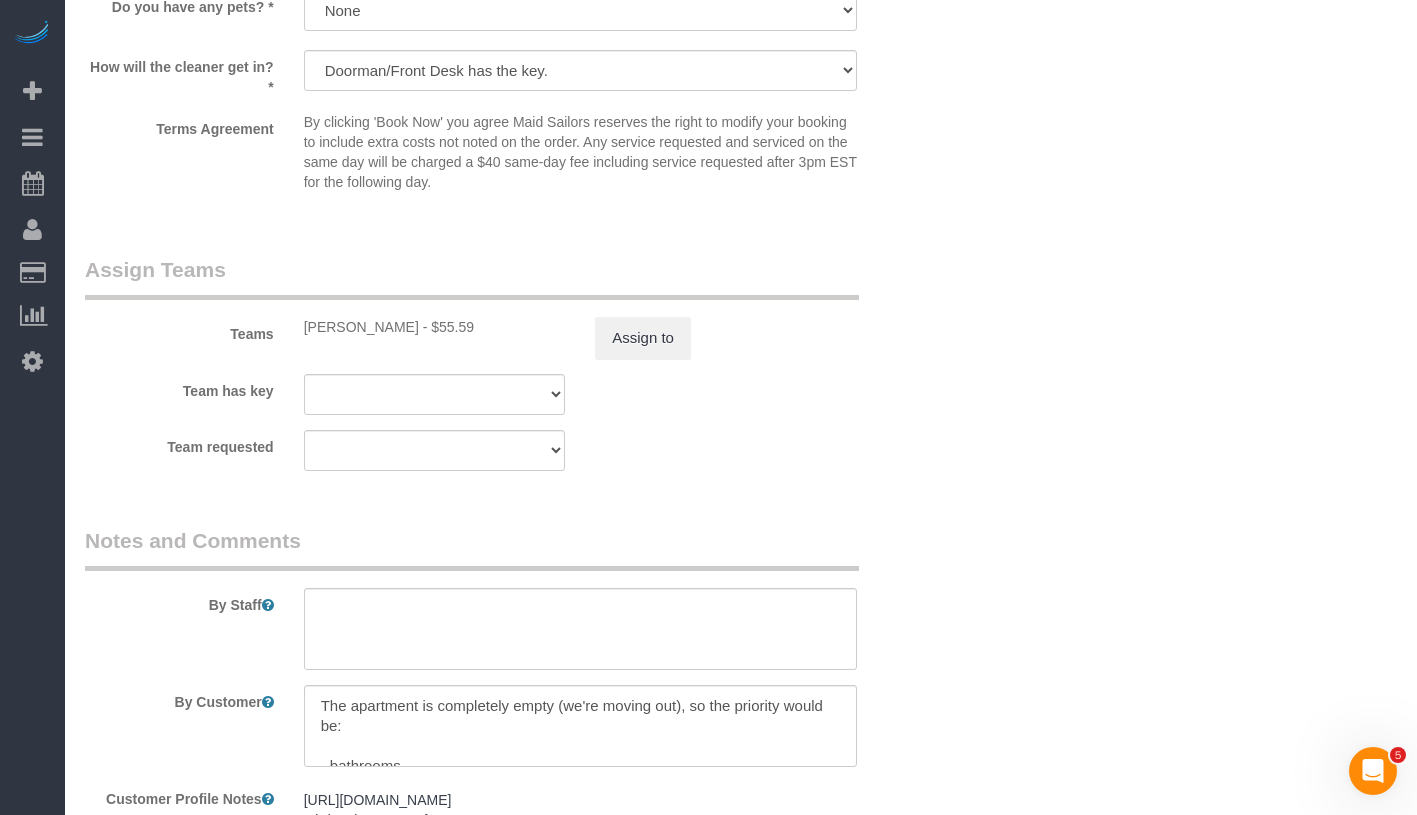 scroll, scrollTop: 2395, scrollLeft: 0, axis: vertical 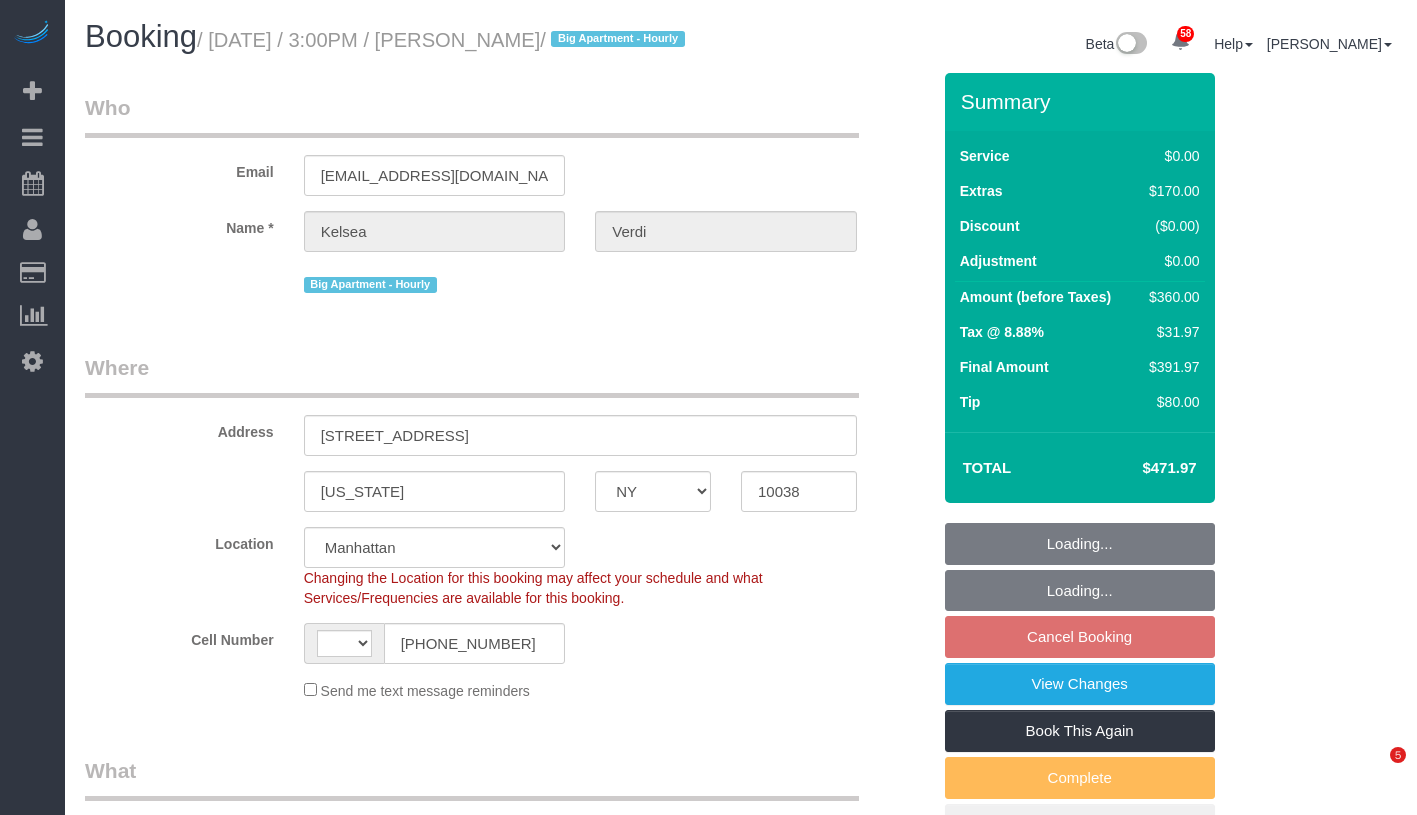 select on "NY" 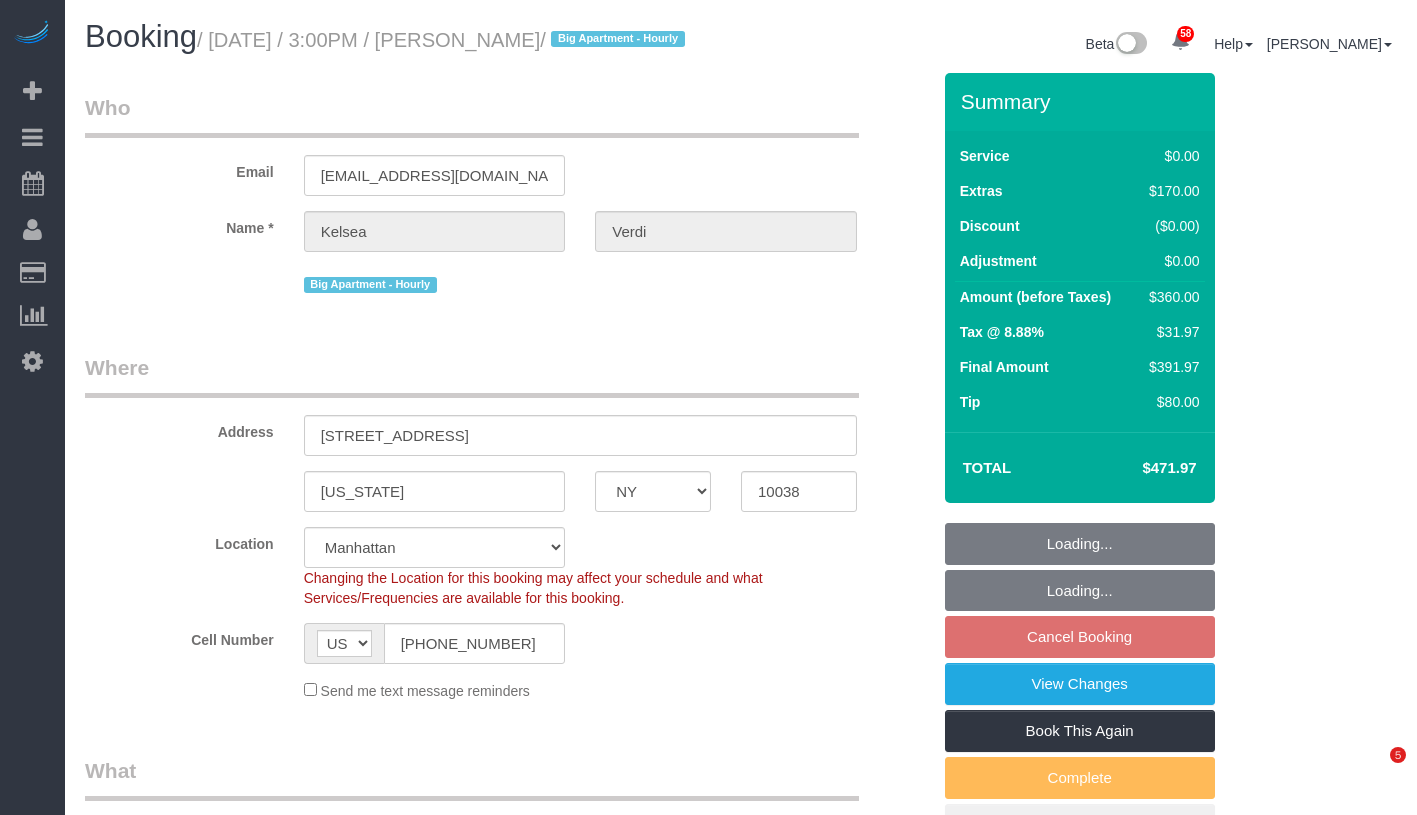 select on "1" 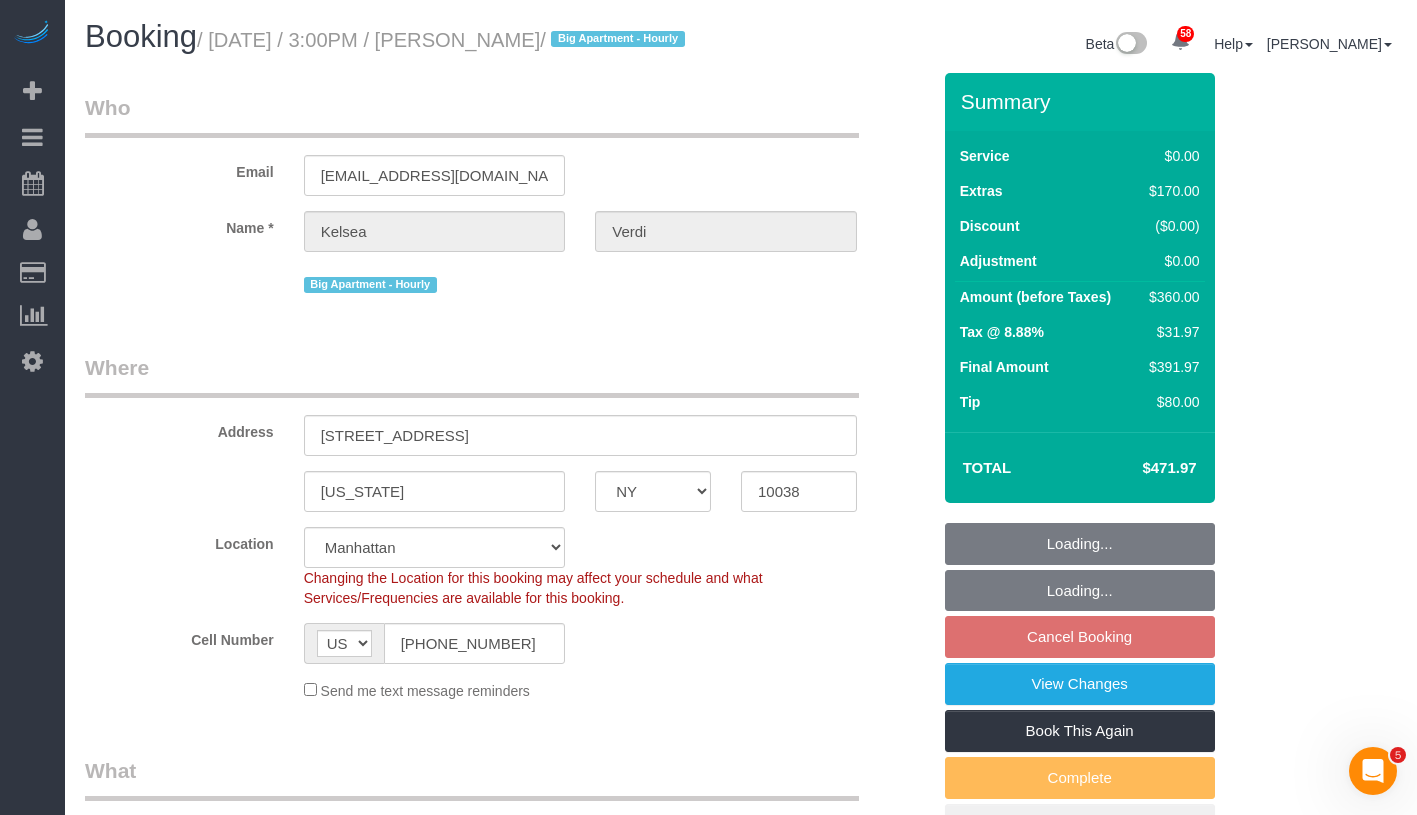 scroll, scrollTop: 0, scrollLeft: 0, axis: both 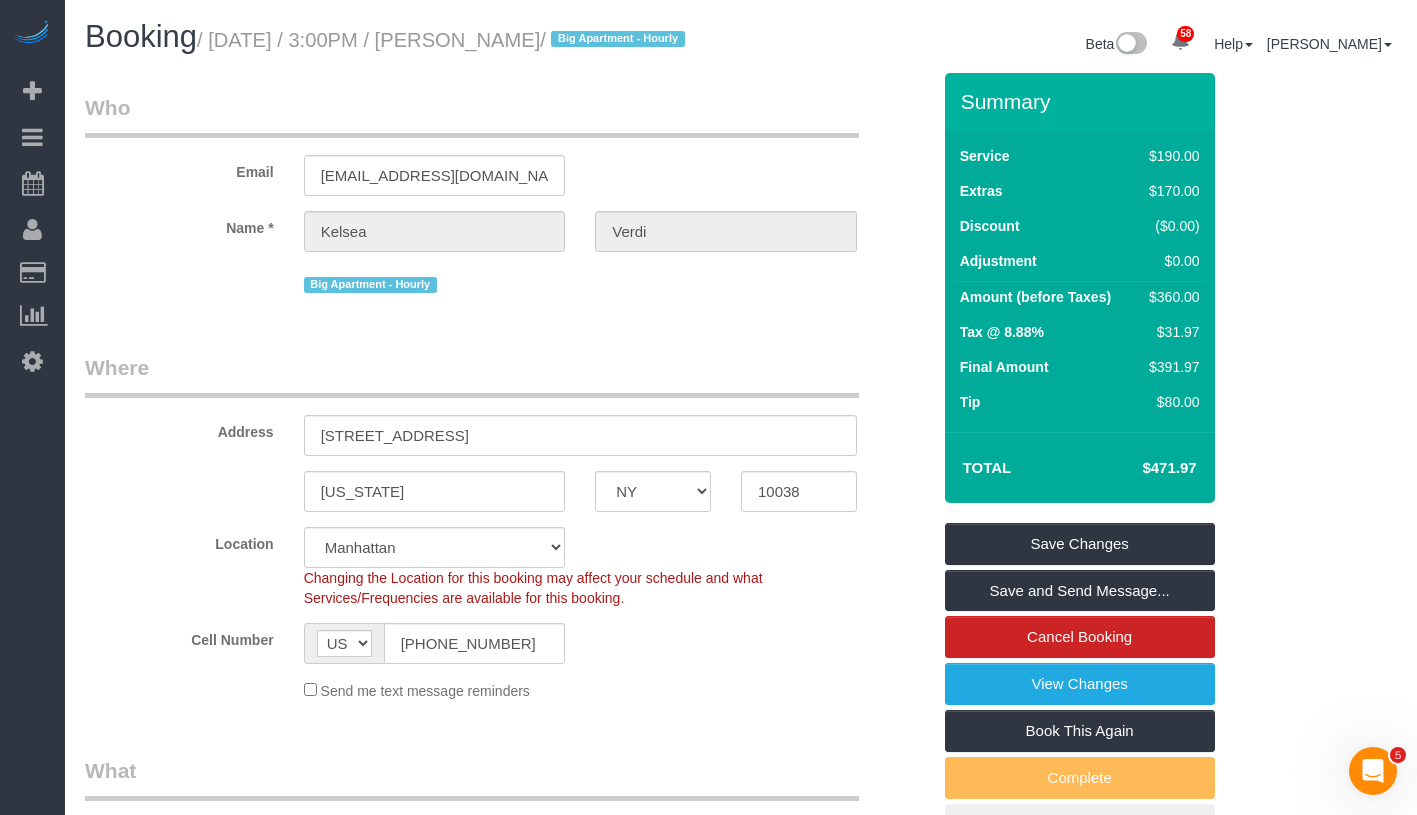 drag, startPoint x: 449, startPoint y: 47, endPoint x: 568, endPoint y: 45, distance: 119.01681 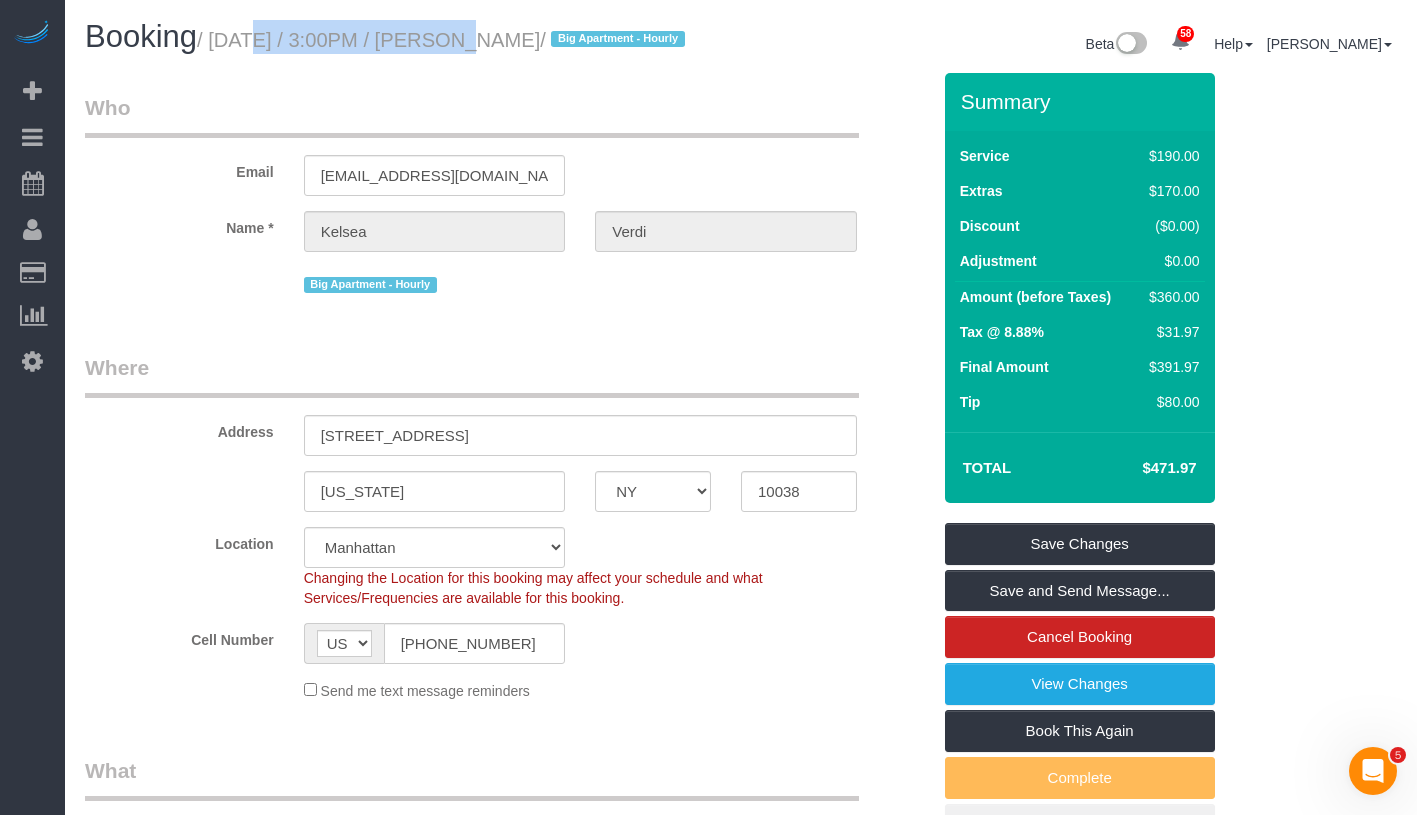 drag, startPoint x: 253, startPoint y: 40, endPoint x: 433, endPoint y: 38, distance: 180.01111 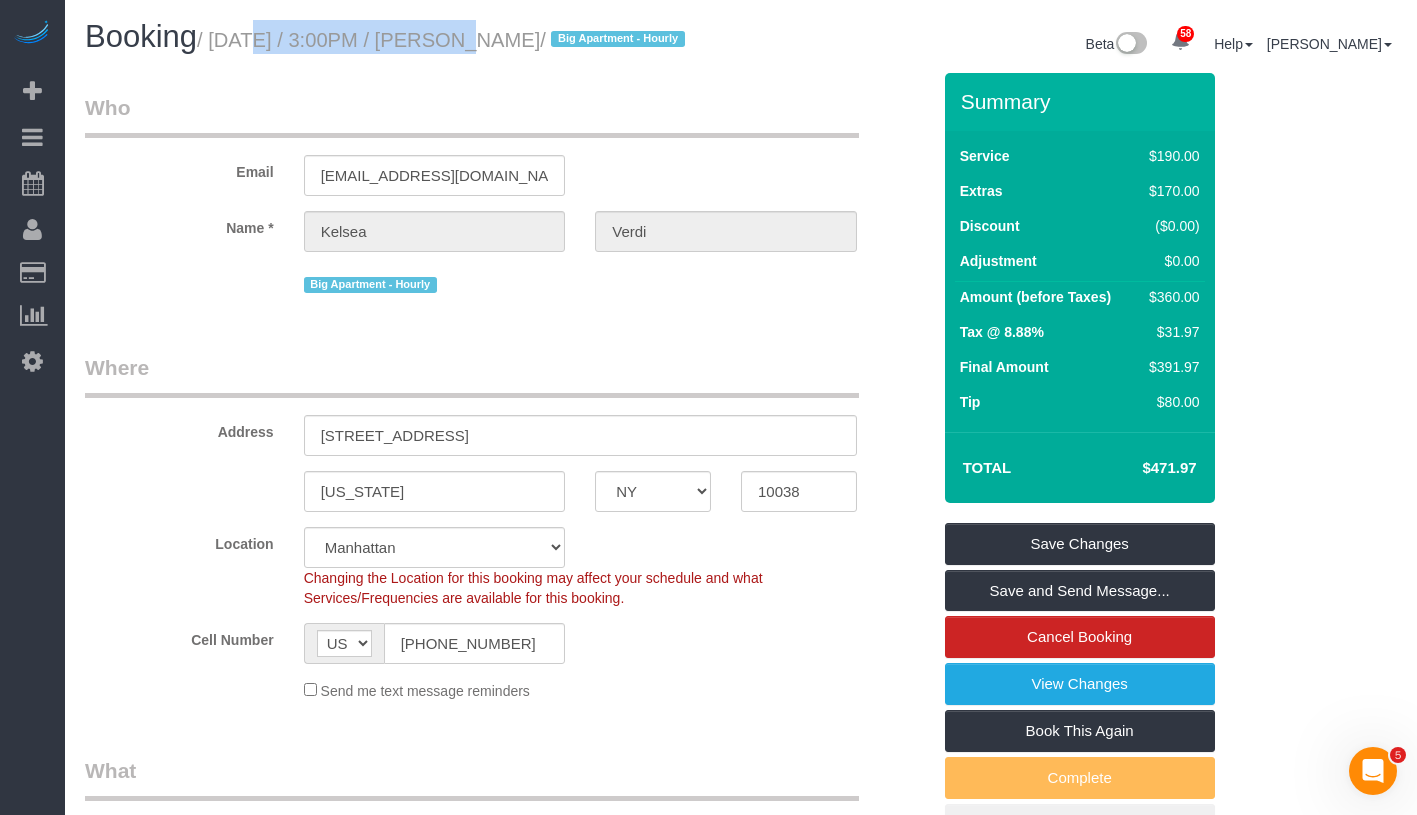 drag, startPoint x: 1132, startPoint y: 472, endPoint x: 1202, endPoint y: 471, distance: 70.00714 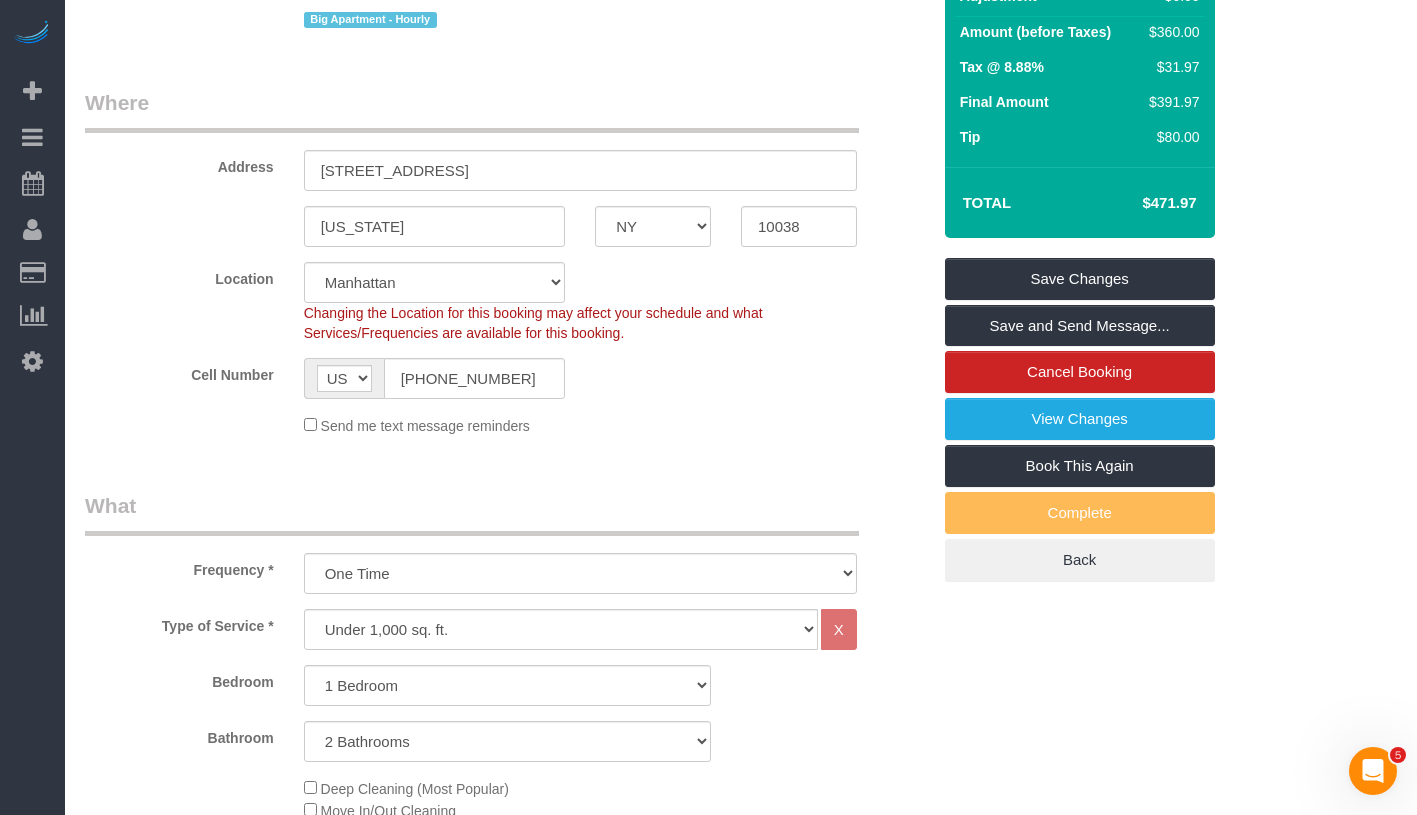 scroll, scrollTop: 0, scrollLeft: 0, axis: both 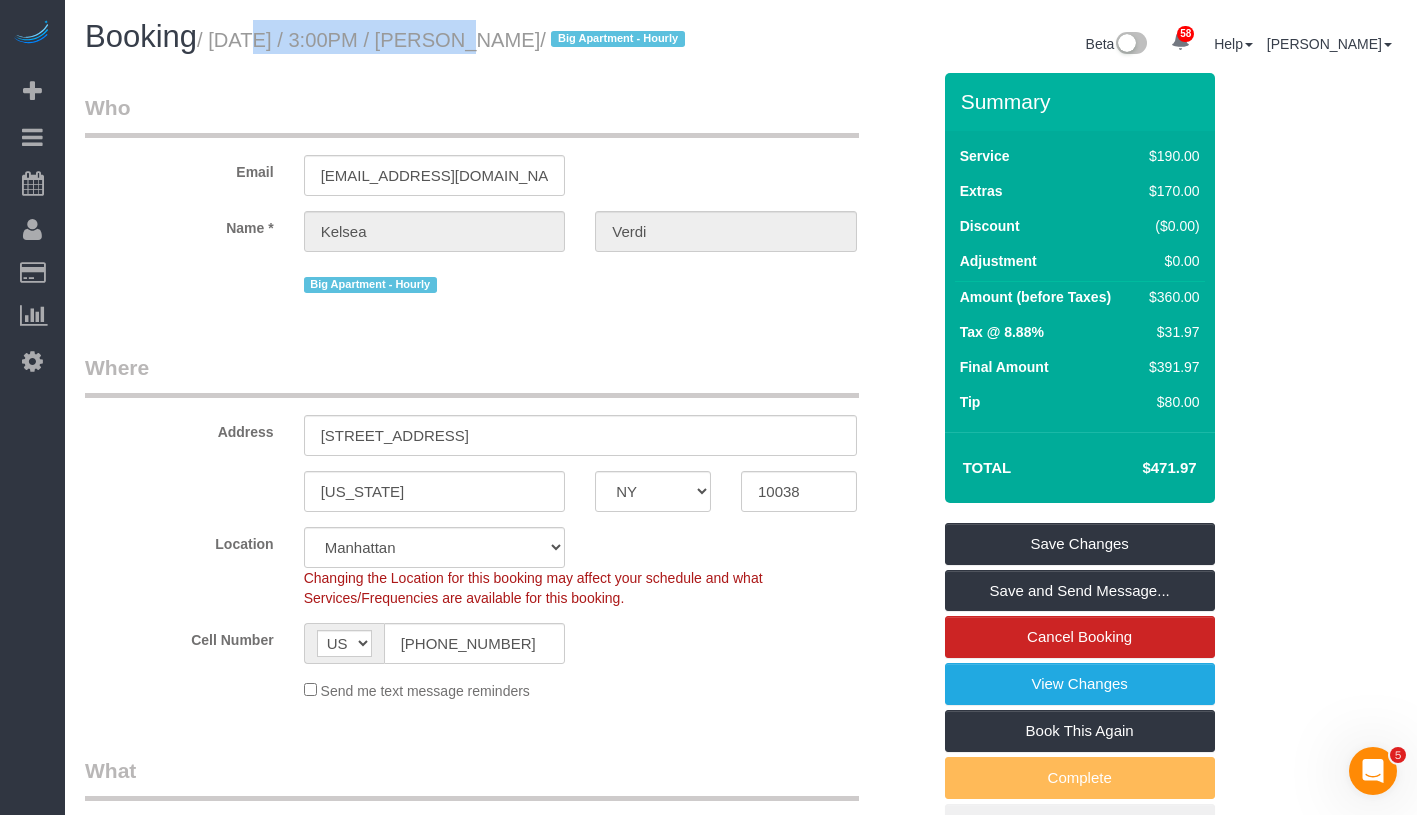 drag, startPoint x: 446, startPoint y: 43, endPoint x: 566, endPoint y: 50, distance: 120.203995 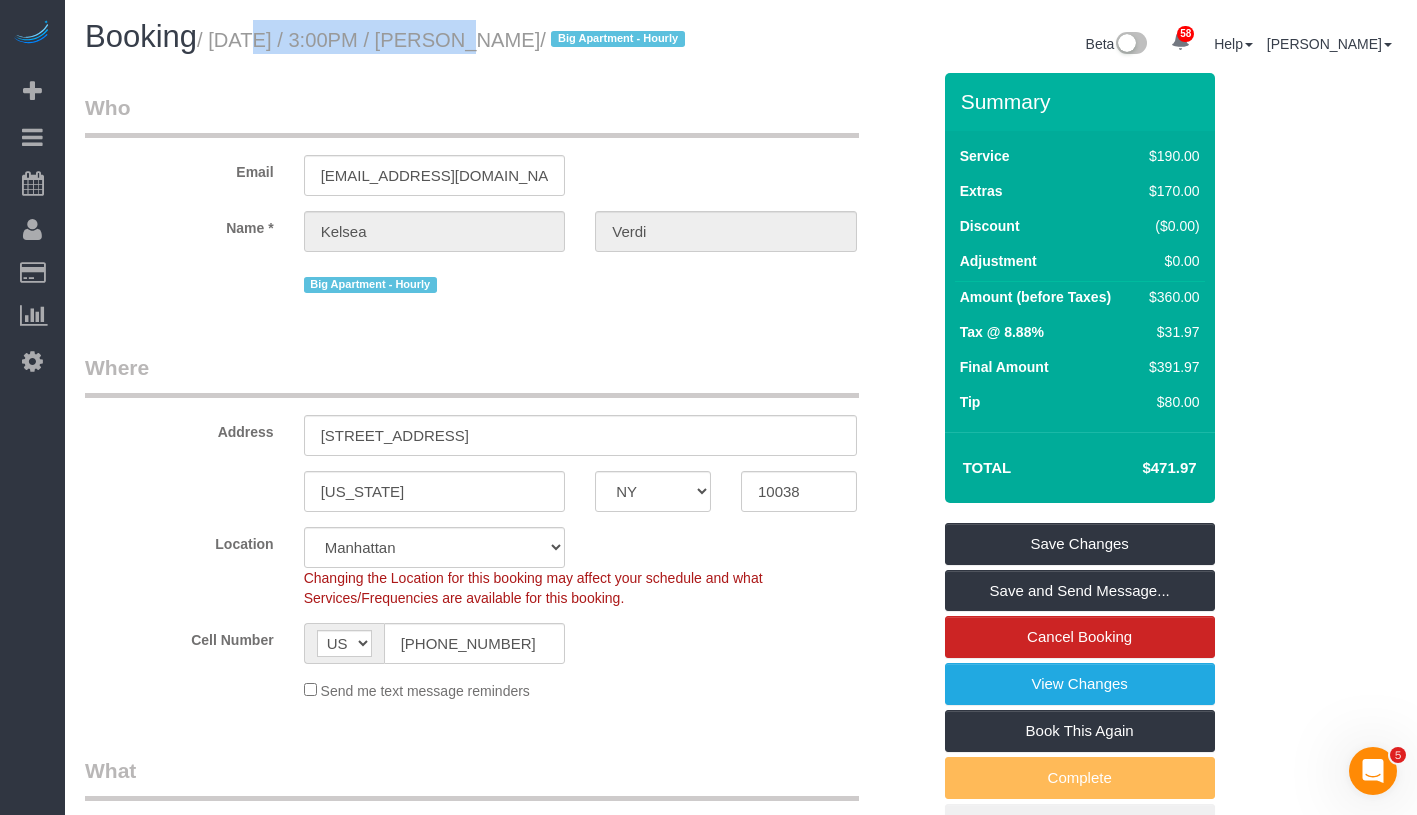 copy on "Kelsea Verdi" 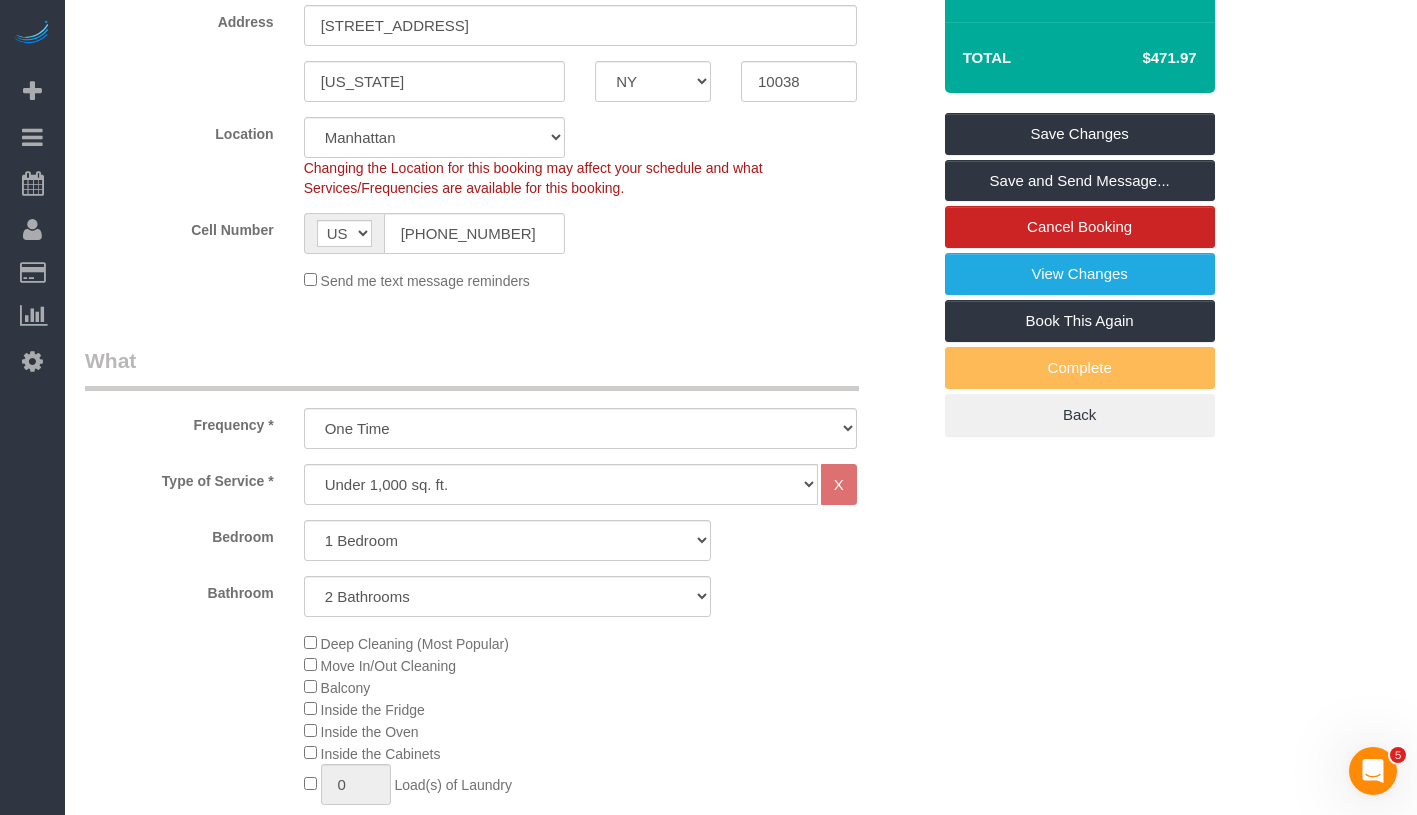 scroll, scrollTop: 541, scrollLeft: 0, axis: vertical 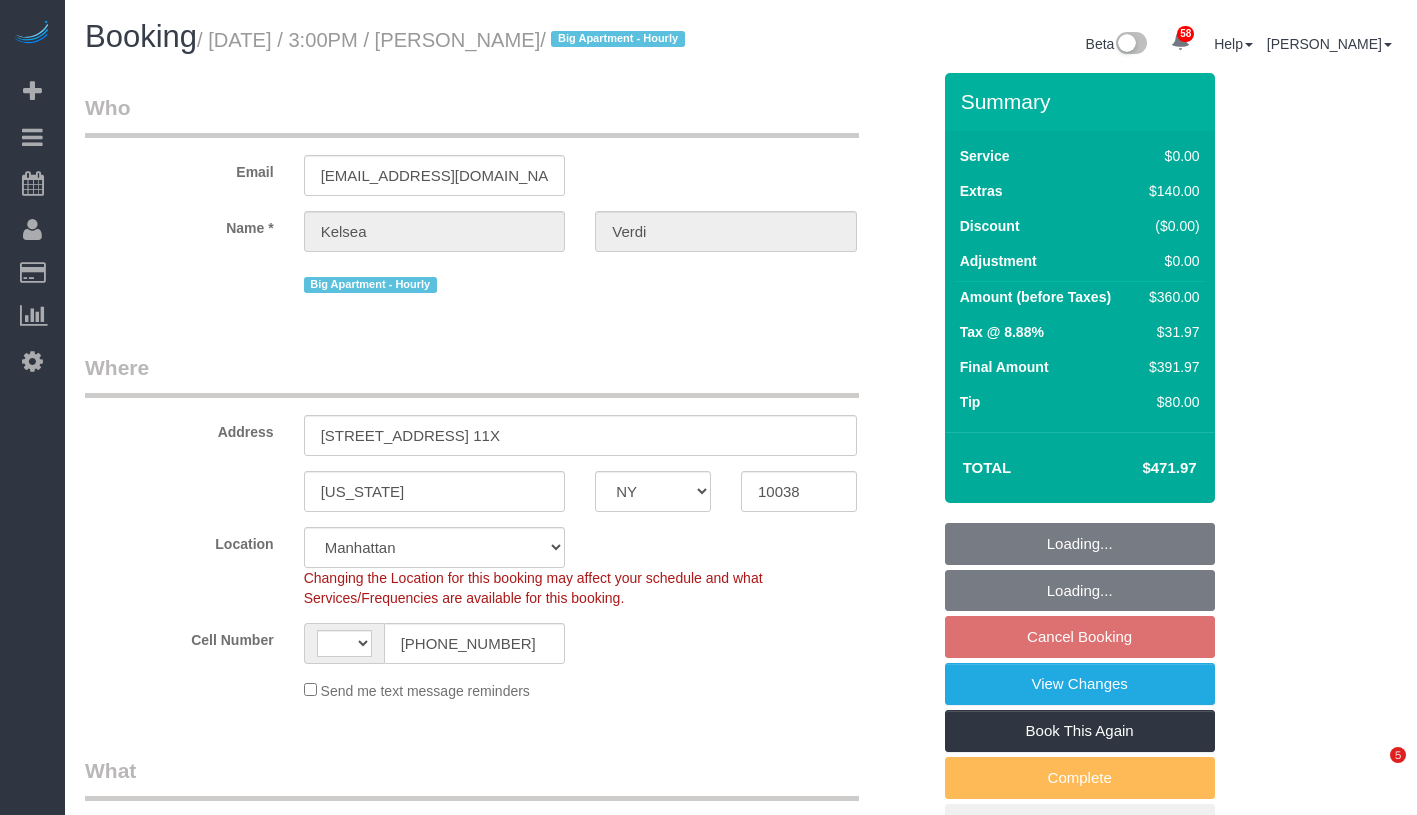 select on "NY" 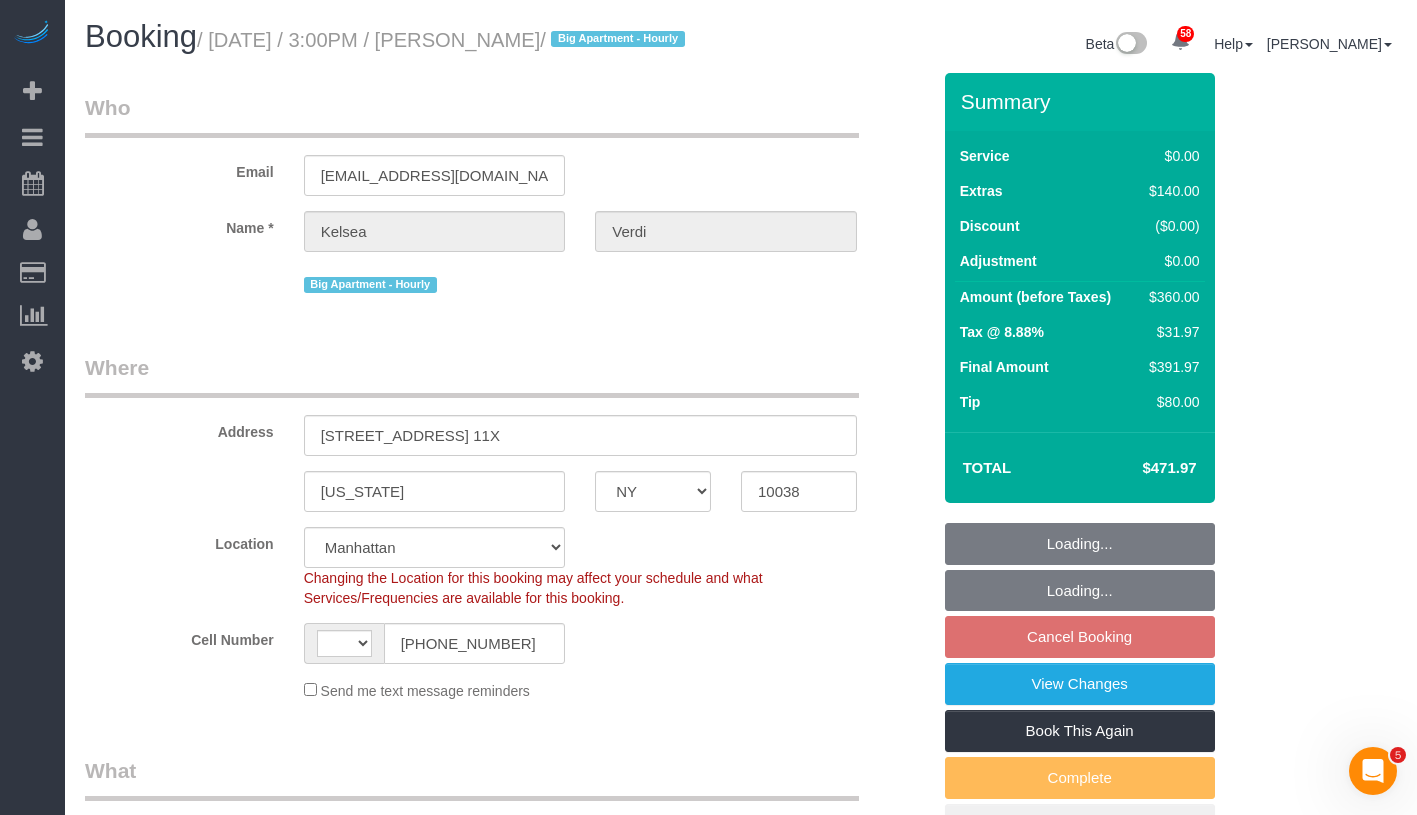 scroll, scrollTop: 0, scrollLeft: 0, axis: both 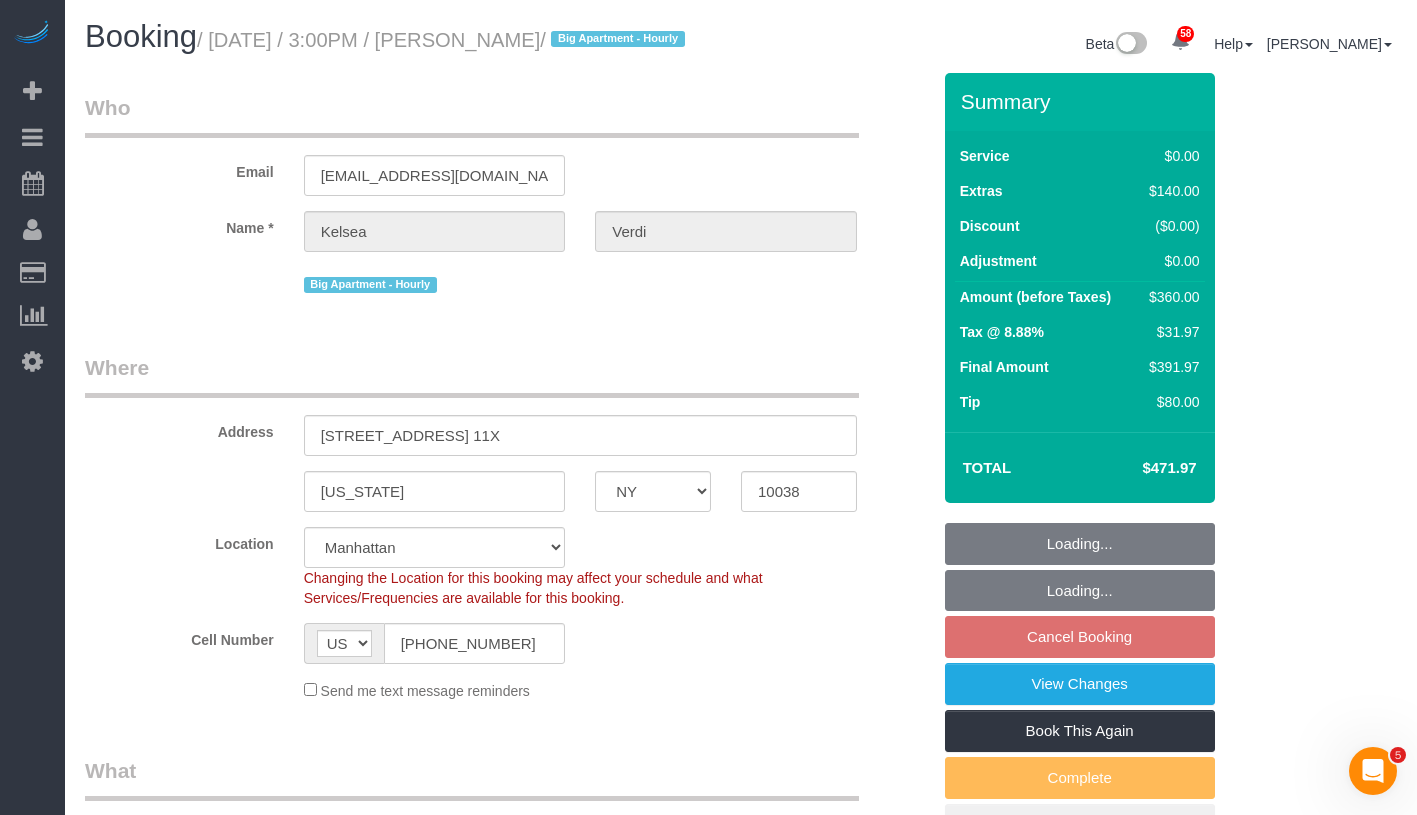 select on "spot8" 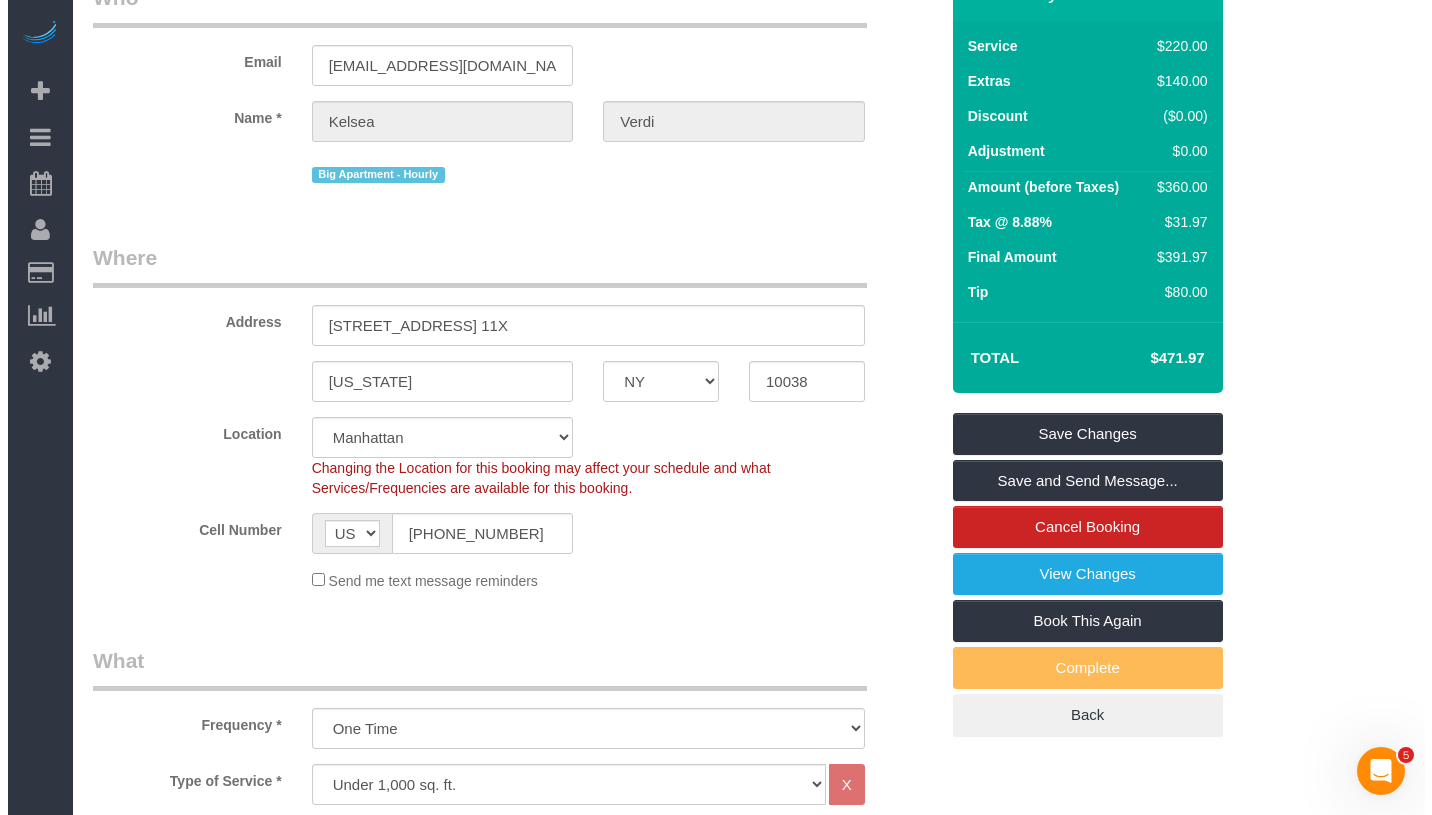 scroll, scrollTop: 0, scrollLeft: 0, axis: both 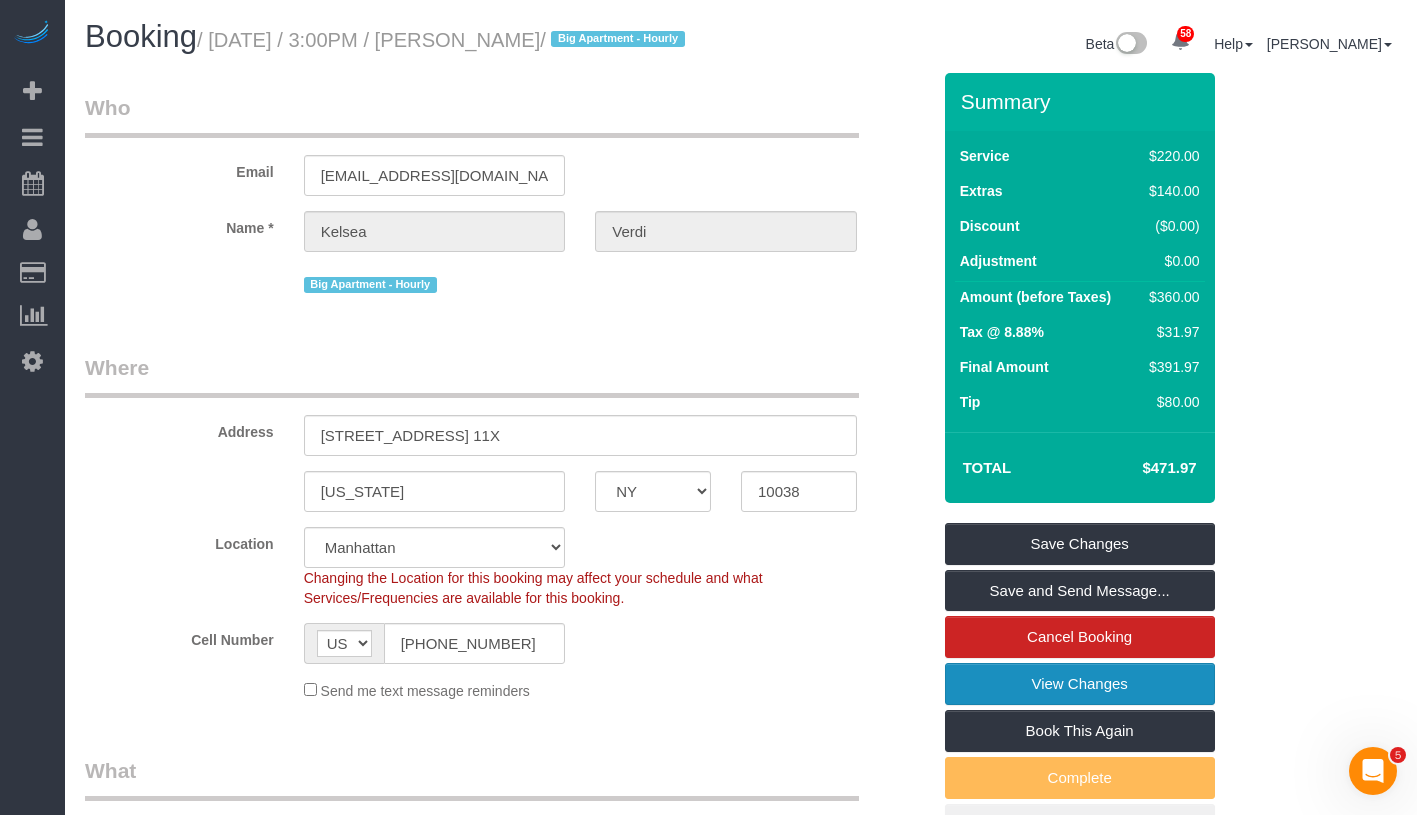 click on "View Changes" at bounding box center (1080, 684) 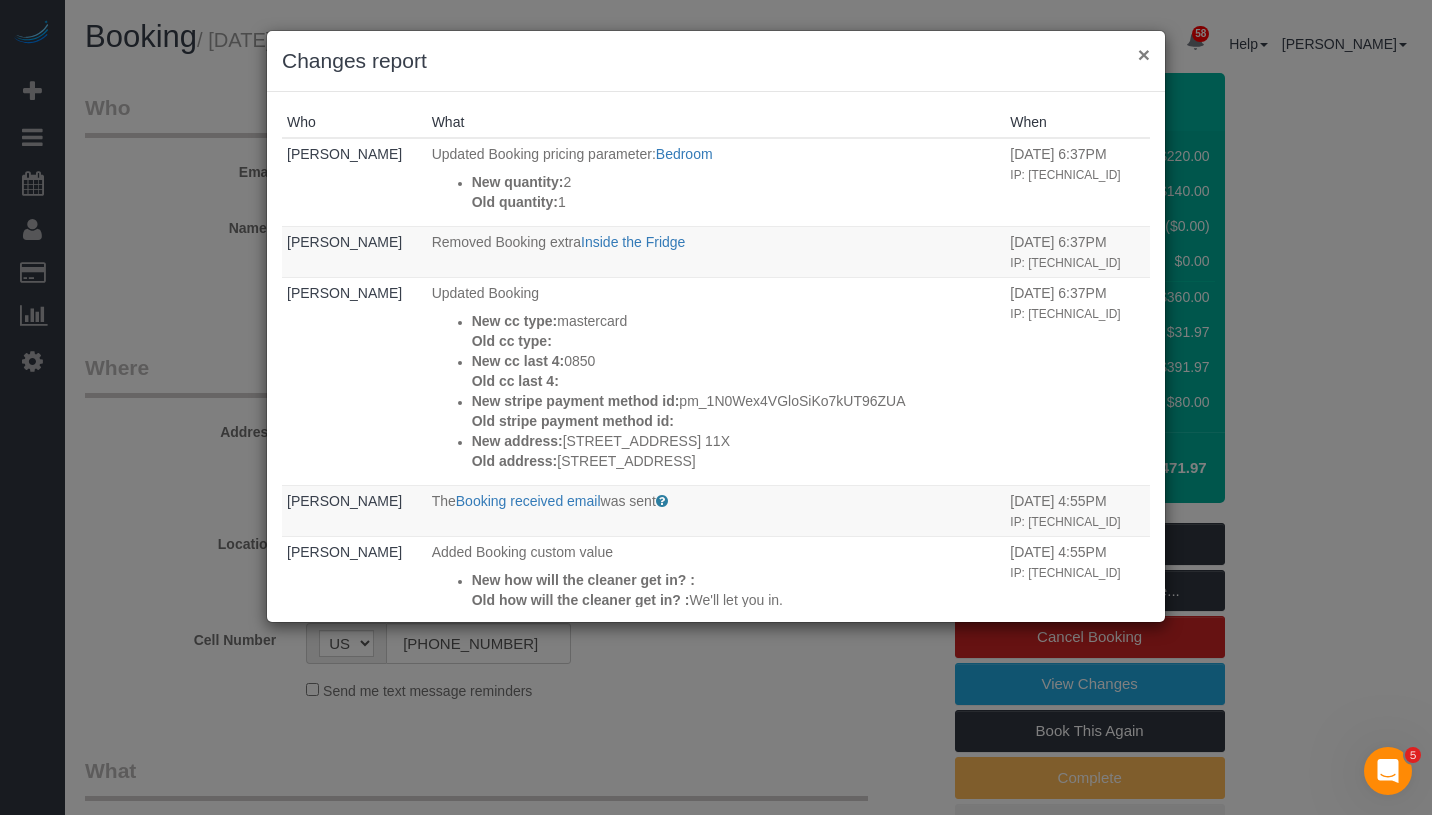 click on "×" at bounding box center (1144, 54) 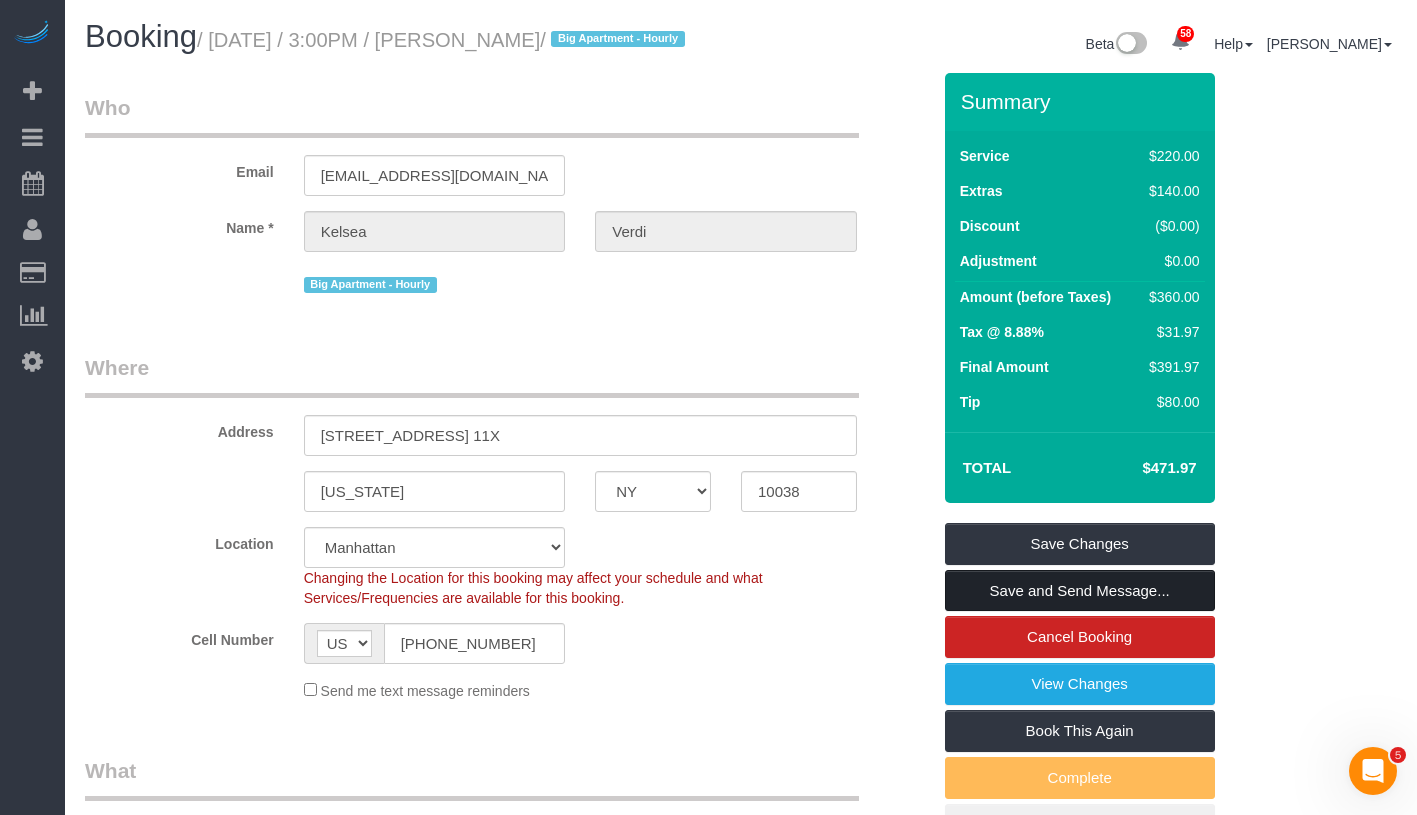 click on "Save and Send Message..." at bounding box center [1080, 591] 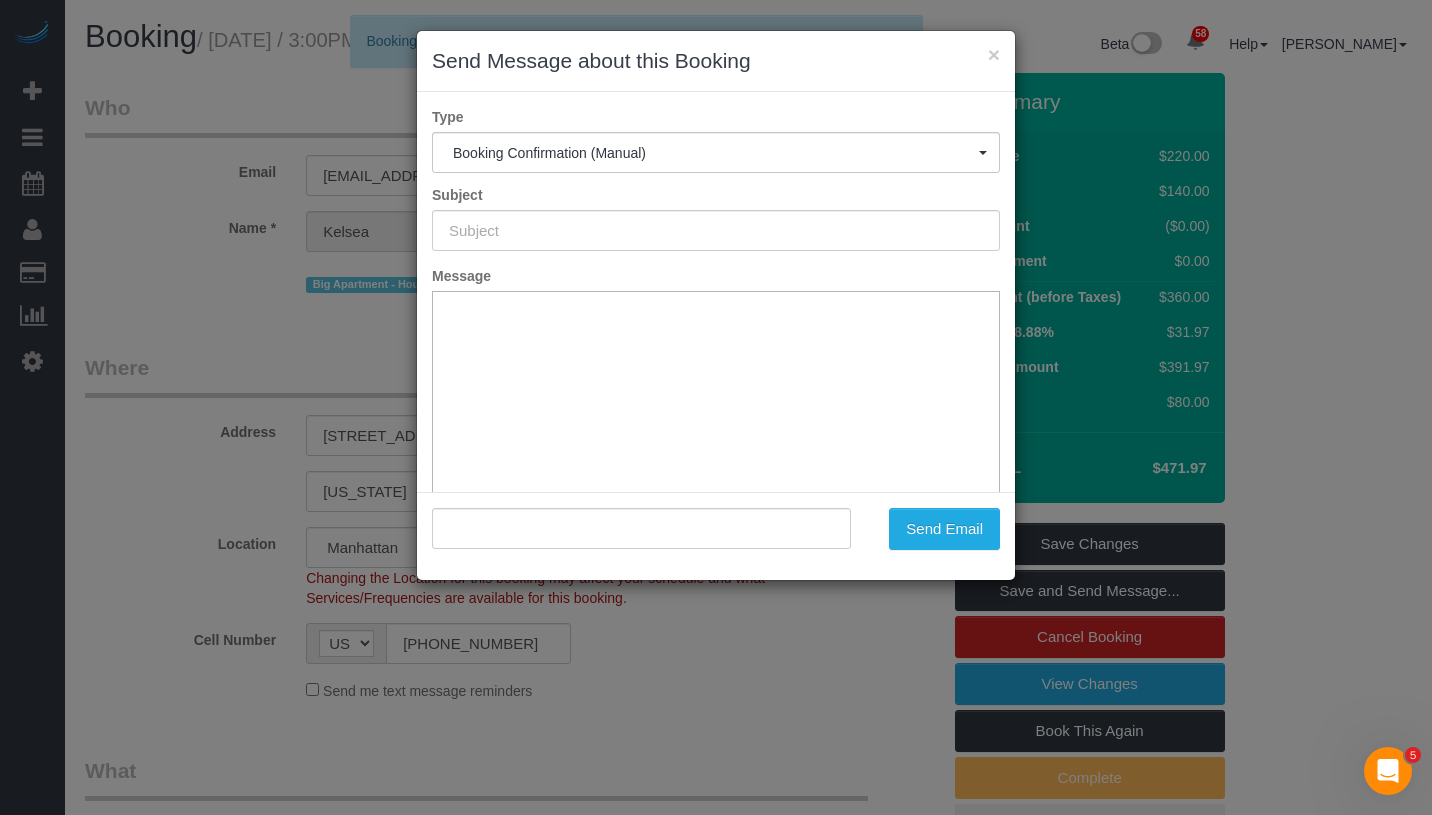 type on "Cleaning Confirmed for 07/25/2025 at 3:00pm" 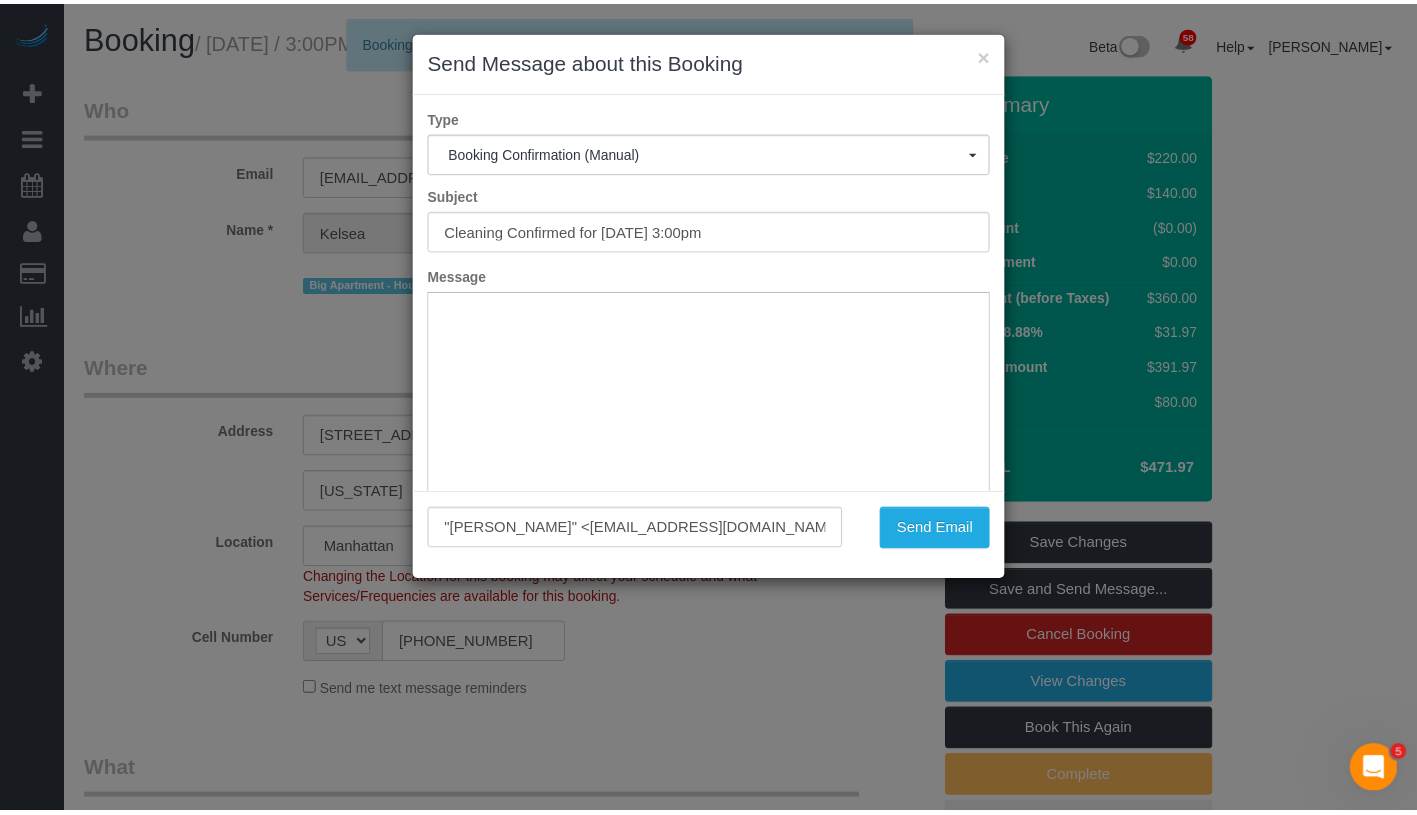 scroll, scrollTop: 0, scrollLeft: 0, axis: both 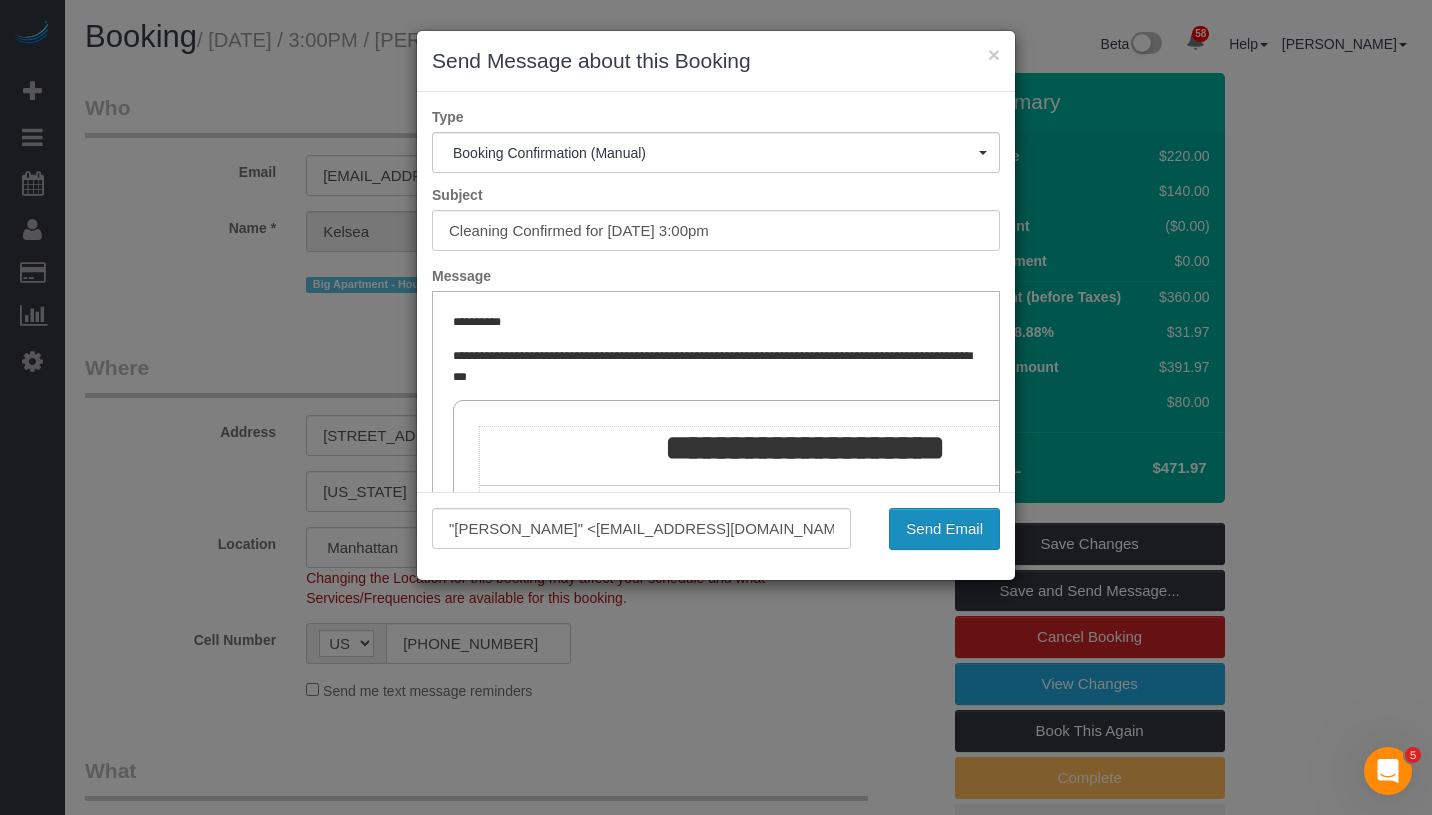 click on "Send Email" at bounding box center (944, 529) 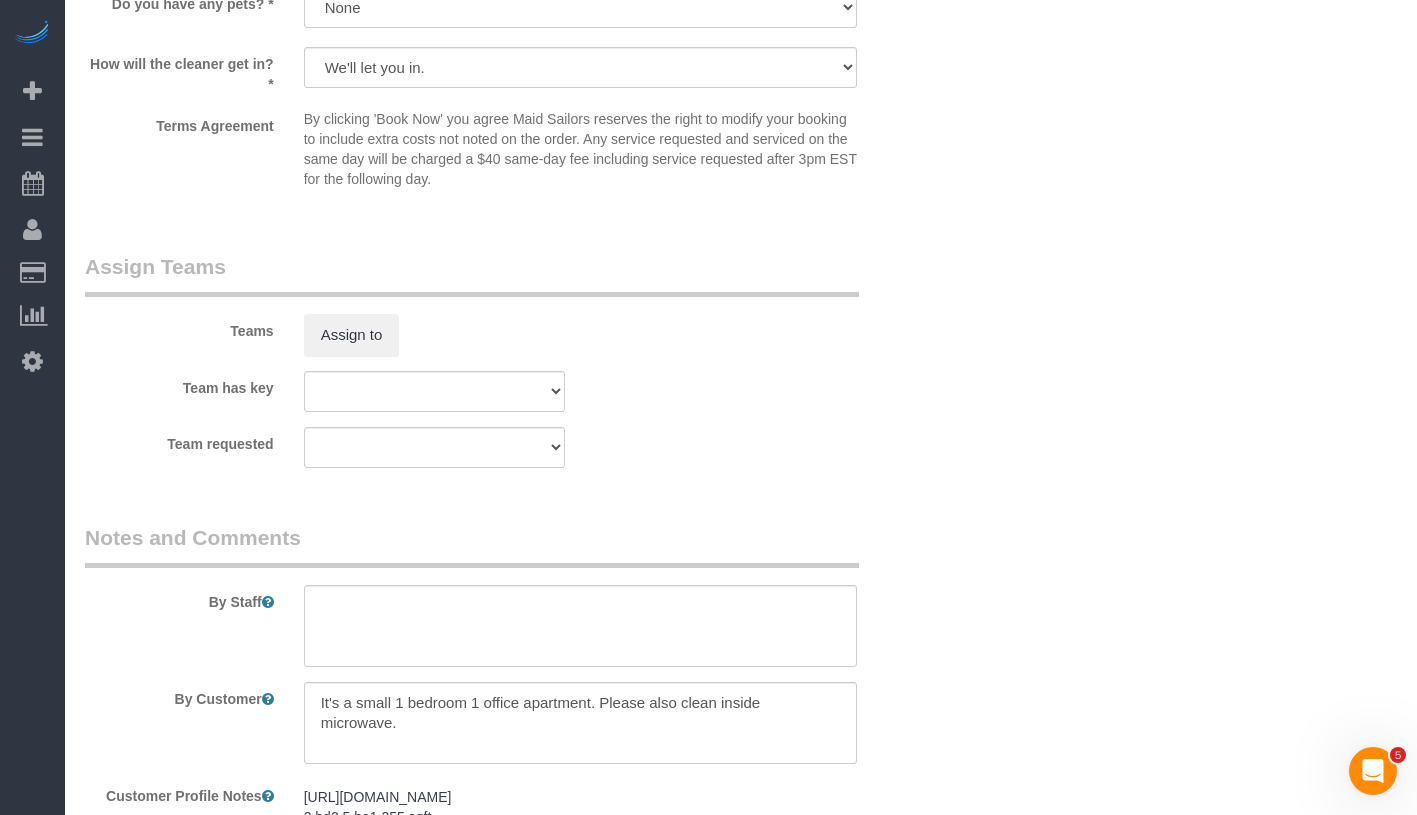 scroll, scrollTop: 2492, scrollLeft: 0, axis: vertical 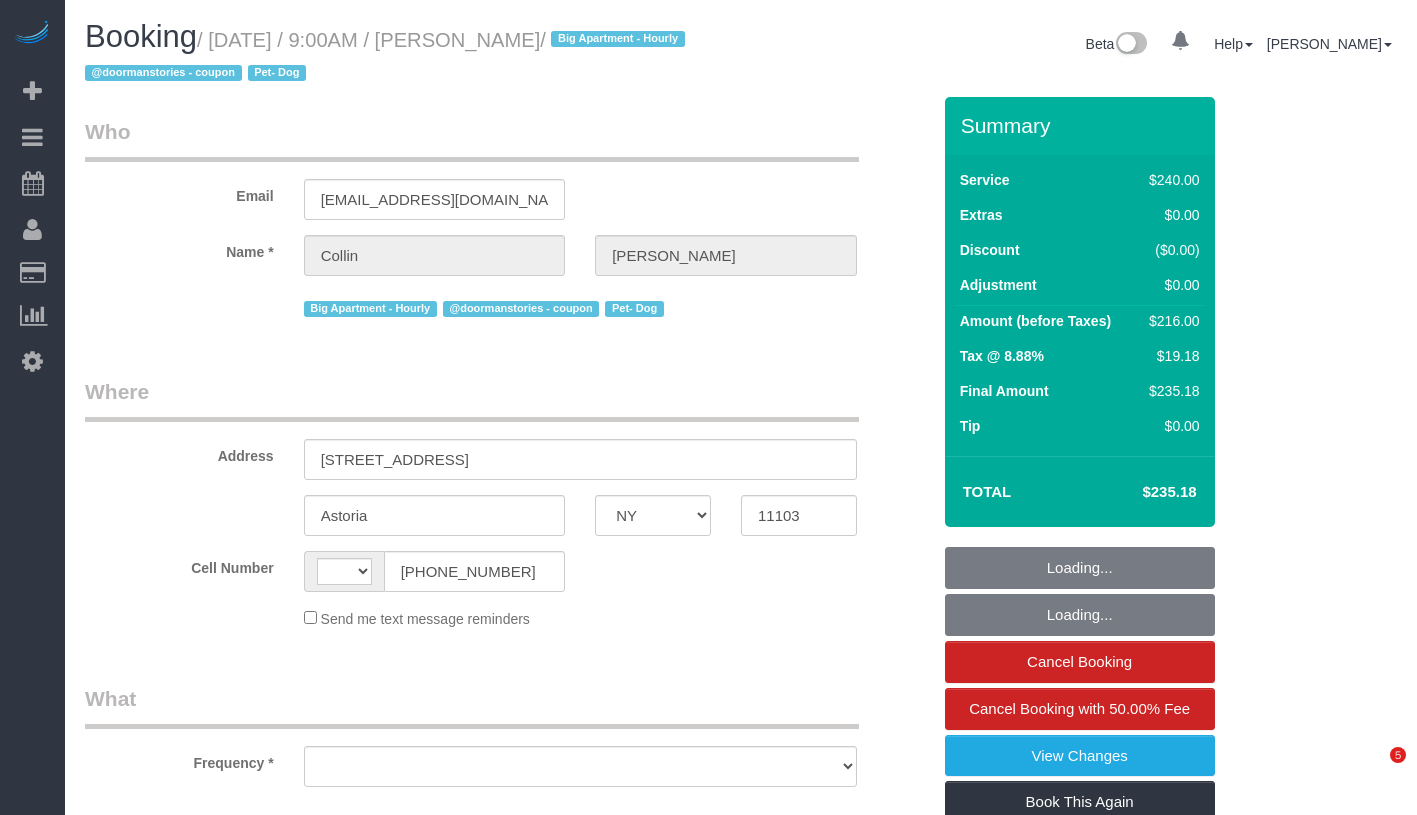 select on "NY" 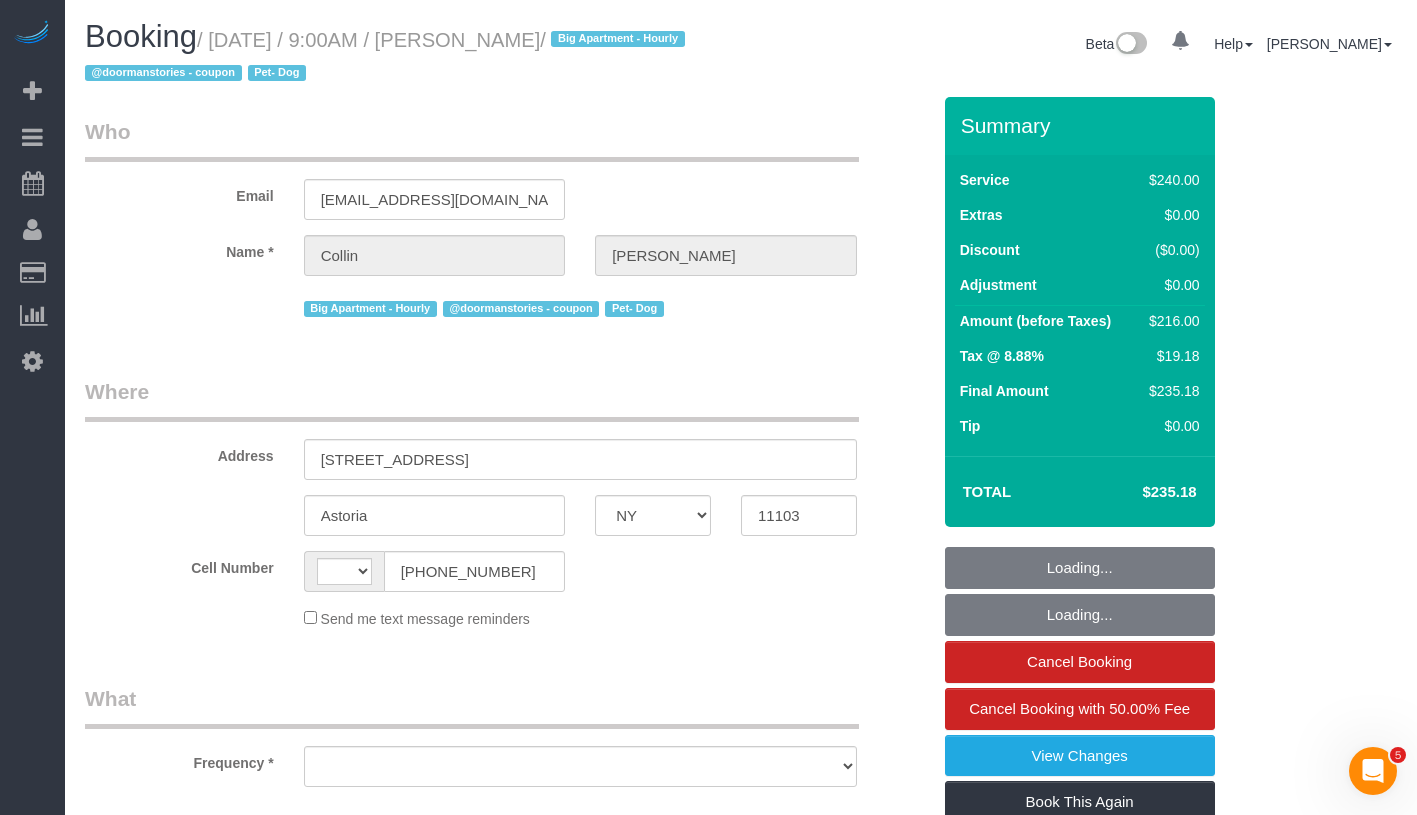 scroll, scrollTop: 0, scrollLeft: 0, axis: both 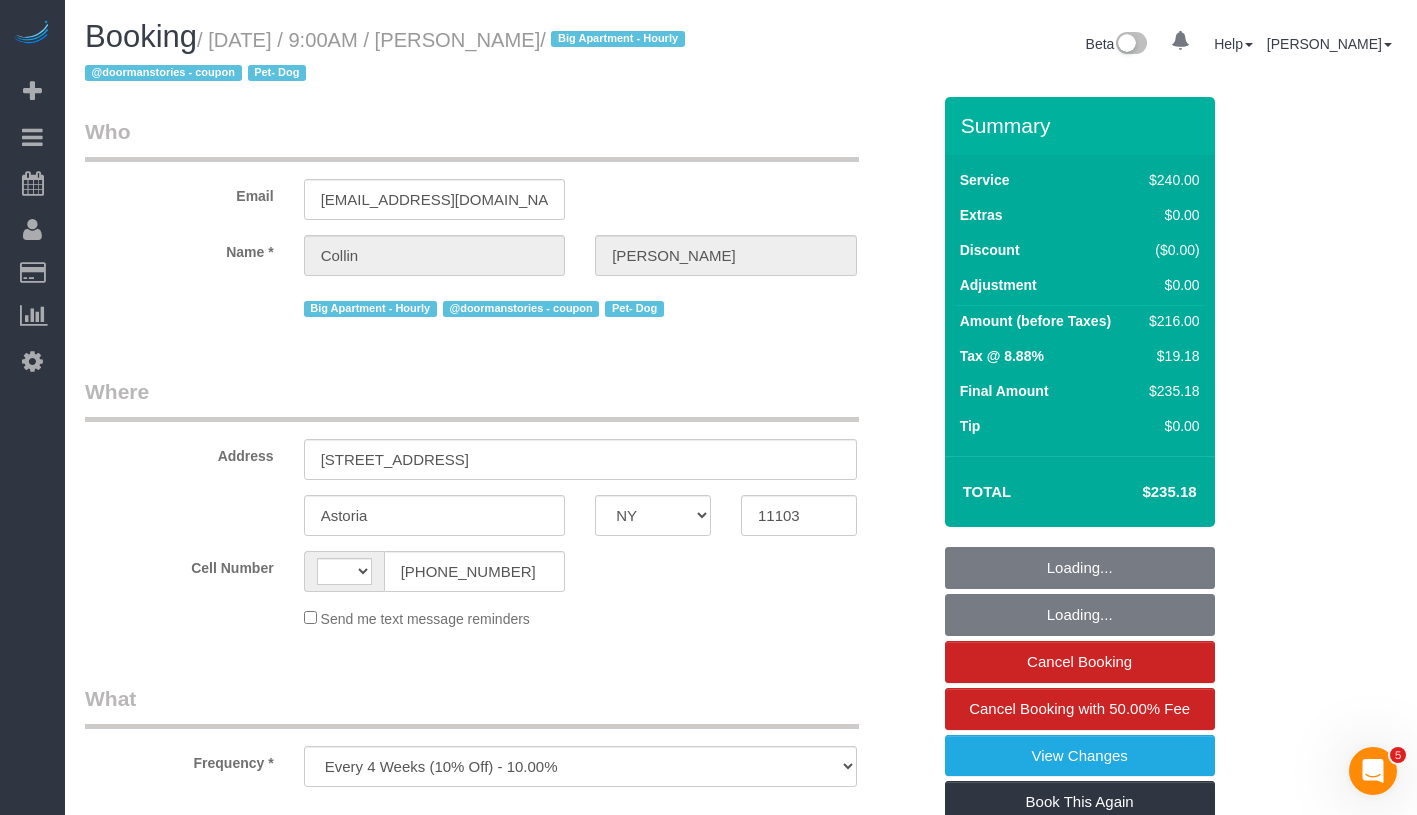select on "string:[GEOGRAPHIC_DATA]" 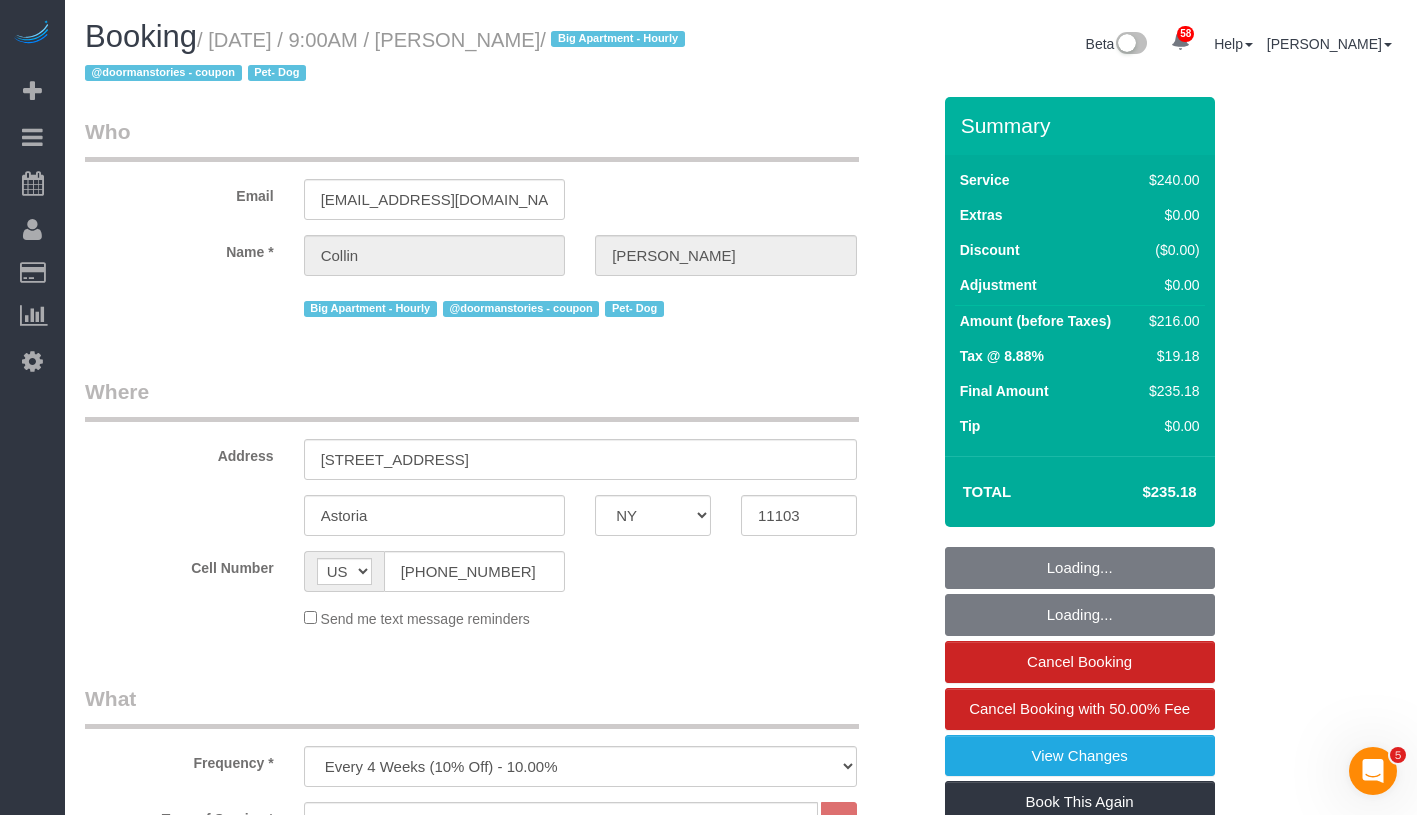 select on "string:stripe-pm_1QblGR4VGloSiKo7sLt2stnw" 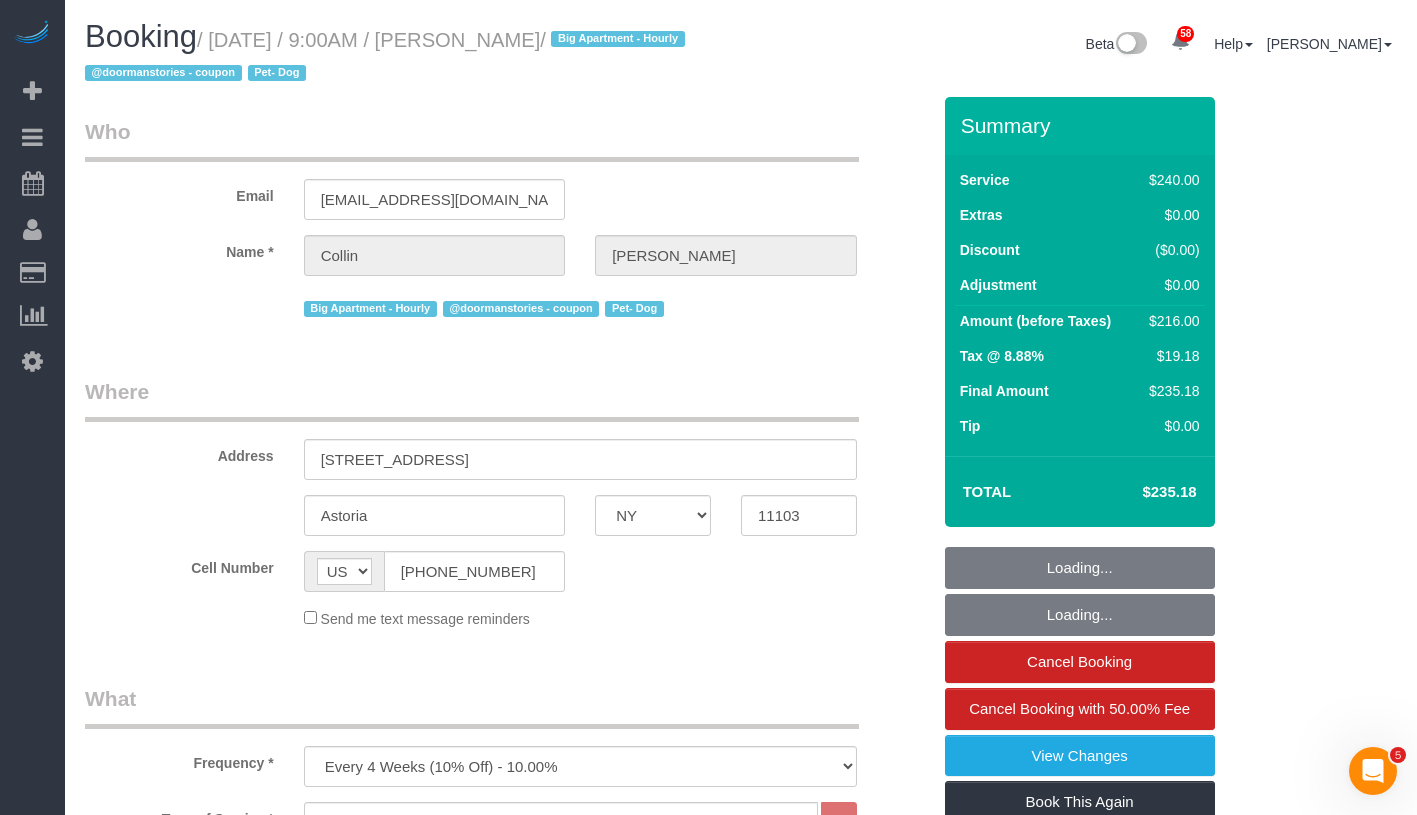 select on "spot1" 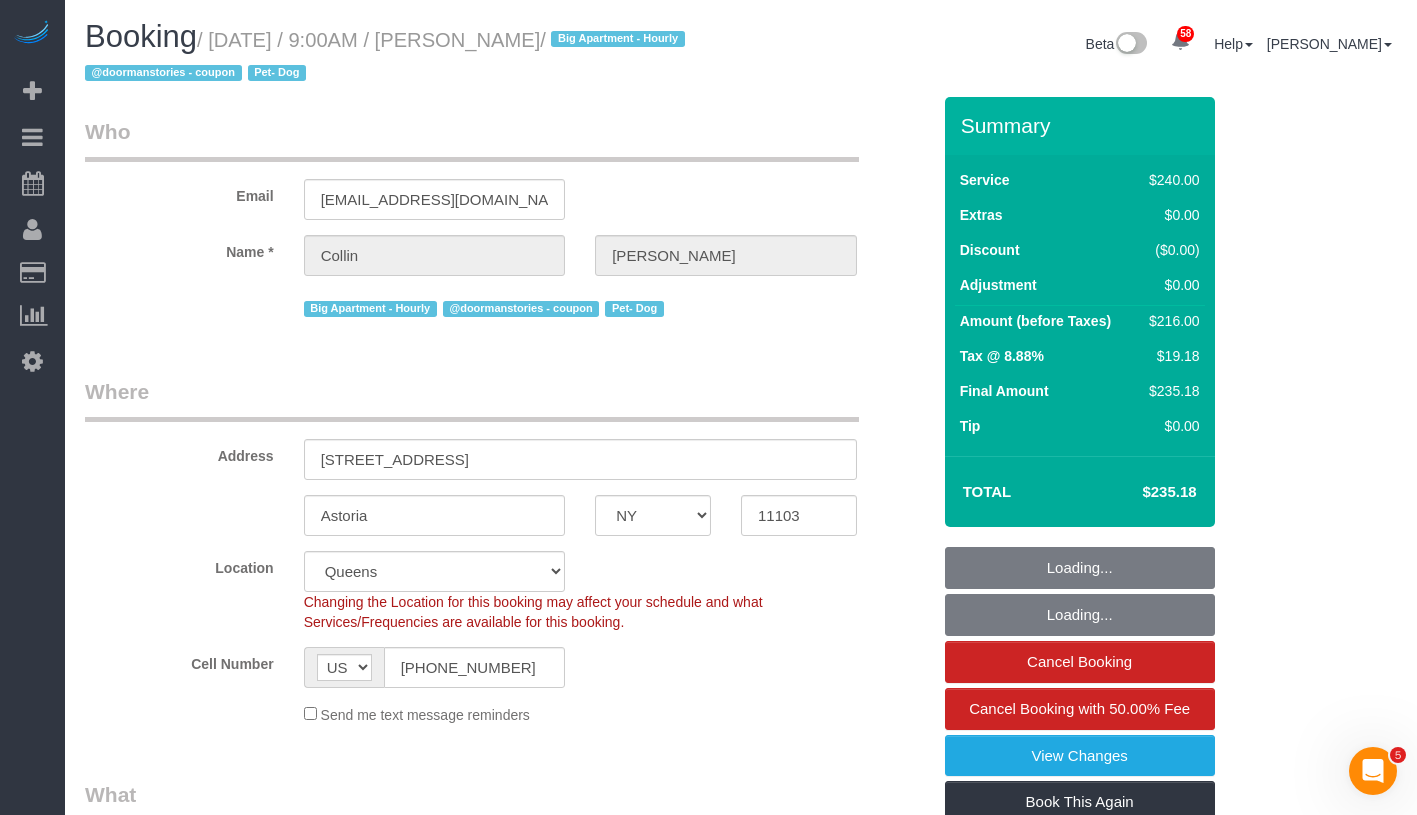 select on "object:1400" 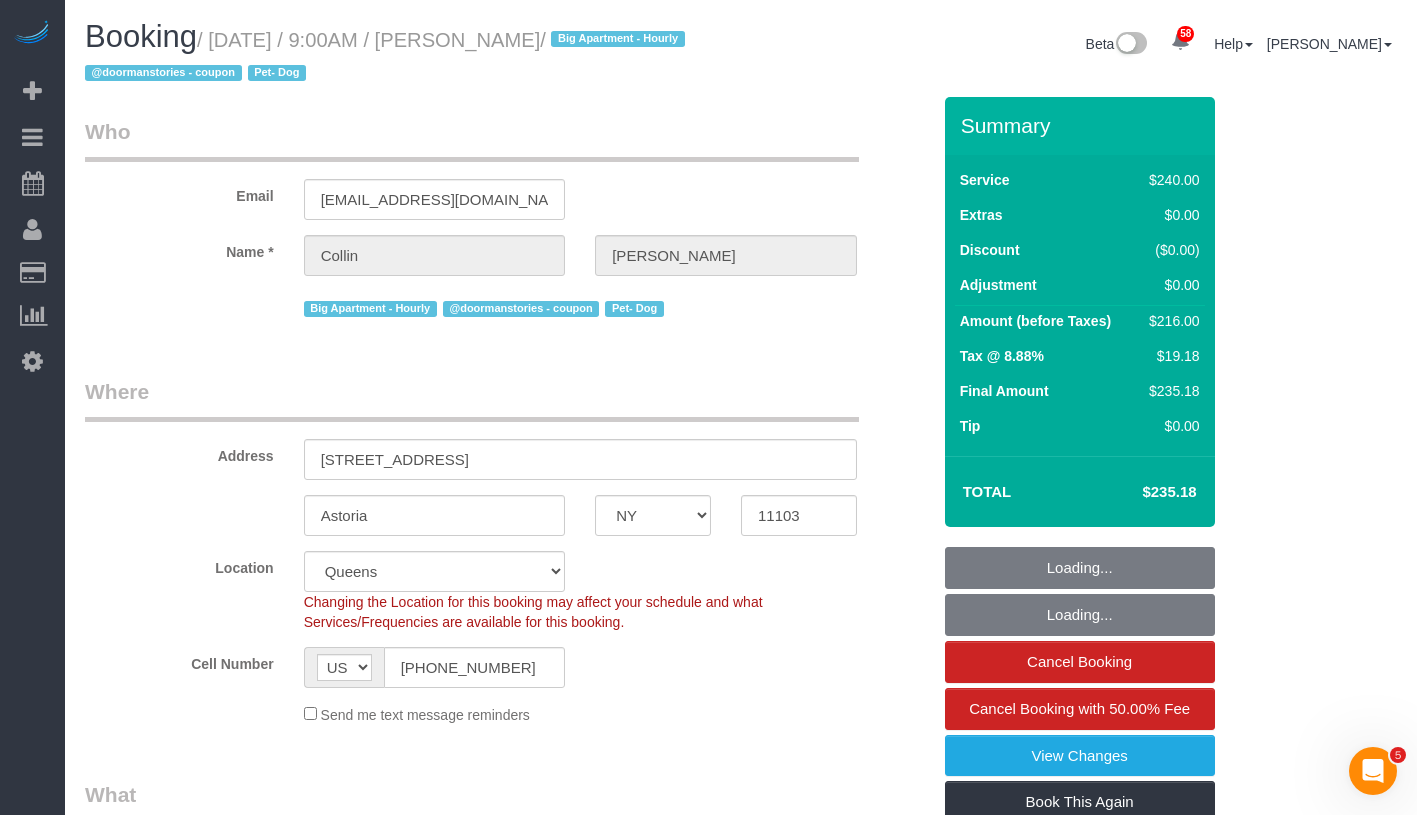 drag, startPoint x: 224, startPoint y: 42, endPoint x: 609, endPoint y: 40, distance: 385.0052 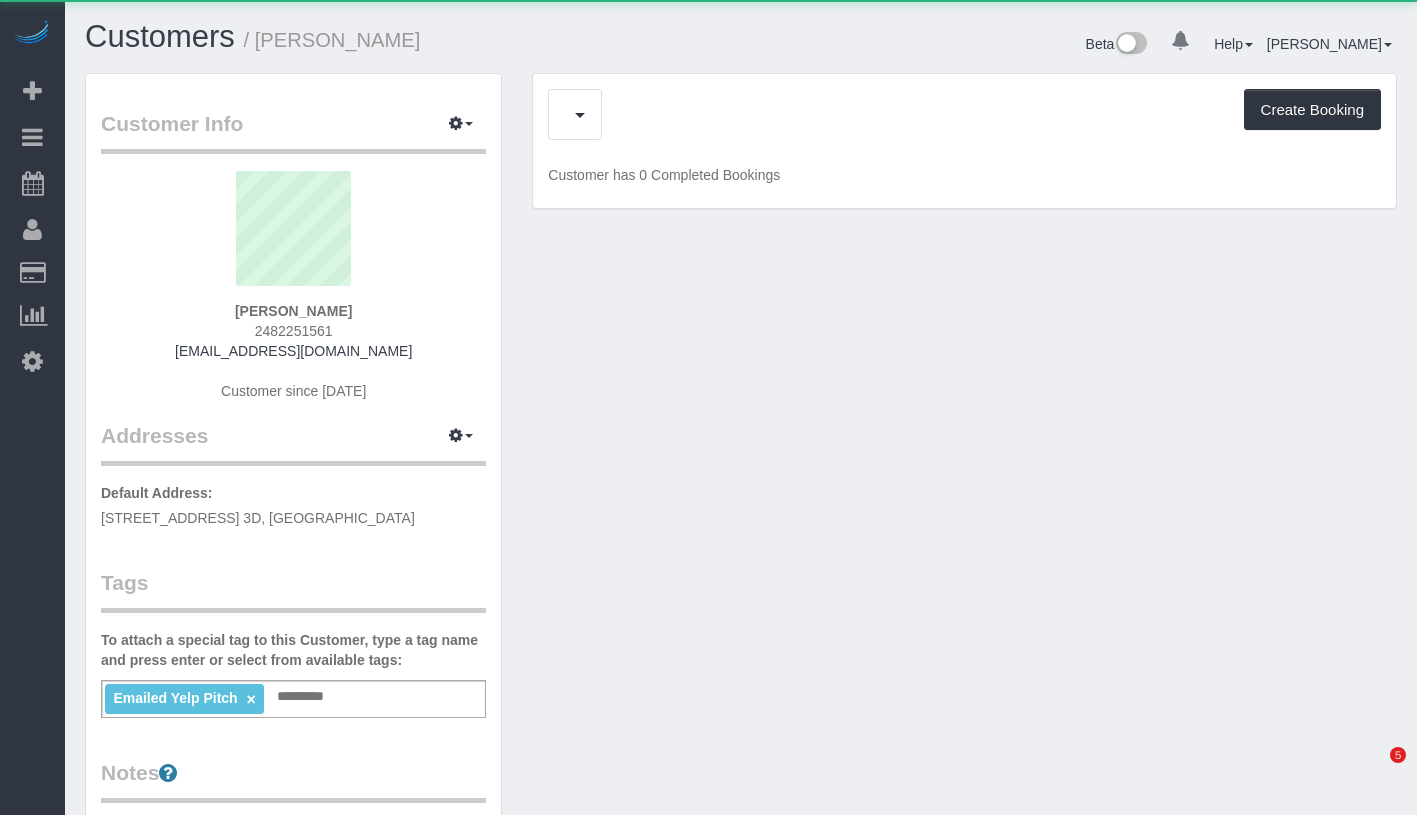scroll, scrollTop: 0, scrollLeft: 0, axis: both 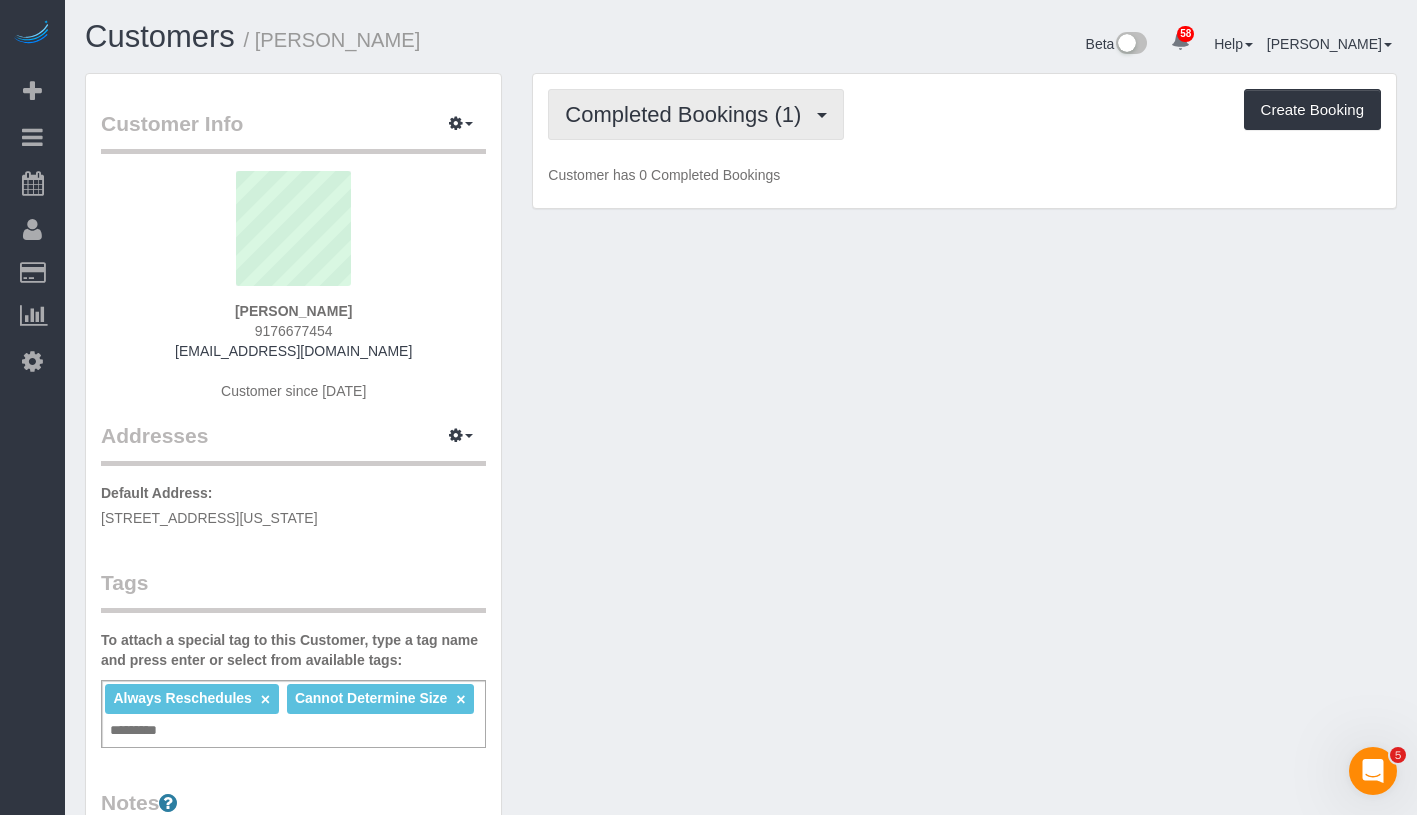 click on "Completed Bookings (1)" at bounding box center [688, 114] 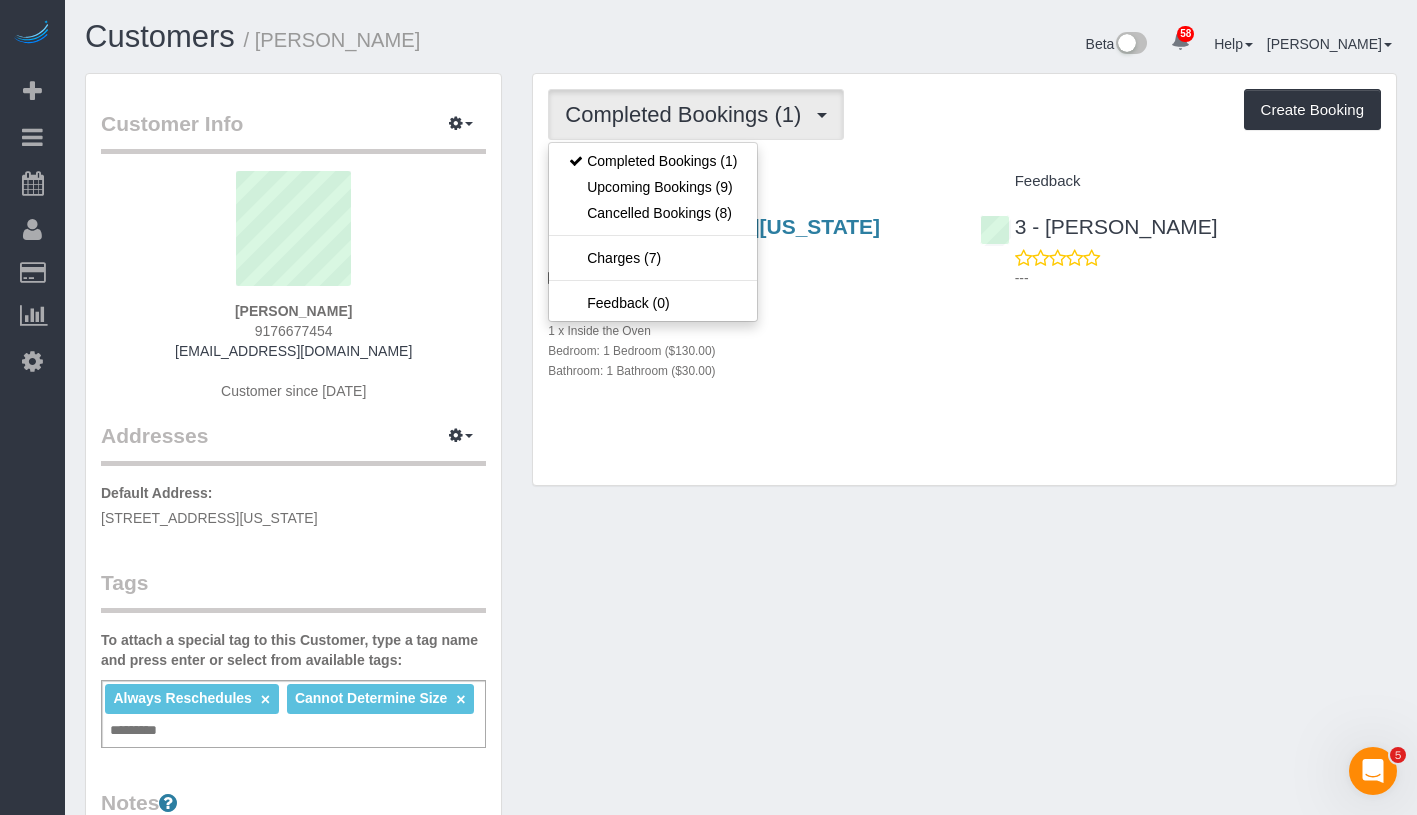 click on "Service" at bounding box center [748, 181] 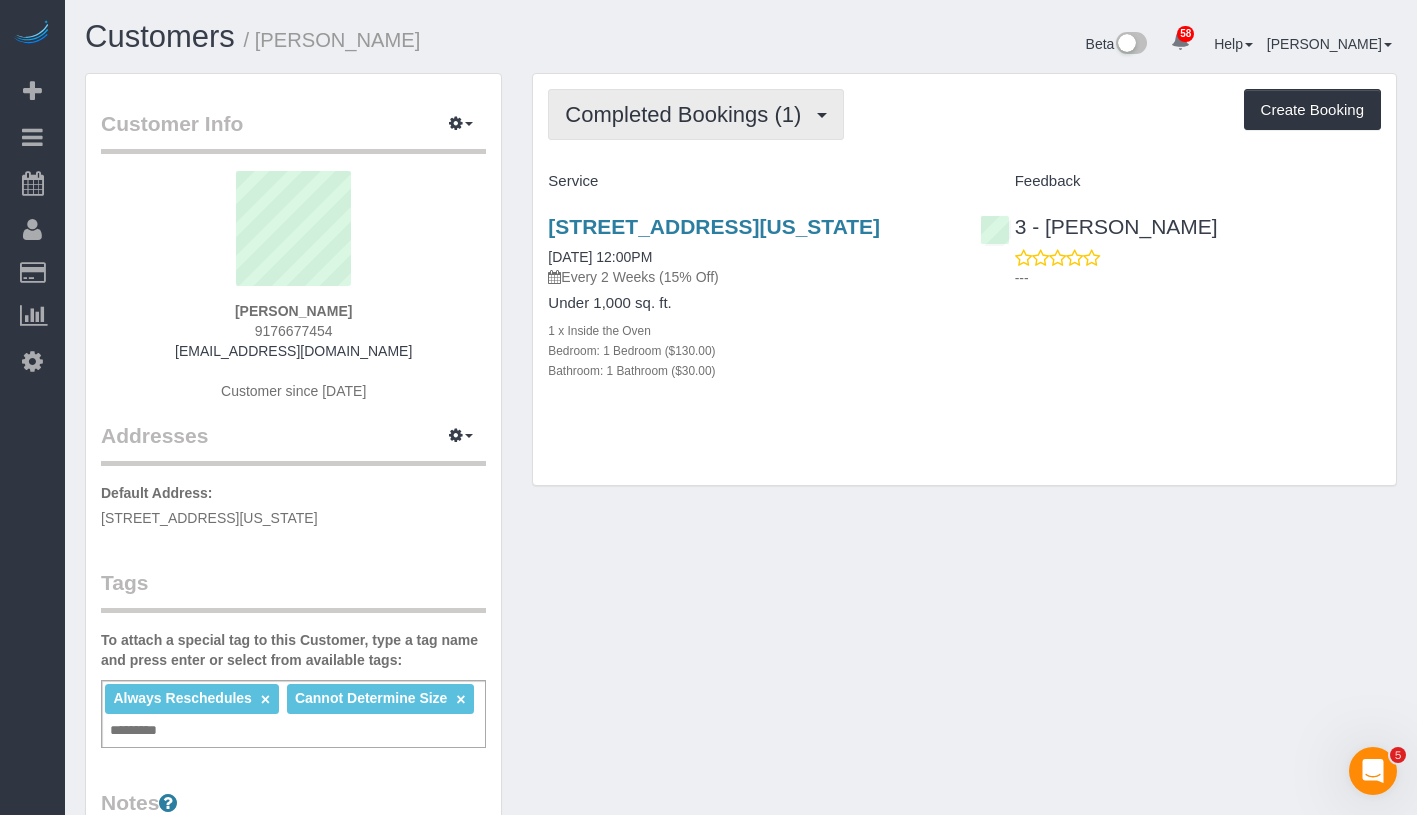 click on "Completed Bookings (1)" at bounding box center (688, 114) 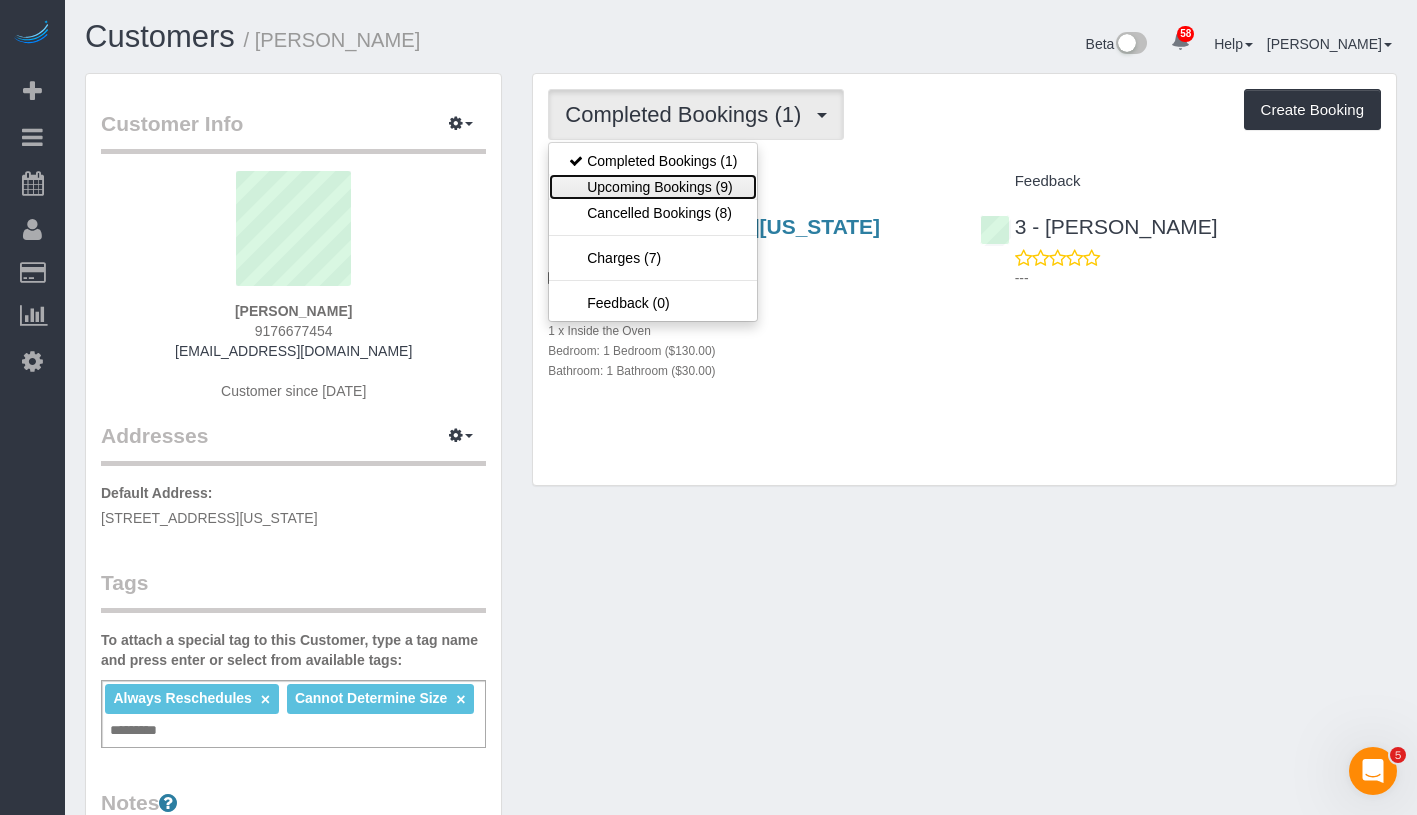 click on "Upcoming Bookings (9)" at bounding box center [653, 187] 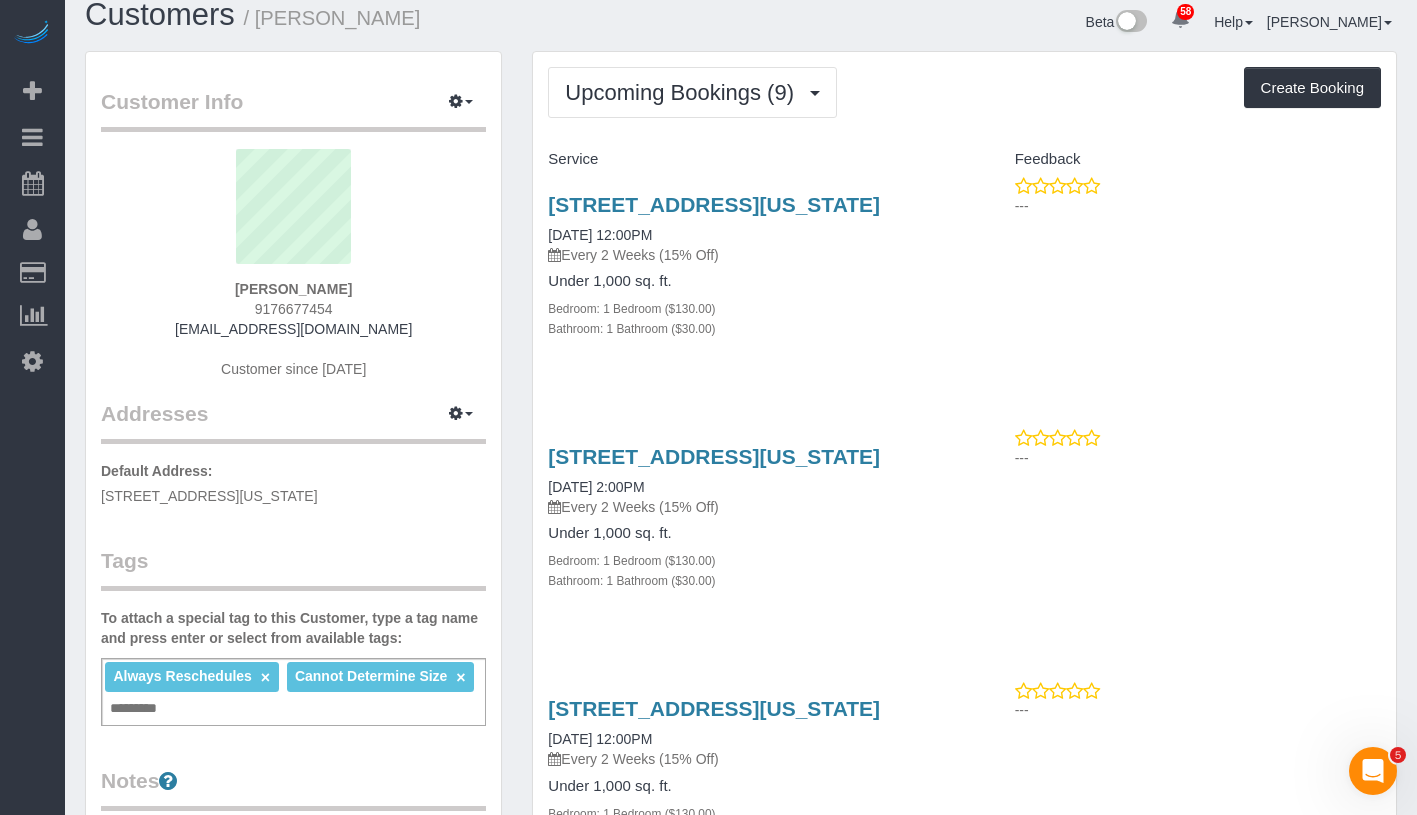 scroll, scrollTop: 22, scrollLeft: 0, axis: vertical 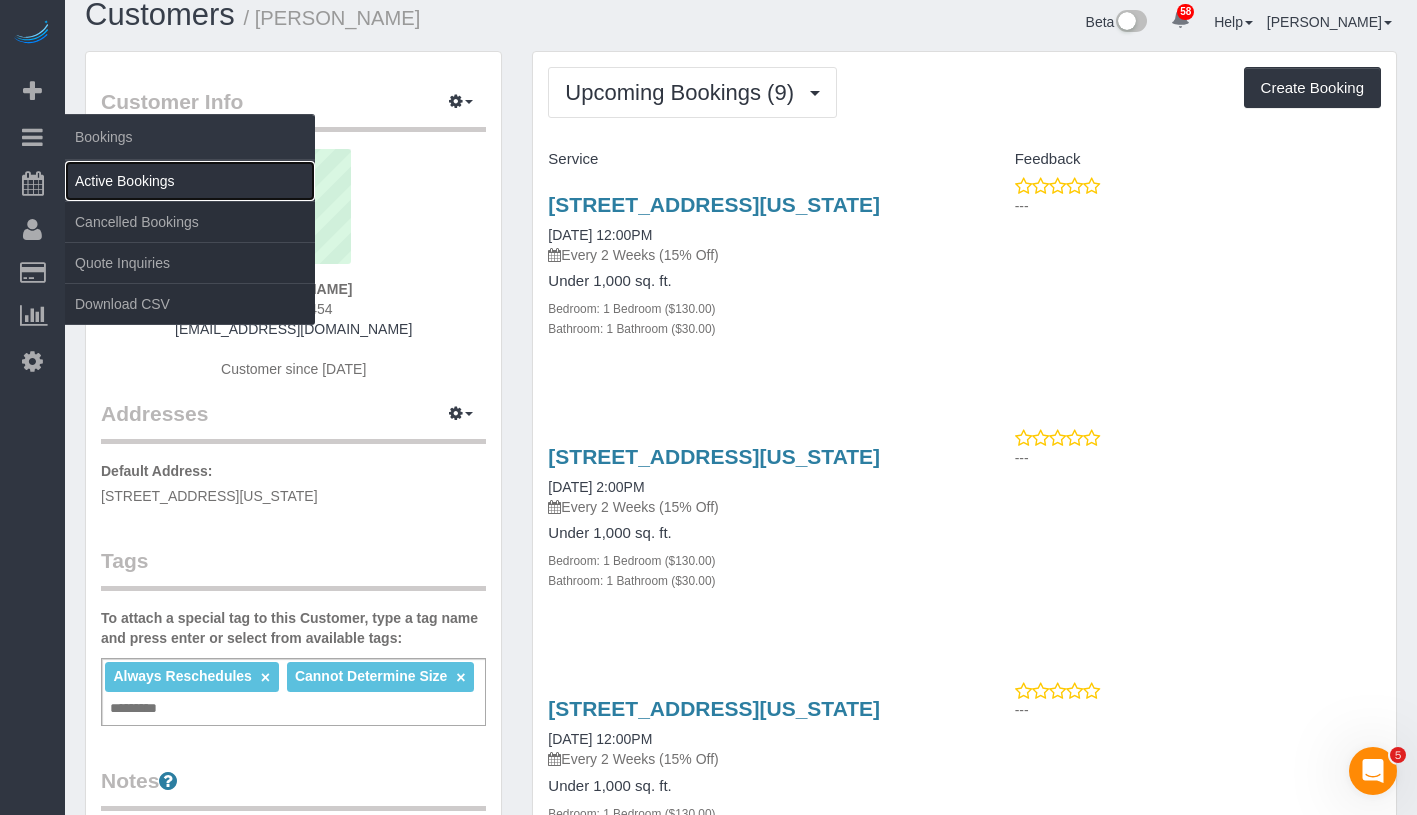 click on "Active Bookings" at bounding box center [190, 181] 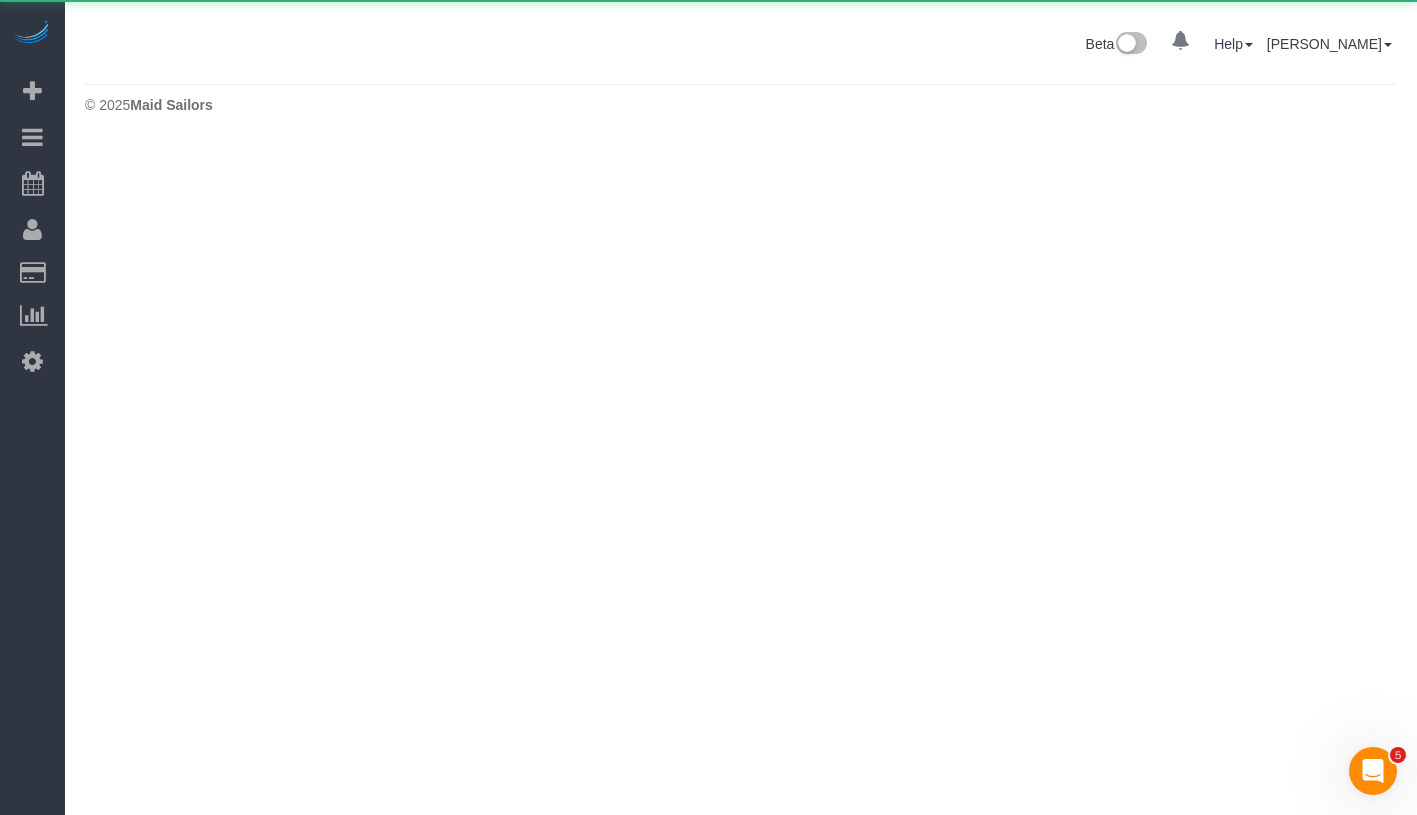 scroll, scrollTop: 0, scrollLeft: 0, axis: both 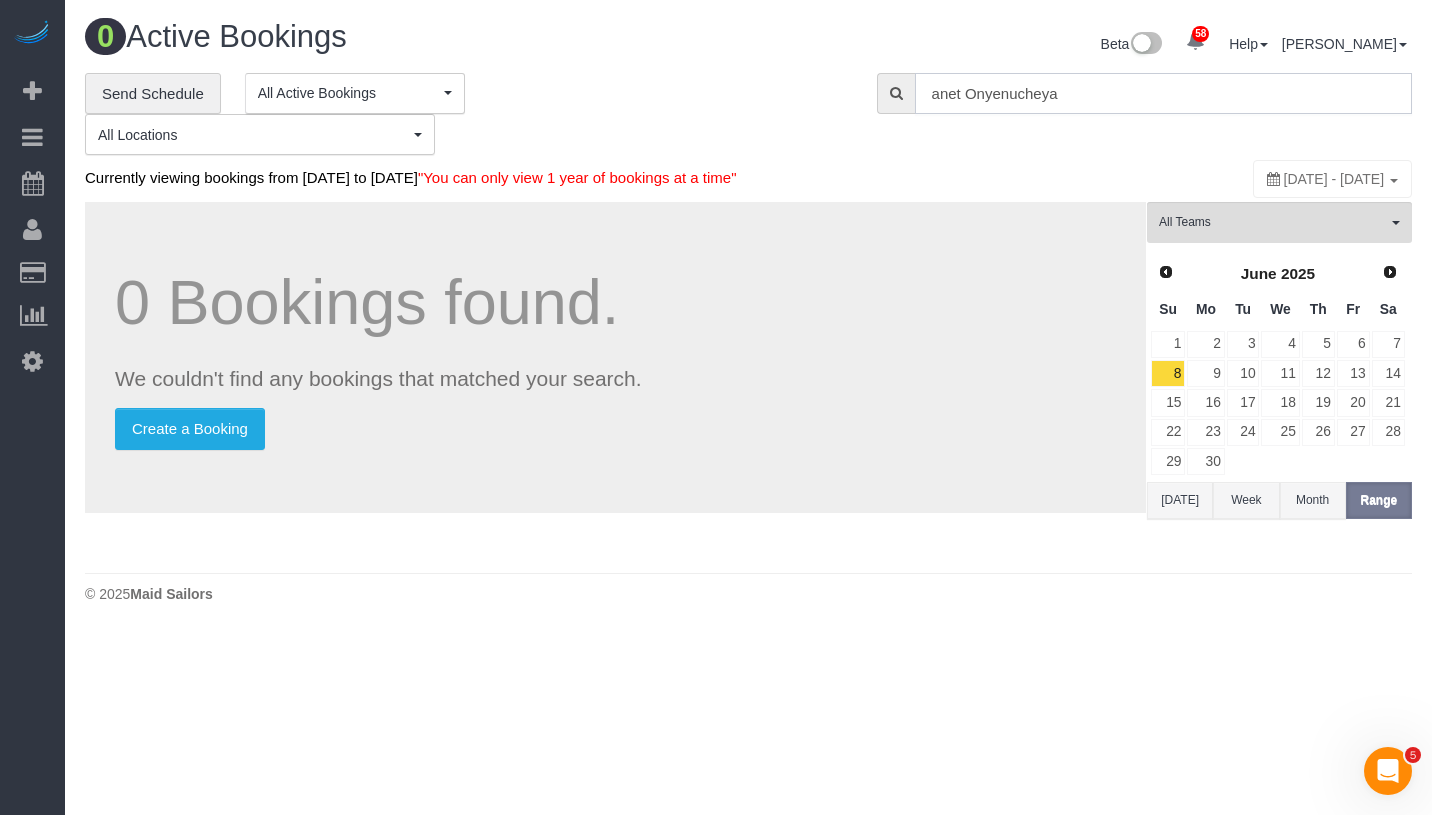 click on "anet Onyenucheya" at bounding box center (1163, 93) 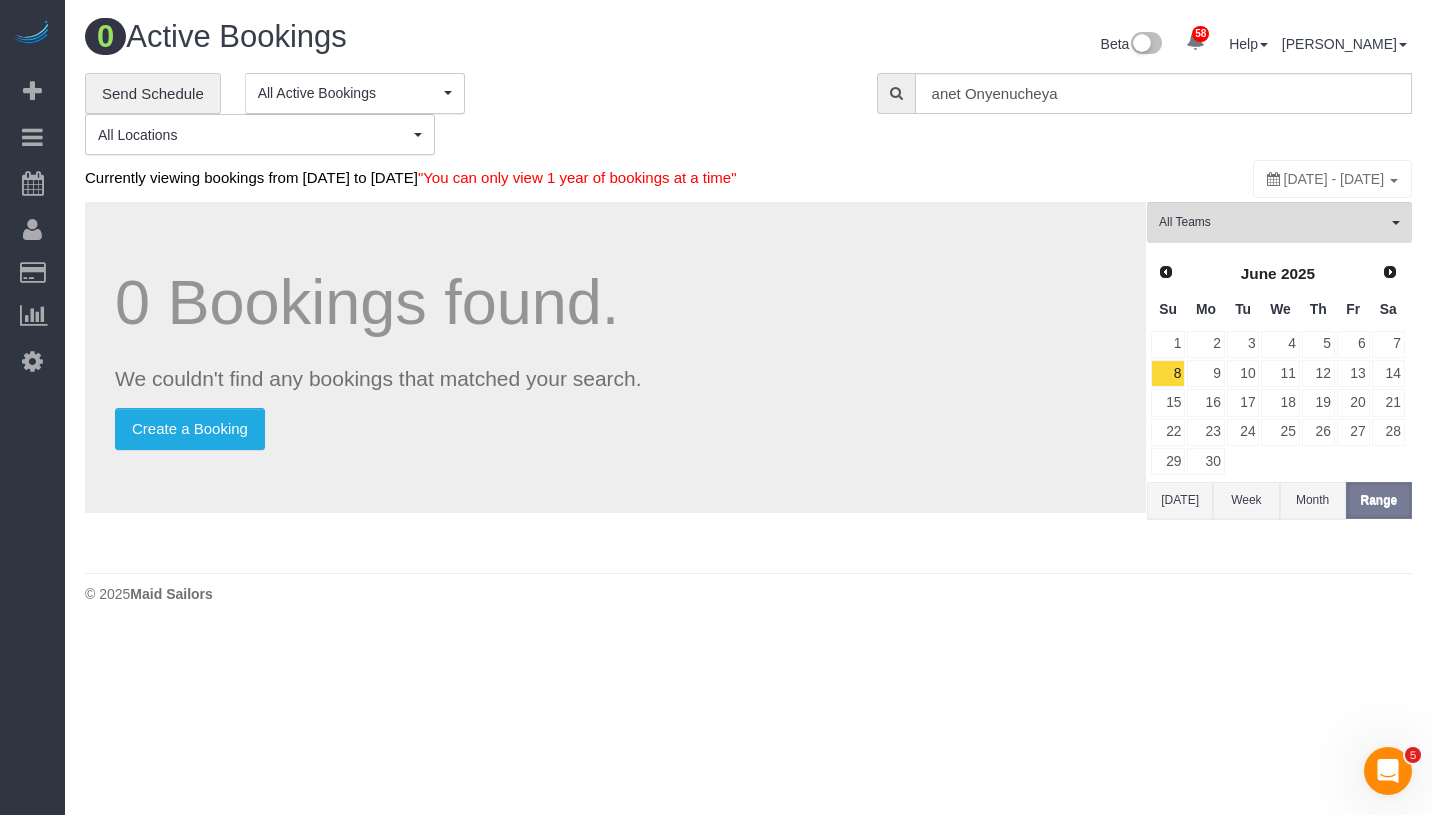 click on "**********" at bounding box center (748, 114) 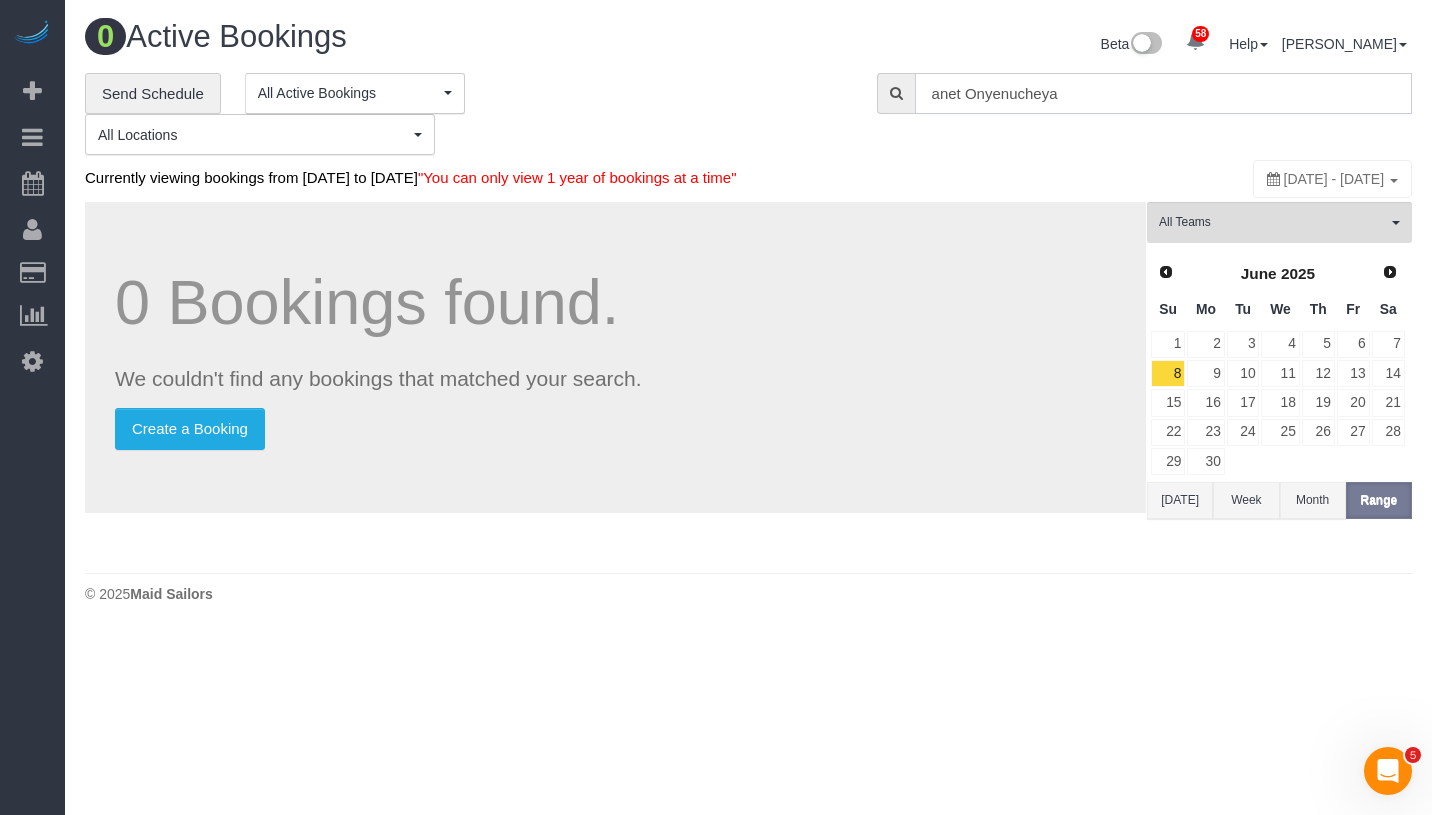 click on "anet Onyenucheya" at bounding box center [1163, 93] 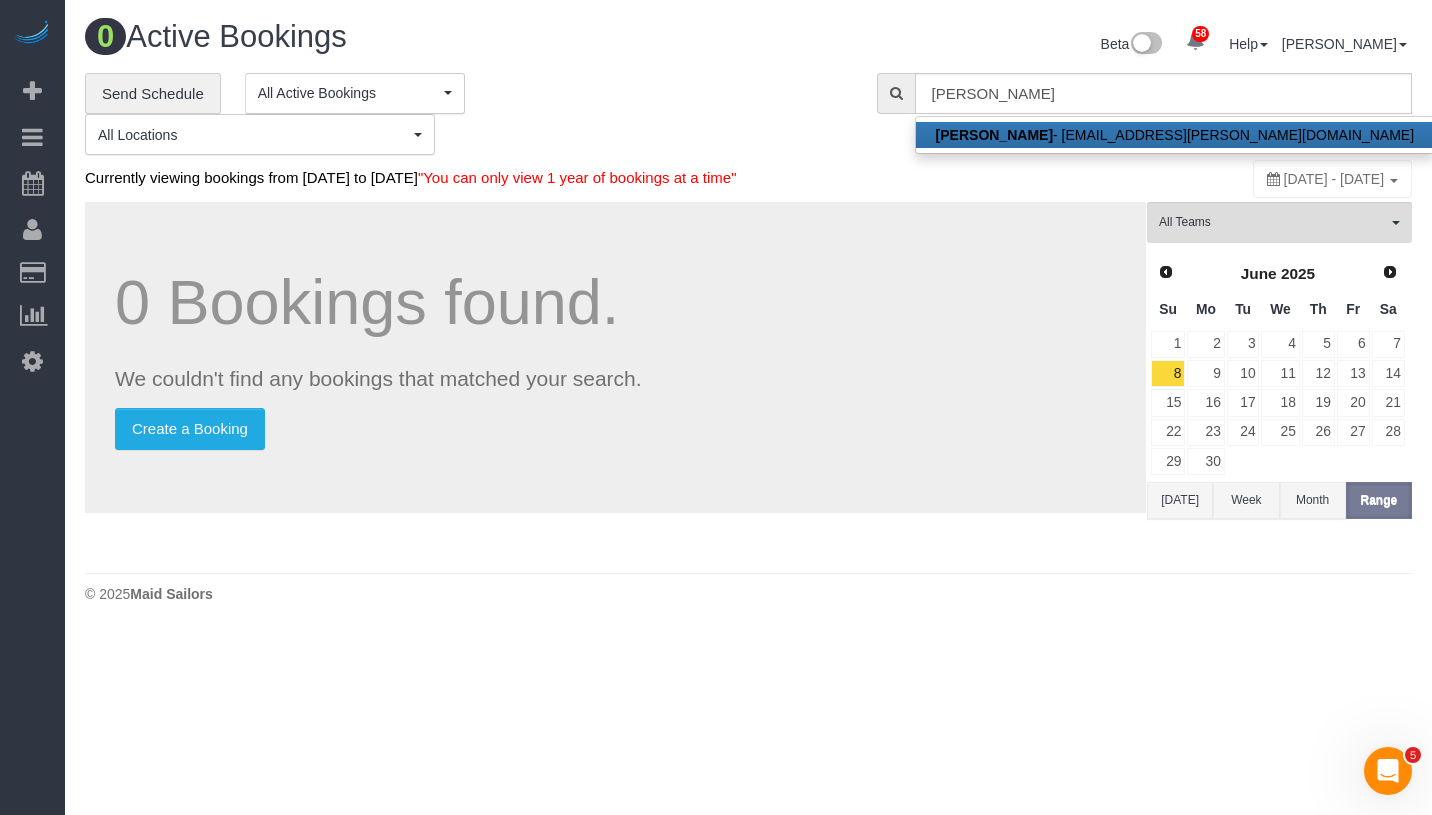 click on "Charli Hendler  - charli.hantman@gmail.com" at bounding box center [1175, 135] 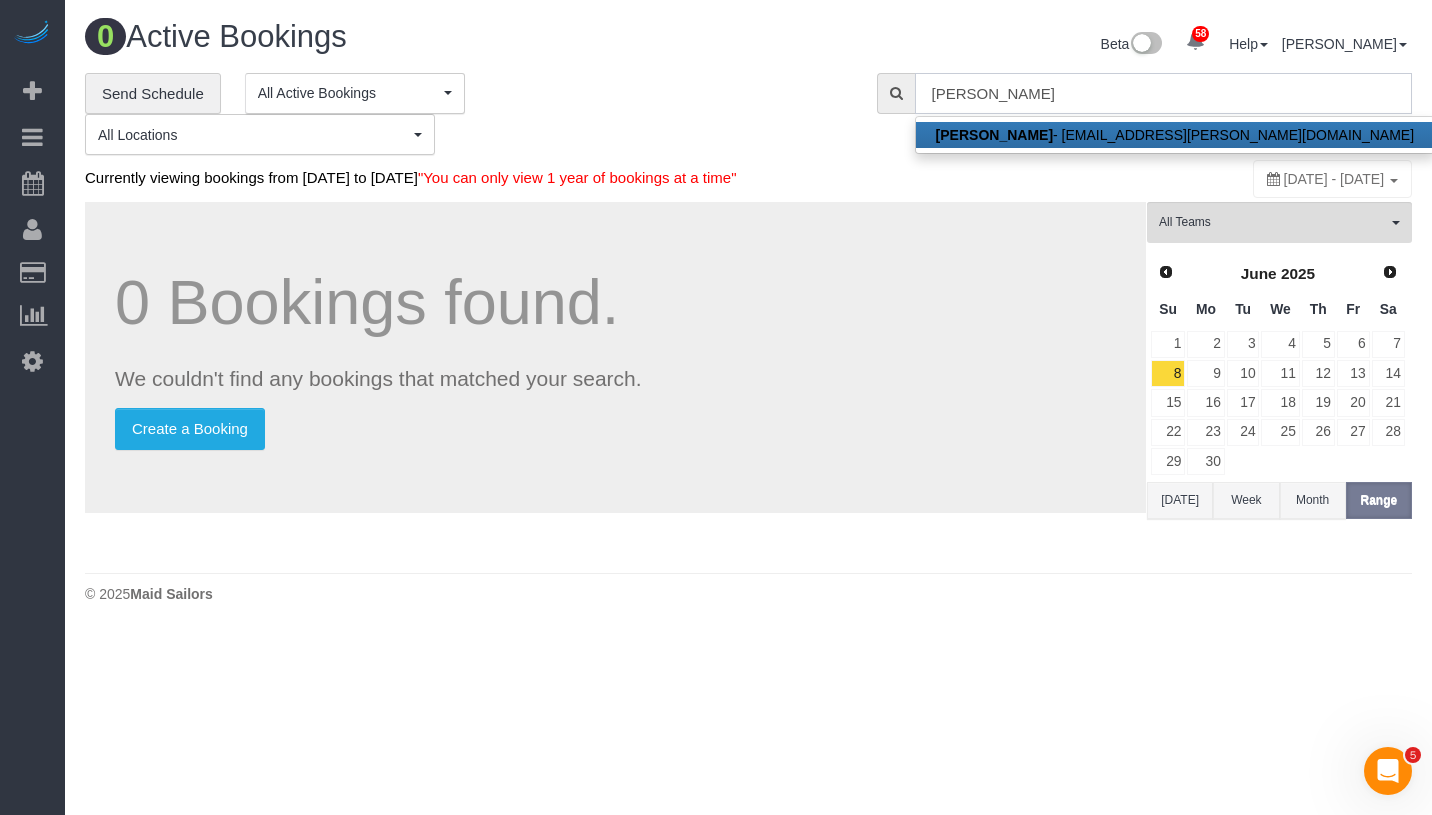 type on "[EMAIL_ADDRESS][PERSON_NAME][DOMAIN_NAME]" 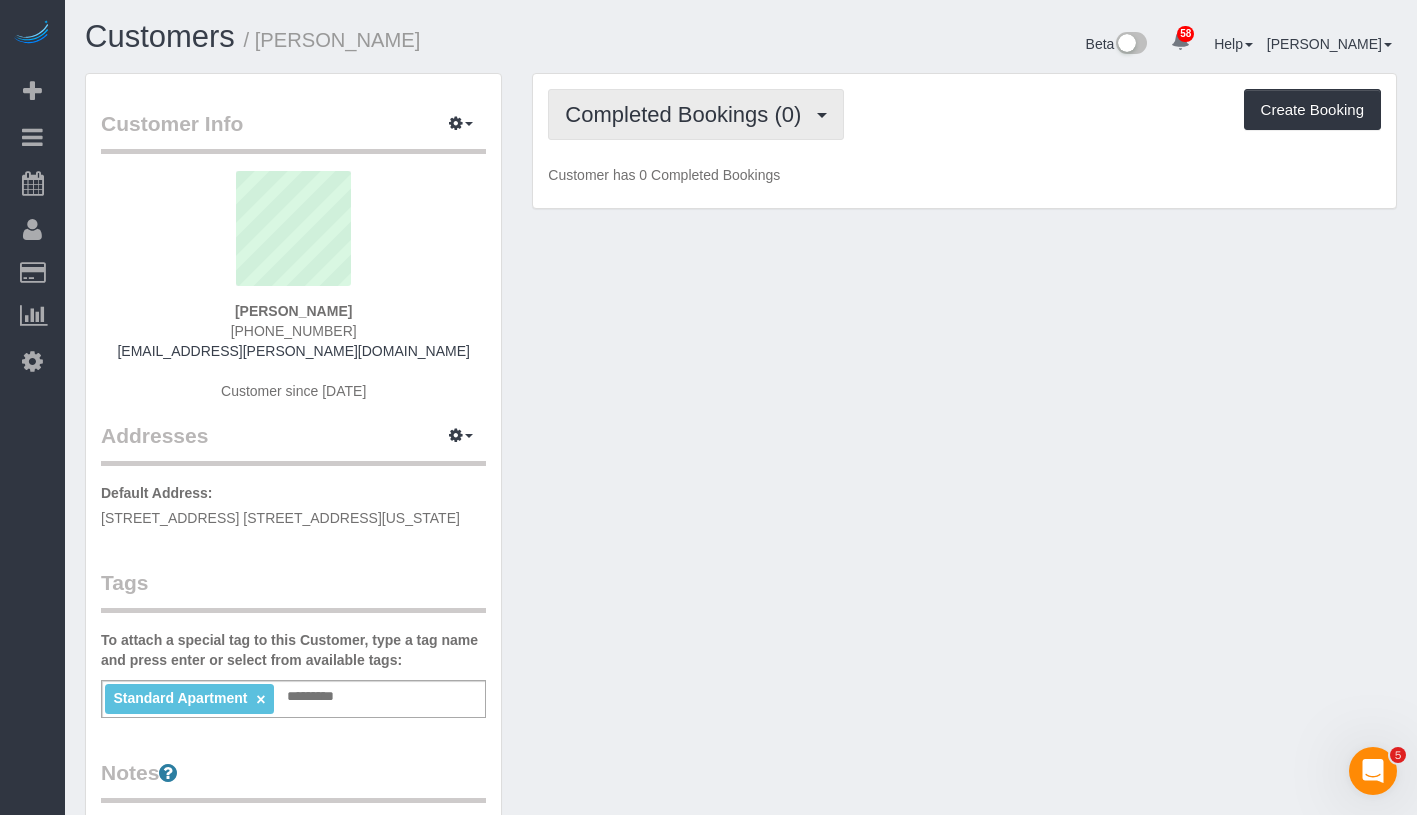 click on "Completed Bookings (0)" at bounding box center (688, 114) 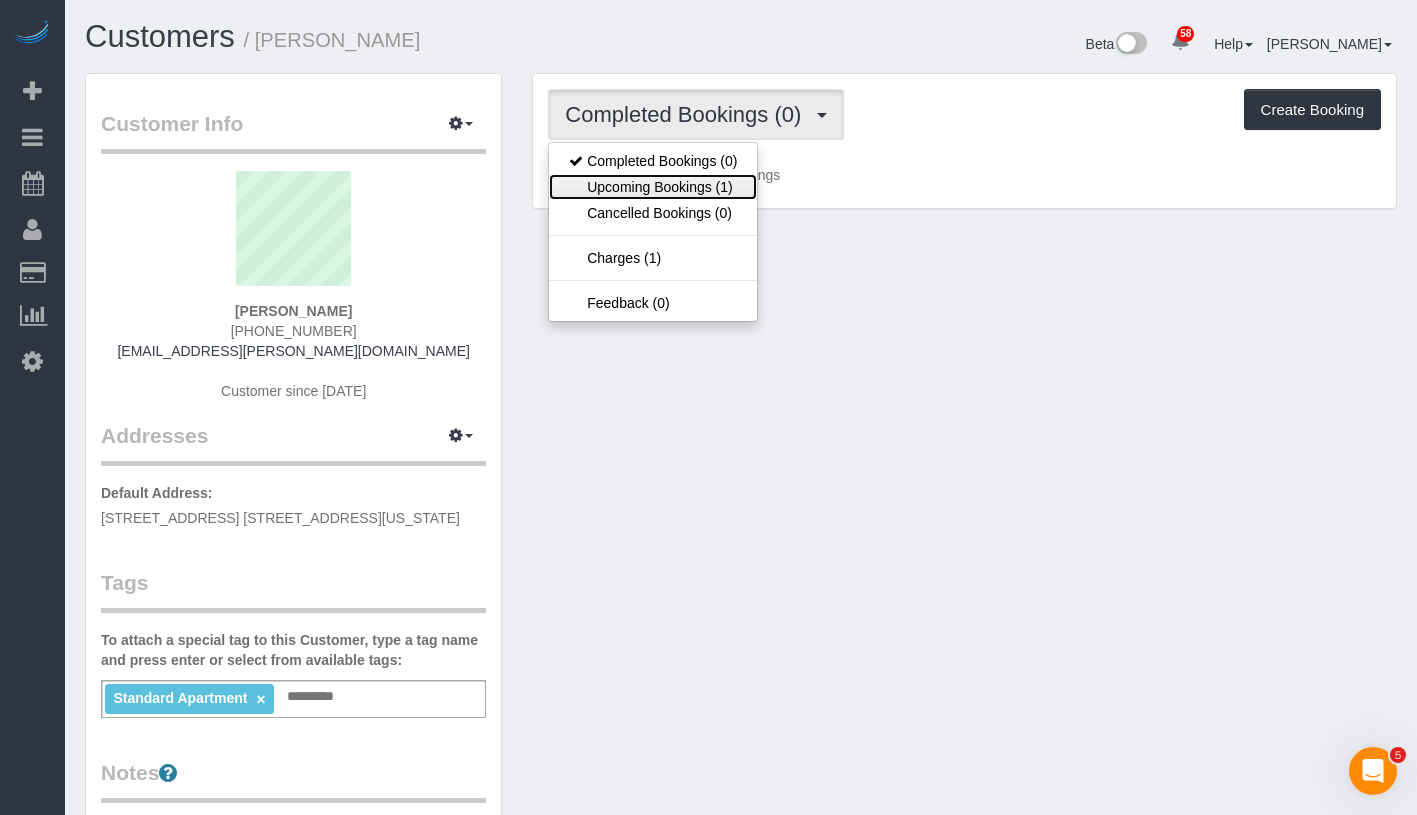 click on "Upcoming Bookings (1)" at bounding box center [653, 187] 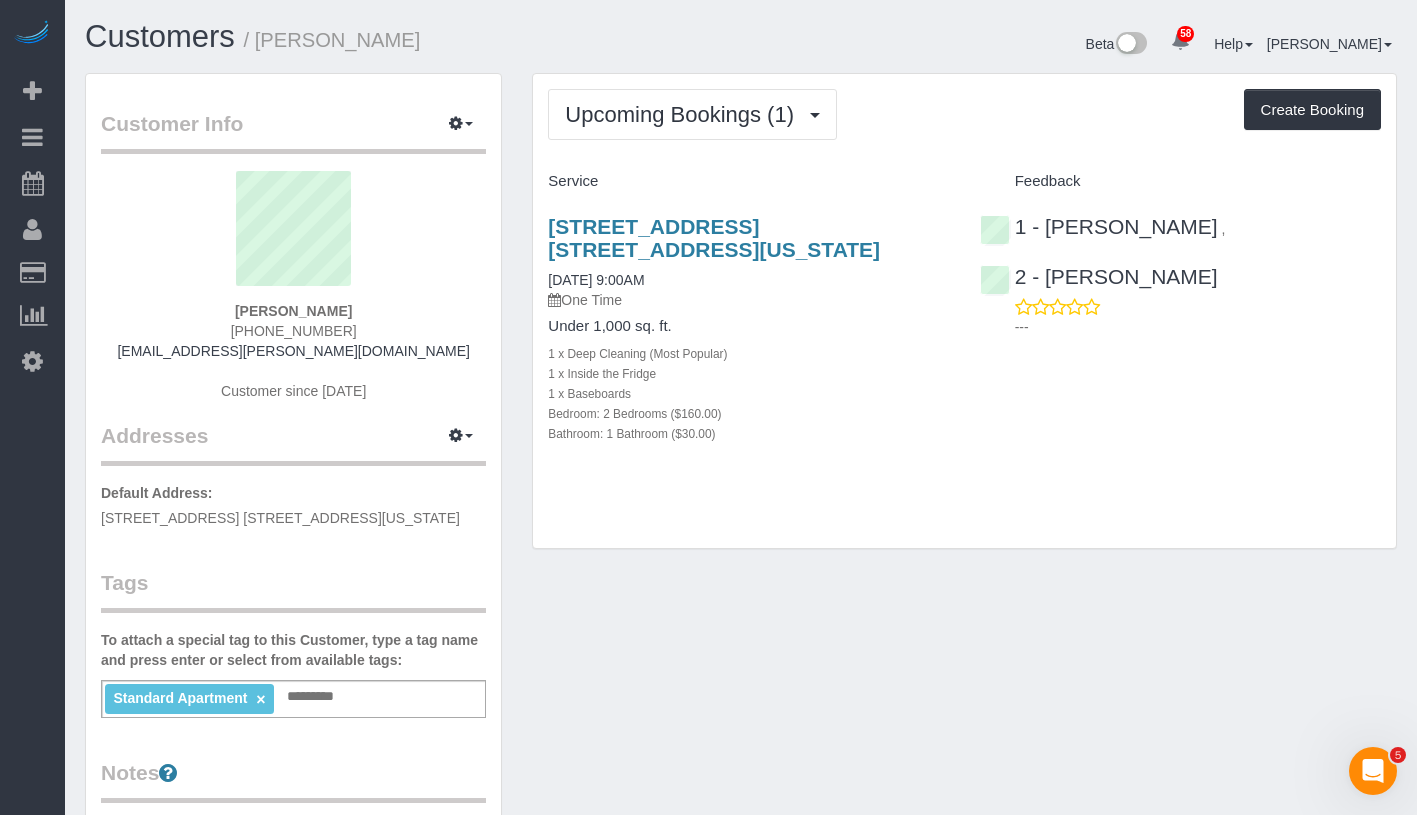 click on "Standard Apartment   × Add a tag" at bounding box center [293, 699] 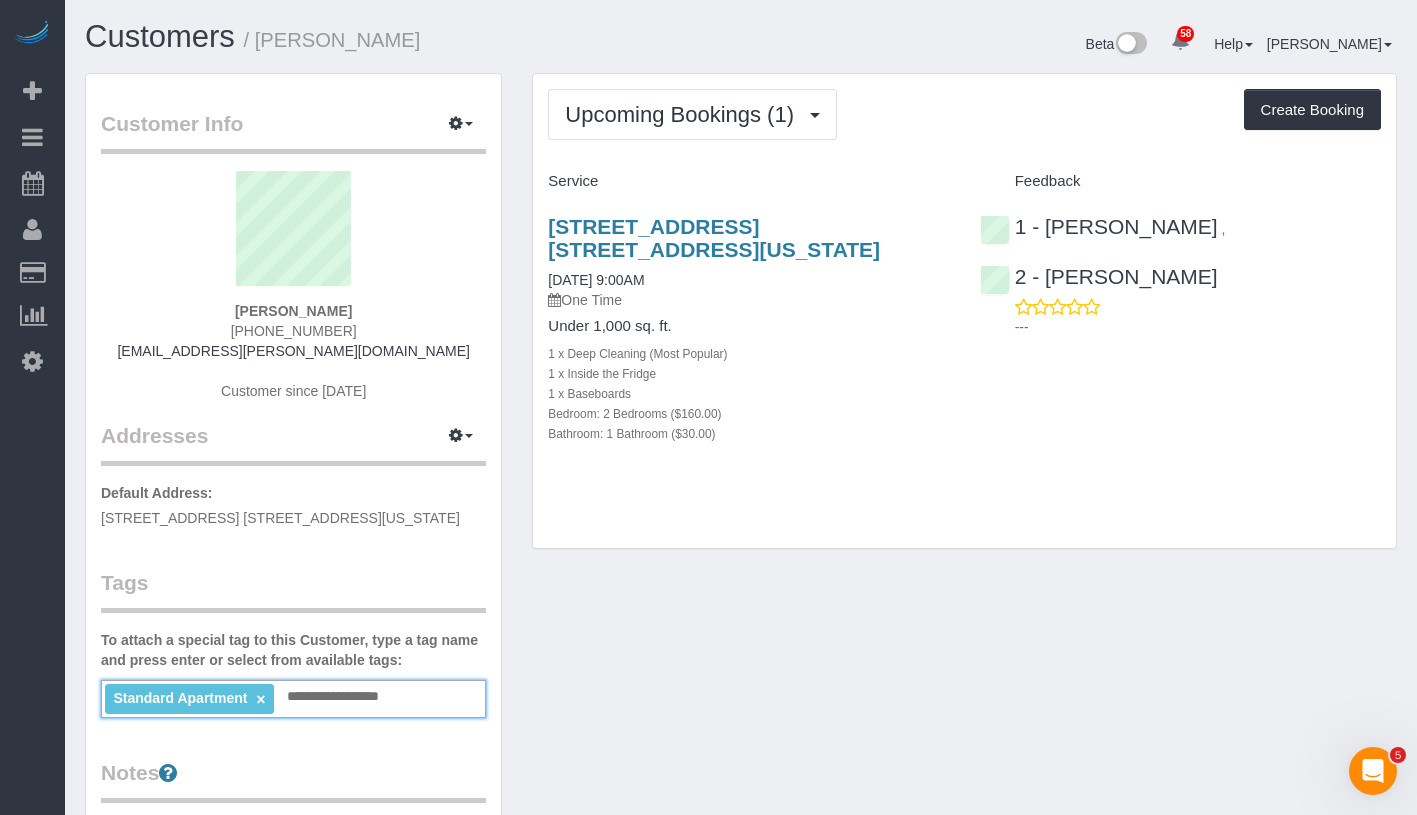 type on "**********" 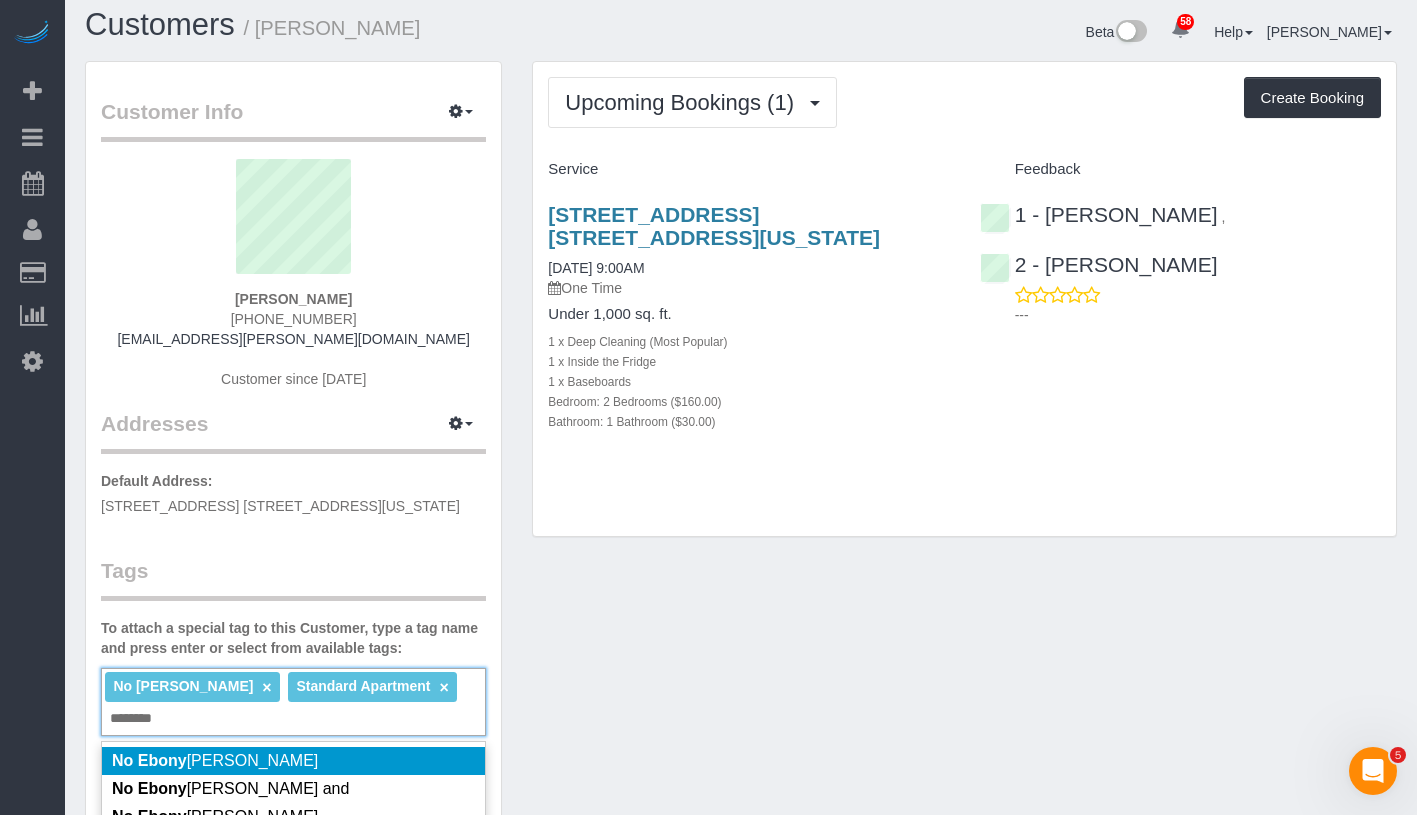 scroll, scrollTop: 33, scrollLeft: 0, axis: vertical 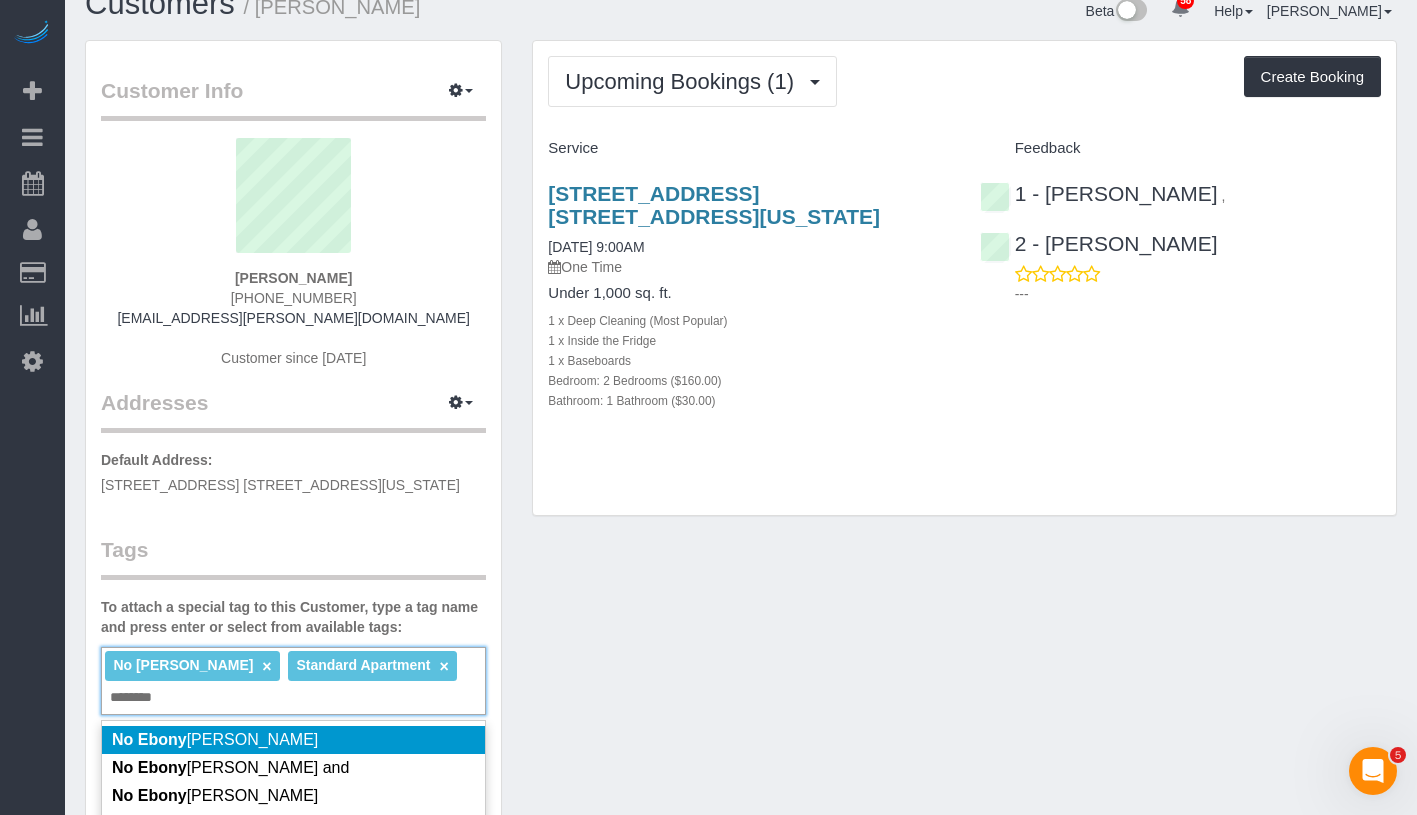type on "********" 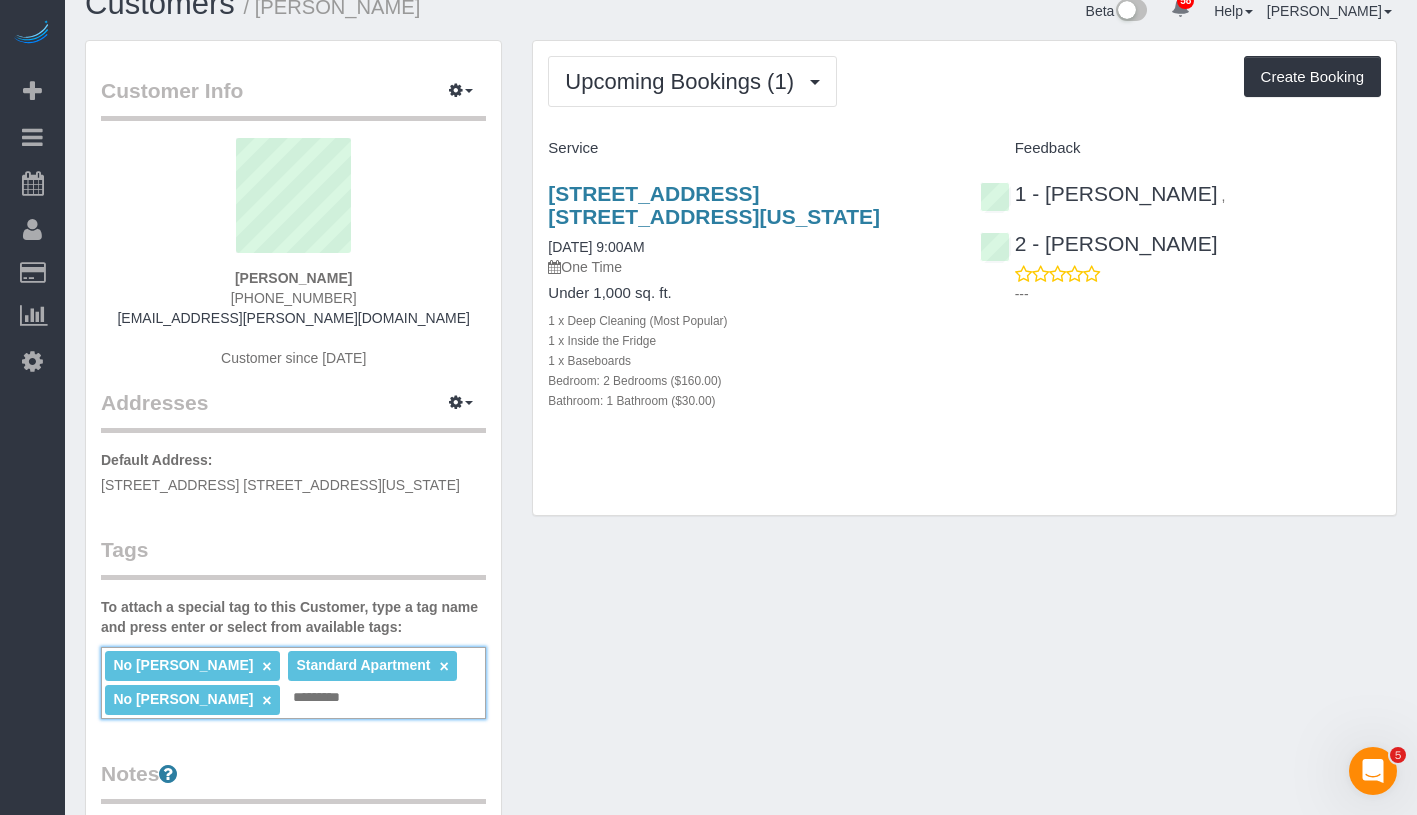 scroll, scrollTop: 0, scrollLeft: 0, axis: both 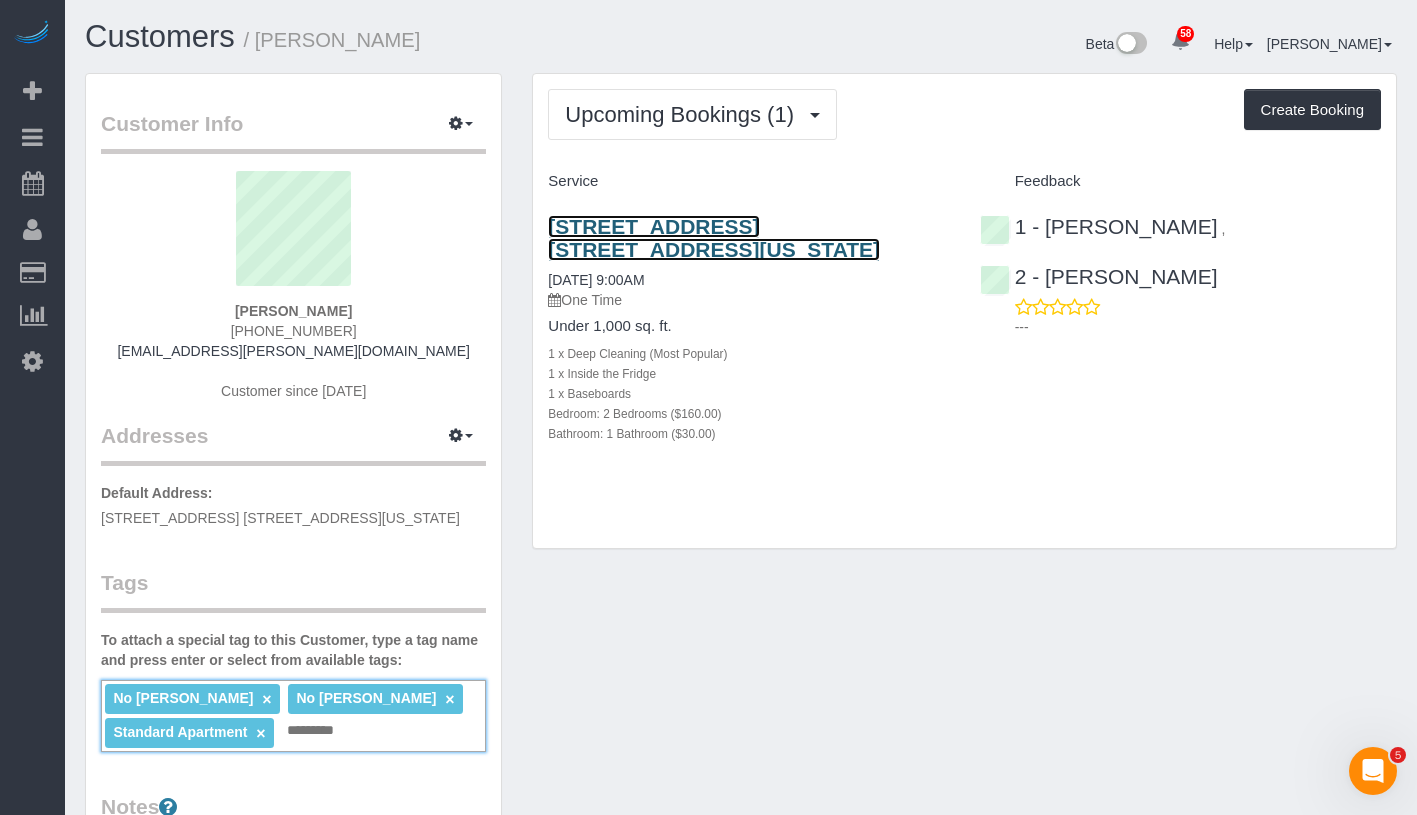 click on "400 East 14th Street, Apt. 5a, New York, NY 10009" at bounding box center [714, 238] 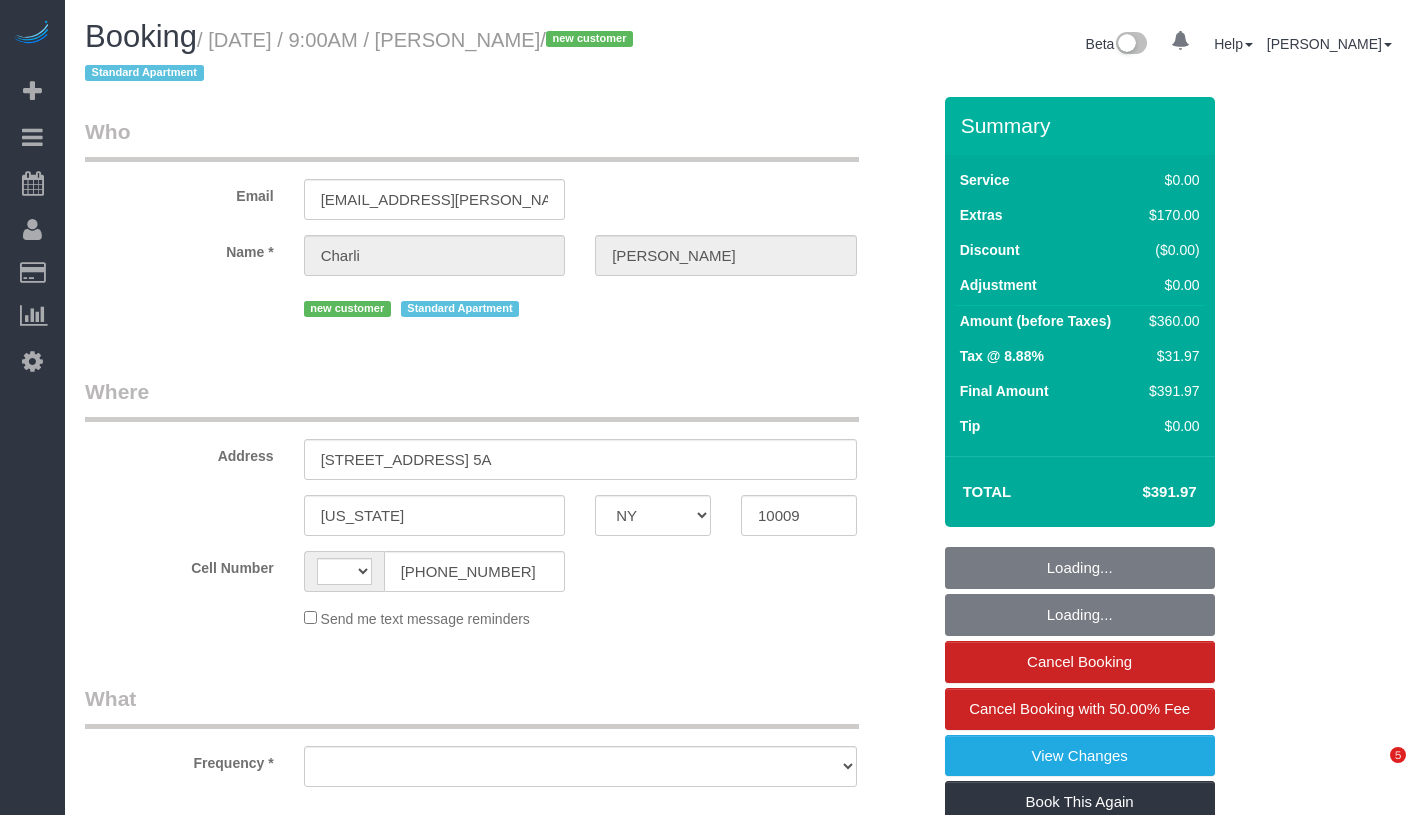 select on "NY" 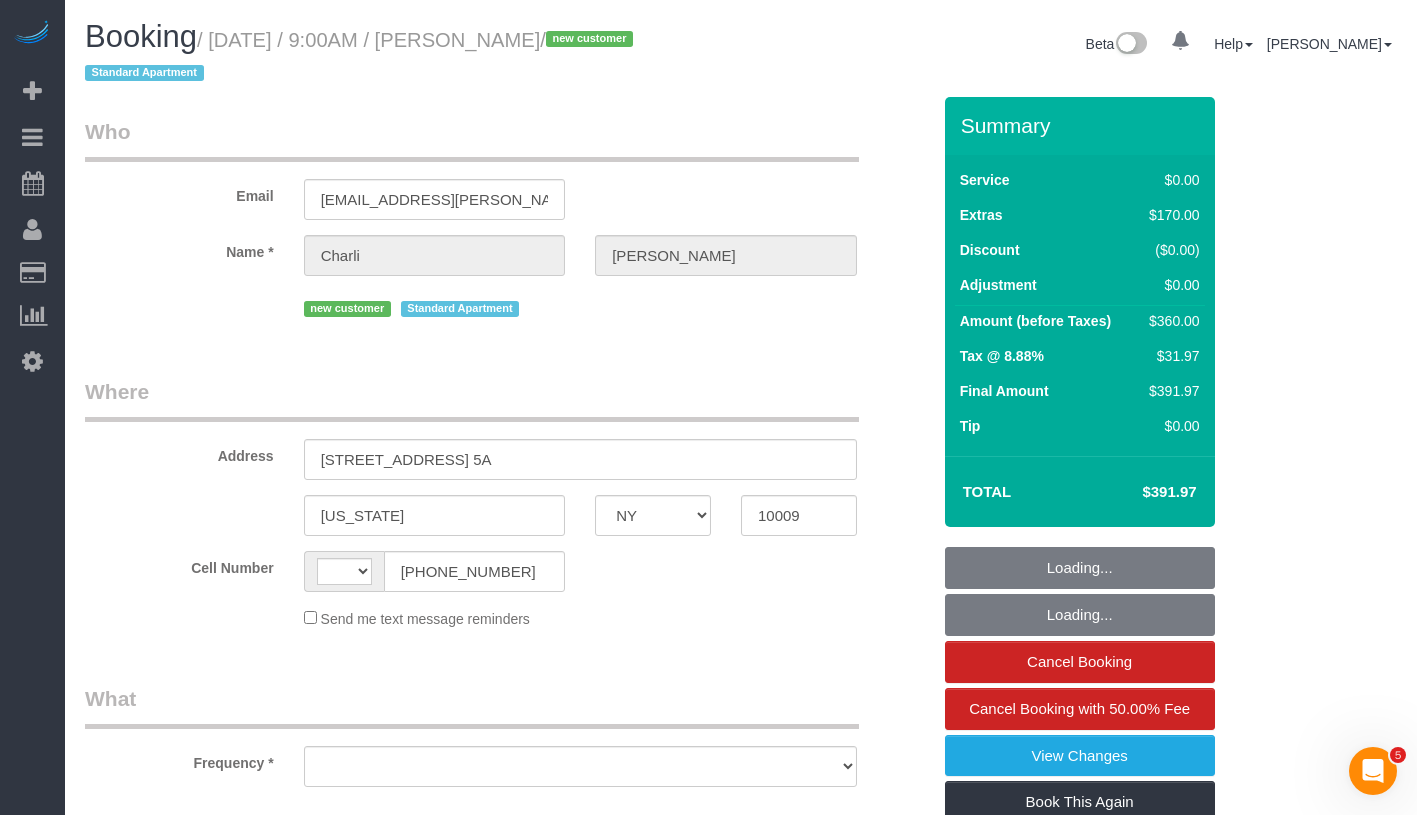 scroll, scrollTop: 0, scrollLeft: 0, axis: both 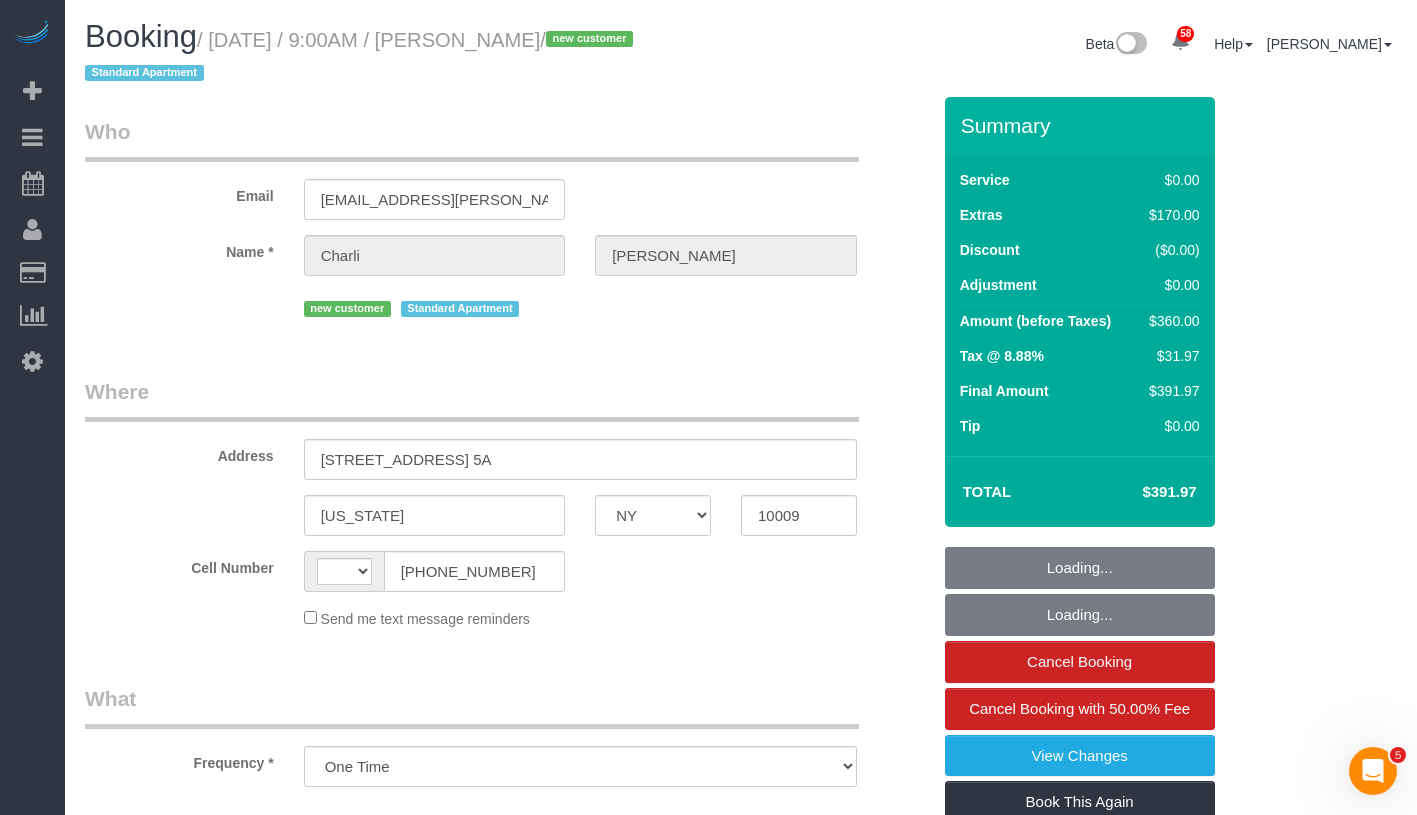 select on "string:[GEOGRAPHIC_DATA]" 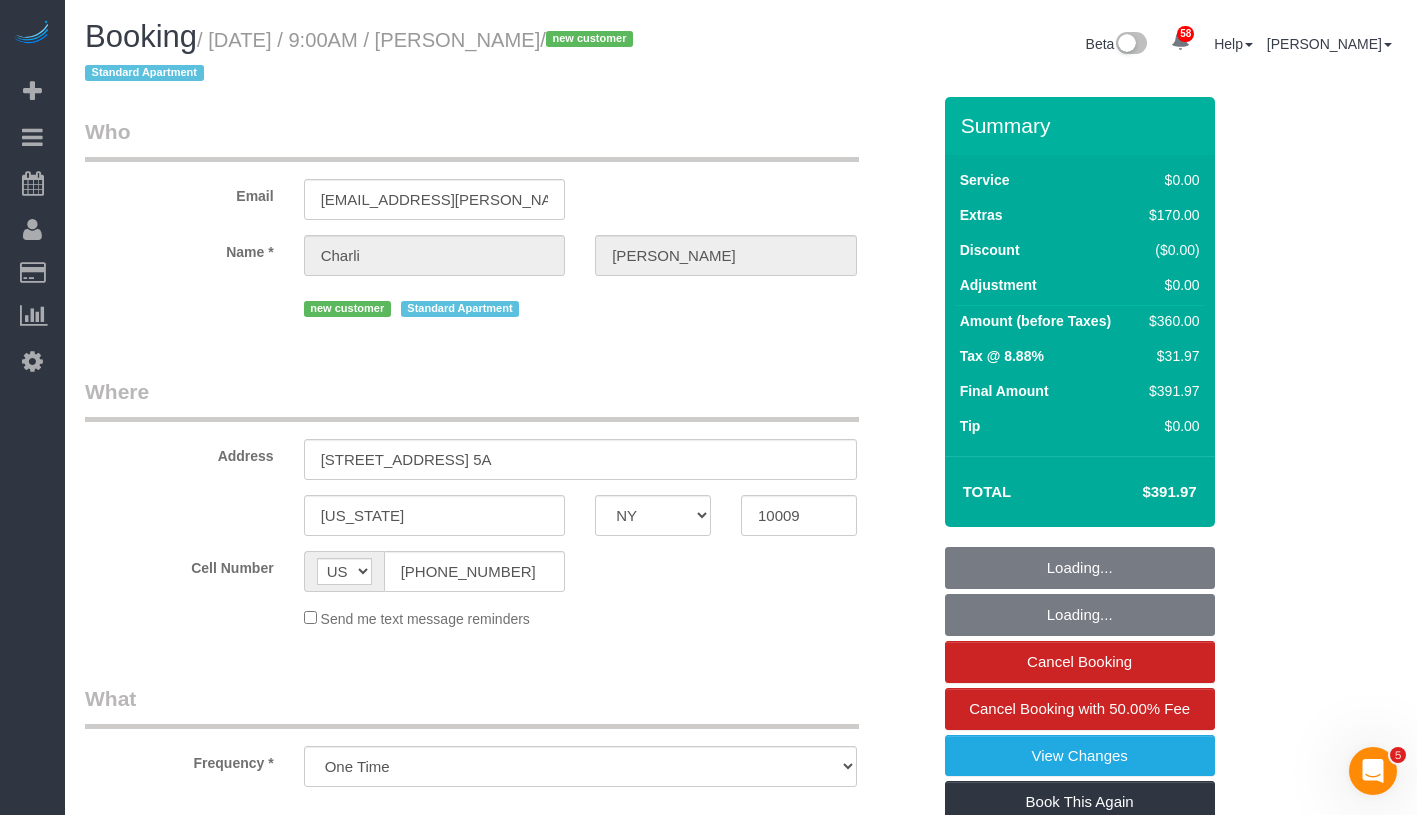 select on "string:stripe-pm_1RdHgX4VGloSiKo7dbP7gUaE" 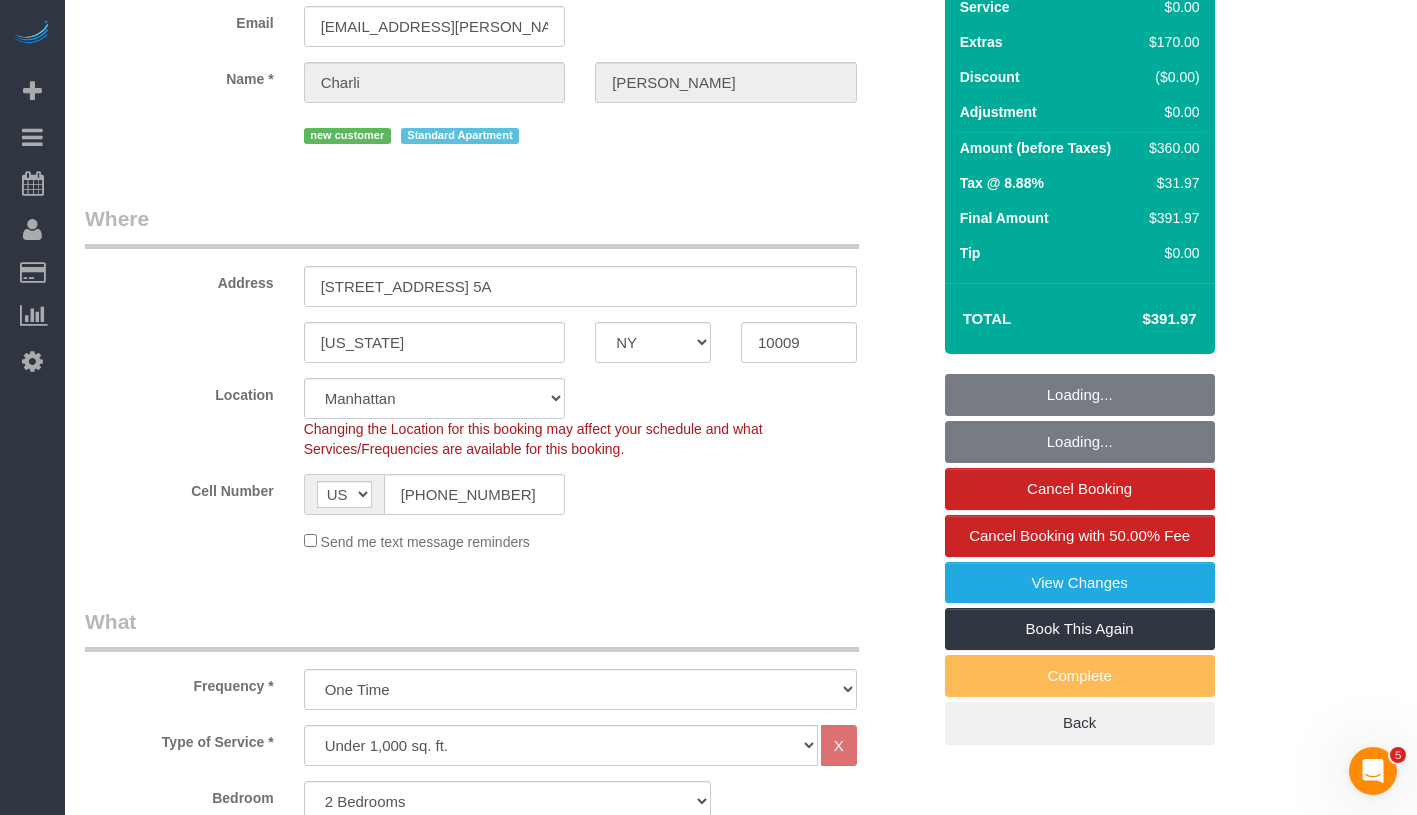 select on "object:936" 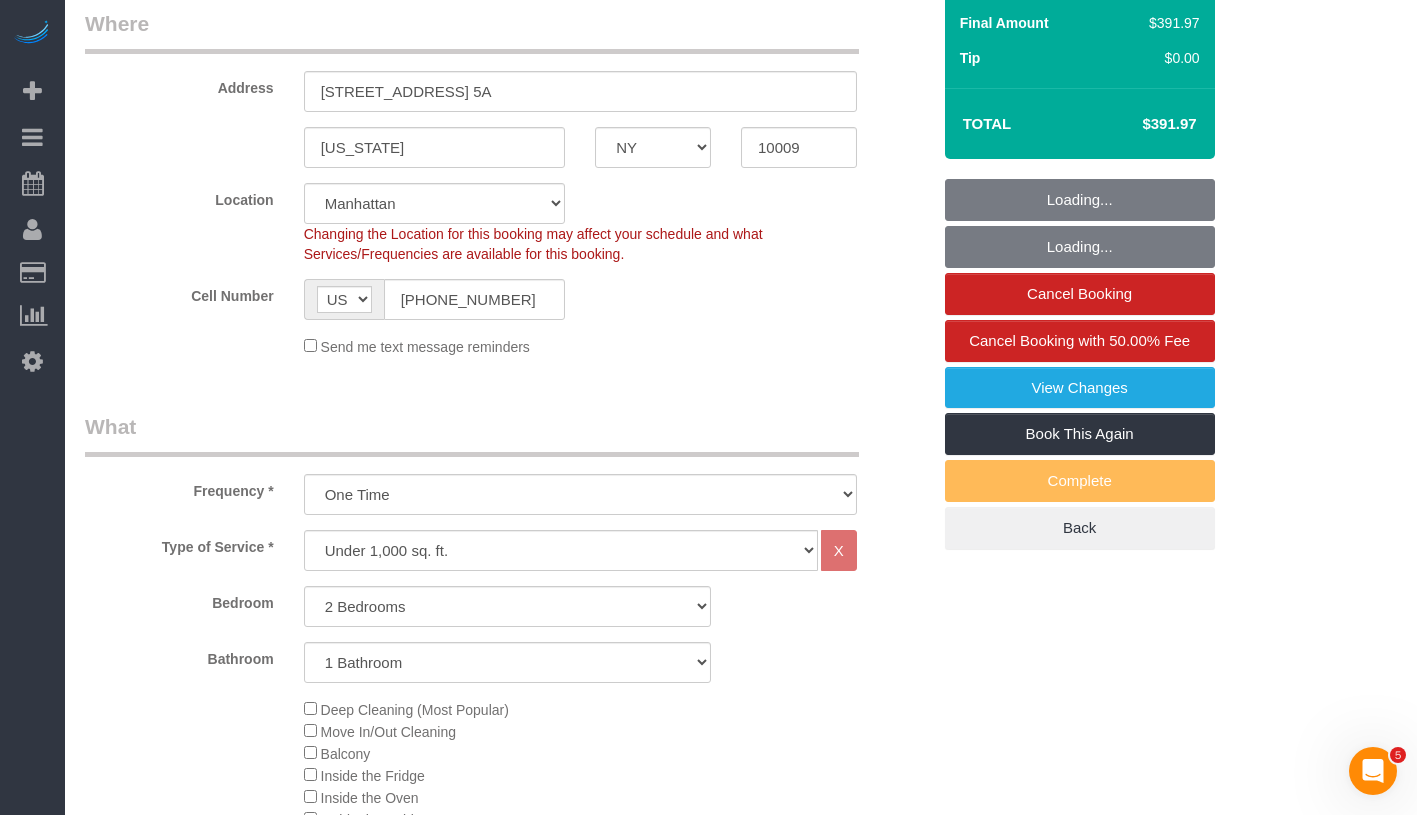 select on "spot1" 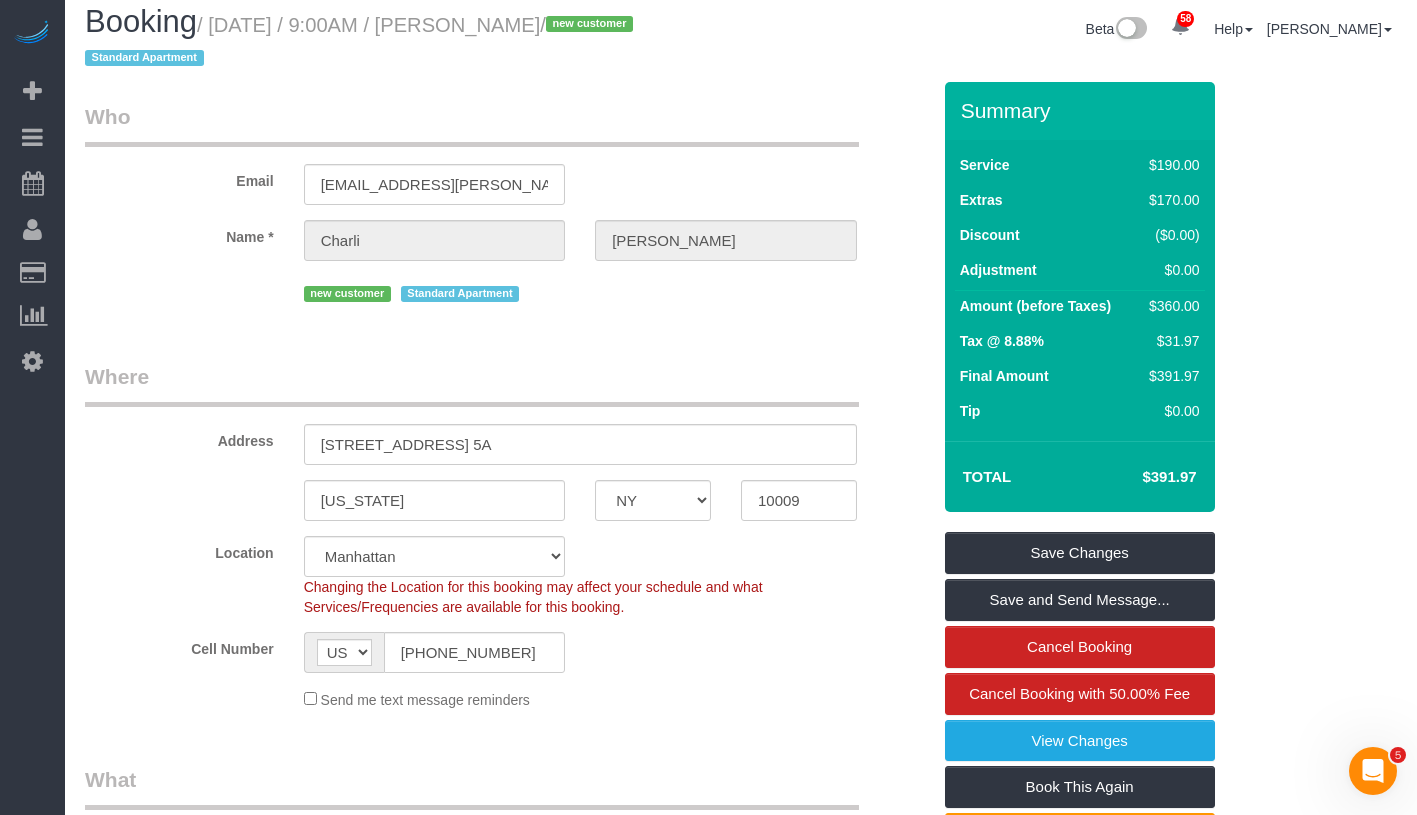 scroll, scrollTop: 0, scrollLeft: 0, axis: both 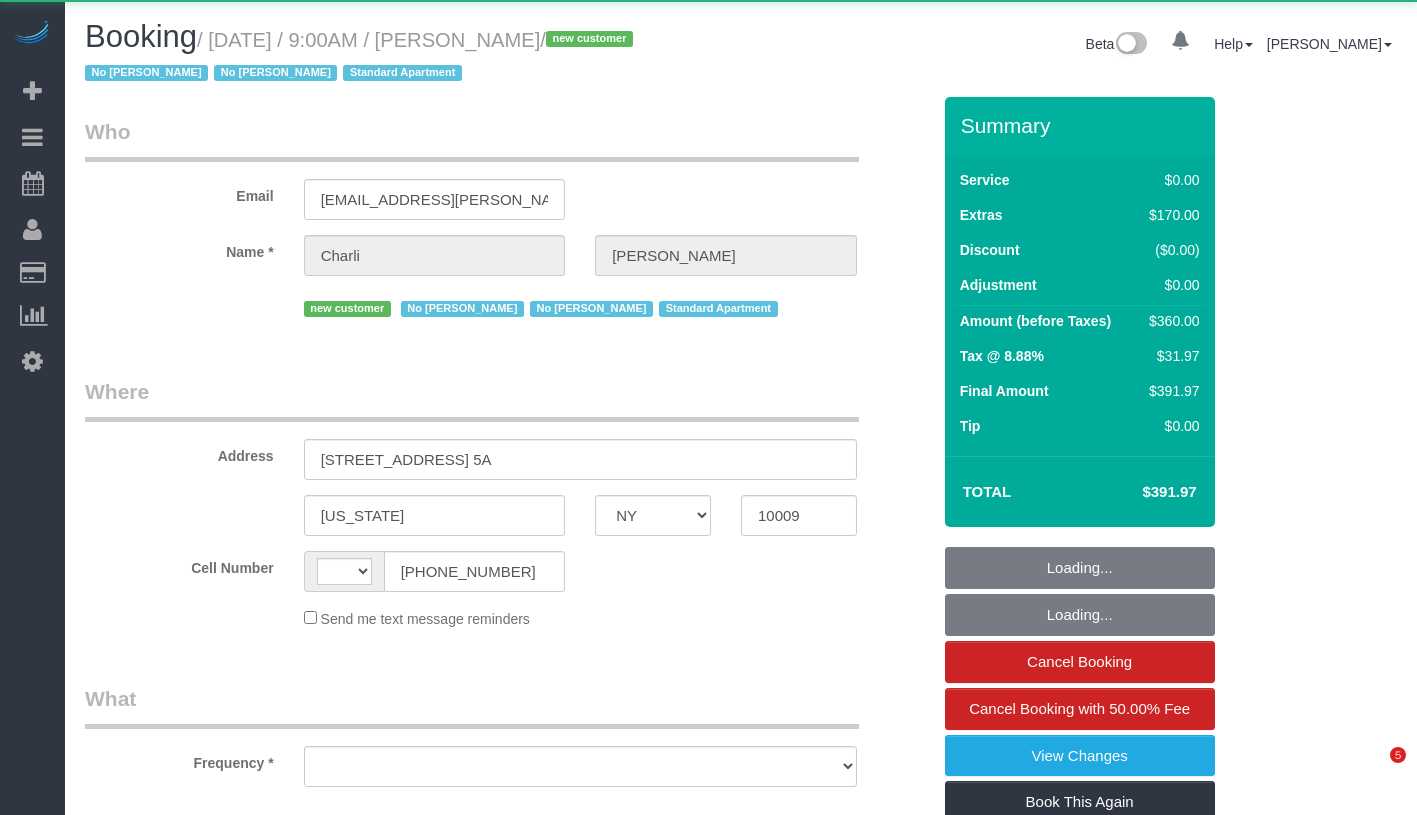 select on "NY" 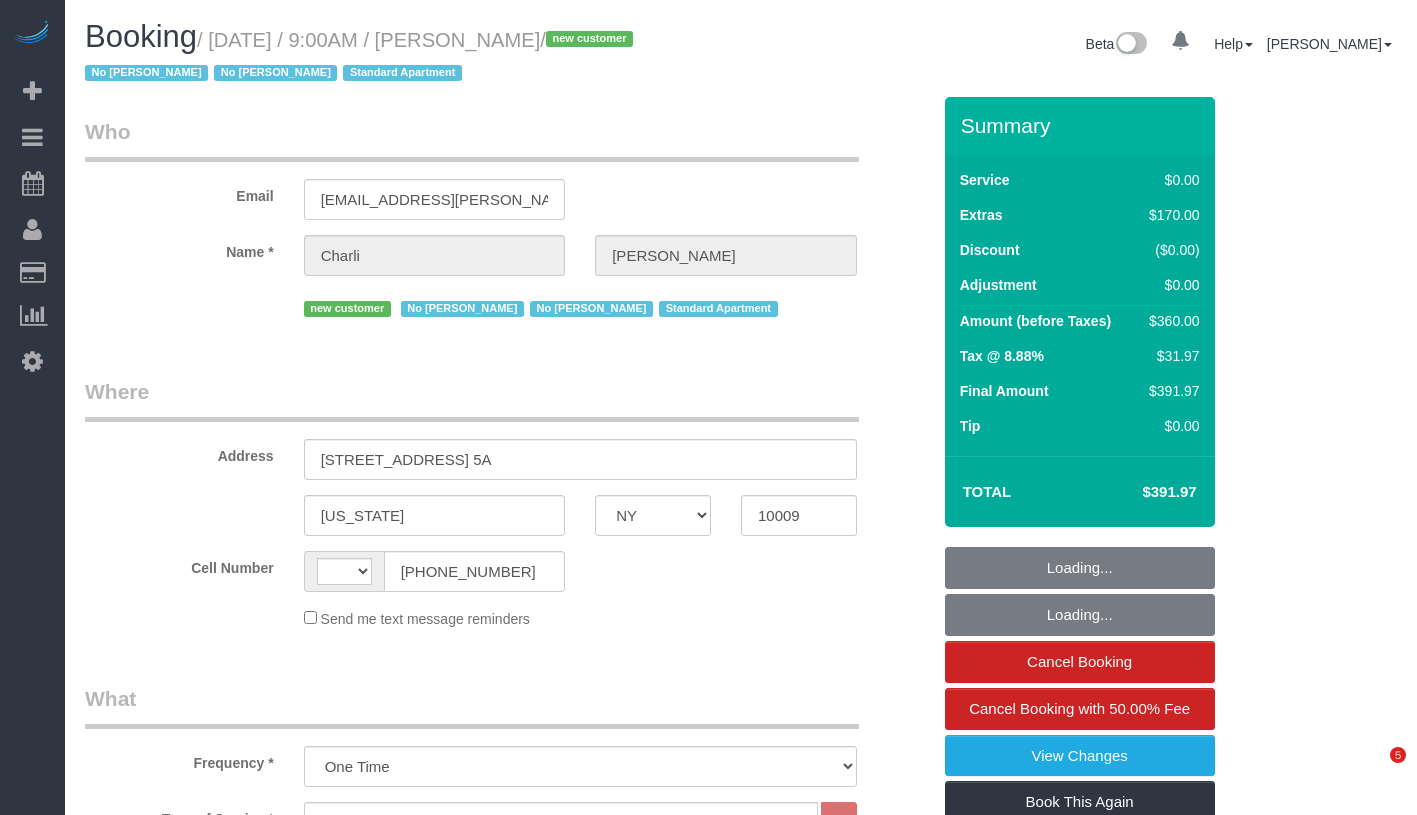 select on "string:[GEOGRAPHIC_DATA]" 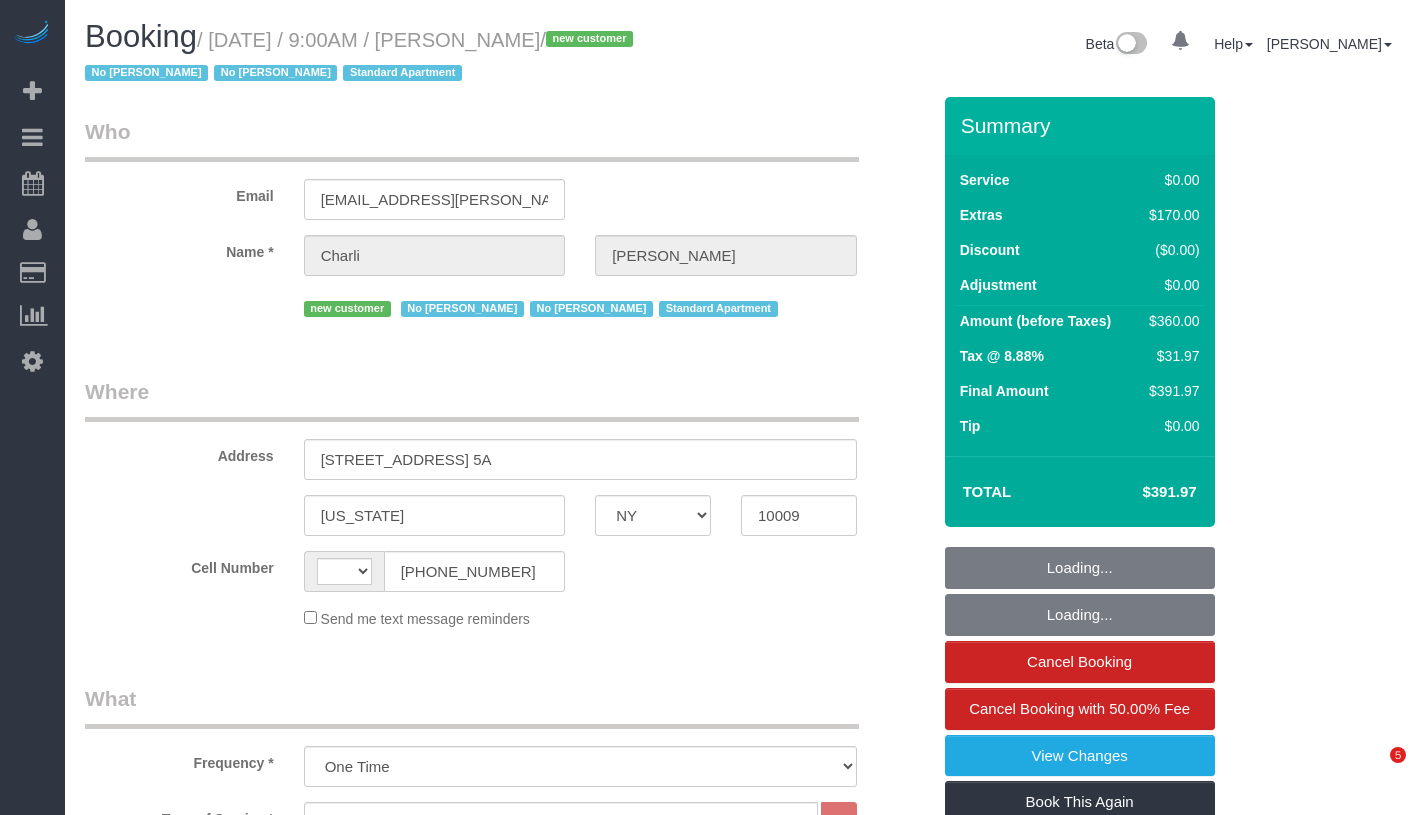 select on "string:stripe-pm_1RdHgX4VGloSiKo7dbP7gUaE" 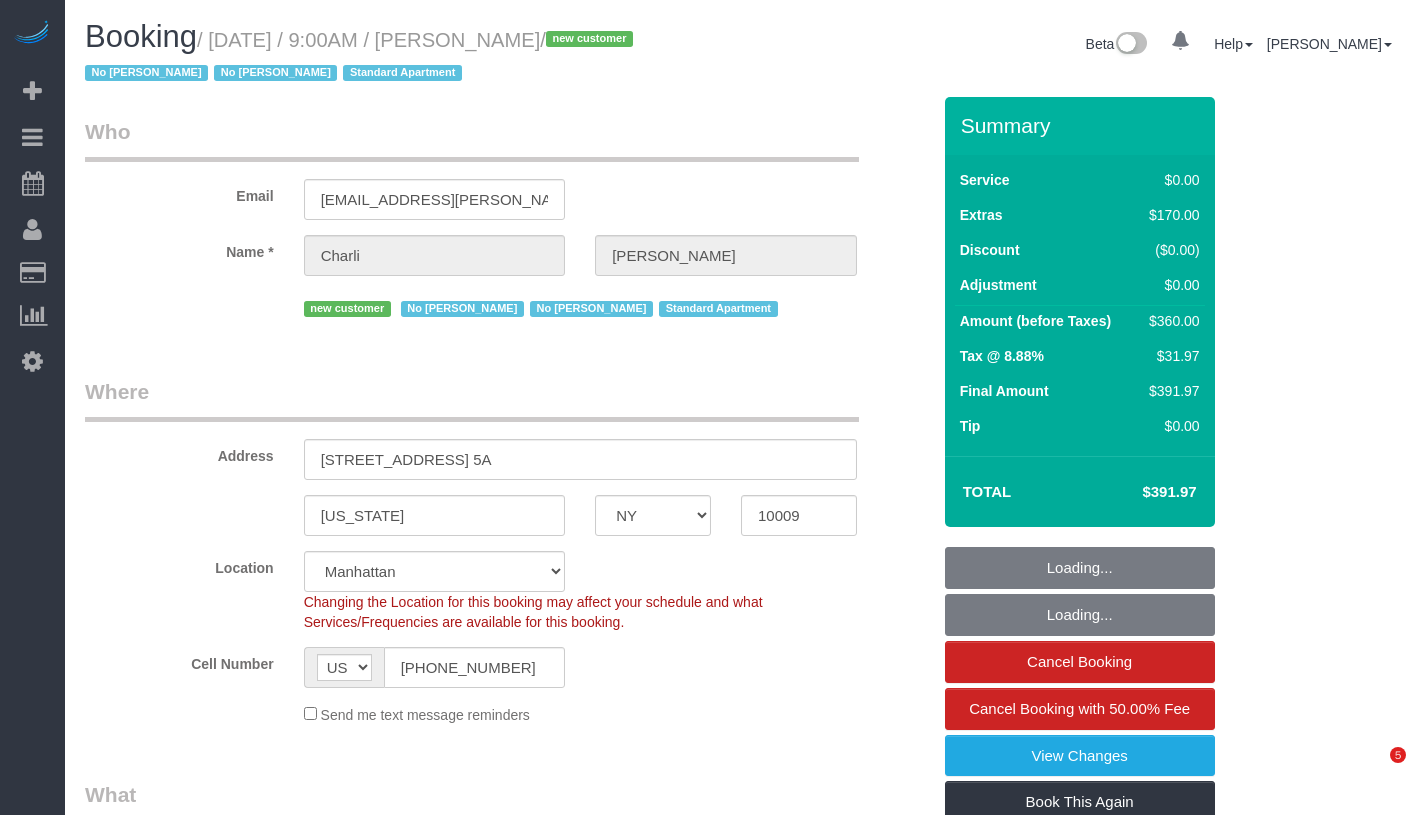 select on "2" 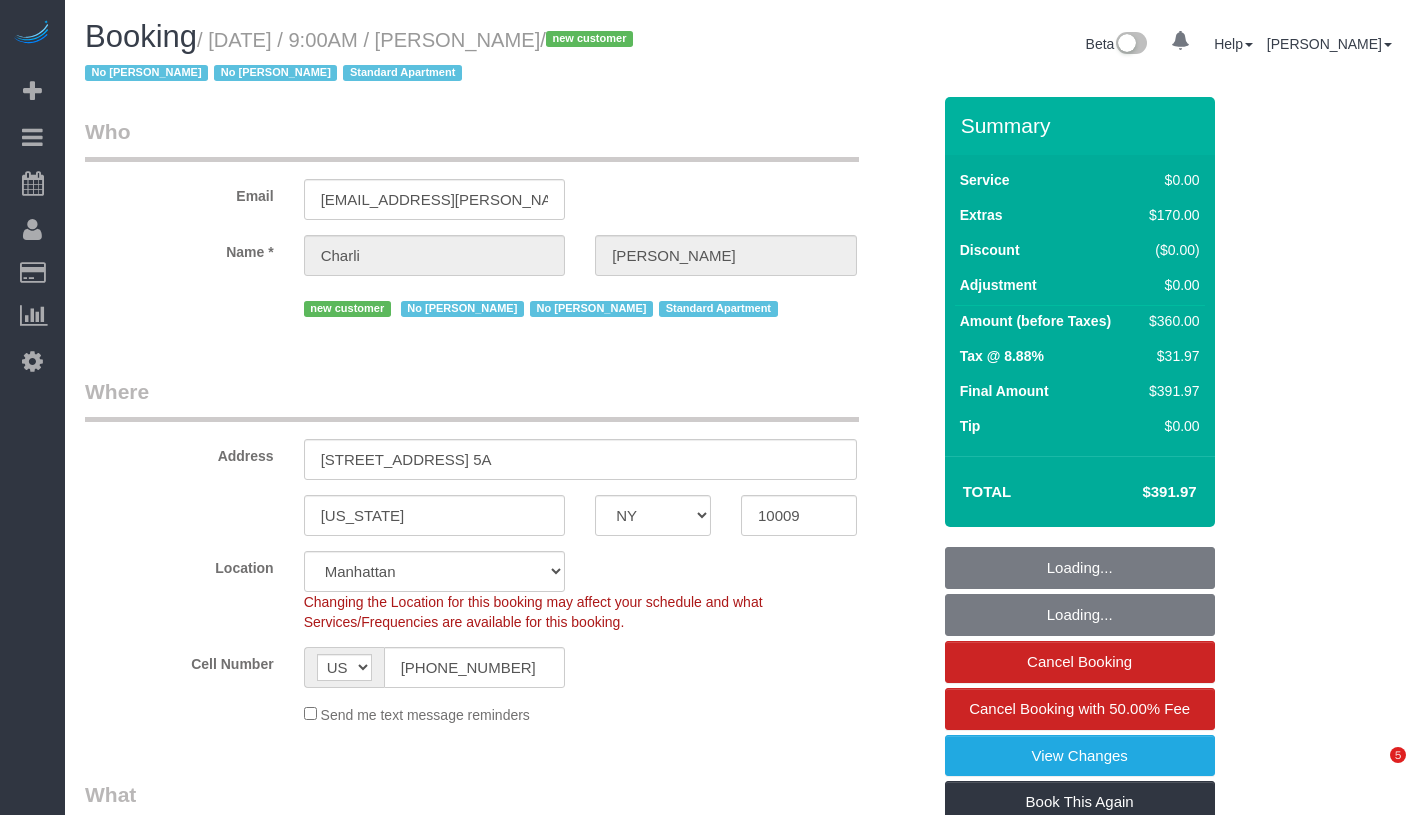select on "object:1495" 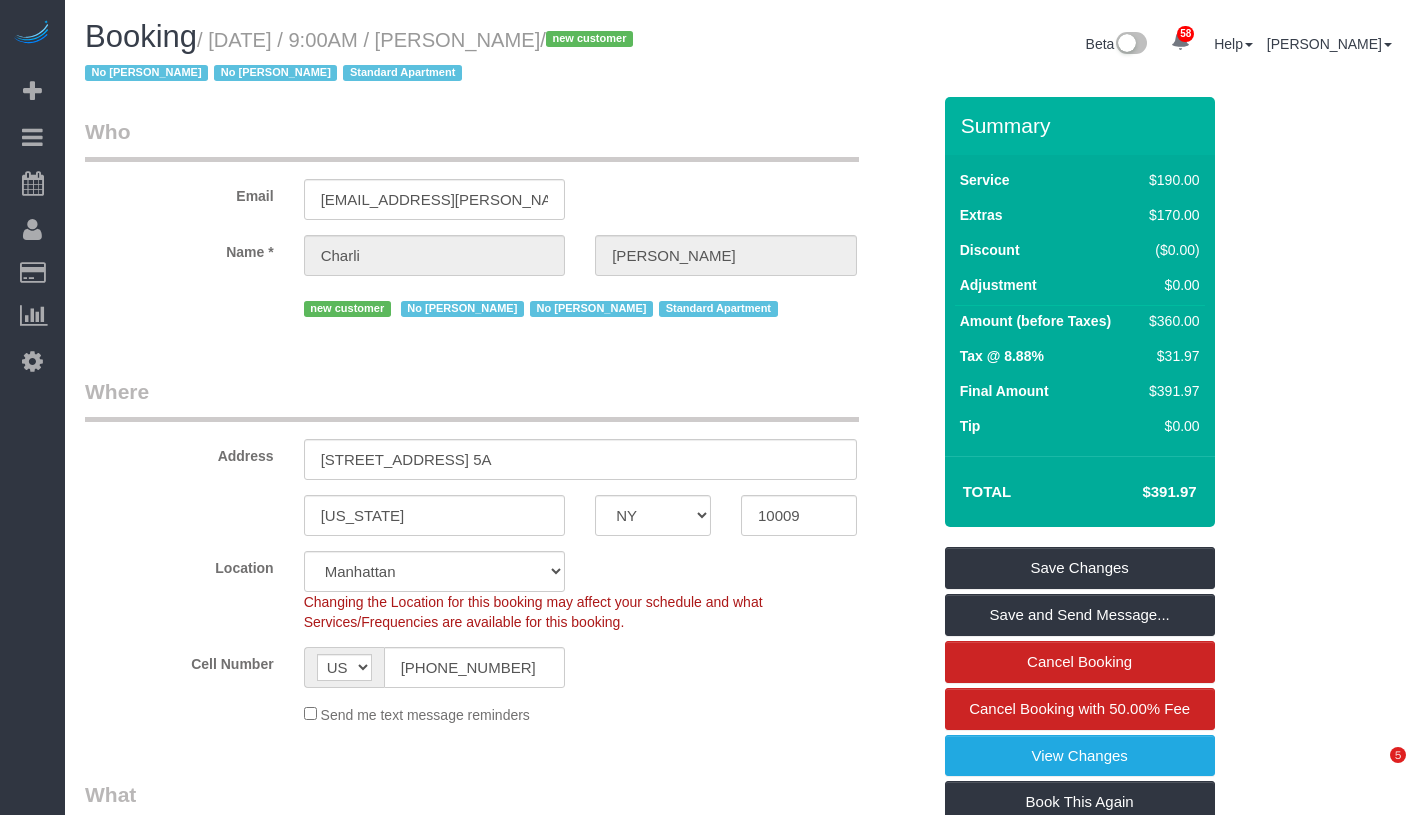 scroll, scrollTop: 0, scrollLeft: 0, axis: both 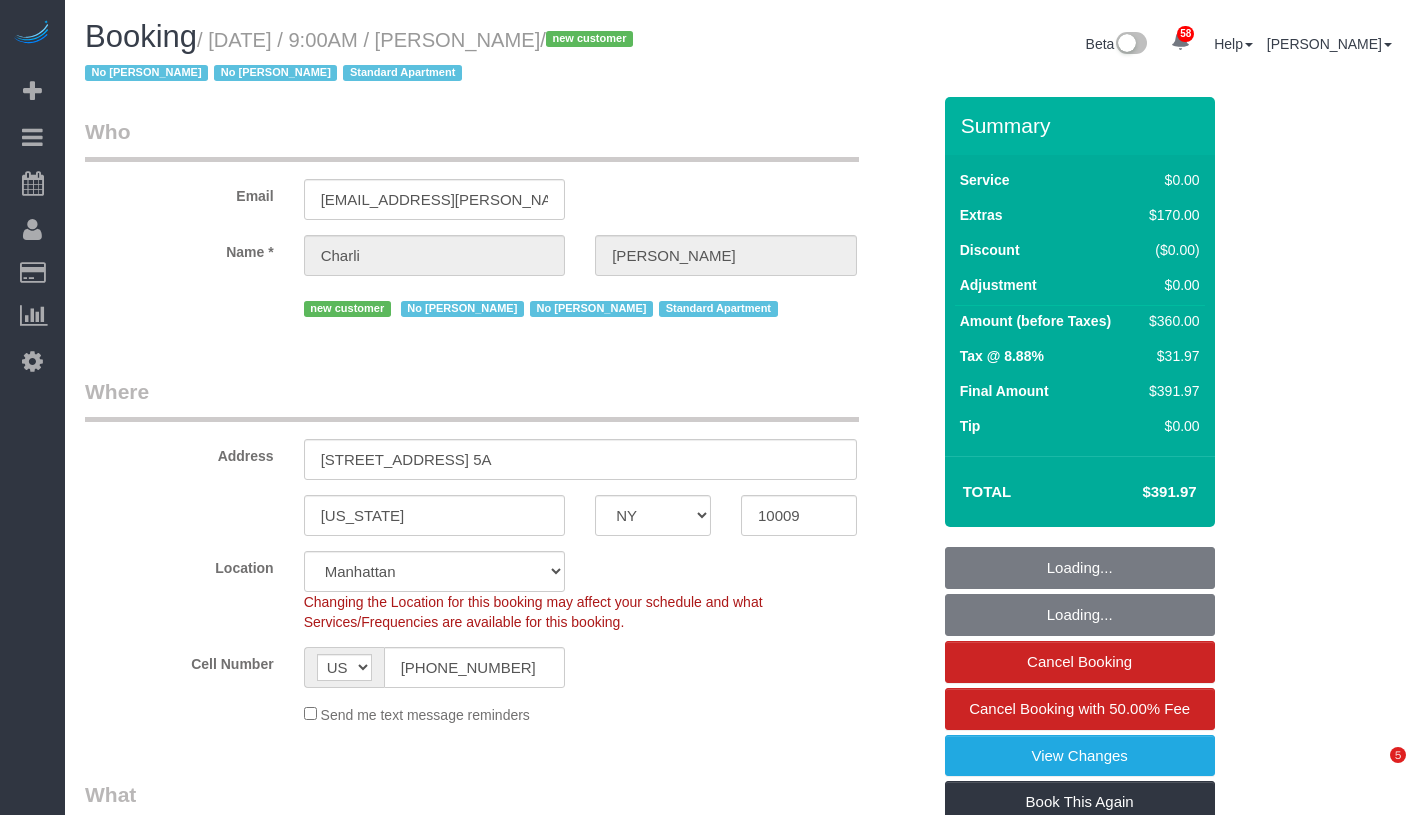 select on "NY" 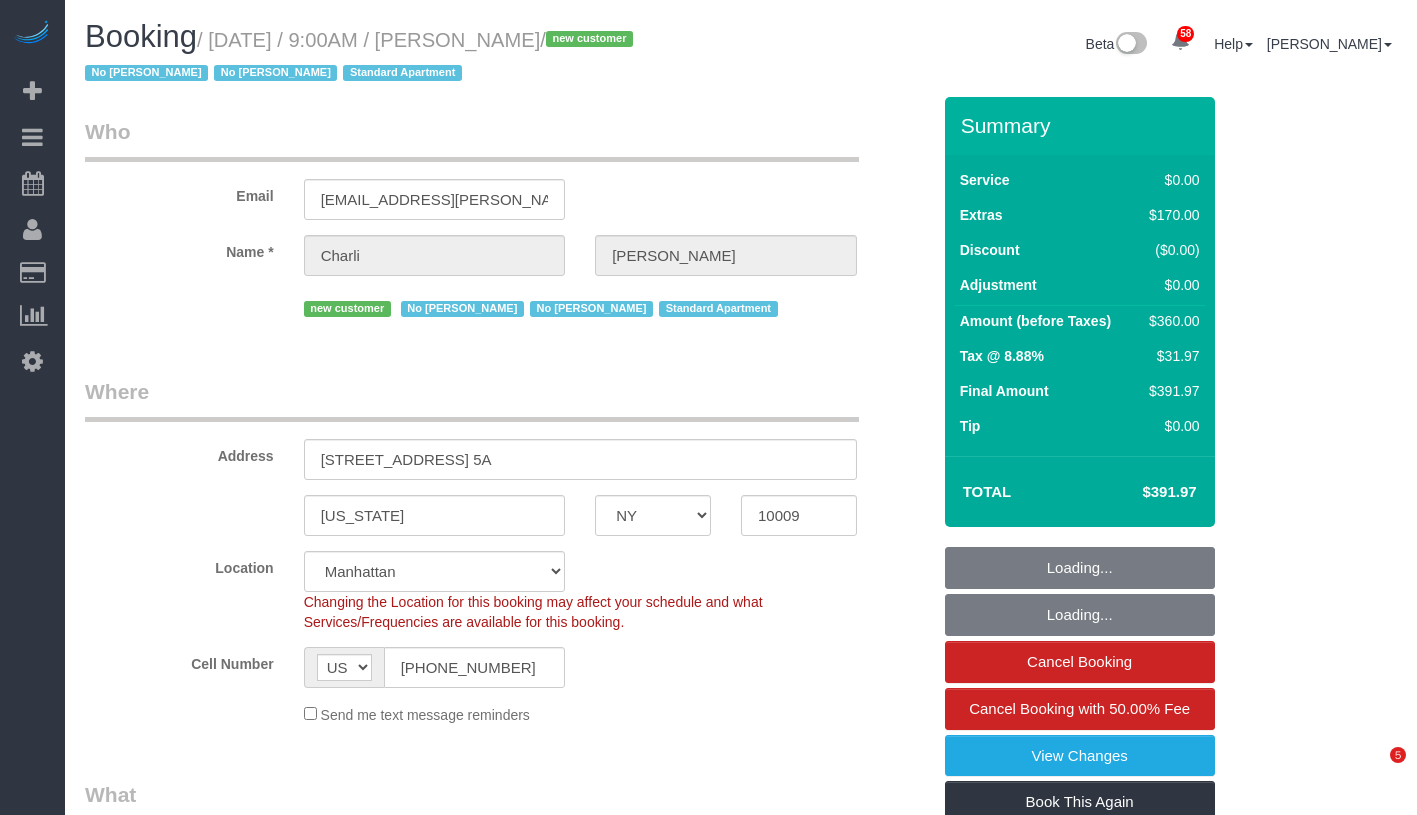scroll, scrollTop: 0, scrollLeft: 0, axis: both 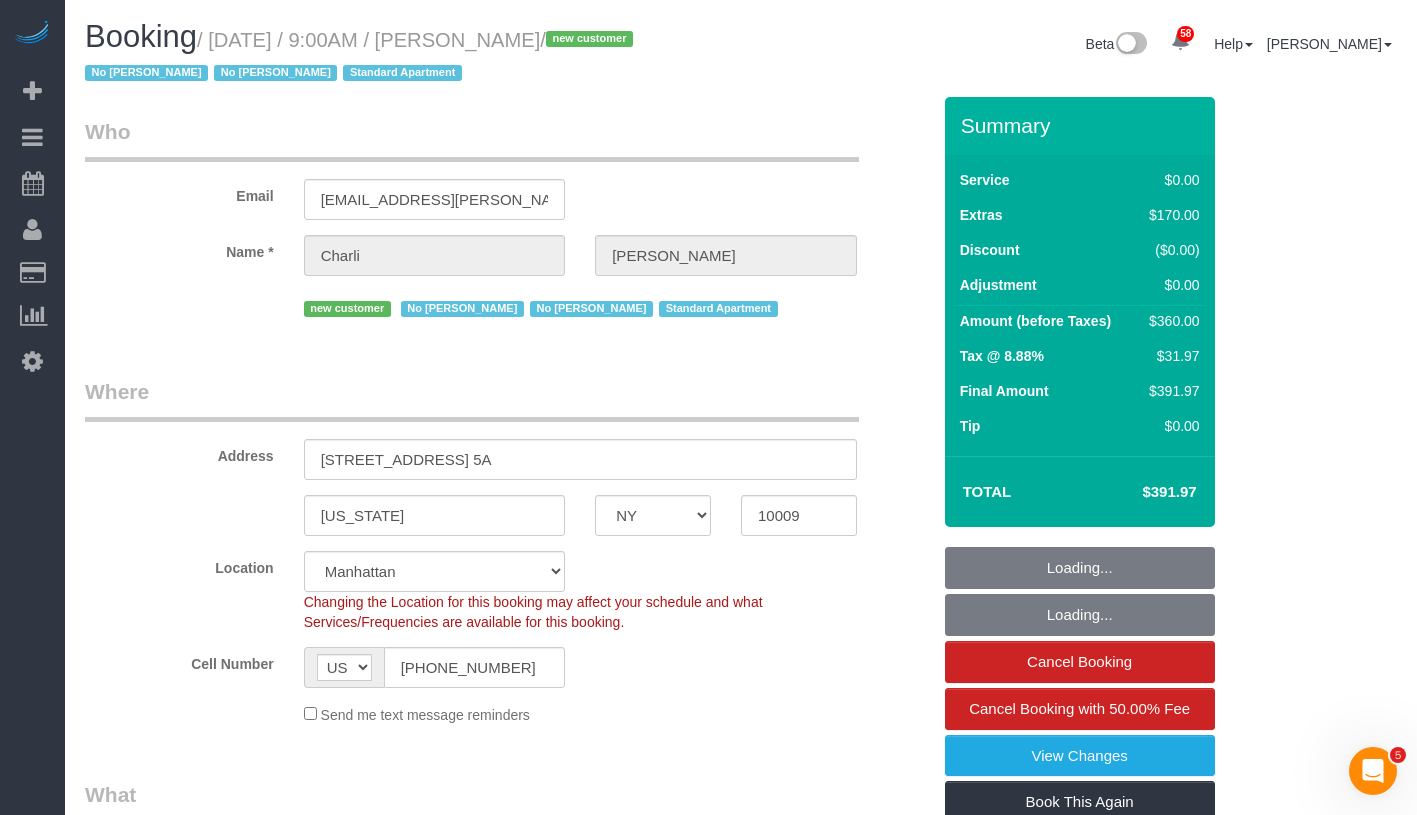 select on "2" 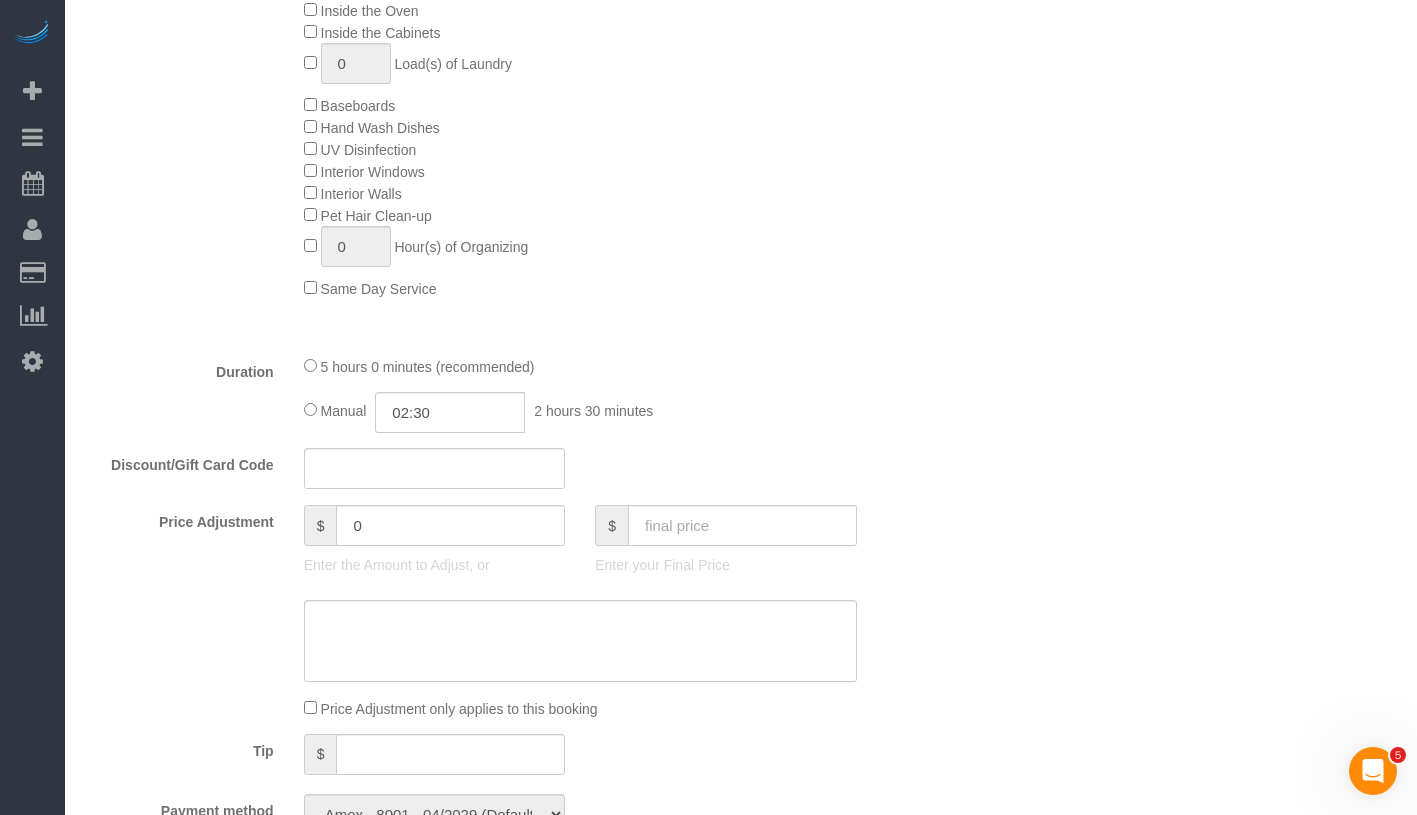scroll, scrollTop: 1062, scrollLeft: 0, axis: vertical 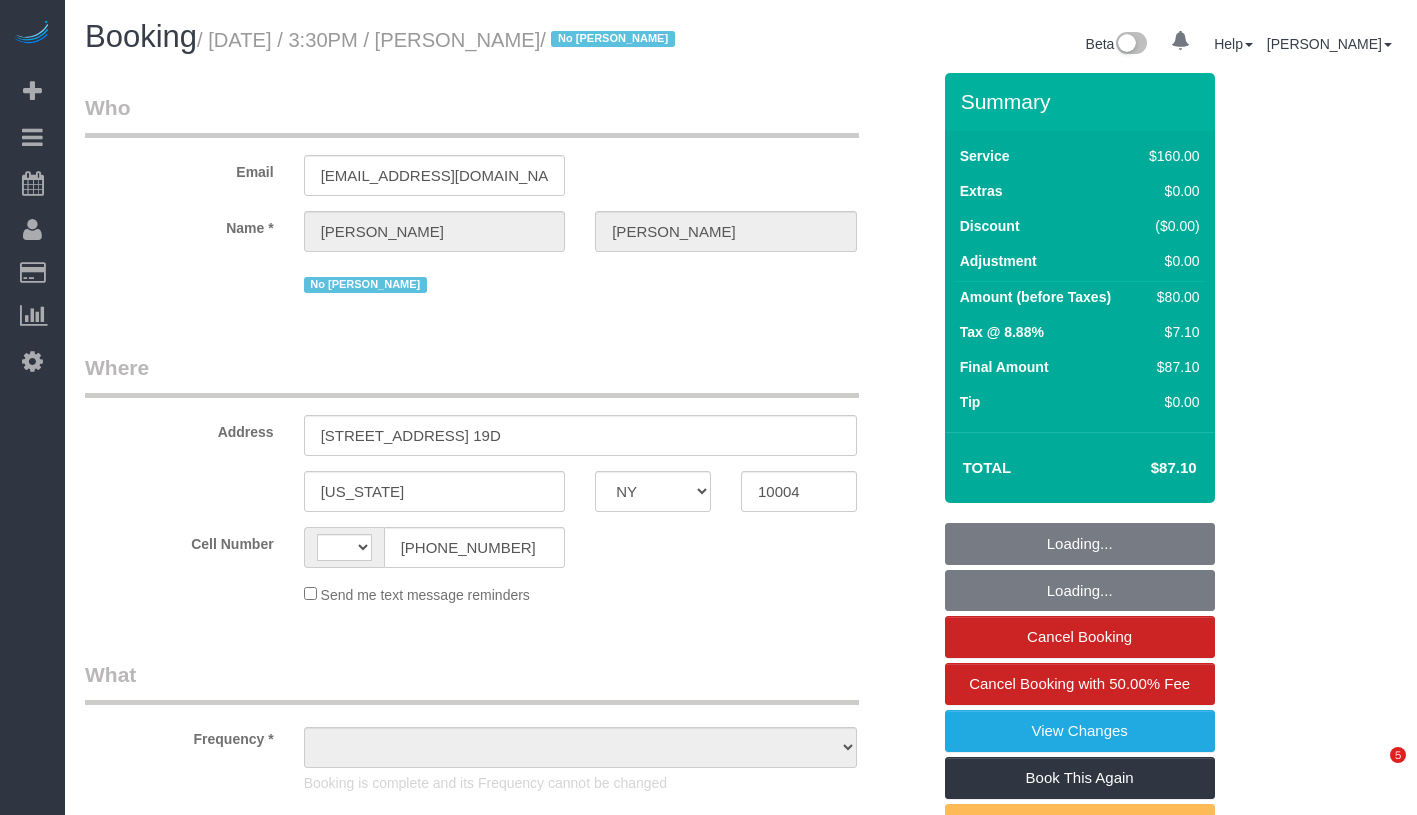 select on "NY" 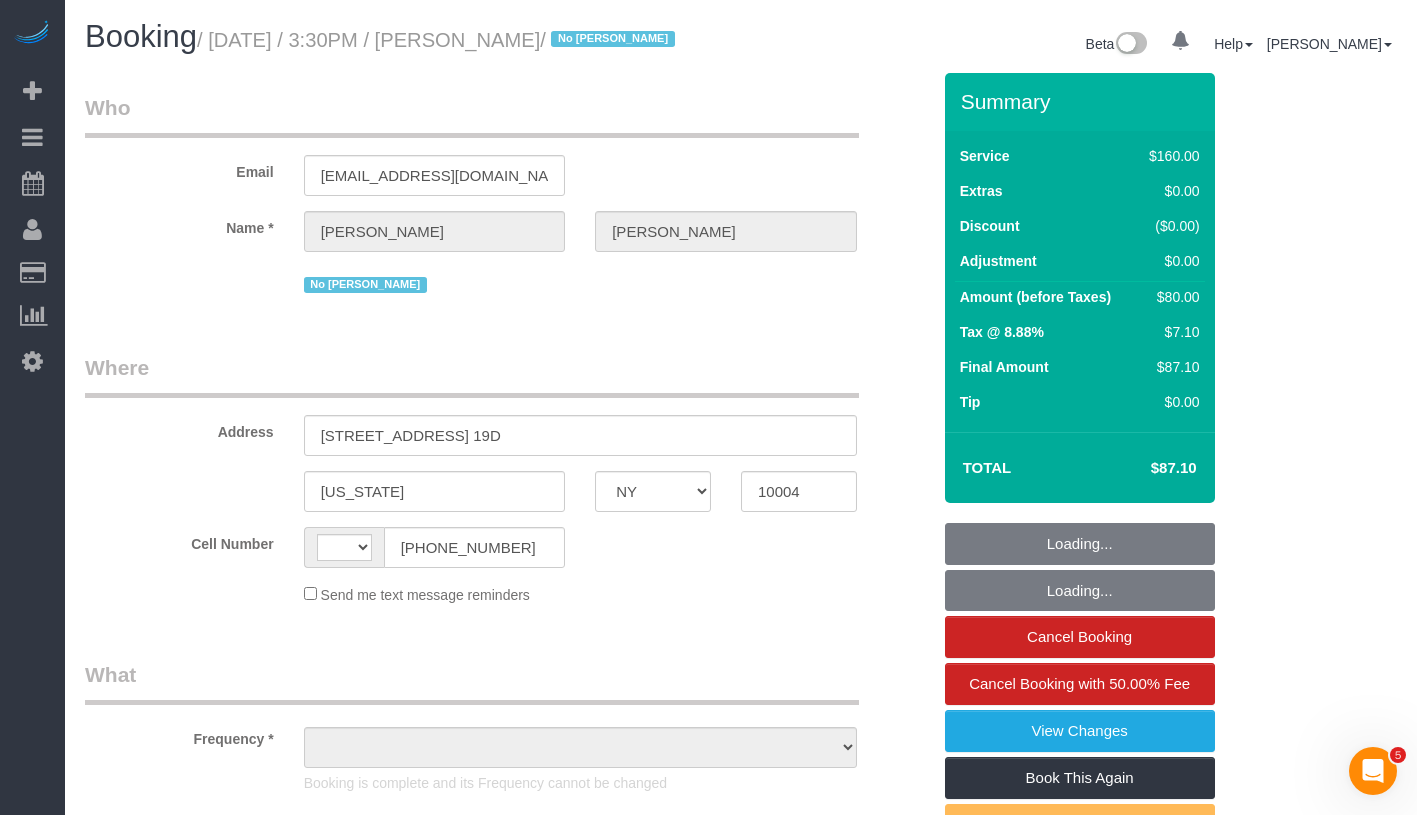 scroll, scrollTop: 0, scrollLeft: 0, axis: both 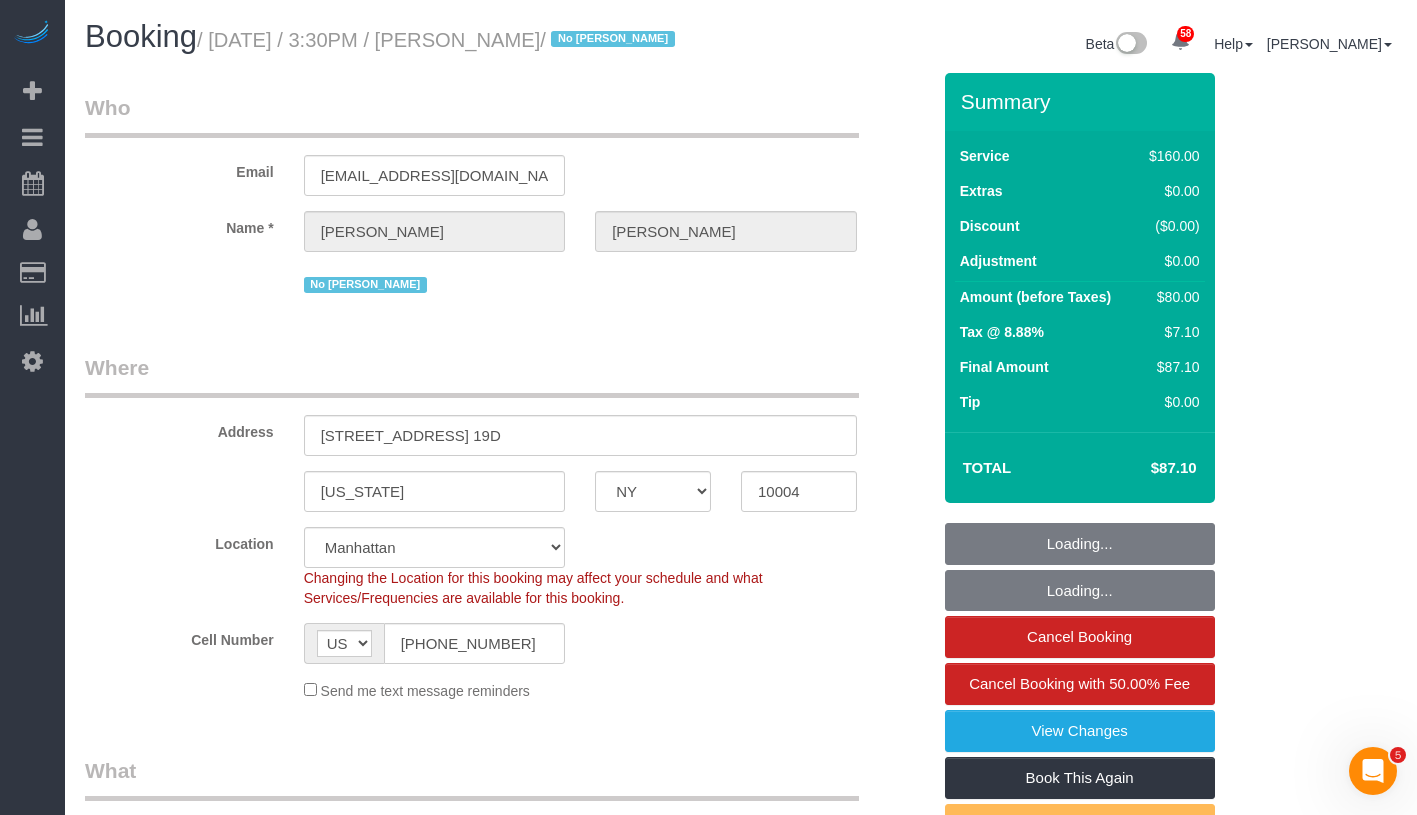 select on "object:826" 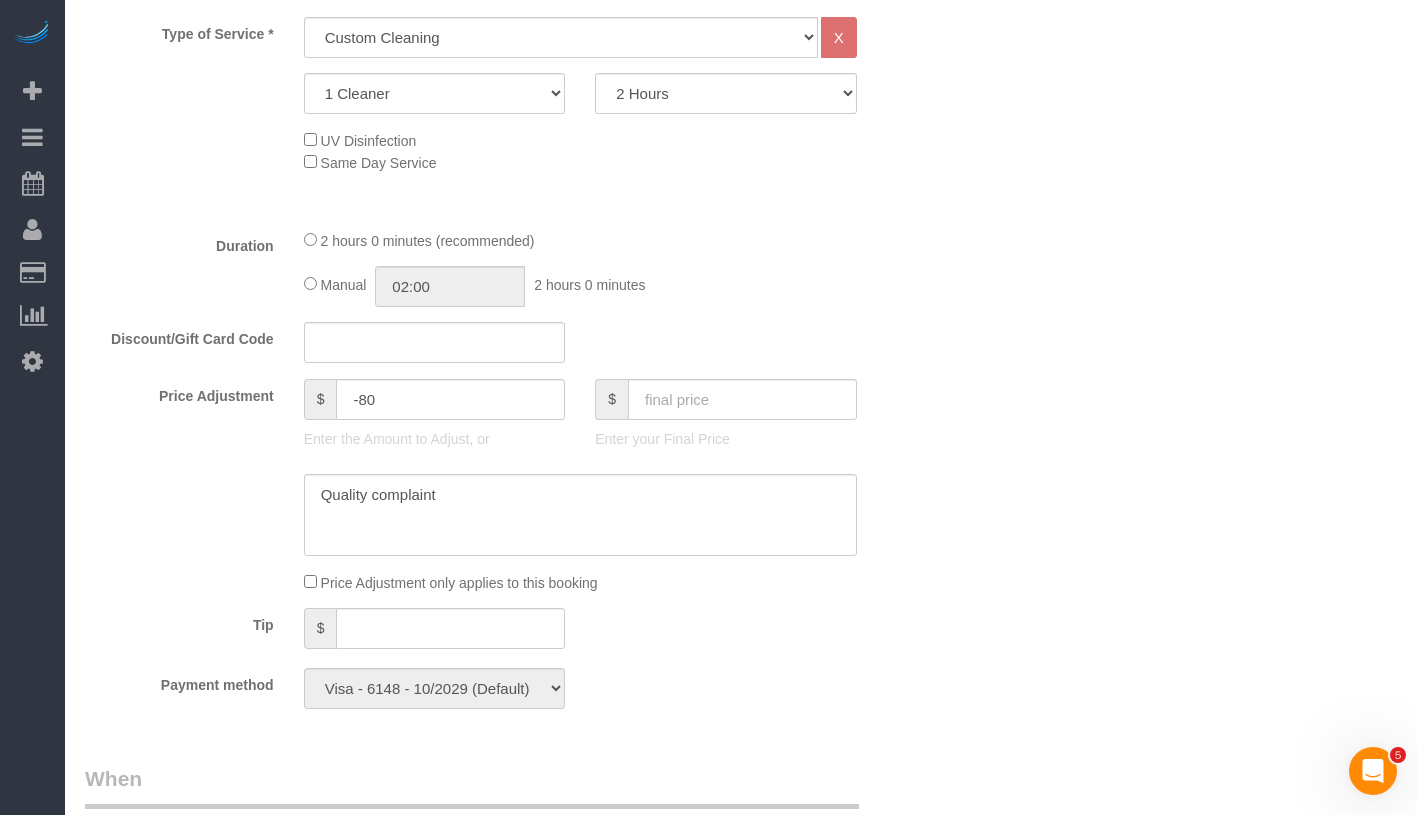 scroll, scrollTop: 1055, scrollLeft: 0, axis: vertical 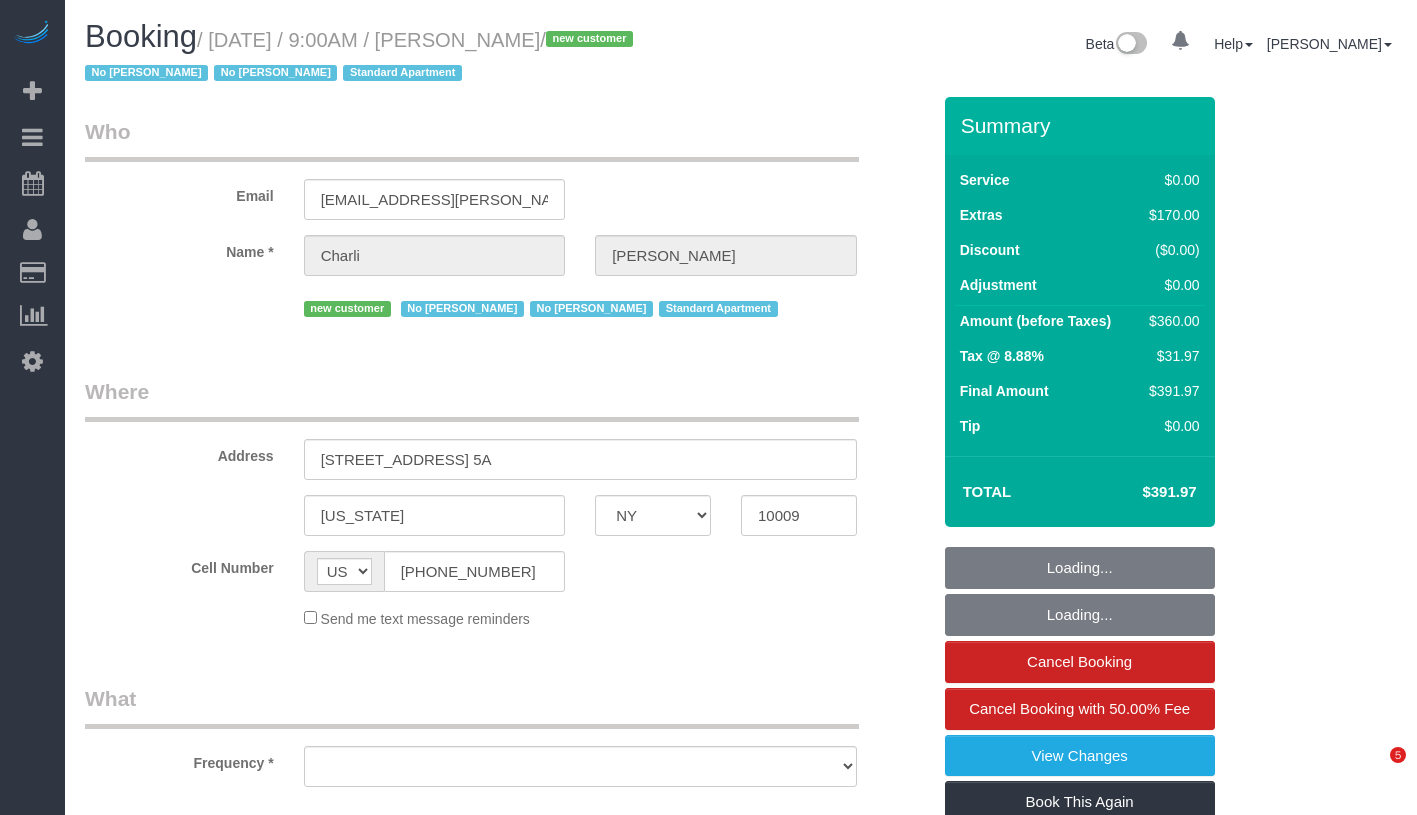 select on "NY" 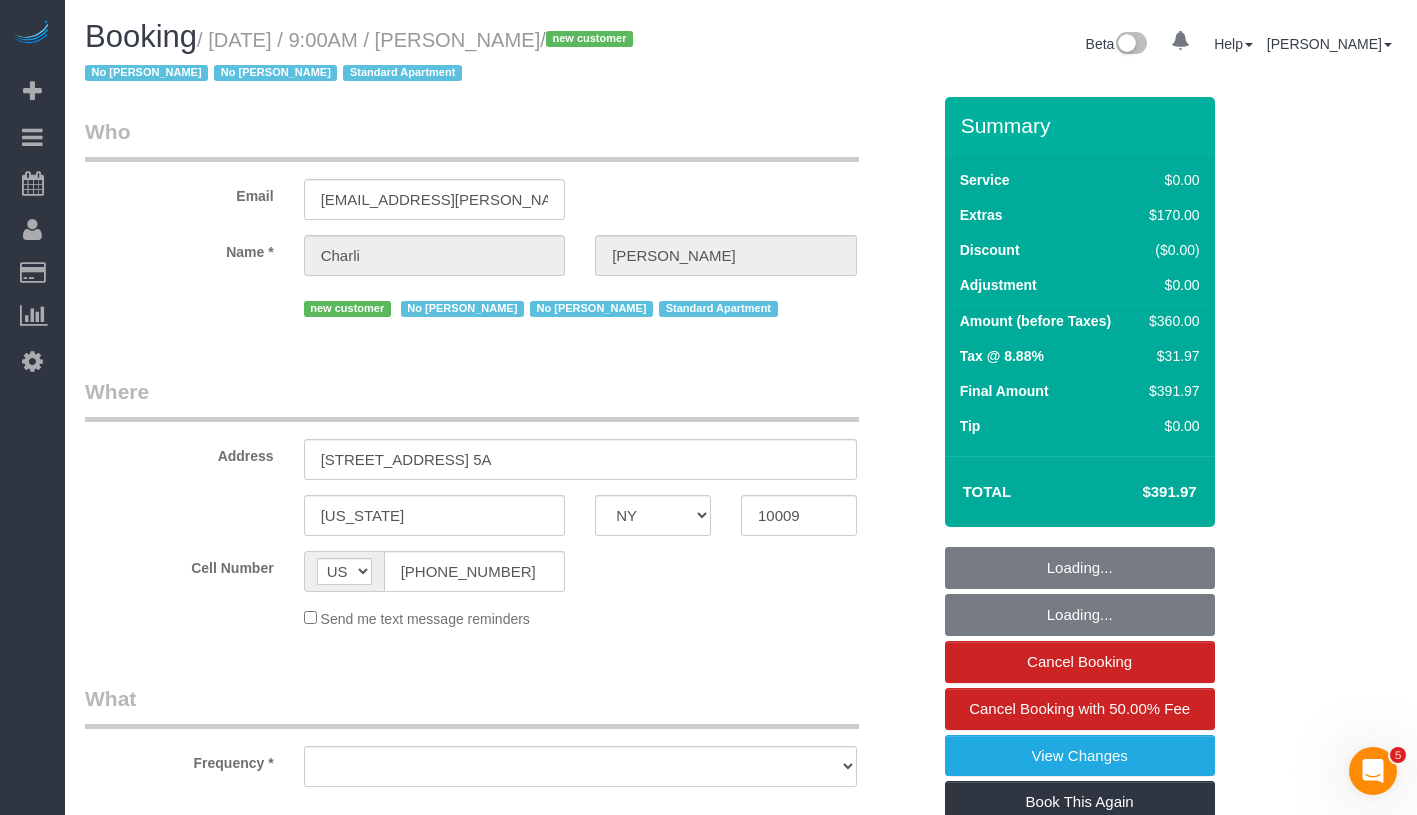 scroll, scrollTop: 0, scrollLeft: 0, axis: both 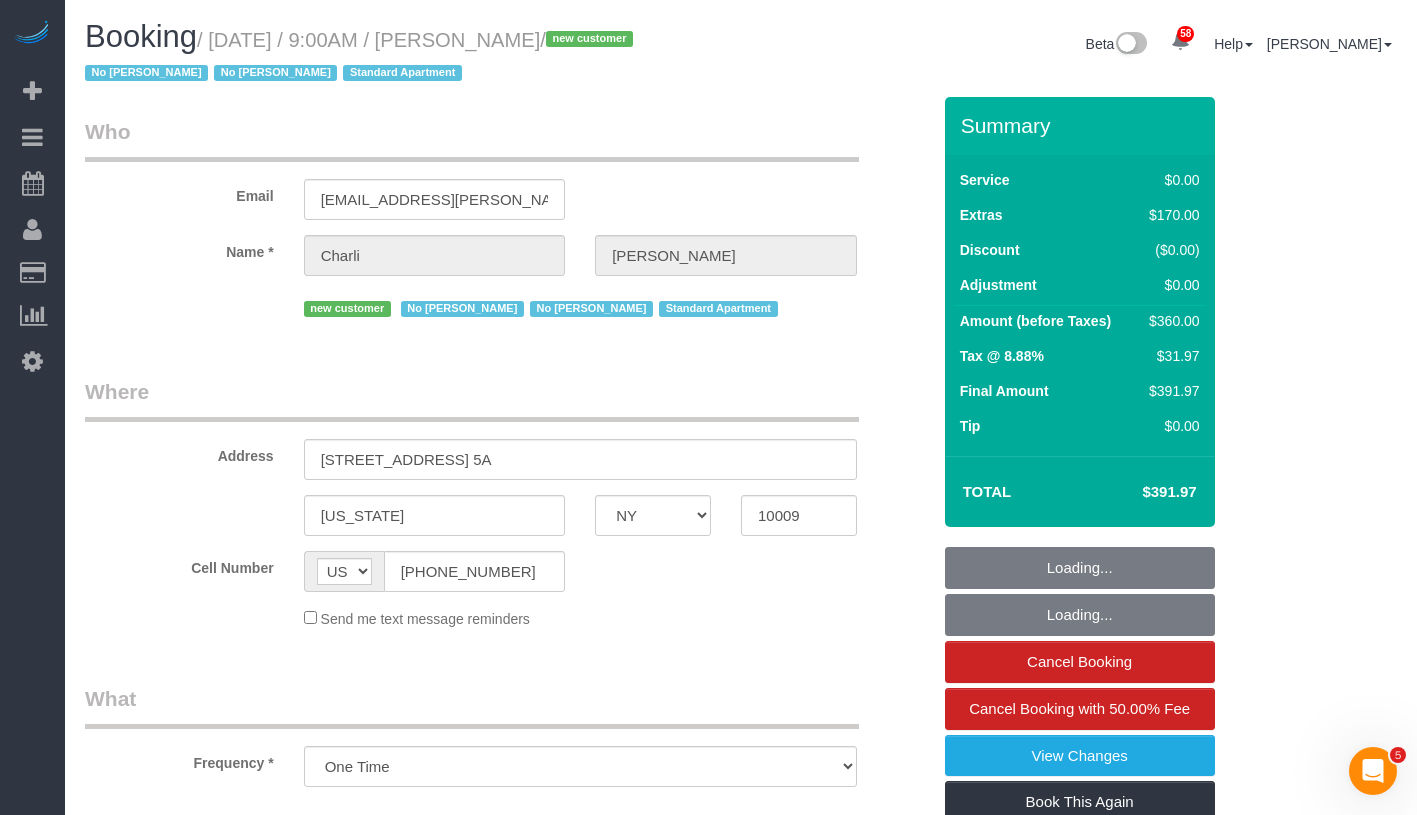 select on "string:stripe-pm_1RdHgX4VGloSiKo7dbP7gUaE" 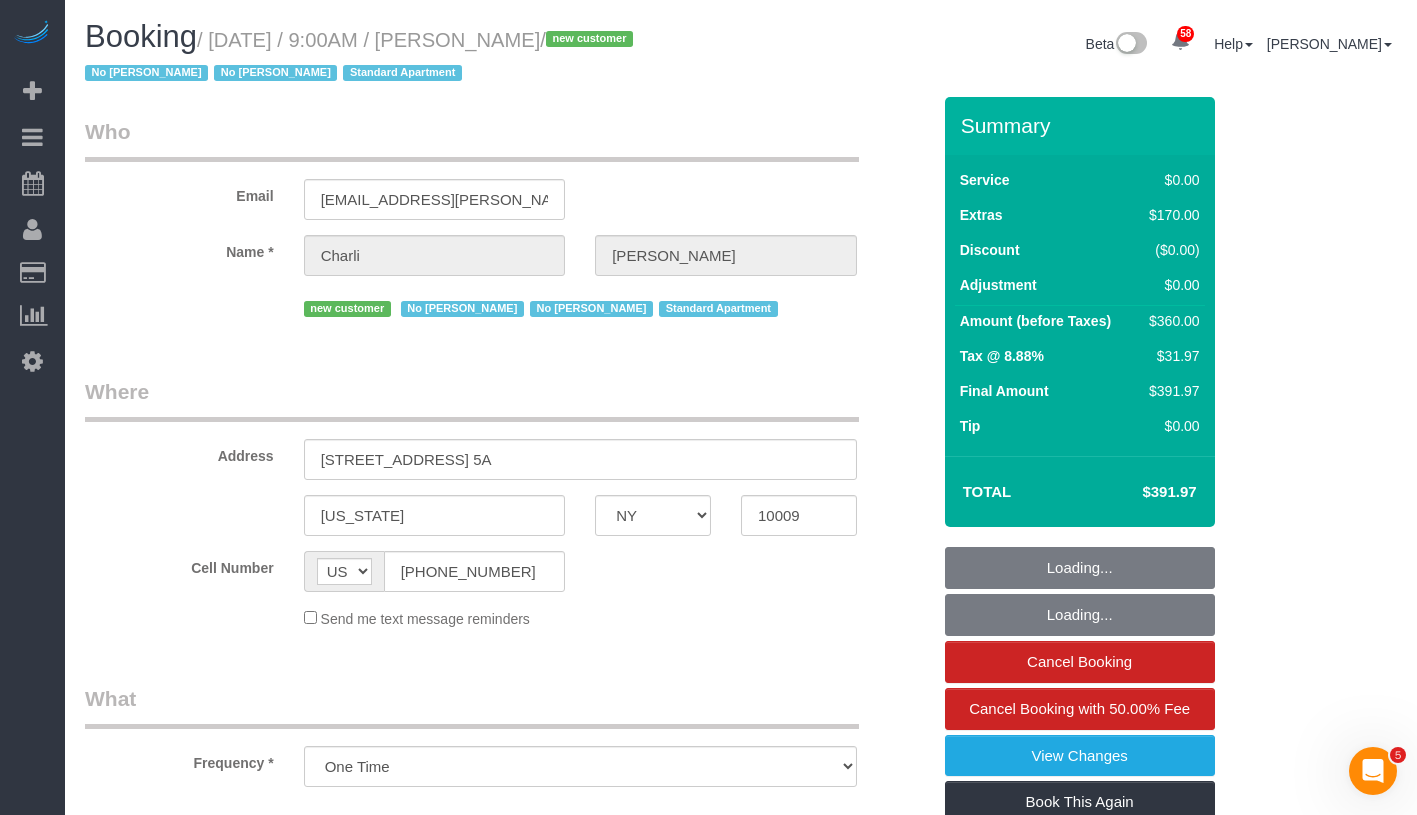 select on "number:56" 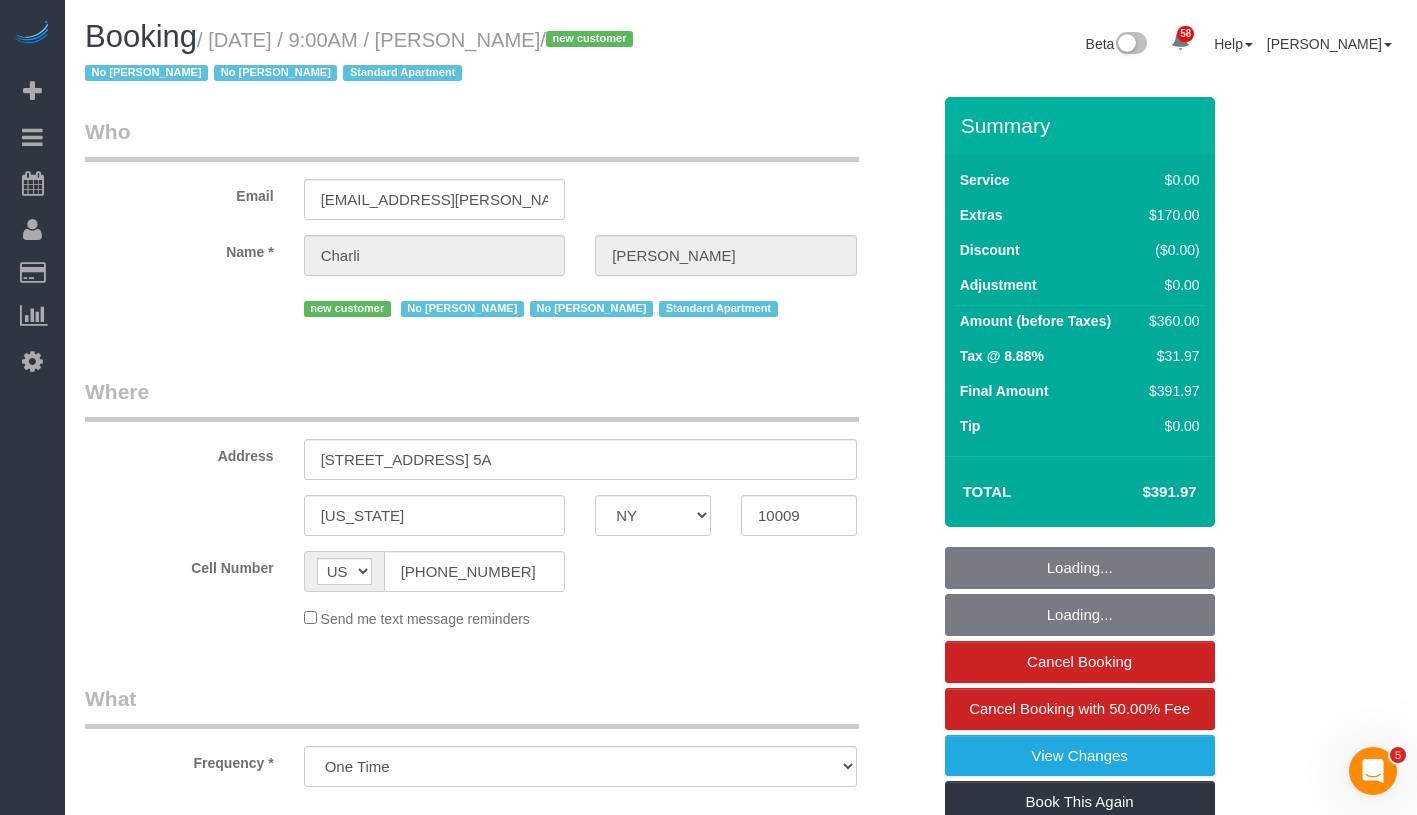 select on "number:69" 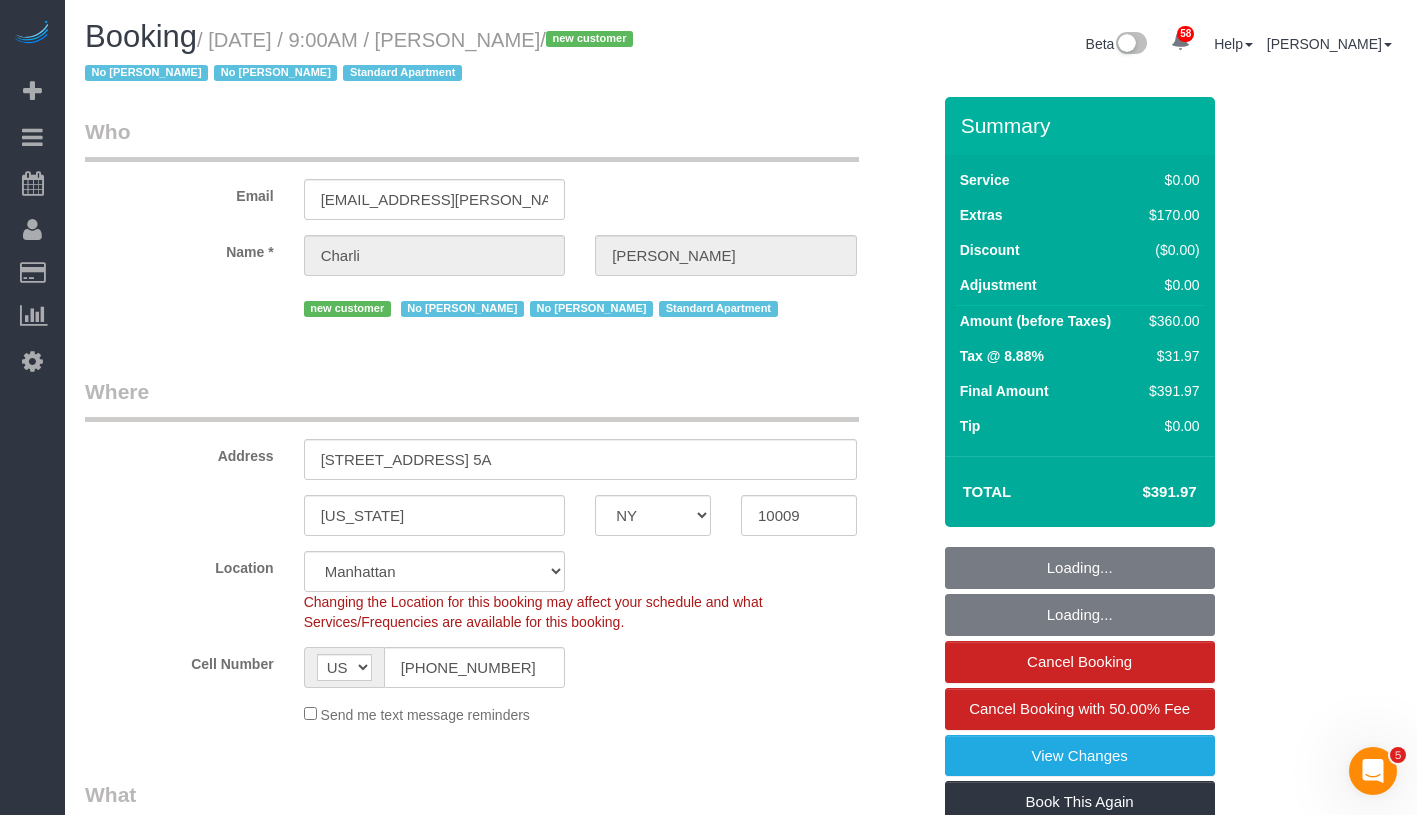 select on "object:1459" 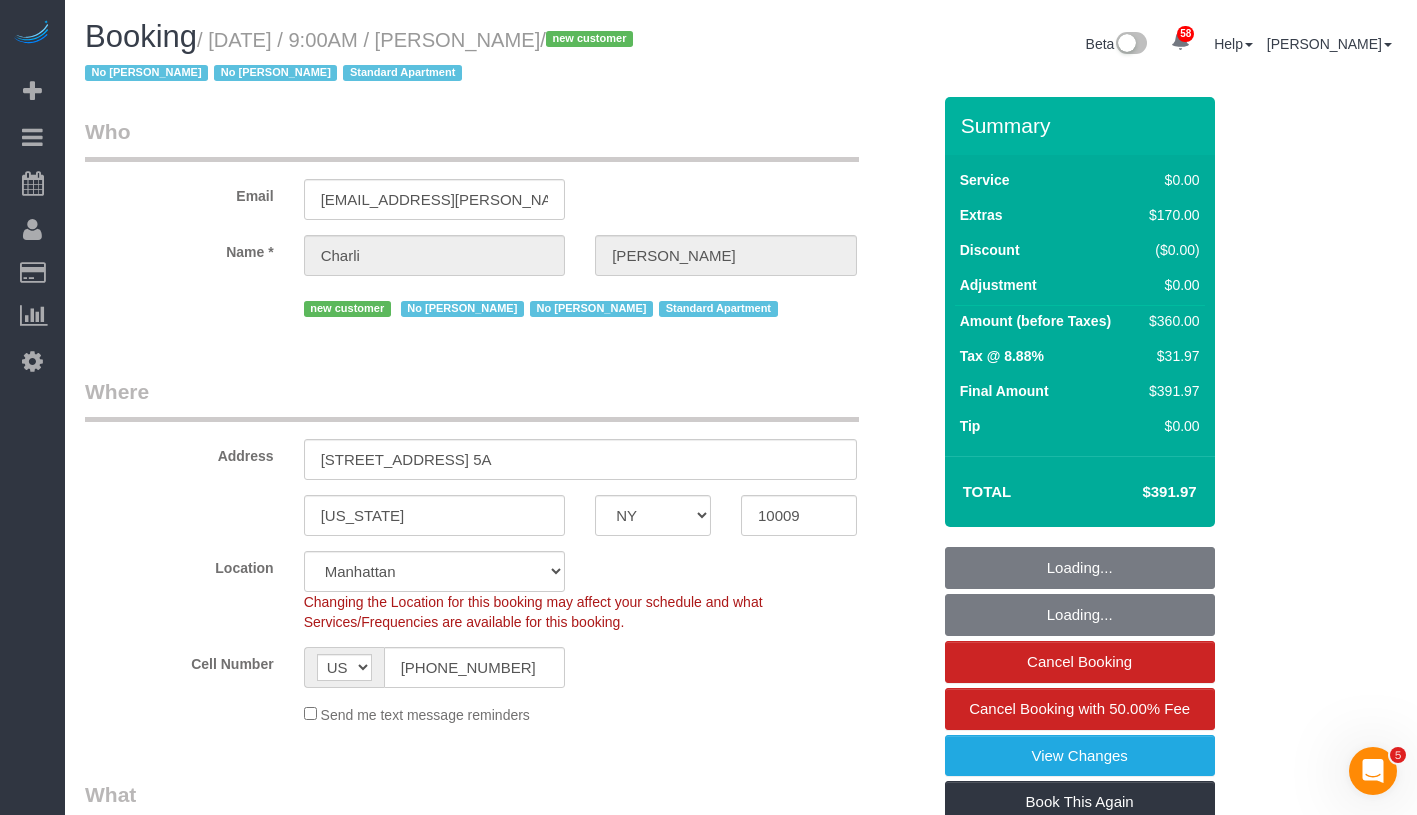 select on "spot1" 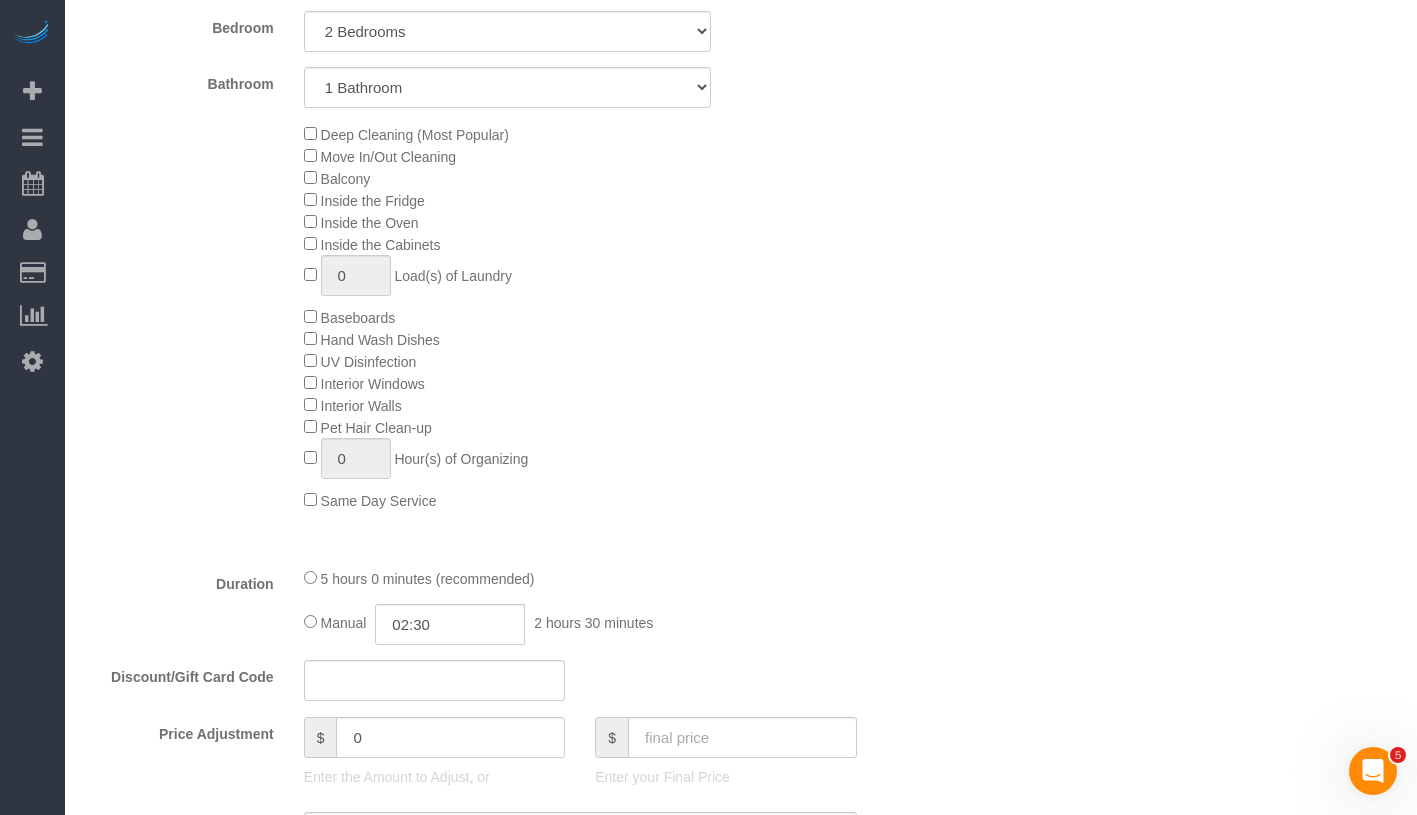 scroll, scrollTop: 1036, scrollLeft: 0, axis: vertical 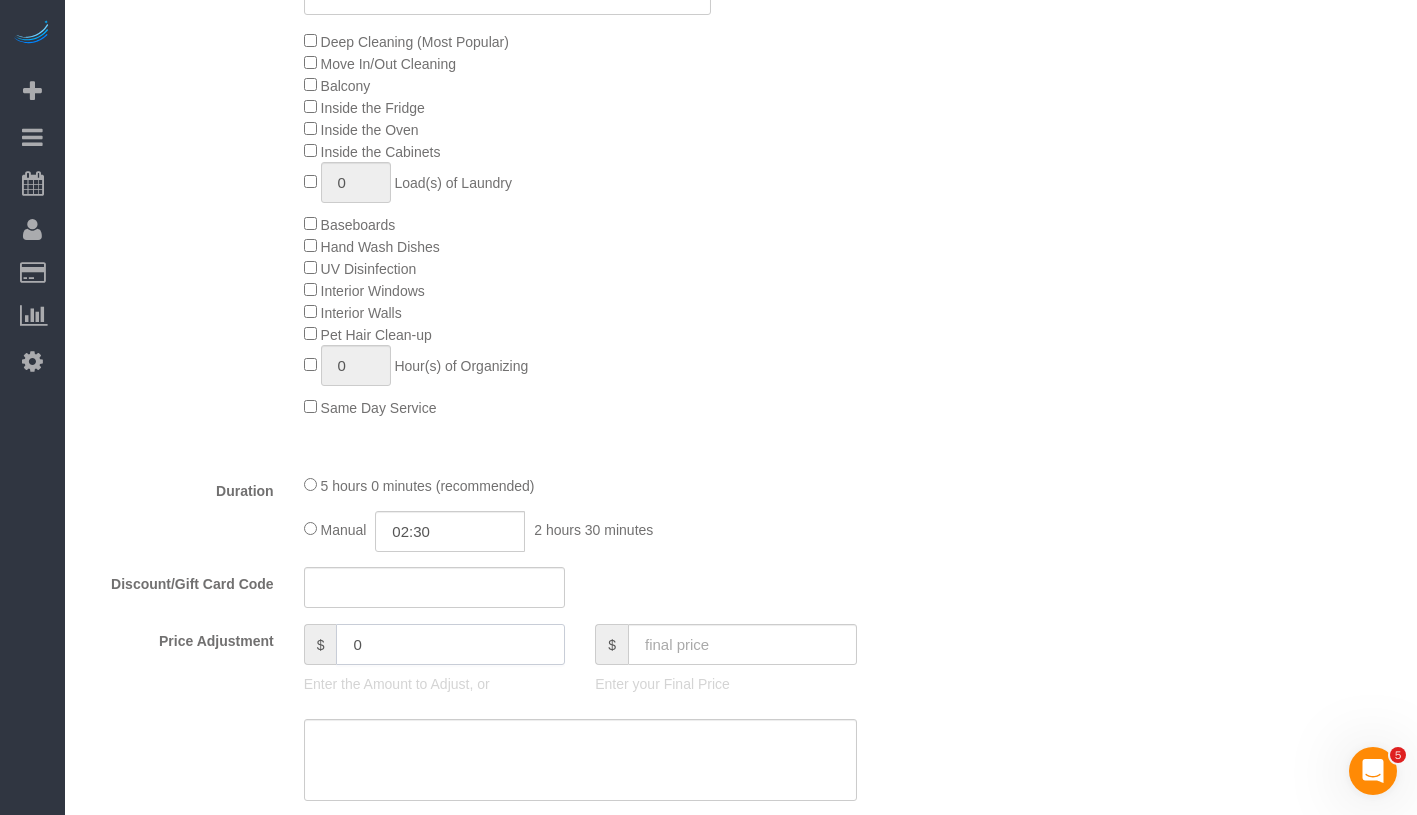 click on "0" 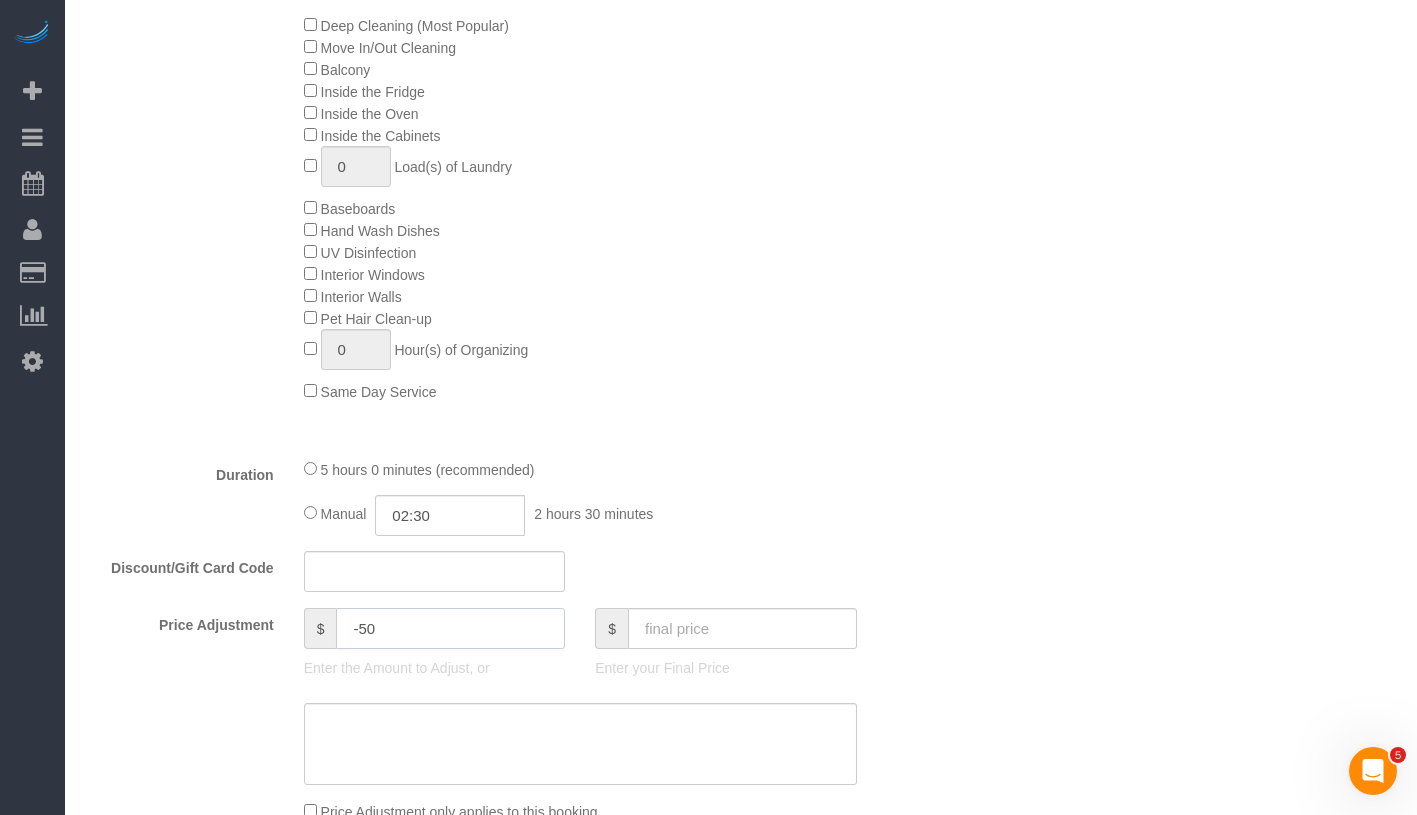 scroll, scrollTop: 1053, scrollLeft: 0, axis: vertical 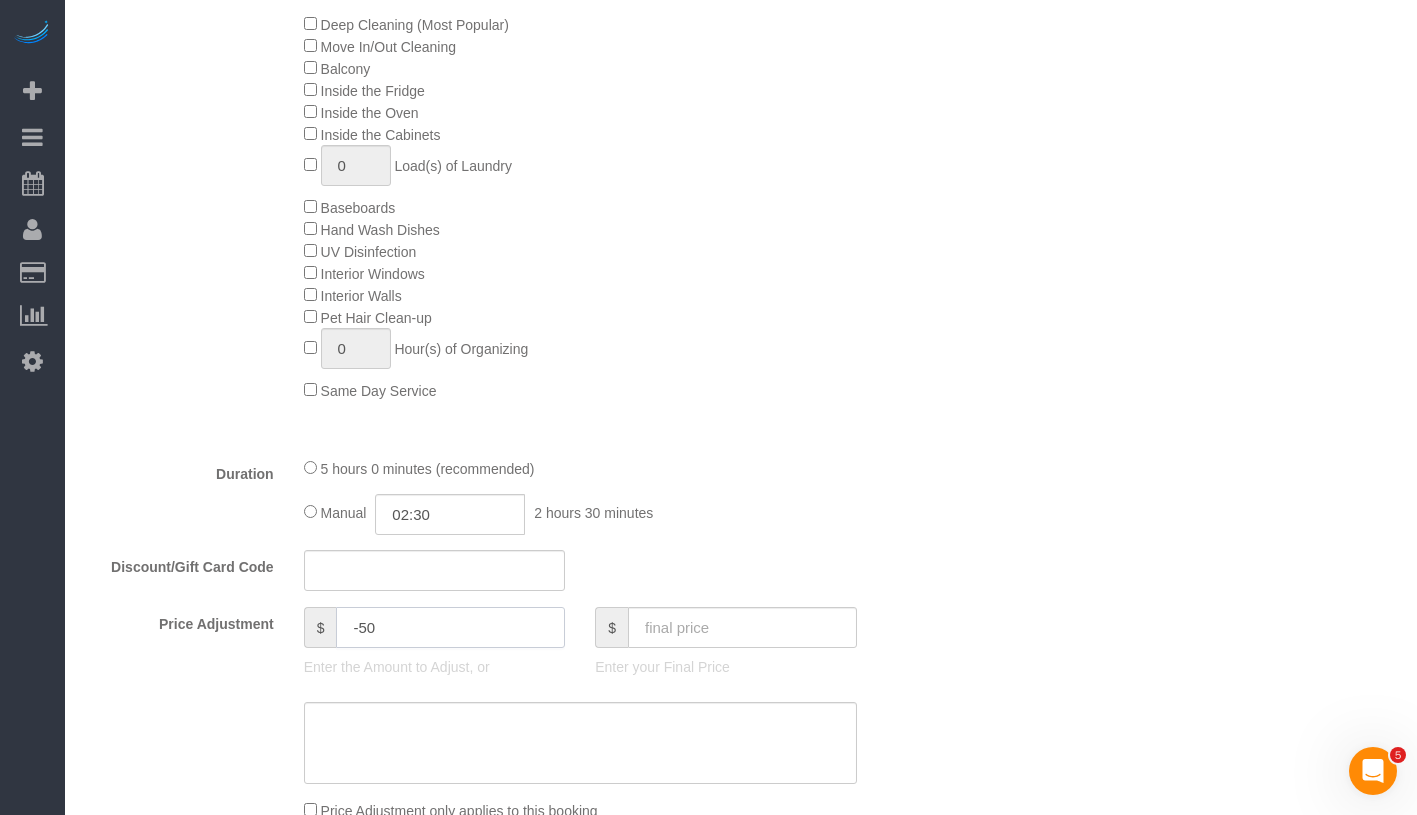 type on "-50" 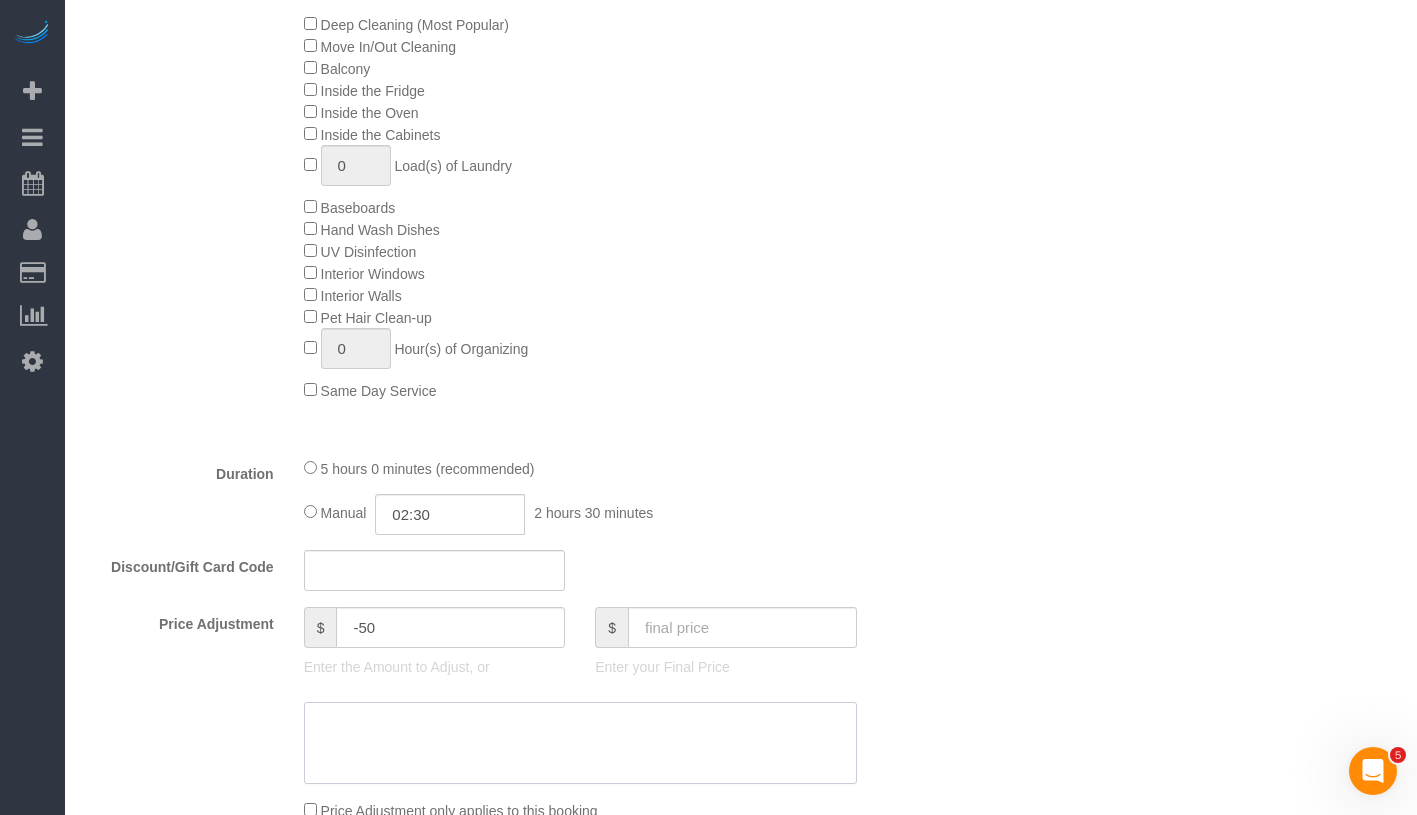 click 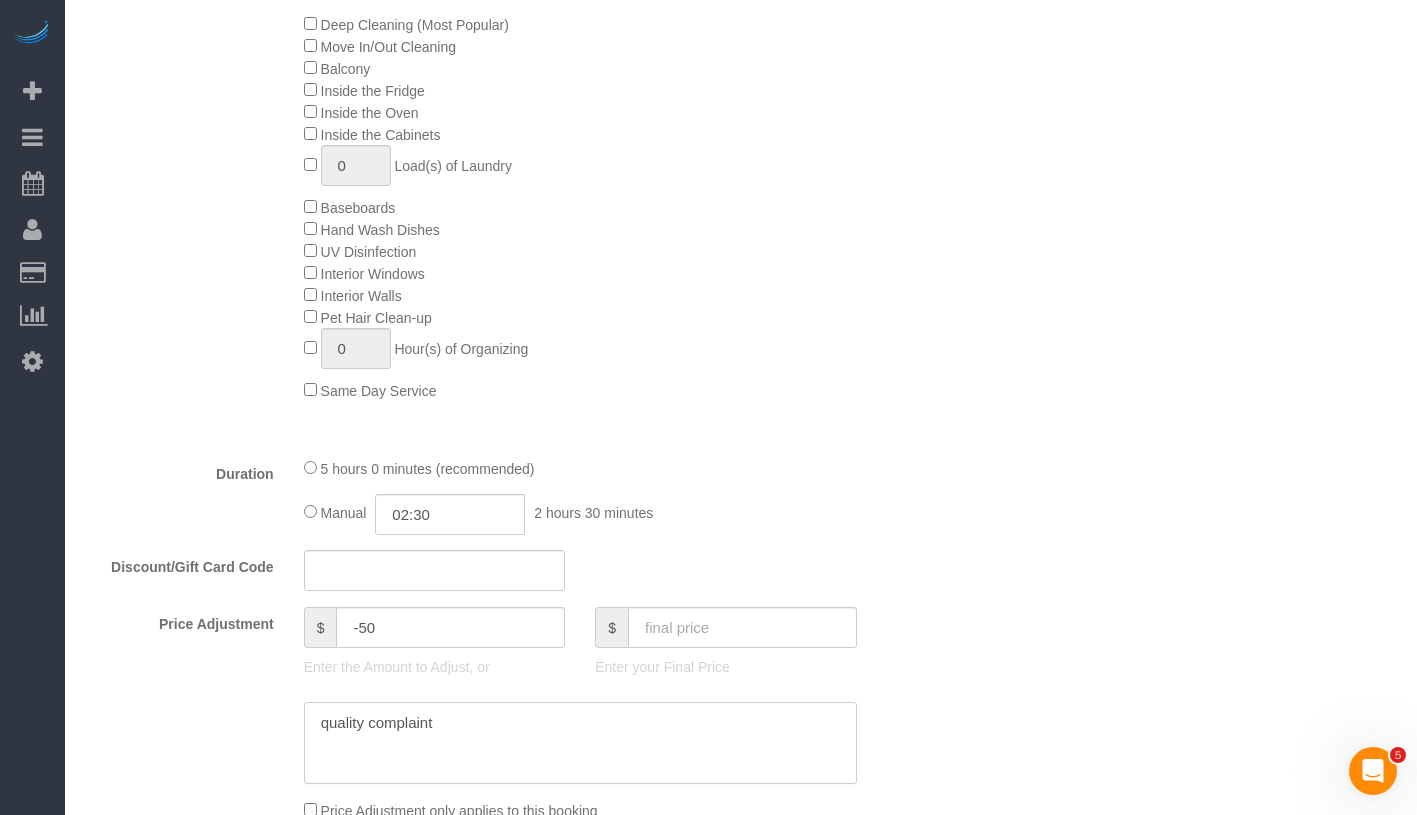 type on "quality complaint" 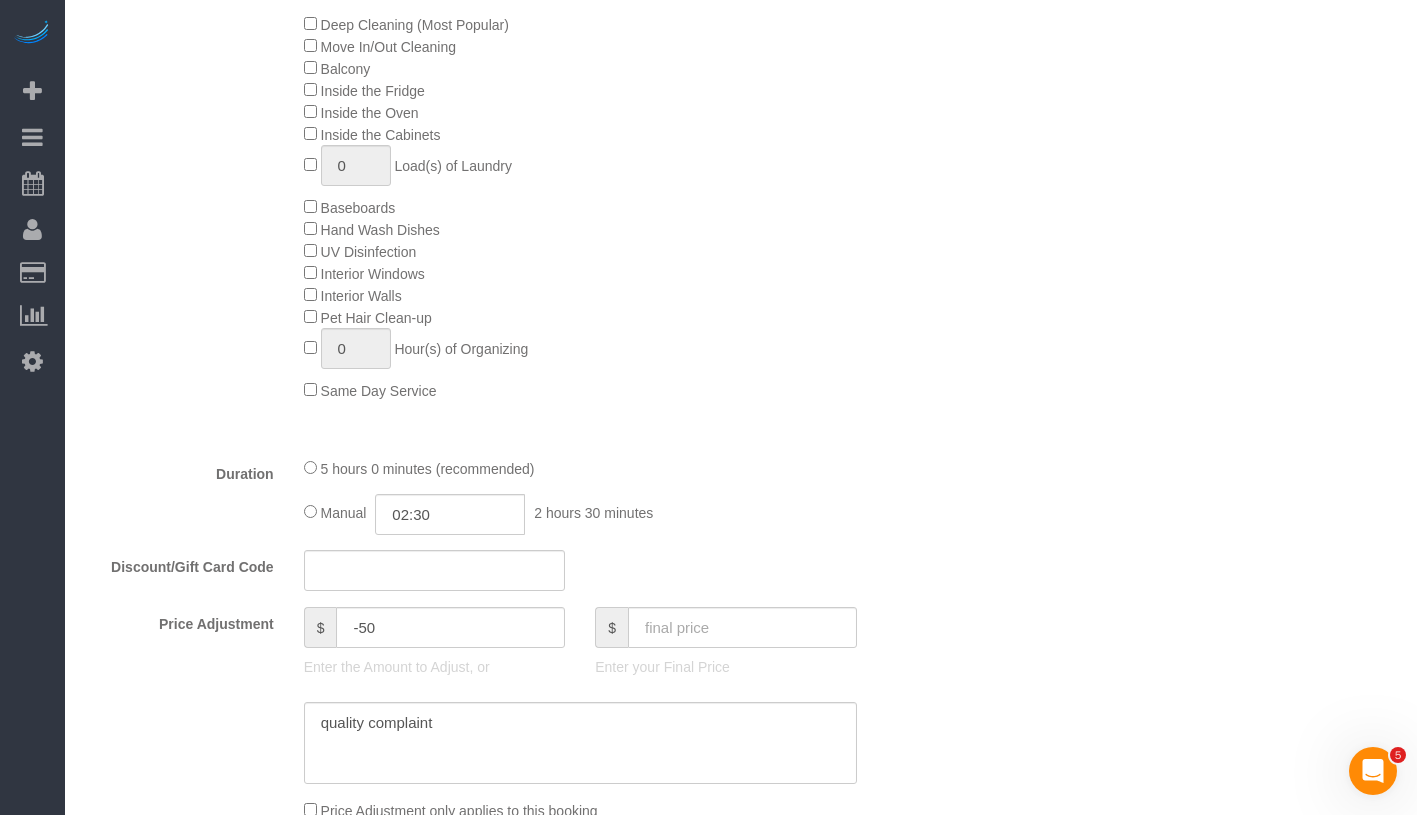 click on "Who
Email
charli.hantman@gmail.com
Name *
Charli
Hendler
new customer
No Ebony Howard
No Katherine Poveda
Standard Apartment
Where
Address
400 East 14th Street, Apt. 5A
New York
AK
AL
AR
AZ
CA
CO
CT
DC
DE
FL
GA
HI
IA
ID
IL
IN
KS
KY
LA
MA
MD
ME
MI" at bounding box center [741, 748] 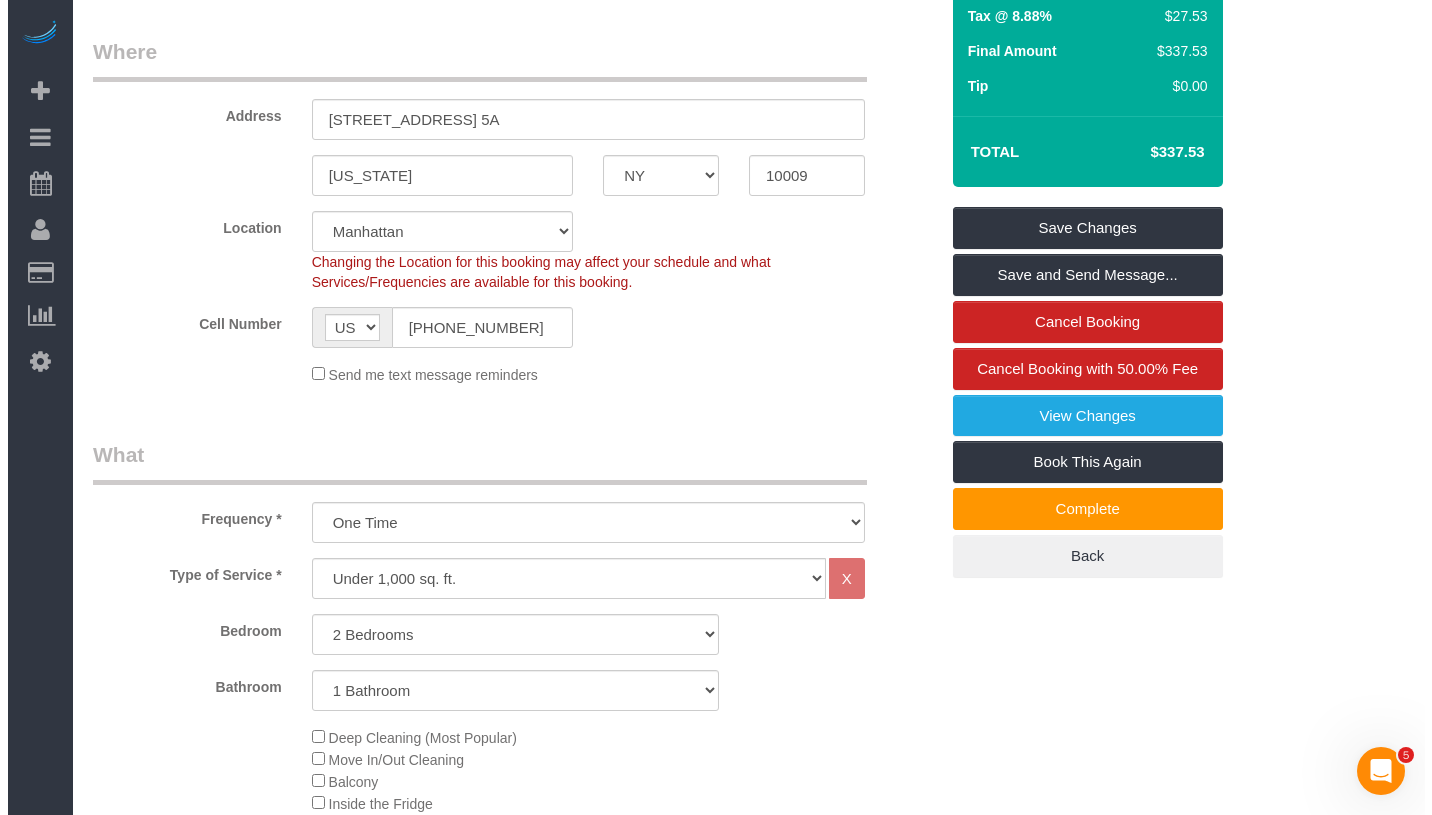 scroll, scrollTop: 0, scrollLeft: 0, axis: both 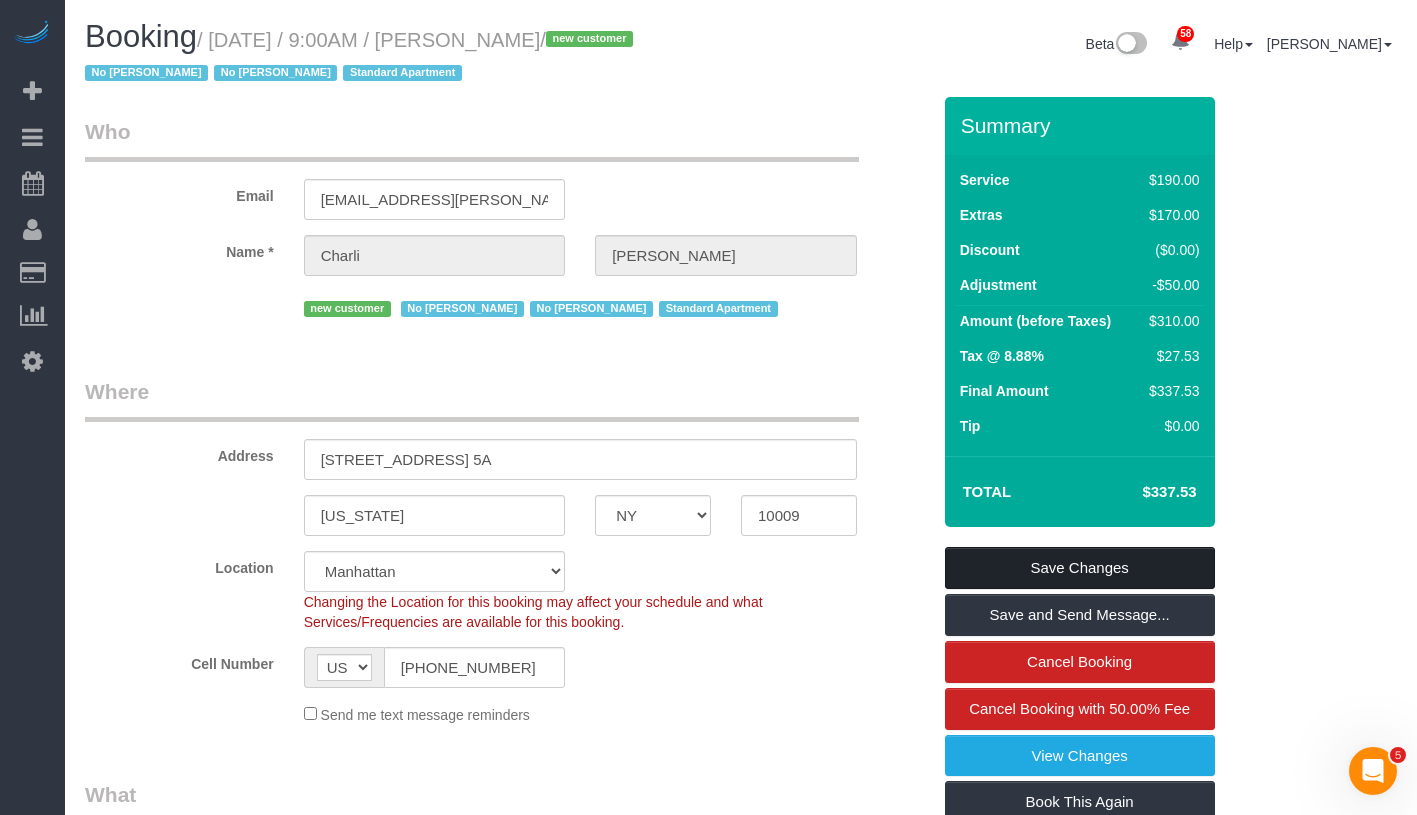 click on "Save Changes" at bounding box center (1080, 568) 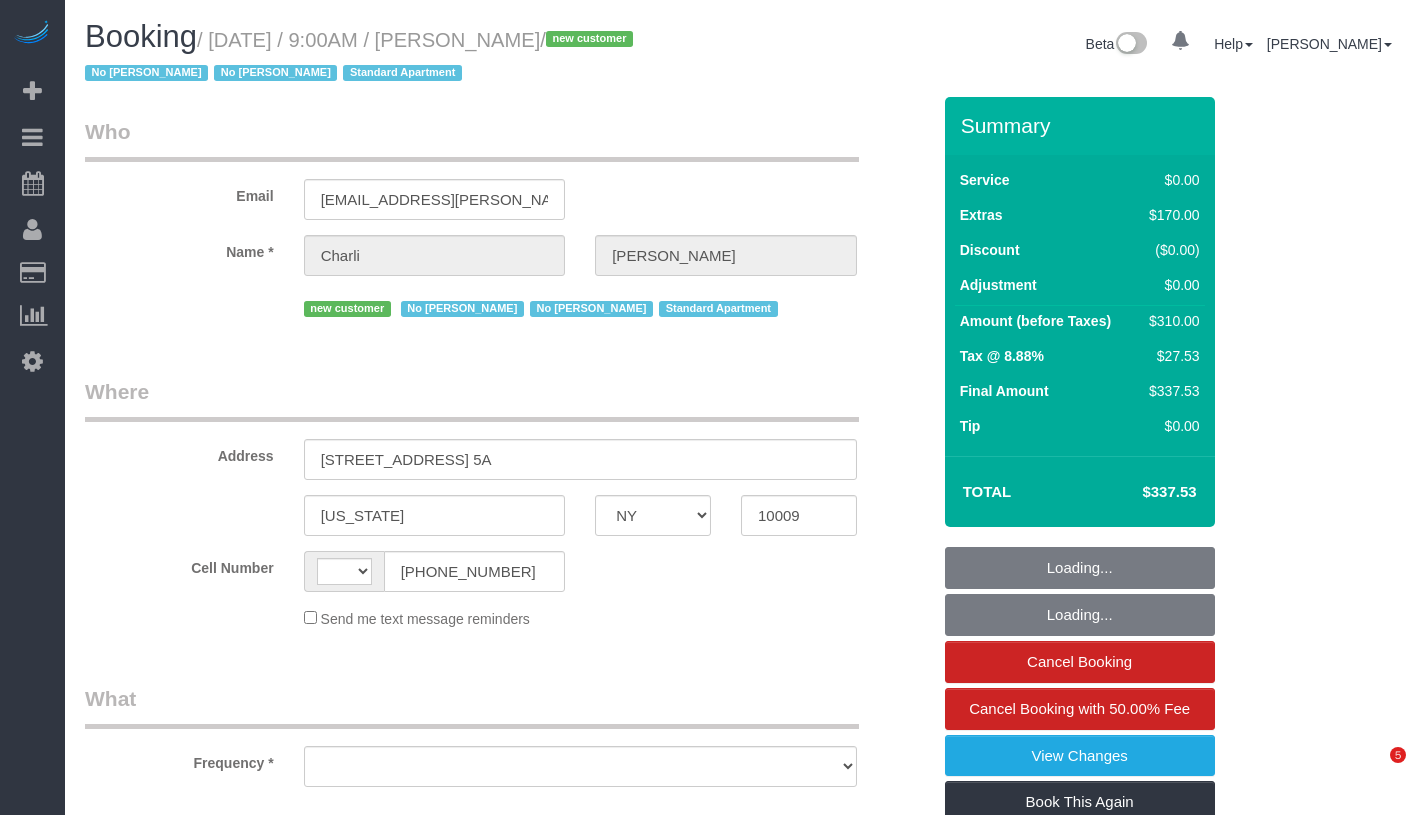 select on "NY" 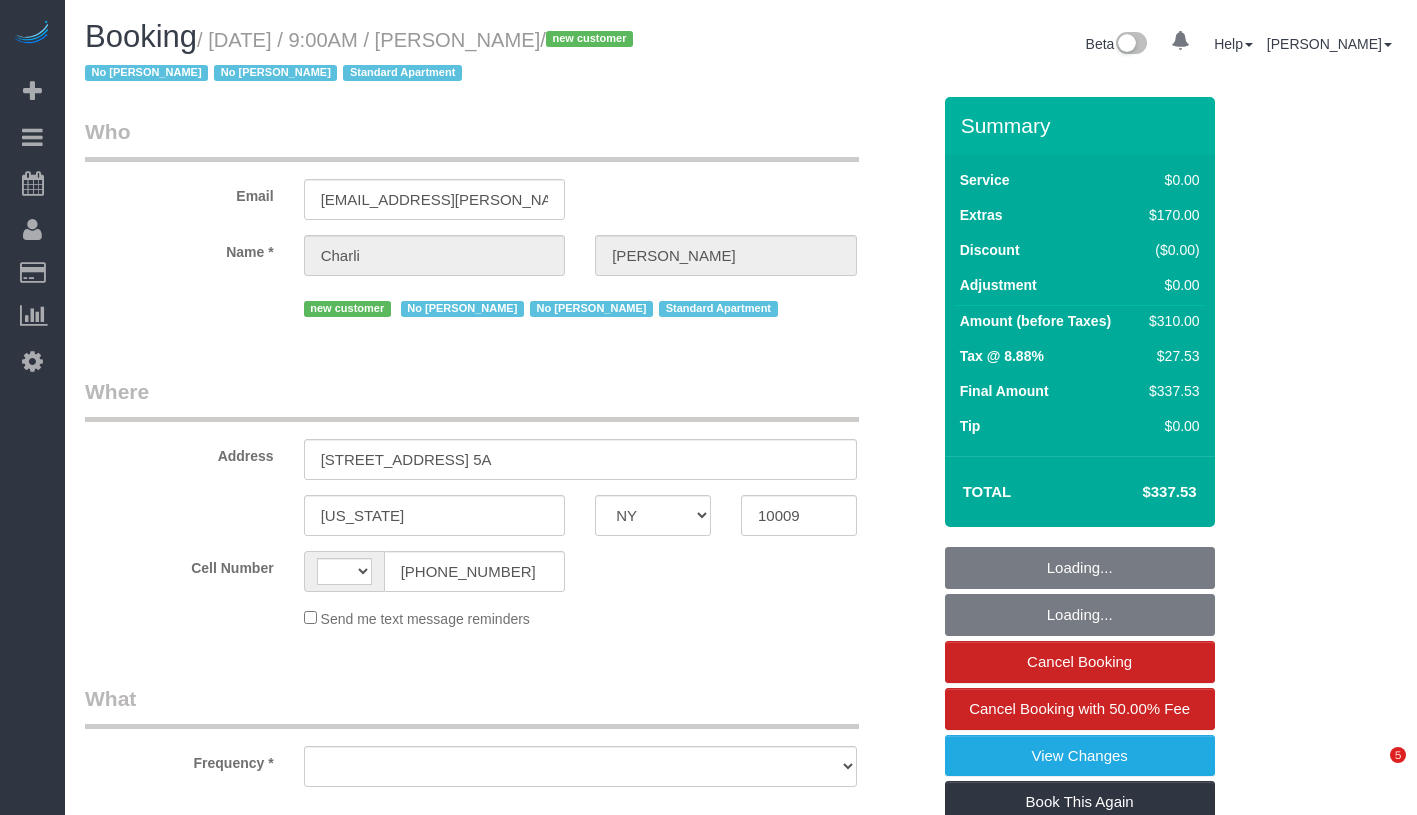 scroll, scrollTop: 0, scrollLeft: 0, axis: both 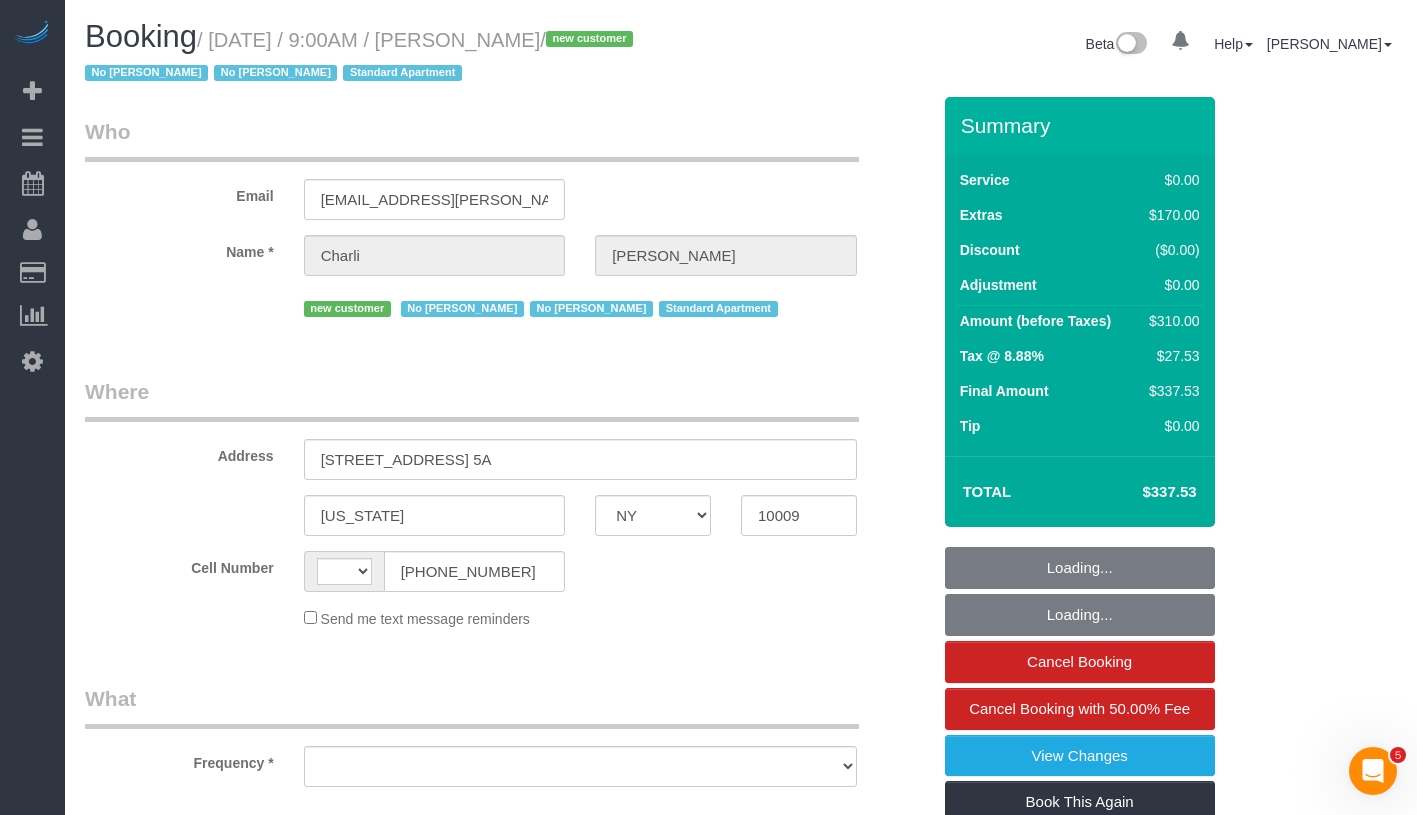 select on "string:[GEOGRAPHIC_DATA]" 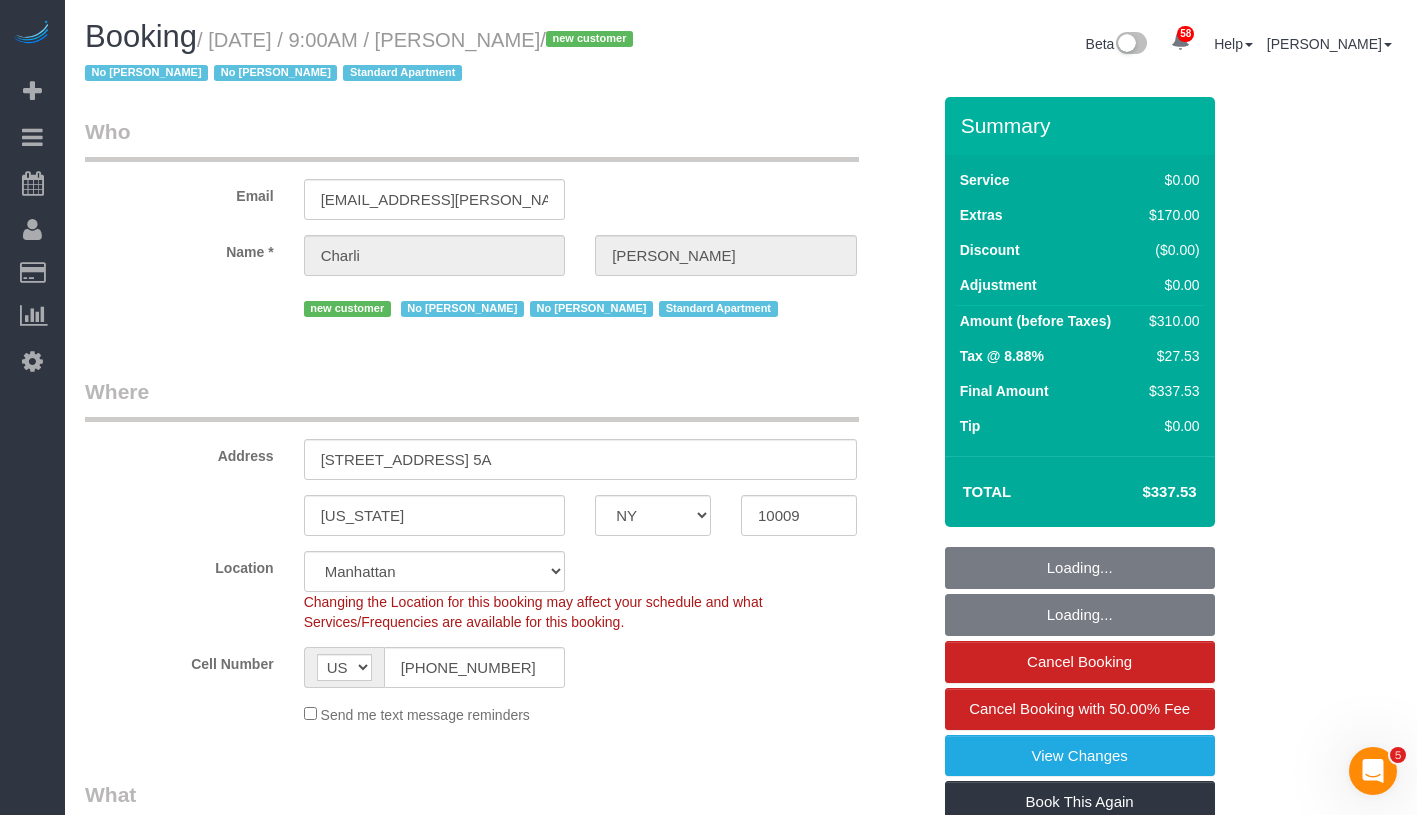 select on "string:stripe-pm_1RdHgX4VGloSiKo7dbP7gUaE" 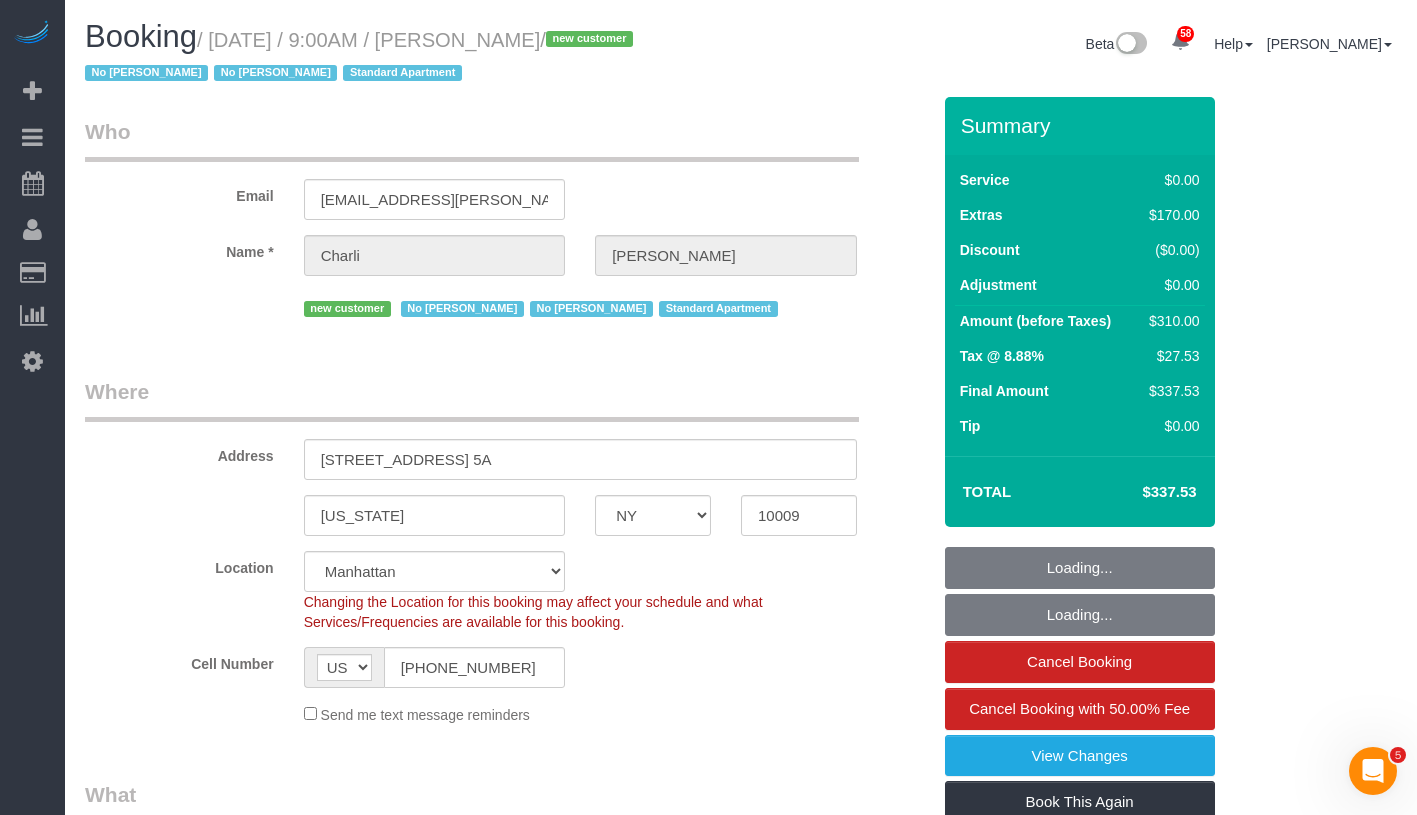 select on "spot1" 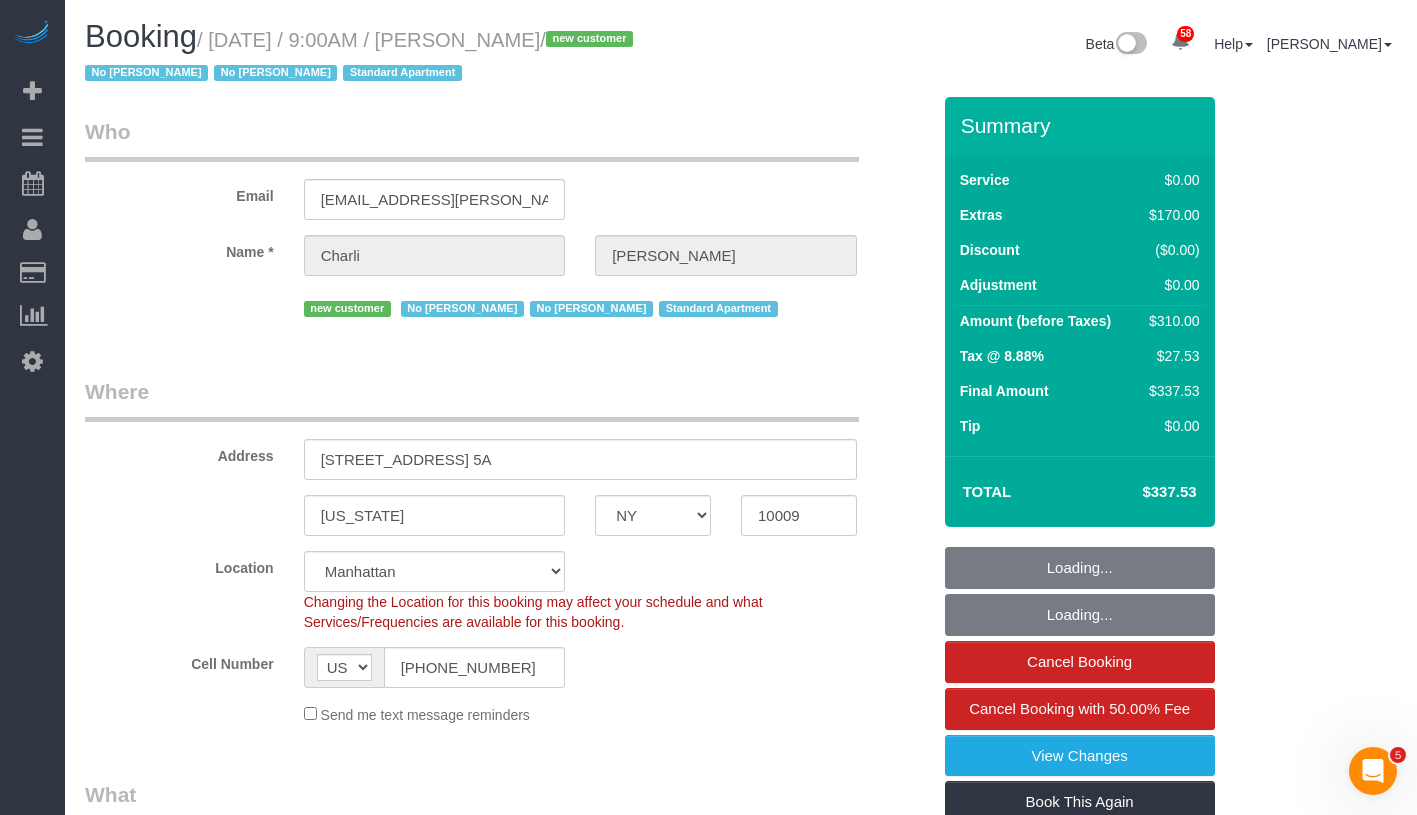 select on "object:1459" 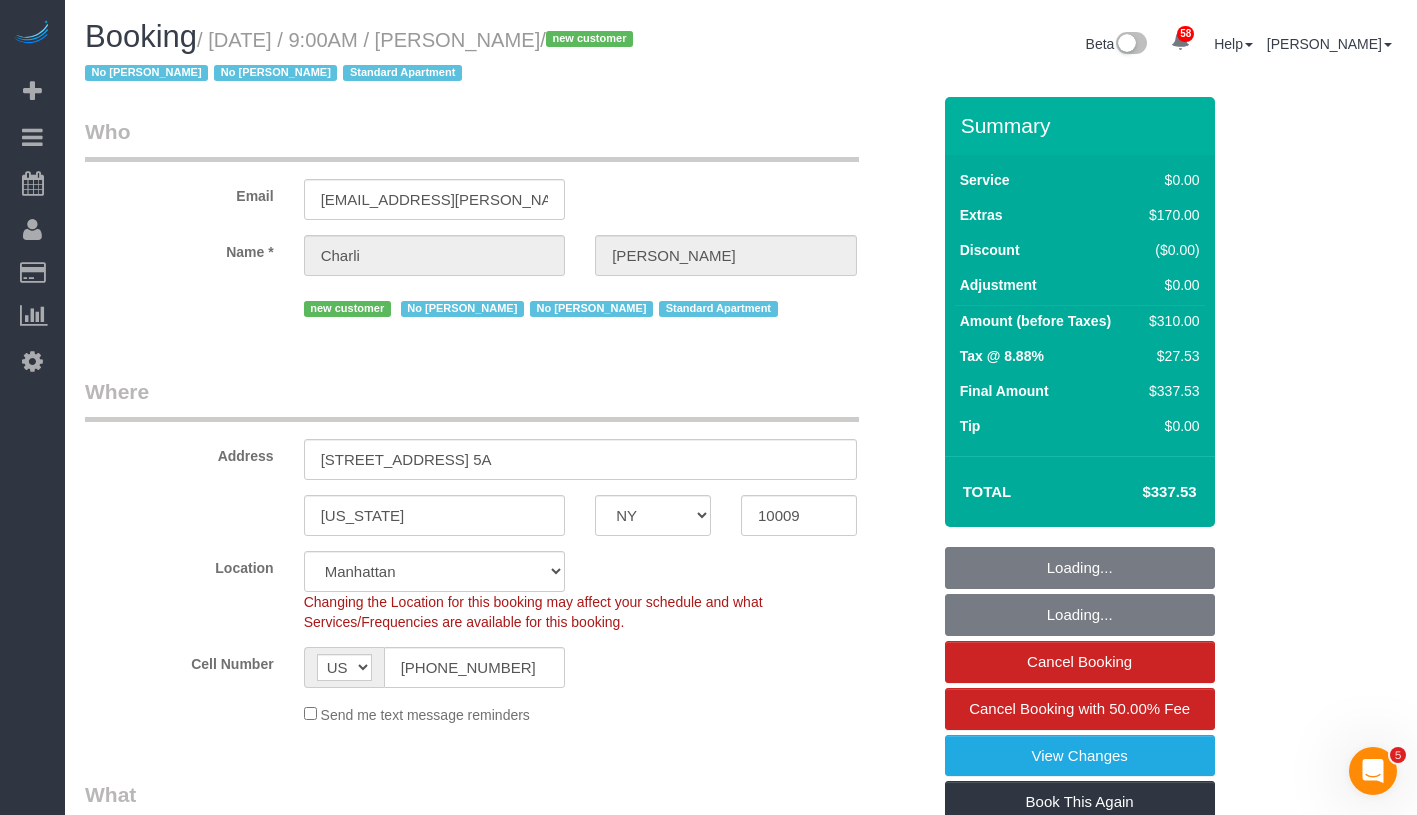 select on "2" 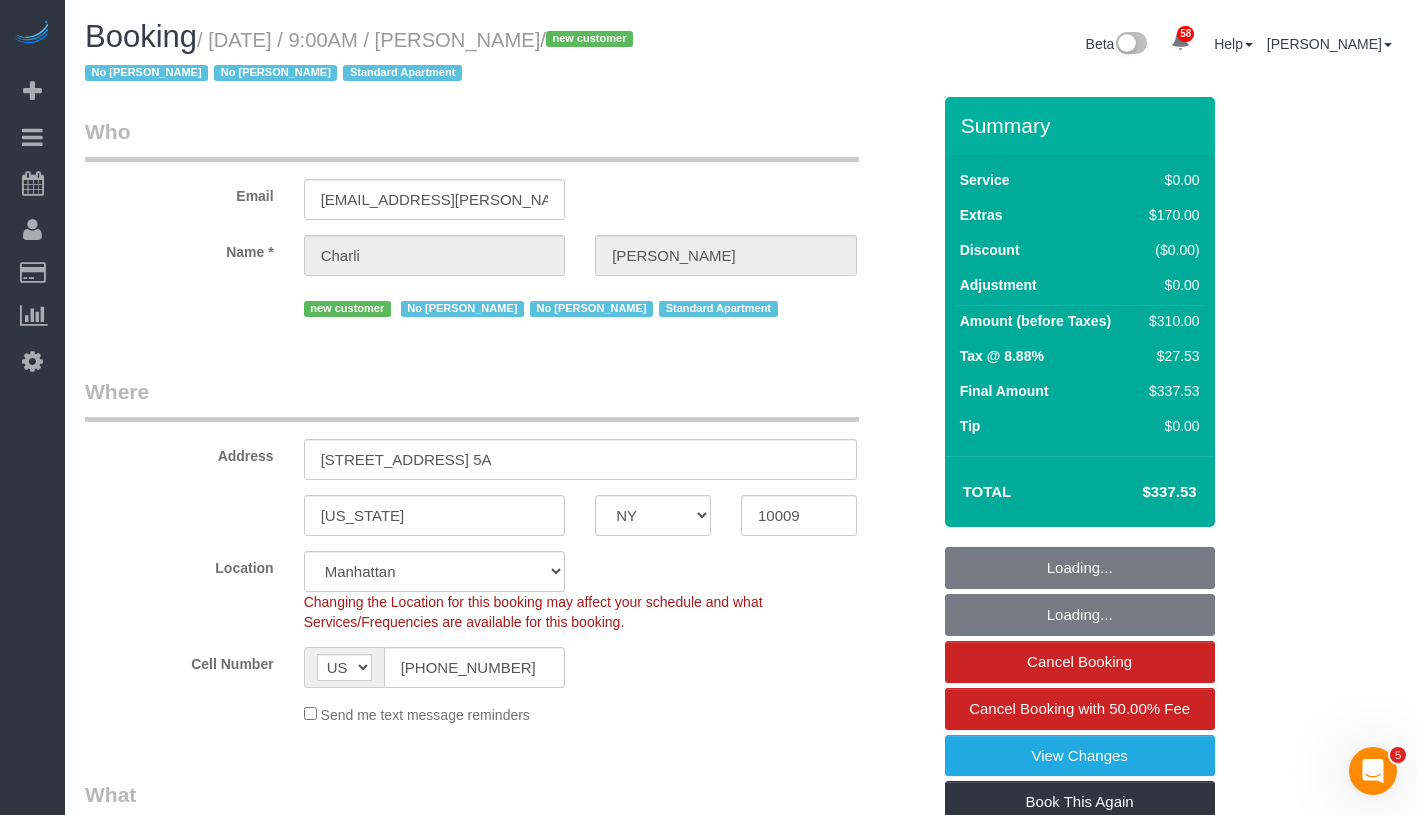 select on "2" 